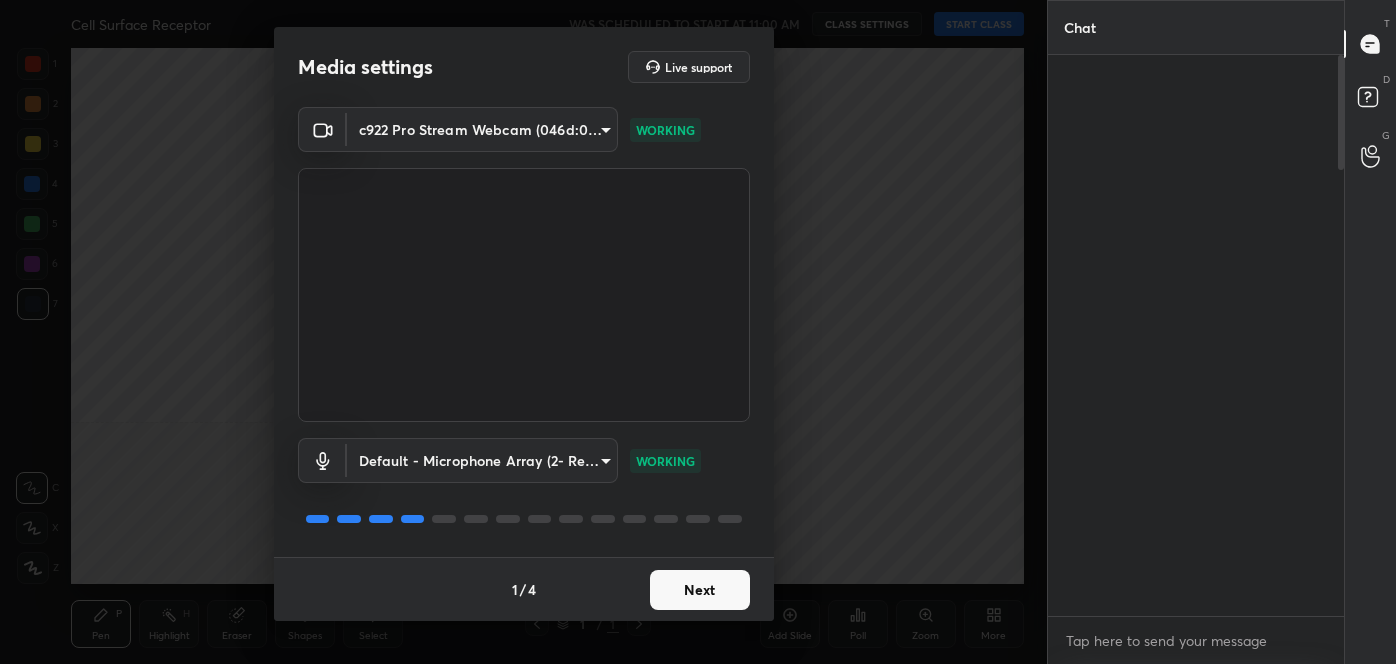 scroll, scrollTop: 0, scrollLeft: 0, axis: both 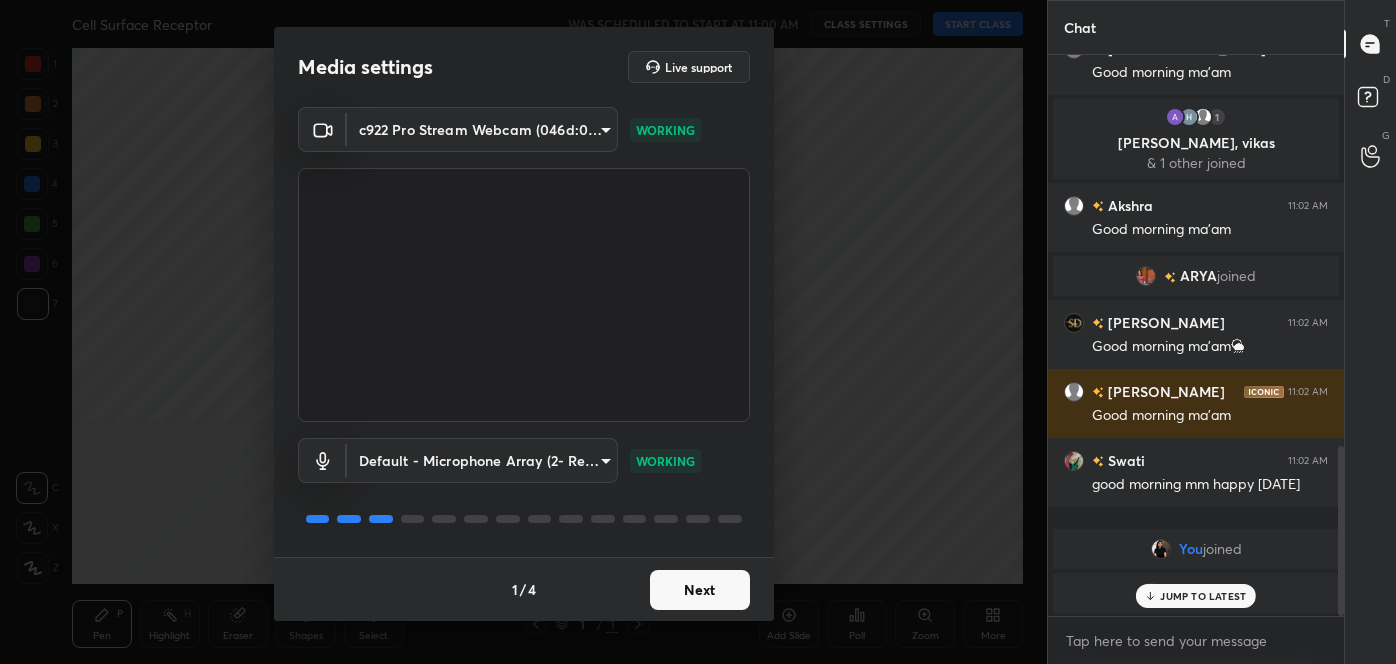 click on "Next" at bounding box center [700, 590] 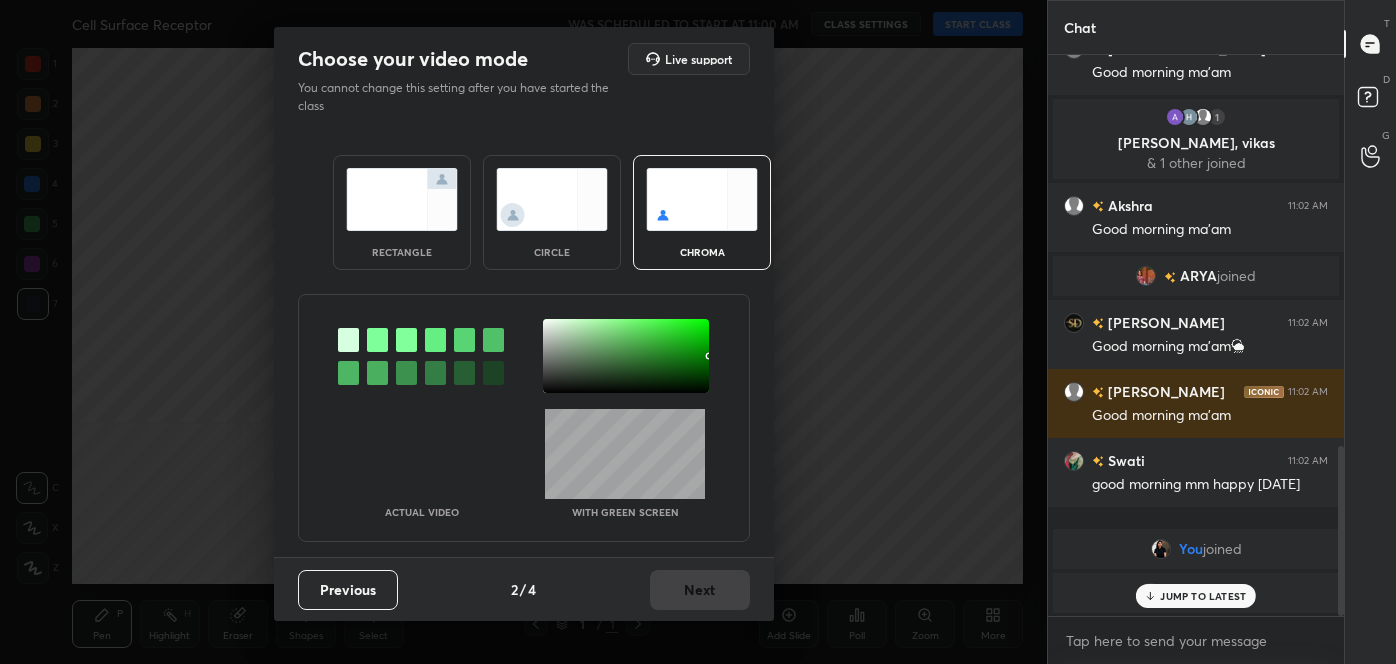 click at bounding box center [348, 373] 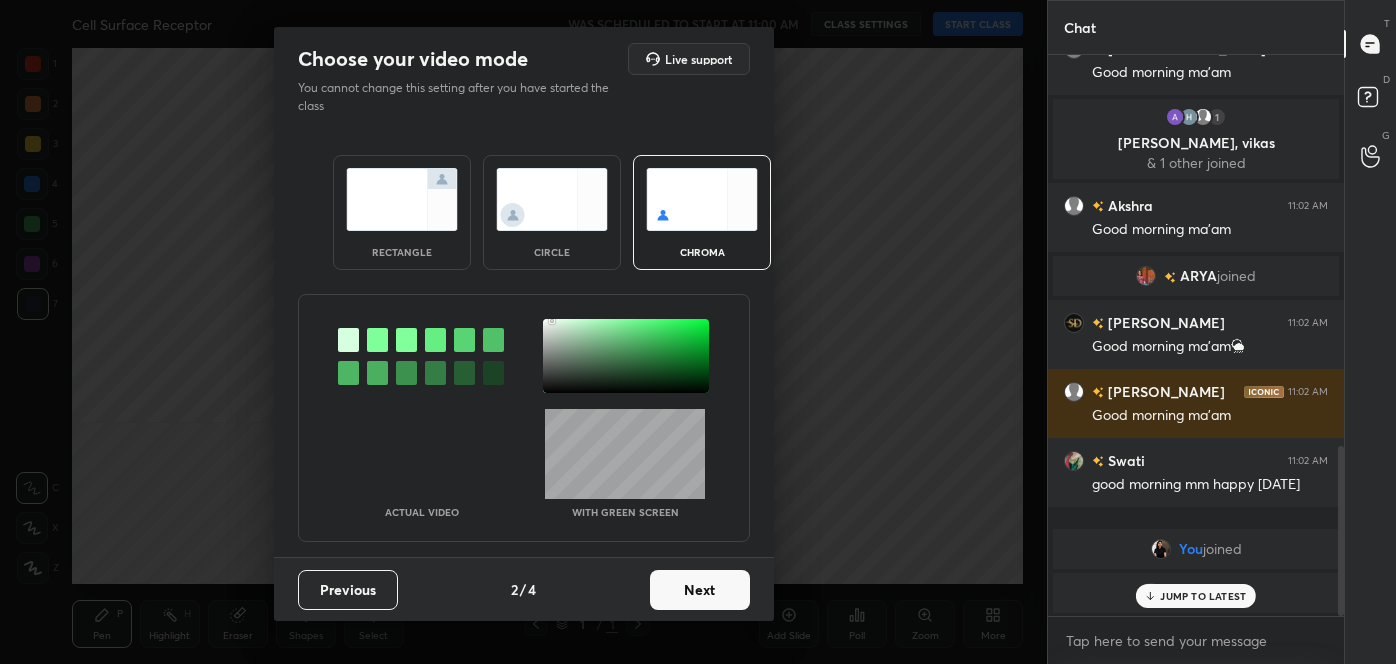 click at bounding box center [626, 356] 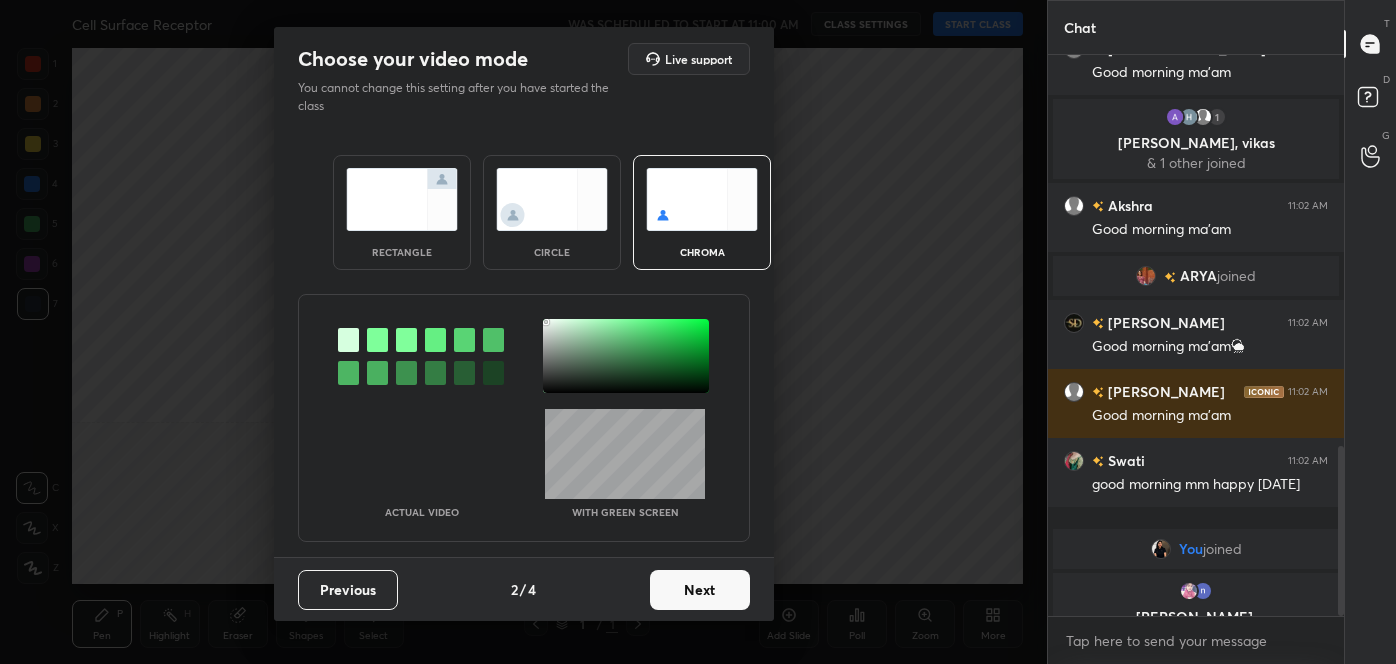 click at bounding box center [626, 356] 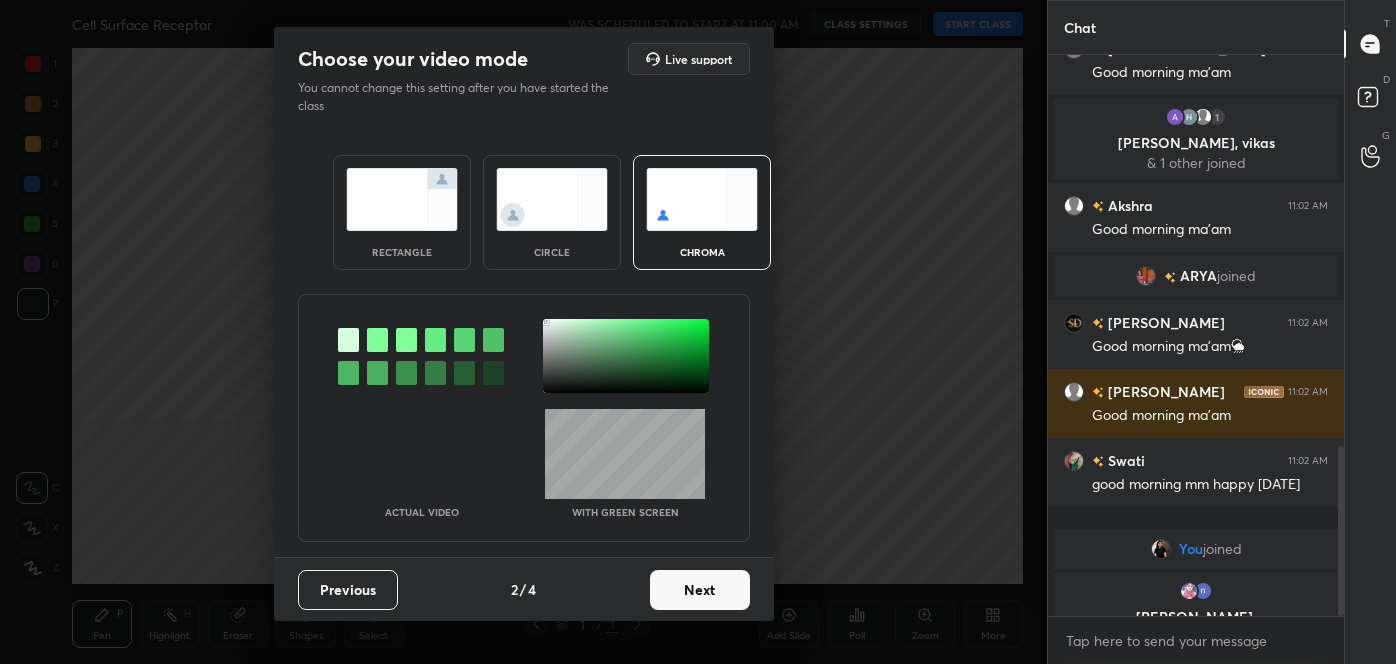 click at bounding box center [377, 373] 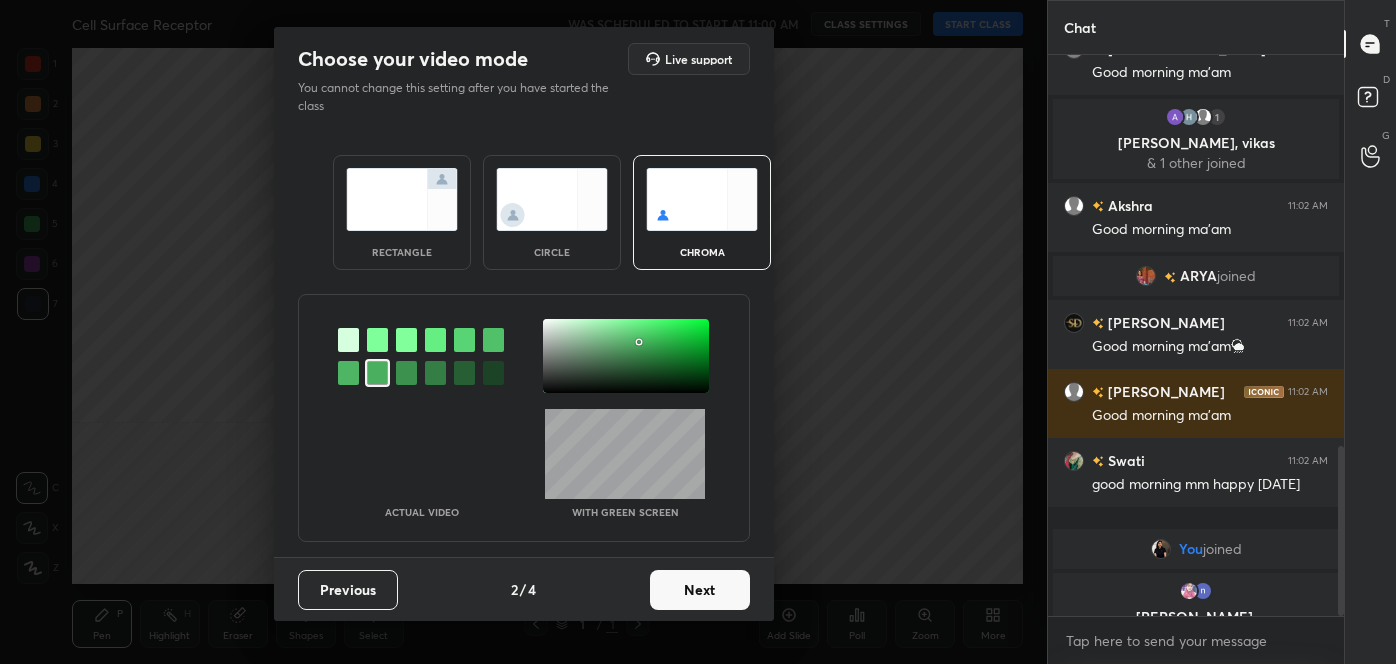 click at bounding box center (626, 356) 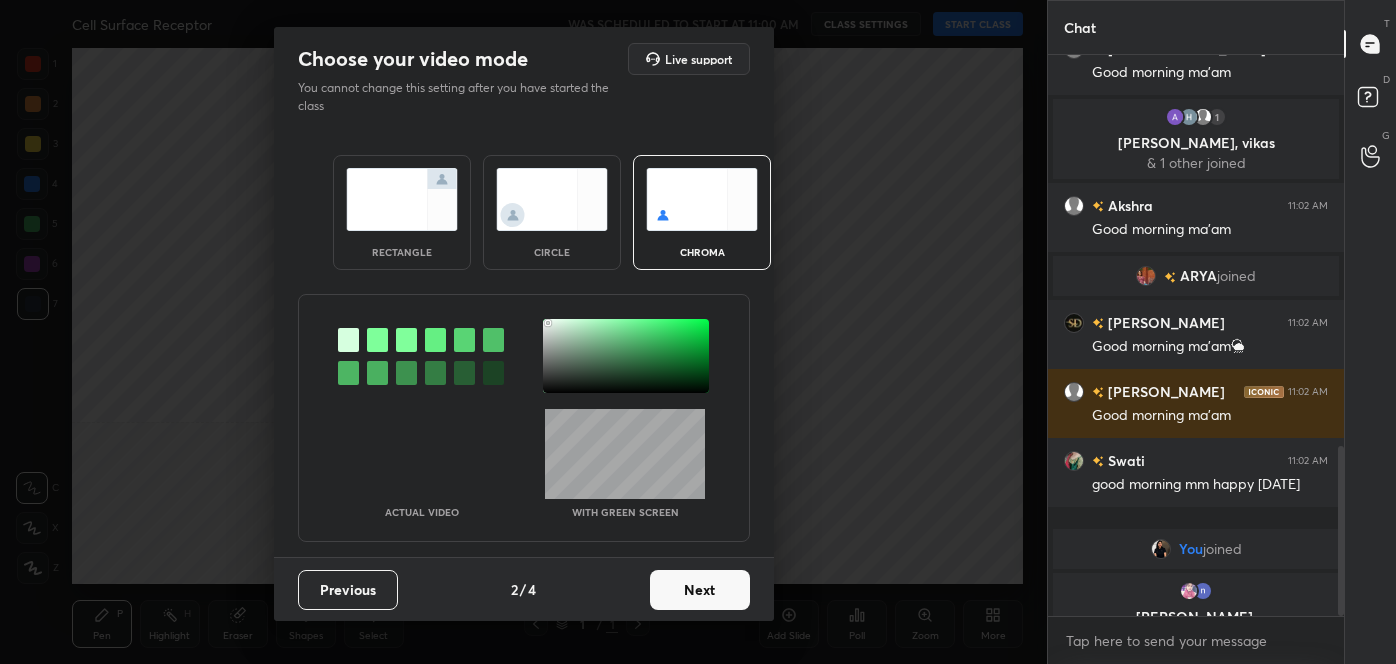 click at bounding box center [548, 323] 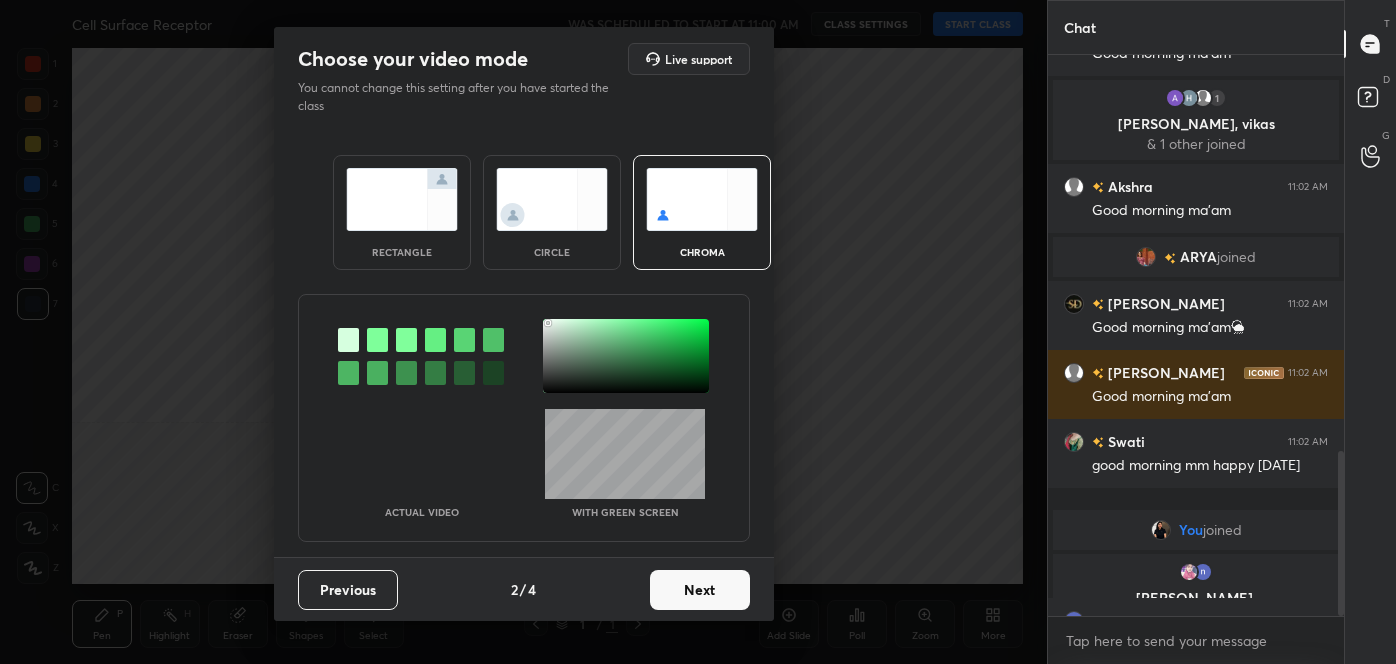 scroll, scrollTop: 1344, scrollLeft: 0, axis: vertical 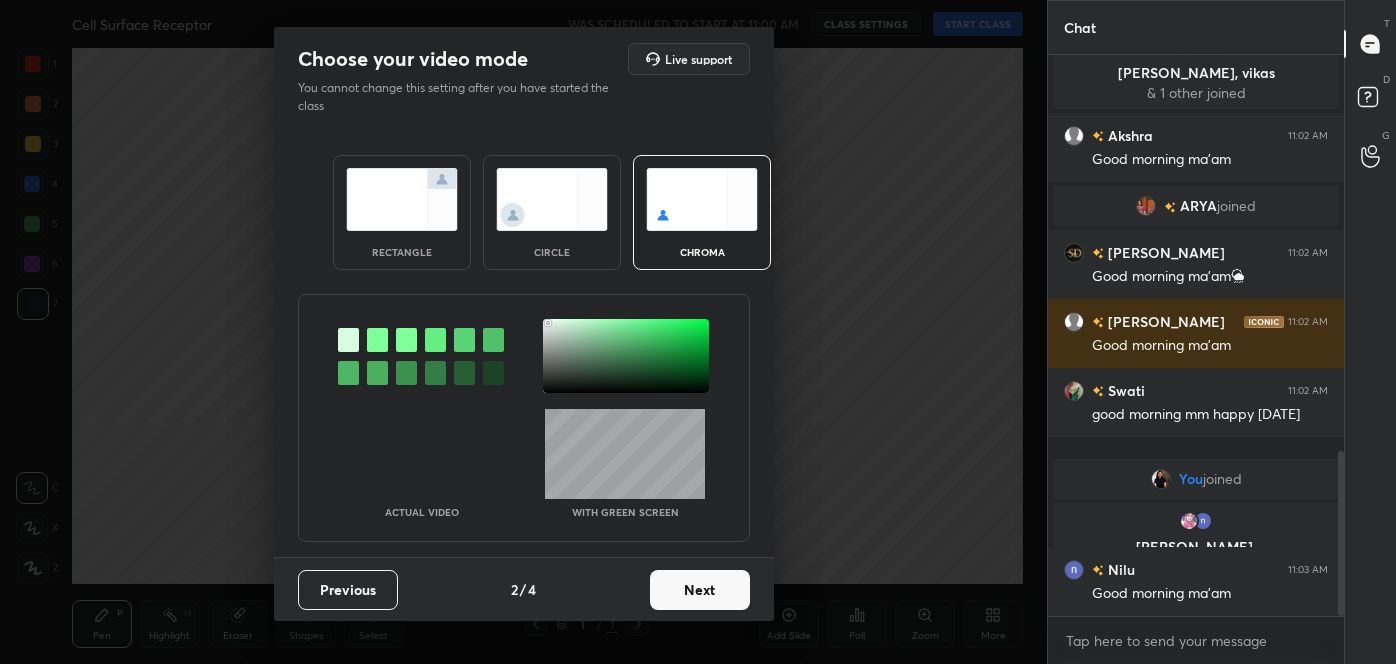 click on "Next" at bounding box center (700, 590) 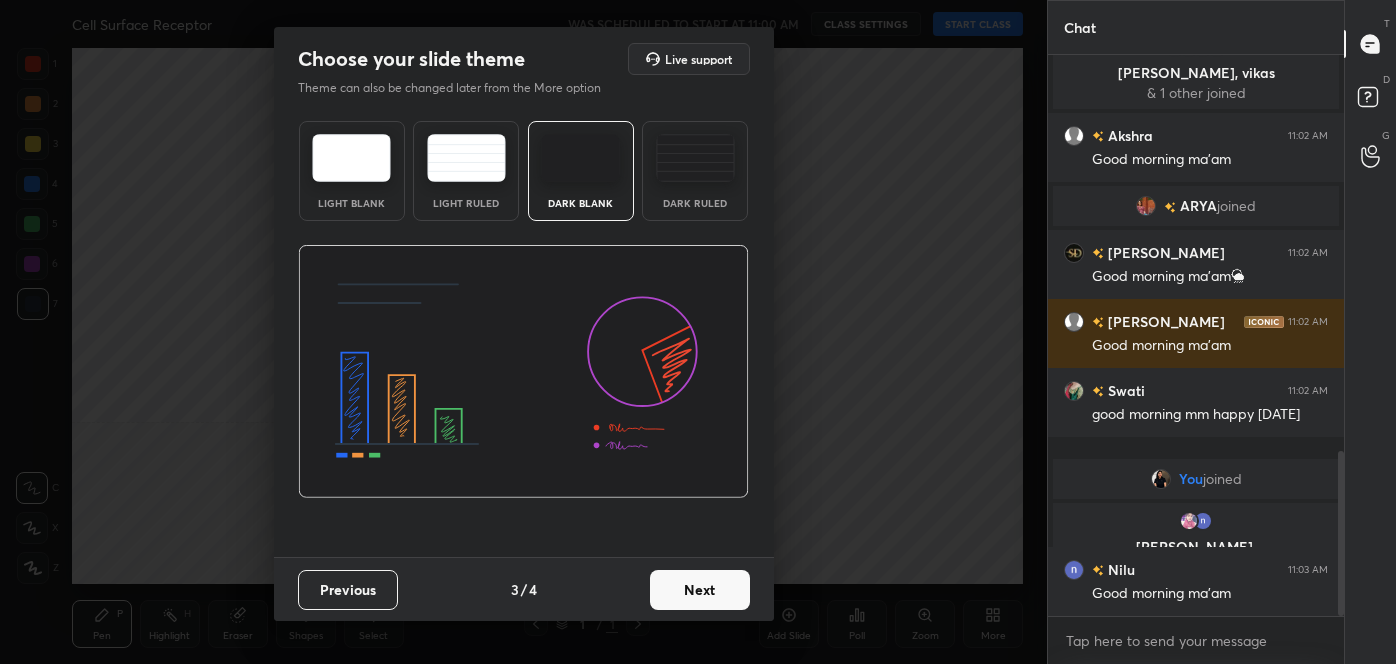 click on "Next" at bounding box center (700, 590) 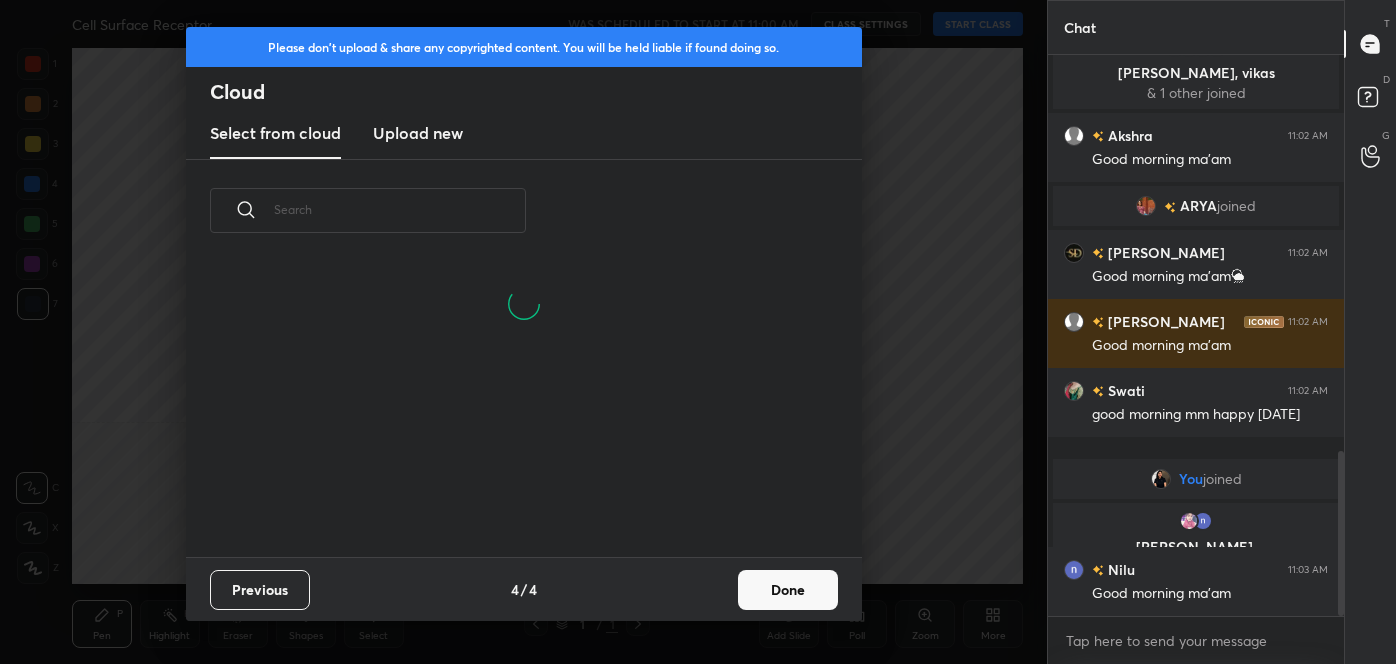 scroll, scrollTop: 7, scrollLeft: 10, axis: both 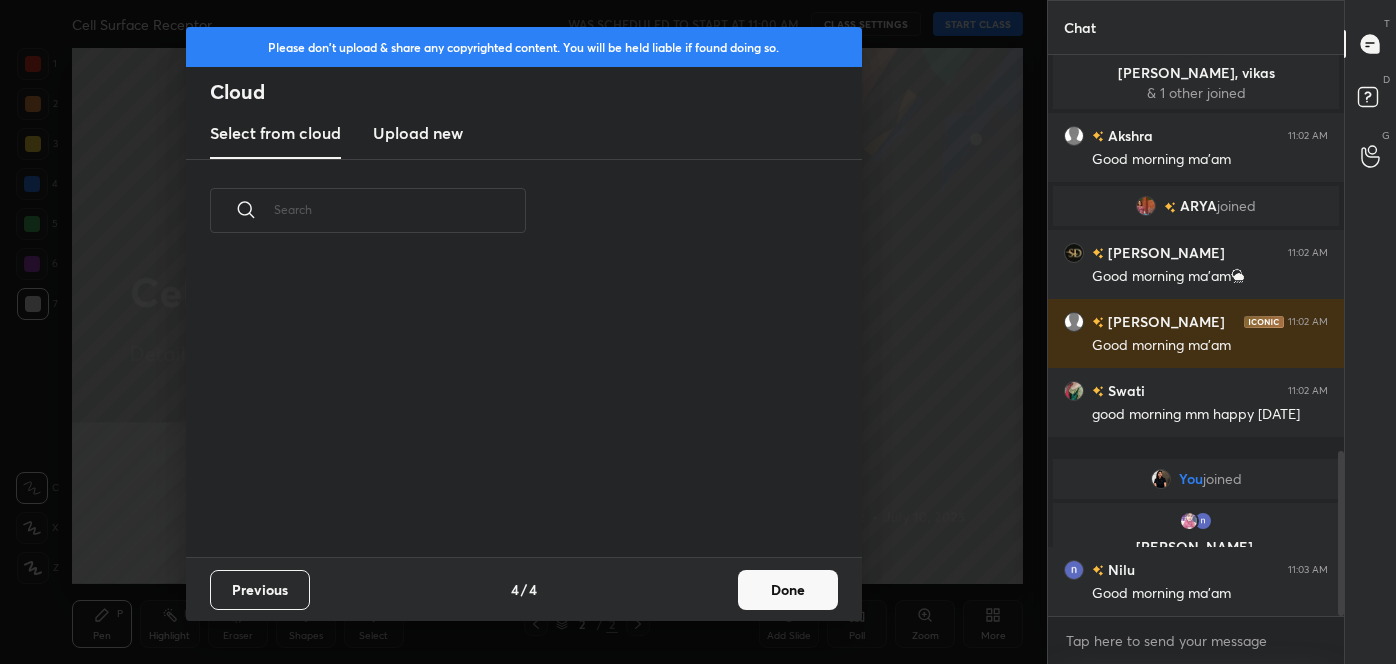 click on "Done" at bounding box center [788, 590] 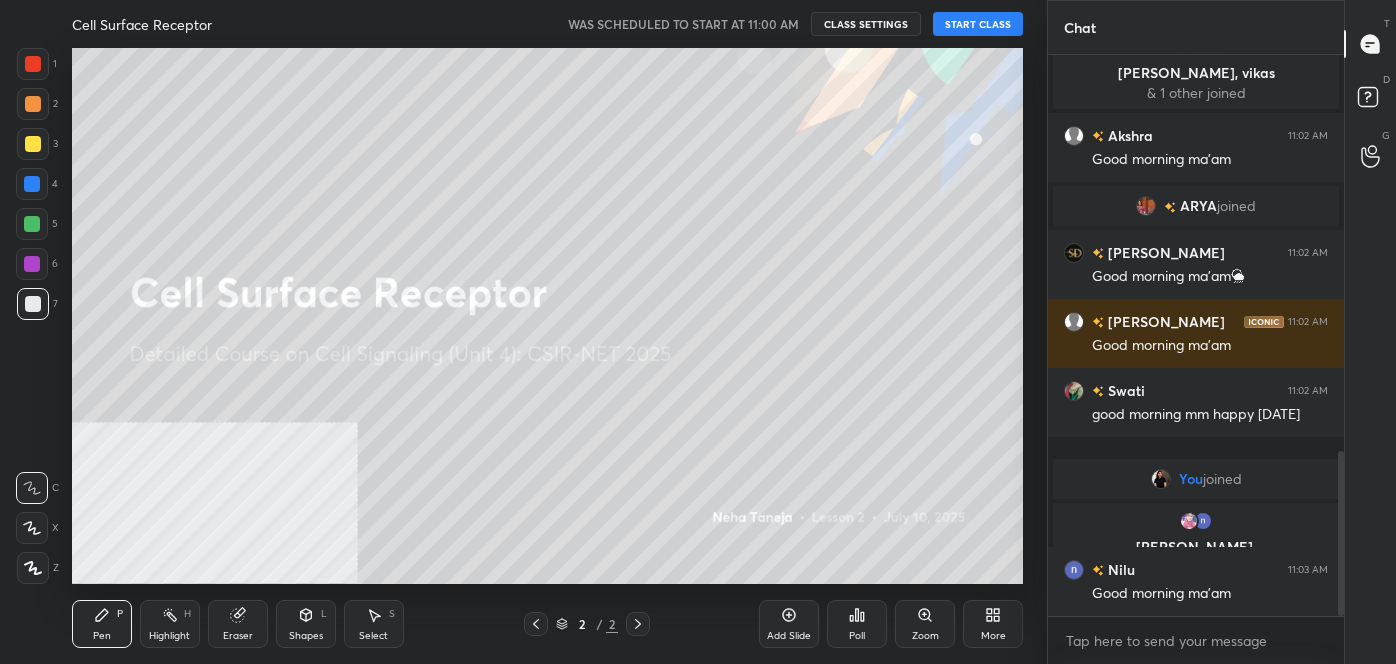 scroll, scrollTop: 1416, scrollLeft: 0, axis: vertical 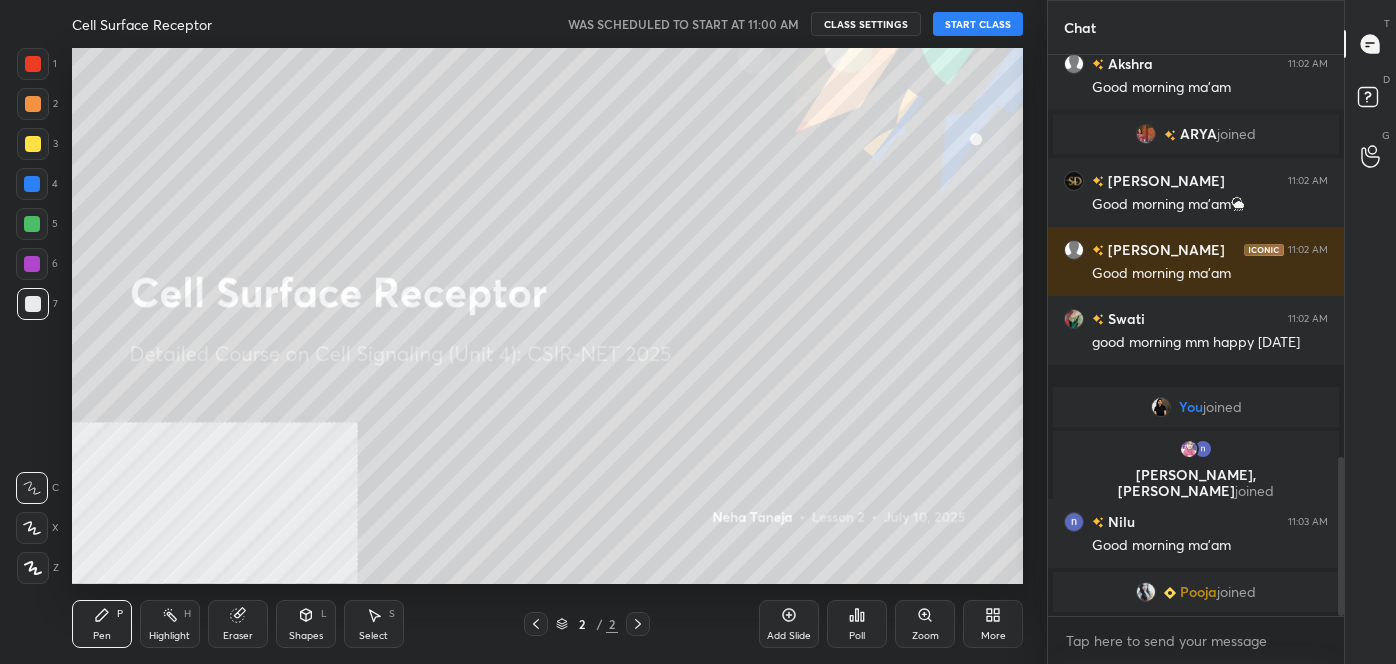 click on "START CLASS" at bounding box center (978, 24) 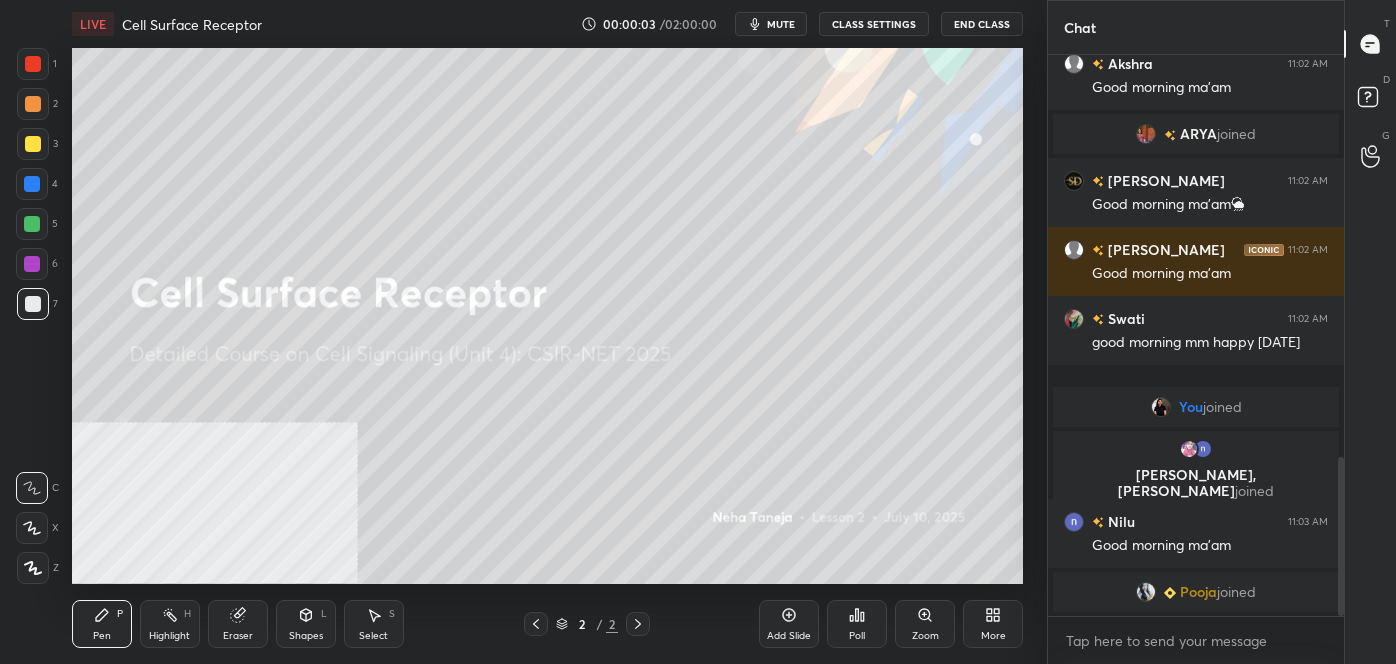 scroll, scrollTop: 1504, scrollLeft: 0, axis: vertical 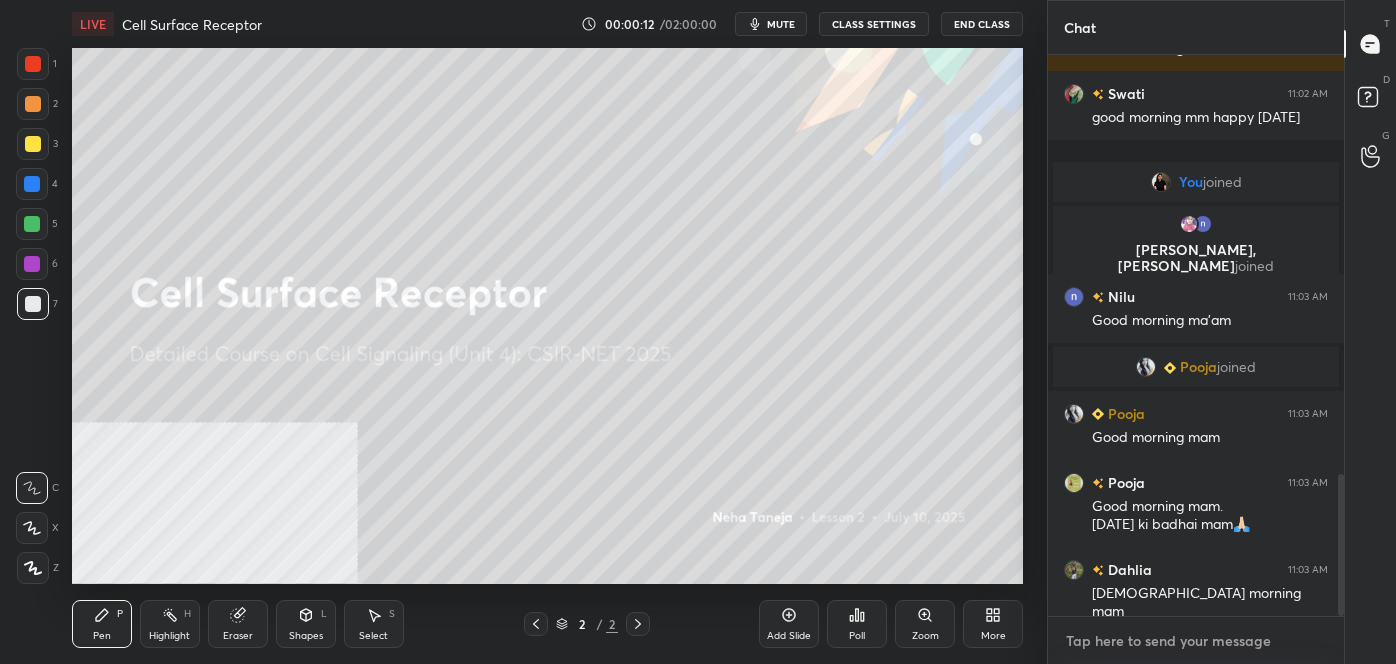 type on "x" 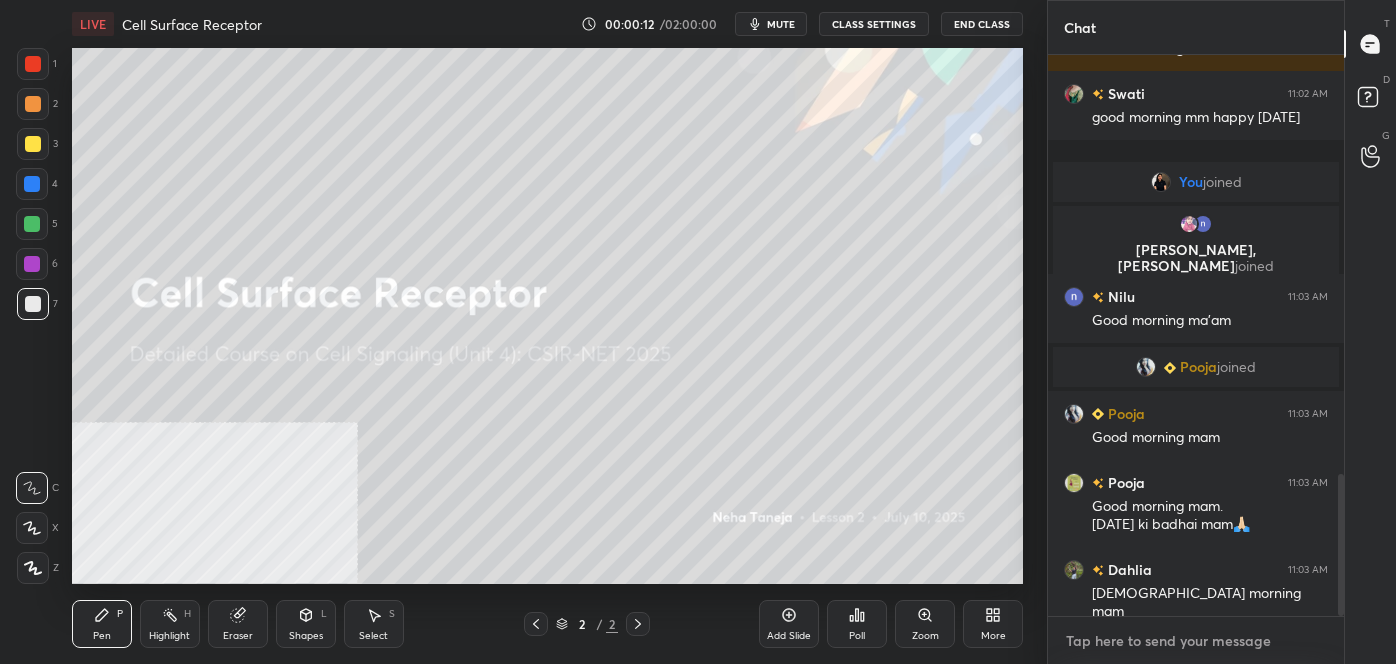 click at bounding box center (1196, 641) 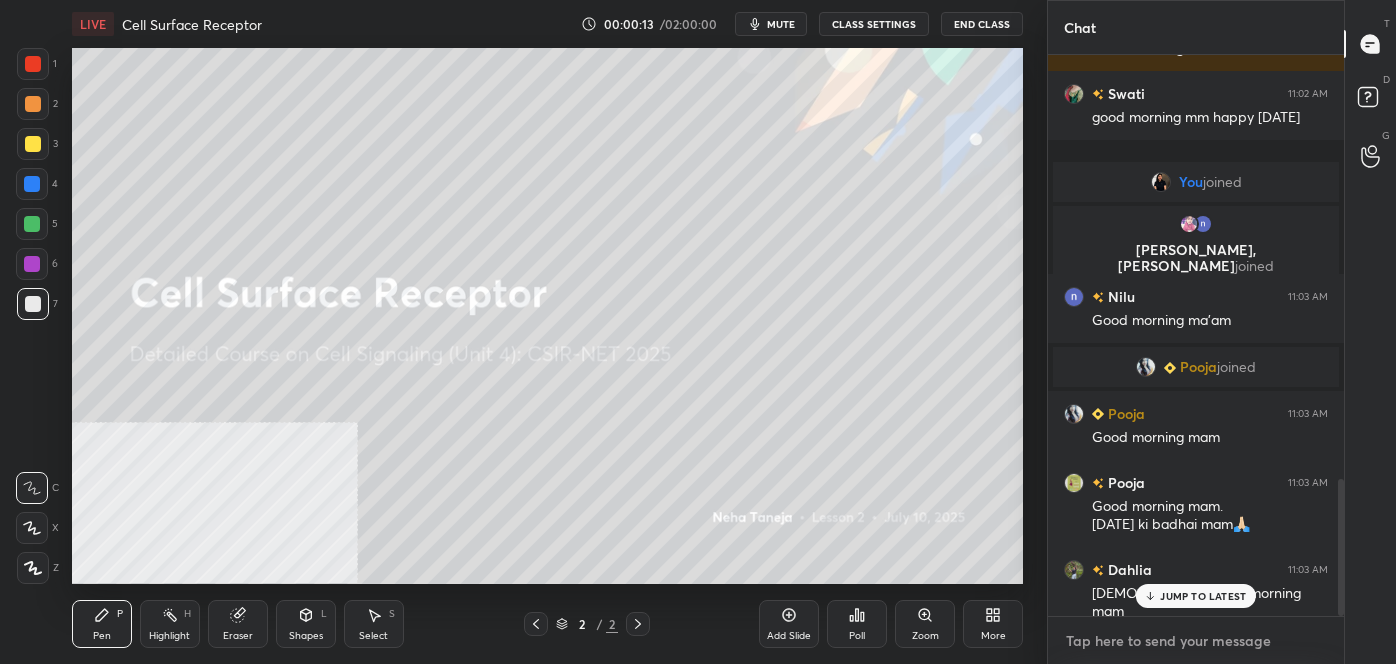 scroll, scrollTop: 1728, scrollLeft: 0, axis: vertical 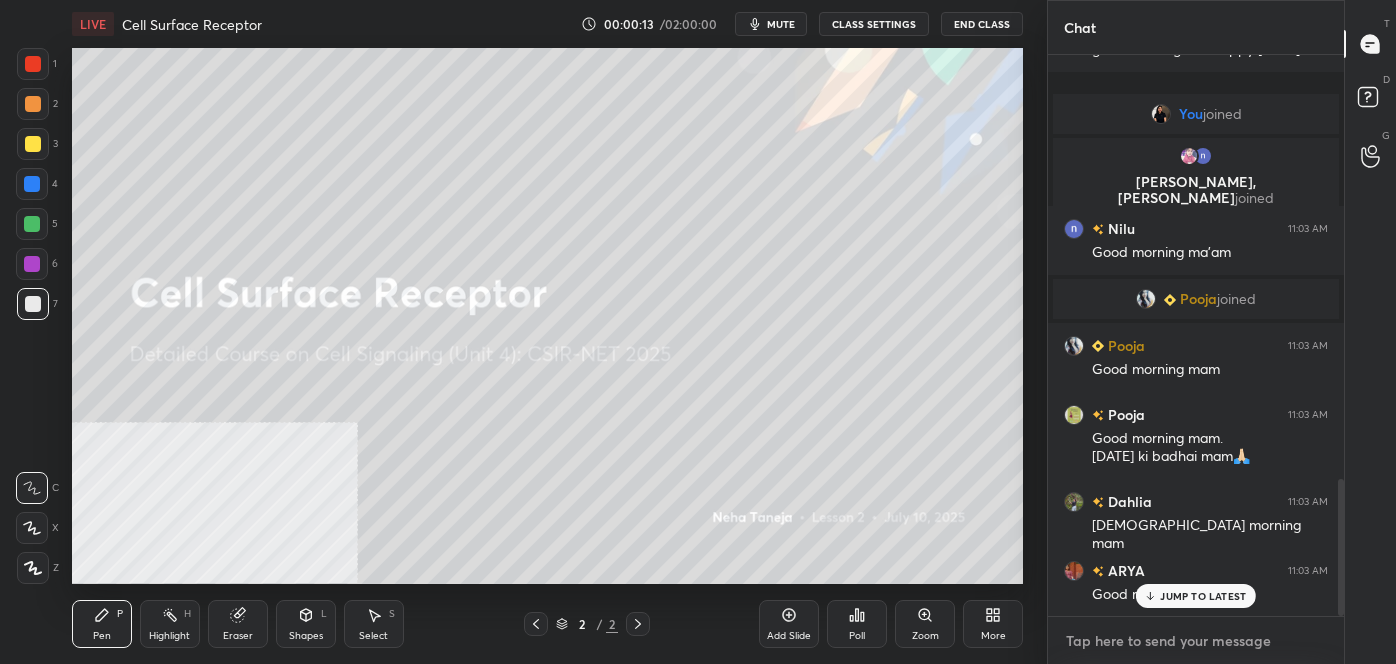 paste on "follow me on unacademy: [URL][DOMAIN_NAME]
join me on telegram: [URL][DOMAIN_NAME]
discussion group - [URL][DOMAIN_NAME]" 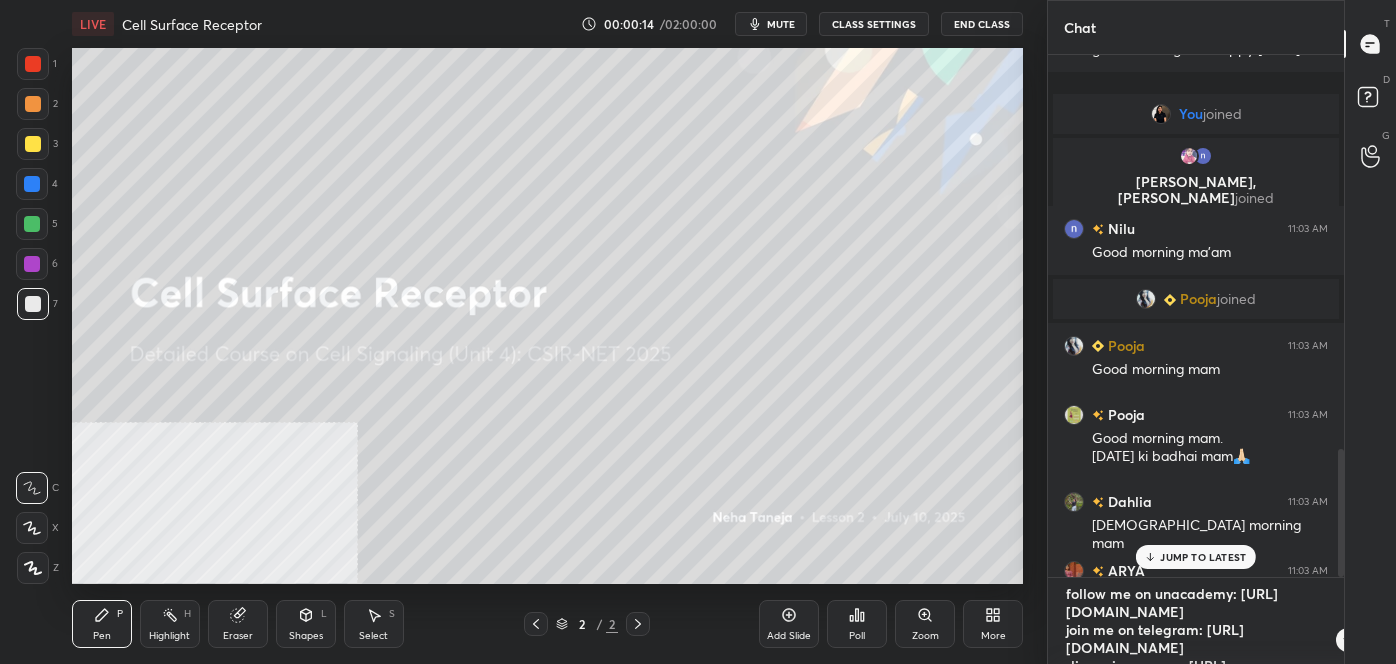 scroll, scrollTop: 72, scrollLeft: 0, axis: vertical 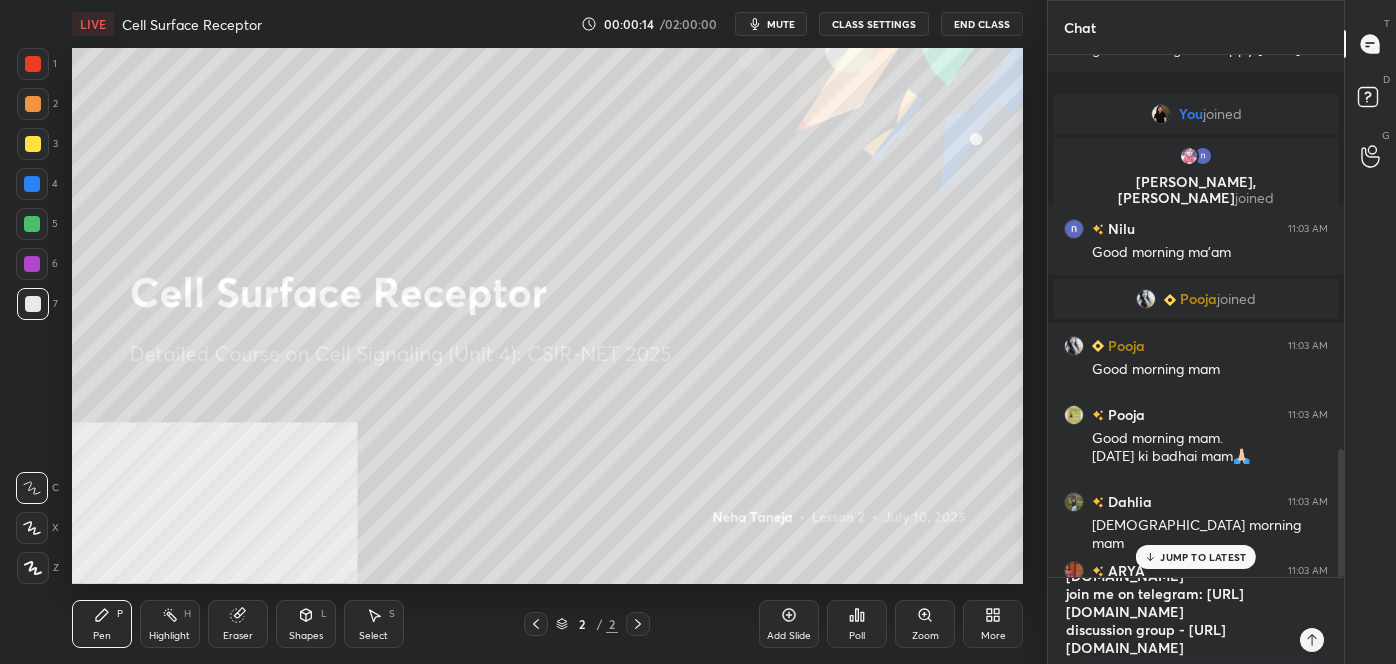 type 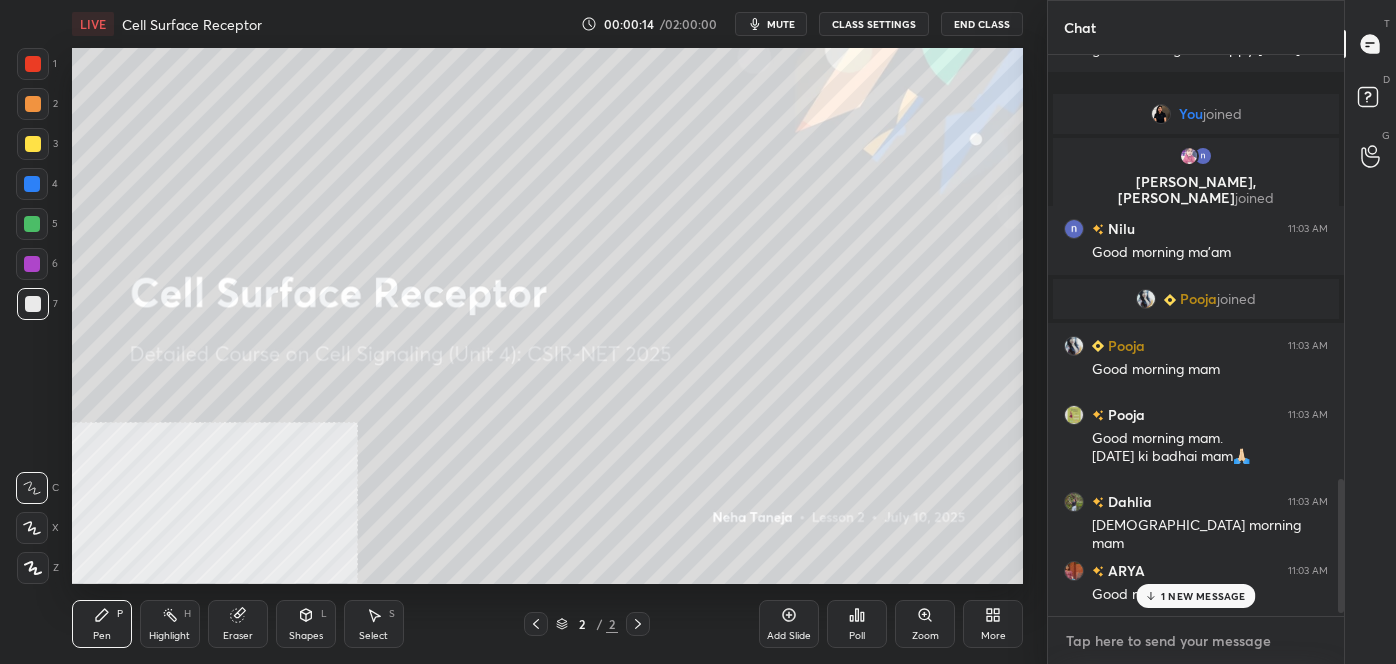 scroll, scrollTop: 0, scrollLeft: 0, axis: both 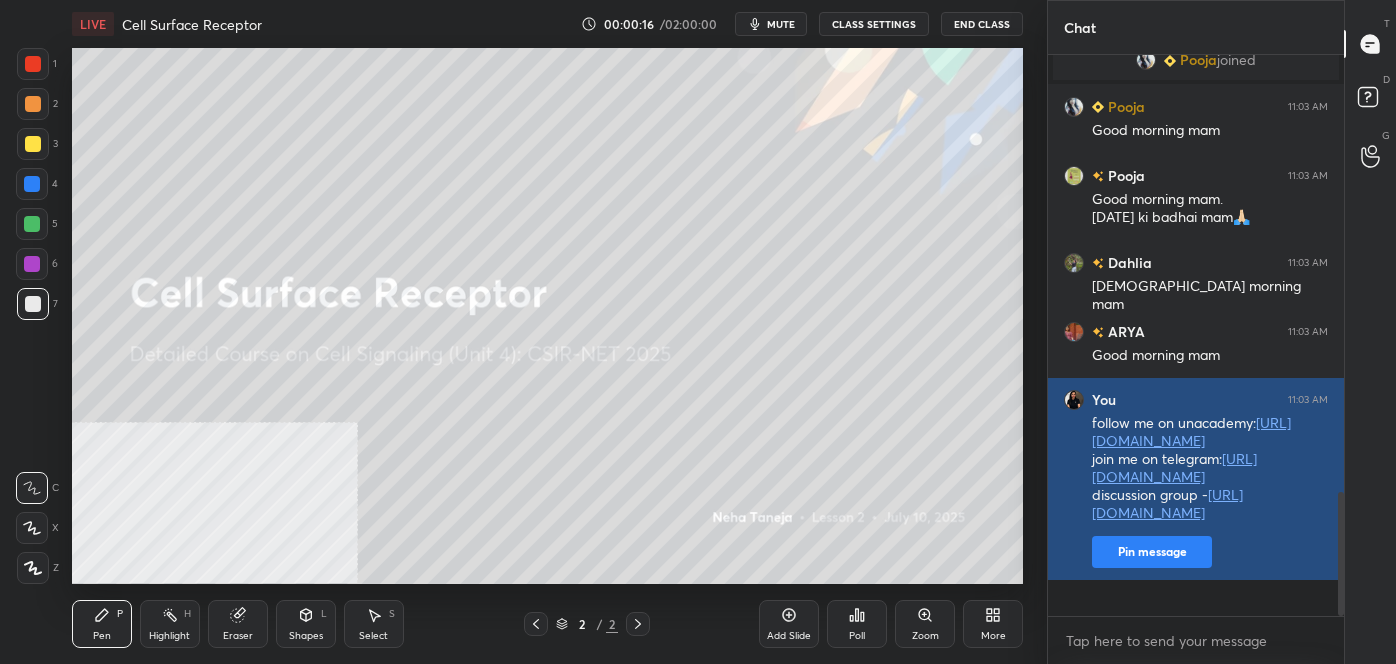 click on "Pin message" at bounding box center [1152, 552] 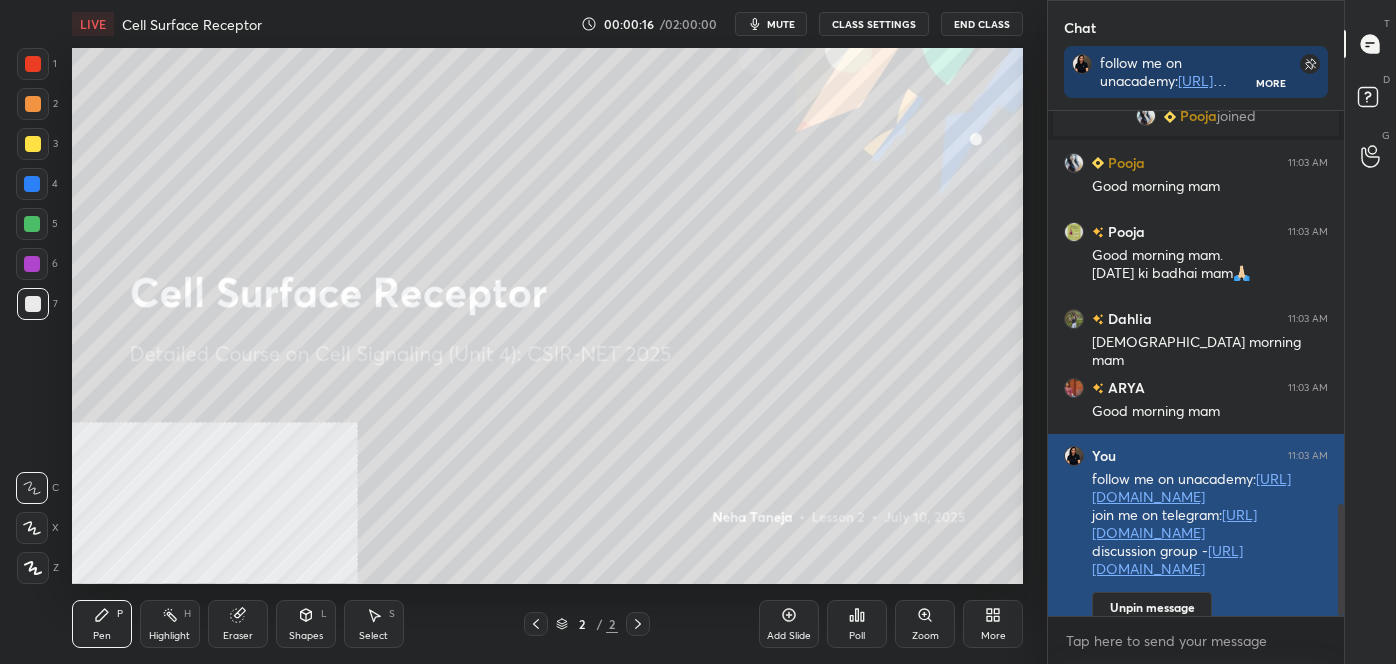 scroll, scrollTop: 499, scrollLeft: 290, axis: both 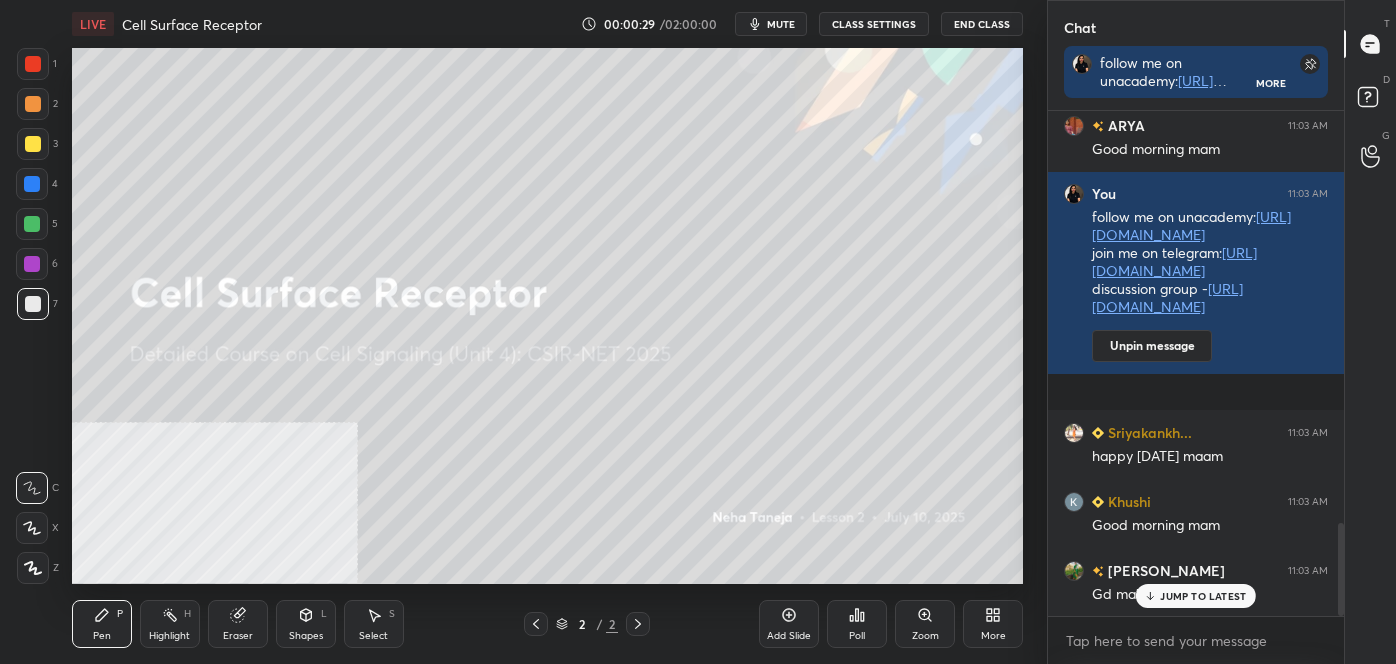 click on "JUMP TO LATEST" at bounding box center [1203, 596] 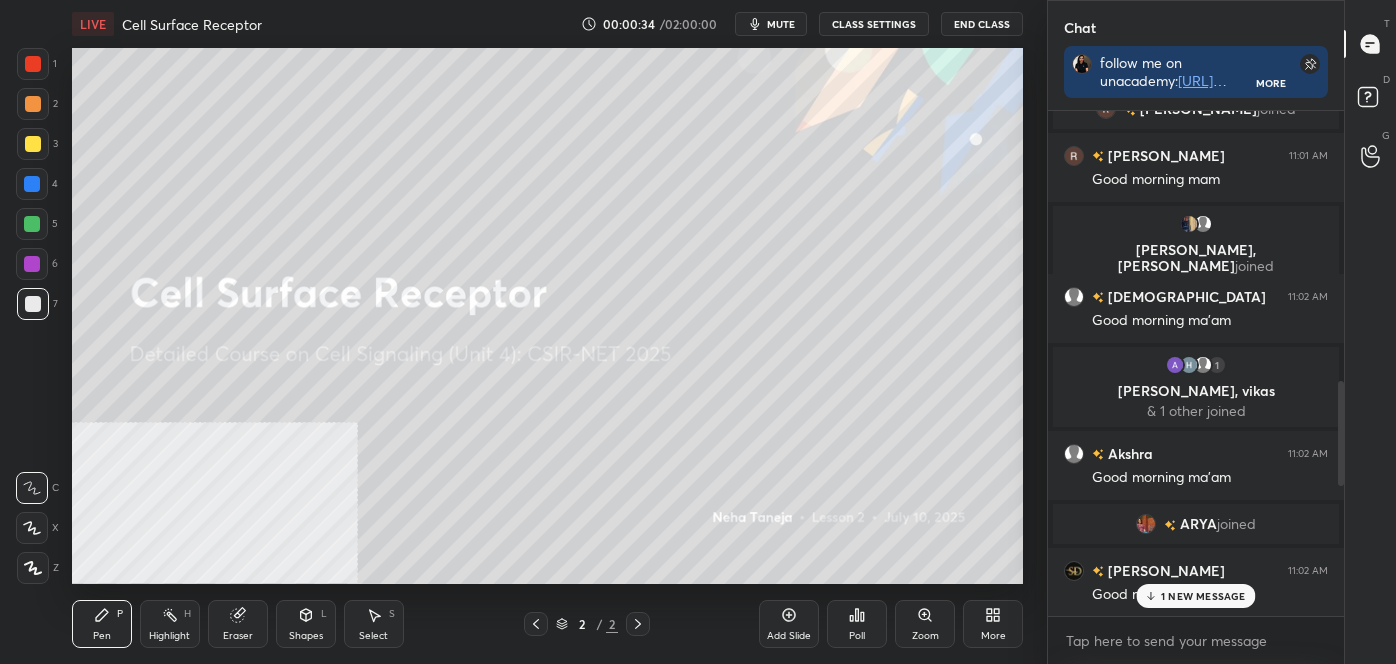 drag, startPoint x: 1343, startPoint y: 598, endPoint x: 1364, endPoint y: 358, distance: 240.91699 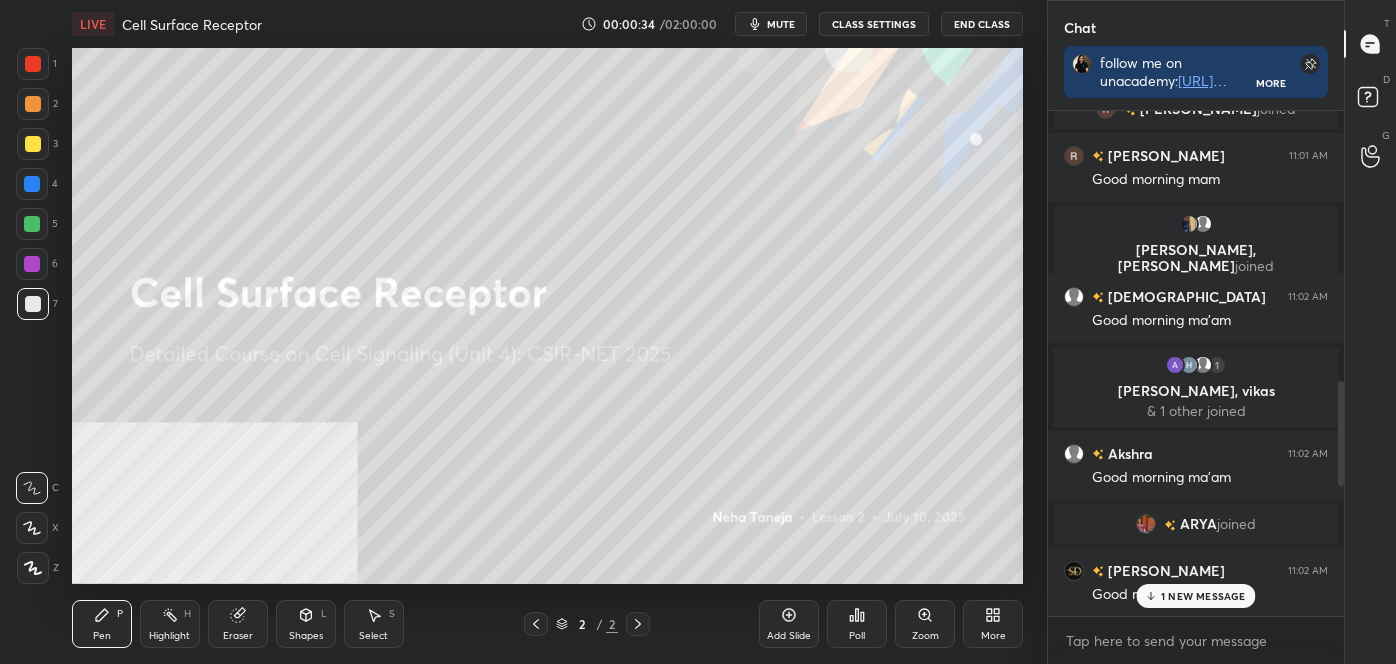 click on "Chat follow me on unacademy:  [URL][DOMAIN_NAME]
join me on telegram:  [URL][DOMAIN_NAME]
discussion group -  [URL][DOMAIN_NAME] More mantisa 11:00 AM Good morning ma'am Yusra, Shrashti, [PERSON_NAME]  joined [PERSON_NAME] 11:00 AM Good morning mam [PERSON_NAME] 11:00 AM Gd mng mam [PERSON_NAME]  joined [PERSON_NAME] 11:01 AM Happy [DATE] mam
Thanku for everything
Thanku bahot chhota word hai mam
Apka sukriya kese karu pta nhi mam
Thanku so much mam [PERSON_NAME], [PERSON_NAME]  joined [PERSON_NAME] 11:01 AM Good morning mam 1 [PERSON_NAME], [PERSON_NAME], Y &  1 other  joined Yusra 11:01 AM Good morning mam [PERSON_NAME]  joined [PERSON_NAME] 11:01 AM Good morning mam [PERSON_NAME], [PERSON_NAME]  joined Ansari 11:02 AM Good morning ma'am 1 [PERSON_NAME], vikas &  1 other  joined Akshra 11:02 AM Good morning ma'am [PERSON_NAME]  joined [PERSON_NAME] 11:02 AM Good morning ma'am🌦 [PERSON_NAME] 11:02 AM Good morning ma'am 1 NEW MESSAGE Enable hand raising Enable raise hand to speak to learners. Once enabled, chat will be turned off temporarily. x" at bounding box center [1221, 332] 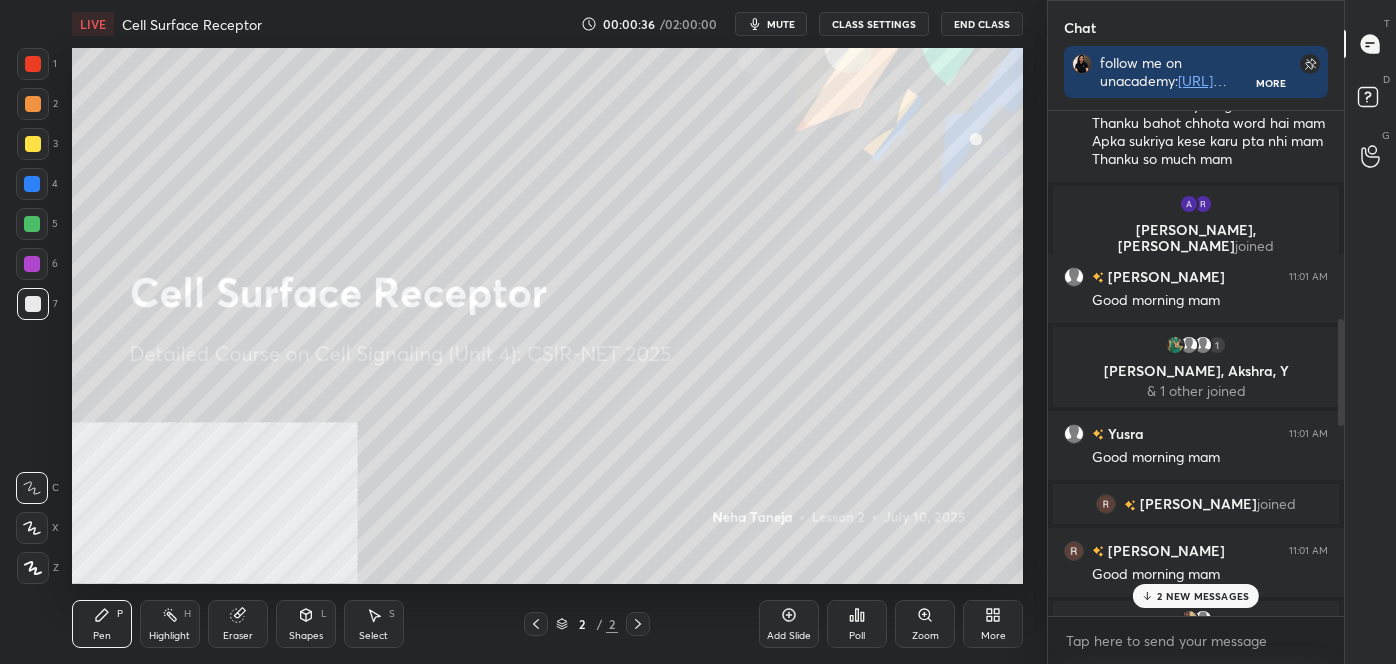 drag, startPoint x: 1343, startPoint y: 411, endPoint x: 1348, endPoint y: 355, distance: 56.22277 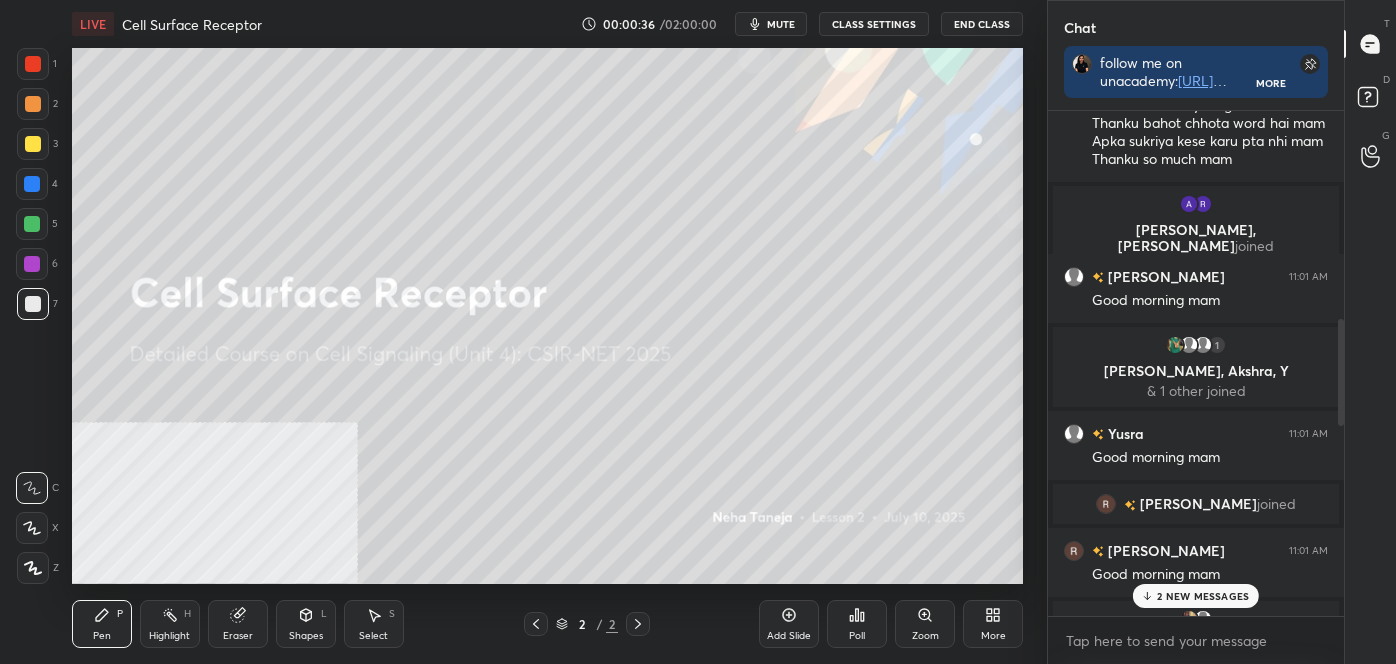 click on "Chat follow me on unacademy:  [URL][DOMAIN_NAME]
join me on telegram:  [URL][DOMAIN_NAME]
discussion group -  [URL][DOMAIN_NAME] More 6 [PERSON_NAME], [PERSON_NAME] &  6 others  joined Sinha 10:59 AM [PERSON_NAME] mam 2 [PERSON_NAME], [PERSON_NAME], [PERSON_NAME] &  2 others  joined Siddharth 11:00 AM Good morning ma'am! [PERSON_NAME], [PERSON_NAME]  joined mantisa 11:00 AM Good morning ma'am [PERSON_NAME], [PERSON_NAME], [PERSON_NAME]  joined [PERSON_NAME] 11:00 AM Good morning mam [PERSON_NAME] 11:00 AM Gd mng mam [PERSON_NAME]  joined [PERSON_NAME] 11:01 AM Happy [DATE] mam
Thanku for everything
Thanku bahot chhota word hai mam
Apka sukriya kese karu pta nhi mam
Thanku so much mam [PERSON_NAME], [PERSON_NAME]  joined [PERSON_NAME] 11:01 AM Good morning mam 1 [PERSON_NAME], [PERSON_NAME], Y &  1 other  joined Yusra 11:01 AM Good morning mam [PERSON_NAME]  joined [PERSON_NAME] 11:01 AM Good morning mam [PERSON_NAME], [PERSON_NAME]  joined Ansari 11:02 AM Good morning ma'am 2 NEW MESSAGES Enable hand raising Enable x   introducing Raise a hand with a doubt How it works? Got it T D G" at bounding box center (1221, 332) 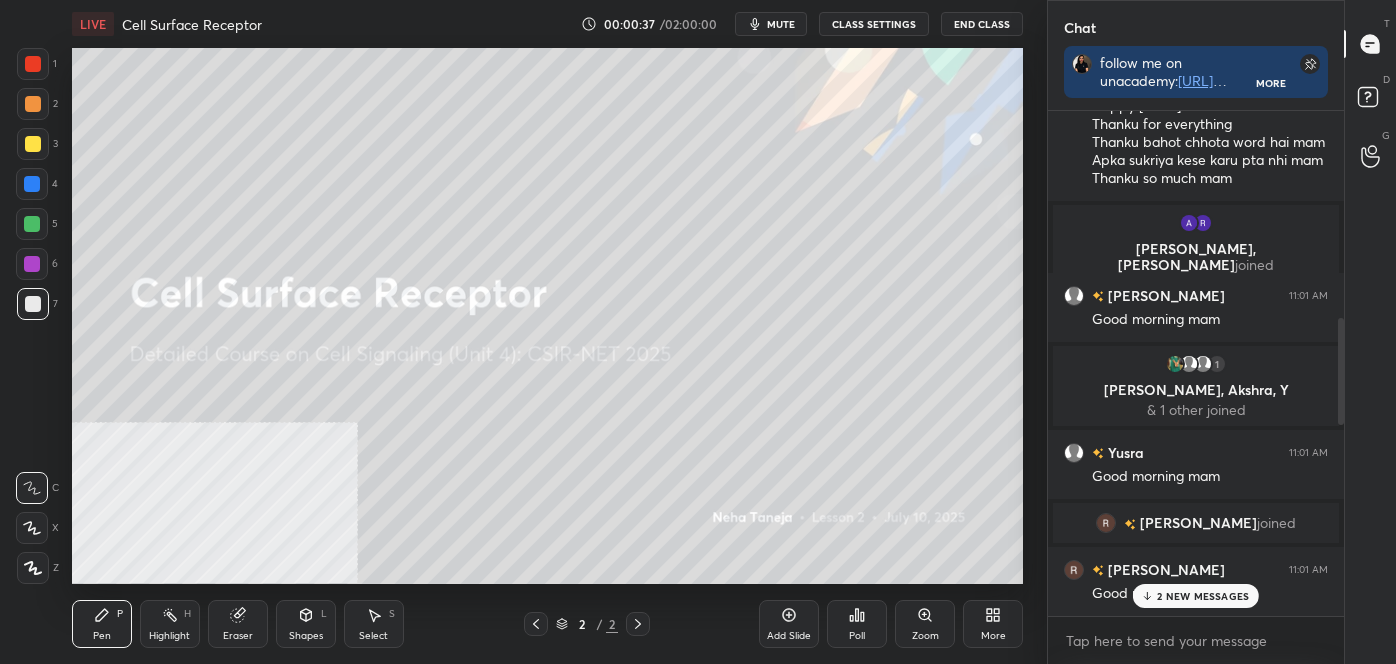 click on "More" at bounding box center [993, 624] 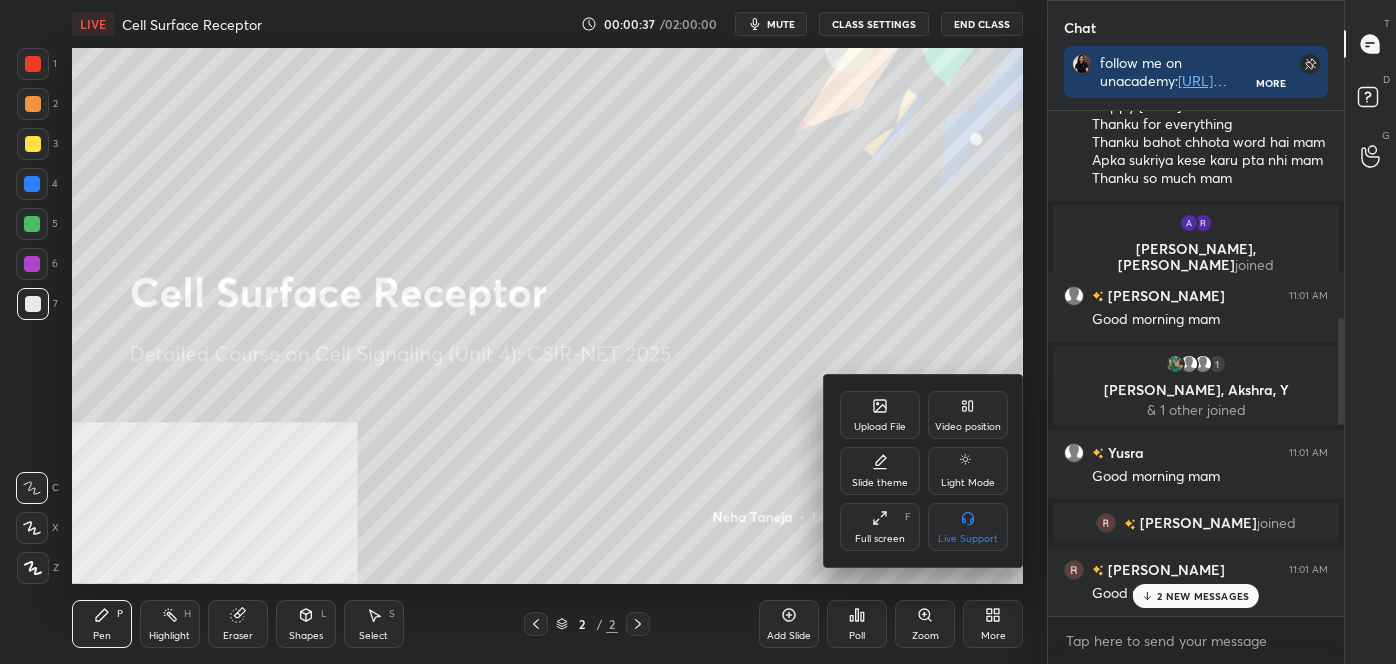 drag, startPoint x: 991, startPoint y: 416, endPoint x: 993, endPoint y: 438, distance: 22.090721 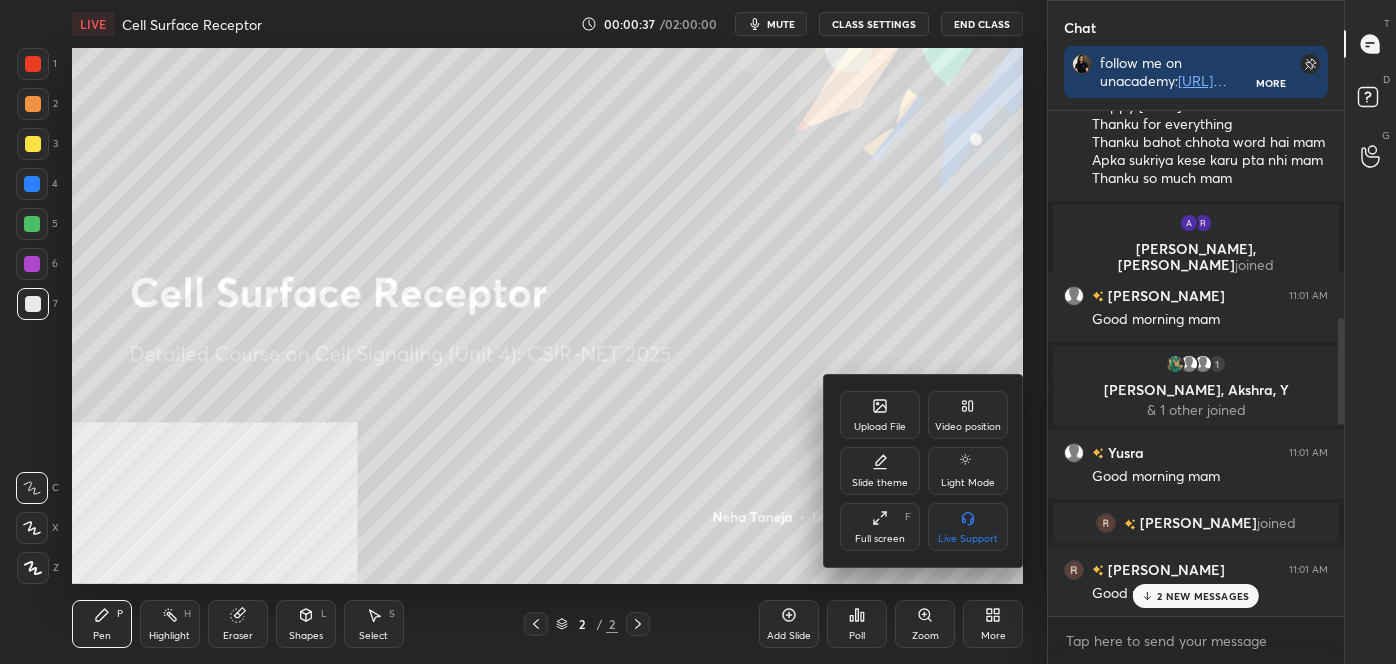 click on "Video position" at bounding box center (968, 415) 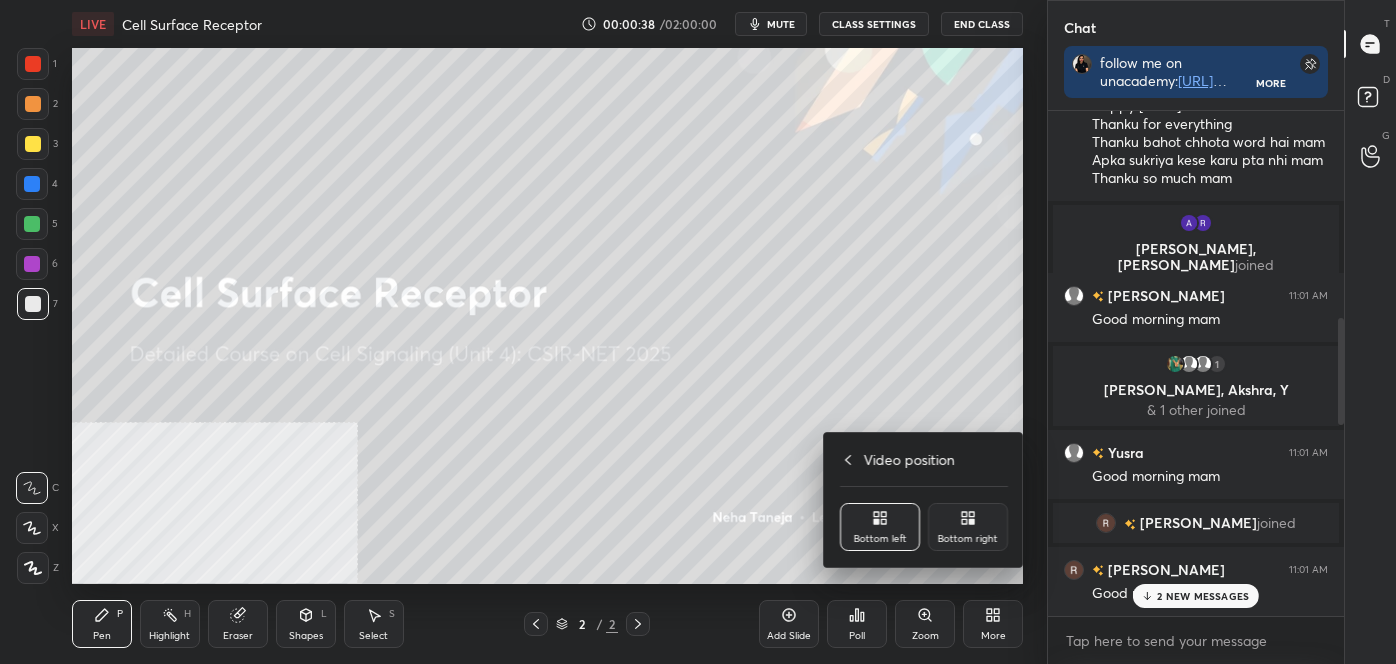 click on "Bottom right" at bounding box center [968, 539] 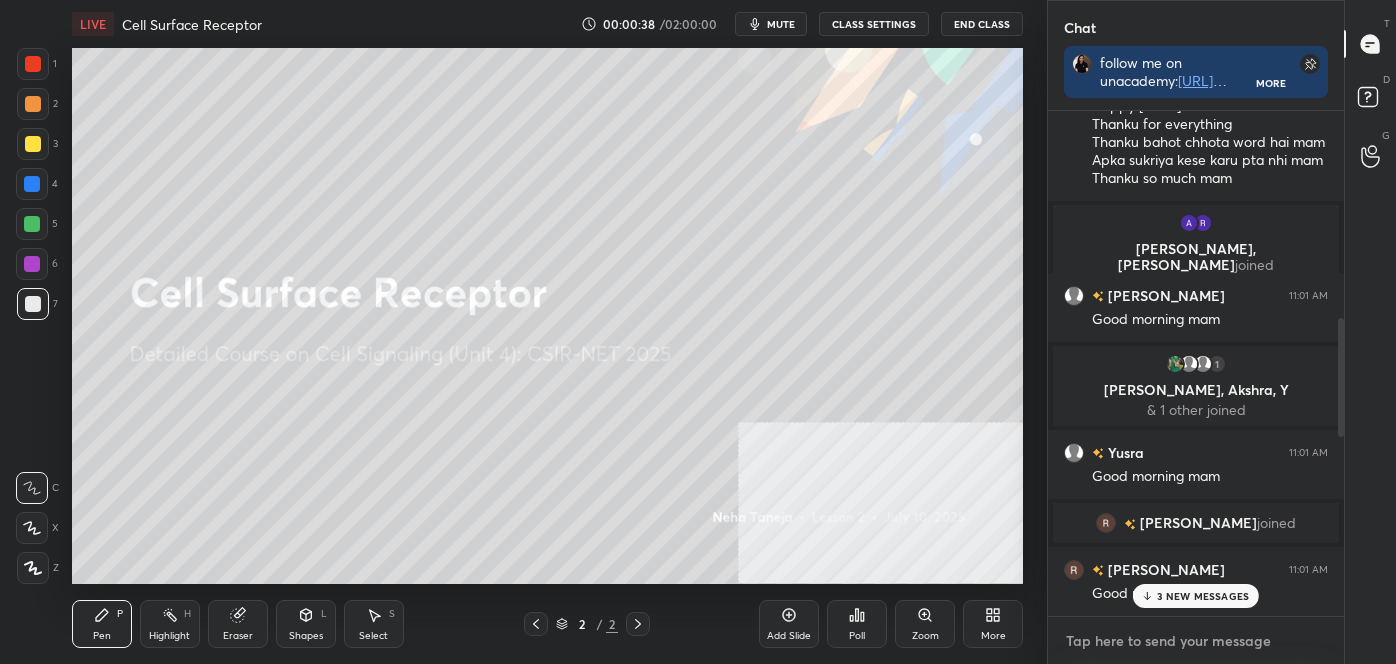 type on "x" 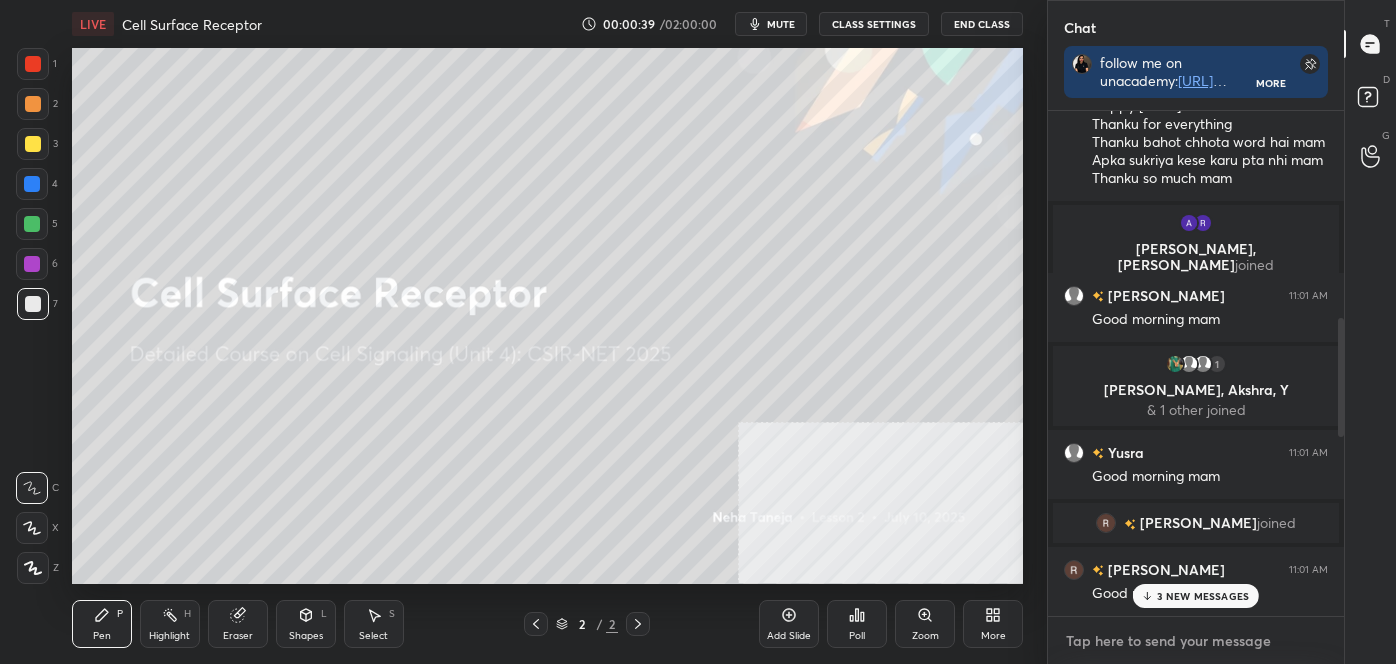 click at bounding box center (1196, 641) 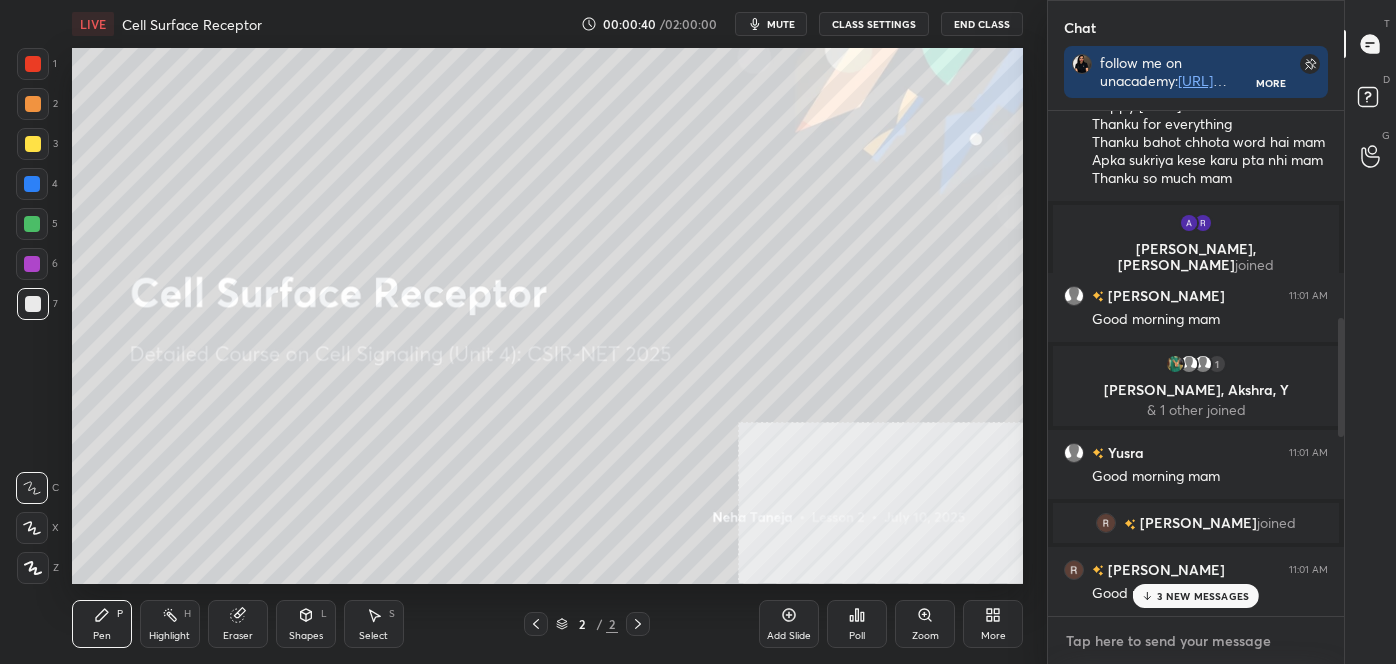 paste on "follow me on unacademy: [URL][DOMAIN_NAME]
join me on telegram: [URL][DOMAIN_NAME]
discussion group - [URL][DOMAIN_NAME]" 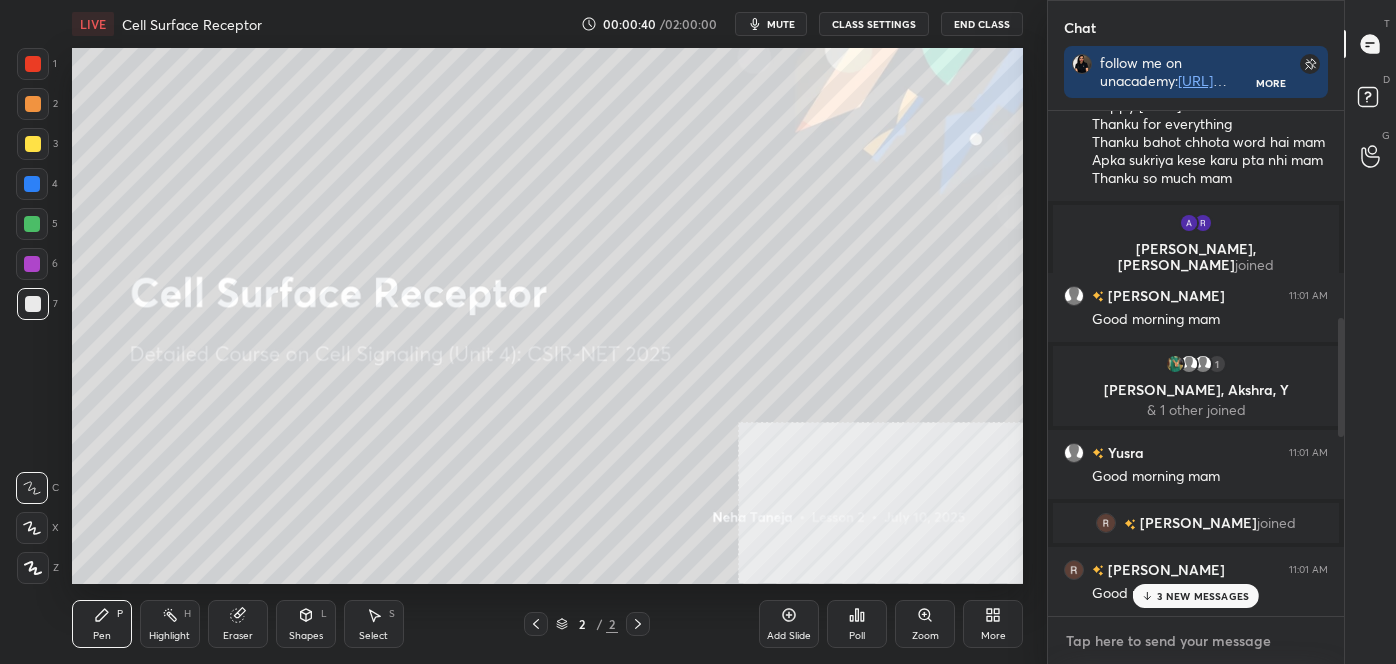 type on "follow me on unacademy: [URL][DOMAIN_NAME]
join me on telegram: [URL][DOMAIN_NAME]
discussion group - [URL][DOMAIN_NAME]" 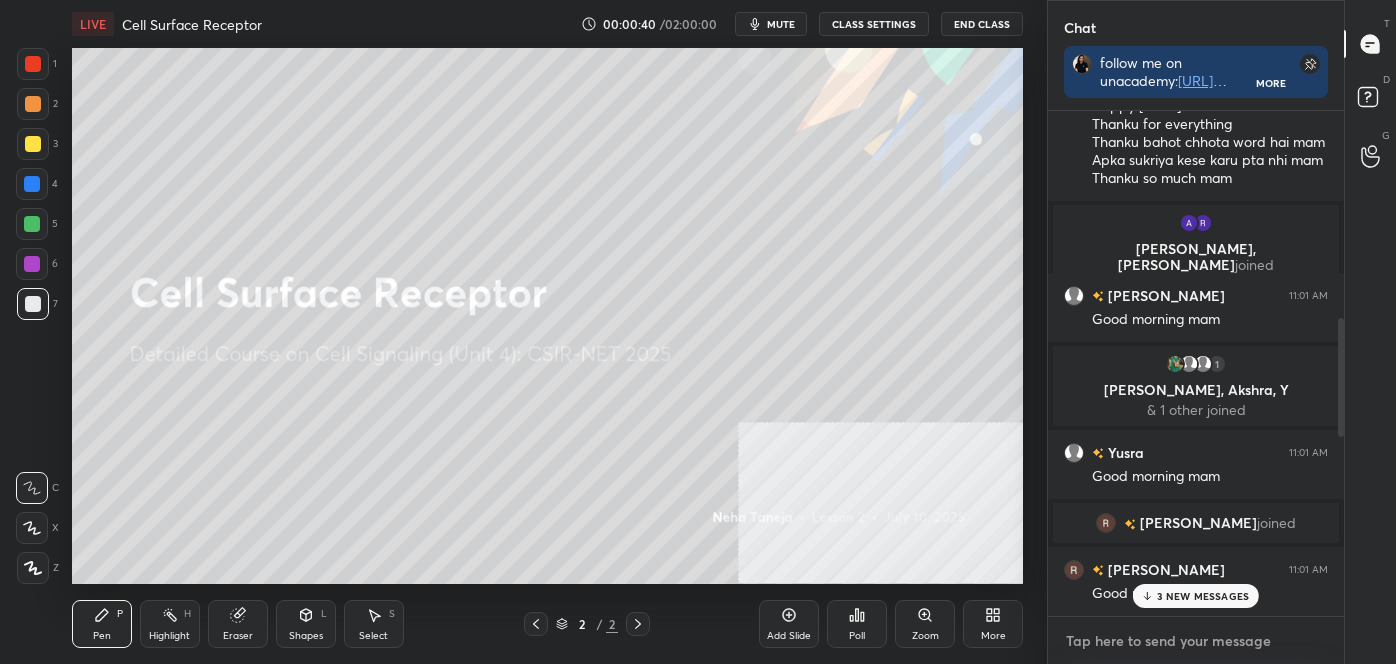 type on "x" 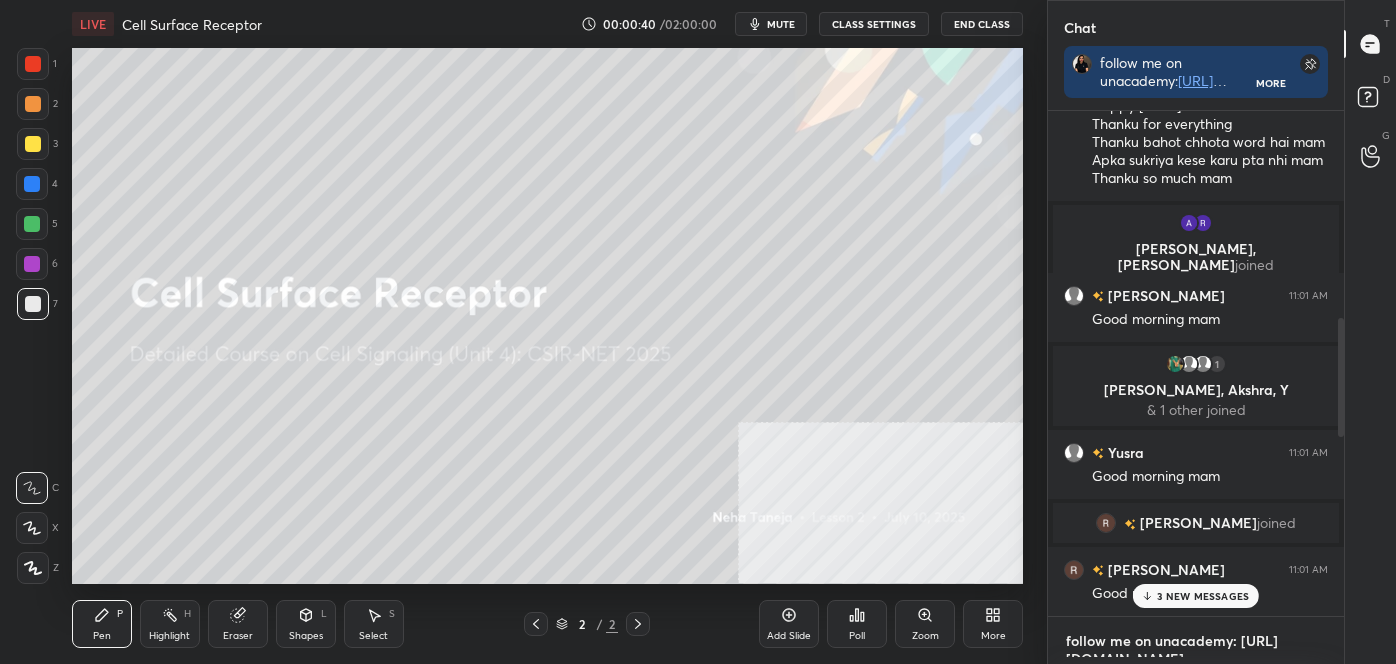 scroll, scrollTop: 72, scrollLeft: 0, axis: vertical 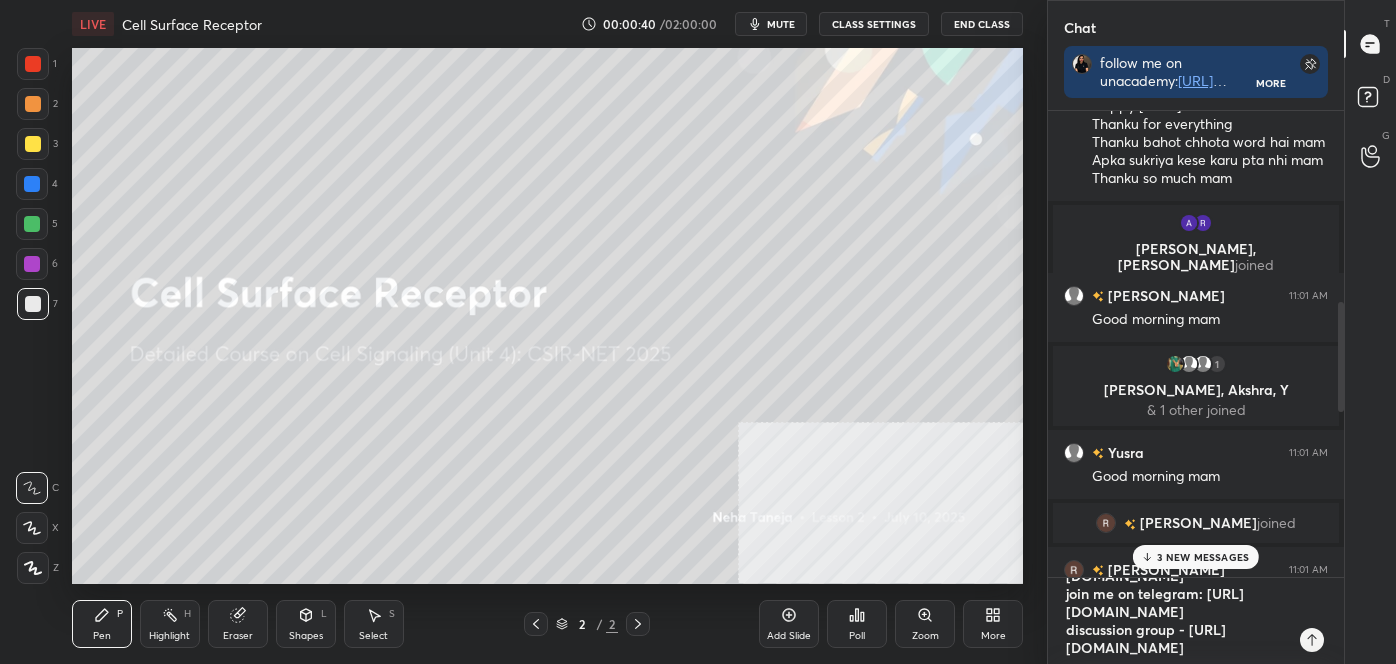 type 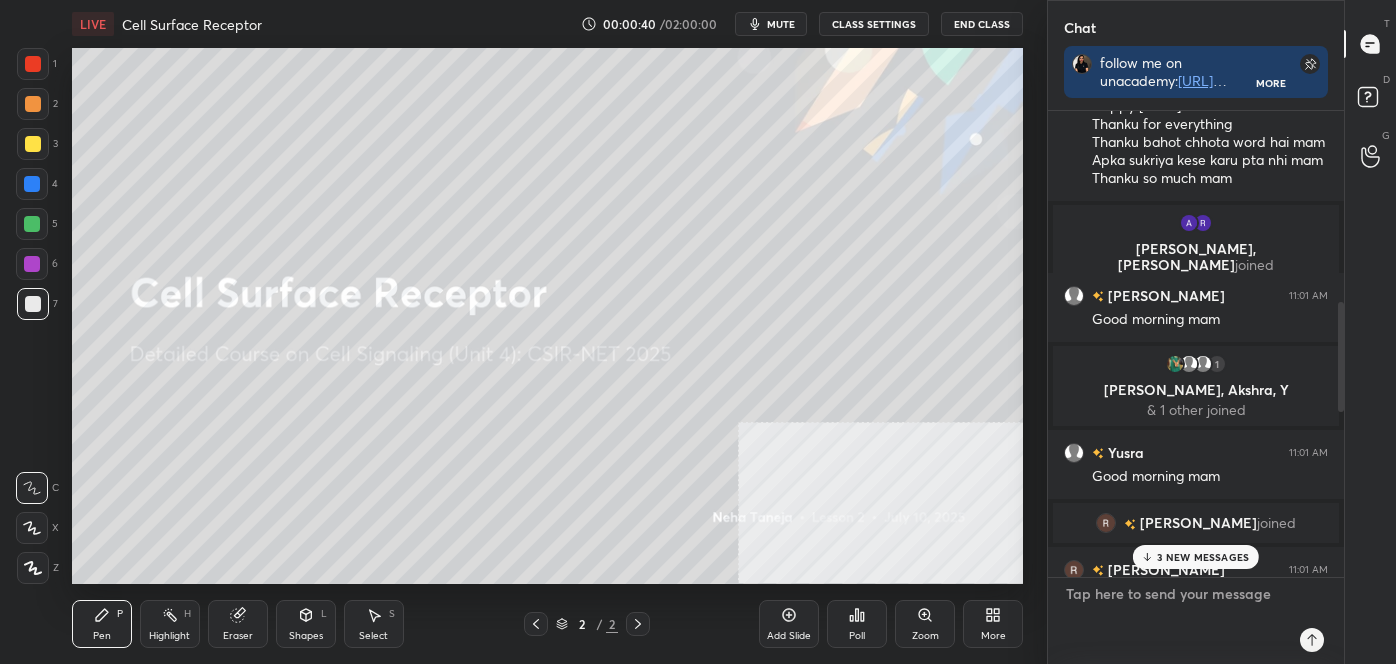scroll, scrollTop: 0, scrollLeft: 0, axis: both 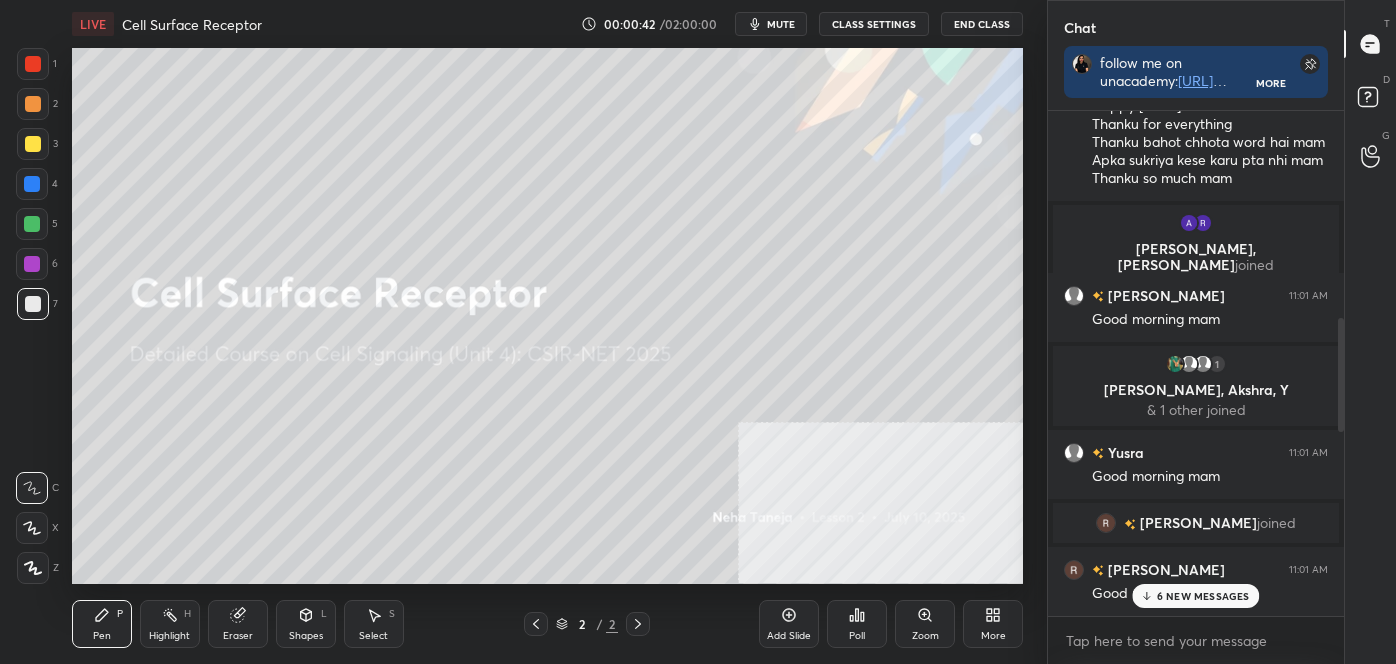 click on "6 NEW MESSAGES" at bounding box center [1195, 596] 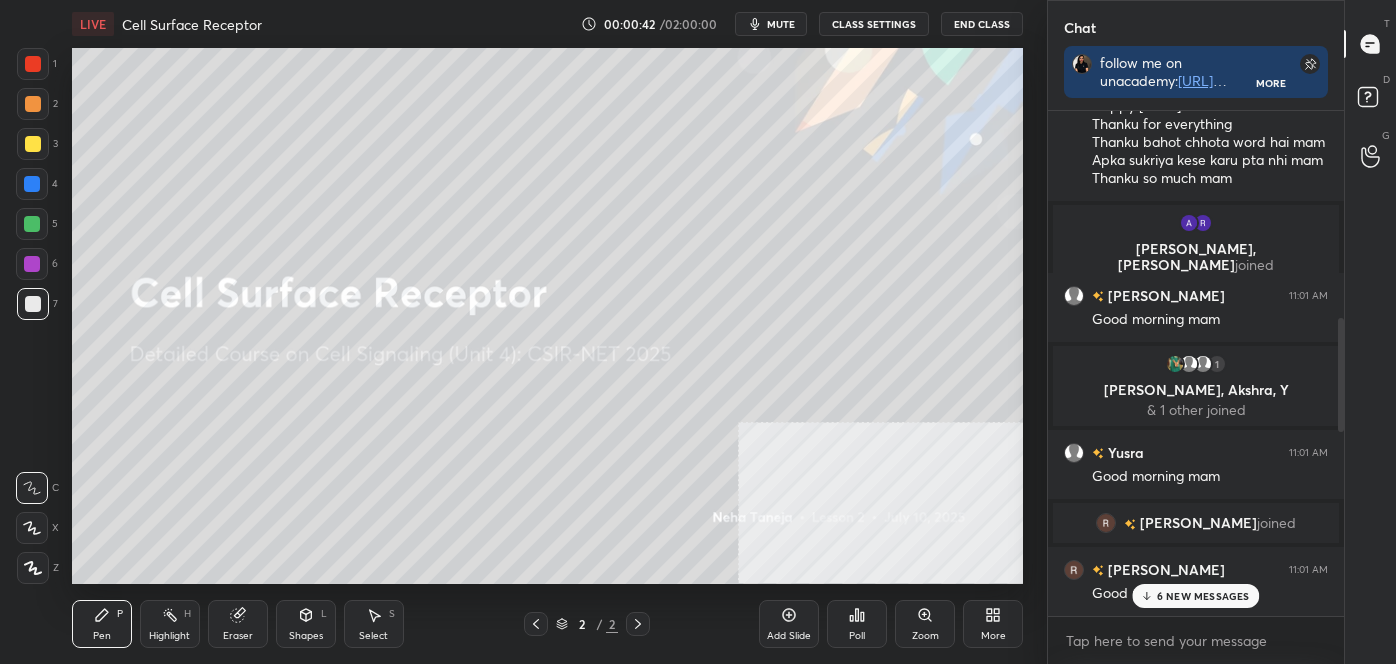 scroll 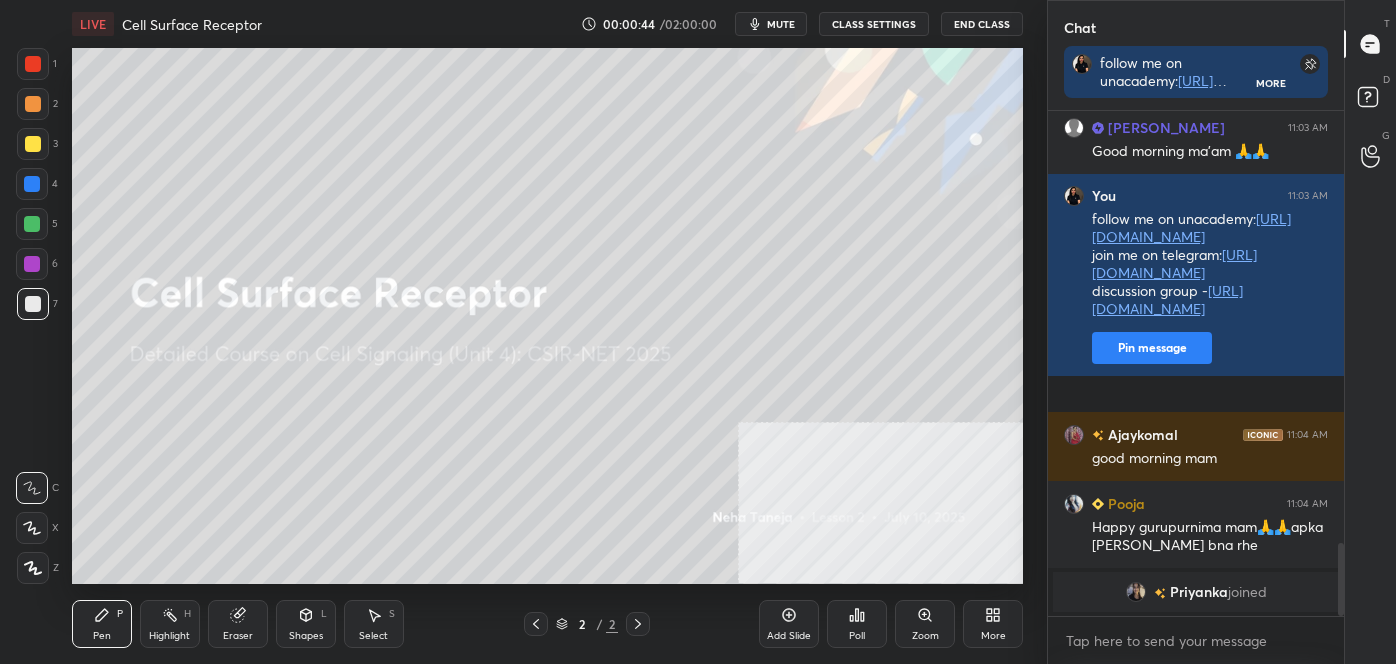 click on "[PERSON_NAME]  joined [PERSON_NAME] 11:03 AM Good morning ma'am 🙏🙏 You 11:03 AM follow me on unacademy:  [URL][DOMAIN_NAME]
join me on telegram:  [URL][DOMAIN_NAME]
discussion group -  [URL][DOMAIN_NAME] Pin message Ajaykomal 11:04 AM good morning mam Pooja 11:04 AM Happy gurupurnima mam🙏🙏apka [PERSON_NAME] bna rhe [PERSON_NAME]  joined" at bounding box center (1196, 363) 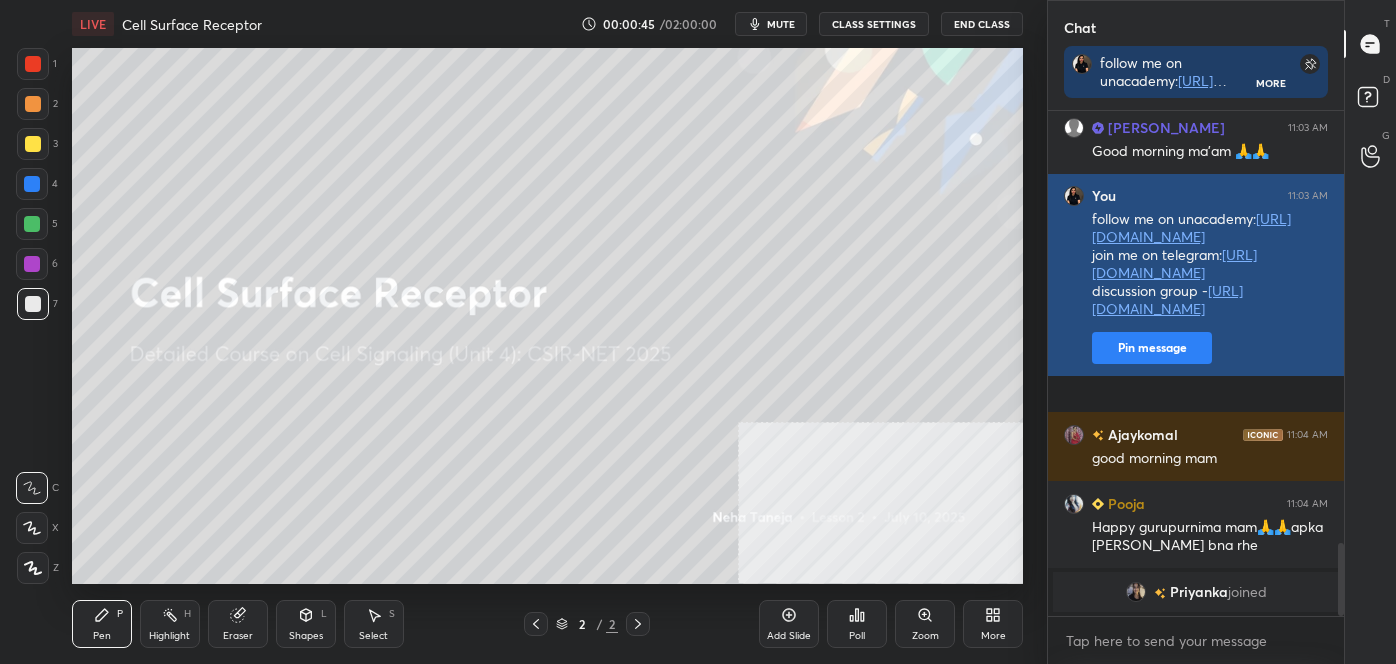 click on "Pin message" at bounding box center [1152, 348] 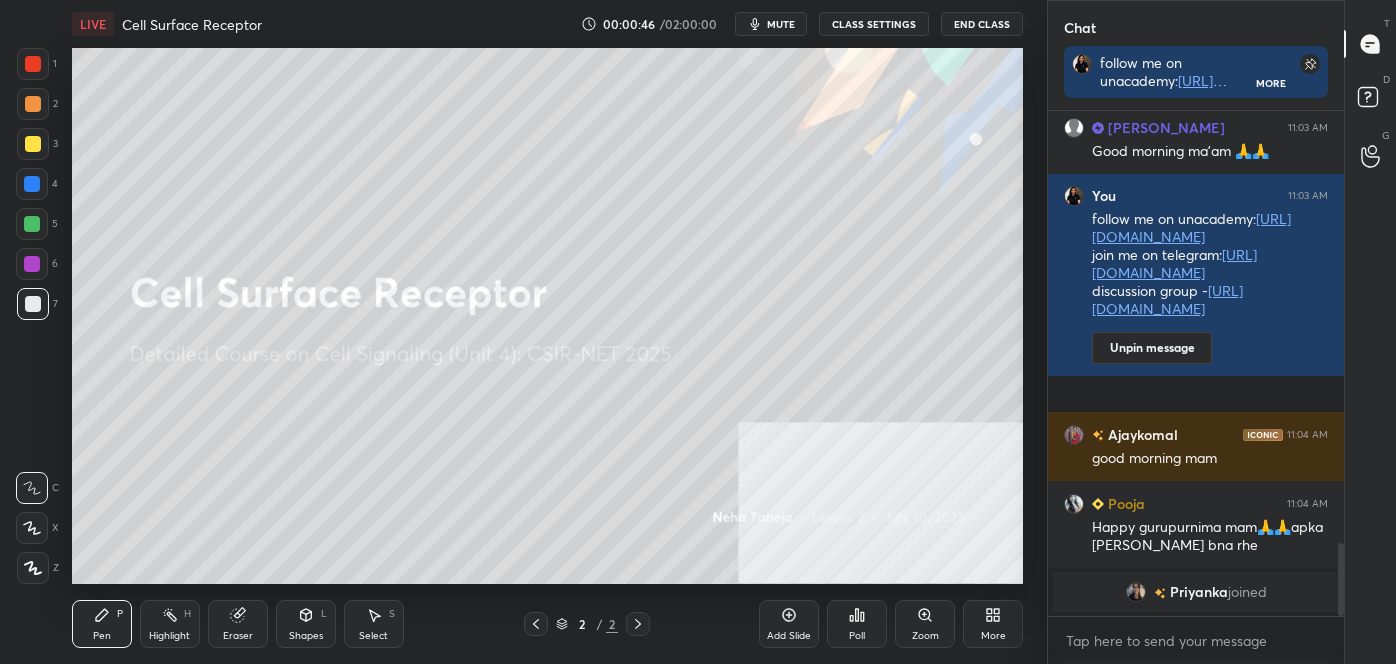 click on "Chat follow me on unacademy:  [URL][DOMAIN_NAME]
join me on telegram:  [URL][DOMAIN_NAME]
discussion group -  [URL][DOMAIN_NAME] More [PERSON_NAME]  joined [PERSON_NAME] 11:03 AM Good morning ma'am 🙏🙏 You 11:03 AM follow me on unacademy:  [URL][DOMAIN_NAME]
join me on telegram:  [URL][DOMAIN_NAME]
discussion group -  [URL][DOMAIN_NAME] Unpin message Ajaykomal 11:04 AM good morning mam Pooja 11:04 AM Happy gurupurnima mam🙏🙏apka [PERSON_NAME] bna rhe [PERSON_NAME]  joined JUMP TO LATEST Enable hand raising Enable raise hand to speak to learners. Once enabled, chat will be turned off temporarily. Enable x   introducing Raise a hand with a doubt Now learners can raise their hand along with a doubt  How it works? Doubts asked by learners will show up here NEW DOUBTS ASKED No one has raised a hand yet Can't raise hand Got it T Messages (T) D Doubts (D) G Raise Hand (G)" at bounding box center (1221, 332) 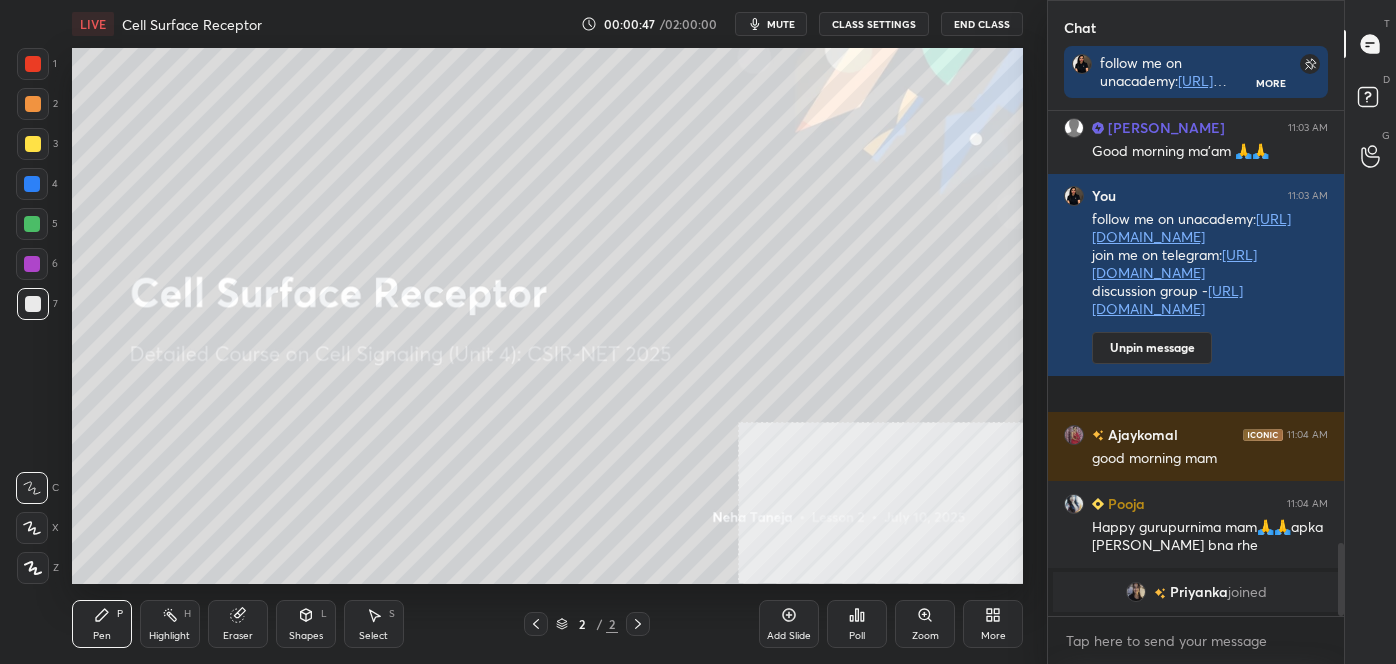 drag, startPoint x: 1341, startPoint y: 558, endPoint x: 1330, endPoint y: 616, distance: 59.03389 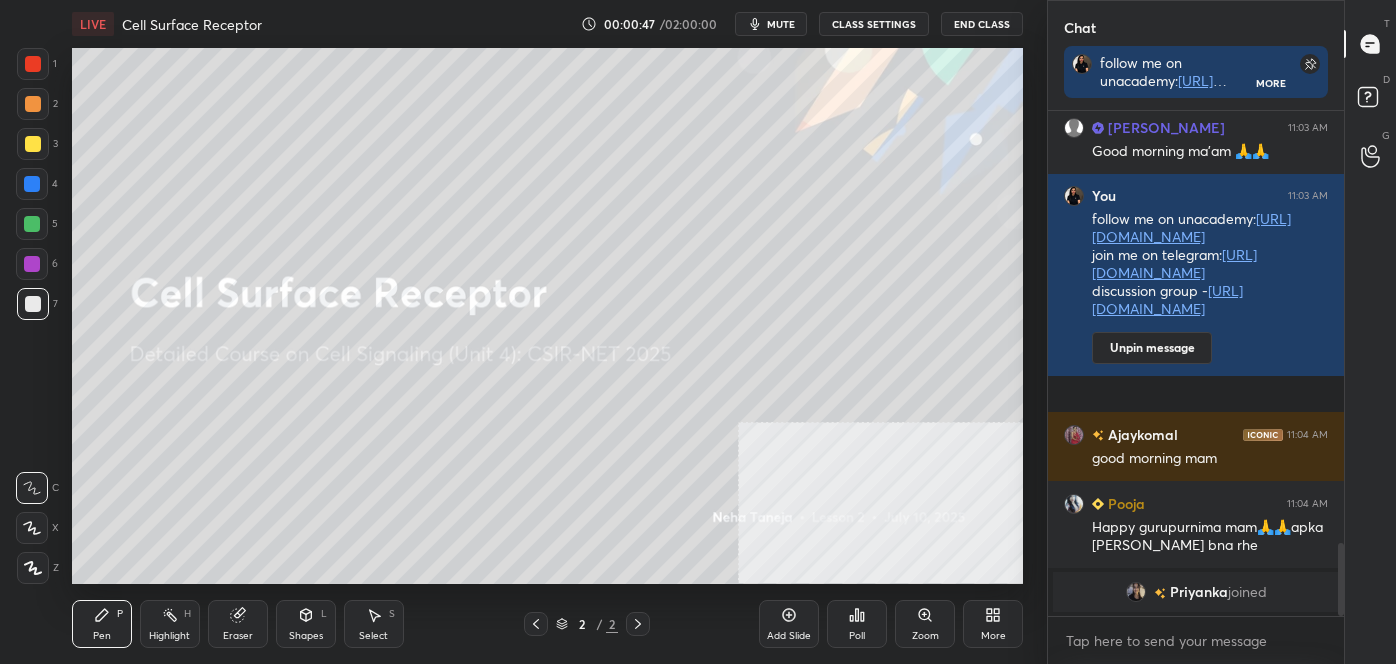 click on "[PERSON_NAME]  joined [PERSON_NAME] 11:03 AM Good morning ma'am 🙏🙏 You 11:03 AM follow me on unacademy:  [URL][DOMAIN_NAME]
join me on telegram:  [URL][DOMAIN_NAME]
discussion group -  [URL][DOMAIN_NAME] Unpin message Ajaykomal 11:04 AM good morning mam [PERSON_NAME] 11:04 AM Happy gurupurnima mam🙏🙏apka [PERSON_NAME] bna rhe [PERSON_NAME]  joined JUMP TO LATEST Enable hand raising Enable raise hand to speak to learners. Once enabled, chat will be turned off temporarily. Enable x" at bounding box center [1196, 387] 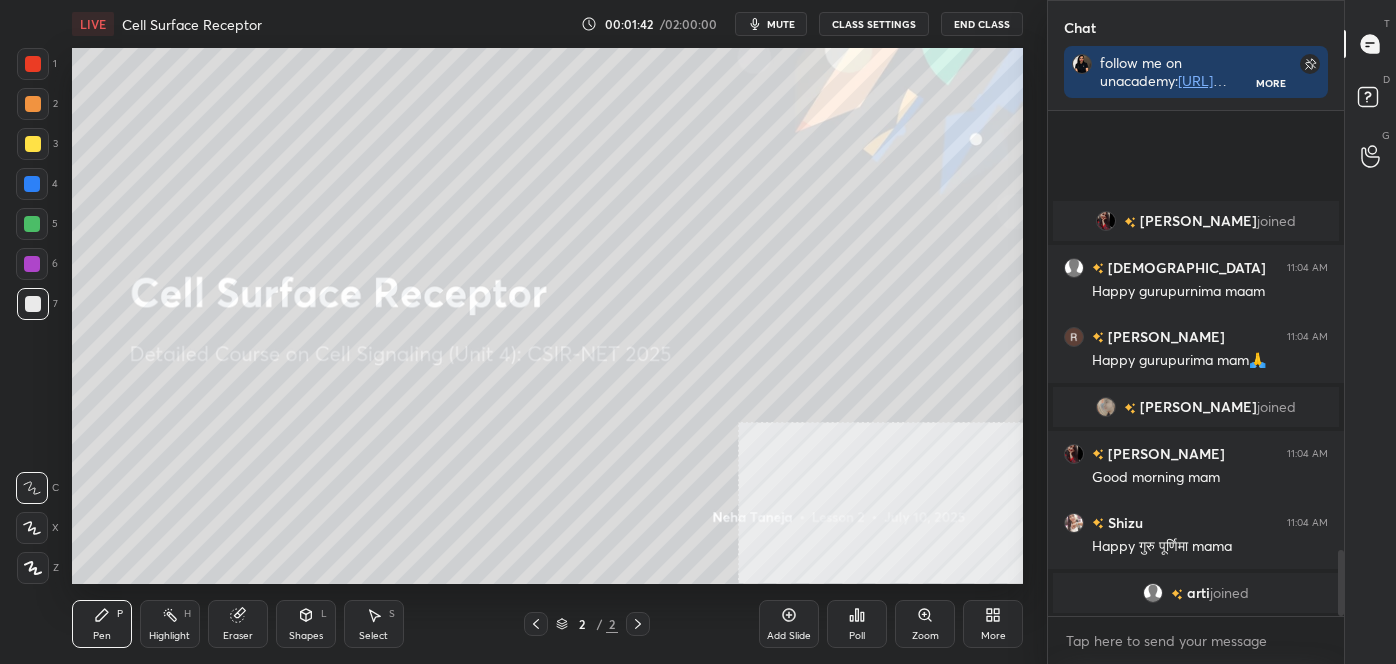 scroll, scrollTop: 3351, scrollLeft: 0, axis: vertical 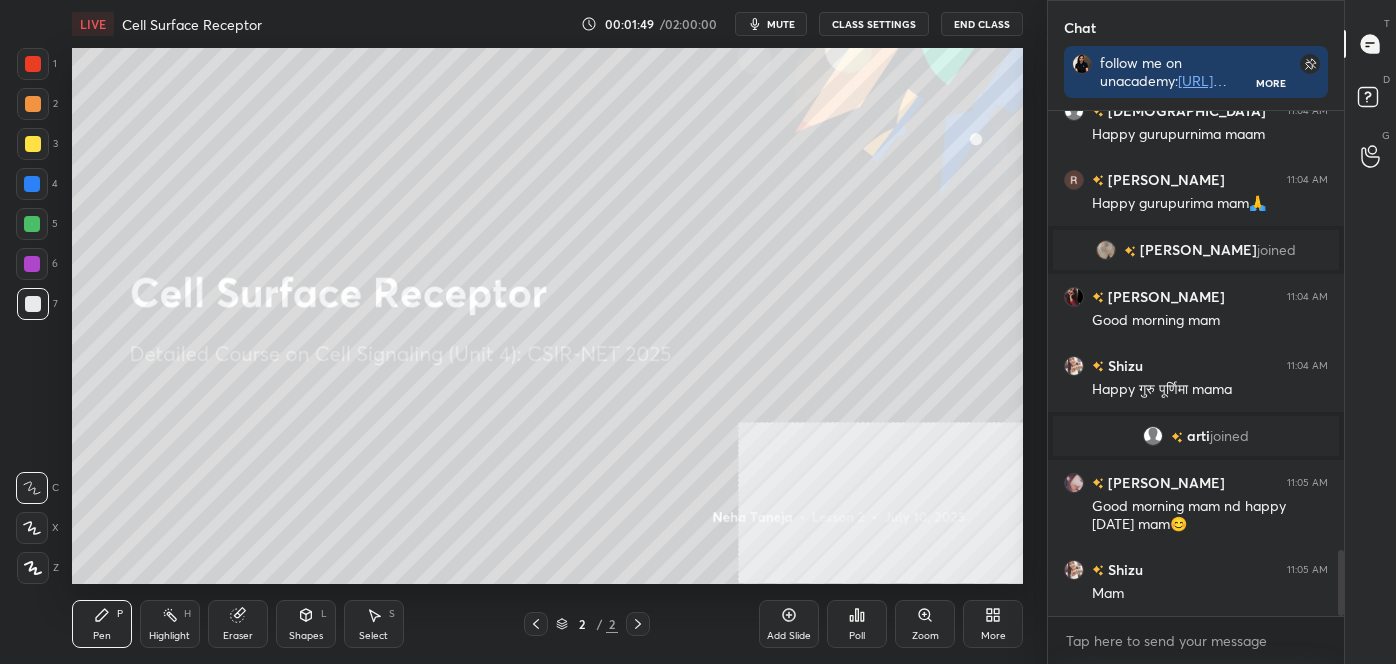click at bounding box center [32, 488] 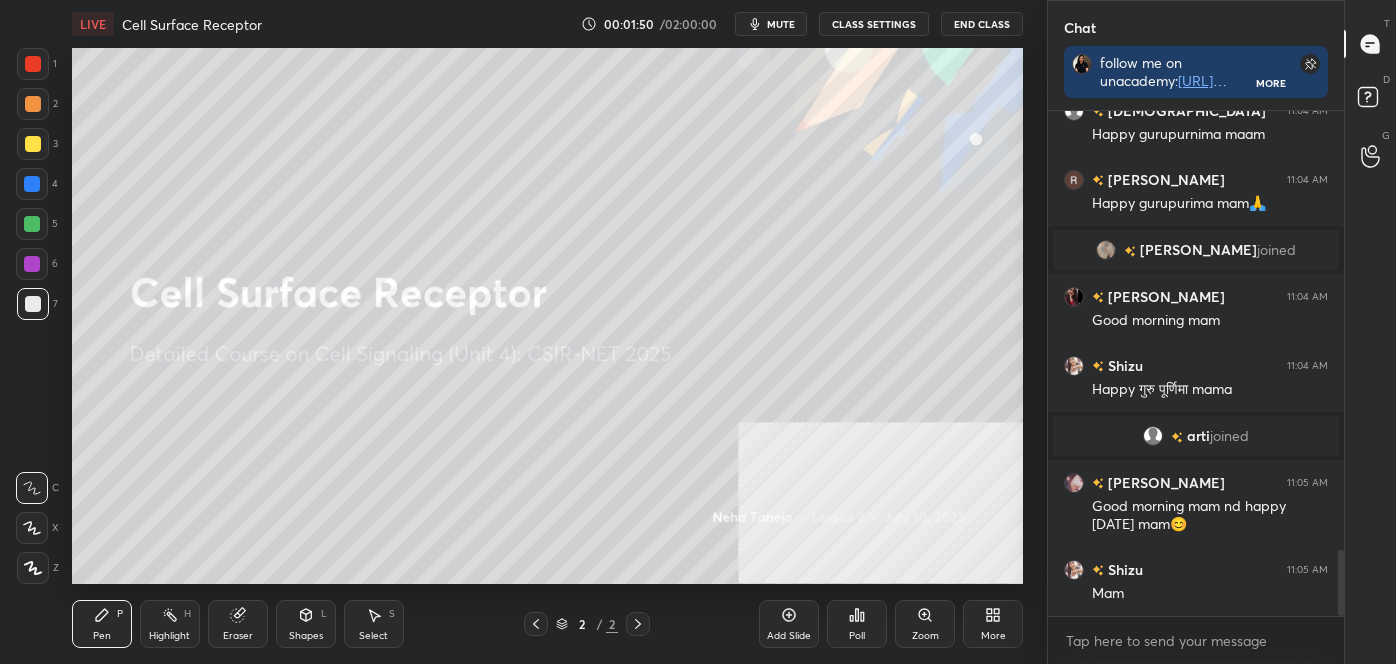 scroll, scrollTop: 3399, scrollLeft: 0, axis: vertical 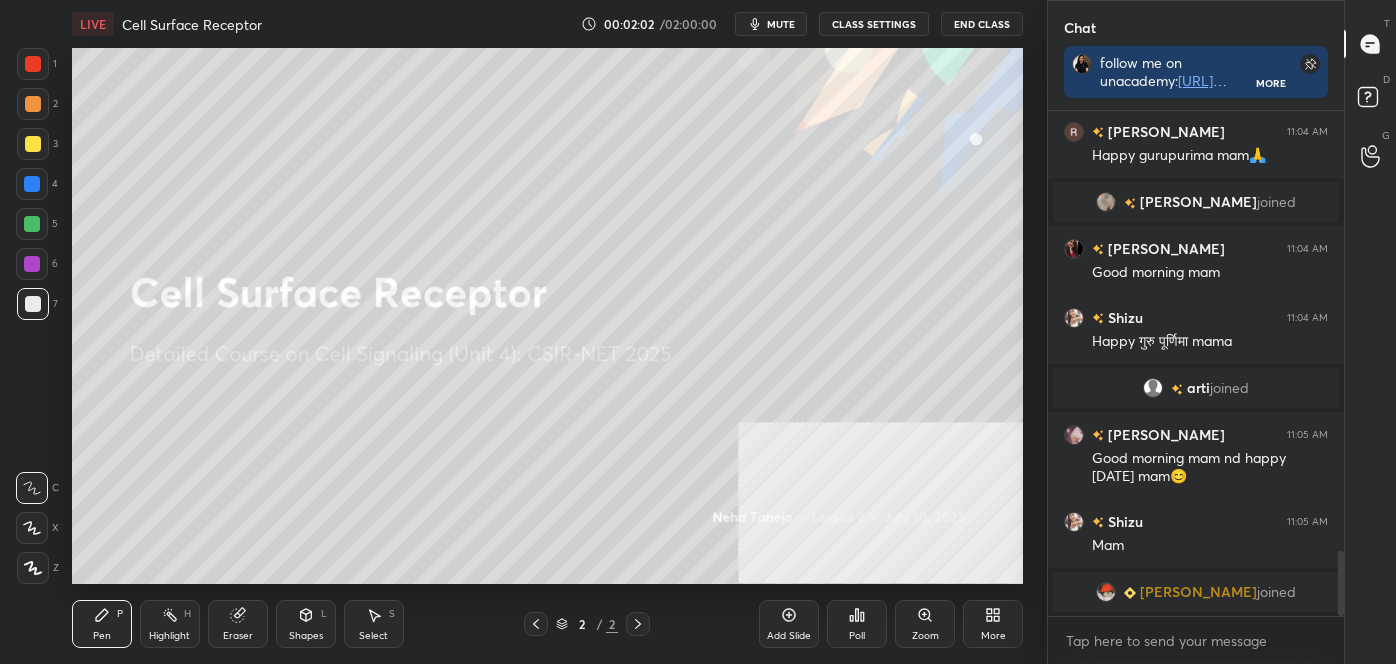 click on "Chat follow me on unacademy:  [URL][DOMAIN_NAME]
join me on telegram:  [URL][DOMAIN_NAME]
discussion group -  [URL][DOMAIN_NAME] More Ansari 11:04 AM Happy gurupurnima maam [PERSON_NAME] 11:04 AM Happy gurupurima mam🙏 [PERSON_NAME]  joined [PERSON_NAME] 11:04 AM Good morning mam Shizu 11:04 AM Happy गुरु पूर्णिमा mama arti  joined [PERSON_NAME] 11:05 AM Good morning mam nd happy [DATE] mam😊 Shizu 11:05 AM Mam [PERSON_NAME]  joined JUMP TO LATEST Enable hand raising Enable raise hand to speak to learners. Once enabled, chat will be turned off temporarily. Enable x   introducing Raise a hand with a doubt Now learners can raise their hand along with a doubt  How it works? Doubts asked by learners will show up here NEW DOUBTS ASKED No one has raised a hand yet Can't raise hand Looks like educator just invited you to speak. Please wait before you can raise your hand again. Got it T Messages (T) D Doubts (D) G Raise Hand (G)" at bounding box center [1221, 332] 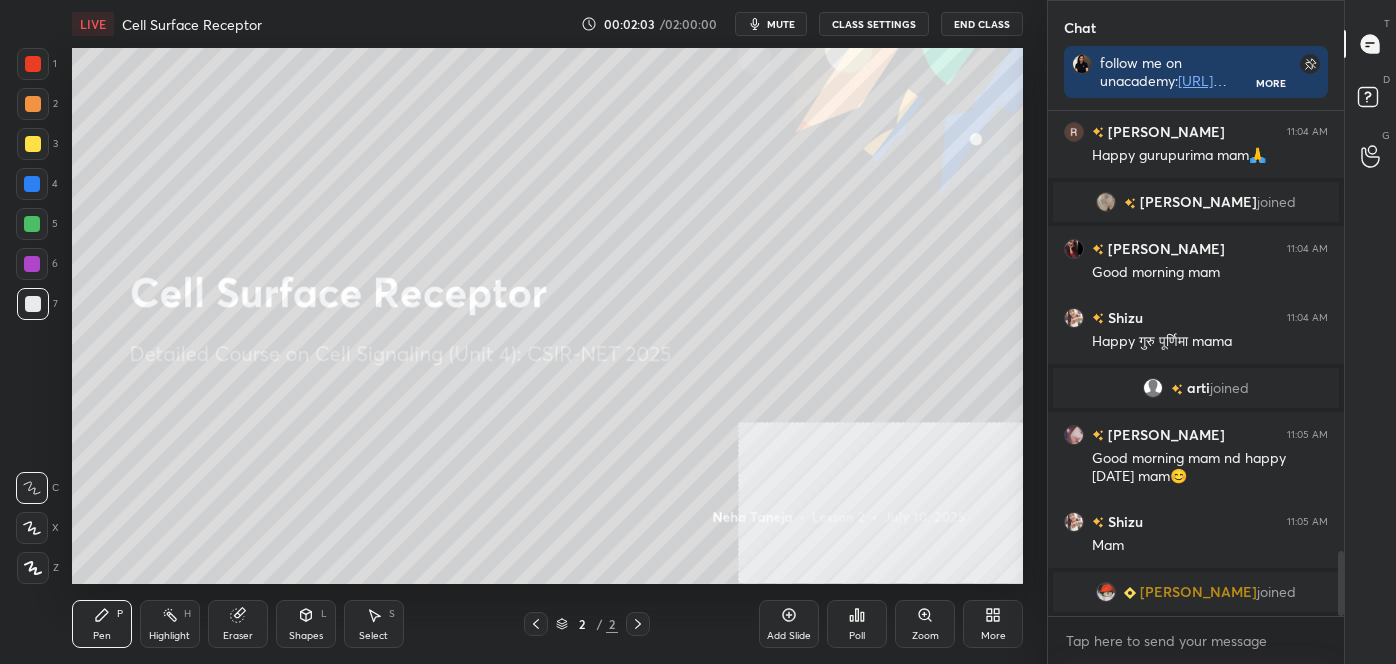 drag, startPoint x: 1339, startPoint y: 579, endPoint x: 1323, endPoint y: 593, distance: 21.260292 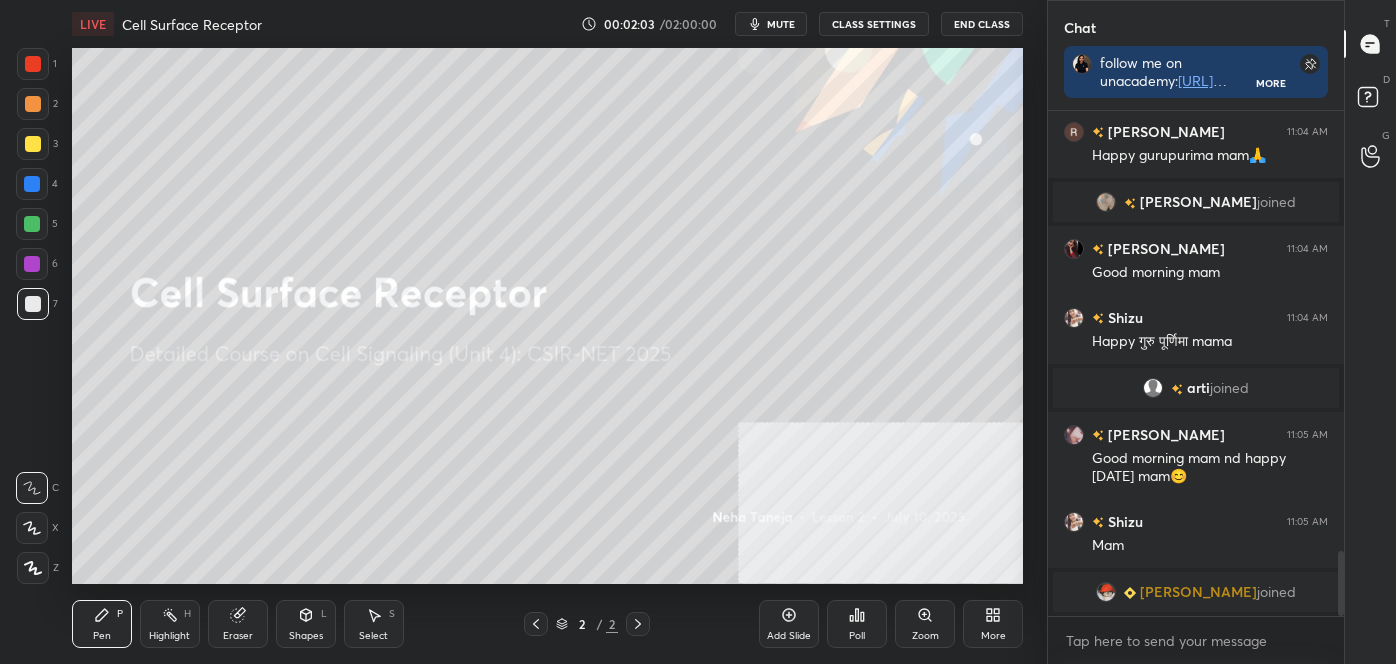 click at bounding box center [1338, 363] 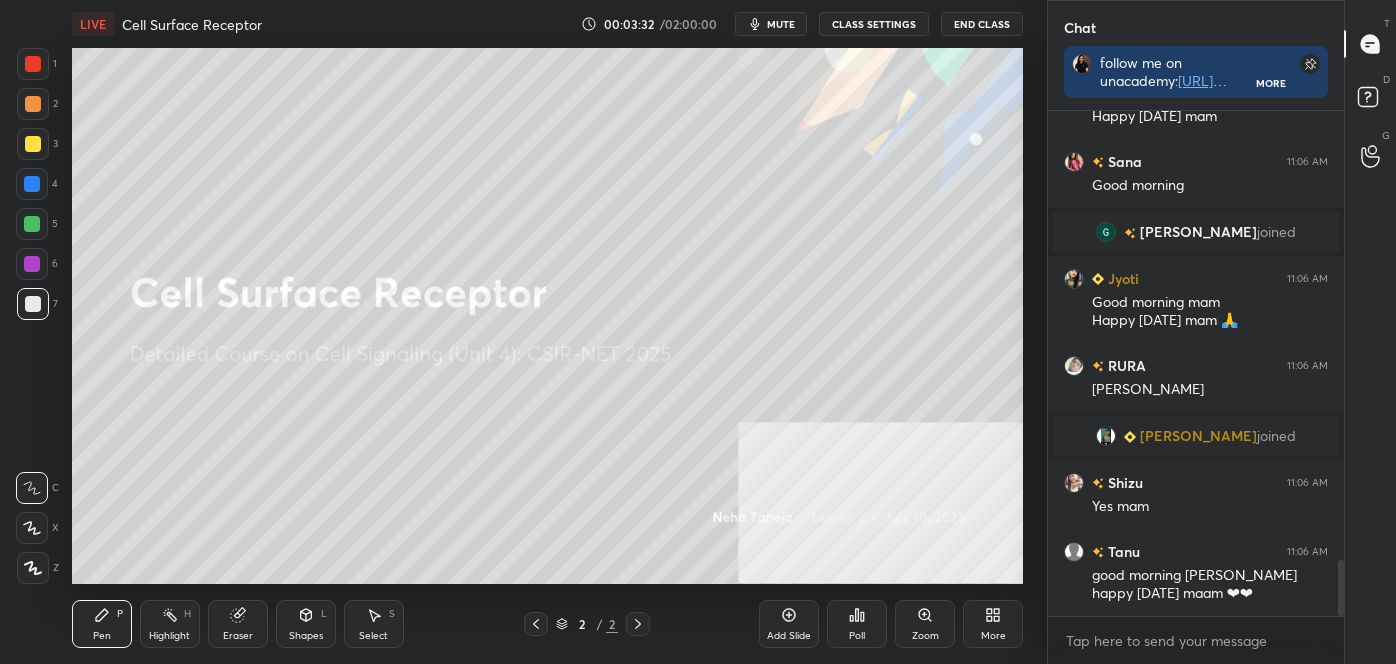 scroll, scrollTop: 4007, scrollLeft: 0, axis: vertical 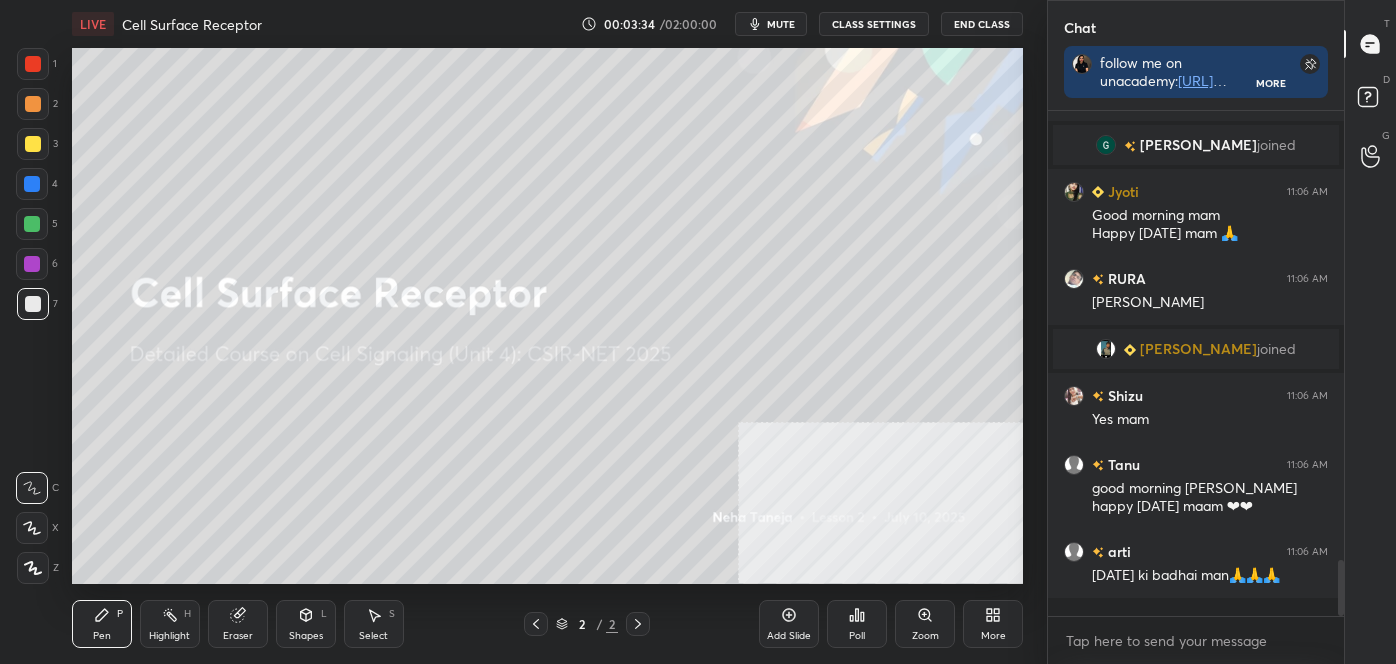 click at bounding box center [33, 64] 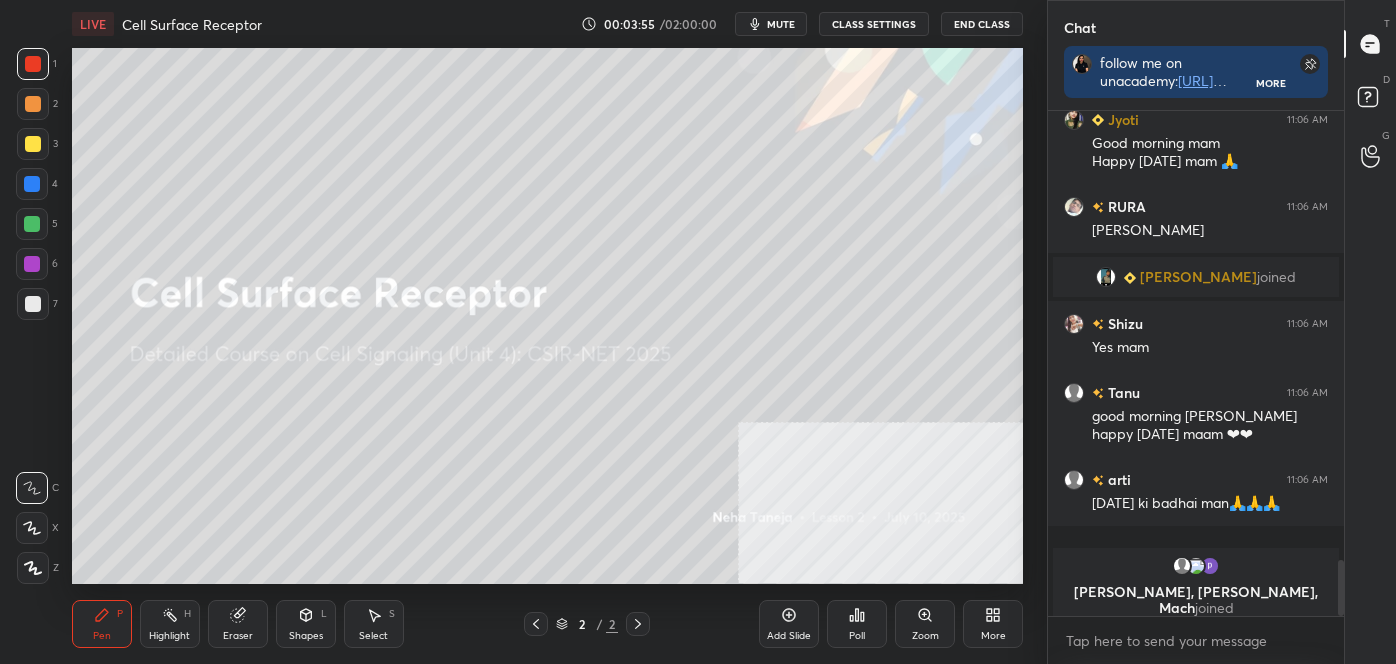 scroll, scrollTop: 4095, scrollLeft: 0, axis: vertical 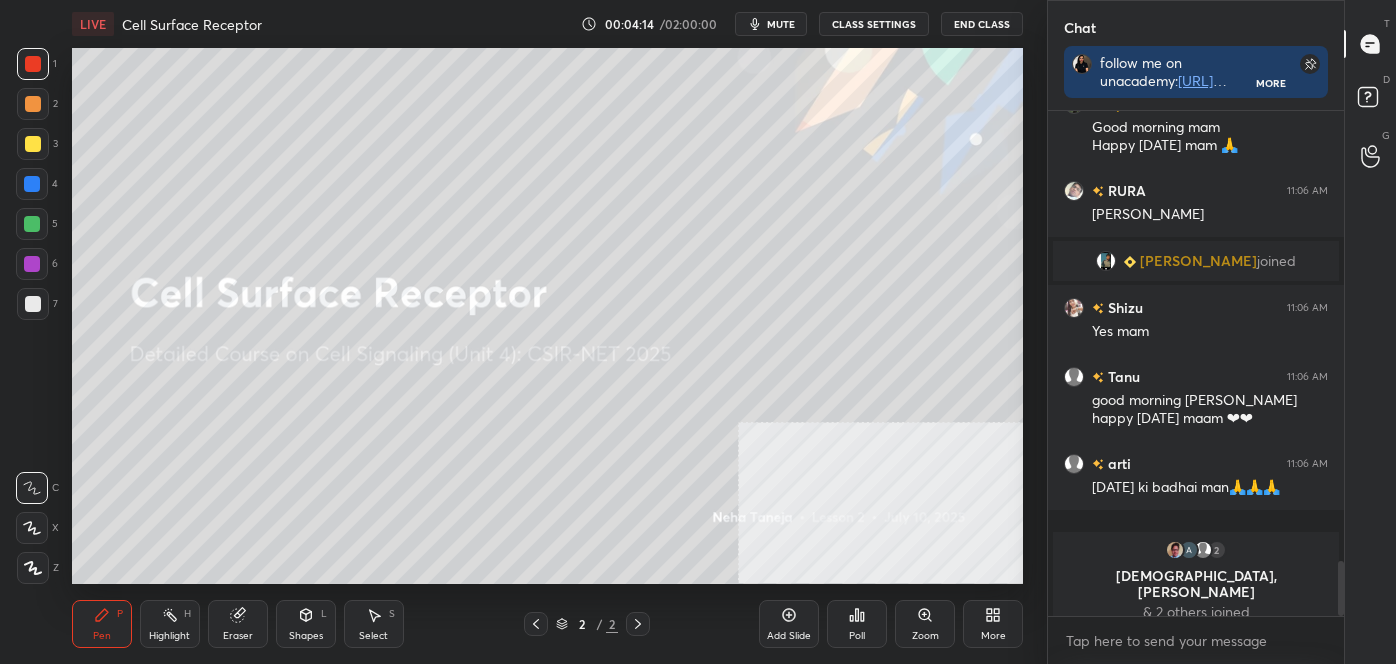 click on "Eraser" at bounding box center (238, 624) 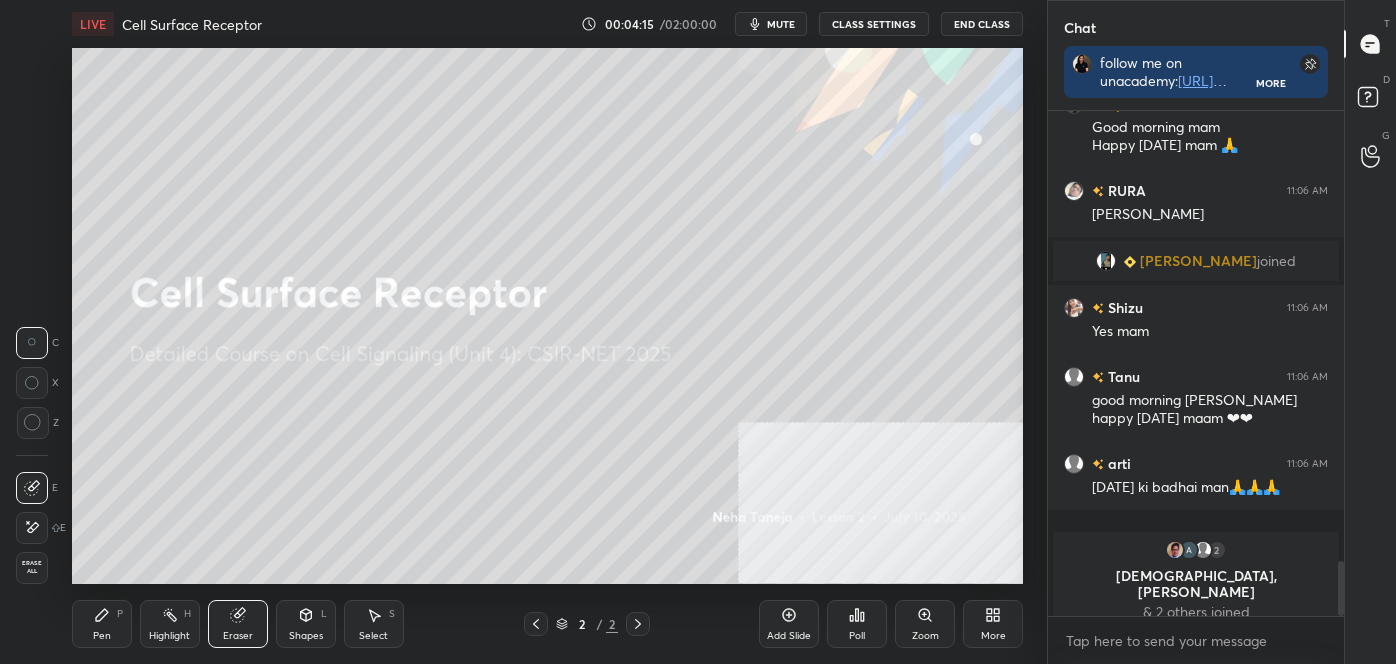 click on "Erase all" at bounding box center (32, 567) 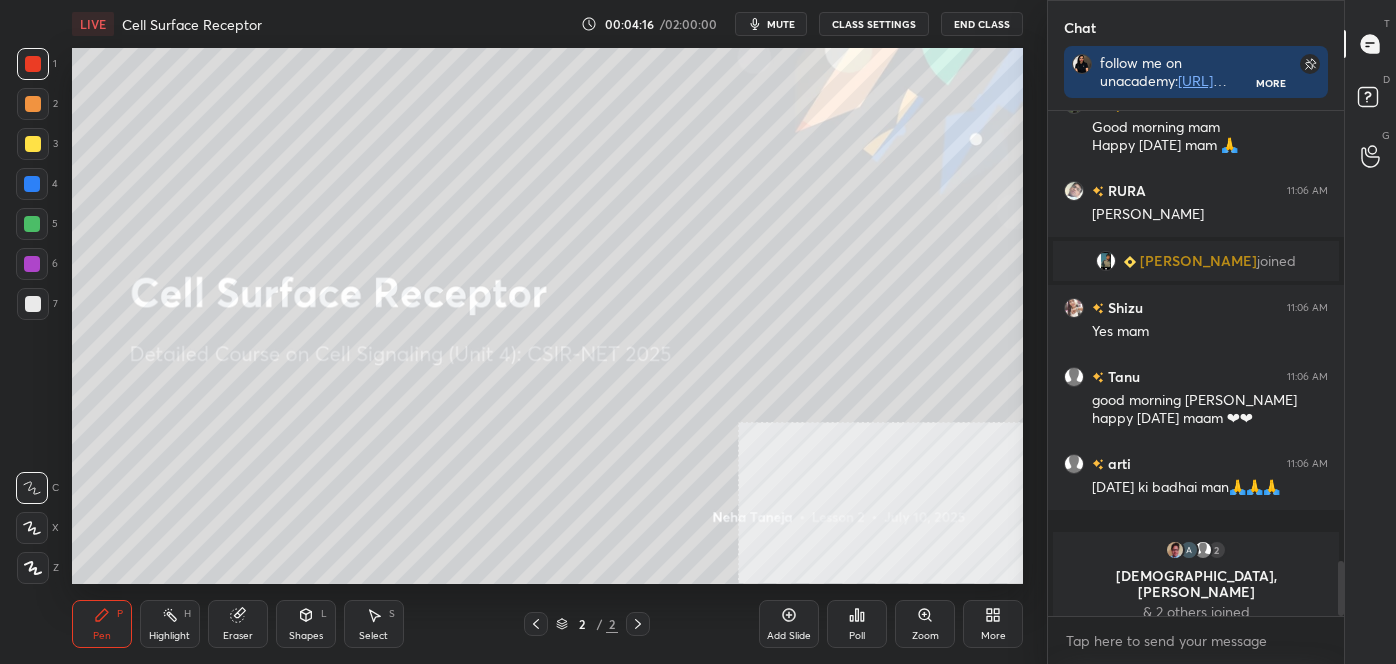click on "Pen P" at bounding box center (102, 624) 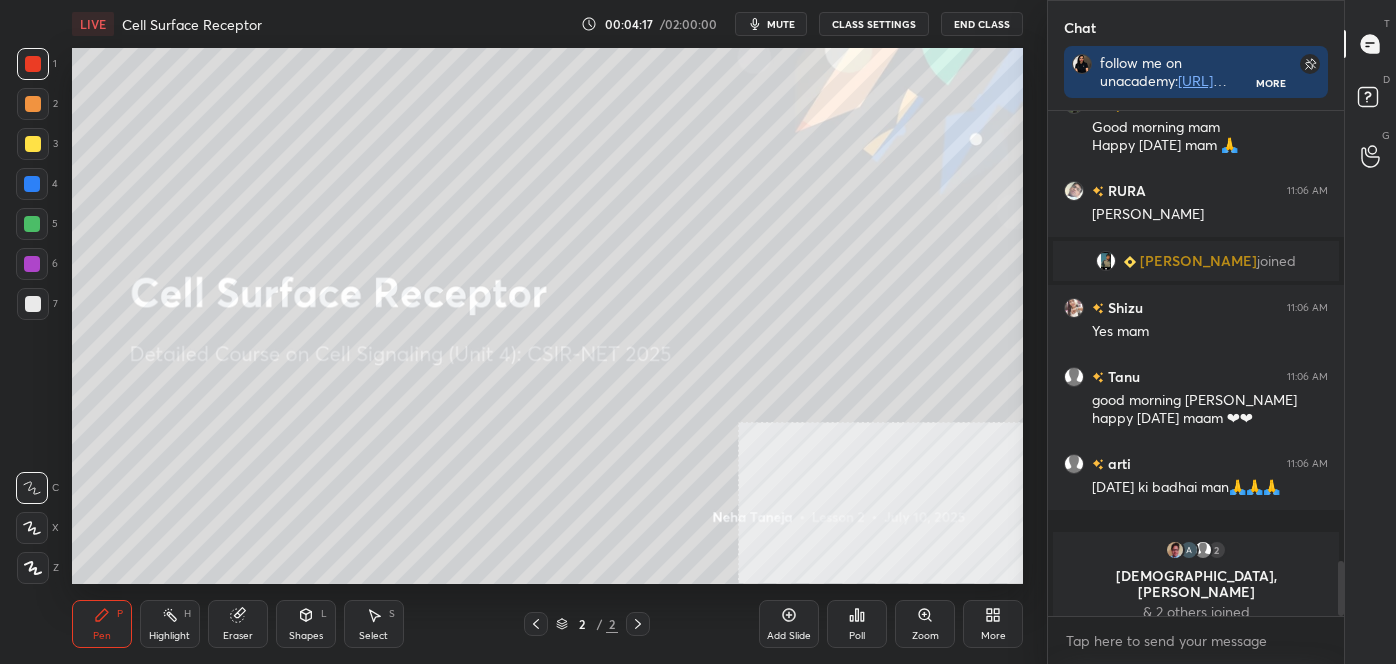 click 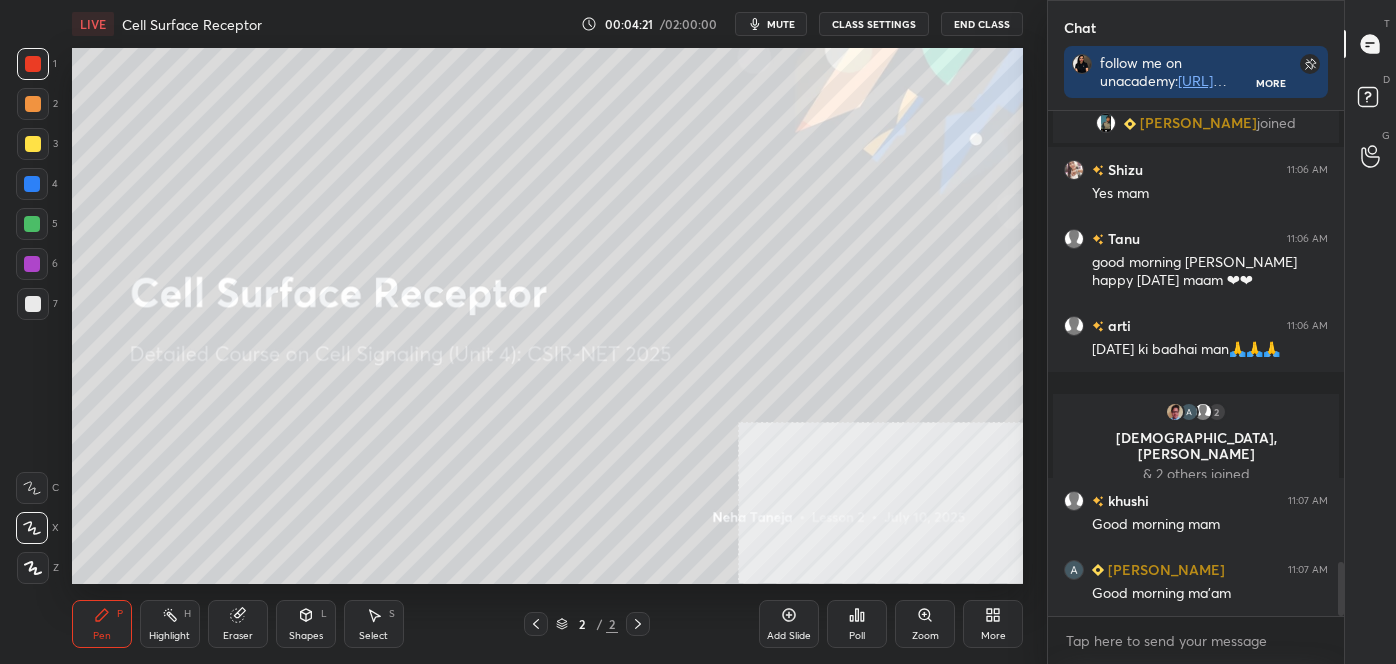 scroll, scrollTop: 4264, scrollLeft: 0, axis: vertical 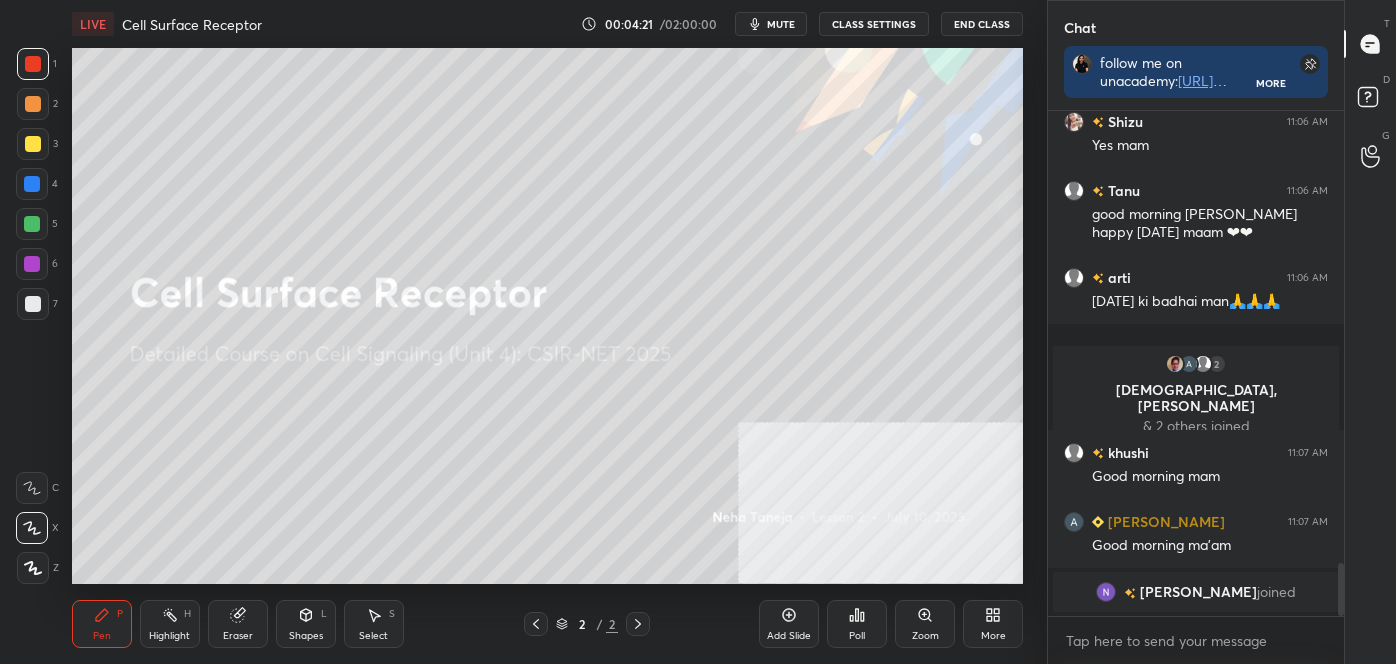 click at bounding box center (33, 144) 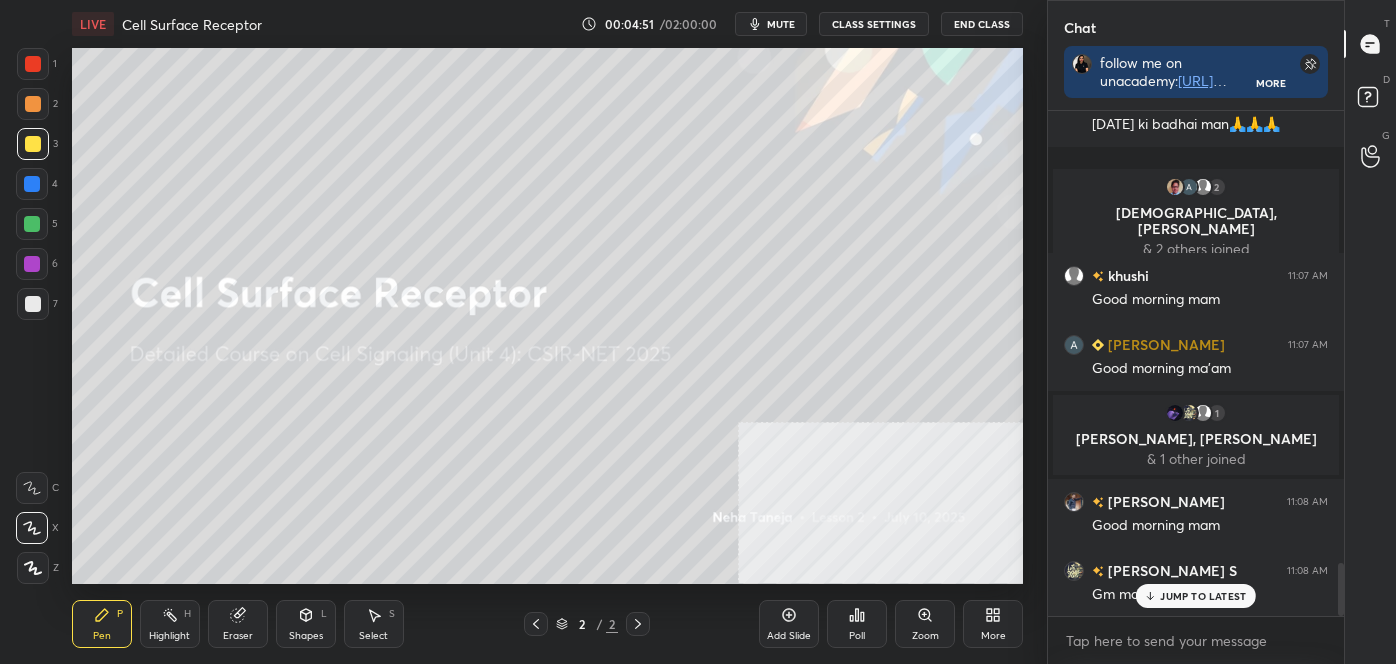 scroll, scrollTop: 4413, scrollLeft: 0, axis: vertical 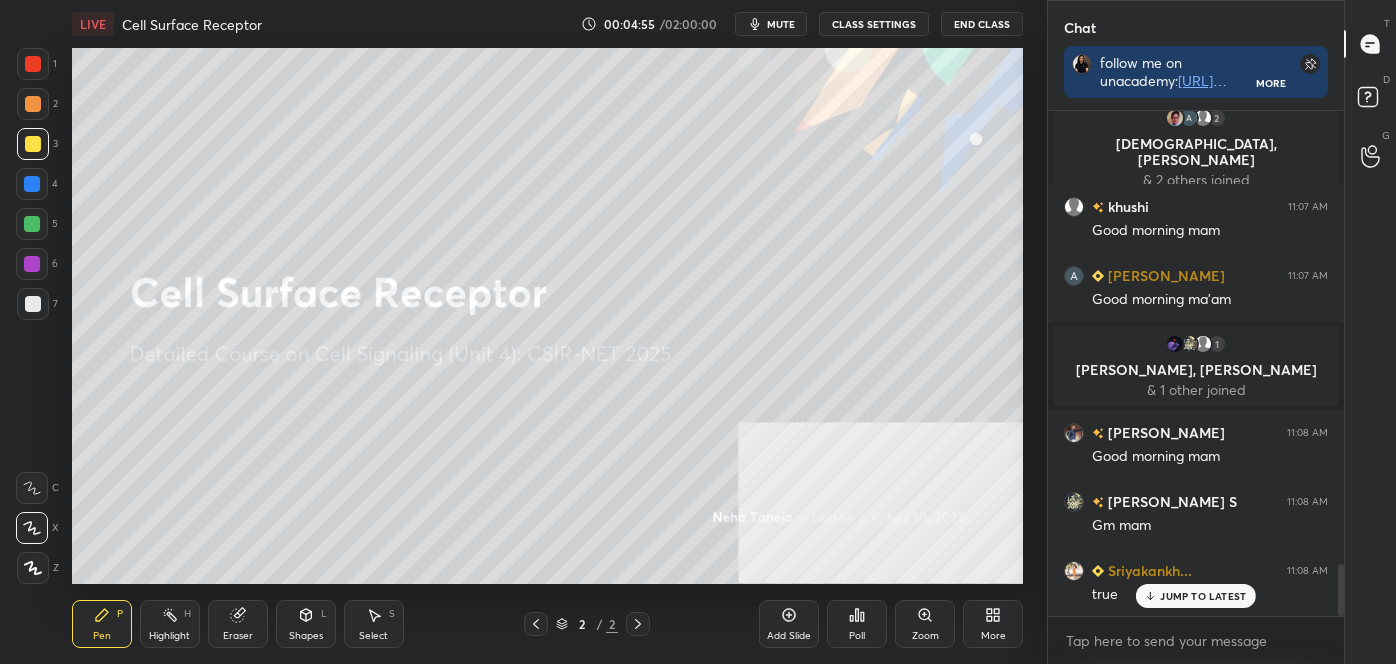 click on "Eraser" at bounding box center [238, 636] 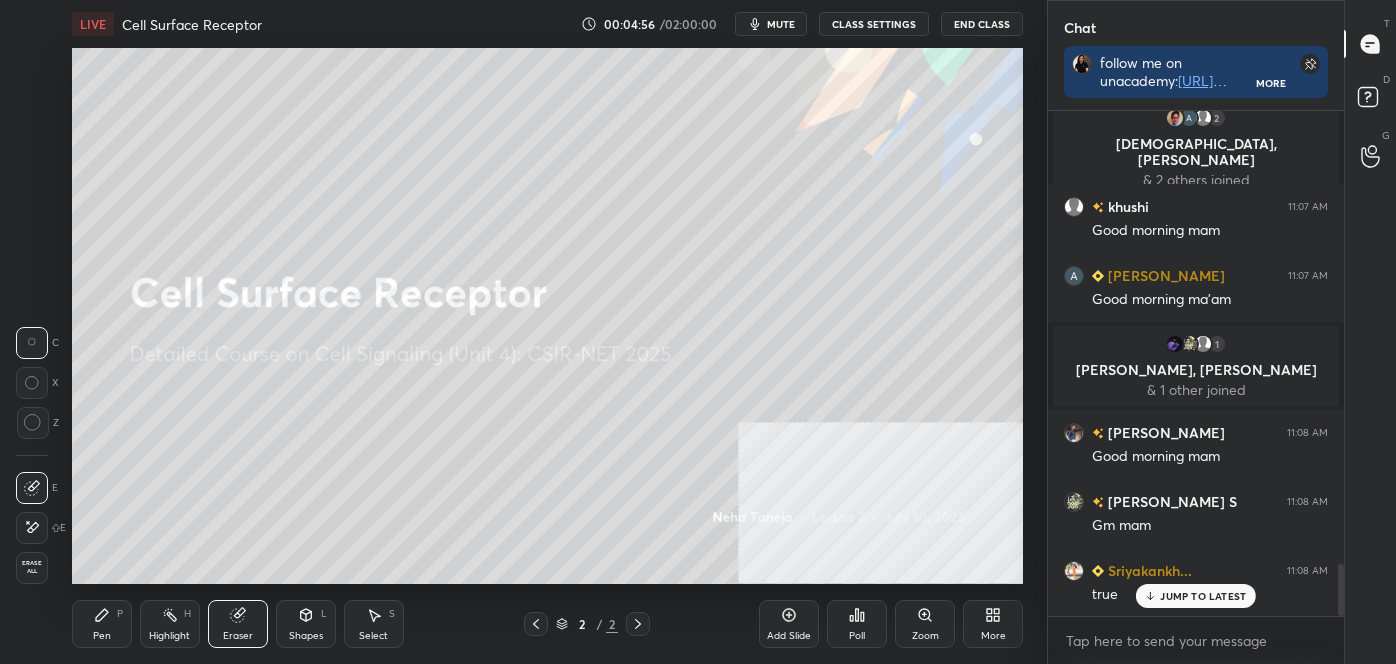 scroll, scrollTop: 4482, scrollLeft: 0, axis: vertical 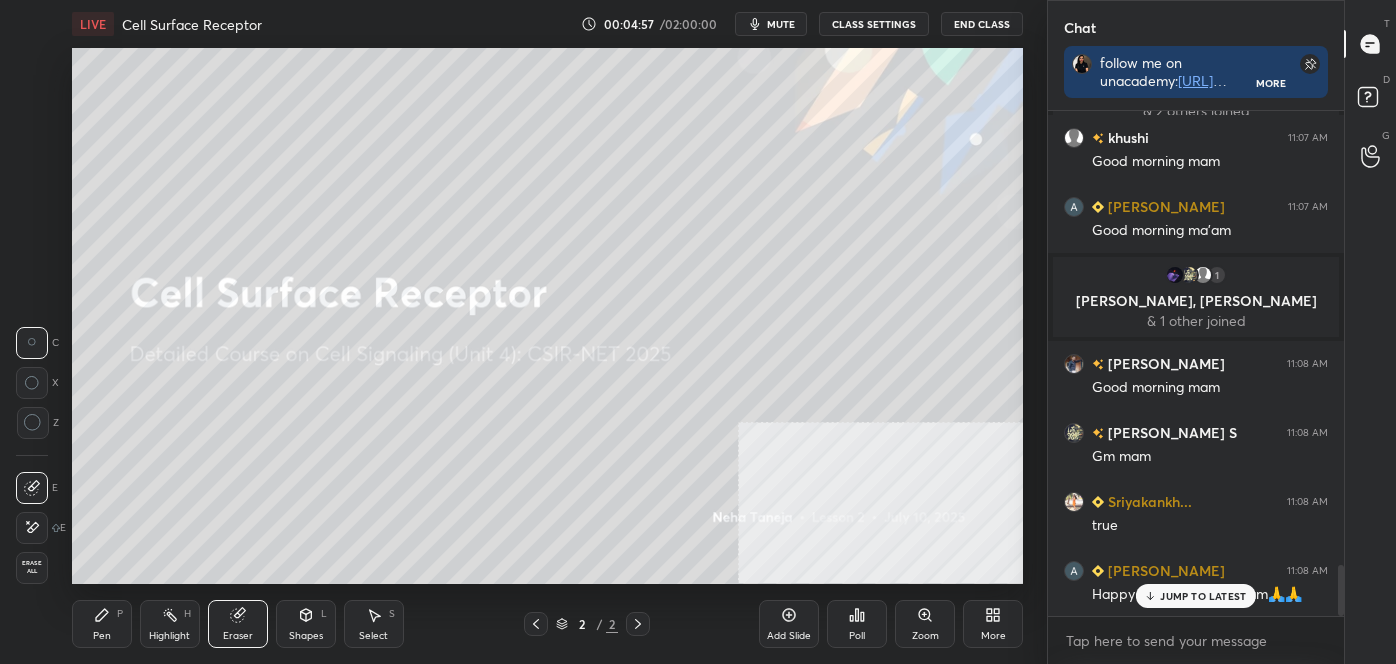 click at bounding box center (32, 528) 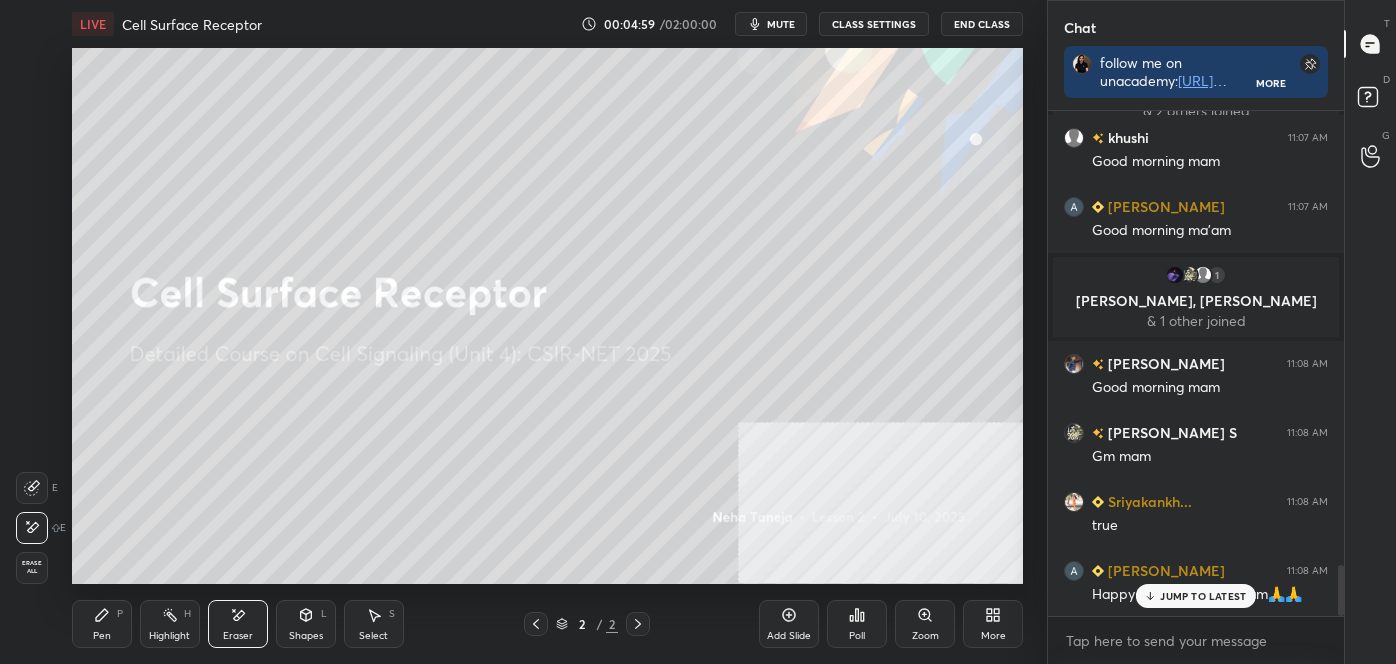 click on "1 2 3 4 5 6 7 C X Z E E Erase all   H H LIVE Cell Surface Receptor 00:04:59 /  02:00:00 mute CLASS SETTINGS End Class Setting up your live class Poll for   secs No correct answer Start poll Back Cell Surface Receptor • L2 of Detailed Course on Cell Signaling (Unit 4): CSIR-NET 2025 [PERSON_NAME] Pen P Highlight H Eraser Shapes L Select S 2 / 2 Add Slide Poll Zoom More" at bounding box center [515, 332] 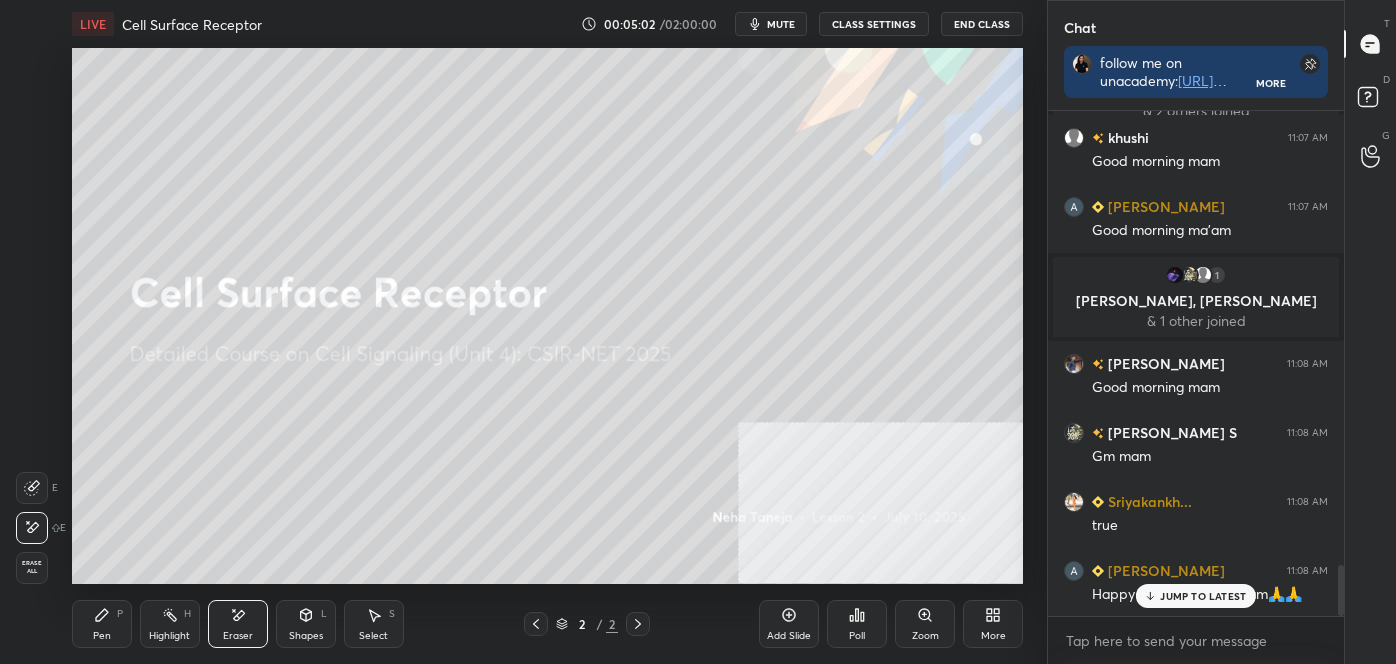 click on "Pen P" at bounding box center (102, 624) 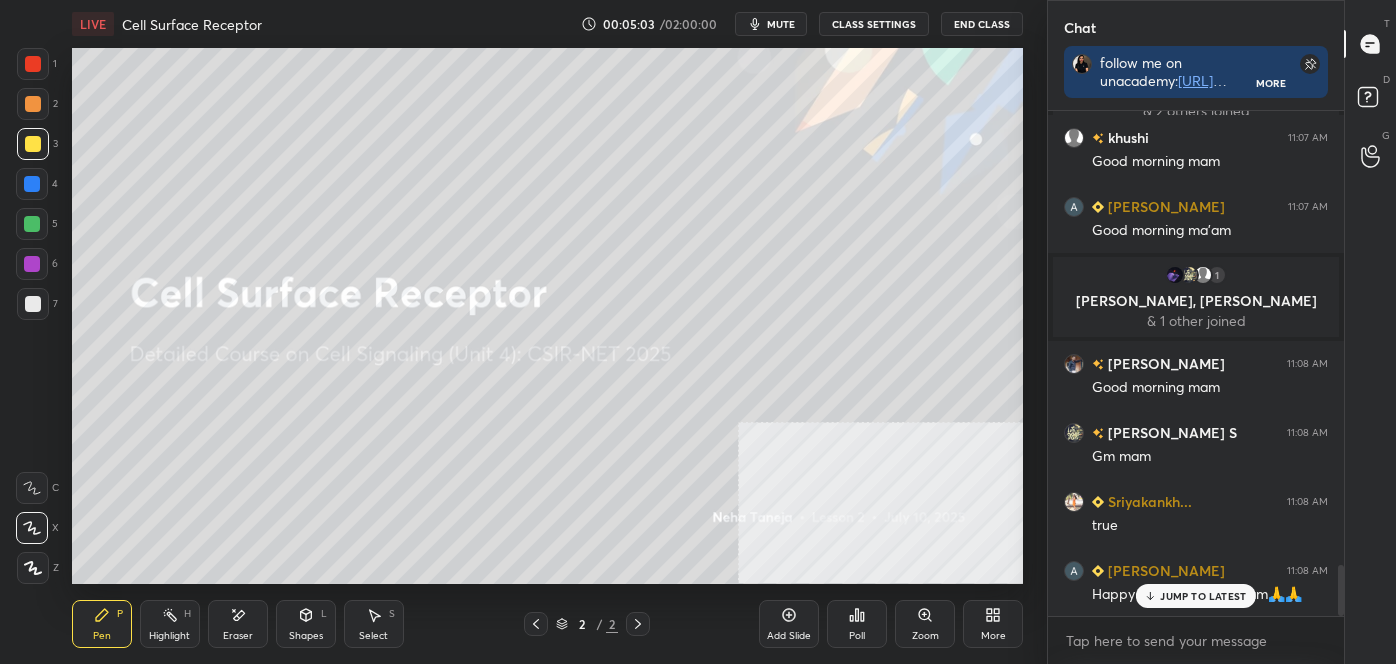 click 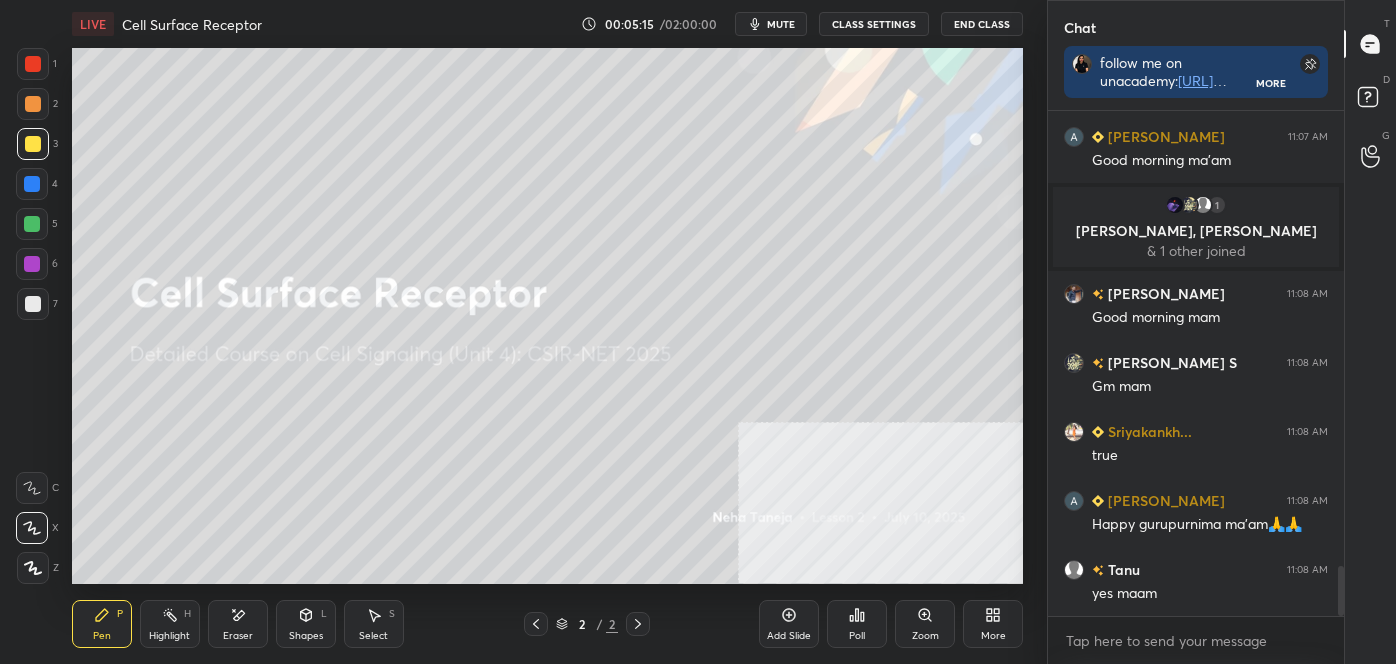 scroll, scrollTop: 4589, scrollLeft: 0, axis: vertical 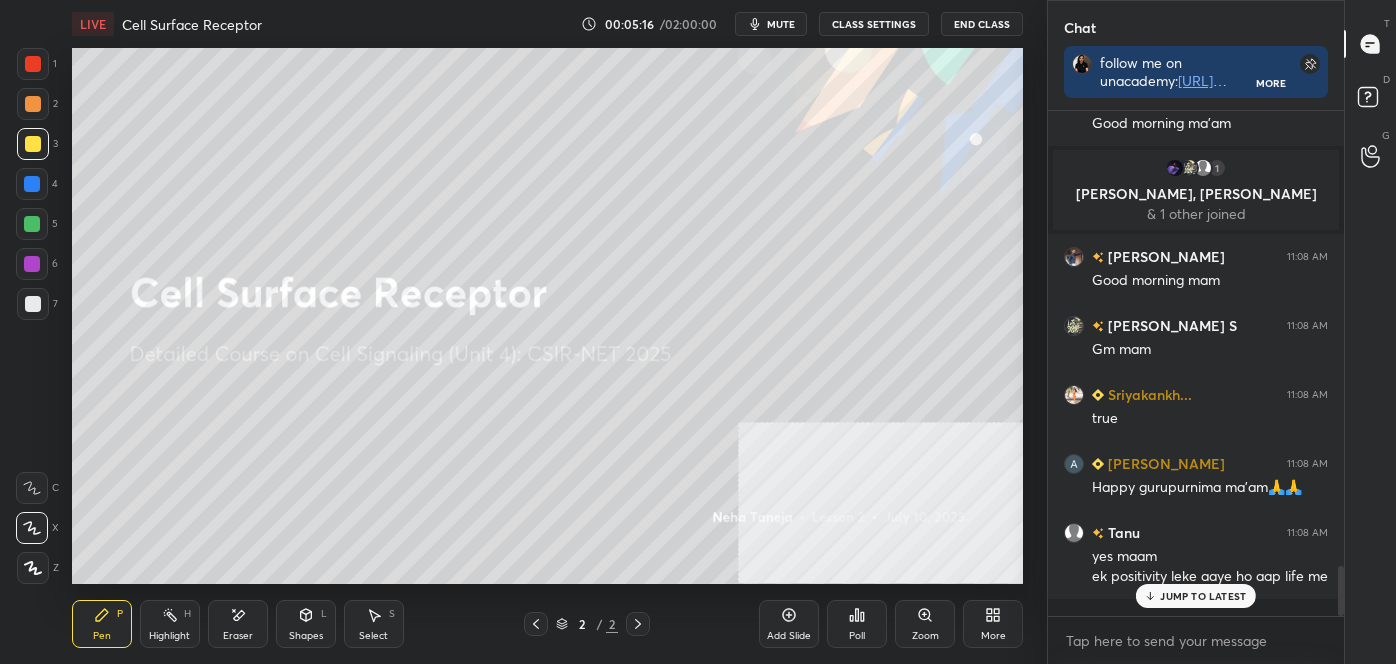 click at bounding box center (33, 64) 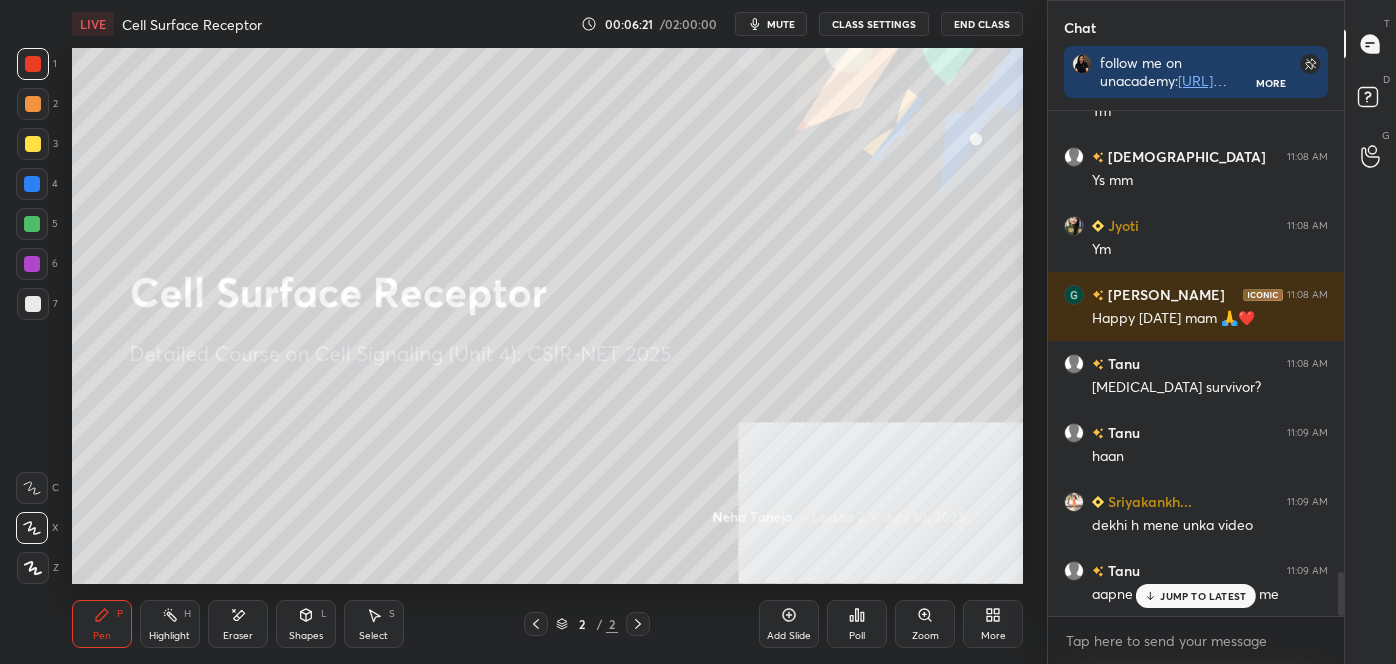scroll, scrollTop: 5354, scrollLeft: 0, axis: vertical 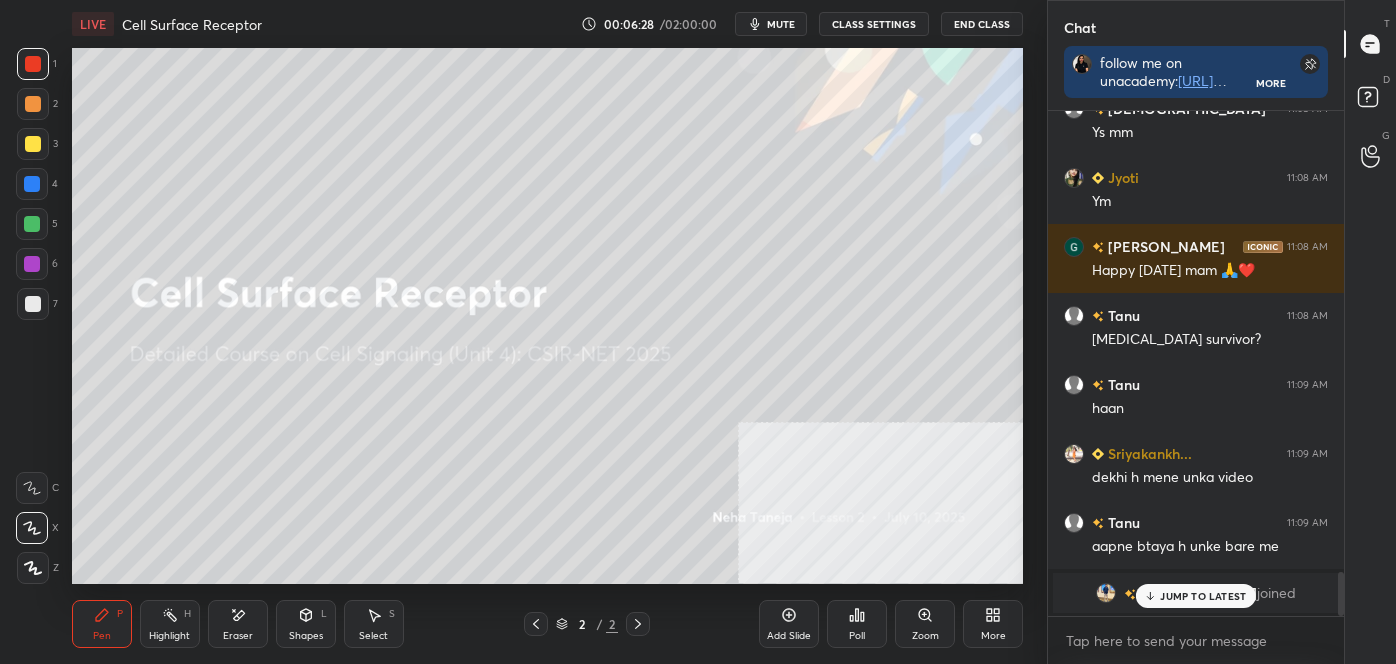 click at bounding box center (33, 64) 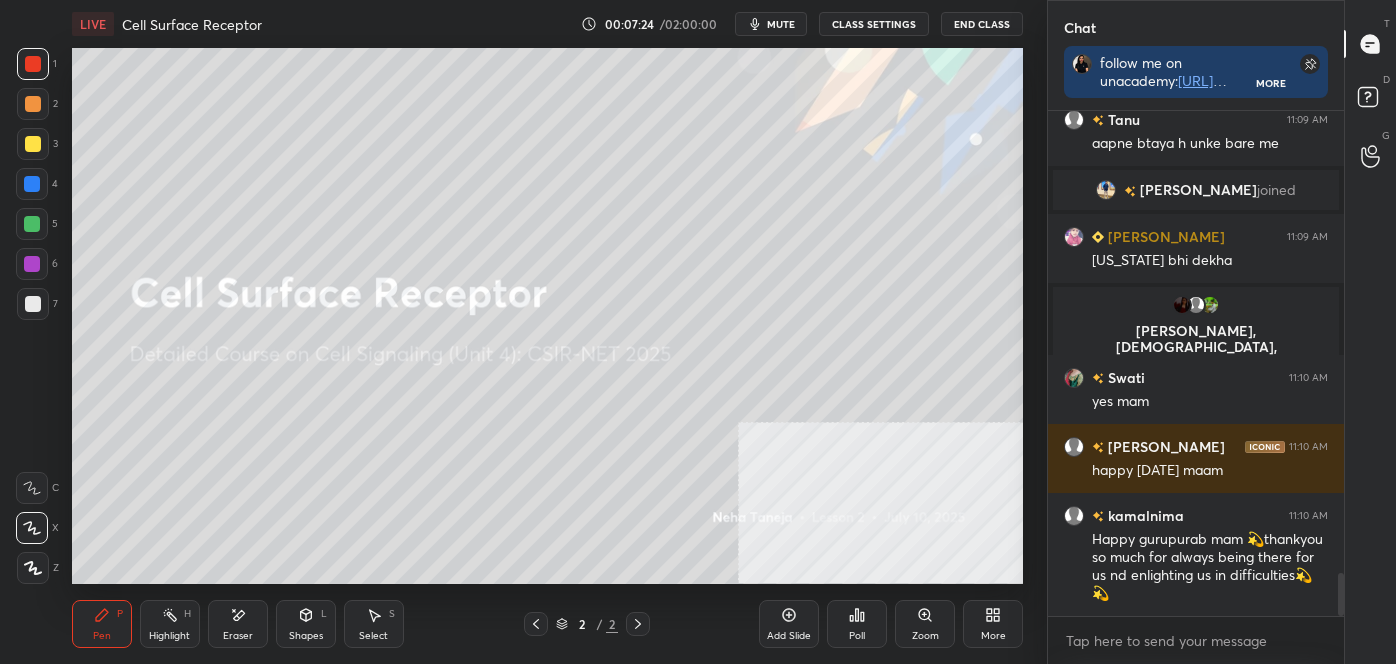 scroll, scrollTop: 5452, scrollLeft: 0, axis: vertical 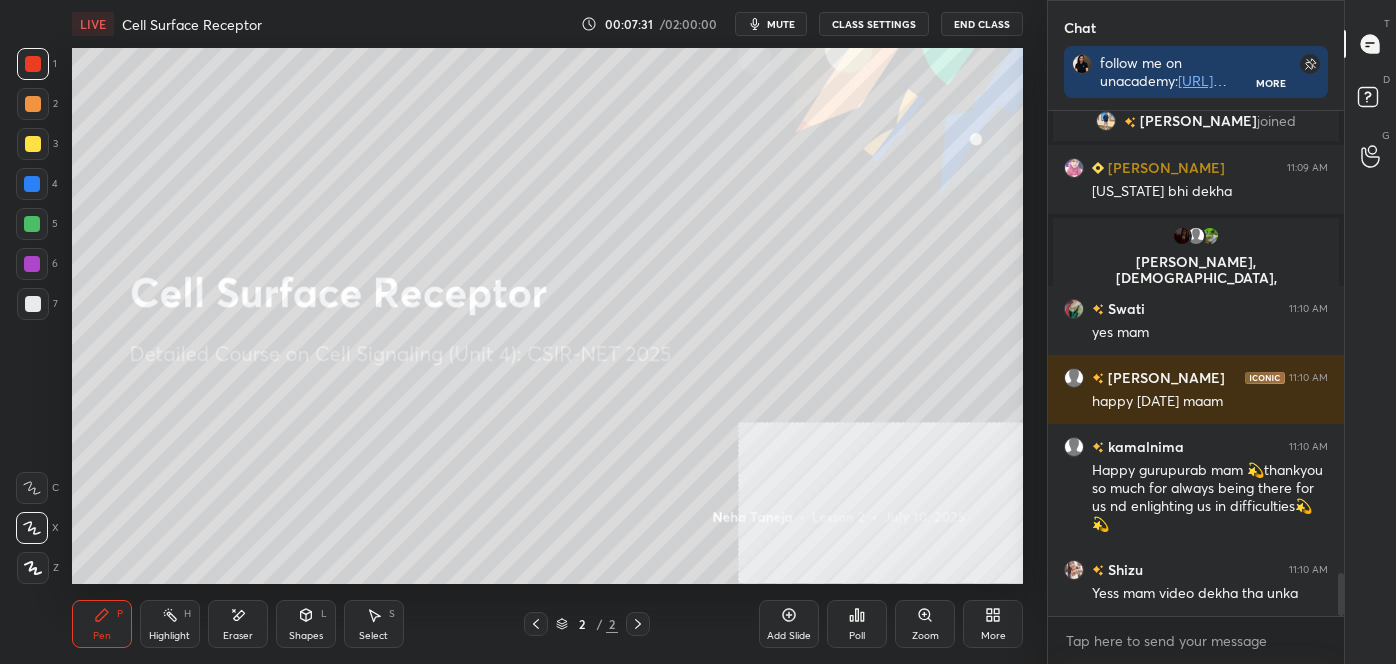 click at bounding box center [33, 304] 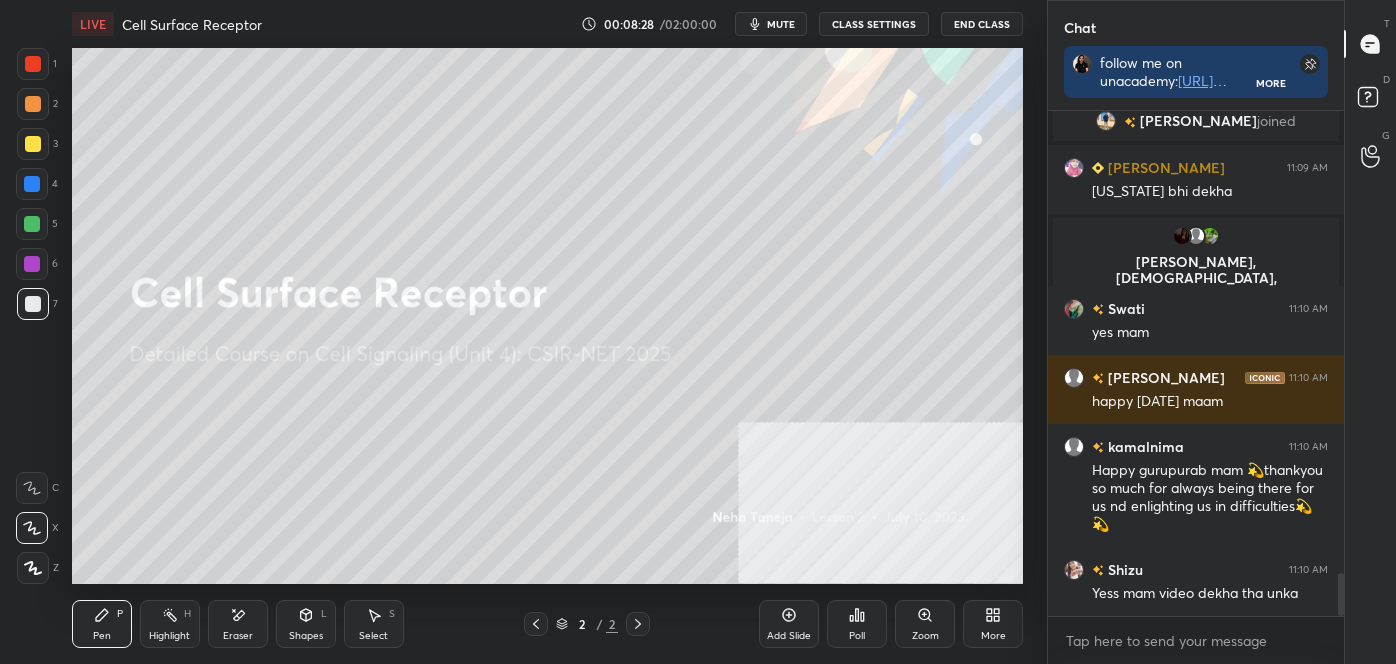 scroll, scrollTop: 458, scrollLeft: 290, axis: both 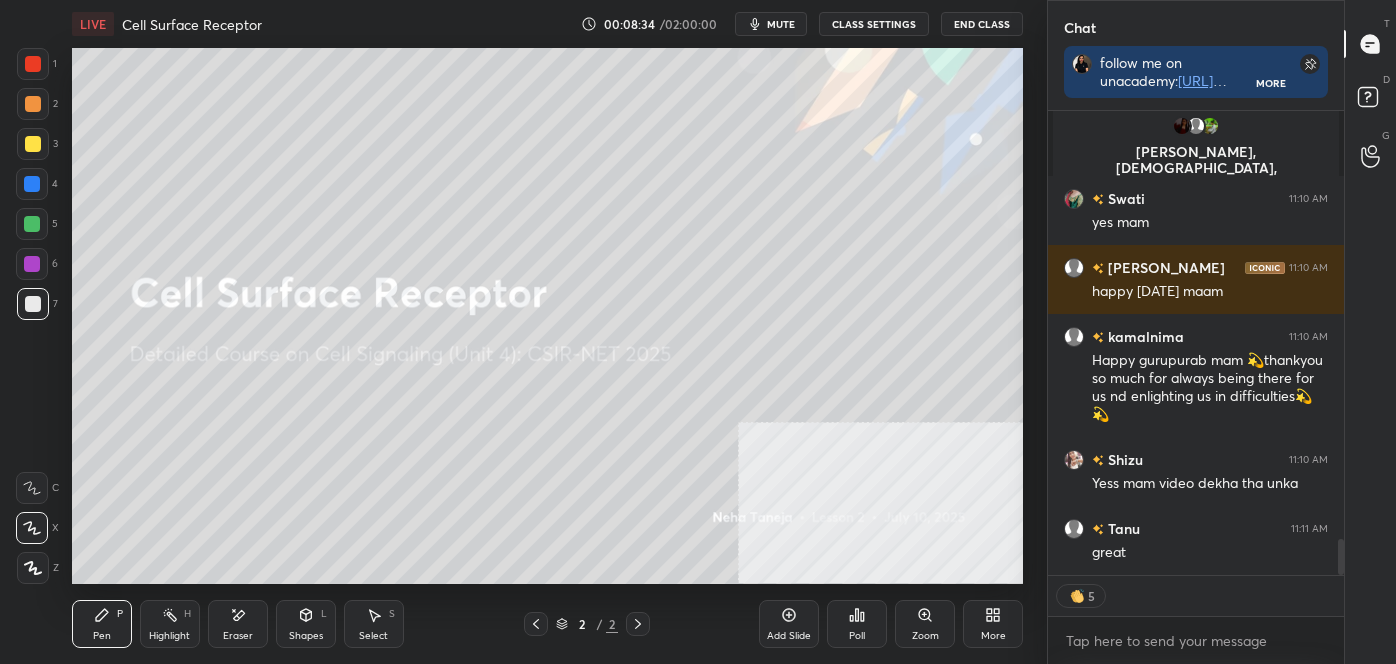 click at bounding box center [32, 224] 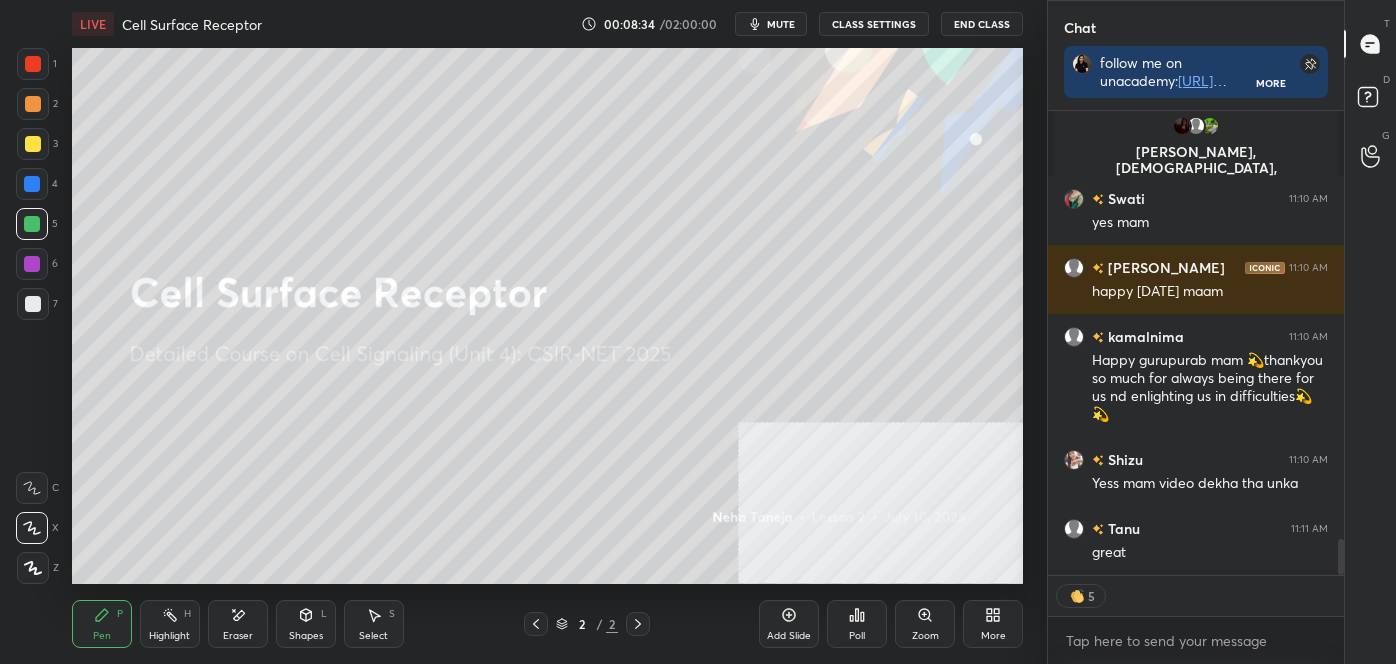 click at bounding box center [32, 184] 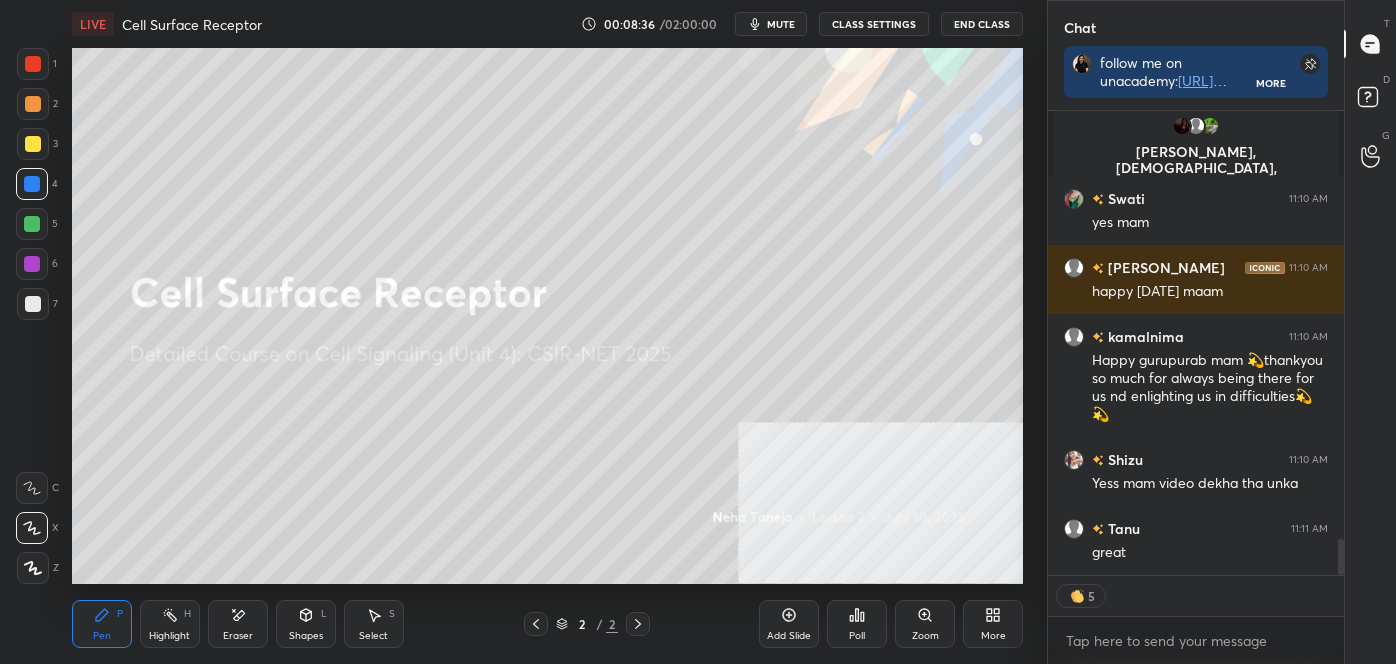 click at bounding box center [33, 104] 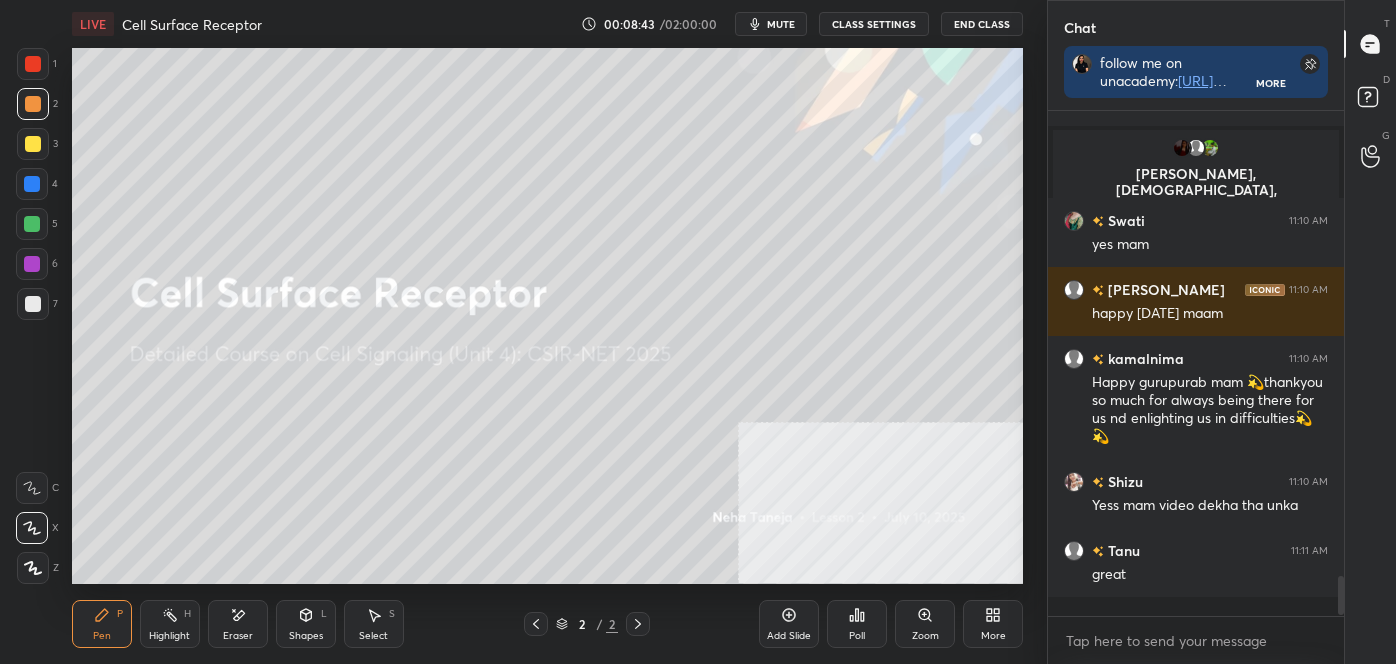 scroll, scrollTop: 6, scrollLeft: 5, axis: both 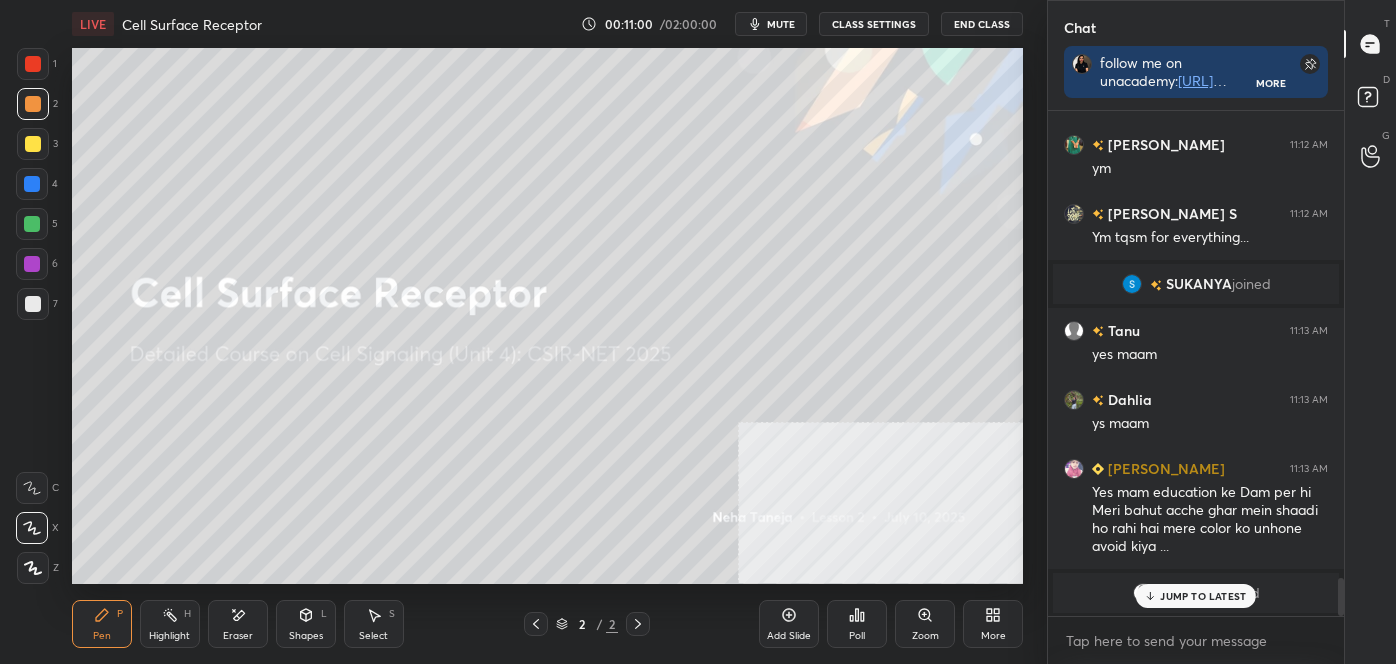 click on "More" at bounding box center (993, 624) 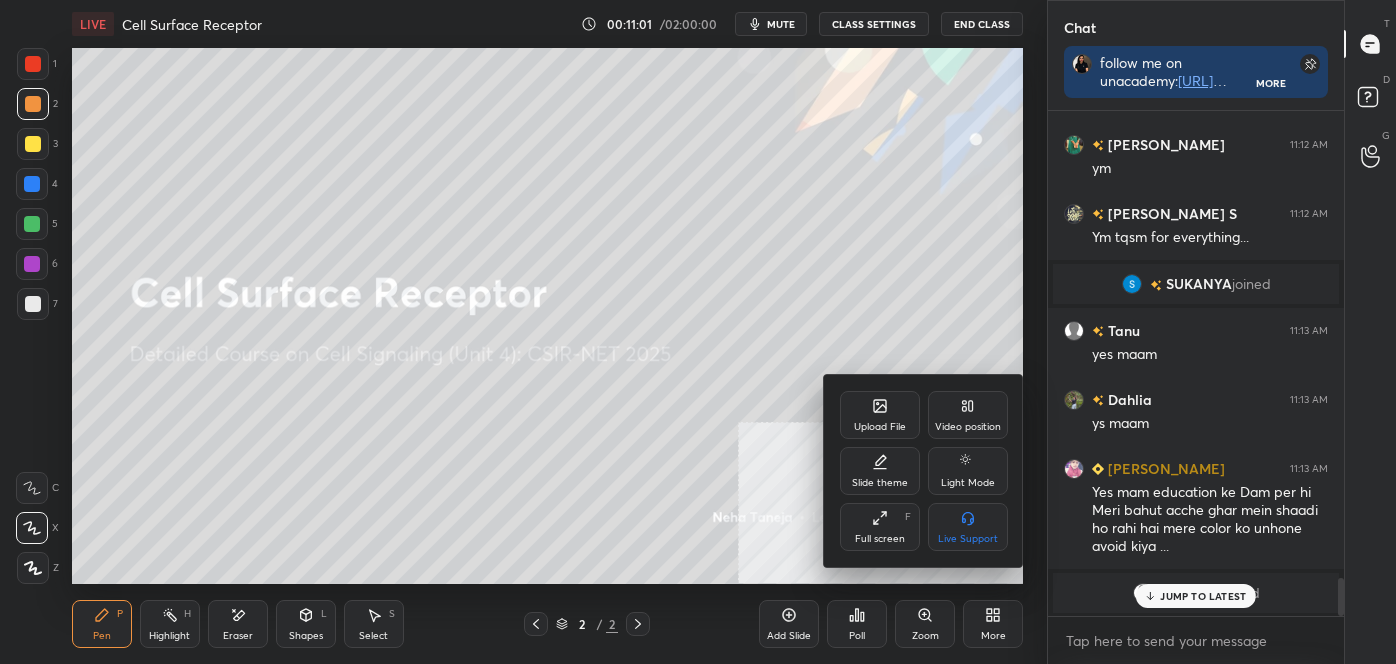 click on "Upload File" at bounding box center [880, 427] 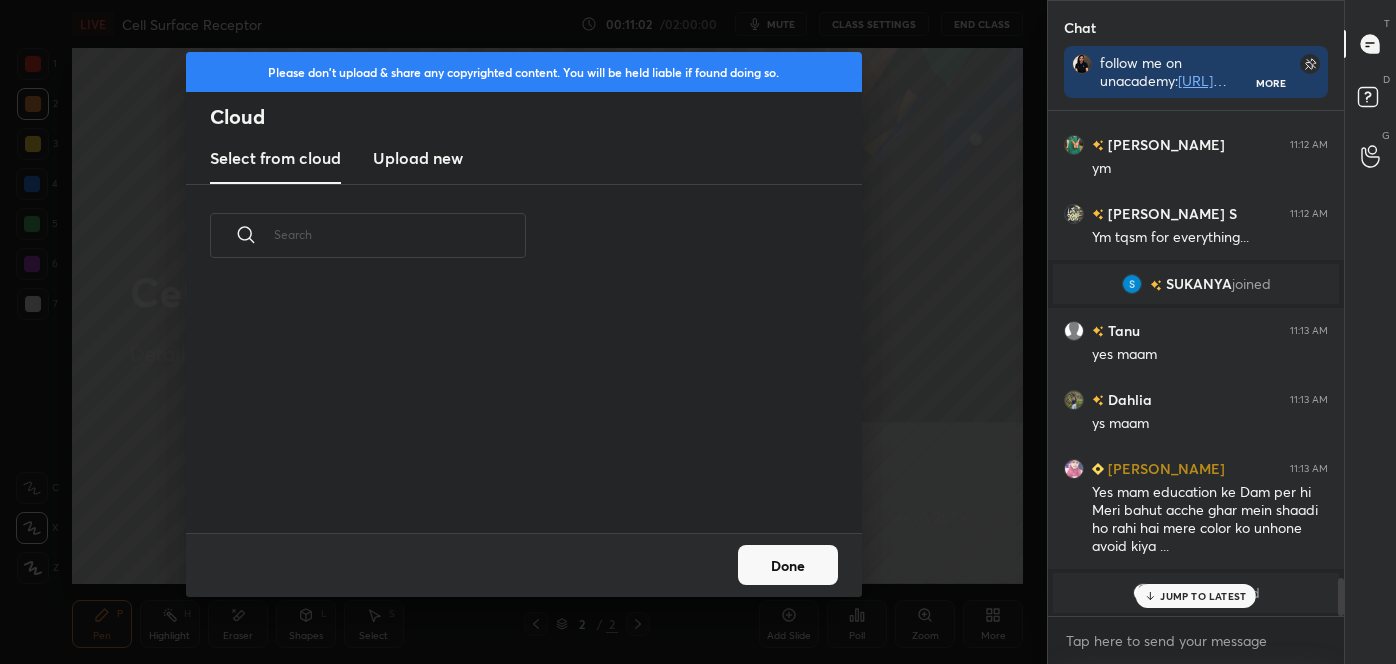 scroll, scrollTop: 6282, scrollLeft: 0, axis: vertical 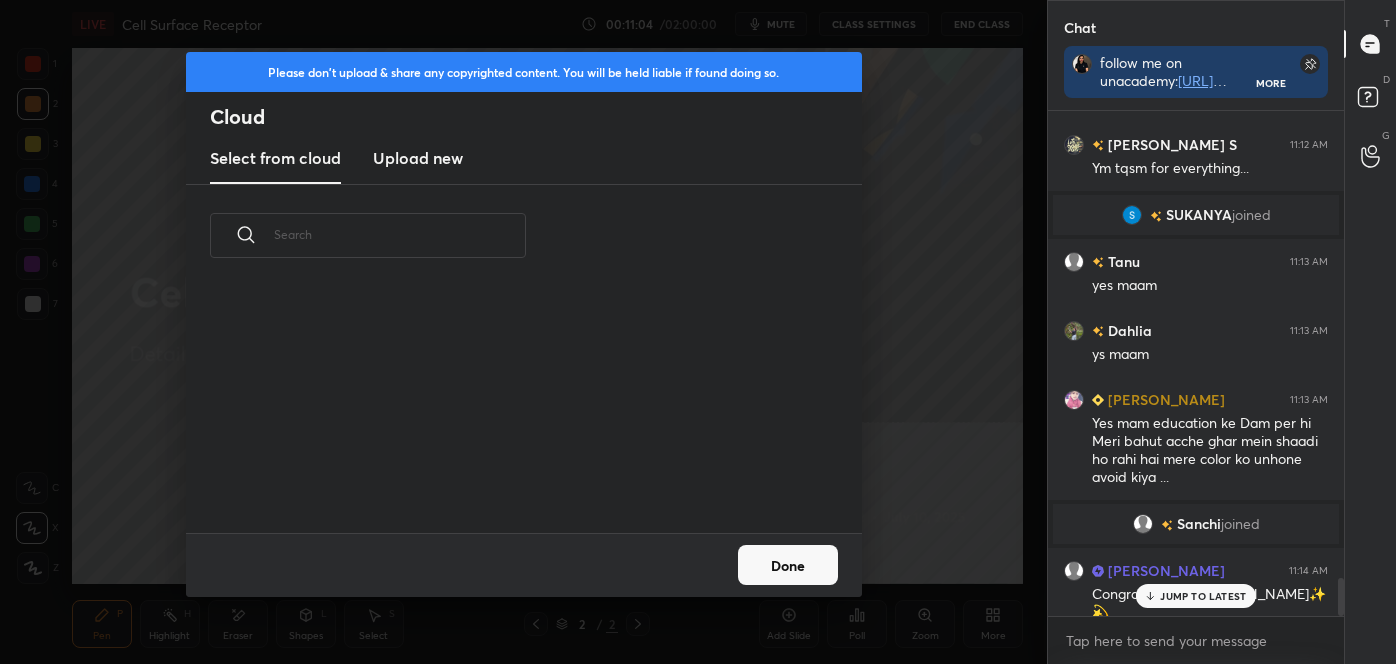 click on "Upload new" at bounding box center [418, 158] 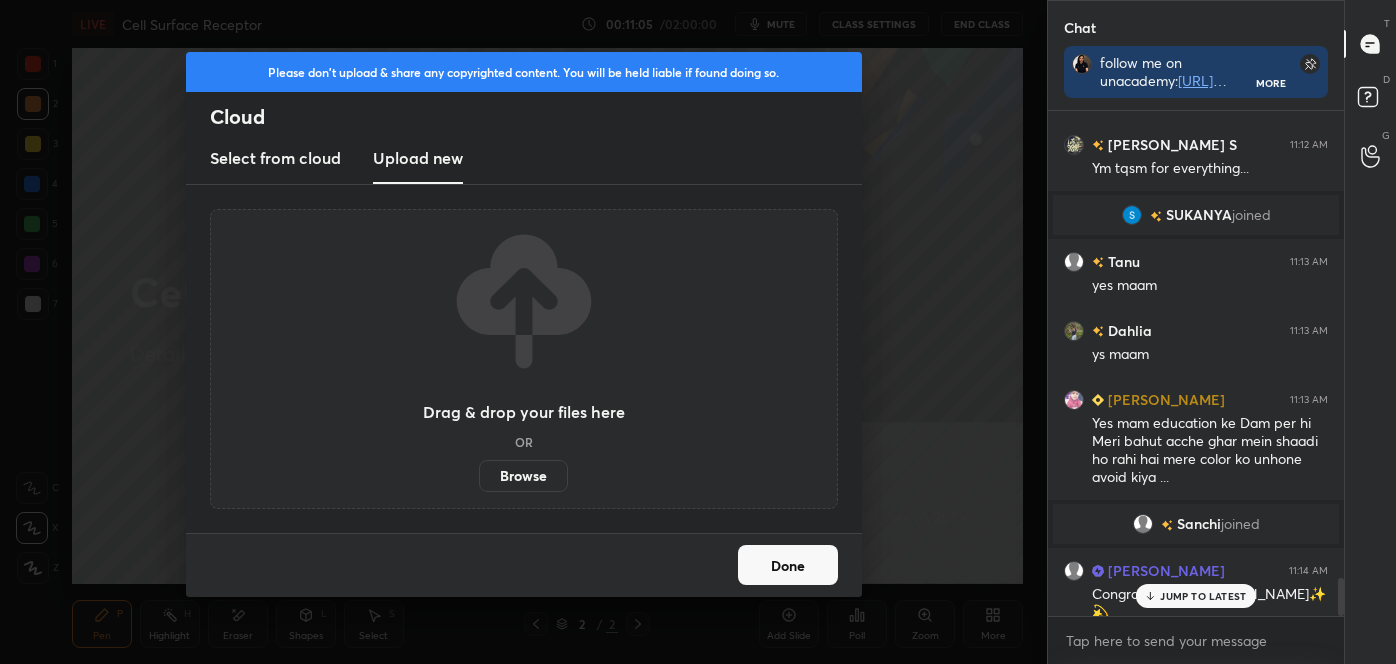 click on "Browse" at bounding box center (523, 476) 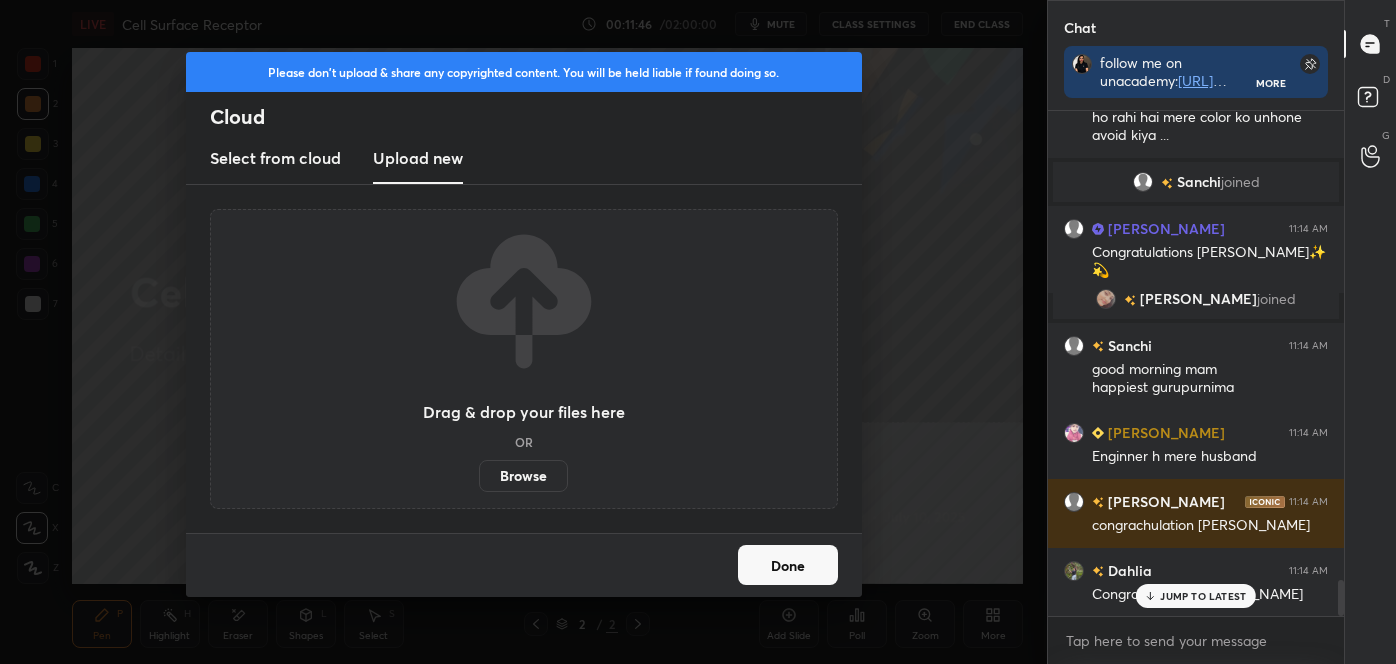 scroll, scrollTop: 6712, scrollLeft: 0, axis: vertical 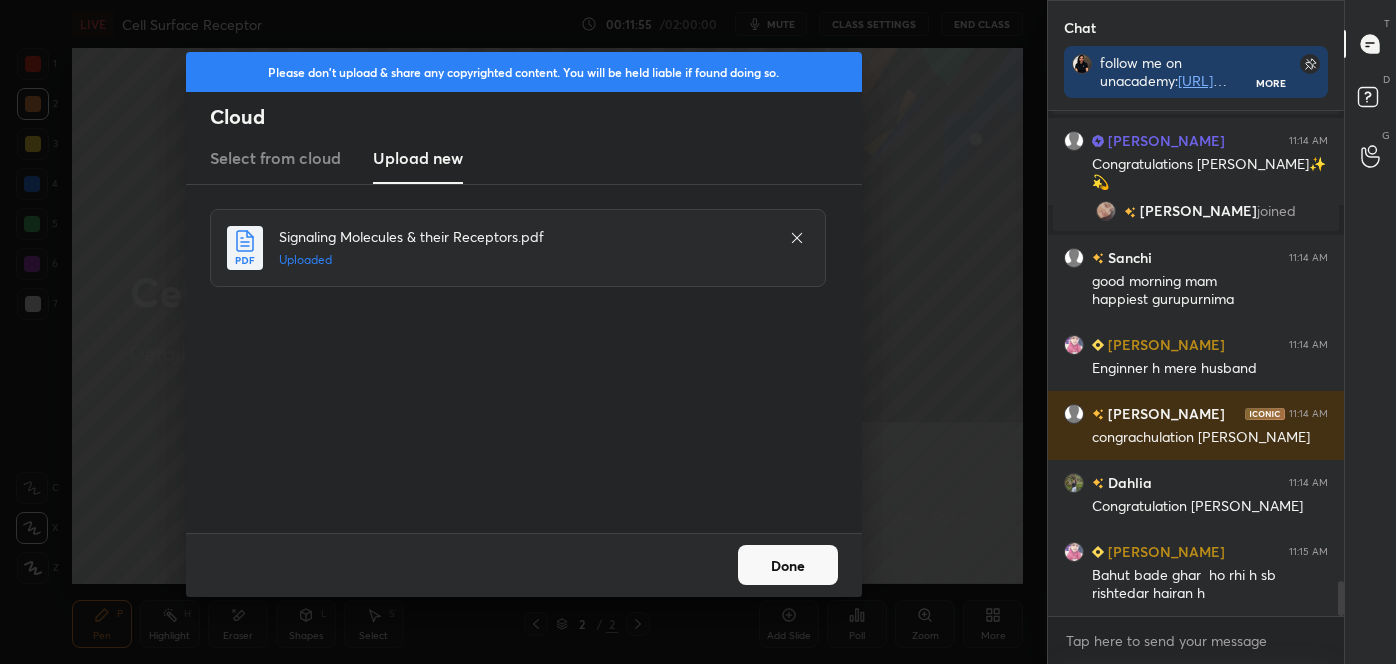 click on "Done" at bounding box center (788, 565) 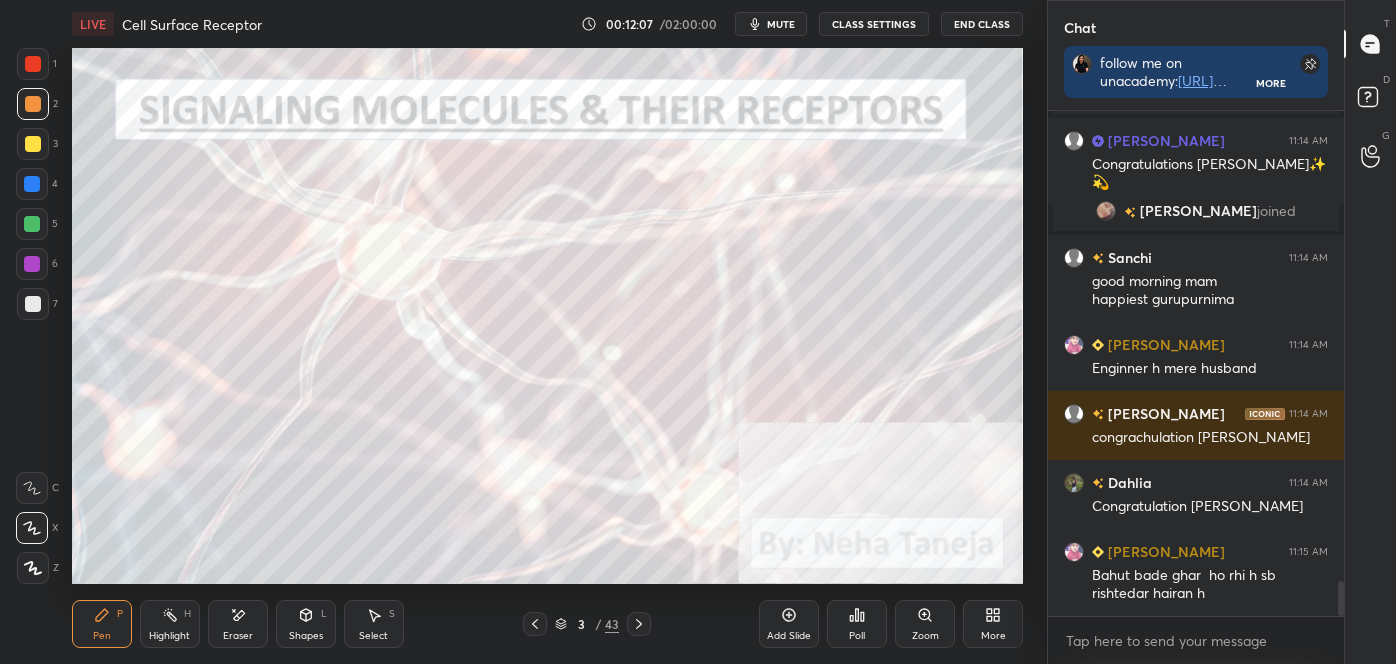 click 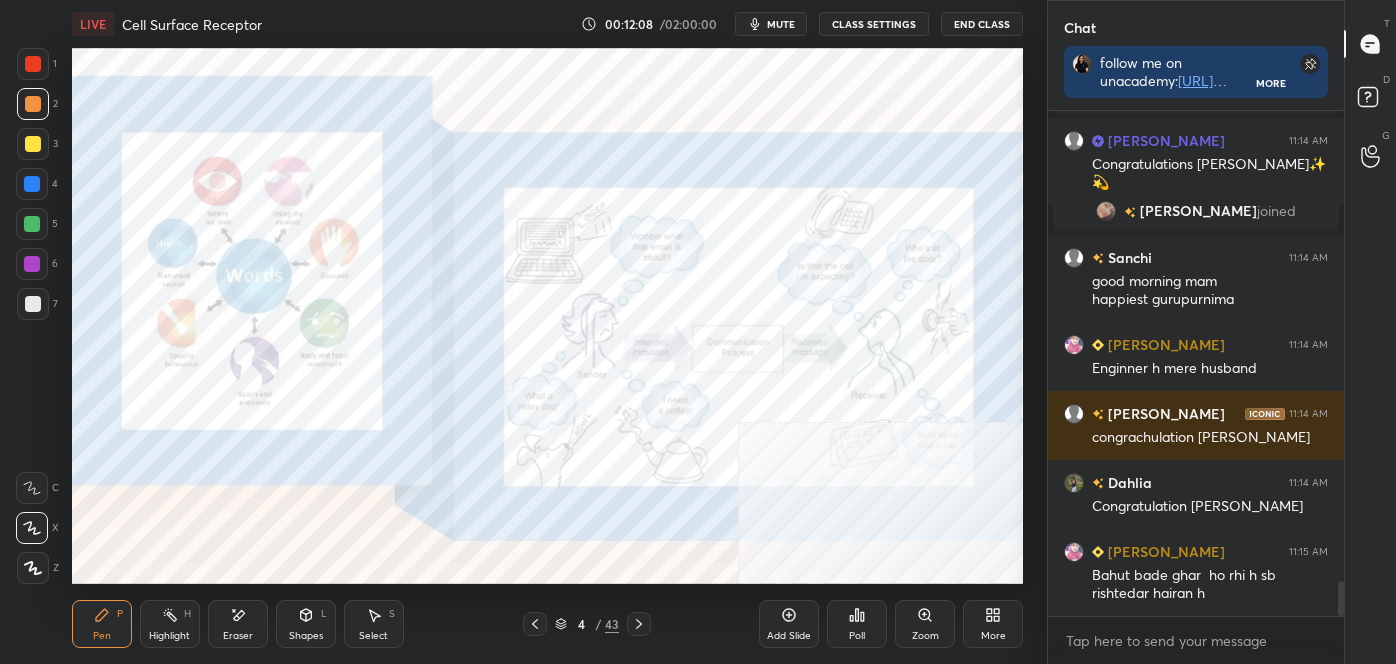 click 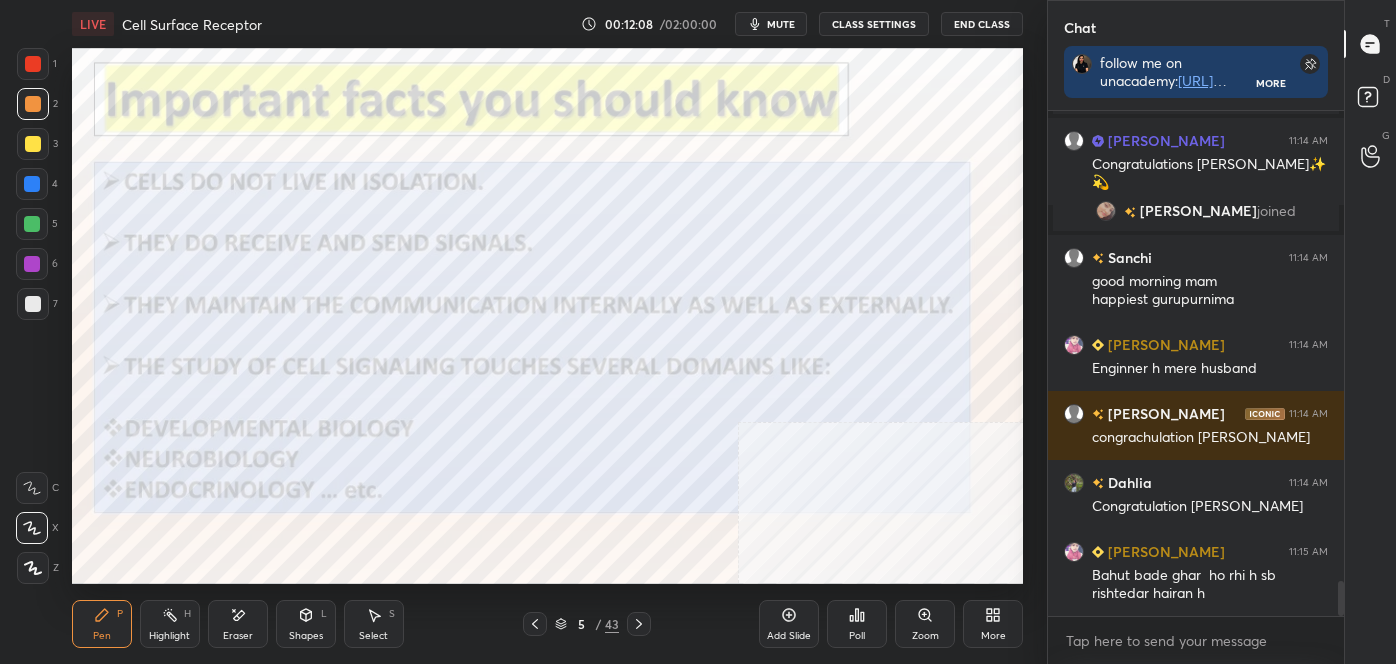 click 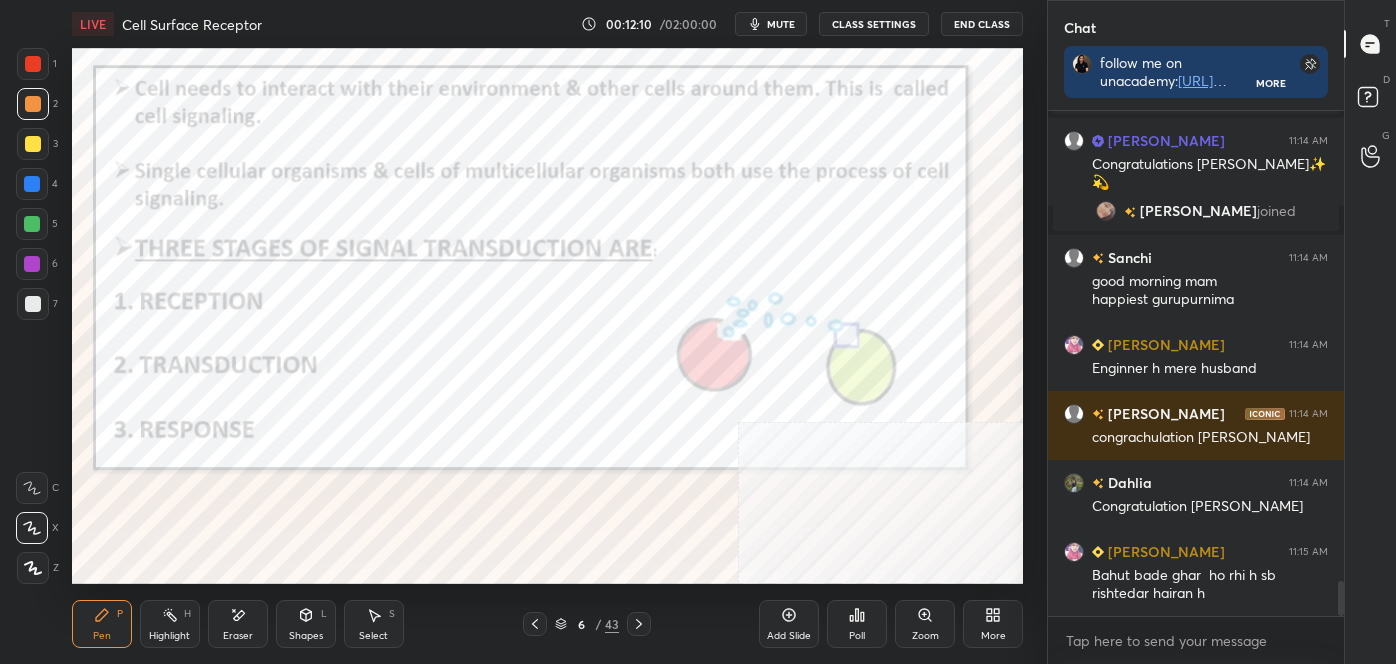 click 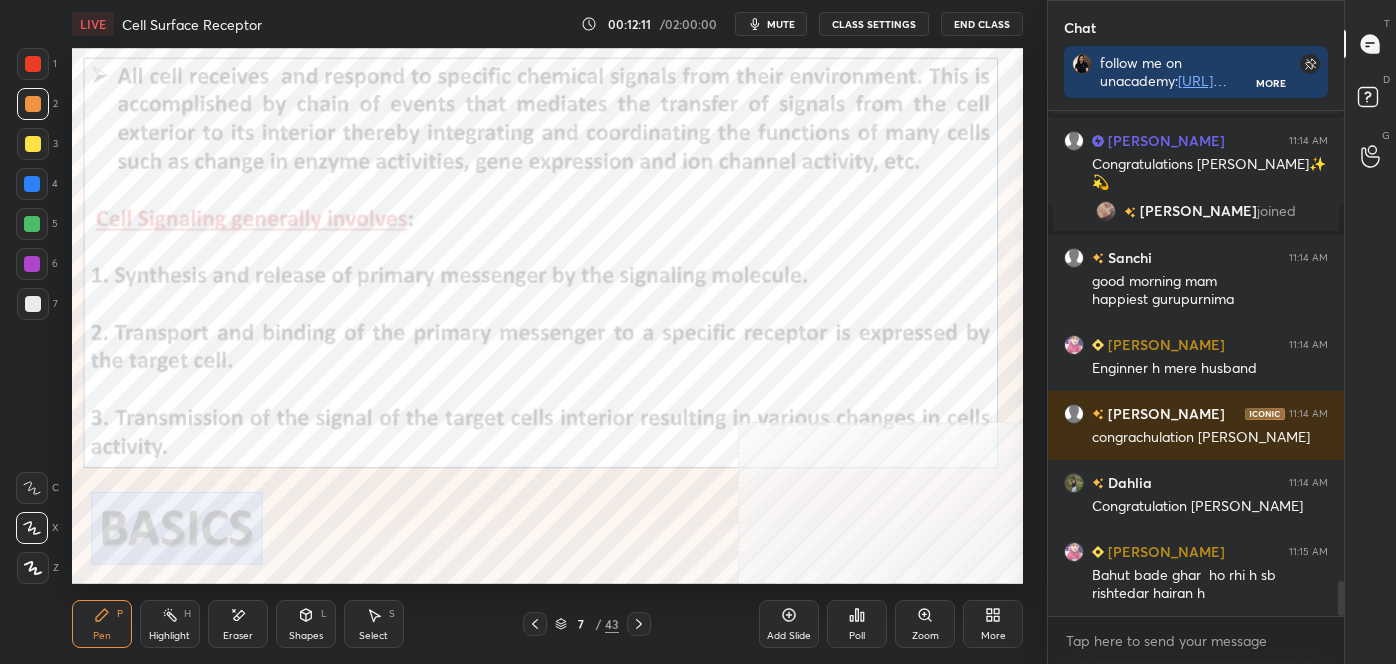 click 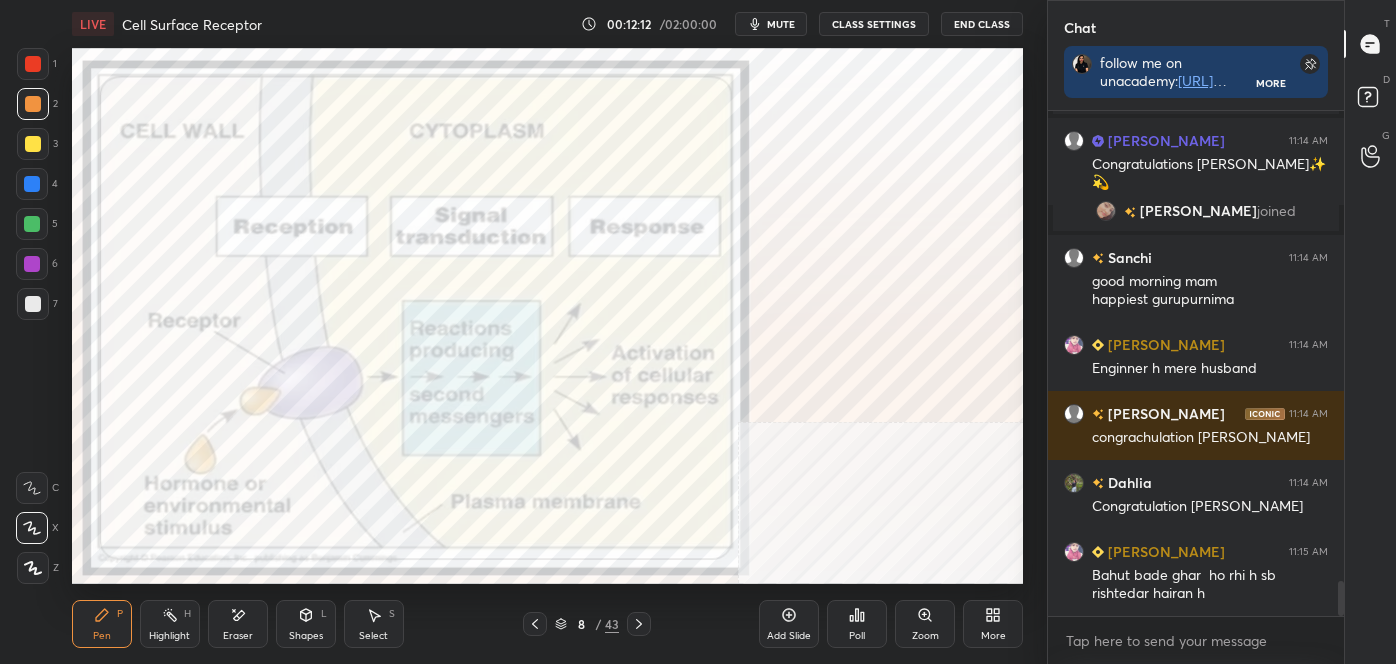 click 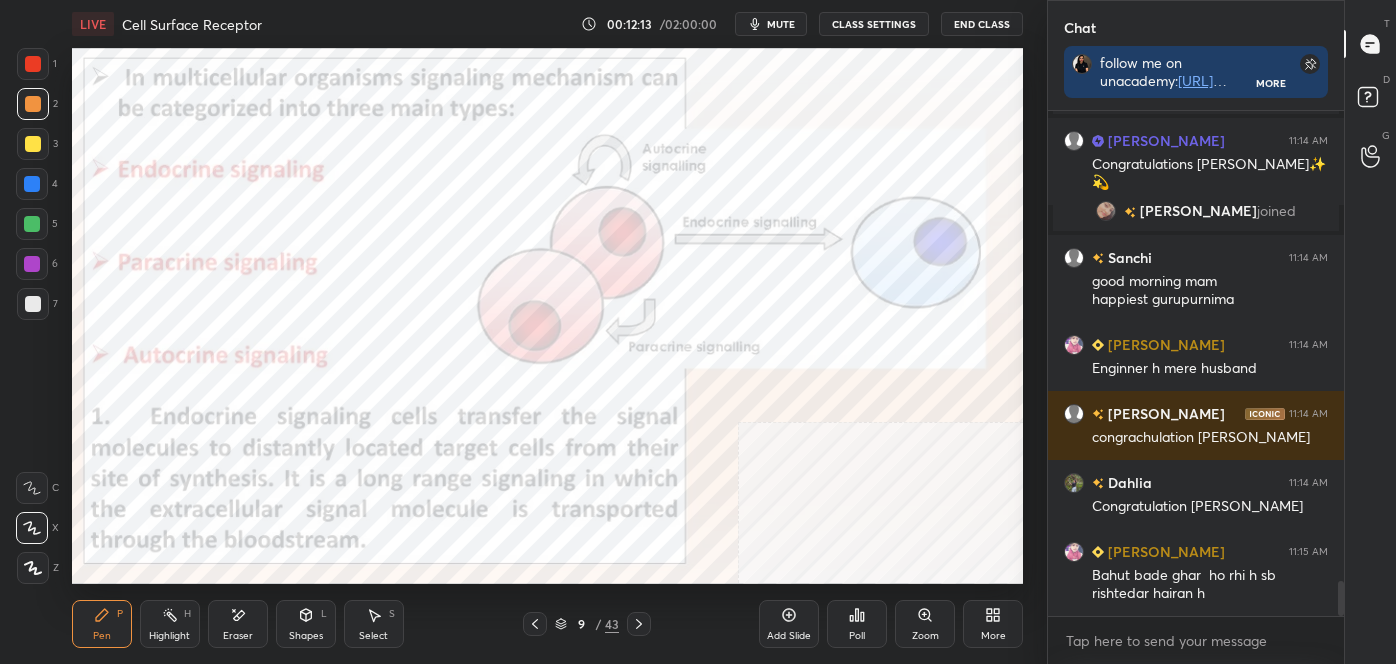 click 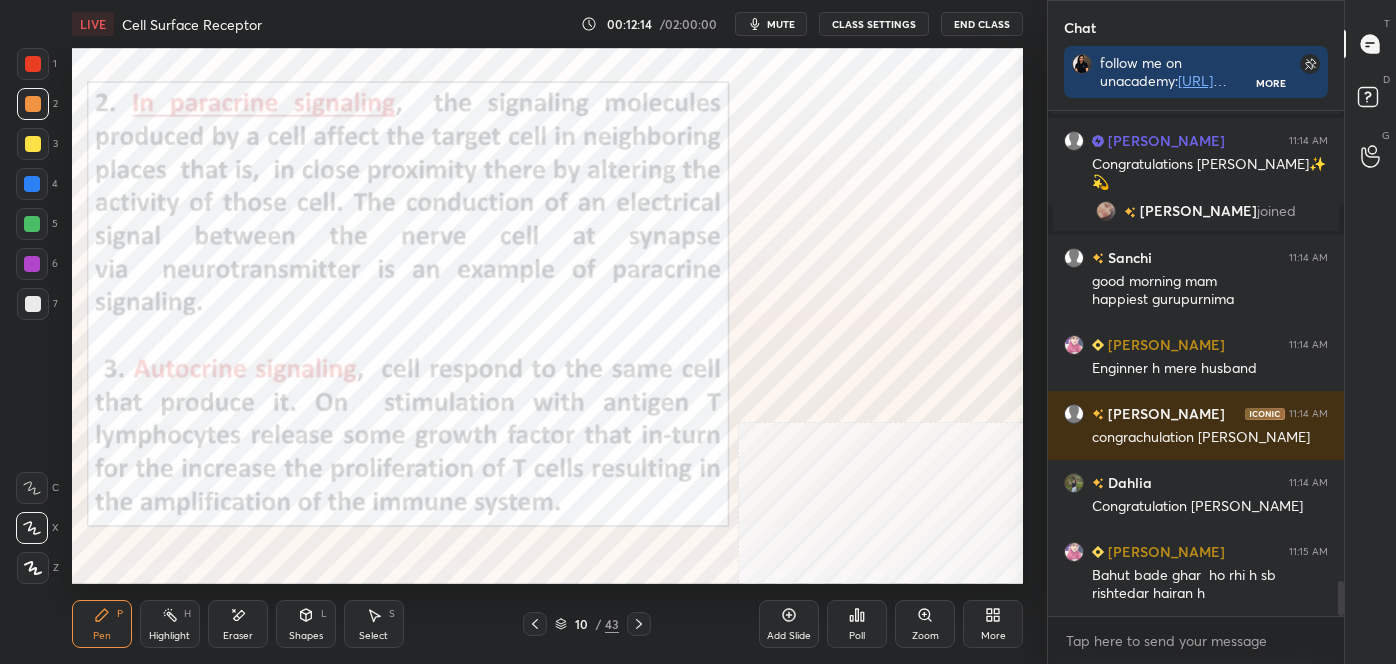 click 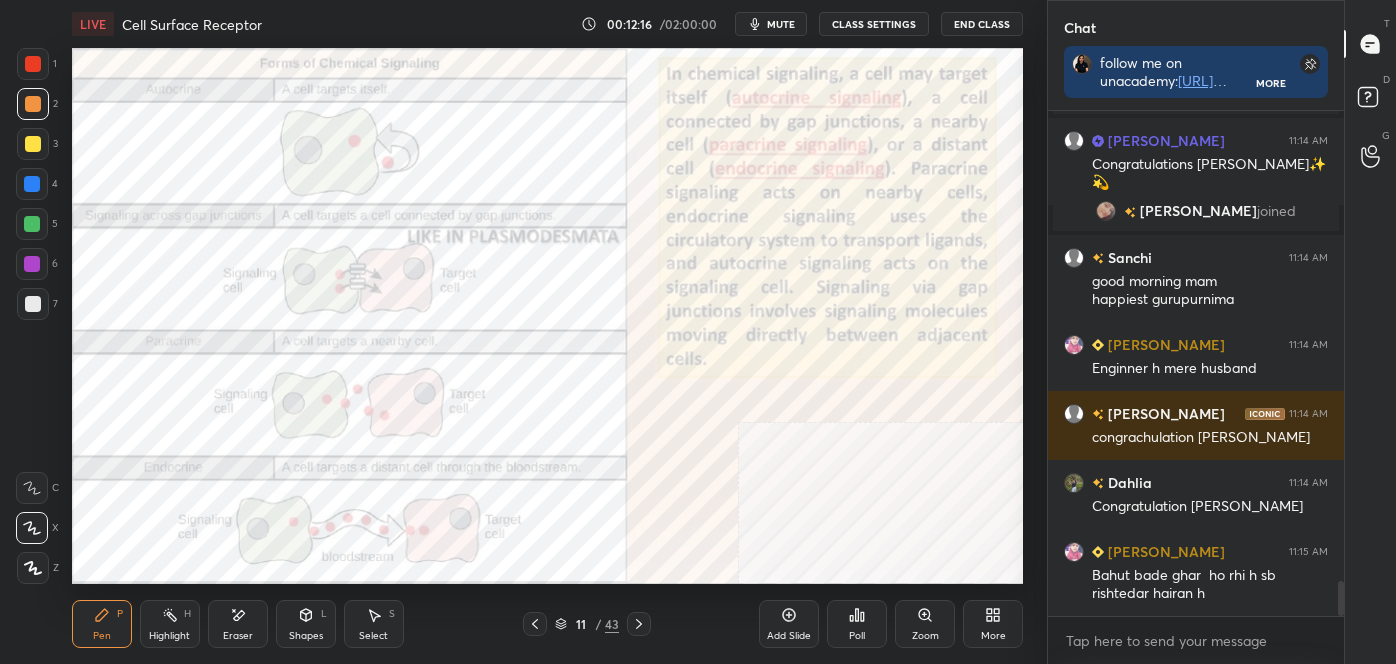 click 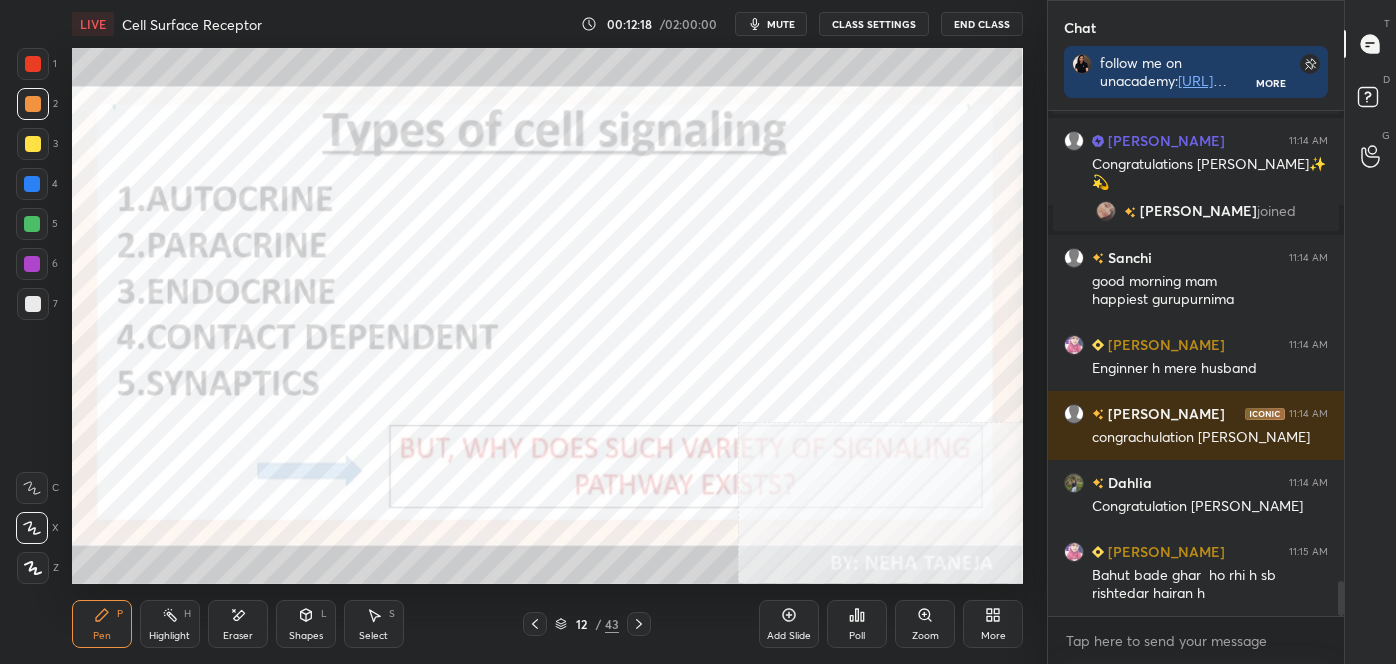 click 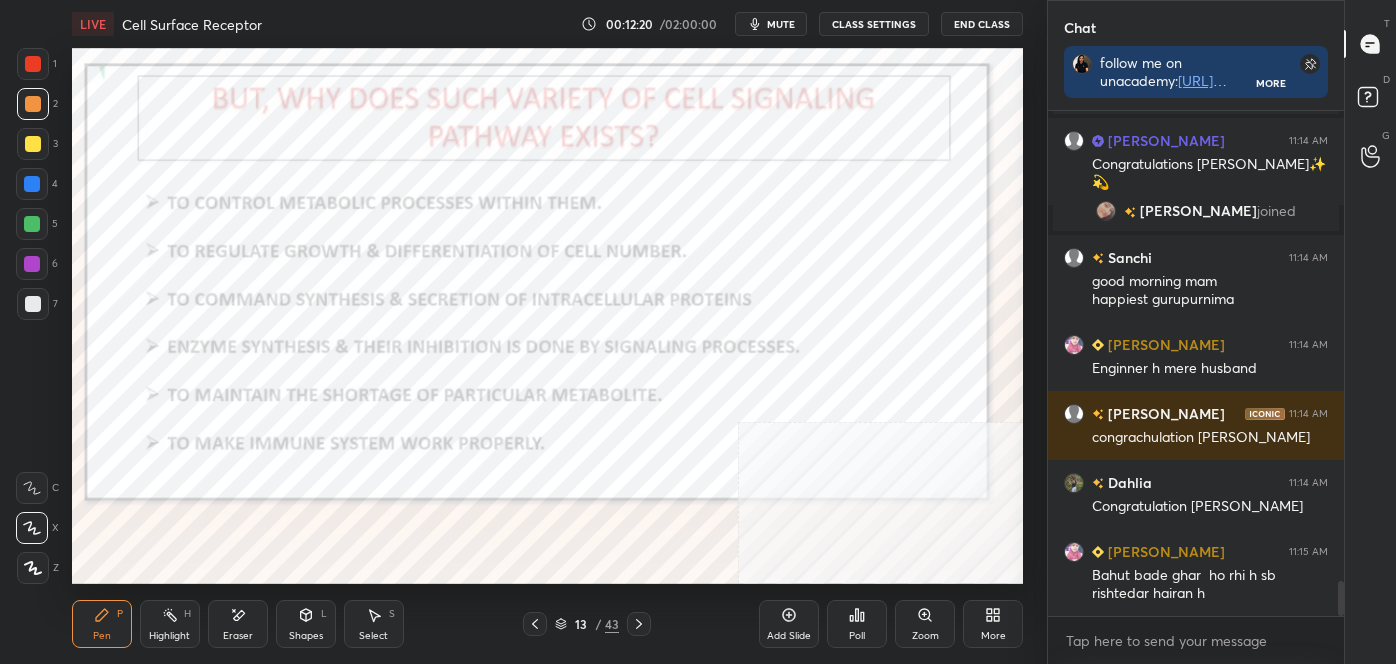 click 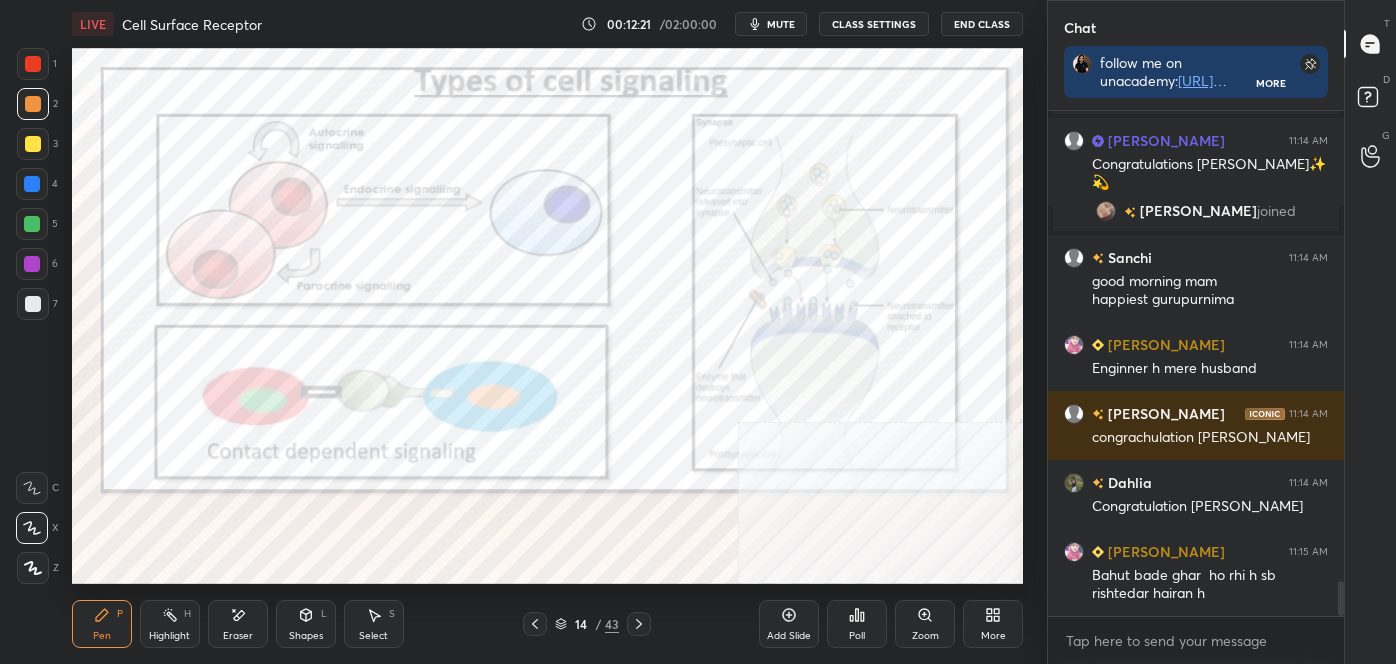 click 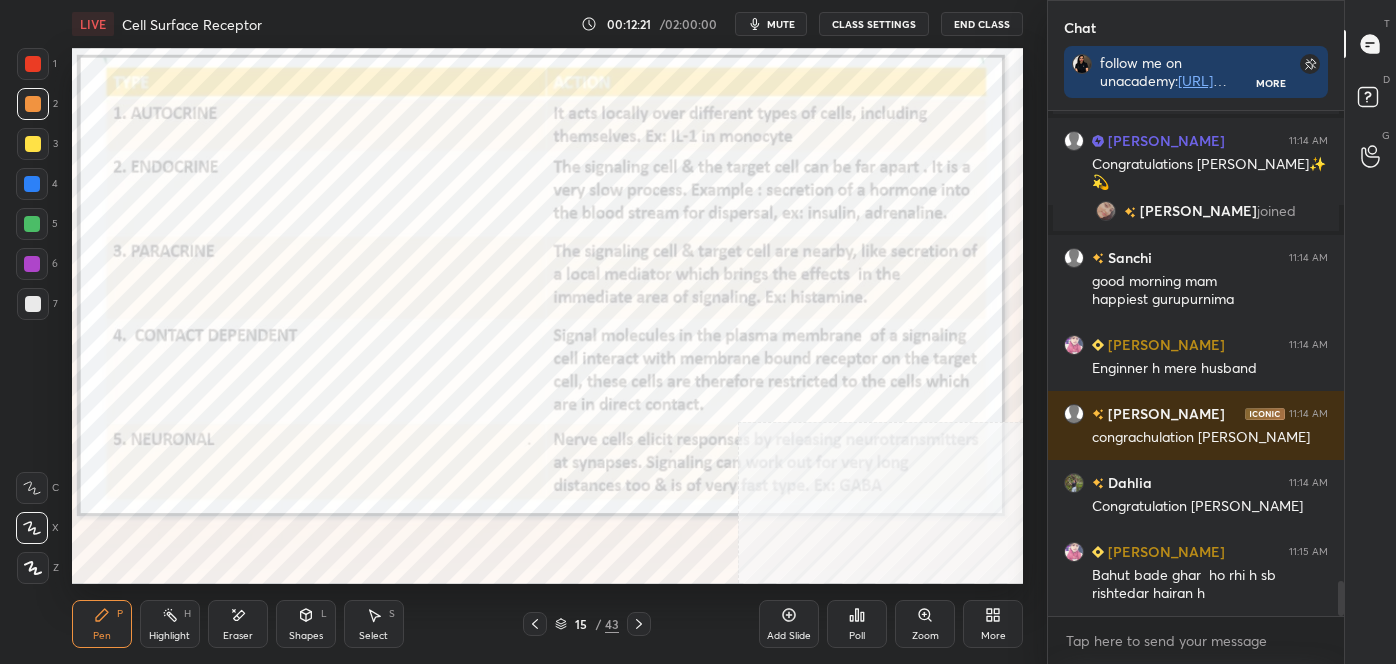 click 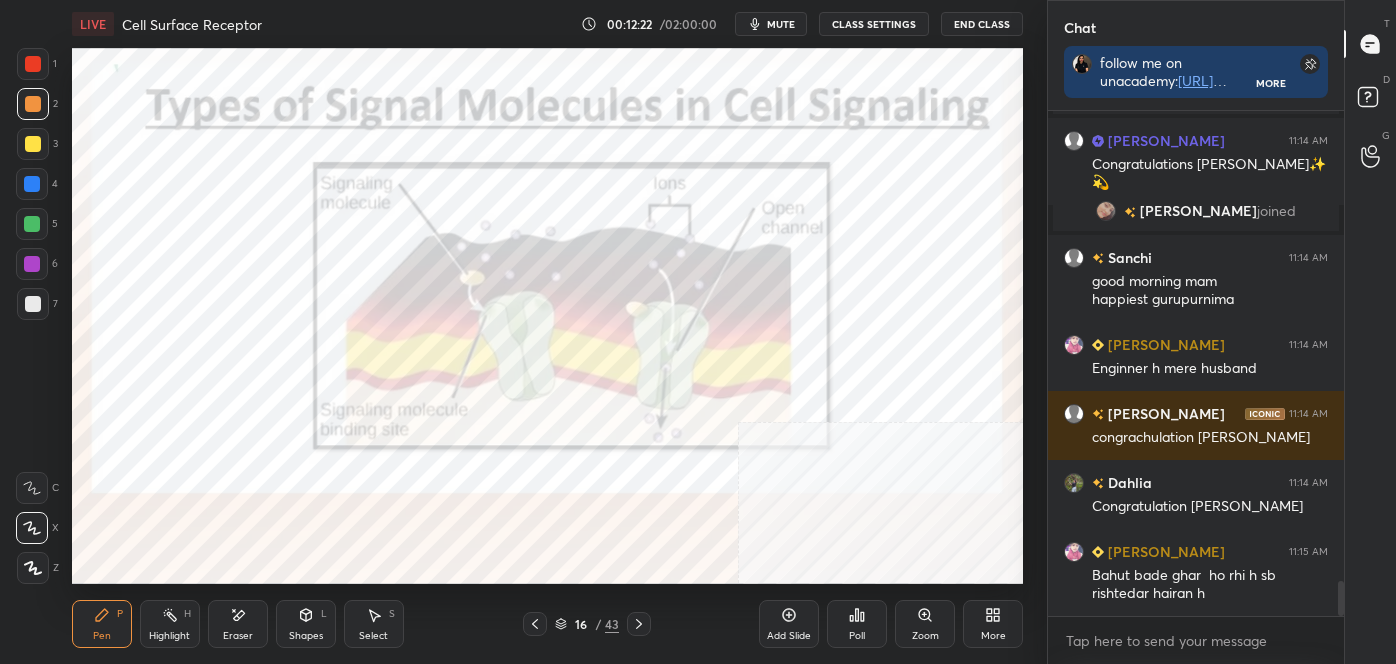 click 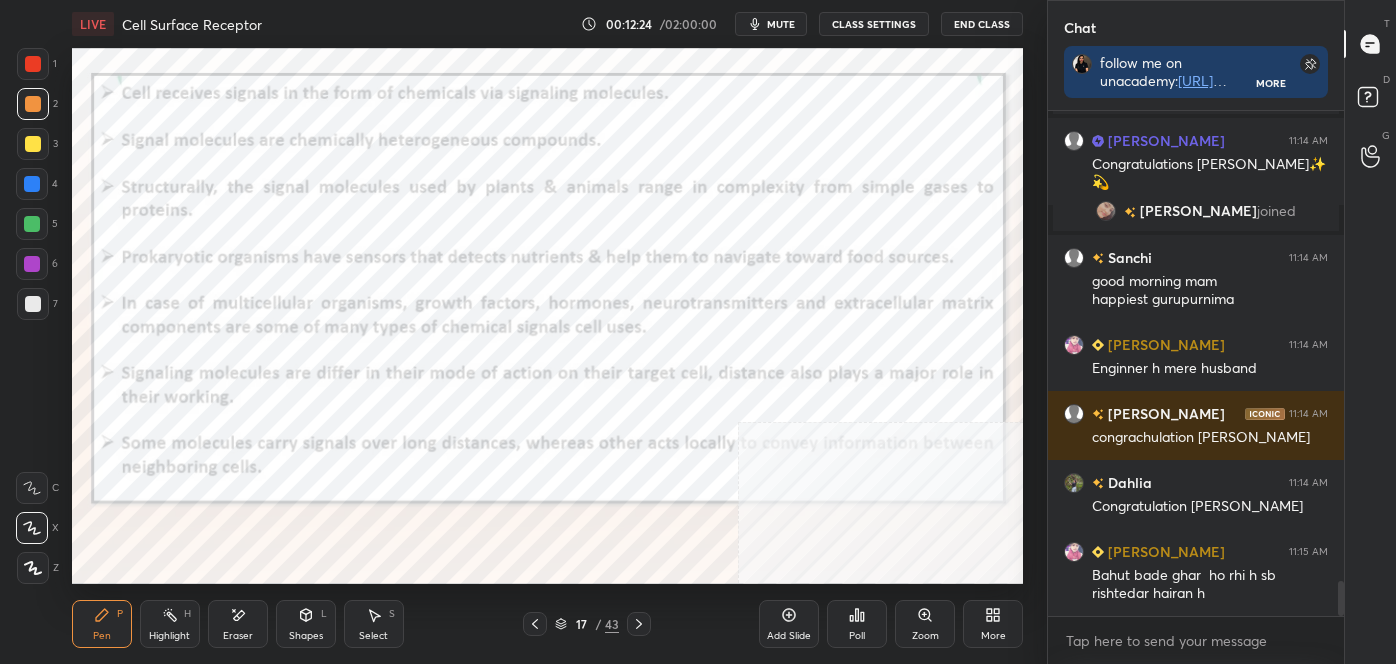 click 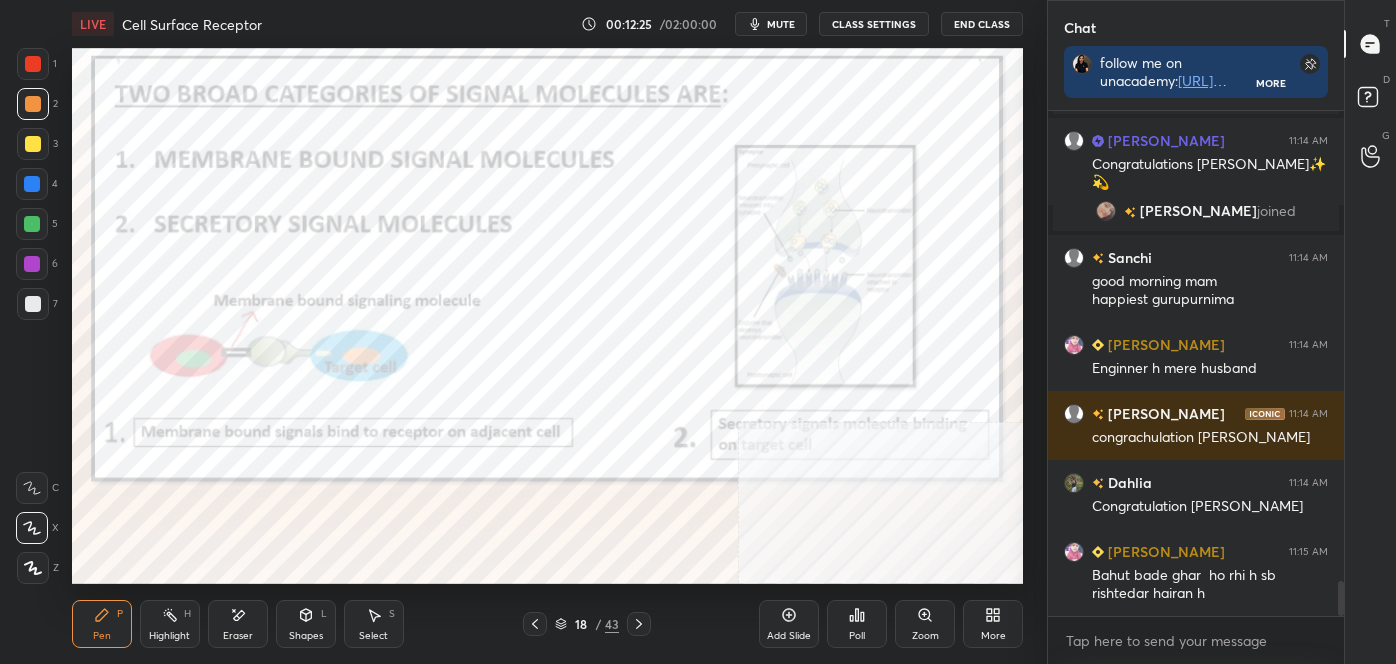 click 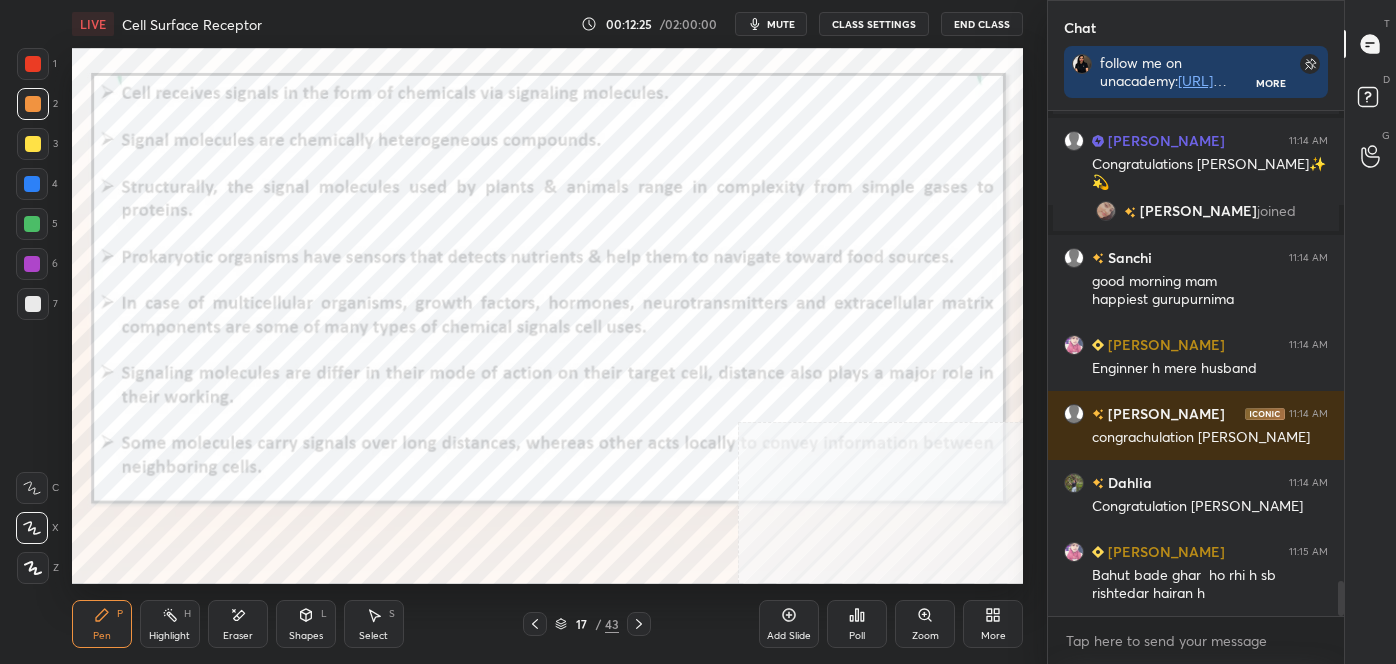 click 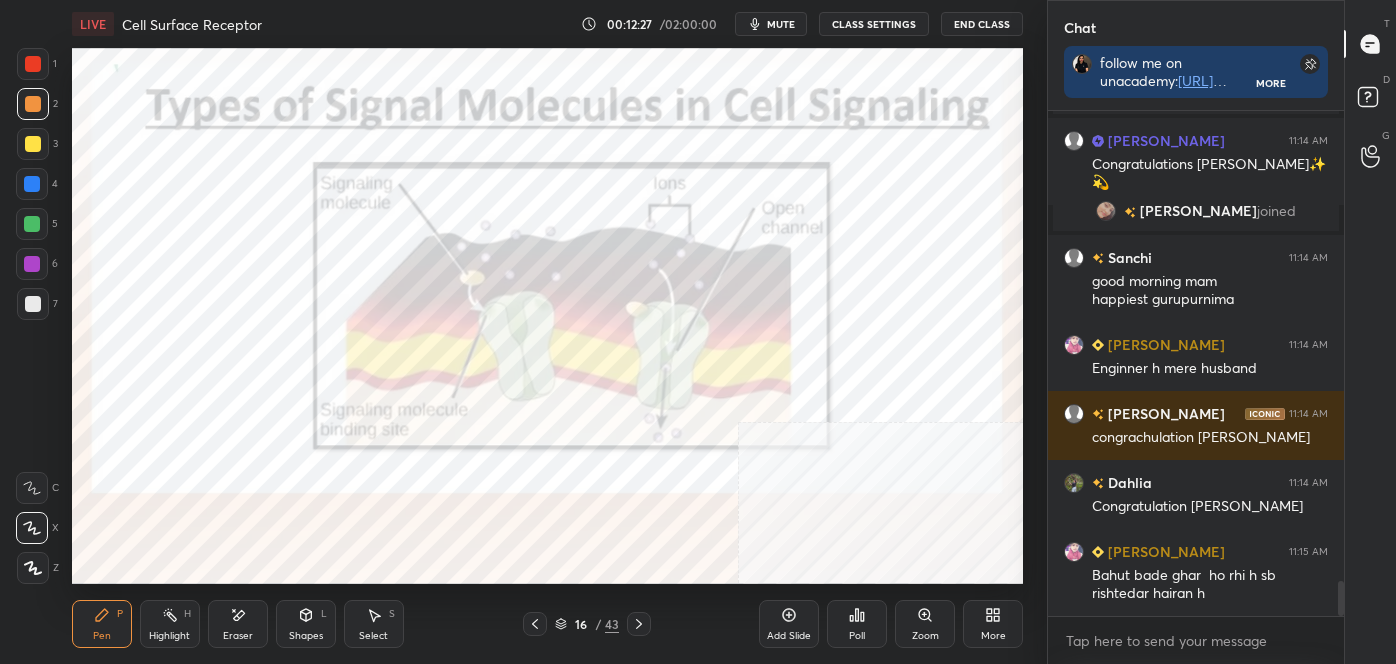 click 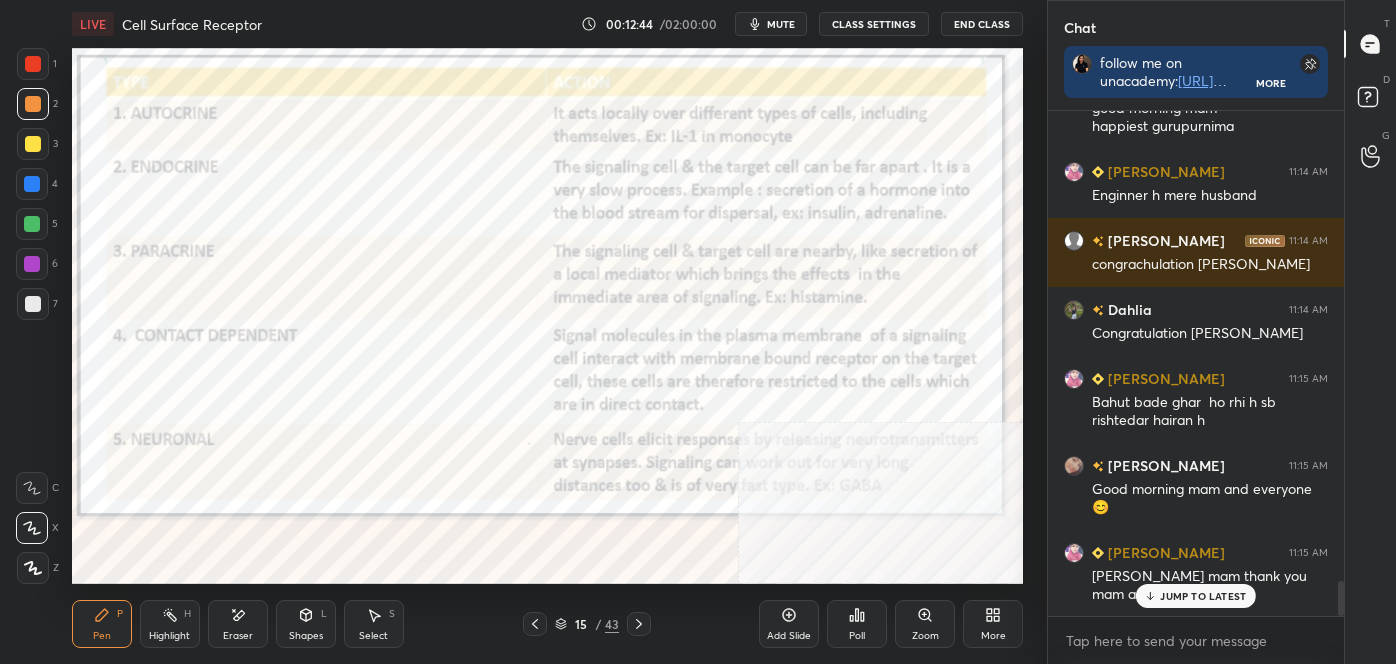 scroll, scrollTop: 6954, scrollLeft: 0, axis: vertical 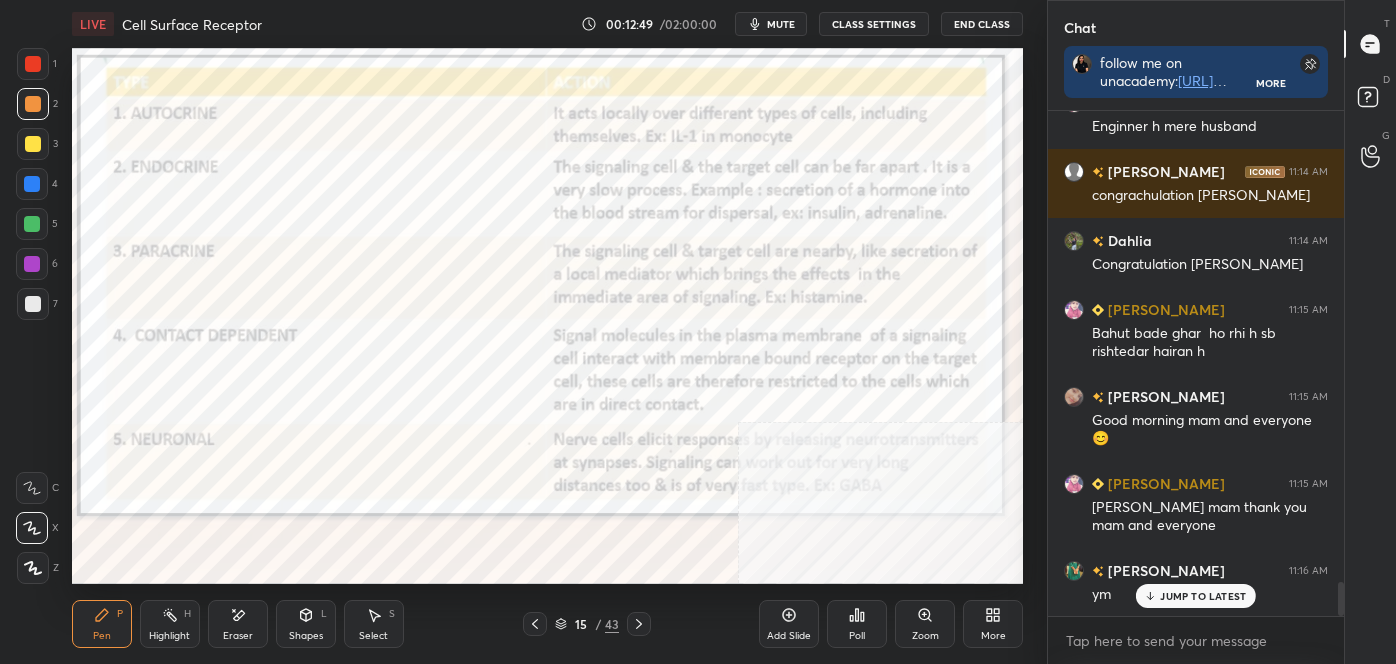 click 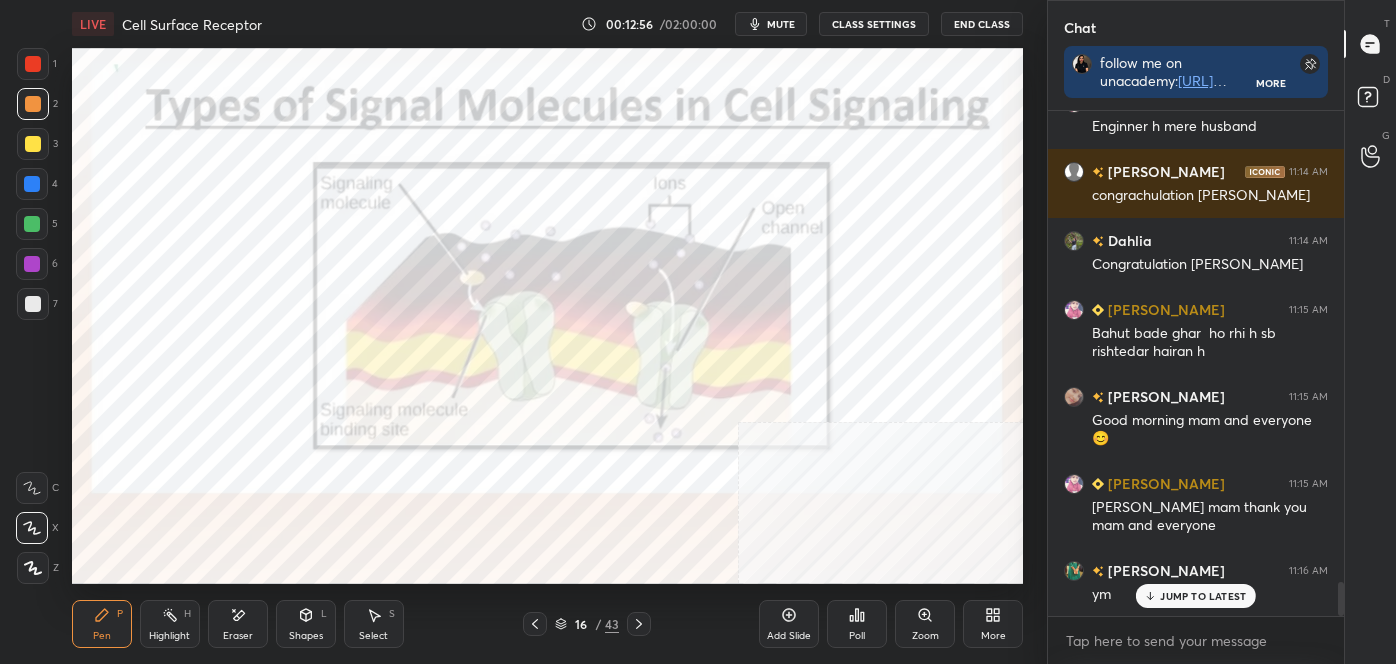 click on "Highlight H" at bounding box center (170, 624) 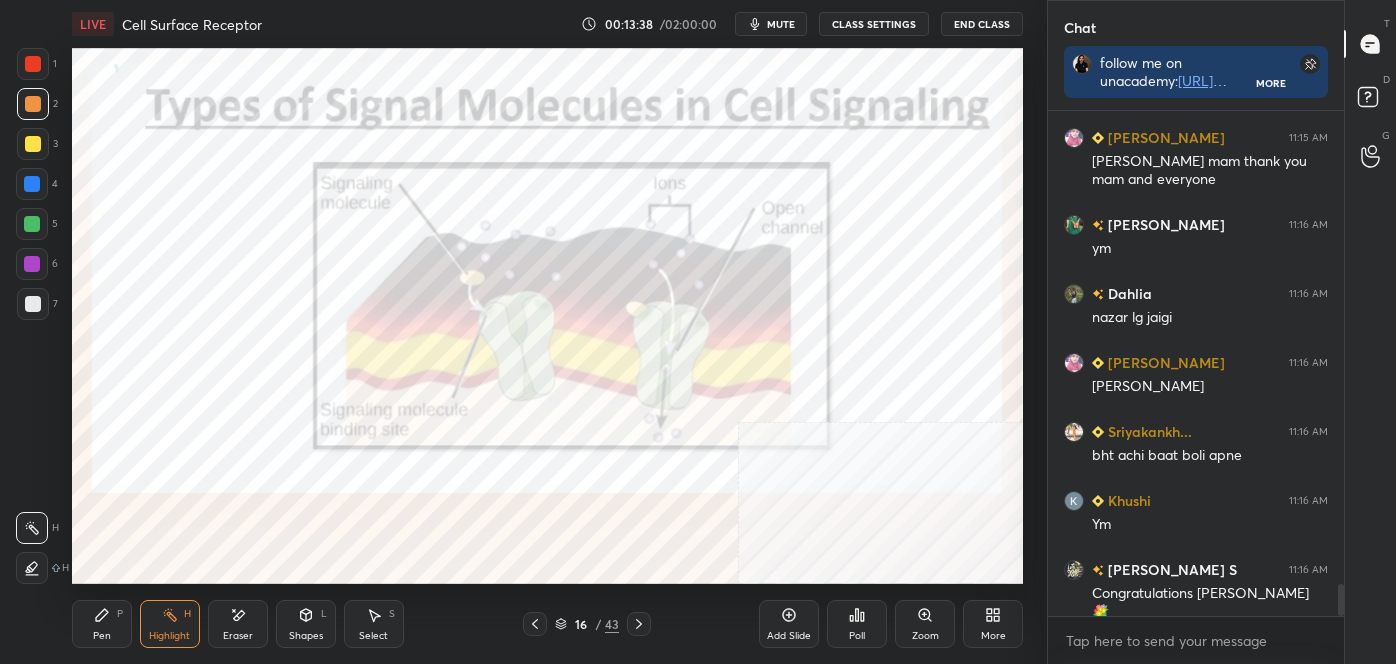 scroll, scrollTop: 7348, scrollLeft: 0, axis: vertical 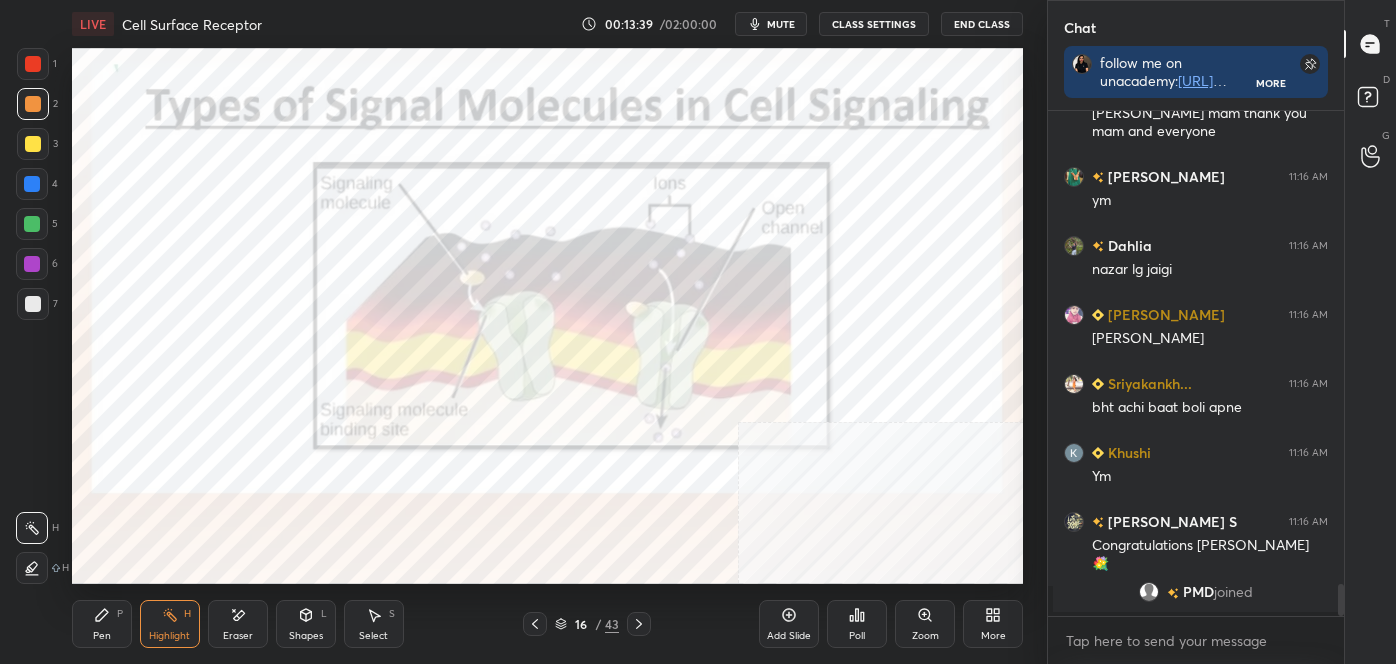click on "Highlight" at bounding box center (169, 636) 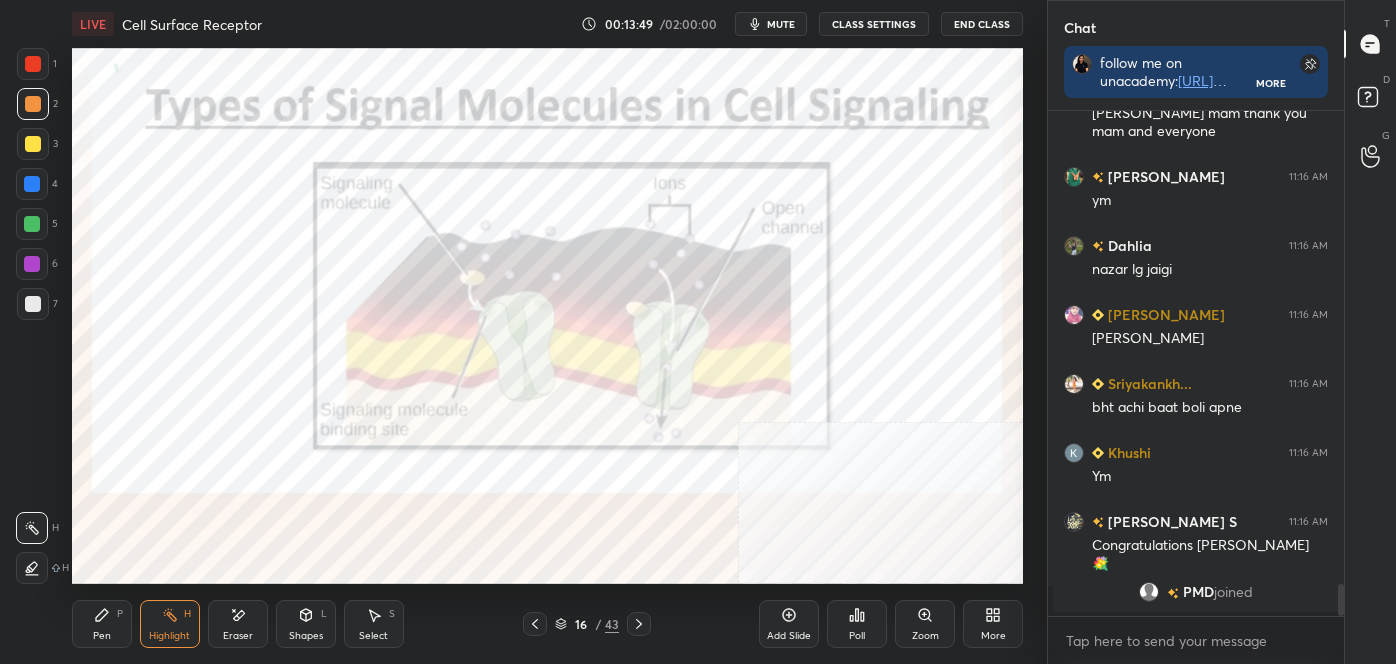 click 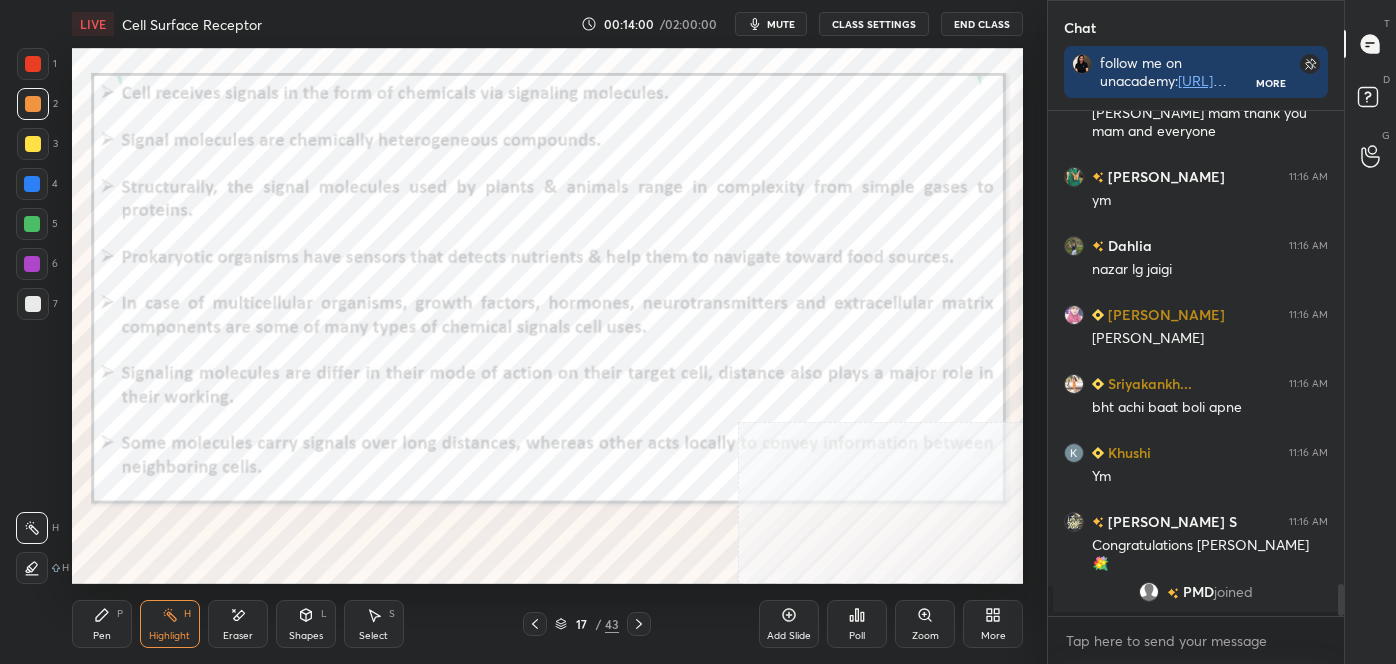 drag, startPoint x: 36, startPoint y: 64, endPoint x: 68, endPoint y: 56, distance: 32.984844 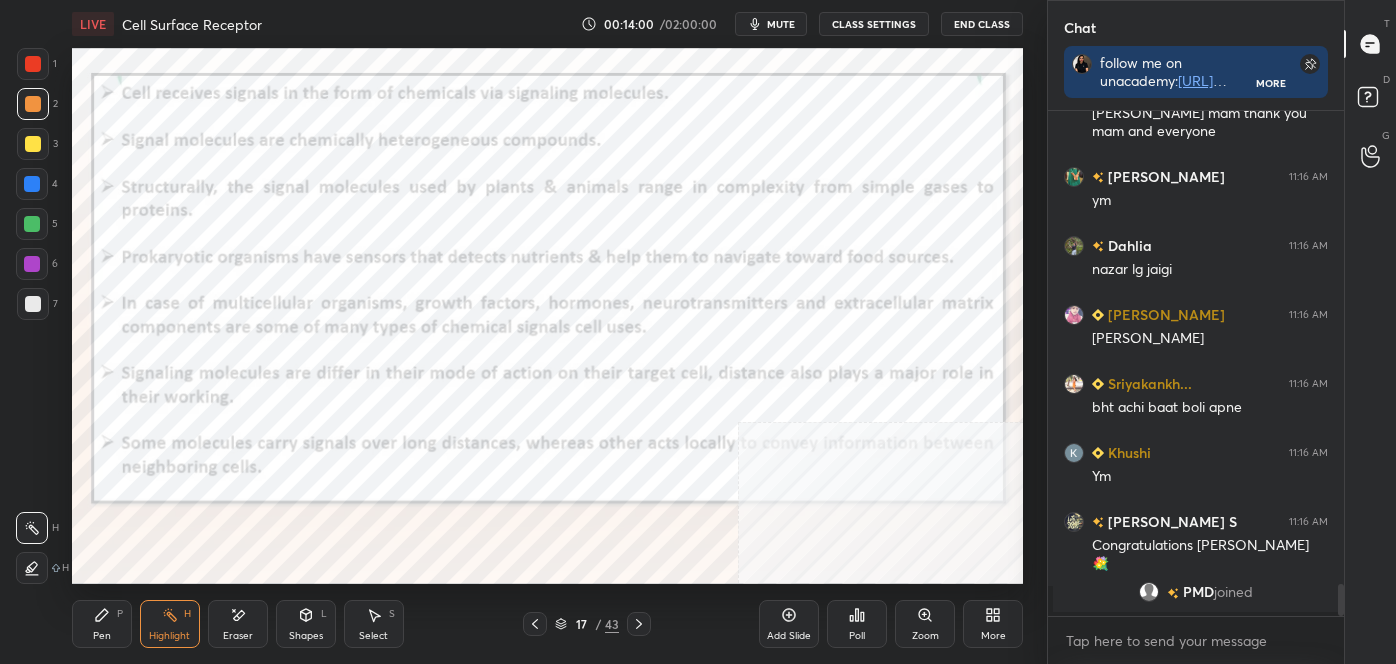 click at bounding box center (33, 64) 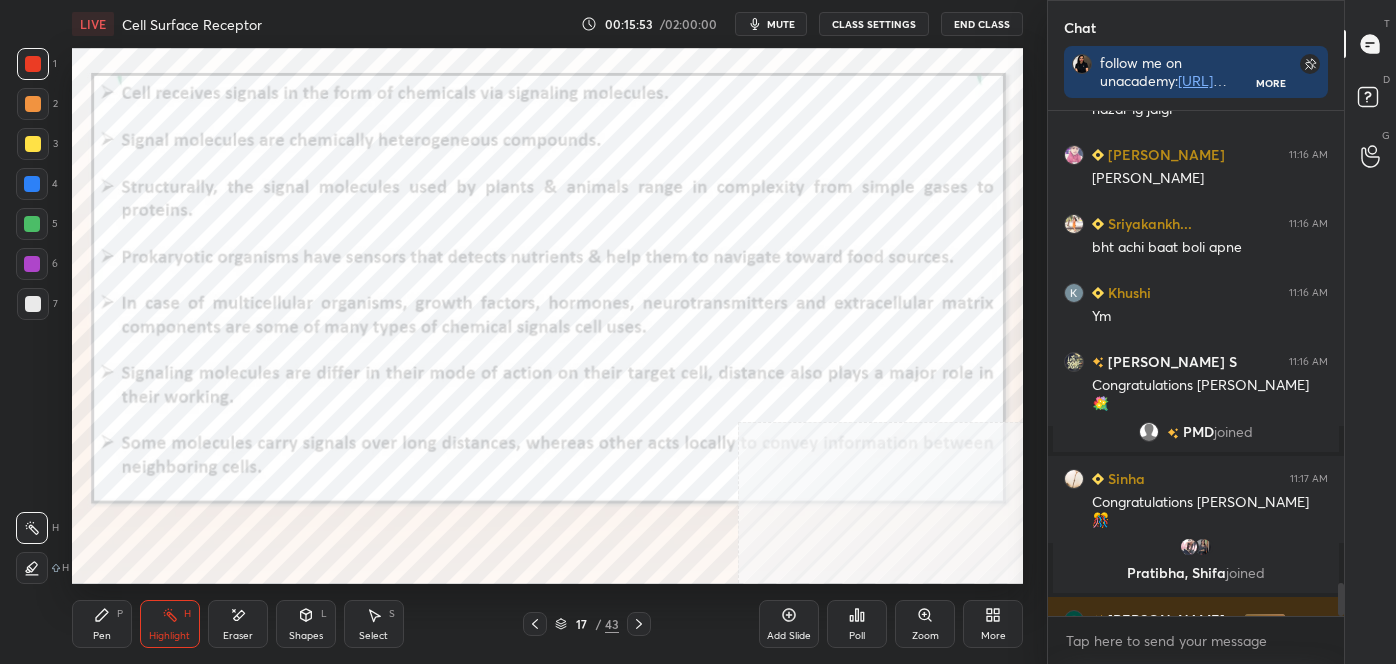 scroll, scrollTop: 7128, scrollLeft: 0, axis: vertical 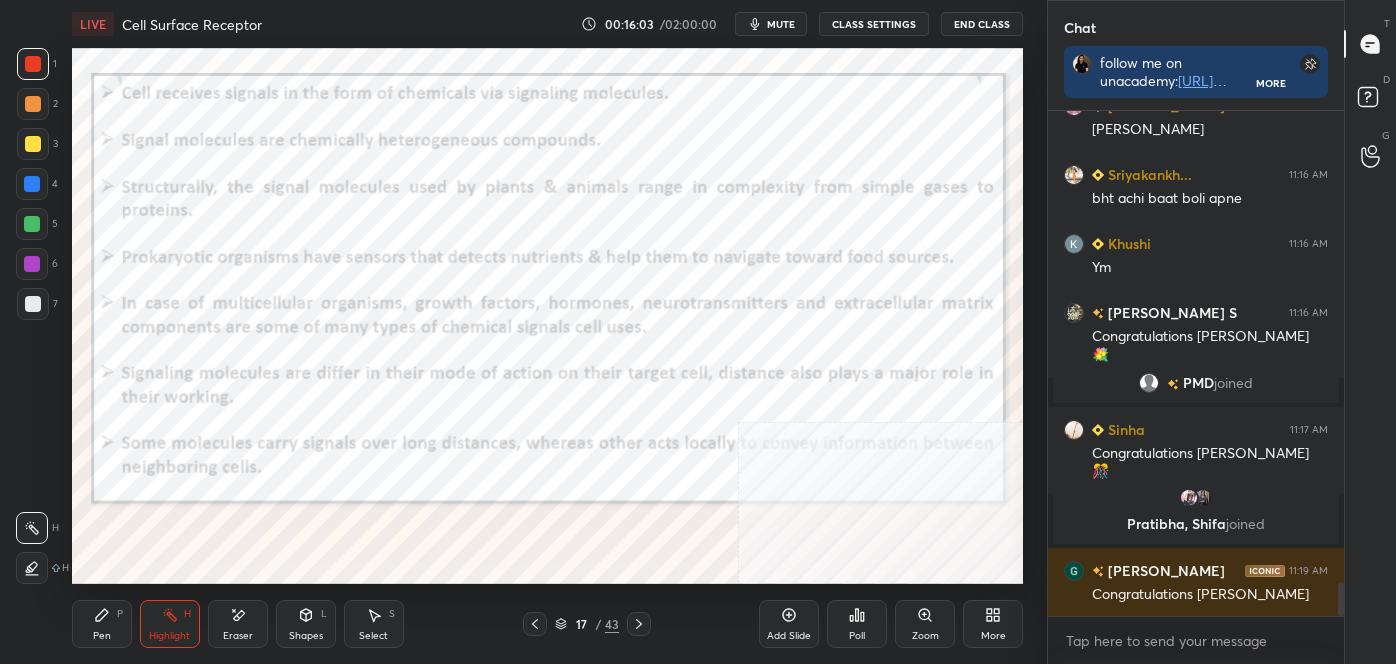 click on "17 / 43" at bounding box center [587, 624] 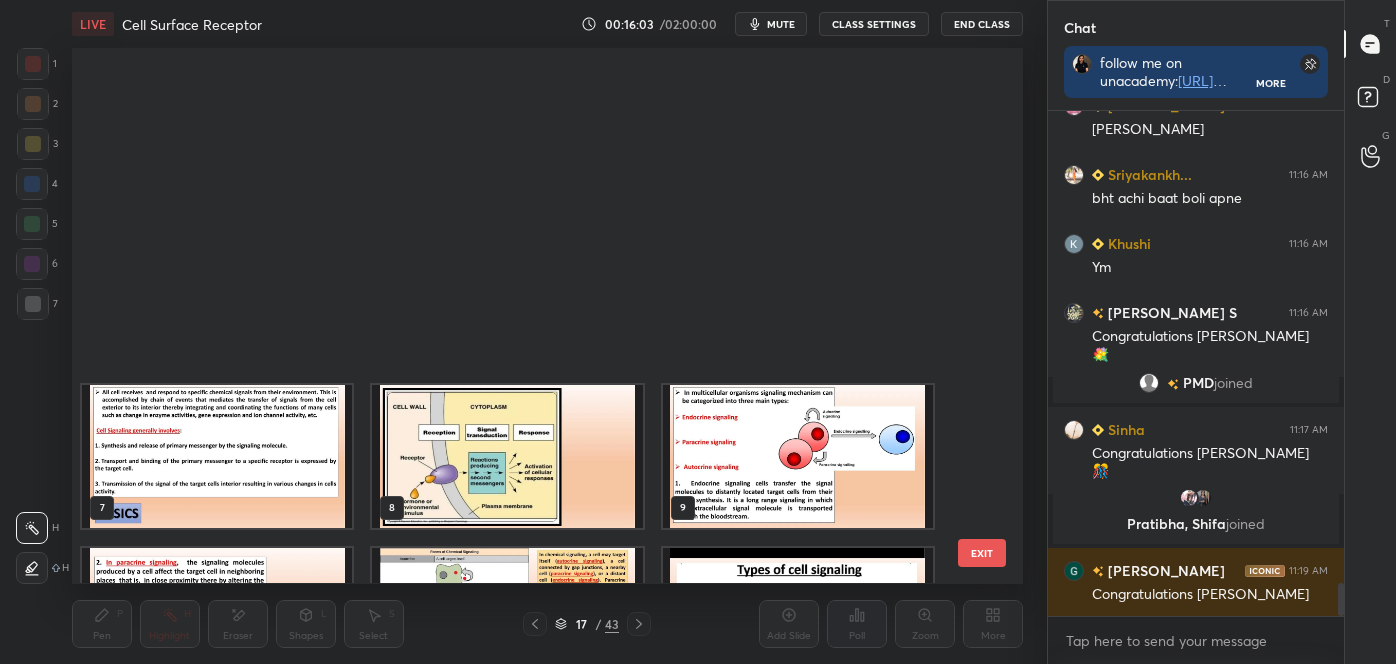 scroll, scrollTop: 445, scrollLeft: 0, axis: vertical 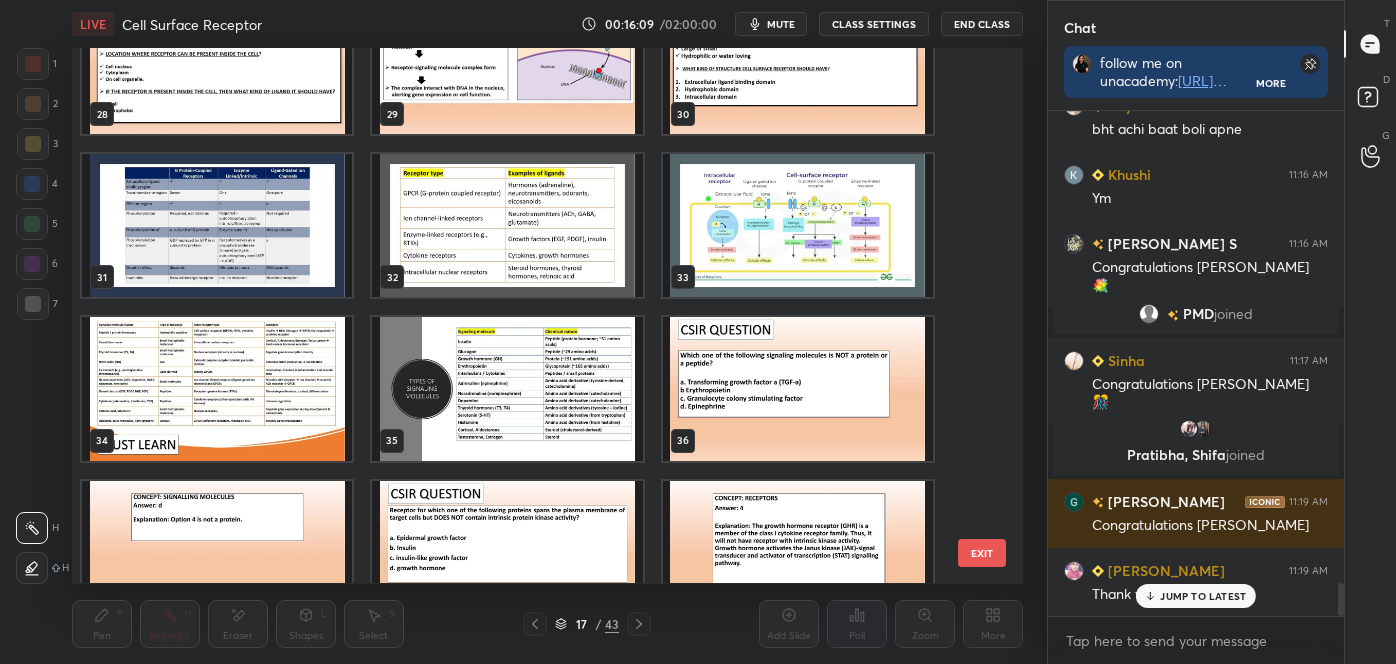 click at bounding box center (217, 389) 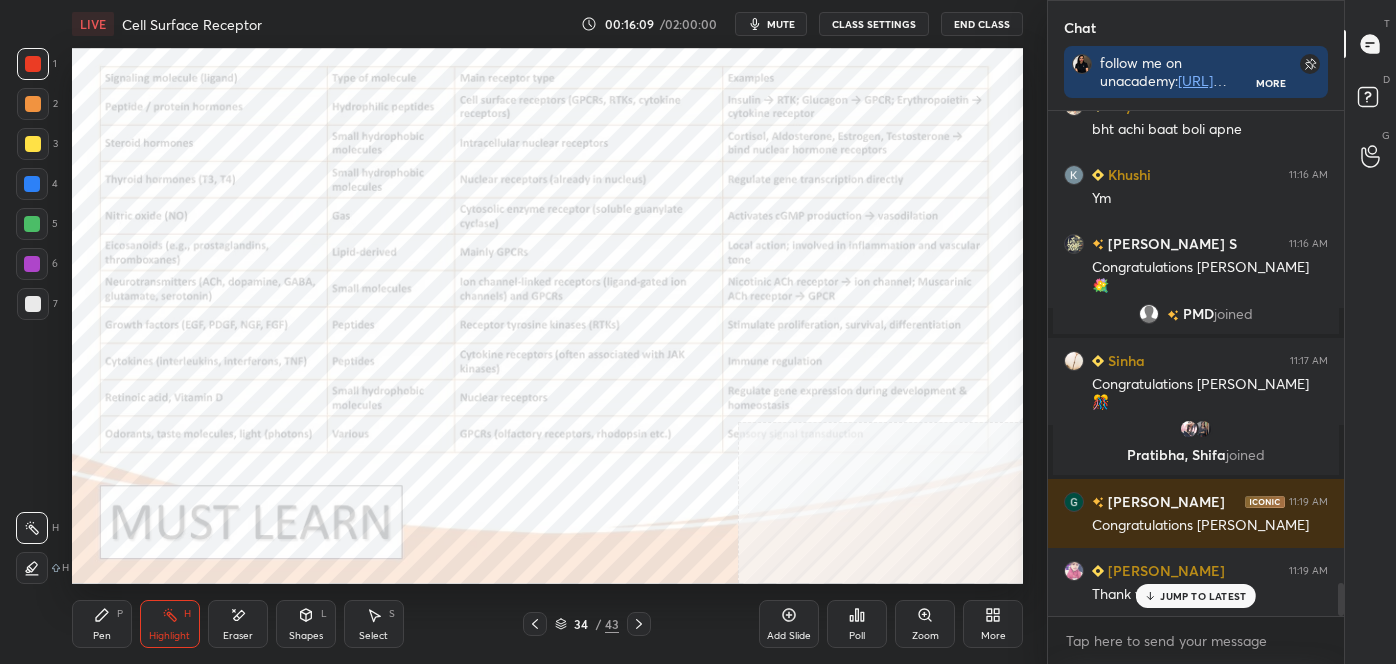 click at bounding box center (217, 389) 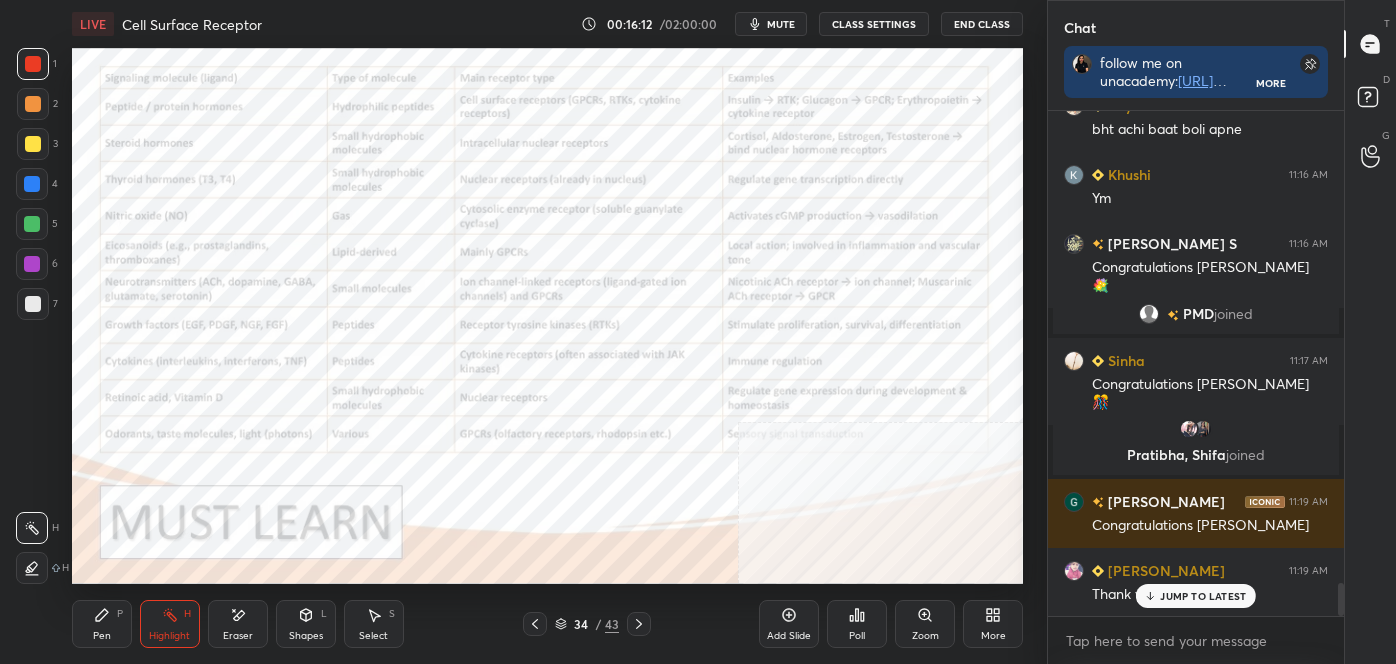 scroll, scrollTop: 7245, scrollLeft: 0, axis: vertical 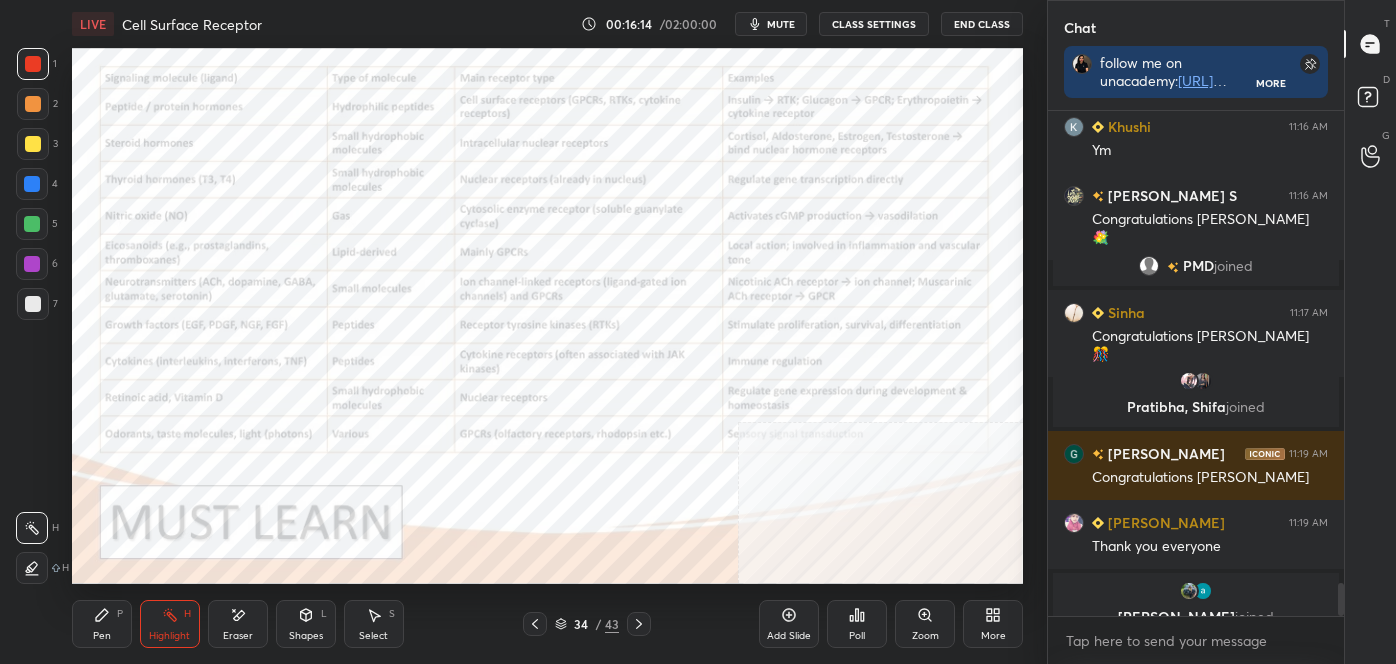 click 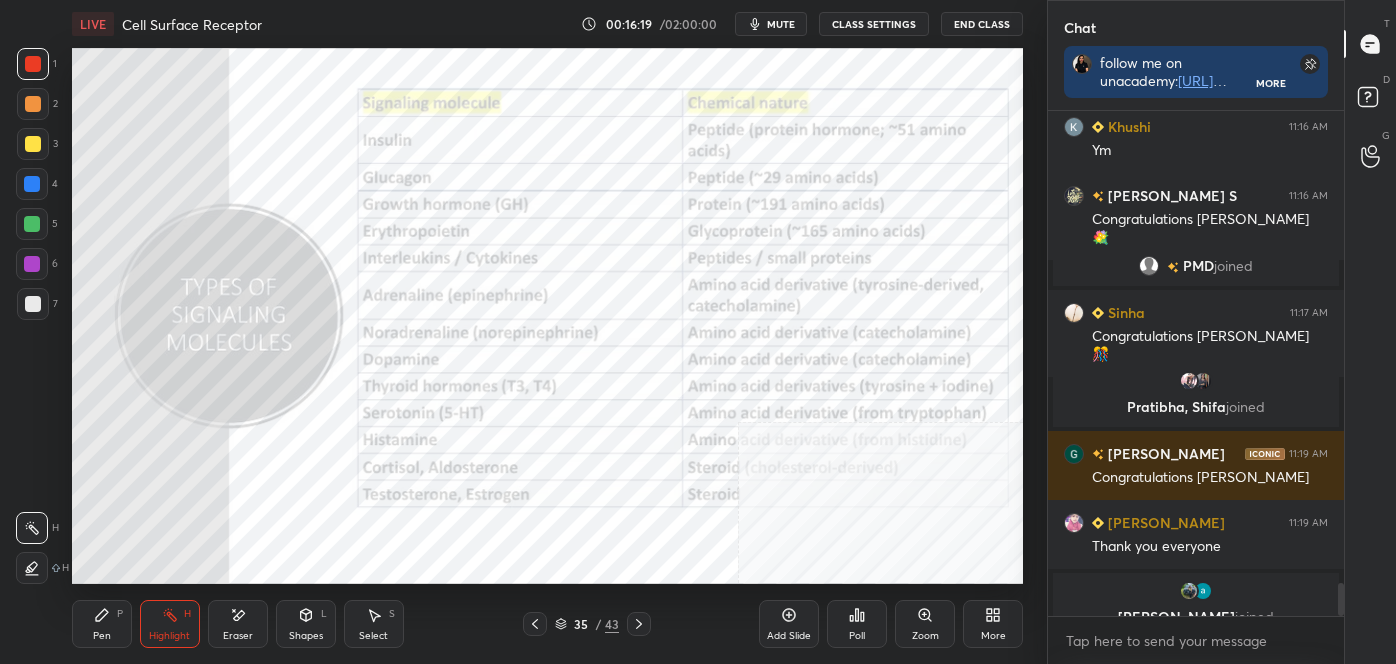 click 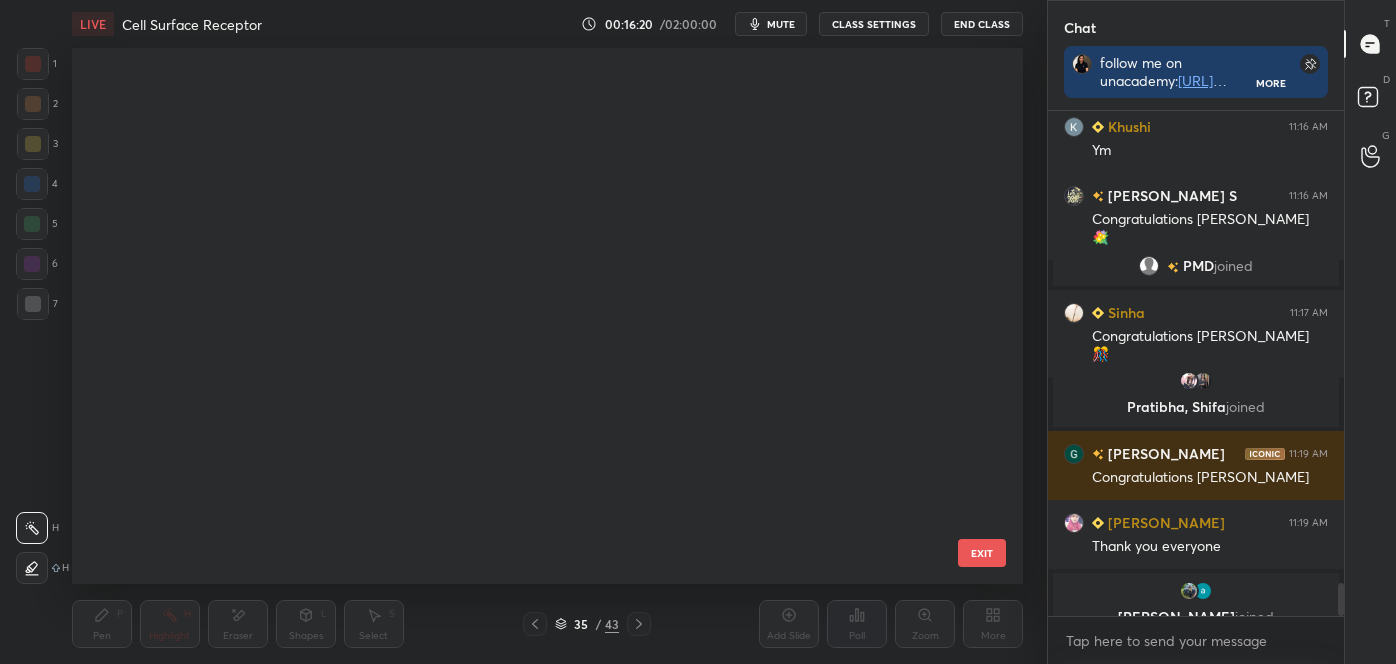 scroll, scrollTop: 1424, scrollLeft: 0, axis: vertical 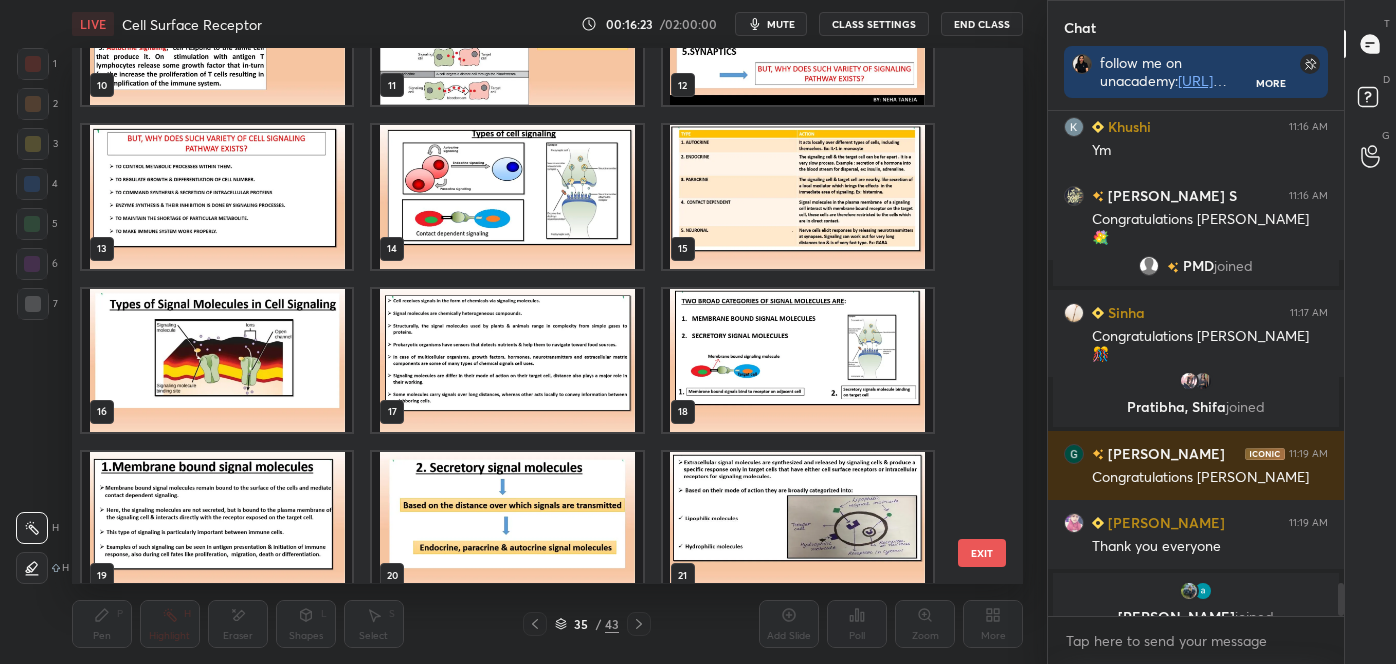 click at bounding box center (507, 360) 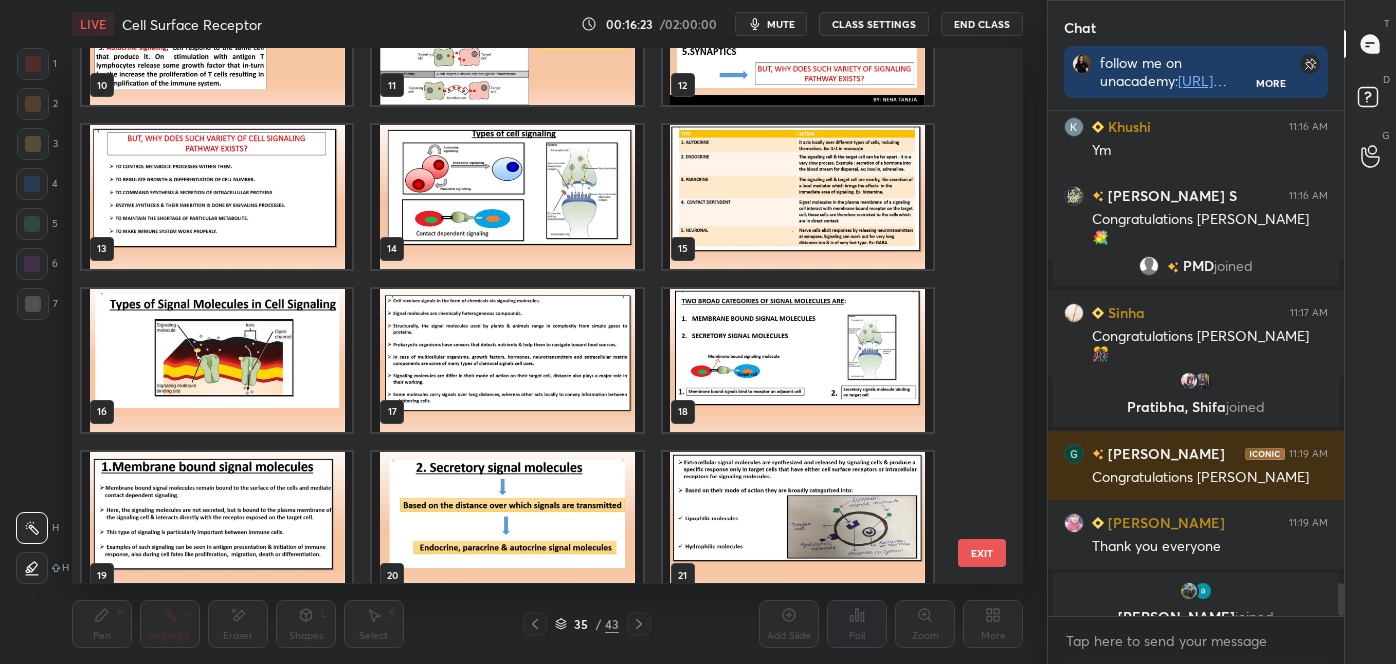 click at bounding box center (507, 360) 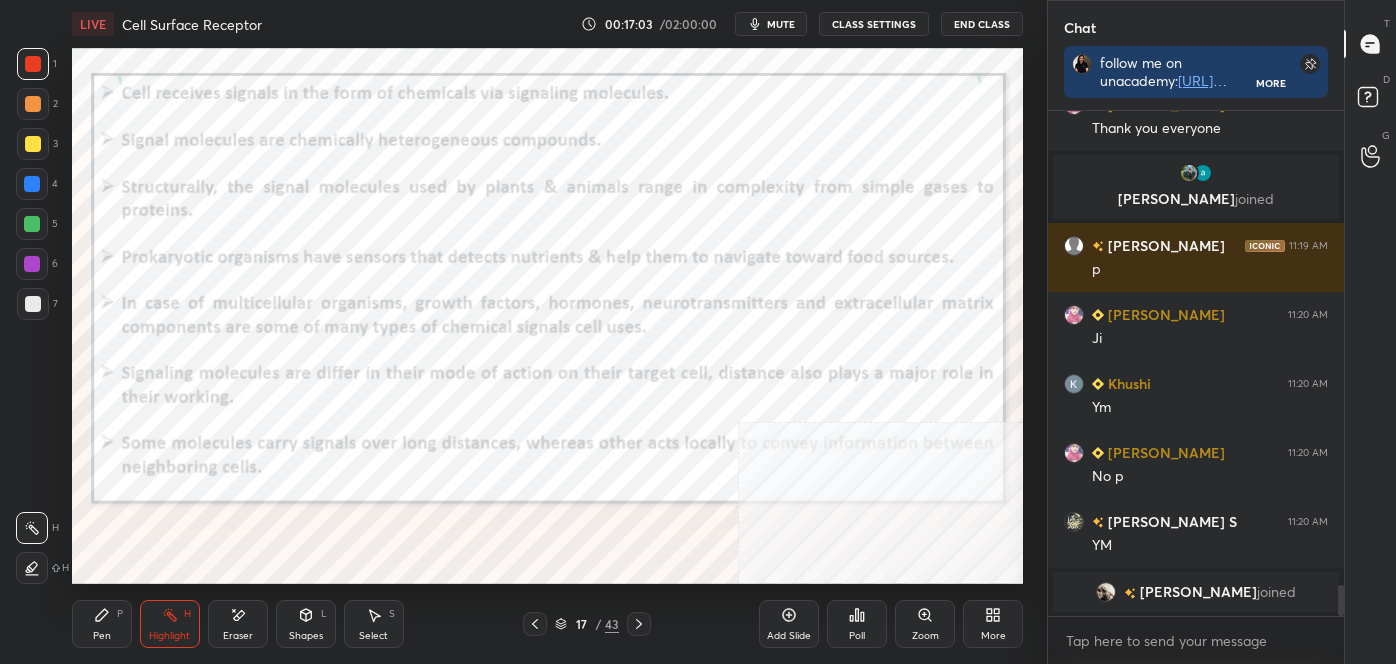 scroll, scrollTop: 7687, scrollLeft: 0, axis: vertical 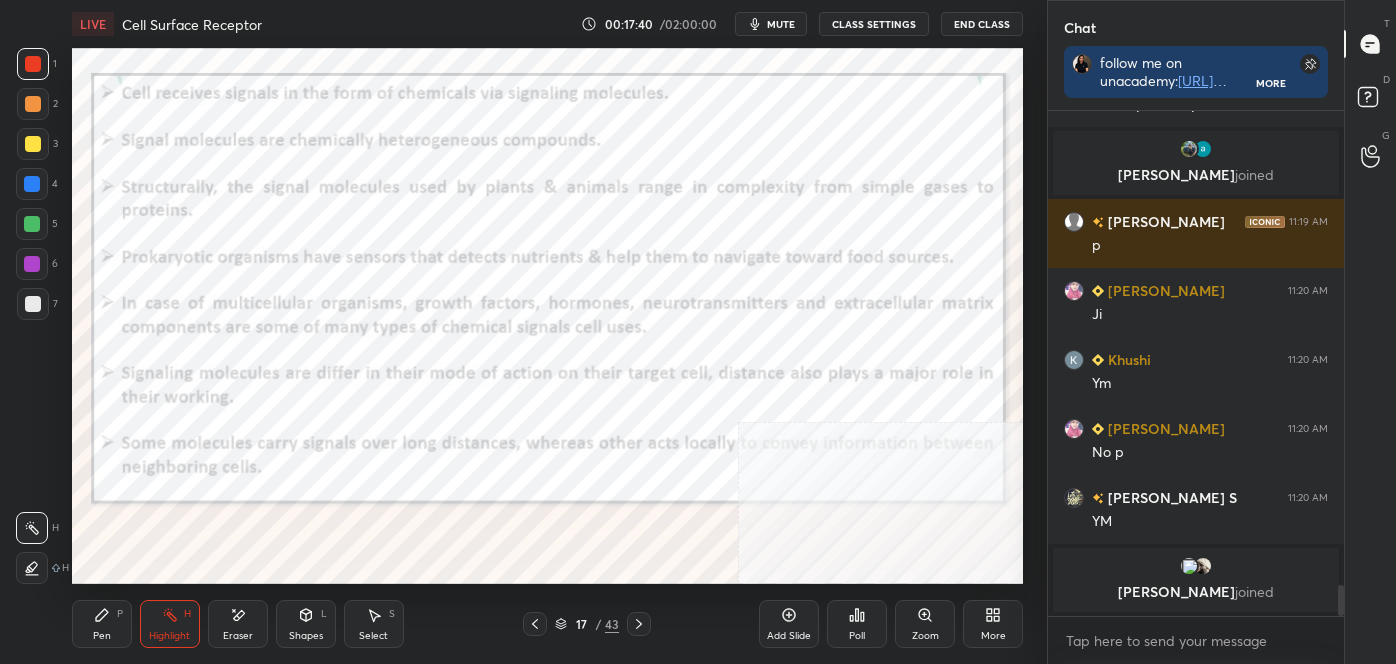 click 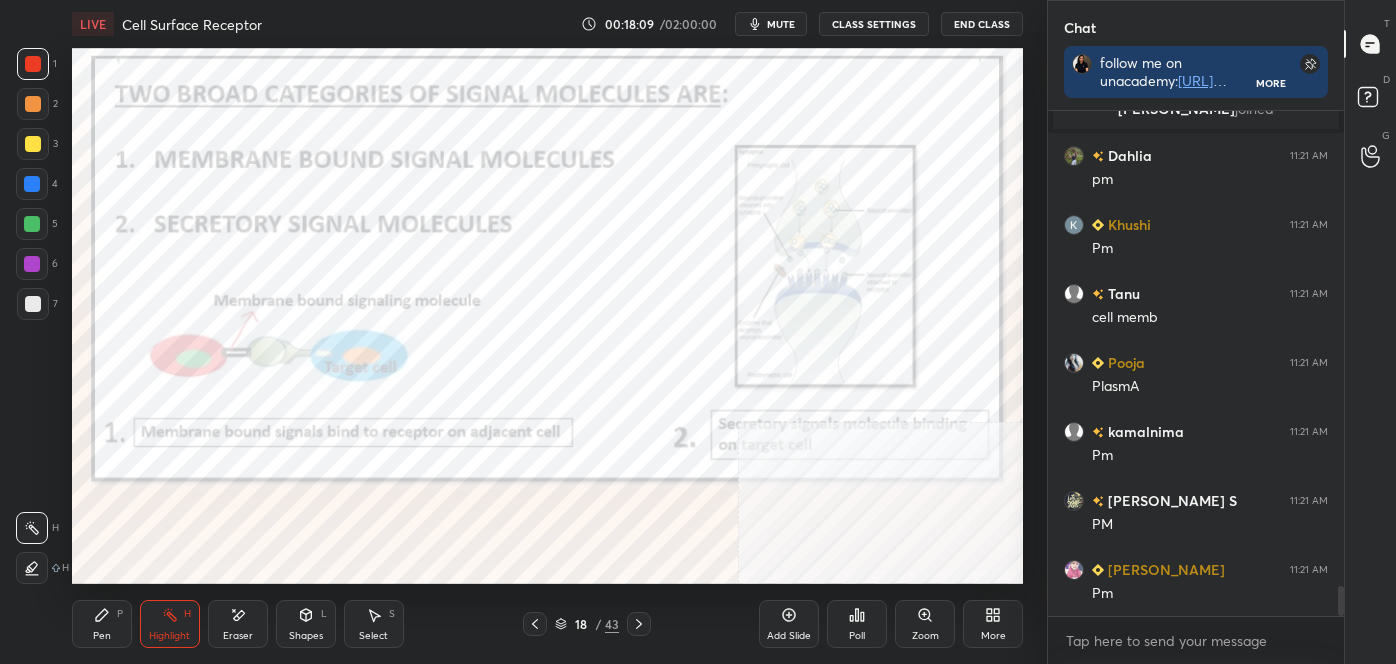 scroll, scrollTop: 8000, scrollLeft: 0, axis: vertical 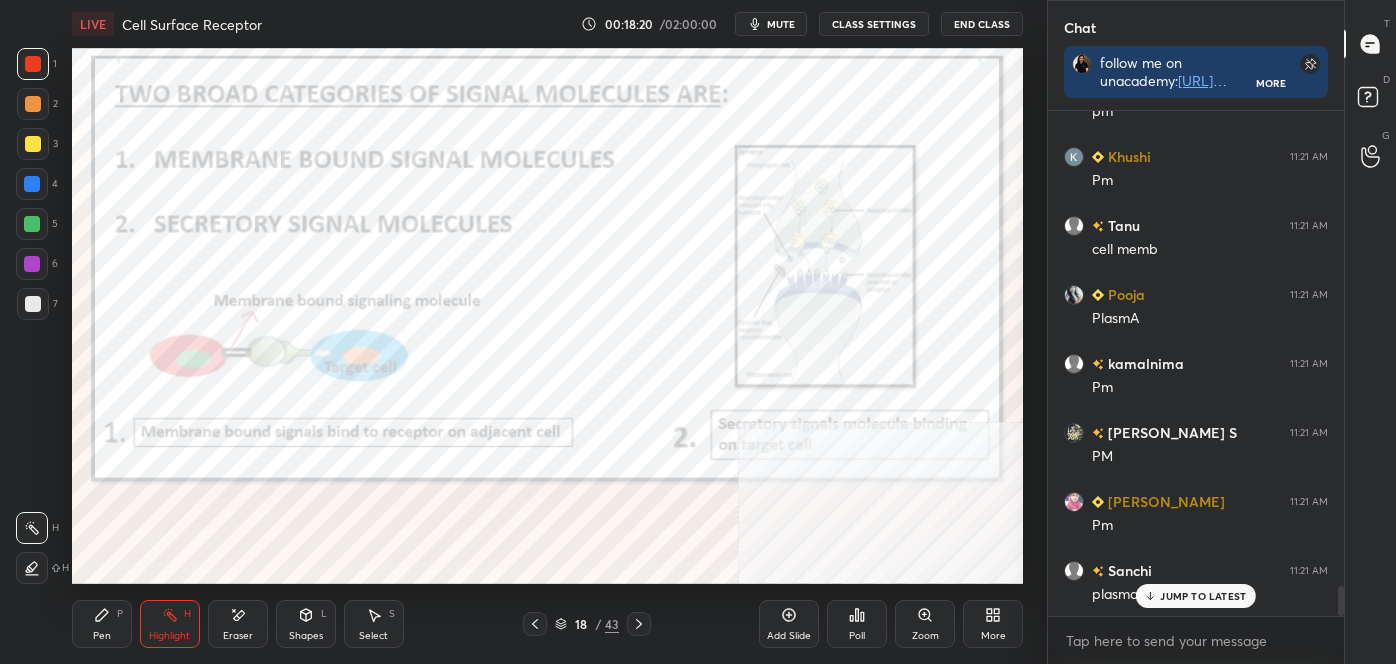 click 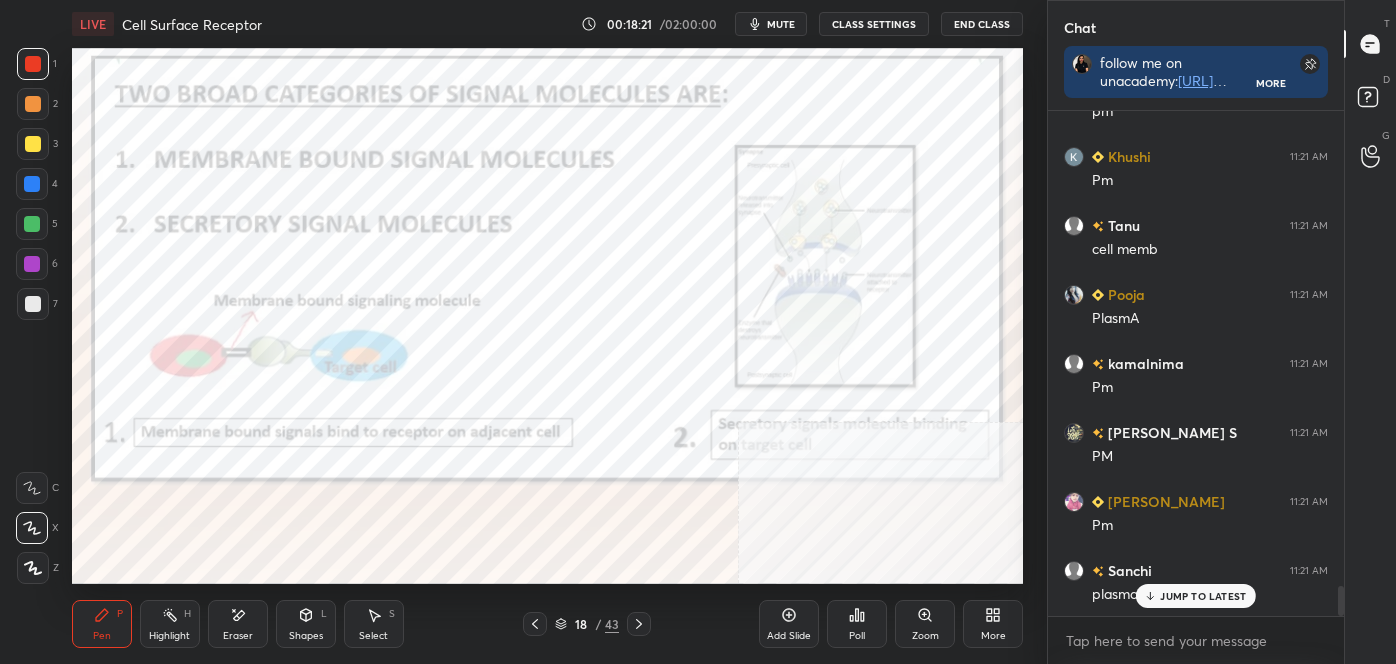 click 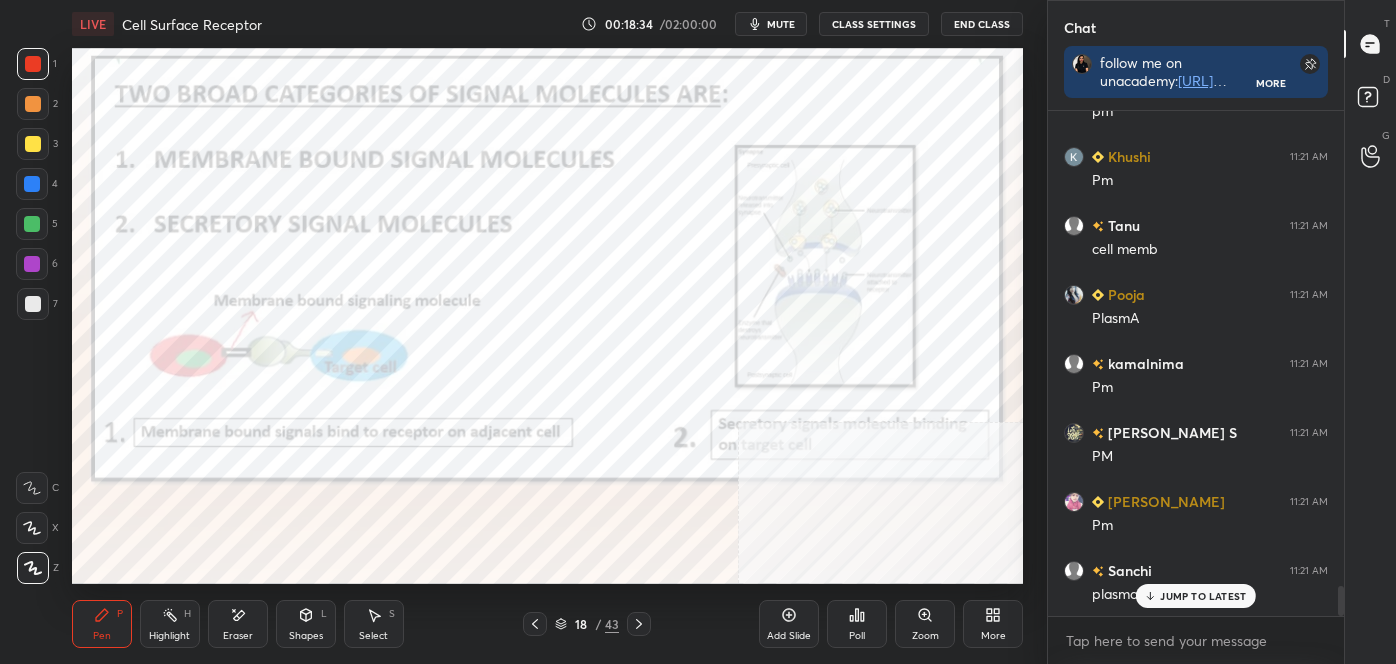 drag, startPoint x: 23, startPoint y: 264, endPoint x: 34, endPoint y: 259, distance: 12.083046 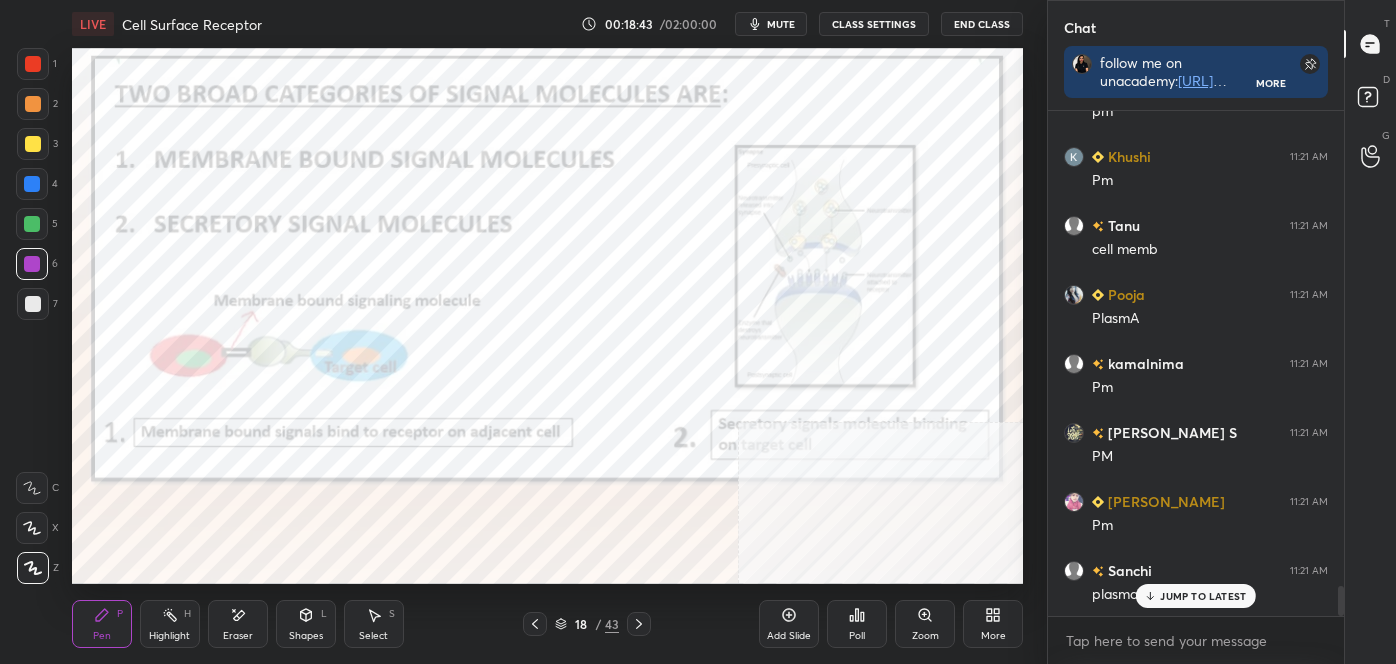 click at bounding box center (33, 64) 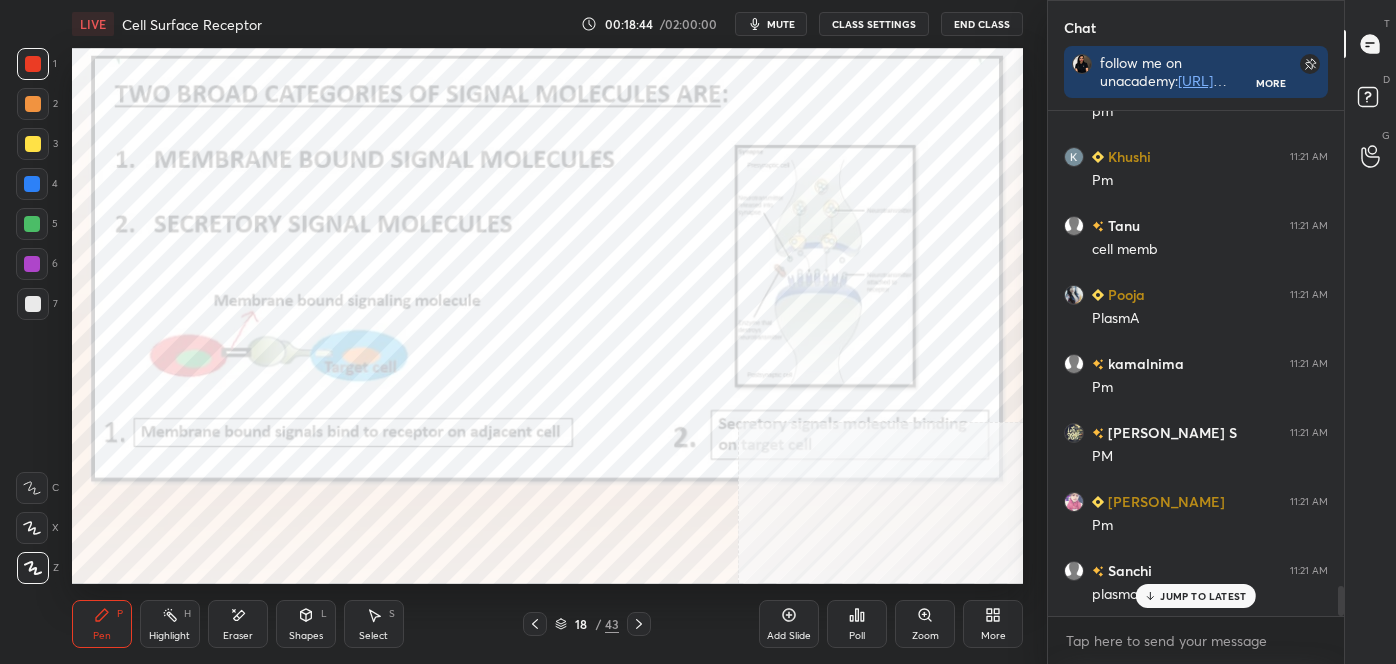 click on "Highlight H" at bounding box center (170, 624) 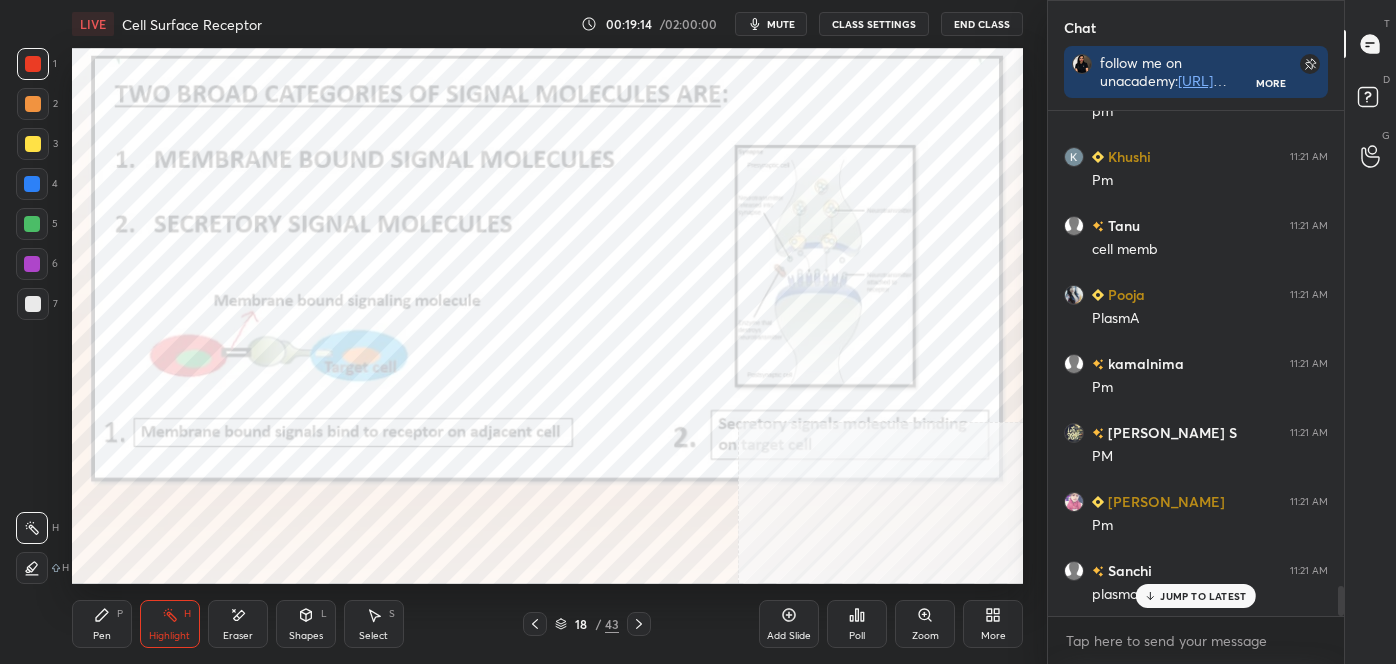 click on "Pen P" at bounding box center [102, 624] 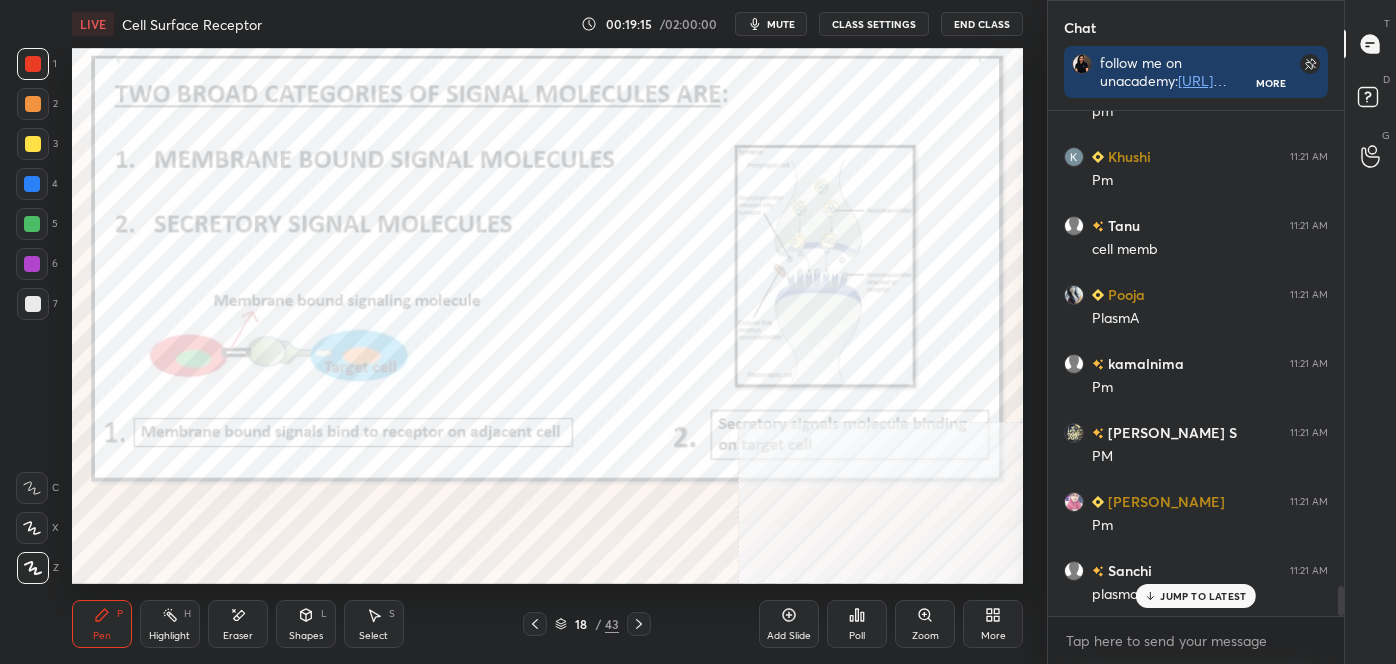 click 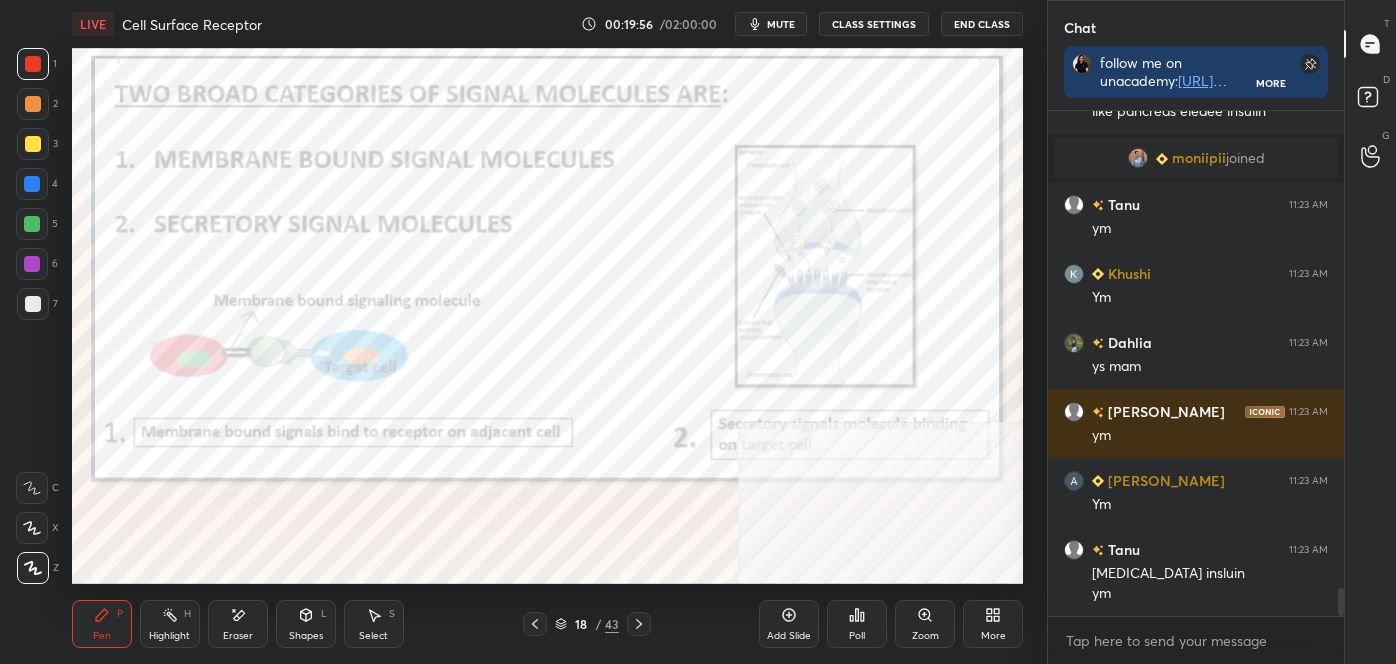 scroll, scrollTop: 8690, scrollLeft: 0, axis: vertical 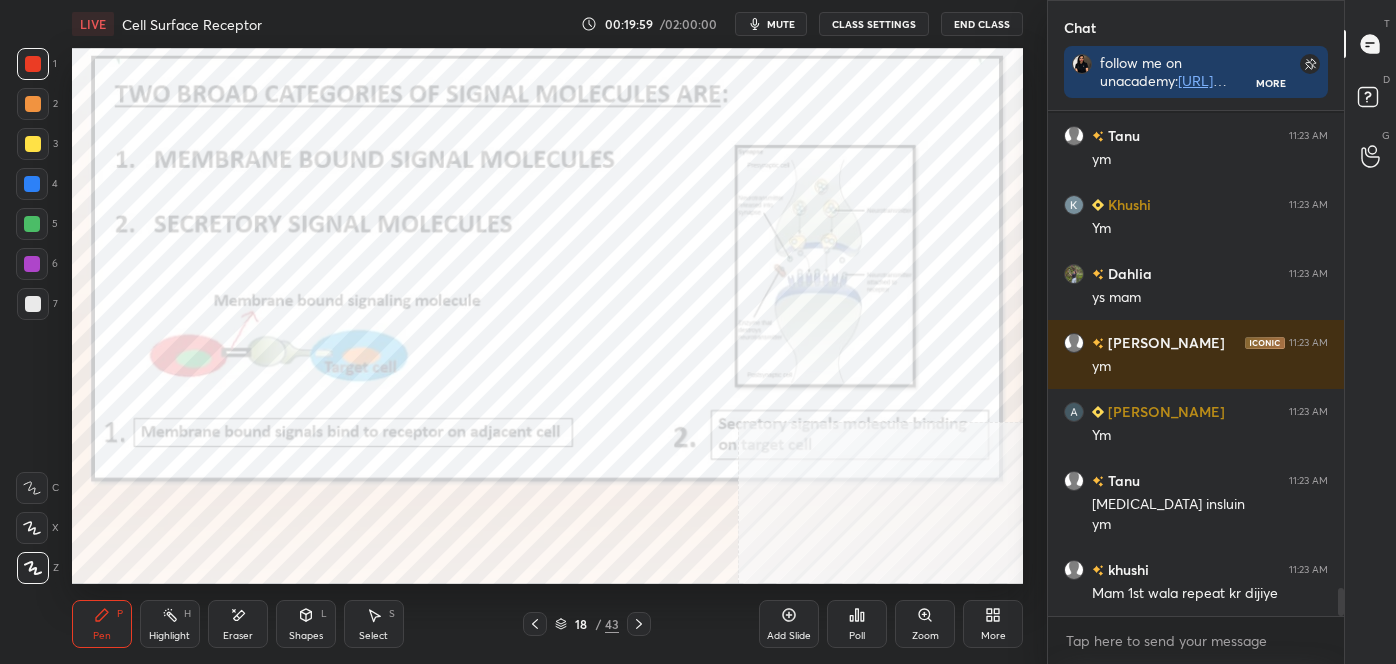 click on "Pen P Highlight H Eraser Shapes L Select S 18 / 43 Add Slide Poll Zoom More" at bounding box center [547, 624] 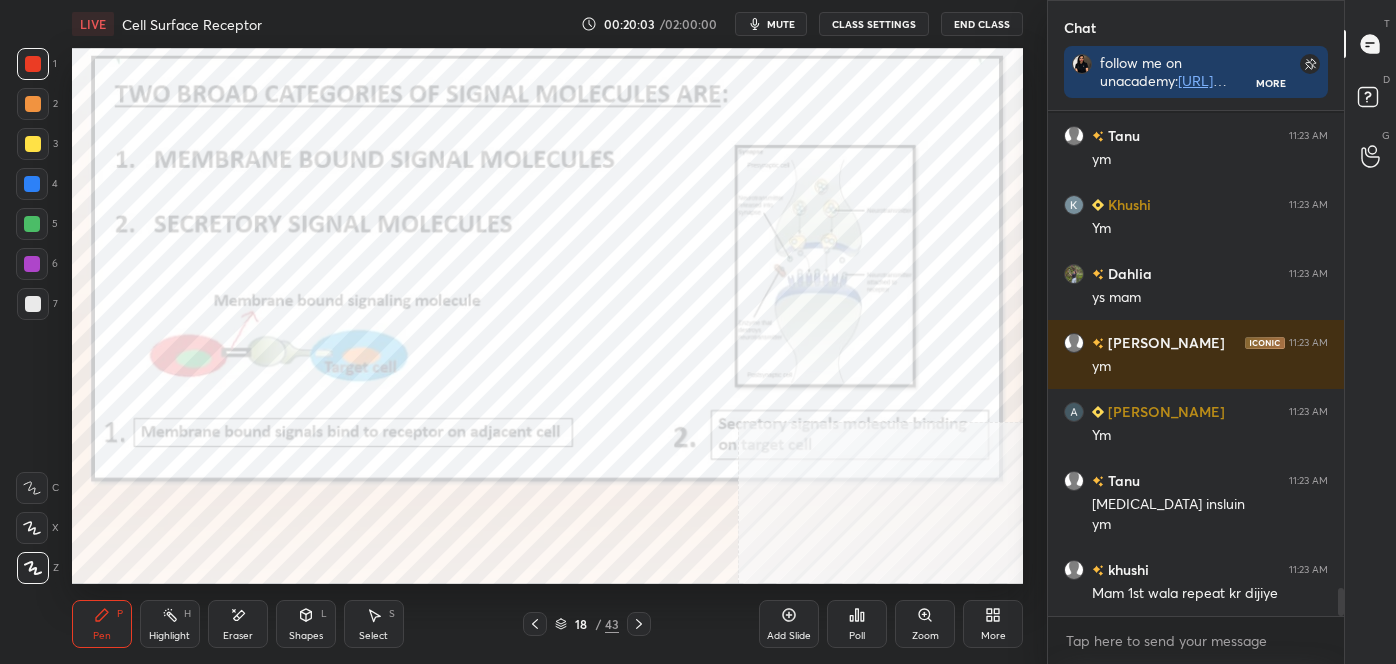 click on "Highlight H" at bounding box center [170, 624] 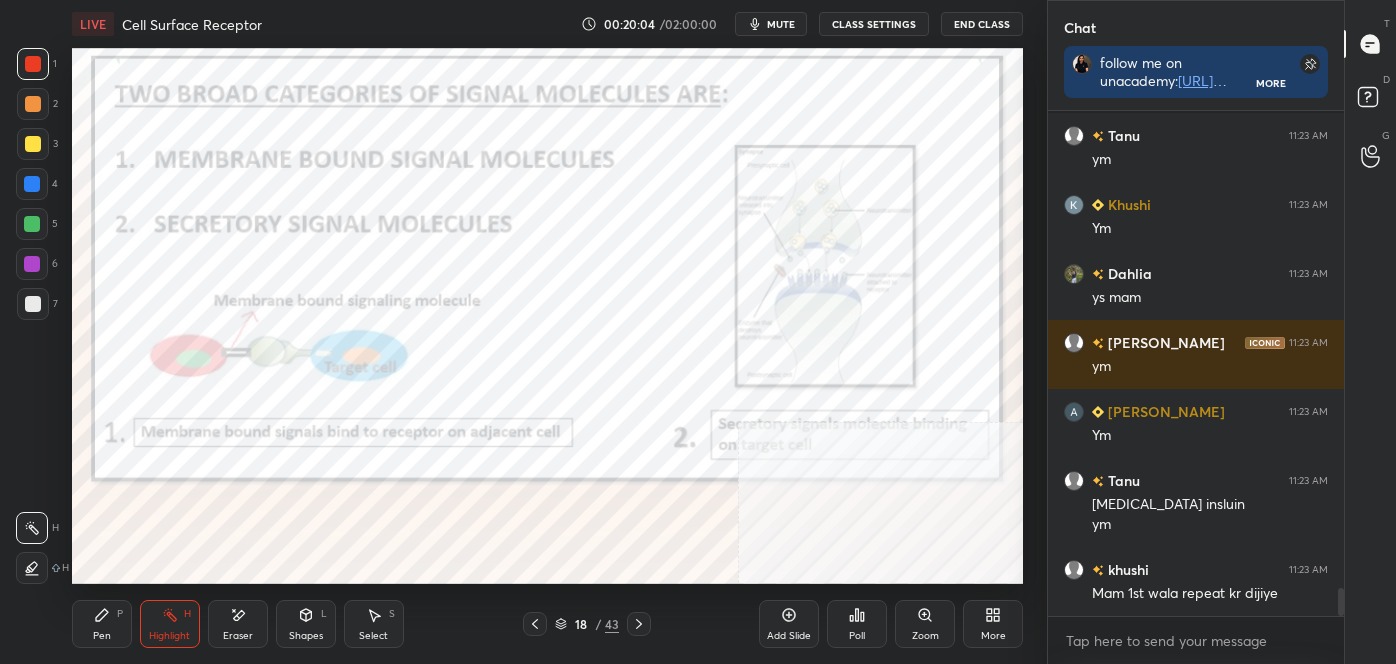 click on "Highlight" at bounding box center [169, 636] 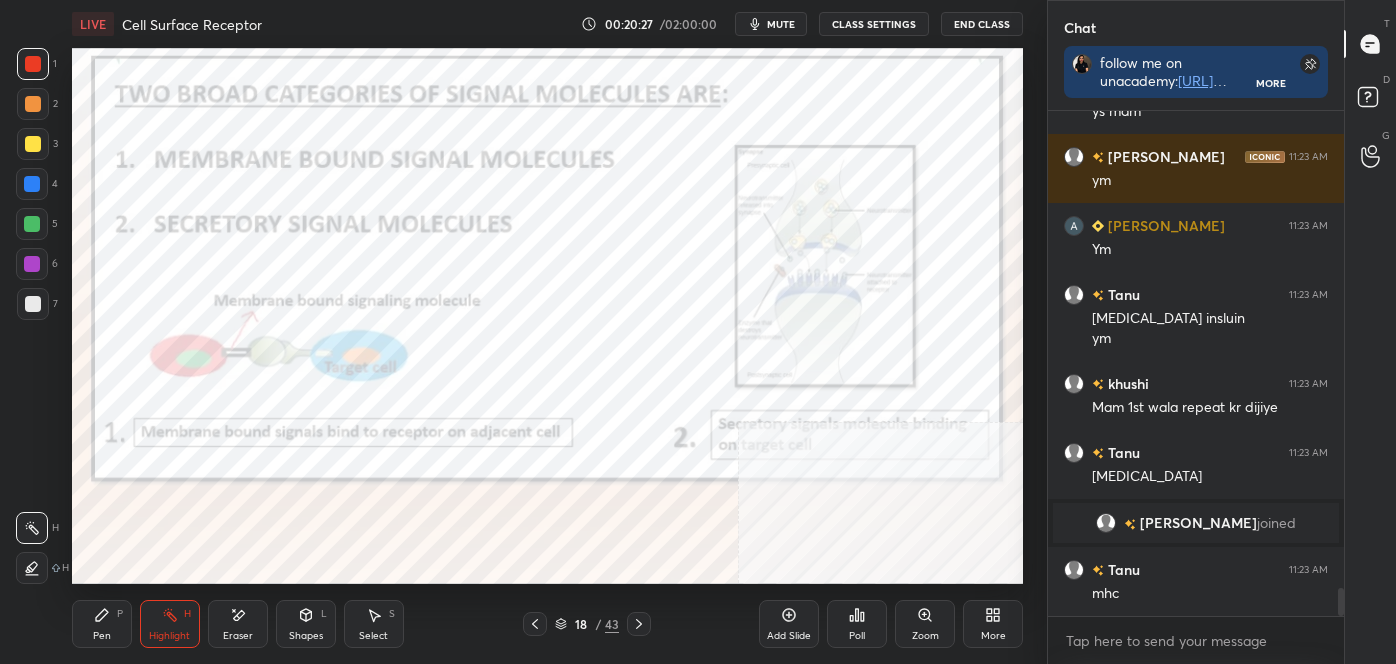 scroll, scrollTop: 8541, scrollLeft: 0, axis: vertical 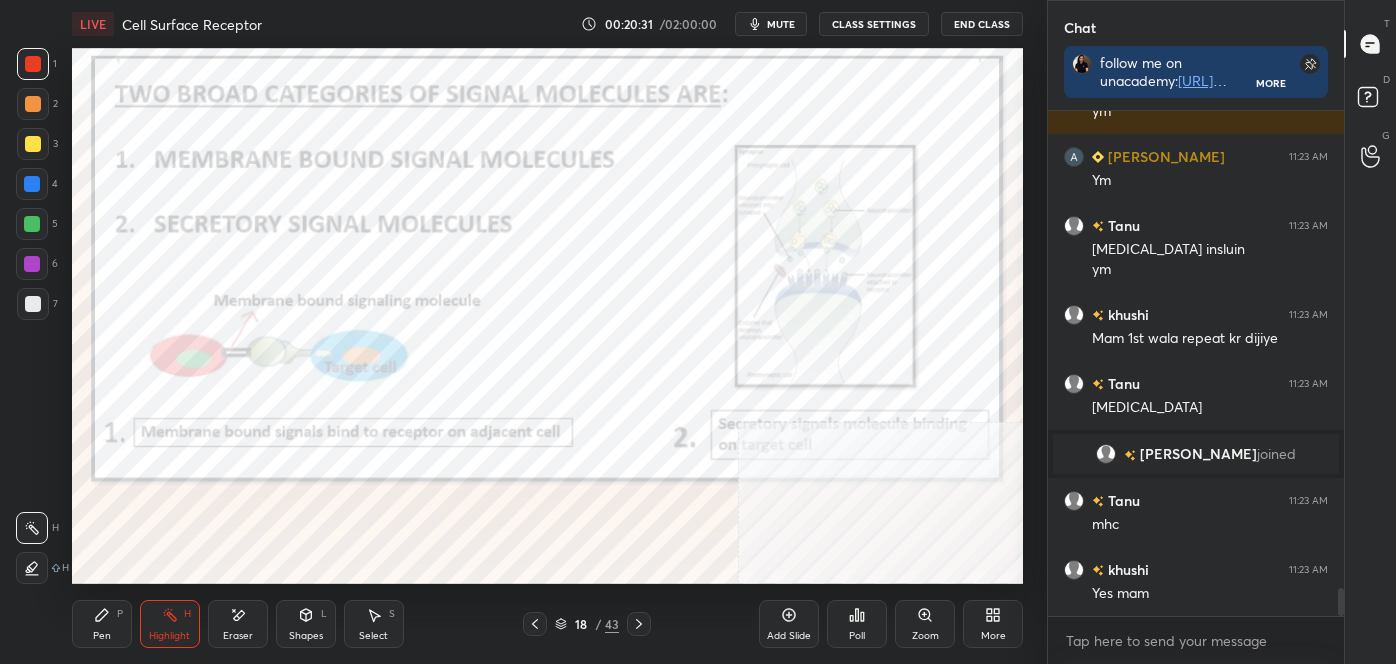 click on "Pen P" at bounding box center (102, 624) 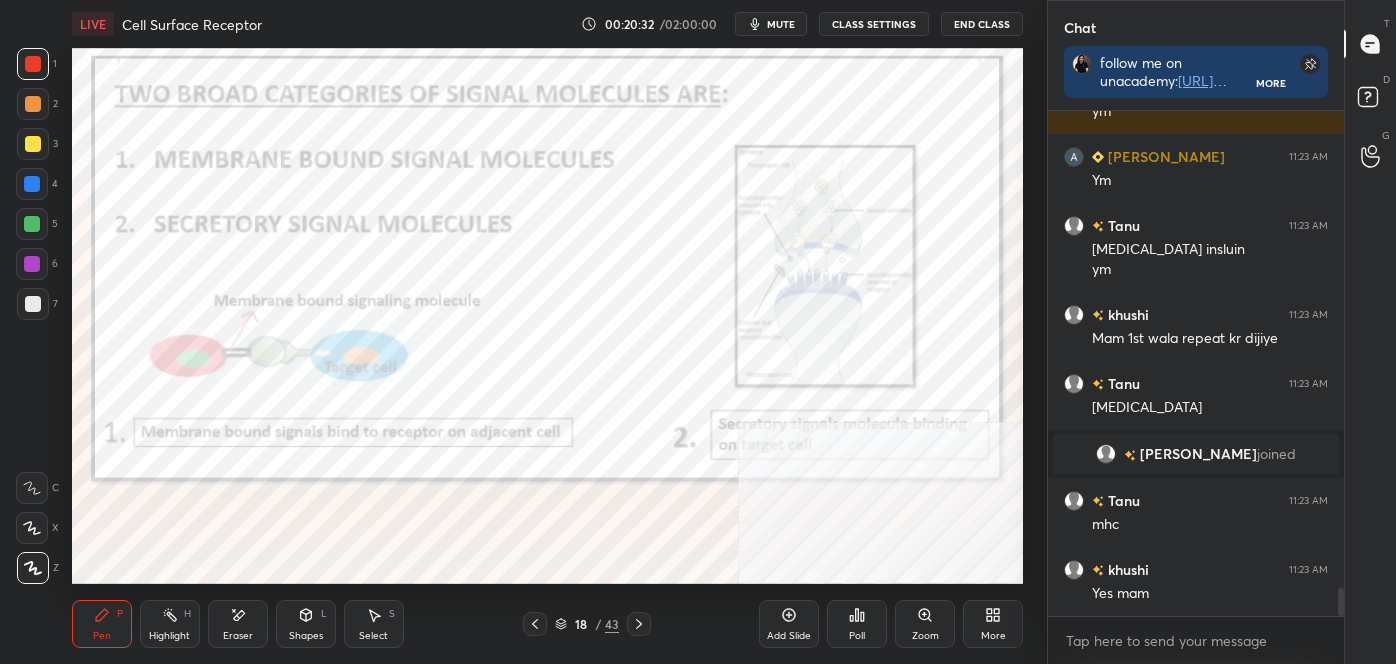 click 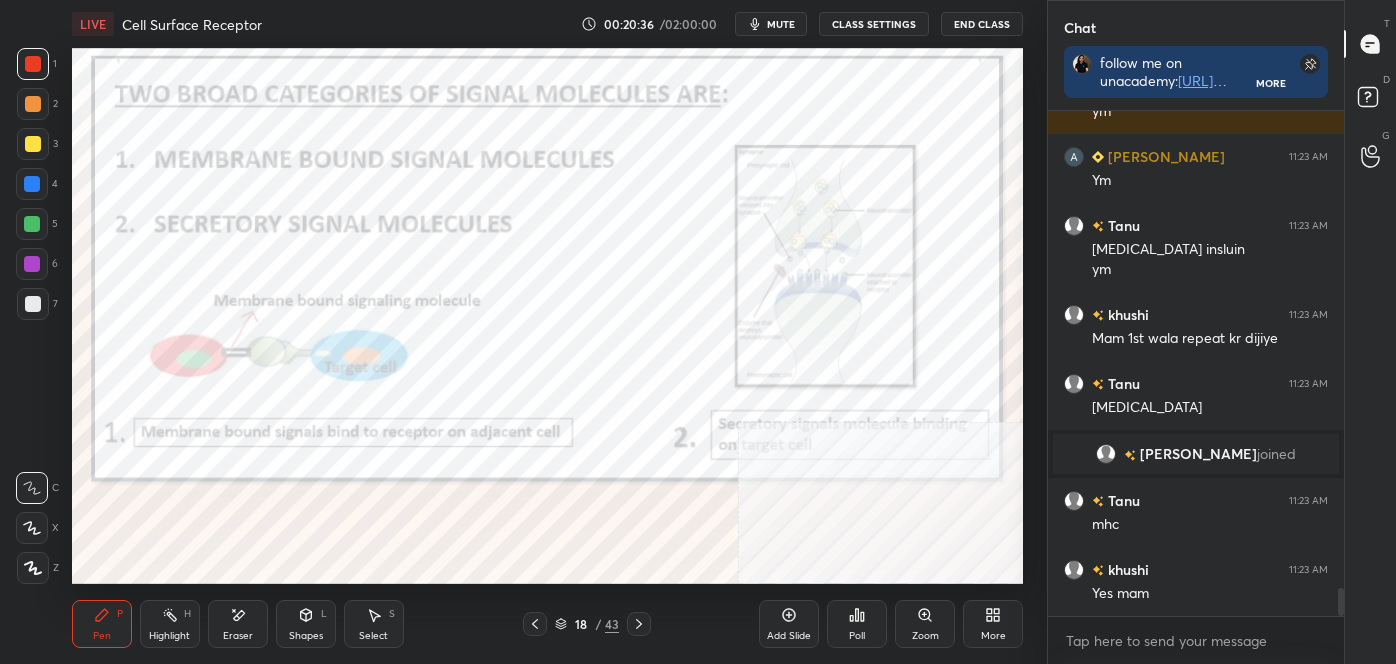 scroll, scrollTop: 8610, scrollLeft: 0, axis: vertical 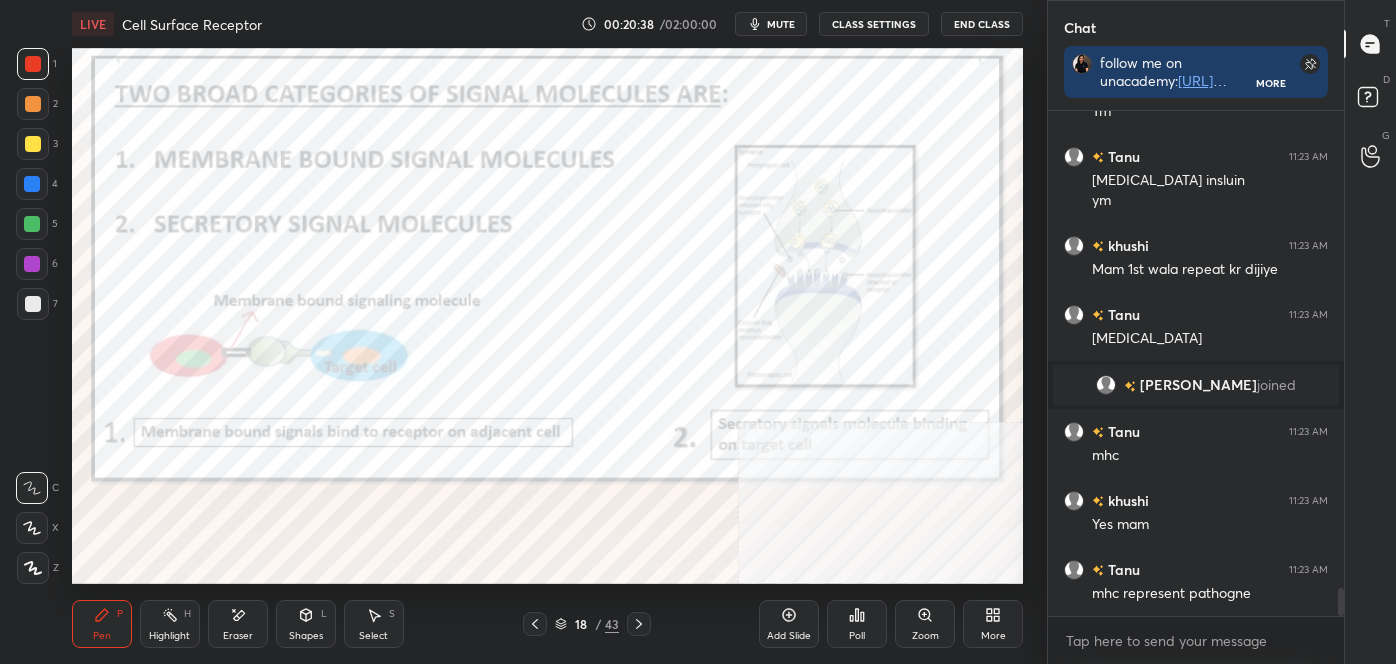 click at bounding box center (32, 184) 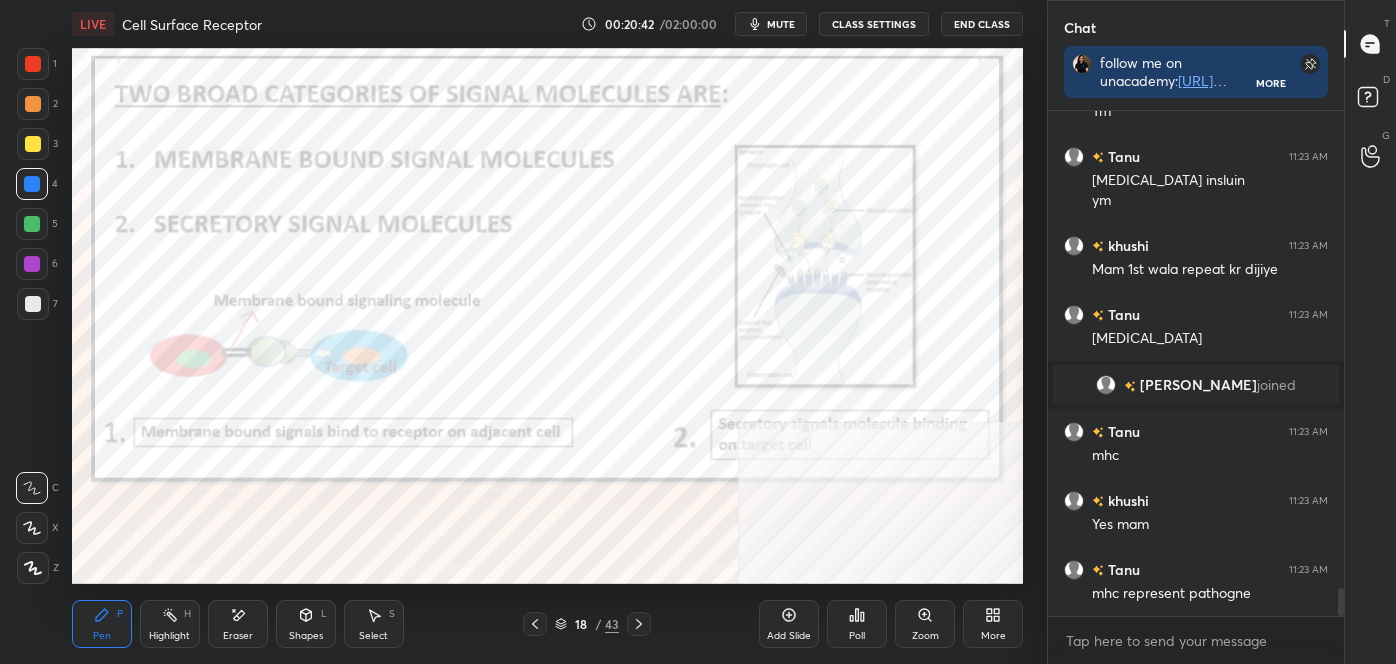 drag, startPoint x: 38, startPoint y: 70, endPoint x: 33, endPoint y: 91, distance: 21.587032 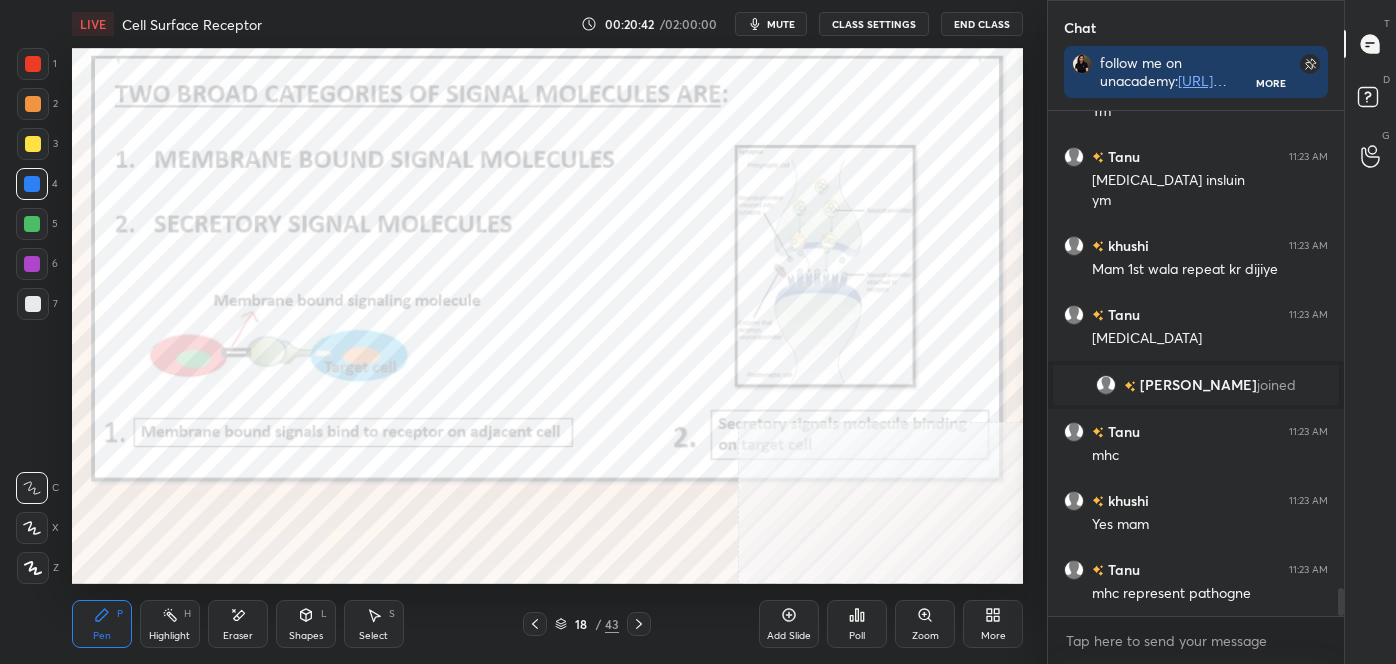 click at bounding box center (33, 64) 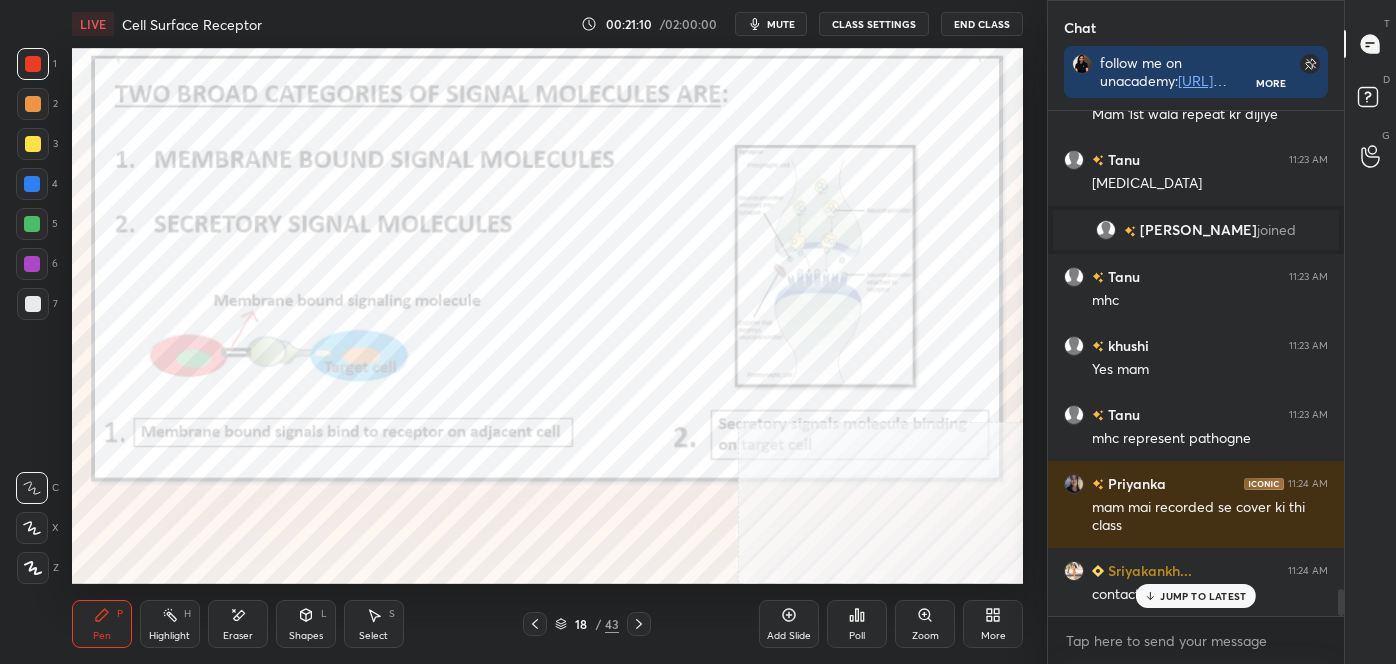 scroll, scrollTop: 8888, scrollLeft: 0, axis: vertical 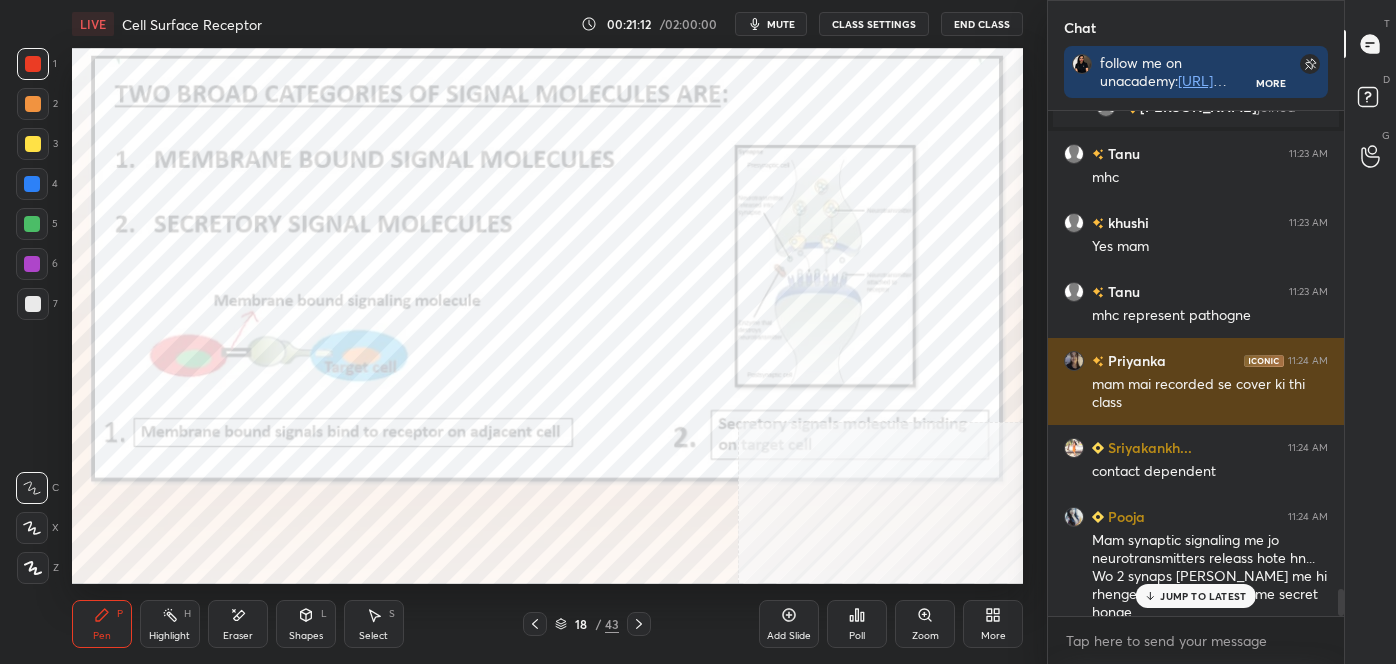 click at bounding box center (1074, 361) 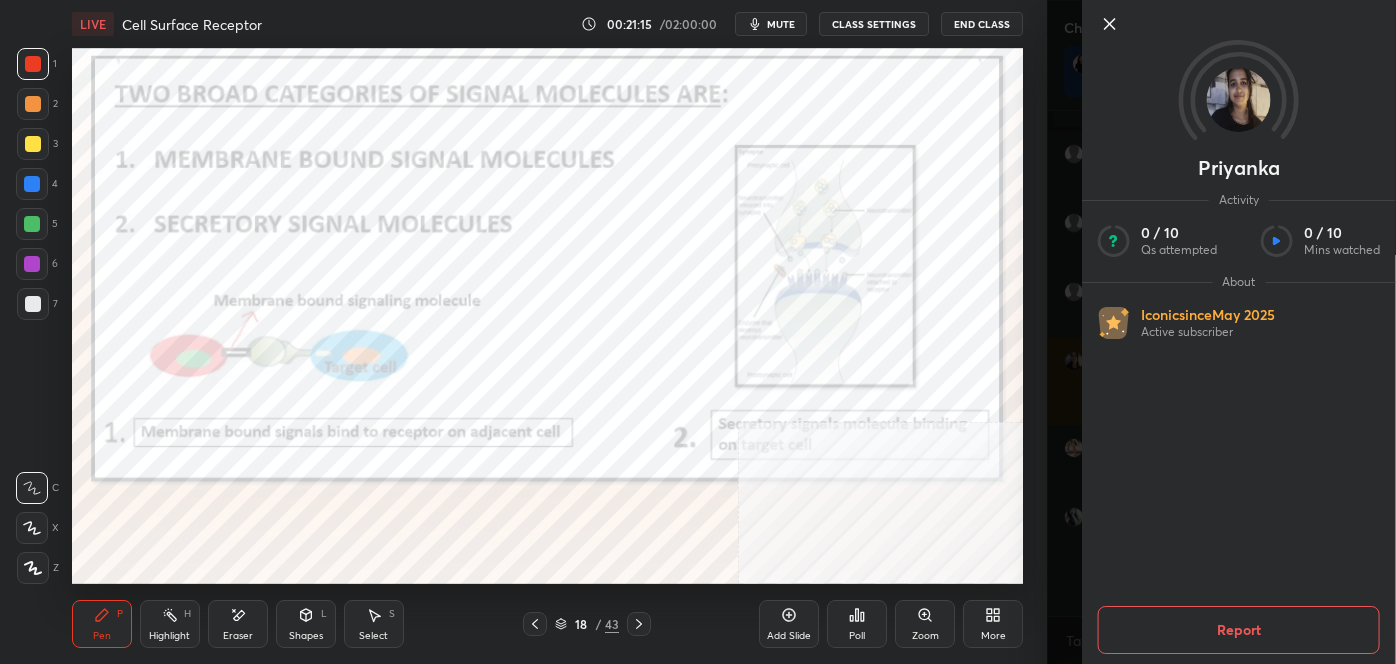 click 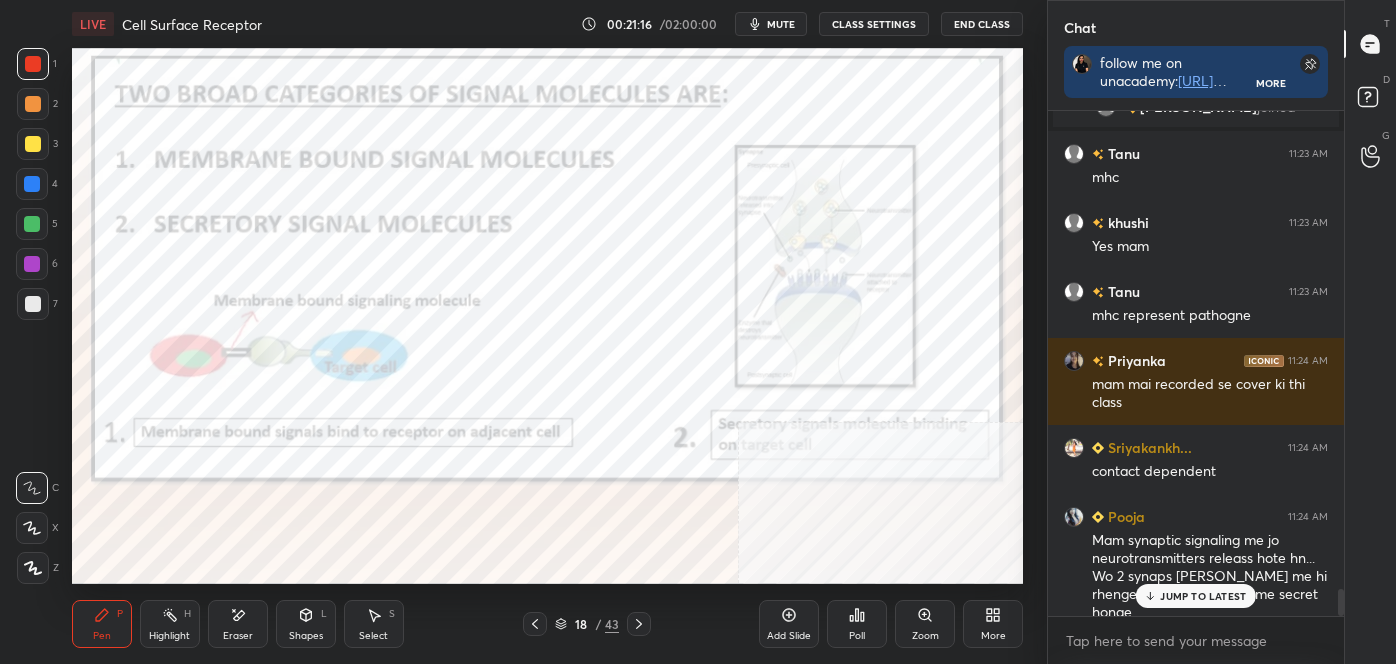 scroll, scrollTop: 499, scrollLeft: 290, axis: both 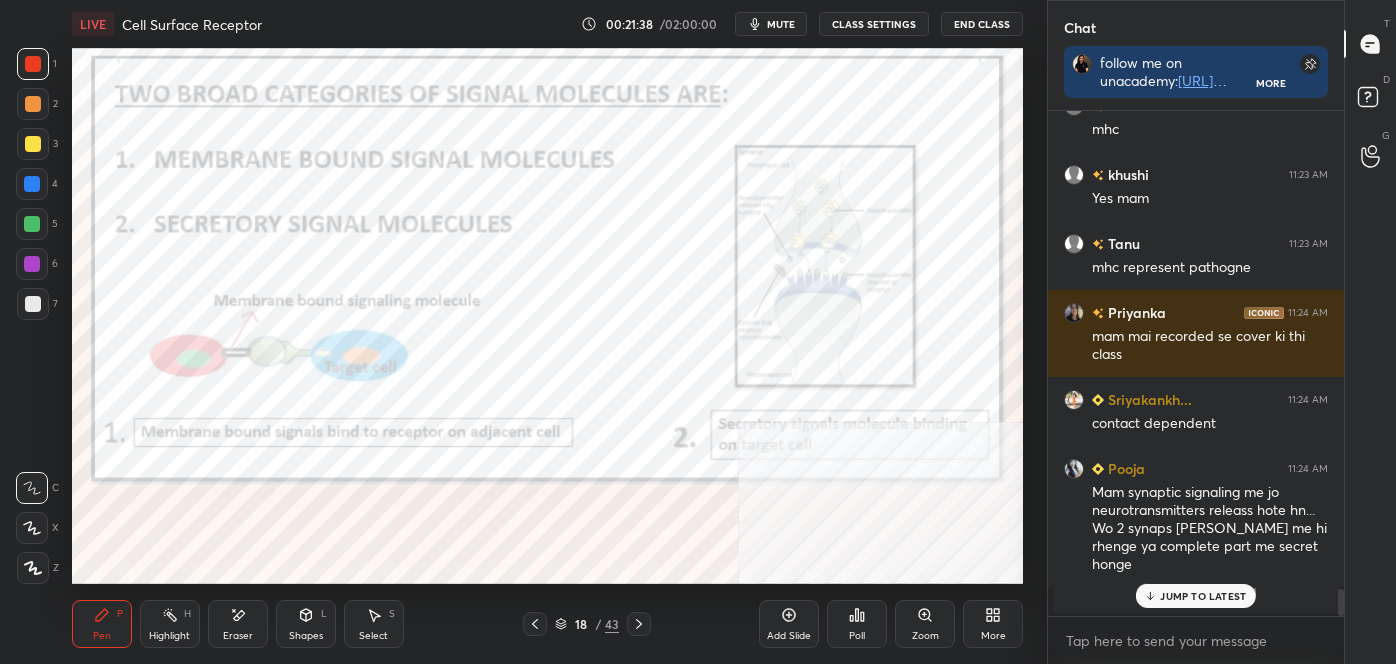 click on "Pen P Highlight H Eraser Shapes L Select S 18 / 43 Add Slide Poll Zoom More" at bounding box center [547, 624] 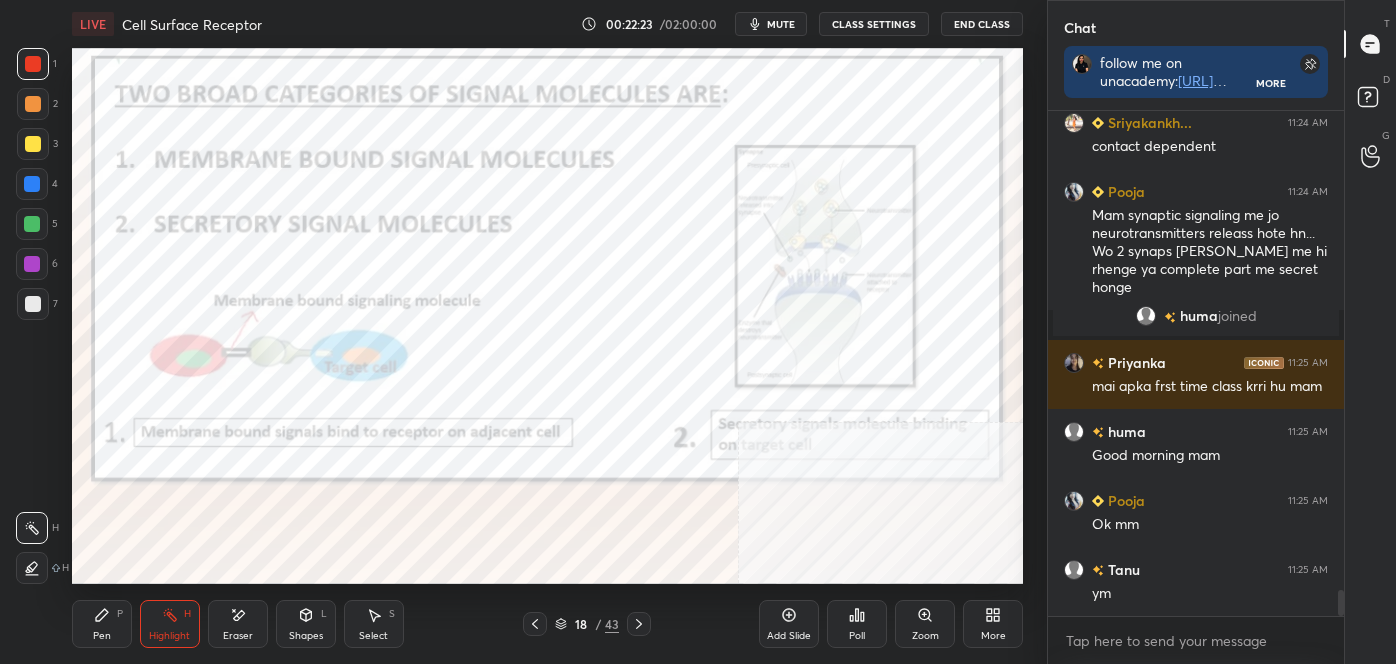 scroll, scrollTop: 9282, scrollLeft: 0, axis: vertical 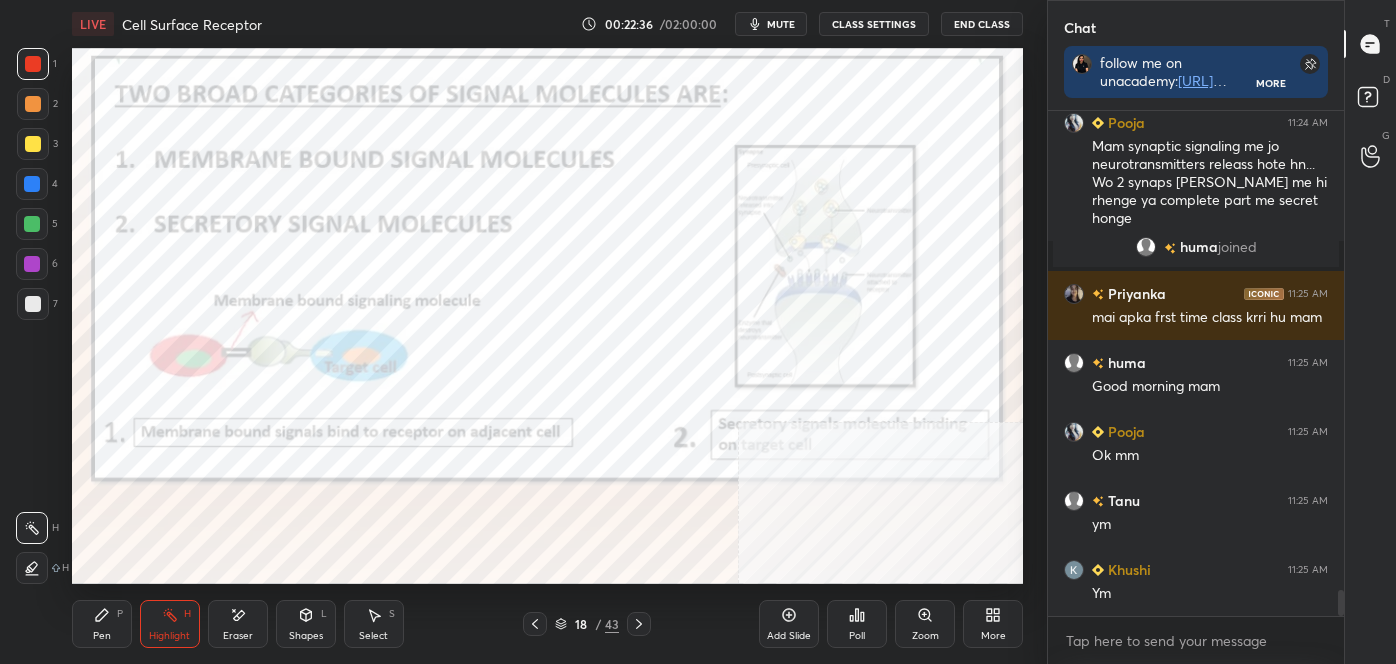 click 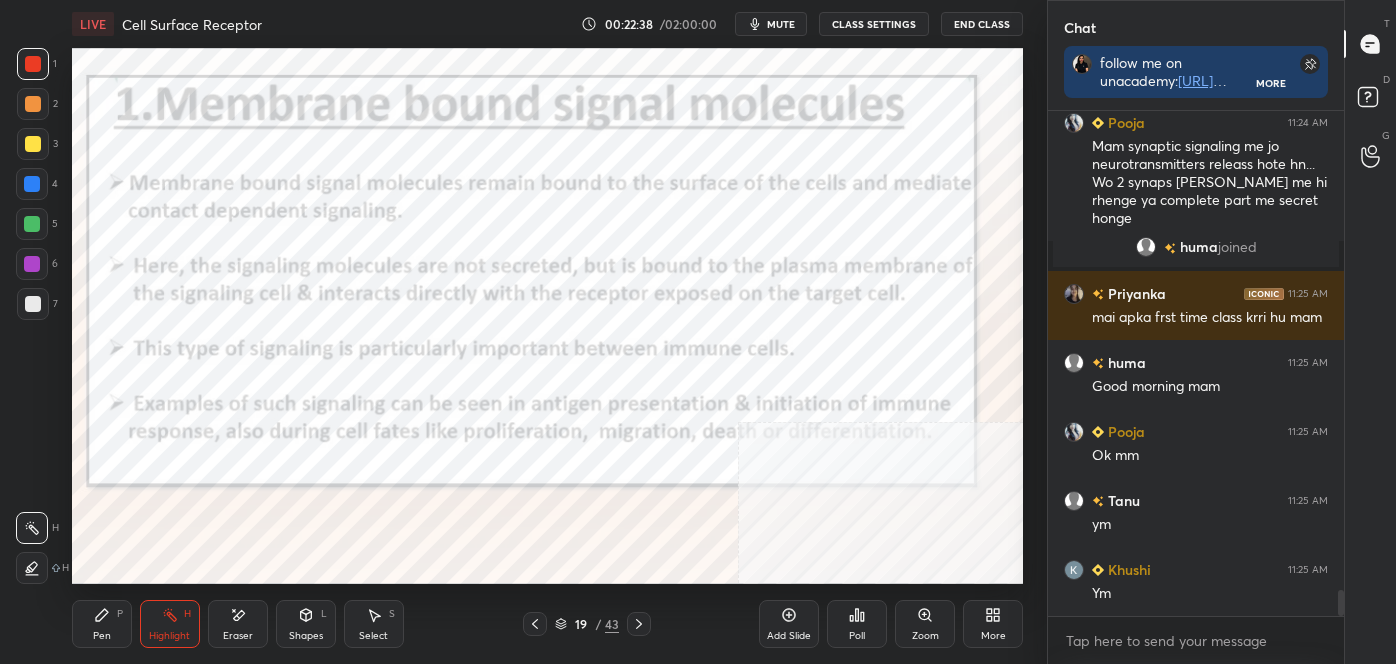 click 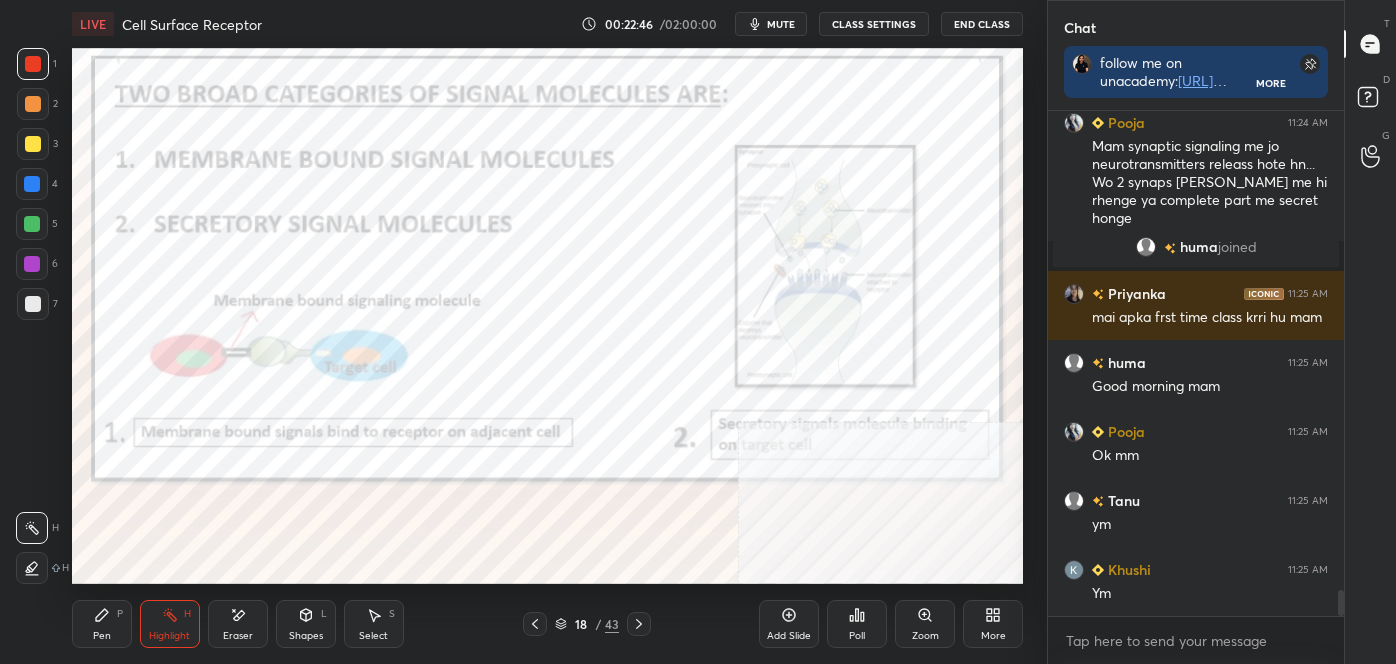 click 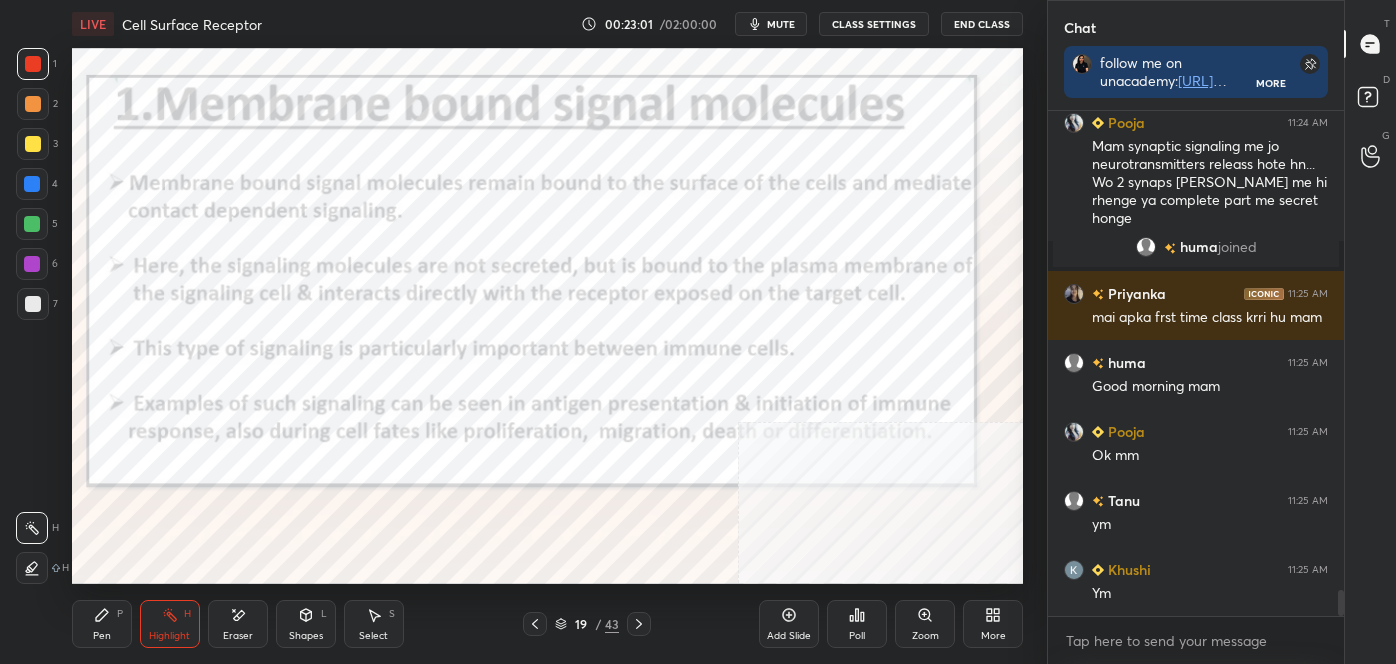 scroll, scrollTop: 9330, scrollLeft: 0, axis: vertical 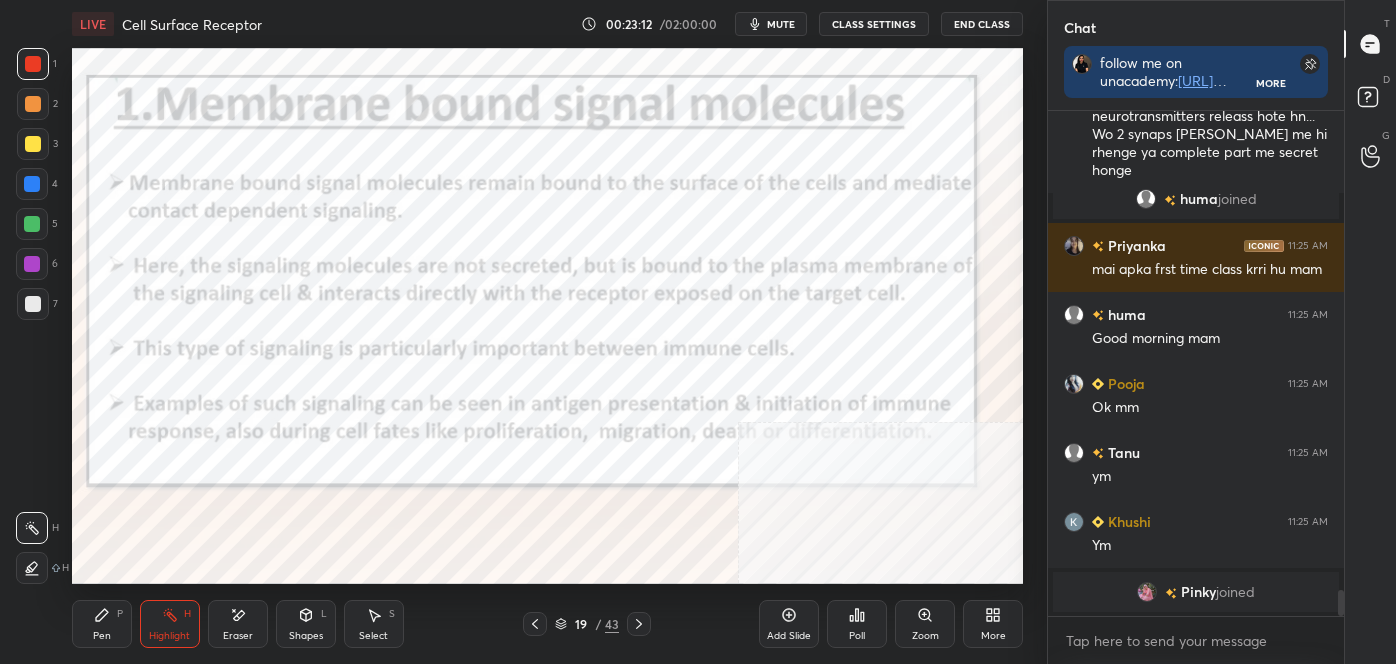 click on "Pen P" at bounding box center [102, 624] 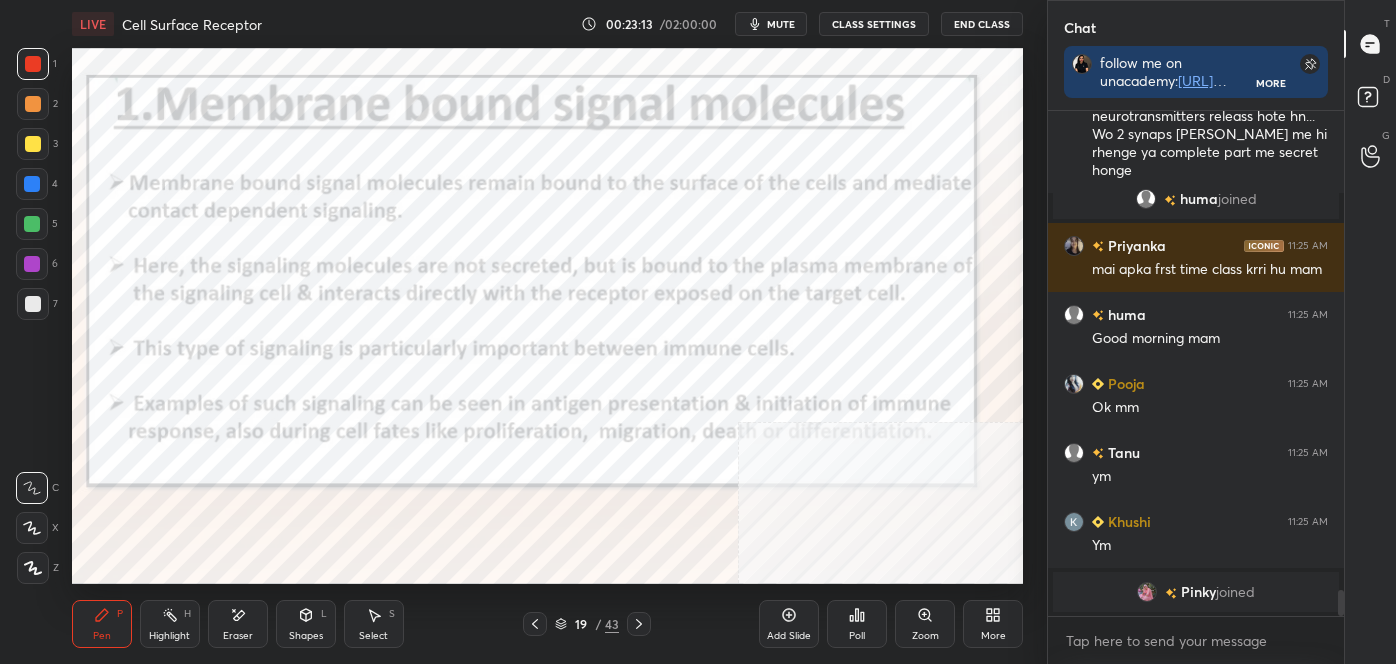 click at bounding box center [33, 568] 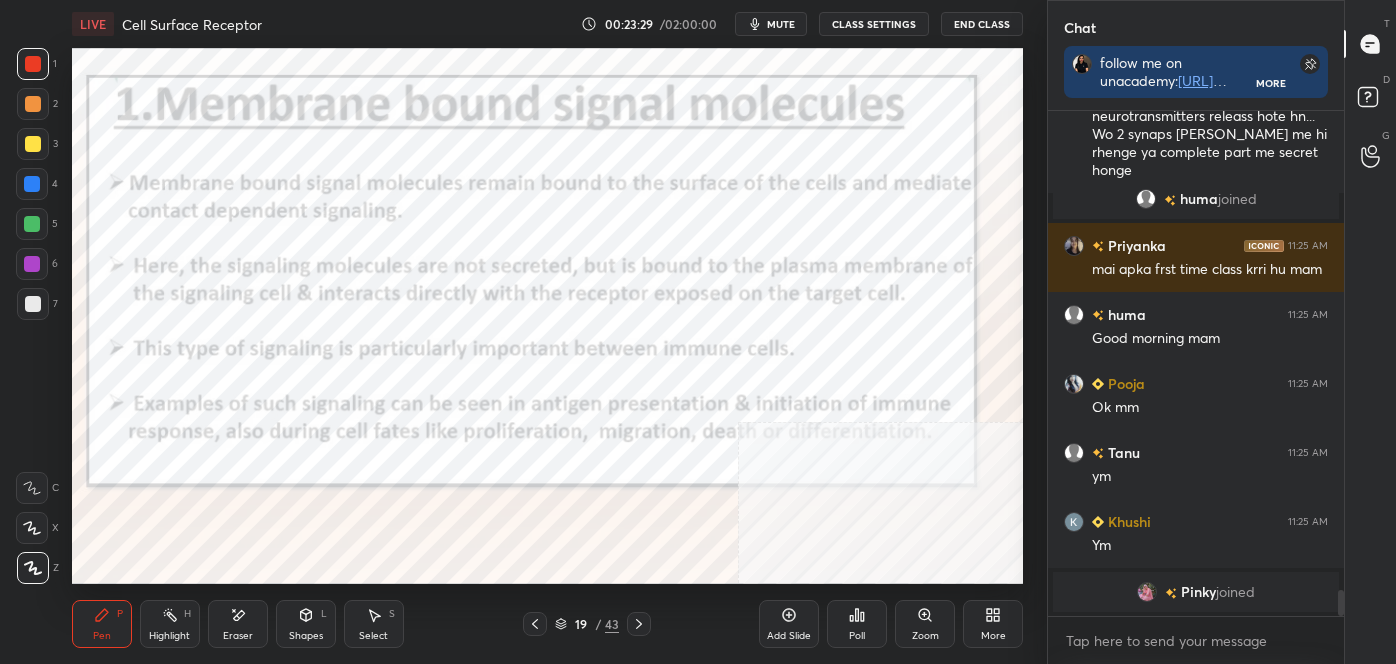 click 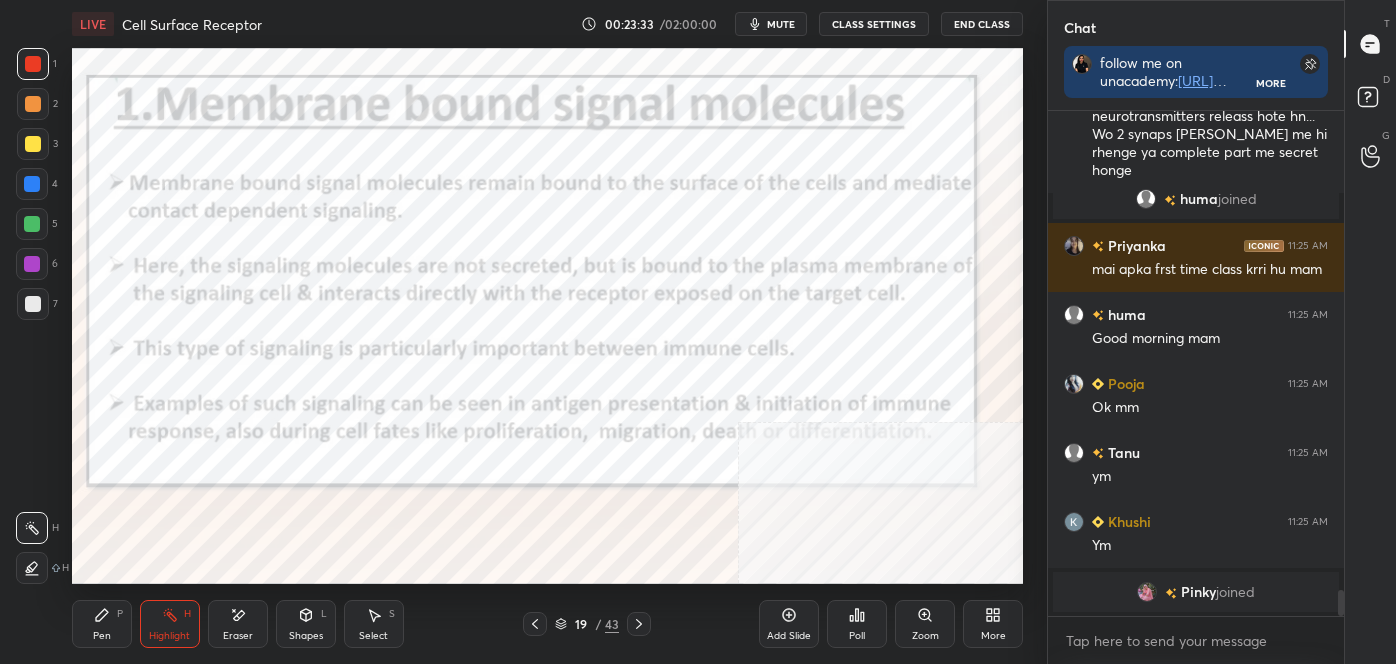 drag, startPoint x: 93, startPoint y: 619, endPoint x: 20, endPoint y: 517, distance: 125.43126 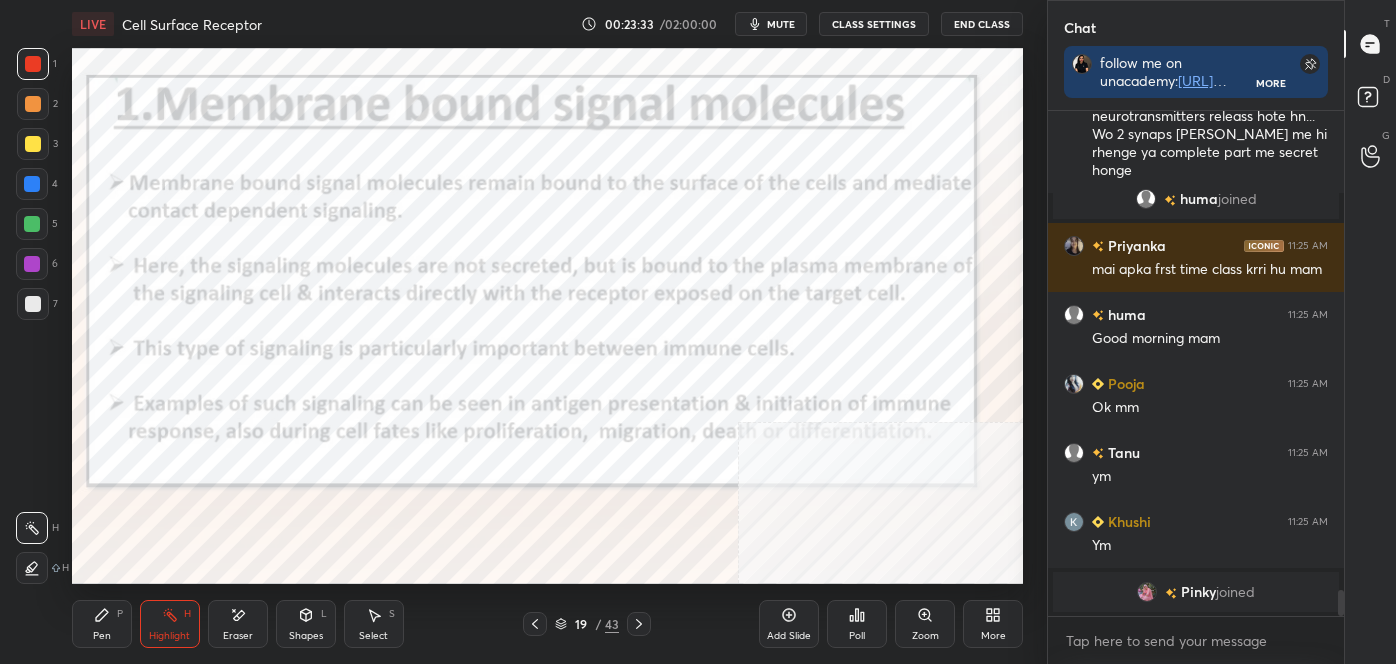 click 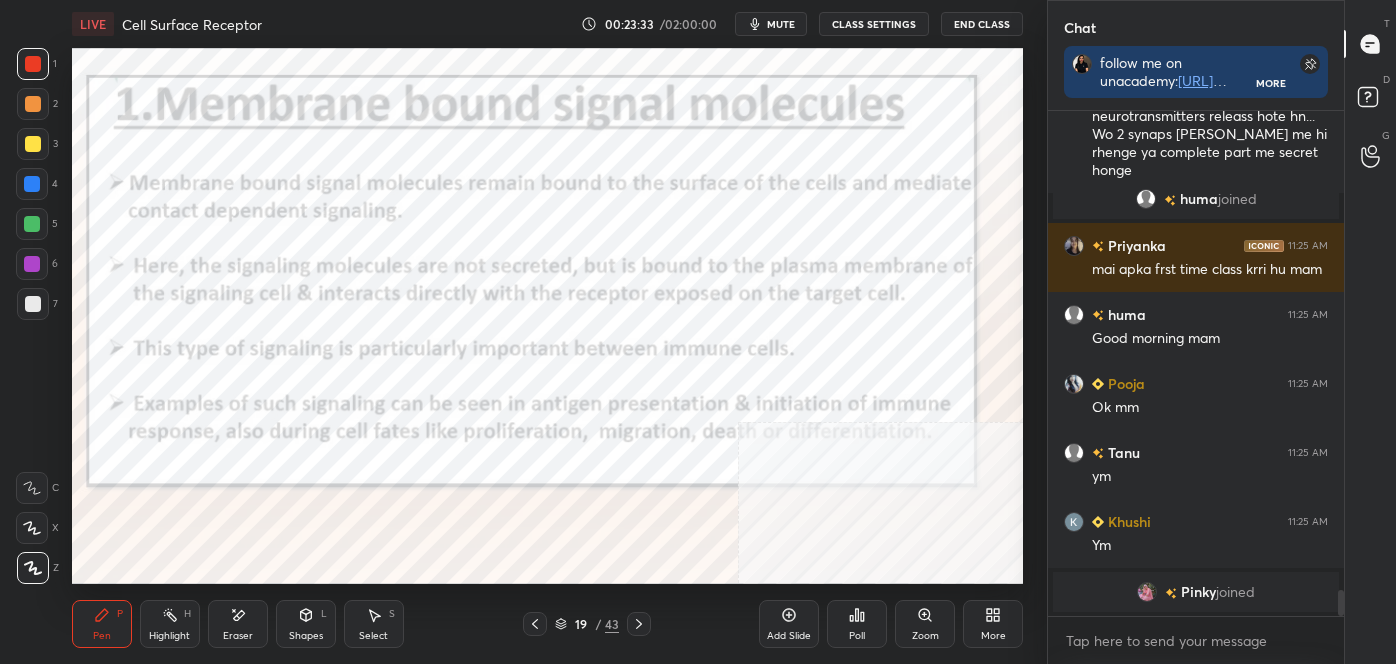 click 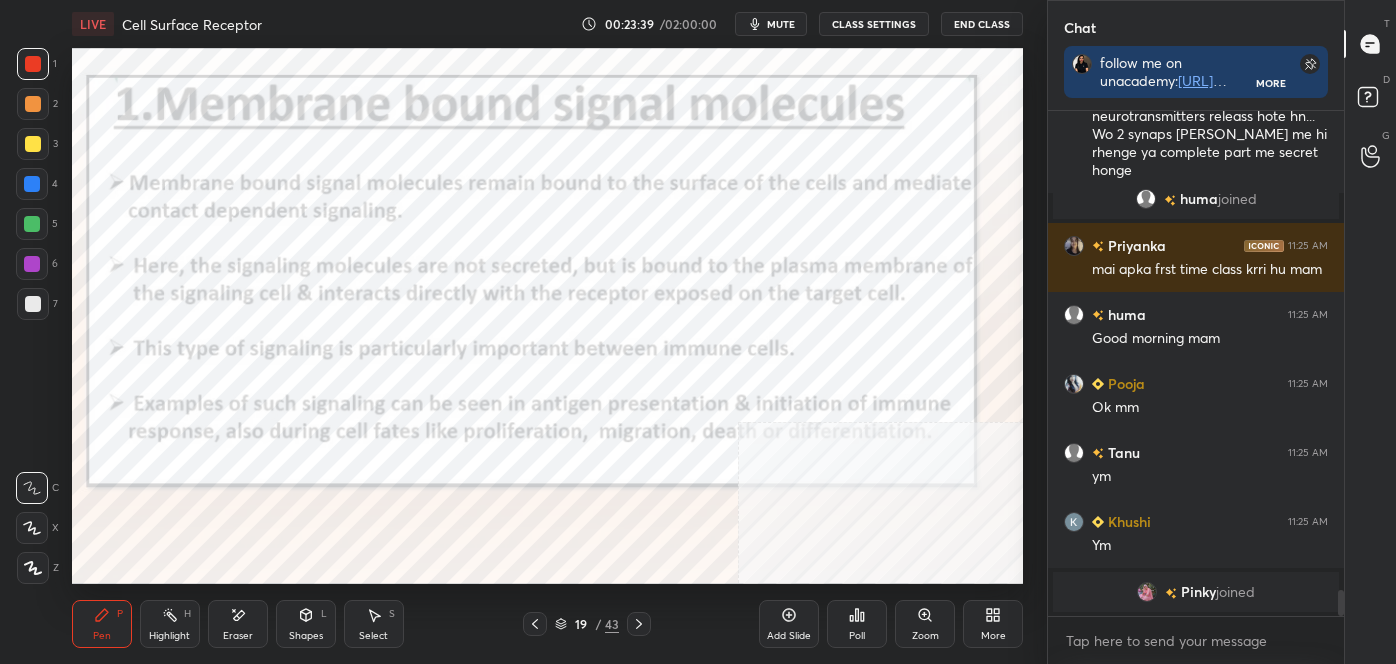 click on "Highlight H" at bounding box center [170, 624] 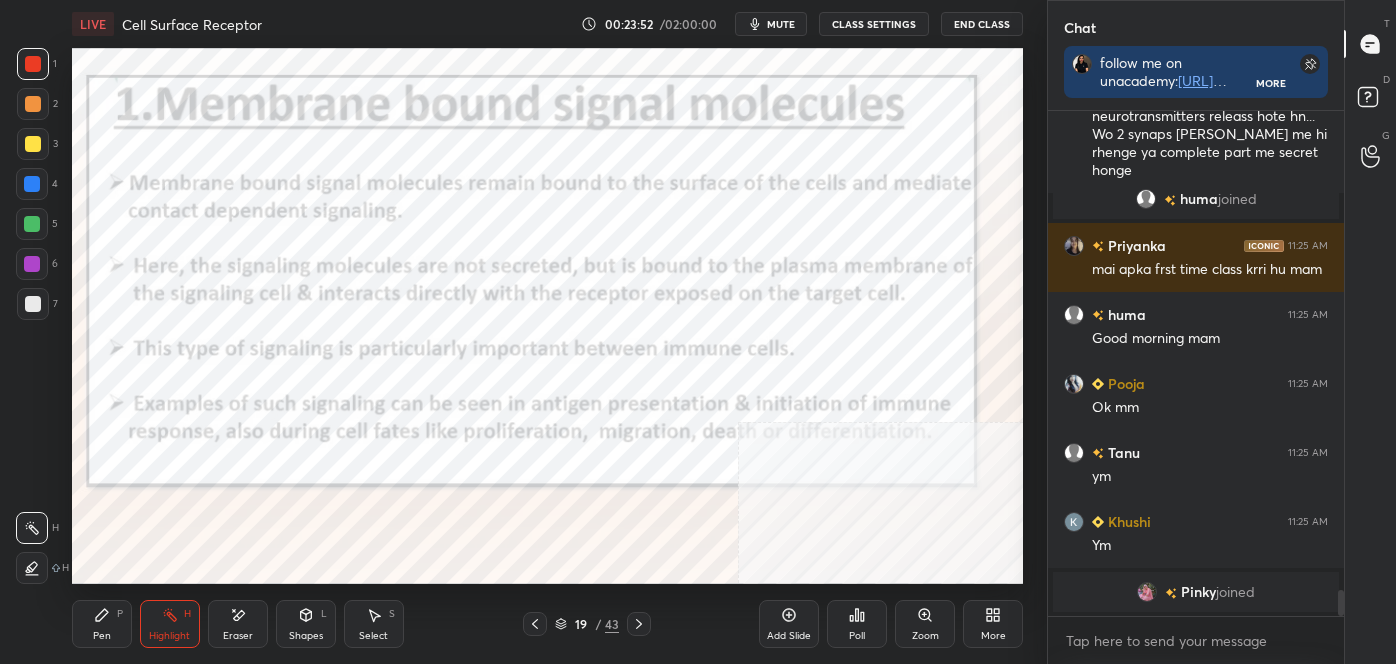 click 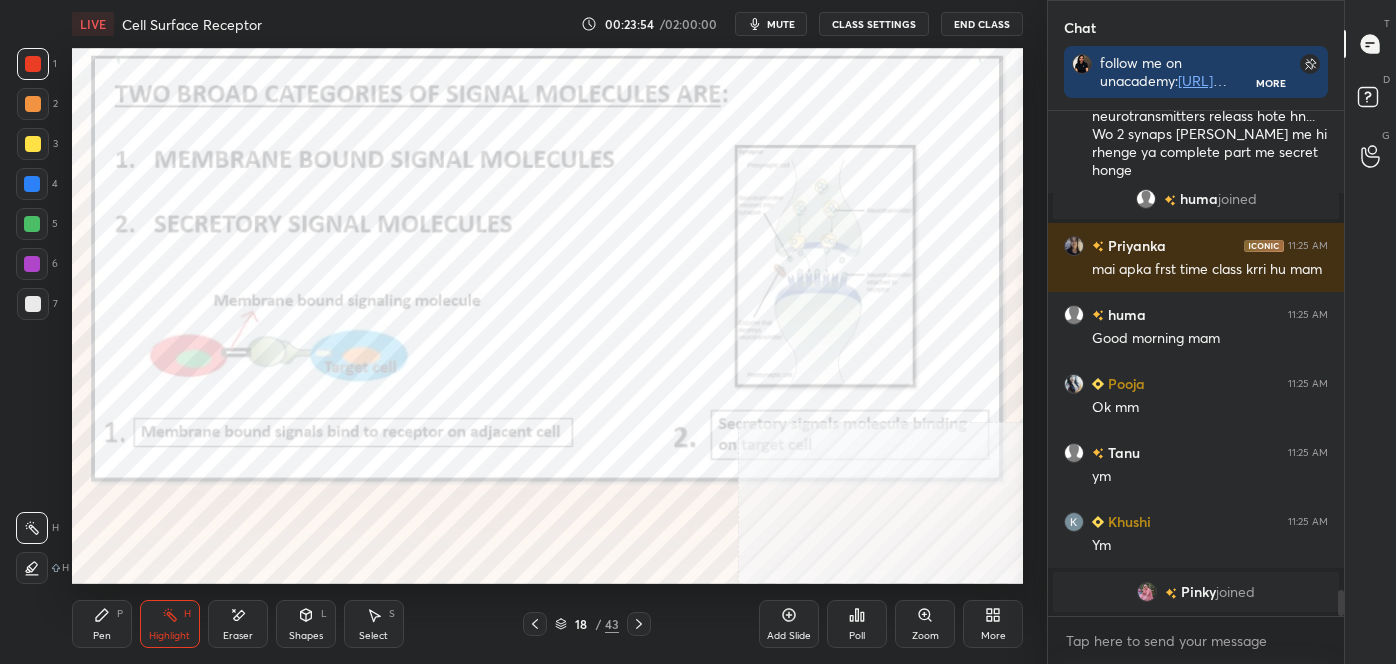 click on "Pen" at bounding box center [102, 636] 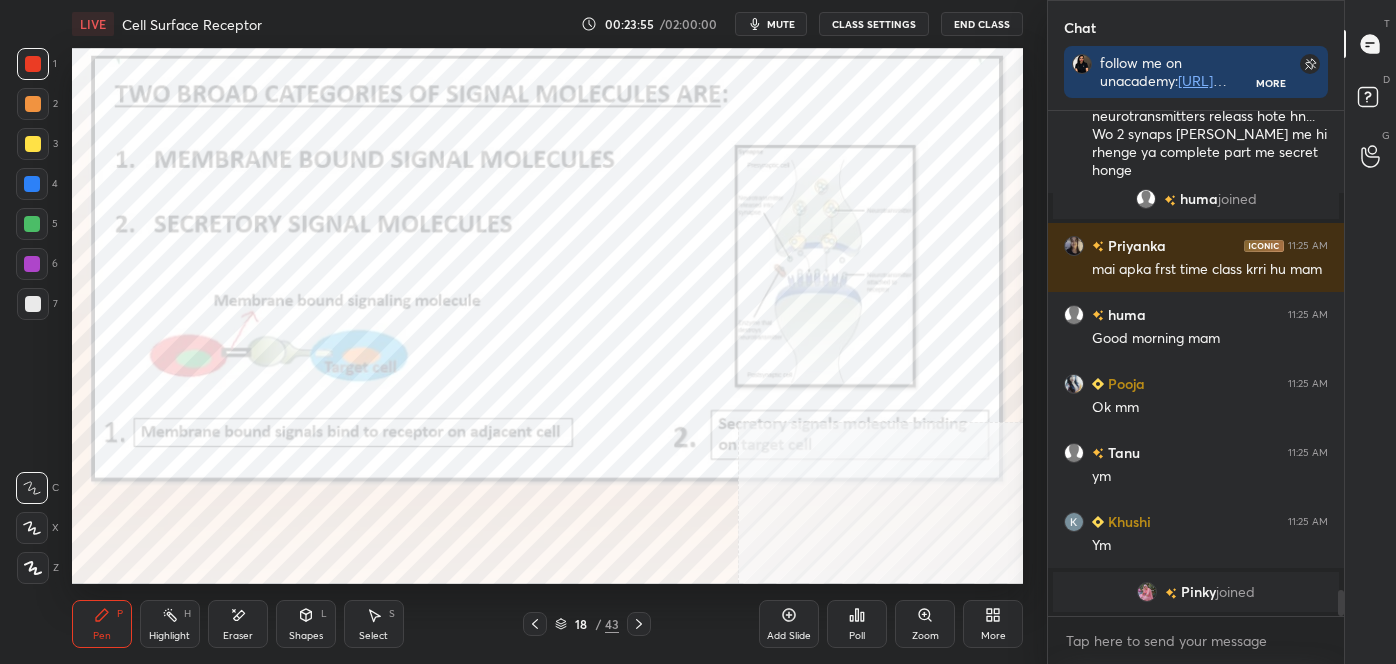 click at bounding box center [33, 568] 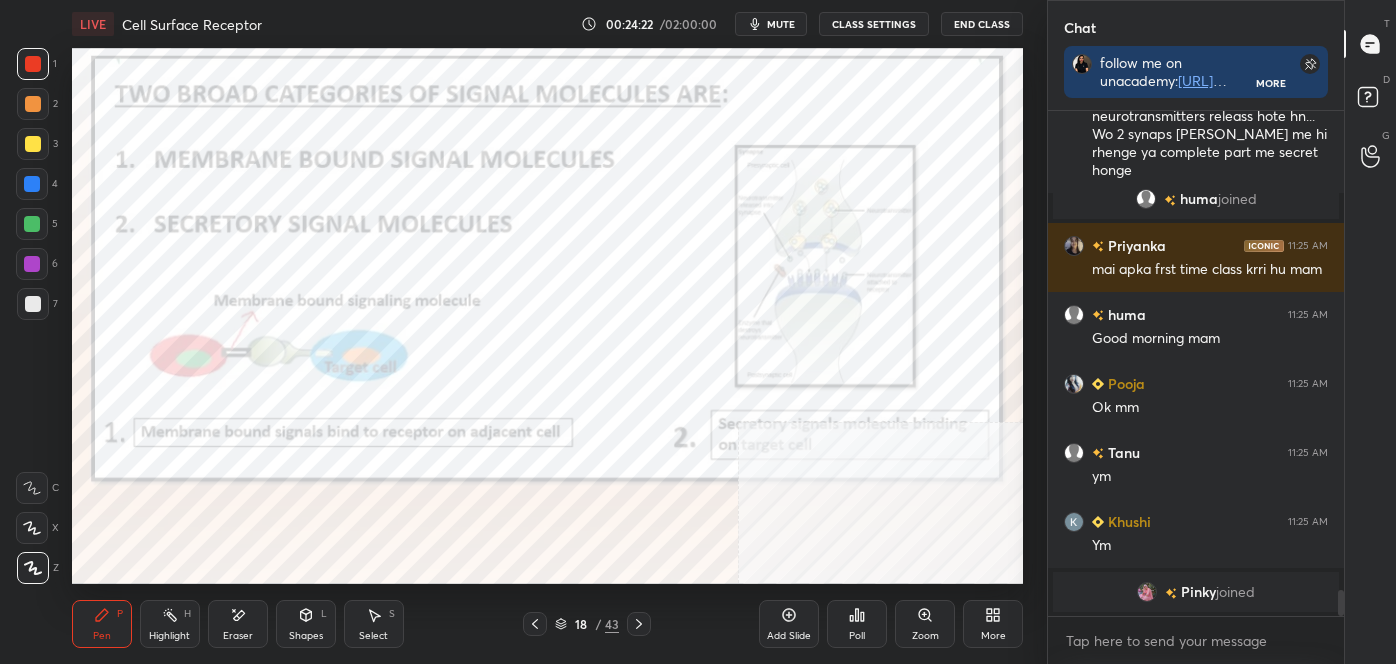 click on "Pen P Highlight H Eraser Shapes L Select S 18 / 43 Add Slide Poll Zoom More" at bounding box center (547, 624) 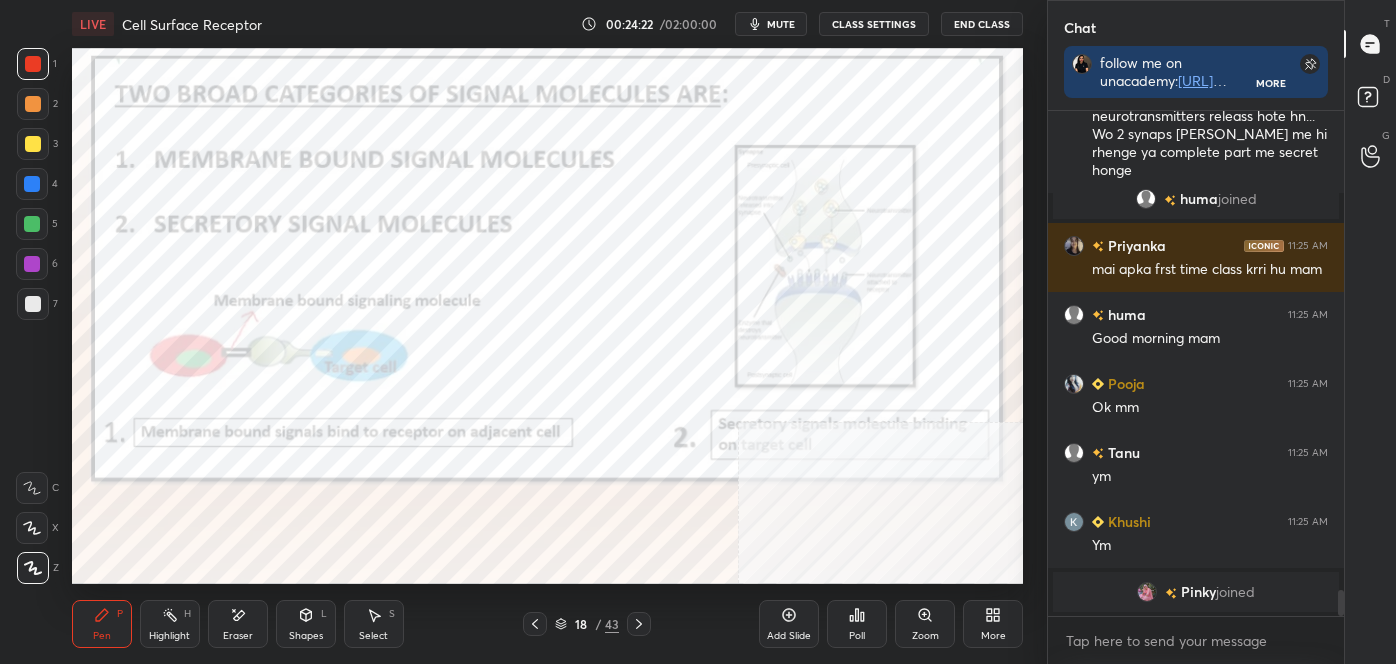 click 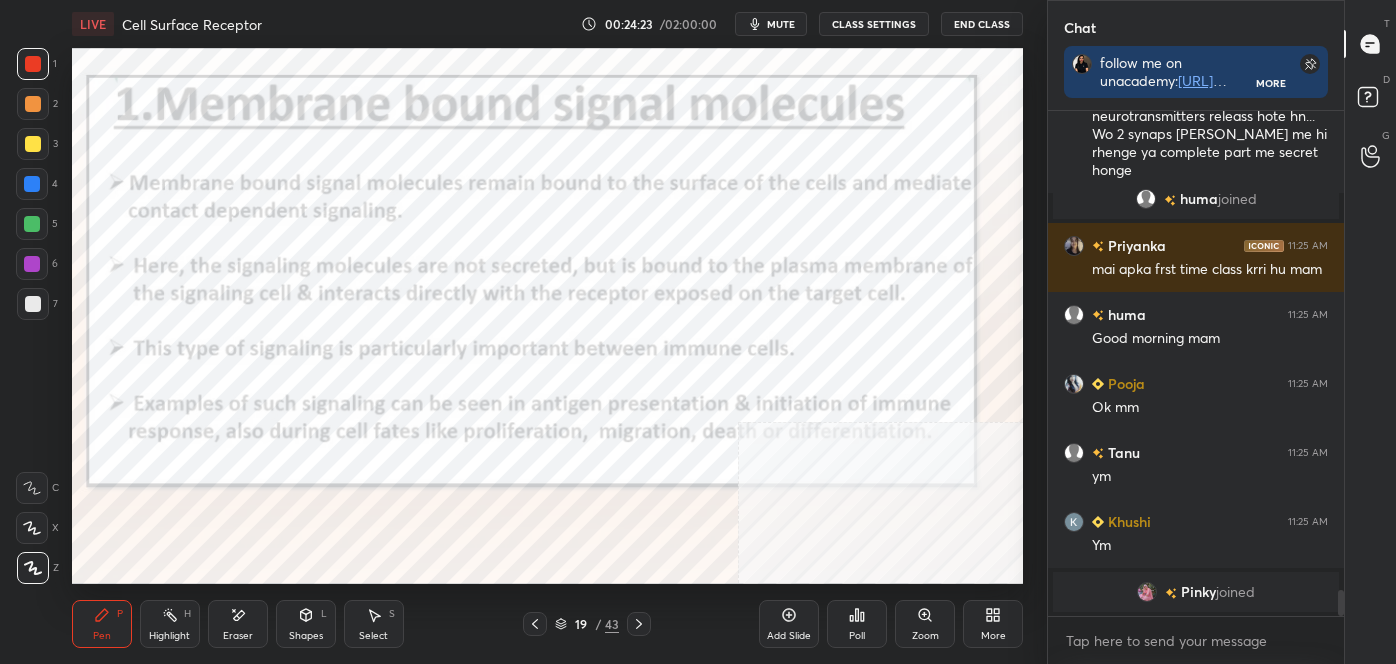 click on "H" at bounding box center [187, 614] 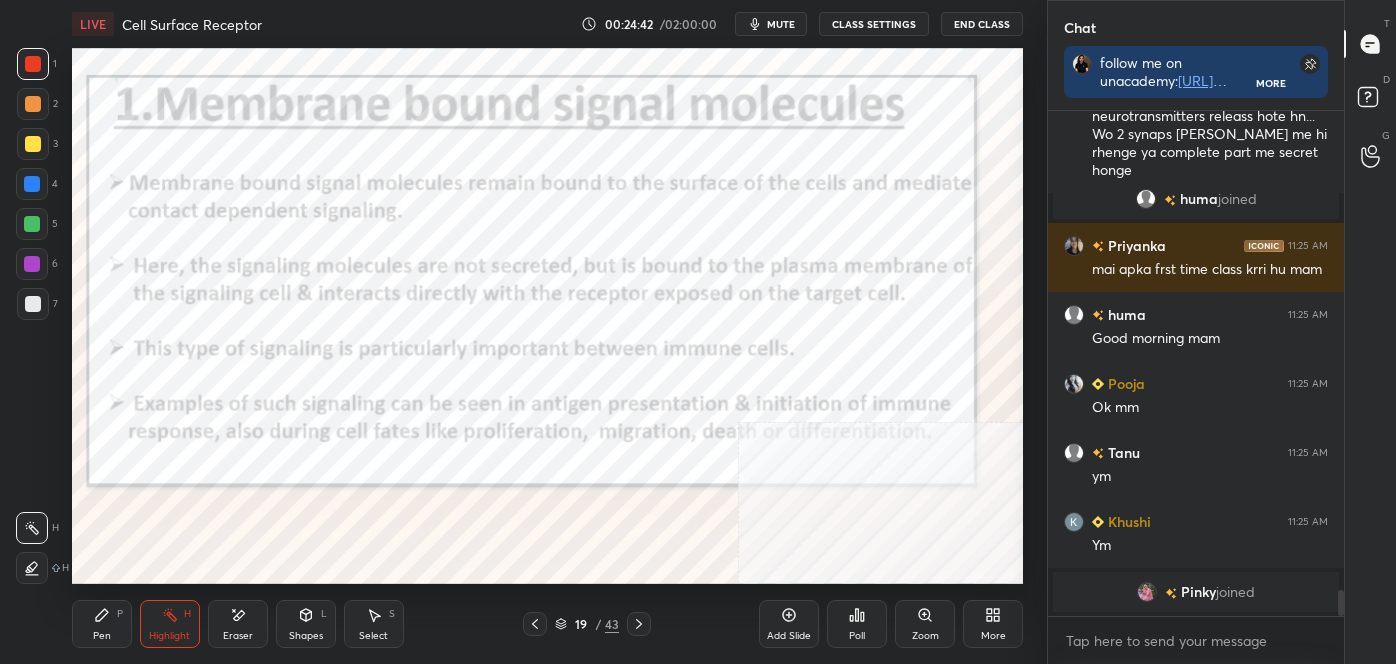 click 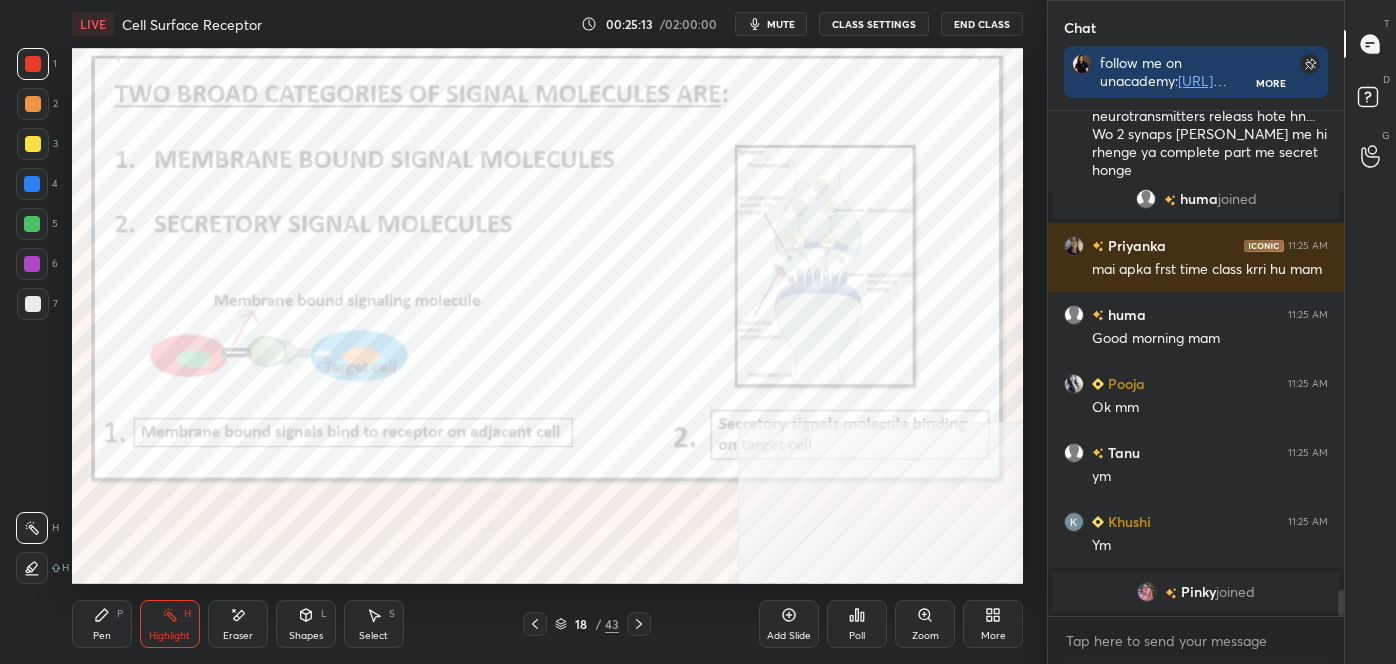click 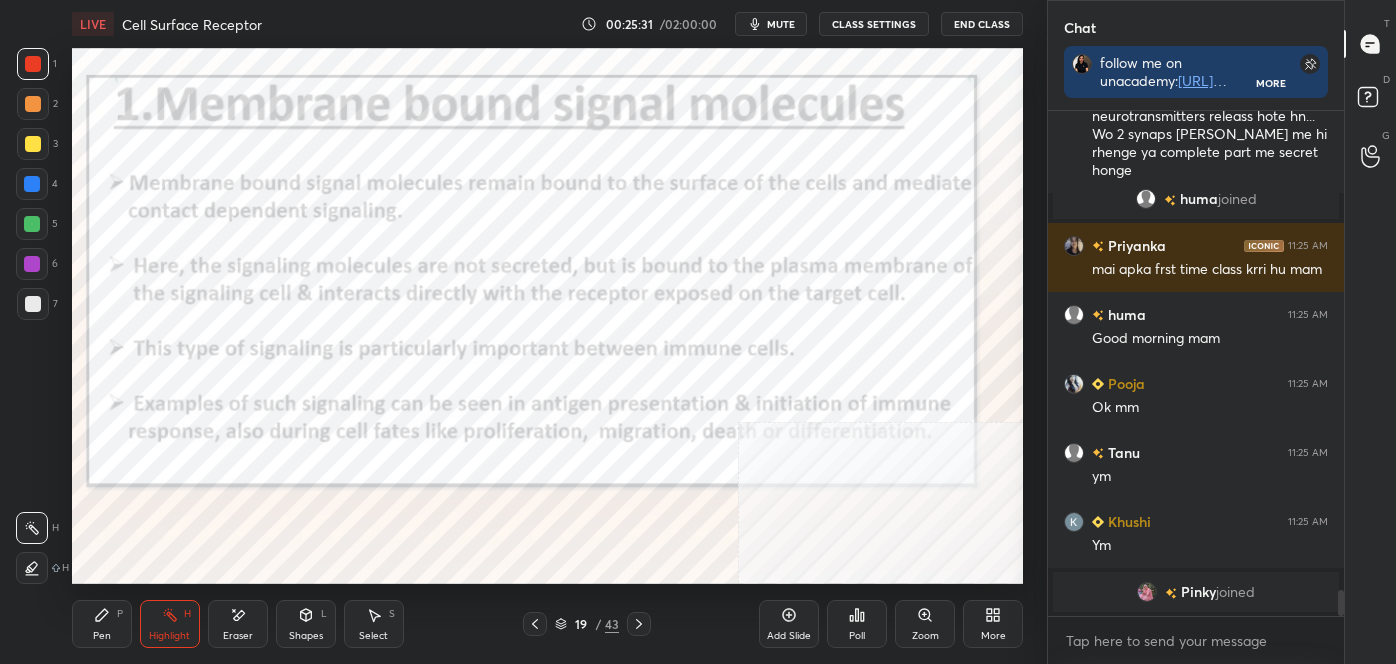 click 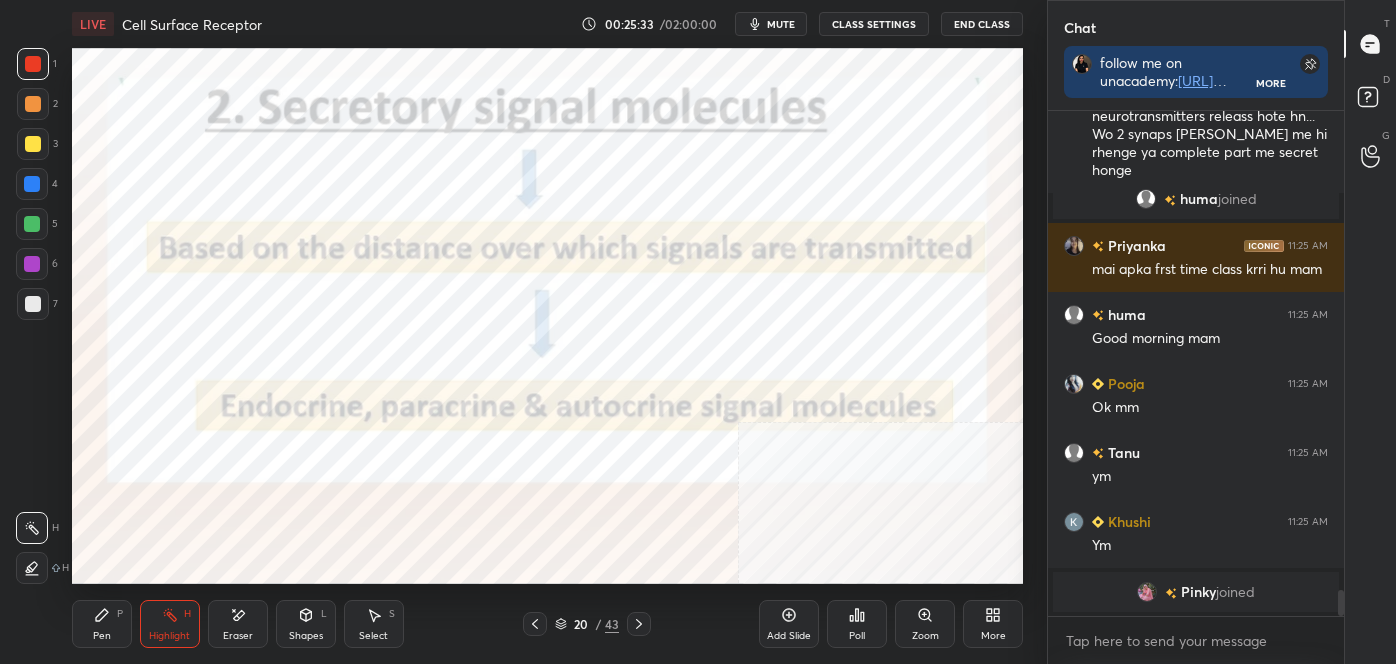 click 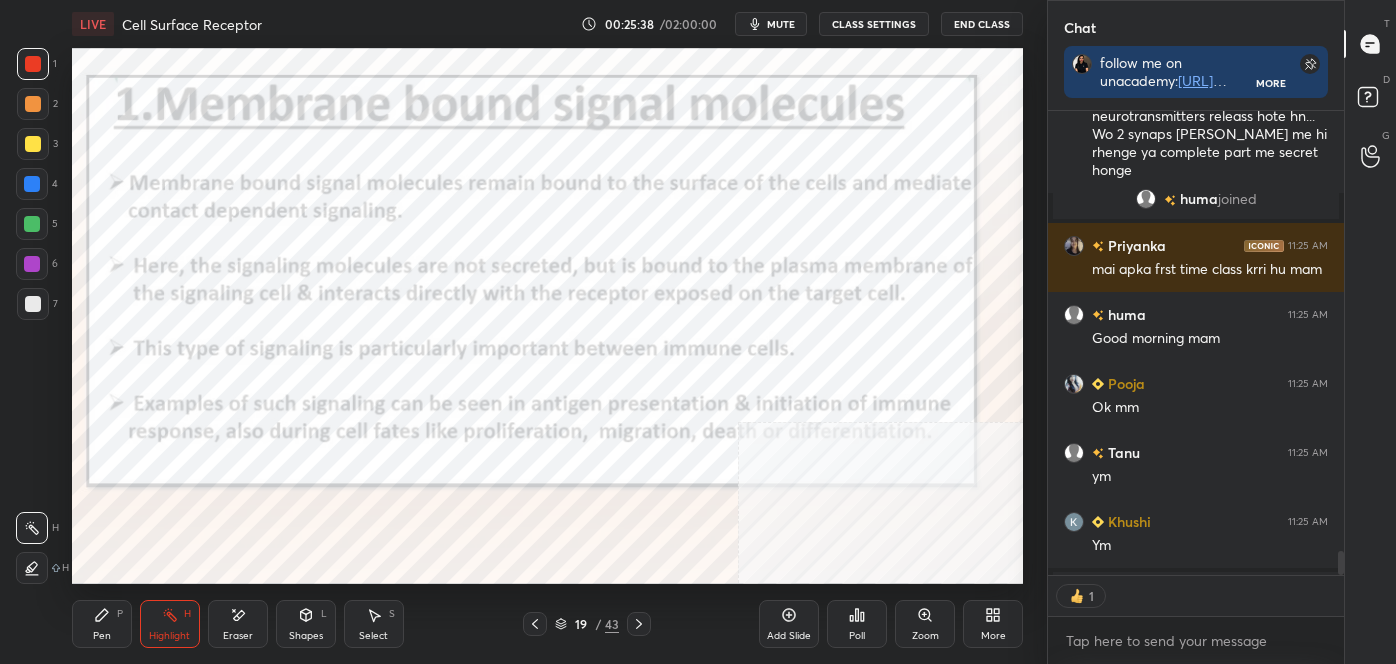scroll, scrollTop: 458, scrollLeft: 290, axis: both 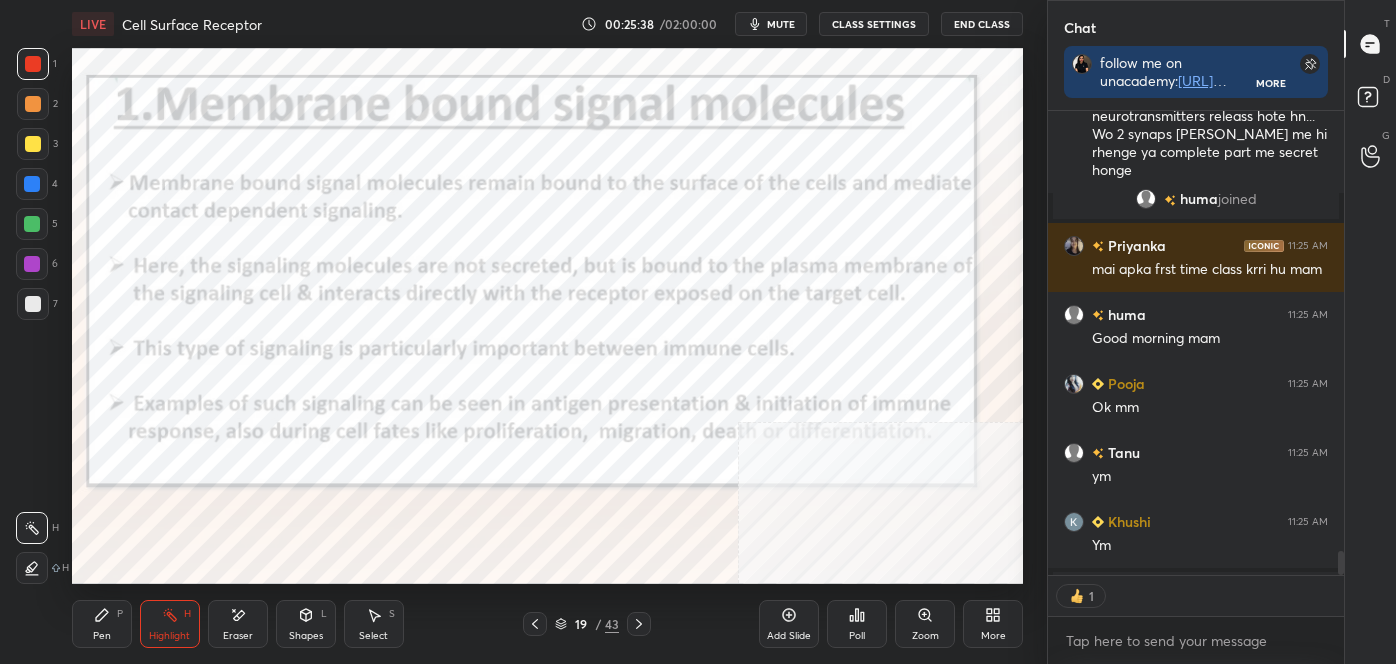 click on "Pen P Highlight H Eraser Shapes L Select S 19 / 43 Add Slide Poll Zoom More" at bounding box center [547, 624] 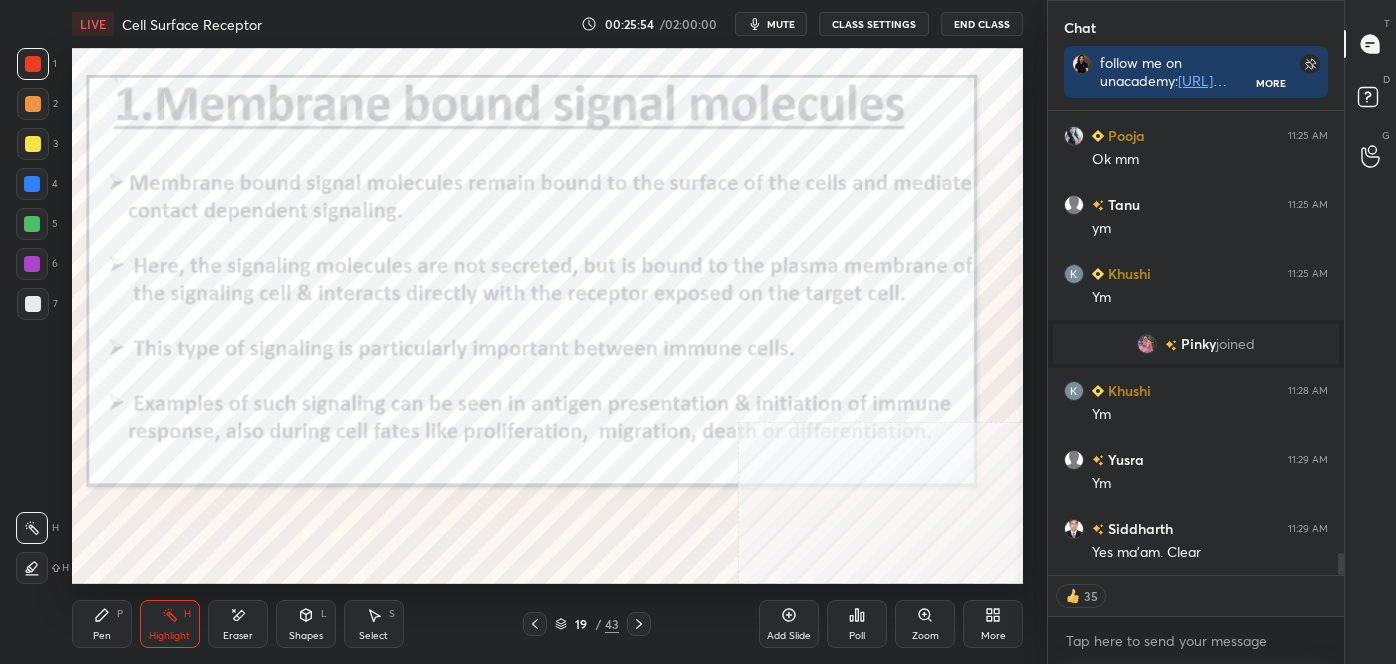 scroll, scrollTop: 9381, scrollLeft: 0, axis: vertical 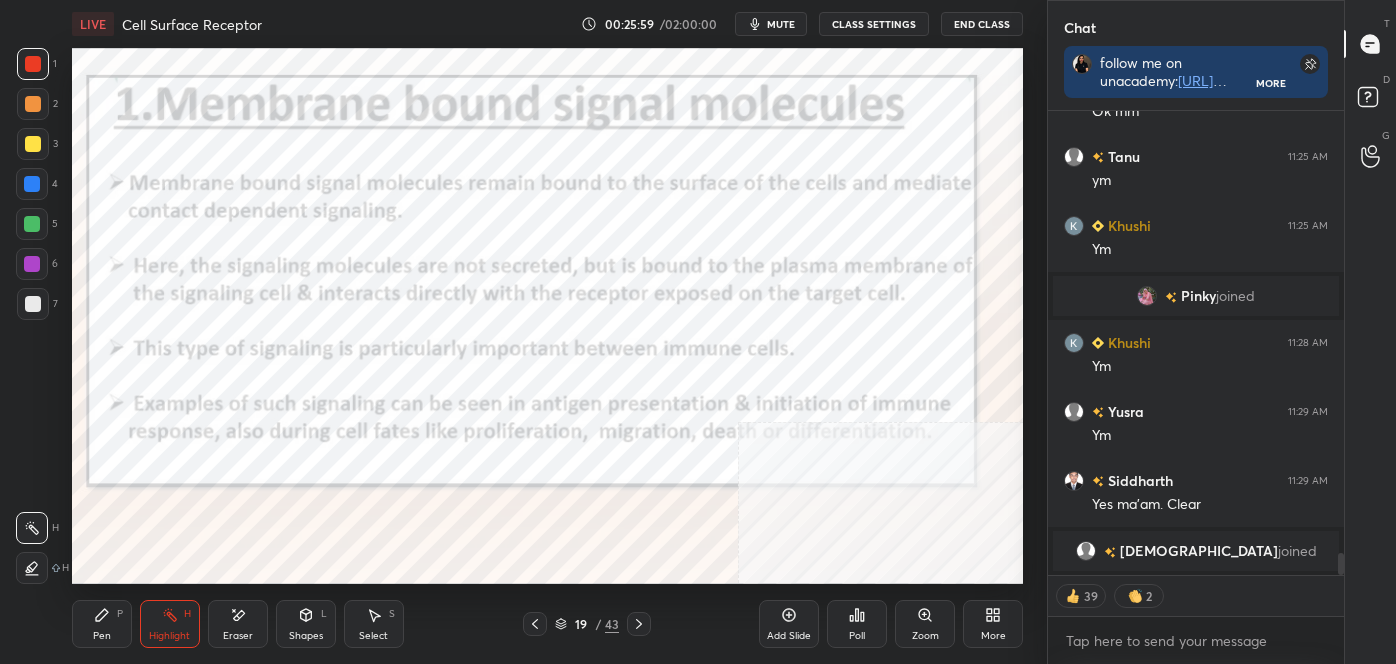 click 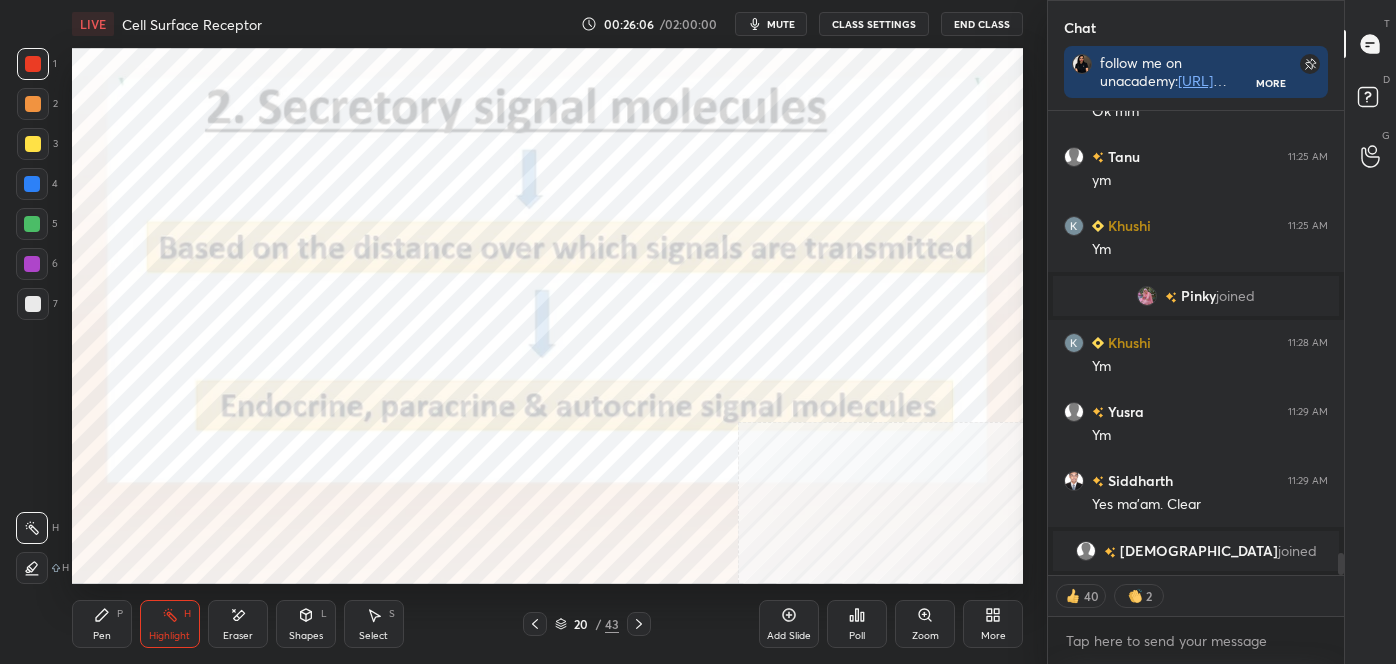 click 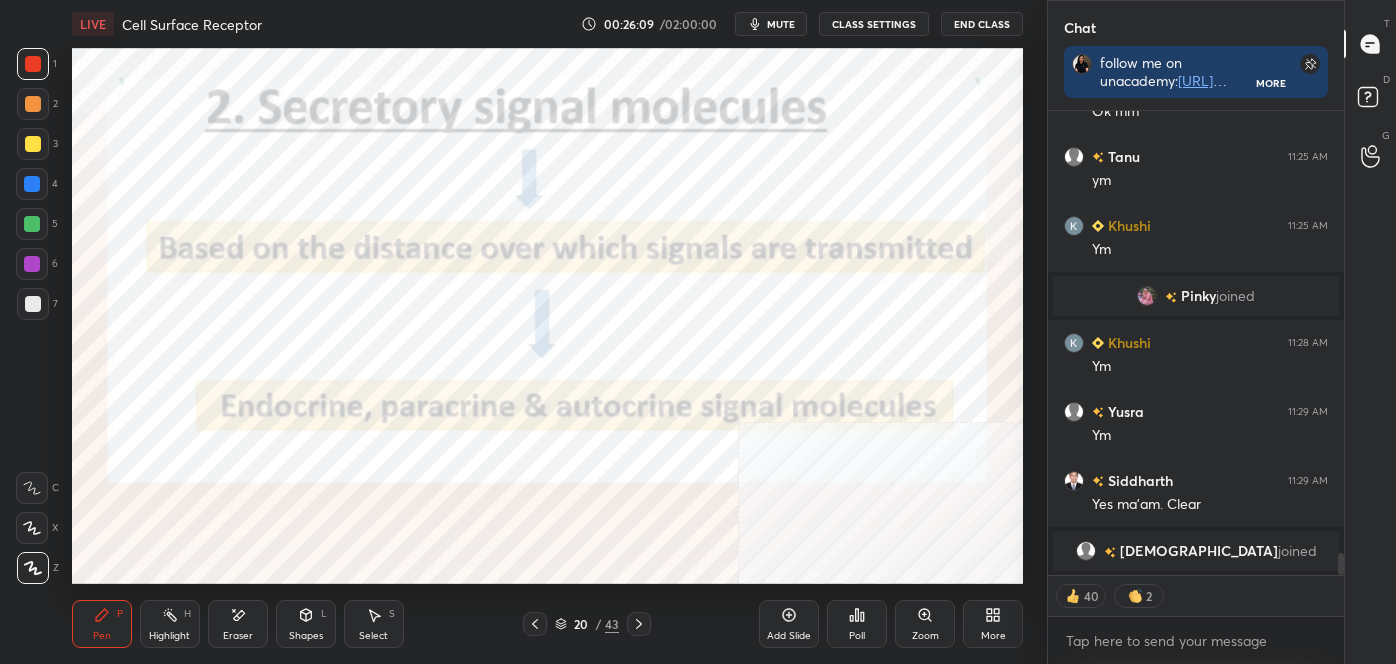 scroll, scrollTop: 6, scrollLeft: 5, axis: both 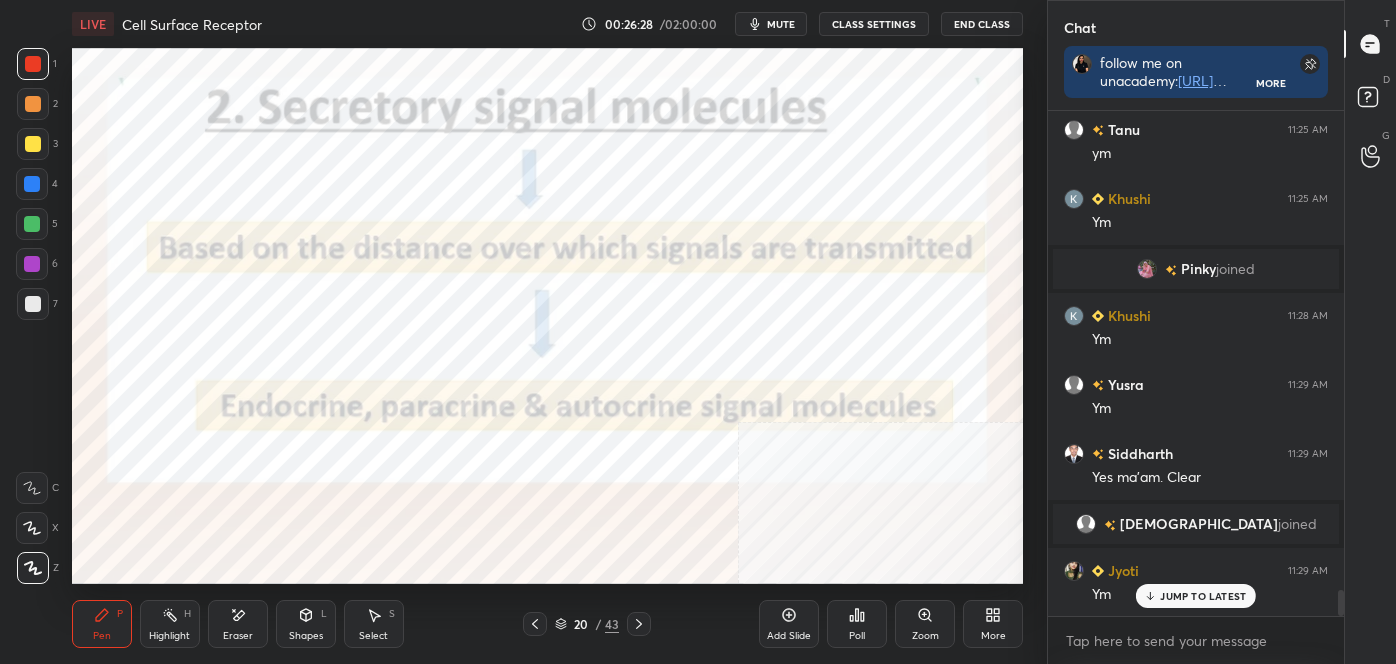 click on "mute" at bounding box center (781, 24) 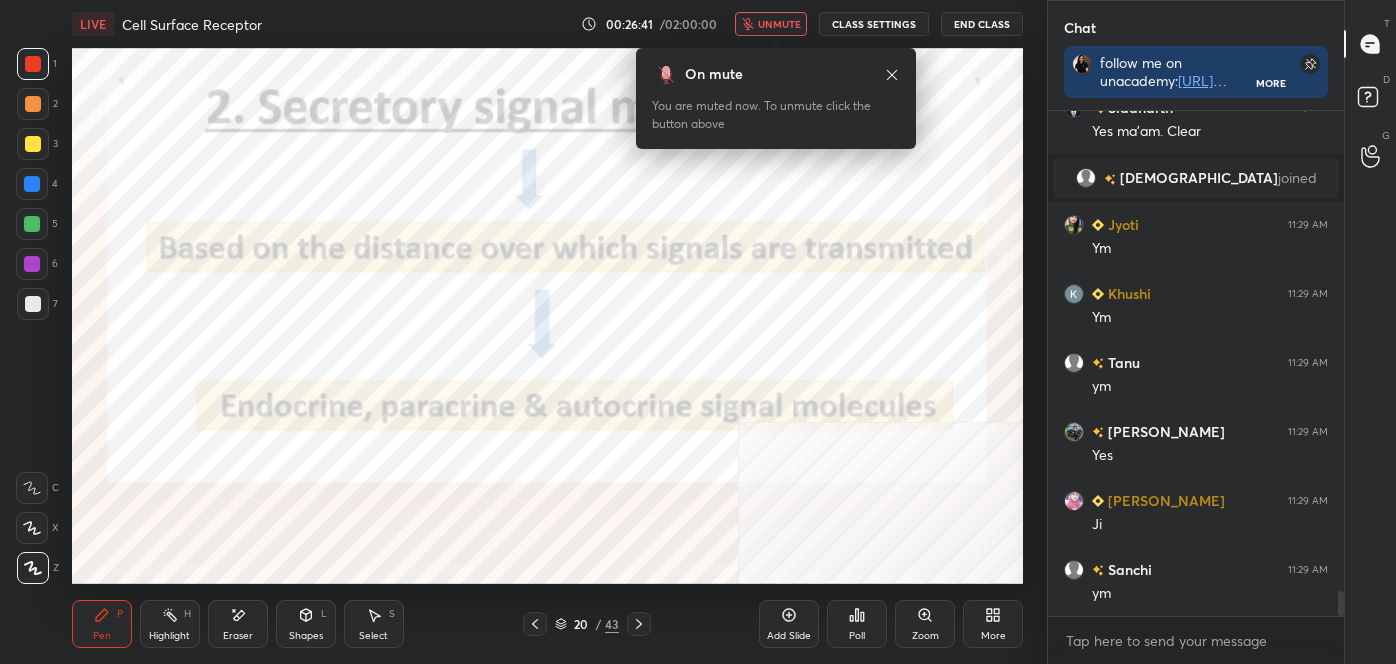 scroll, scrollTop: 9708, scrollLeft: 0, axis: vertical 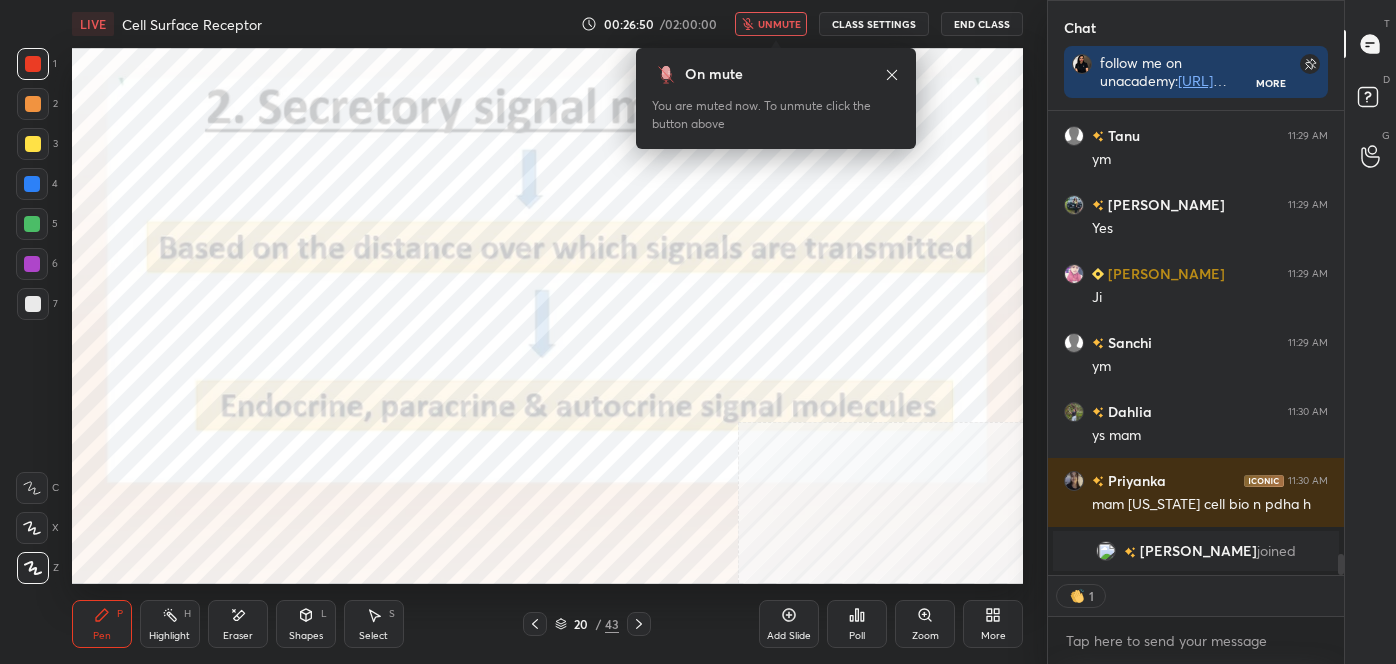 click on "unmute" at bounding box center (779, 24) 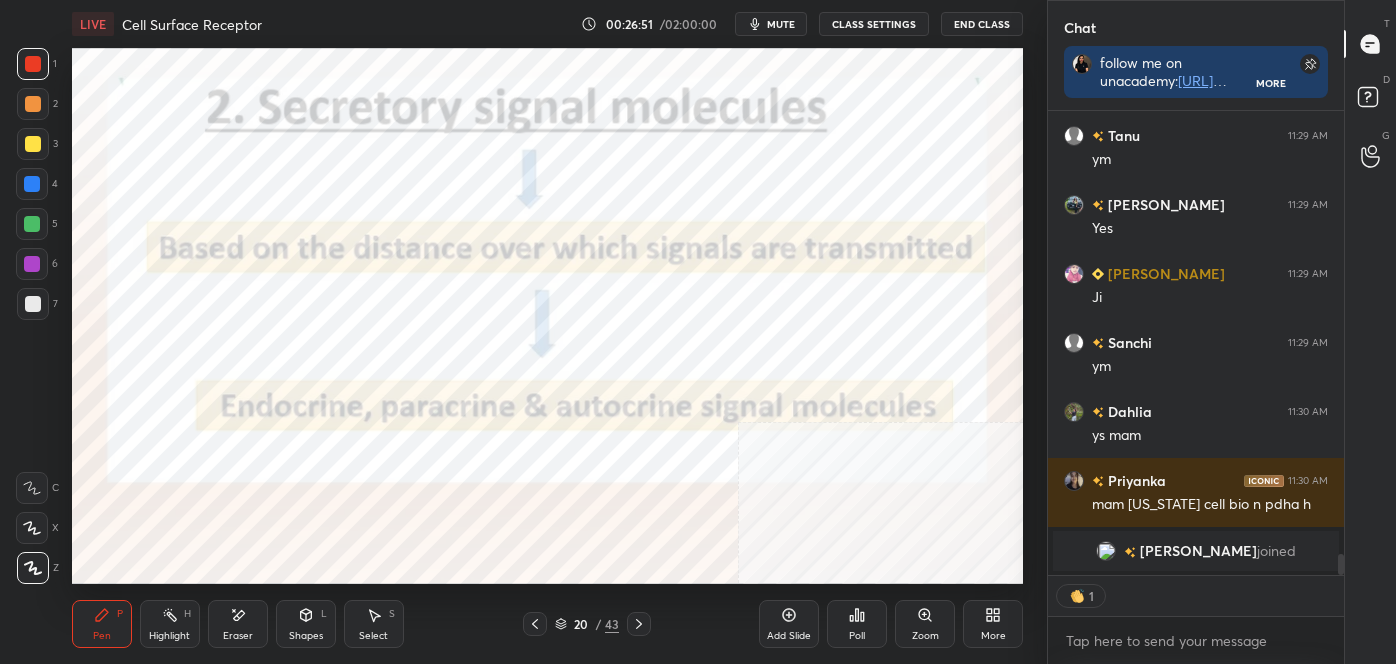 scroll, scrollTop: 6, scrollLeft: 5, axis: both 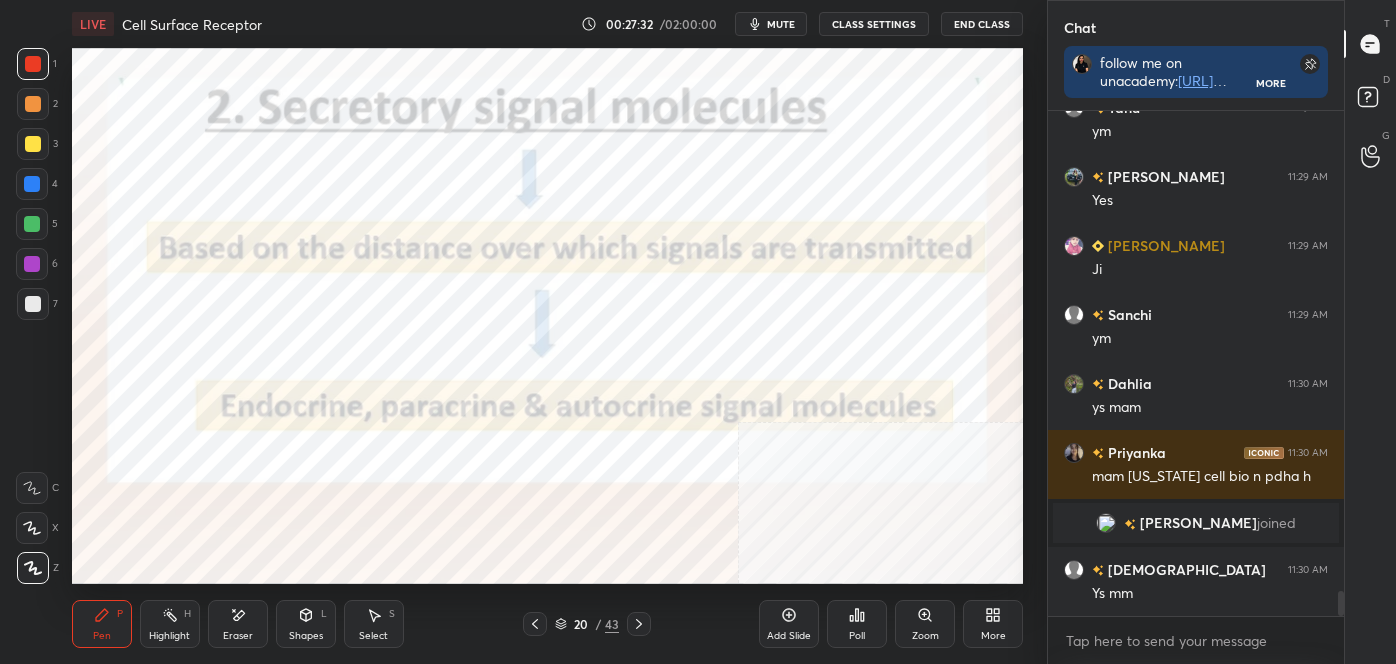 click on "Highlight H" at bounding box center (170, 624) 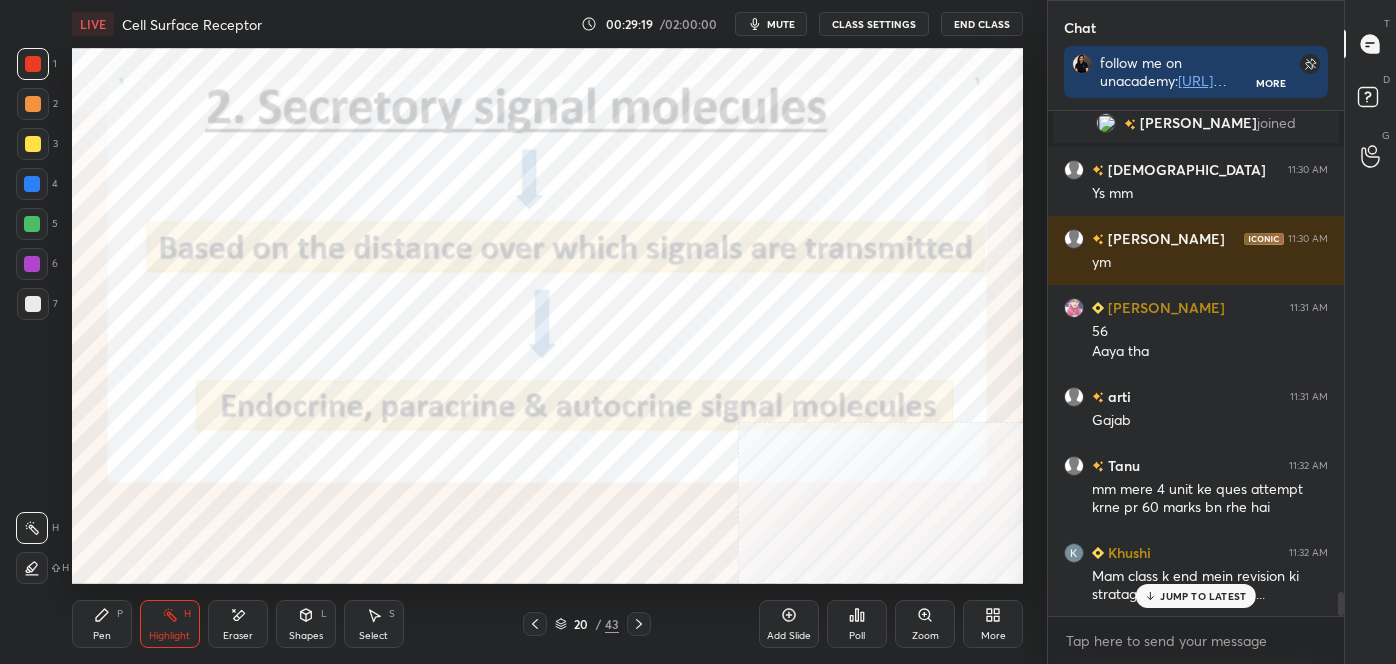 scroll, scrollTop: 10162, scrollLeft: 0, axis: vertical 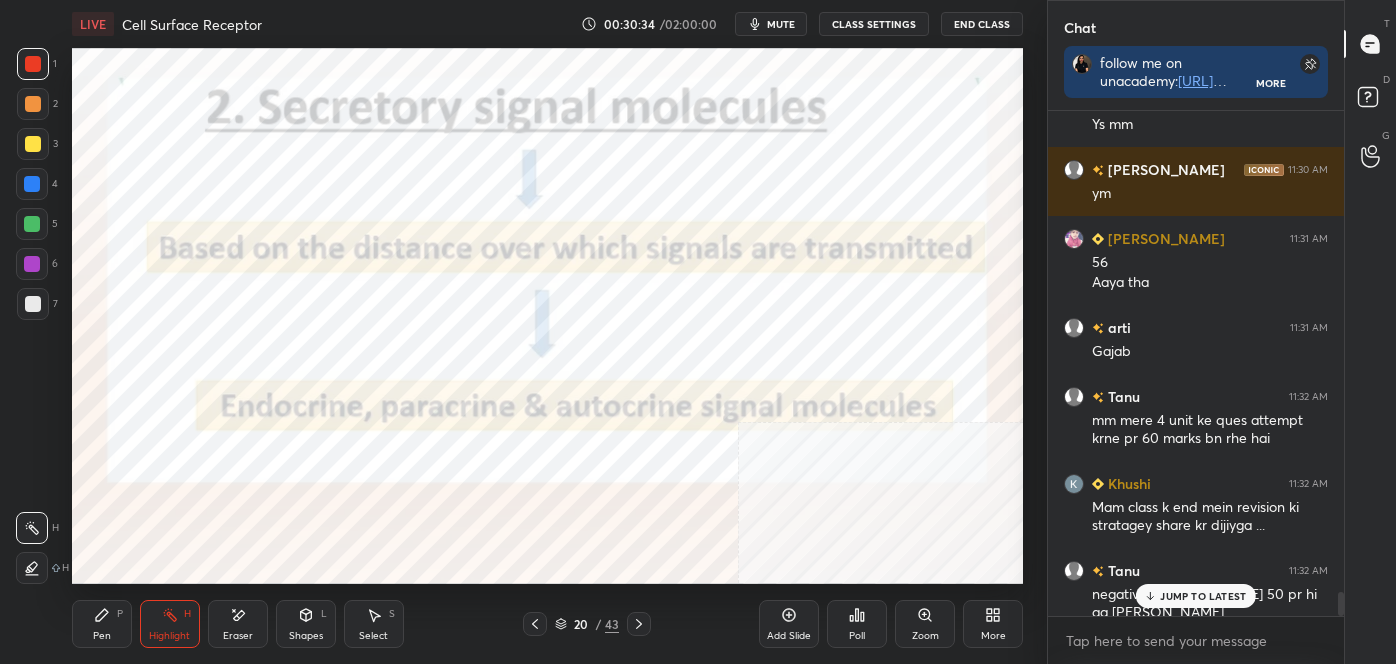 drag, startPoint x: 28, startPoint y: 138, endPoint x: 34, endPoint y: 105, distance: 33.54102 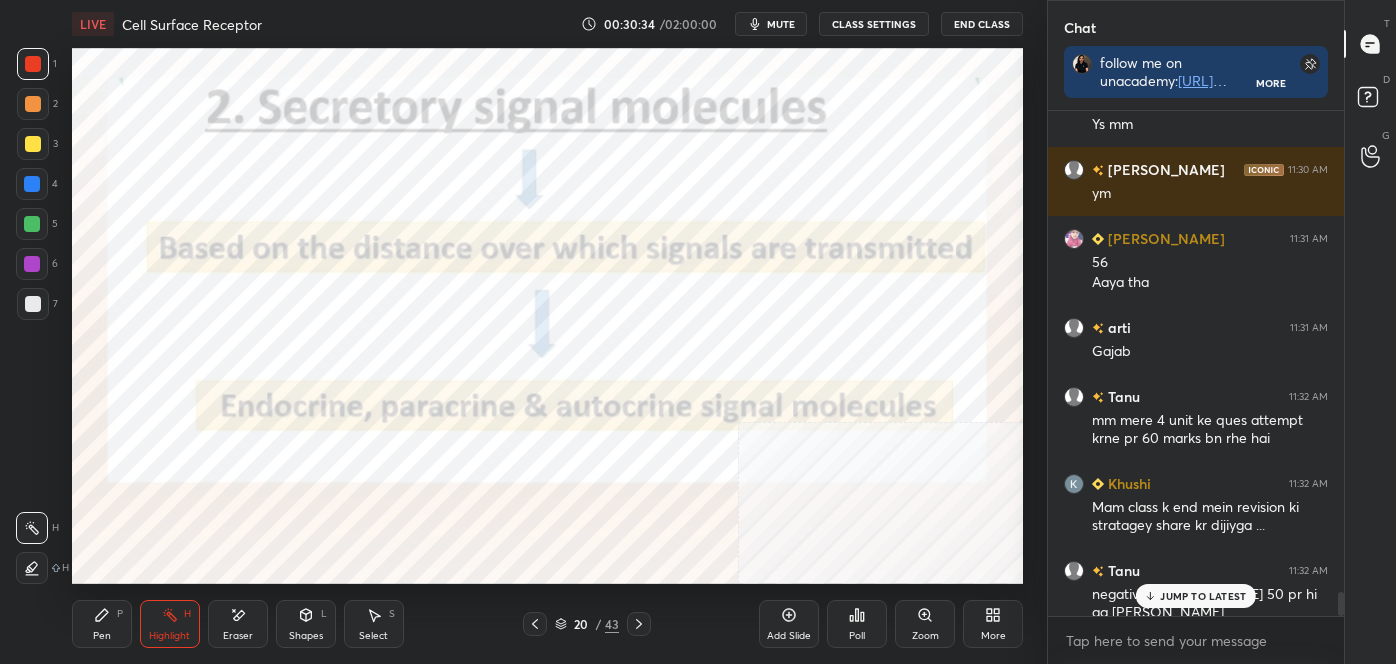 click at bounding box center [33, 144] 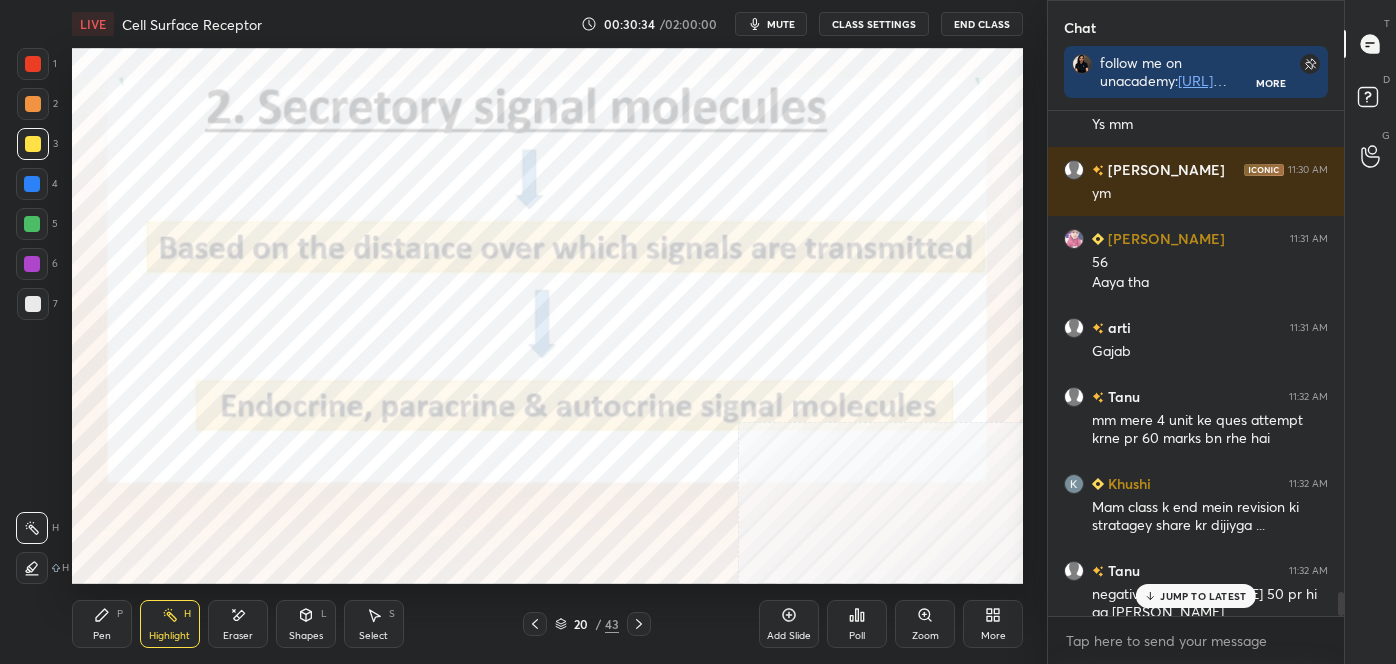 click at bounding box center (33, 104) 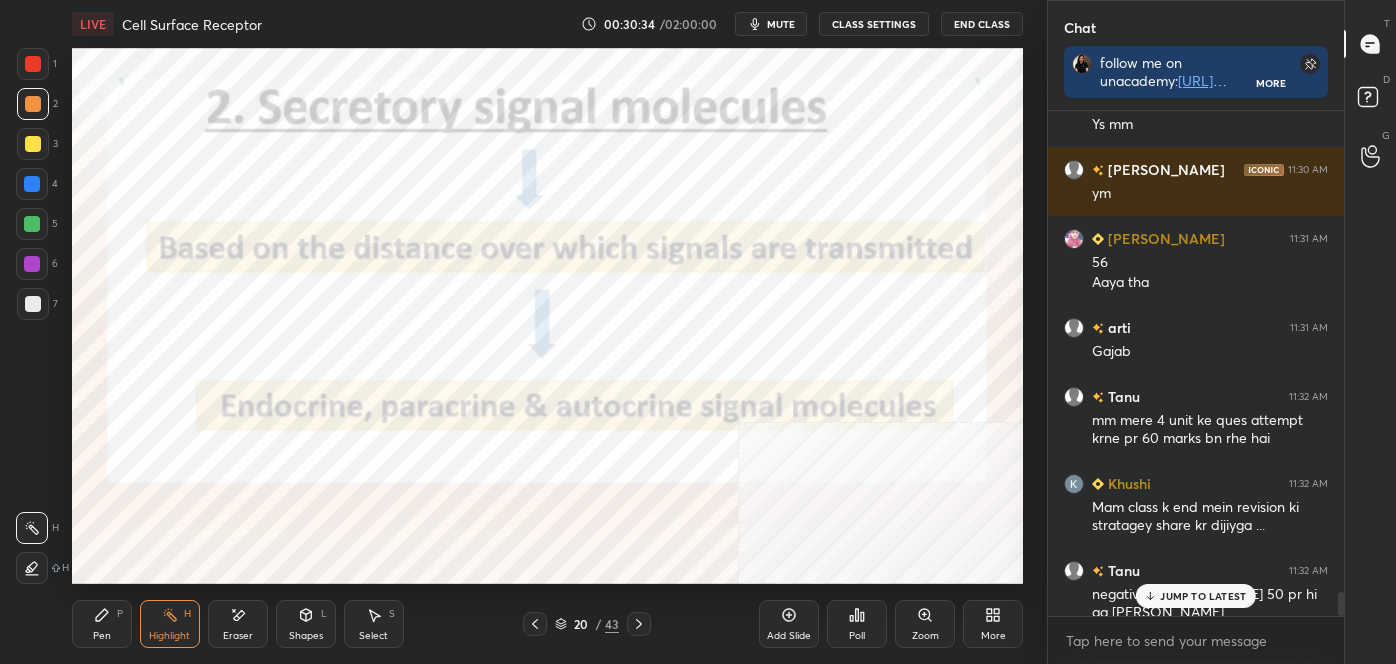 click at bounding box center (33, 104) 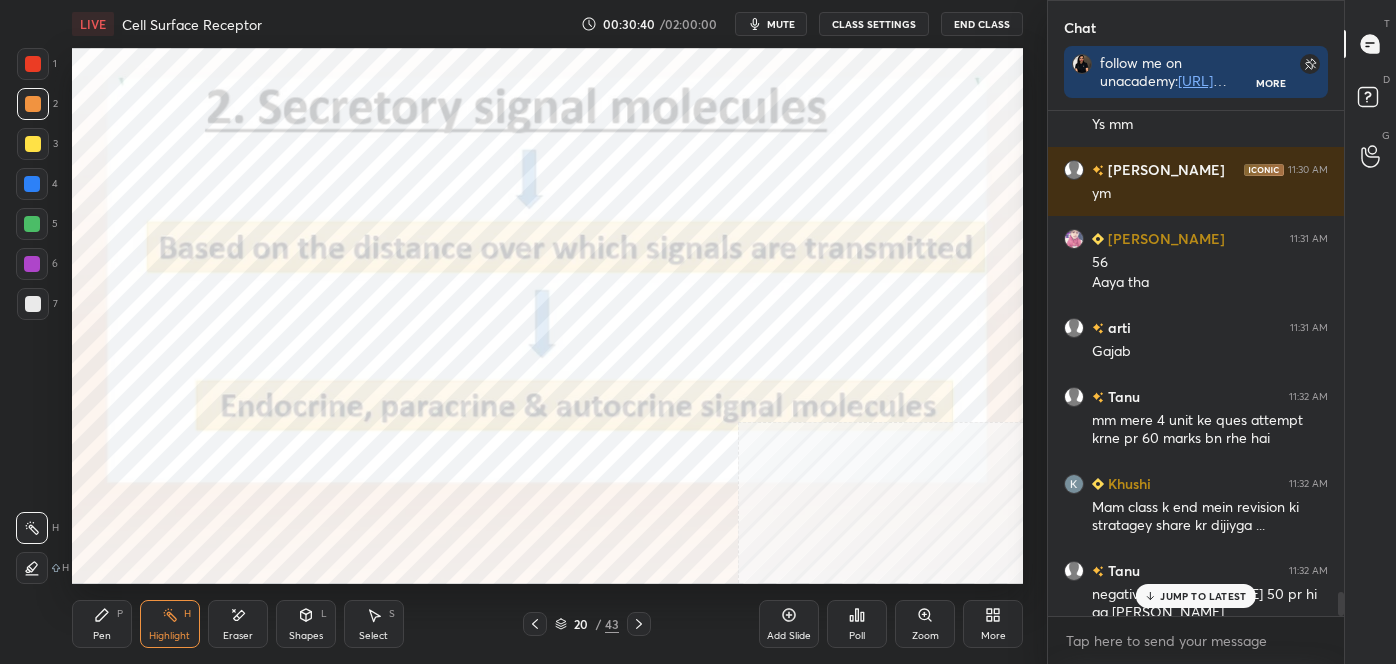scroll, scrollTop: 10232, scrollLeft: 0, axis: vertical 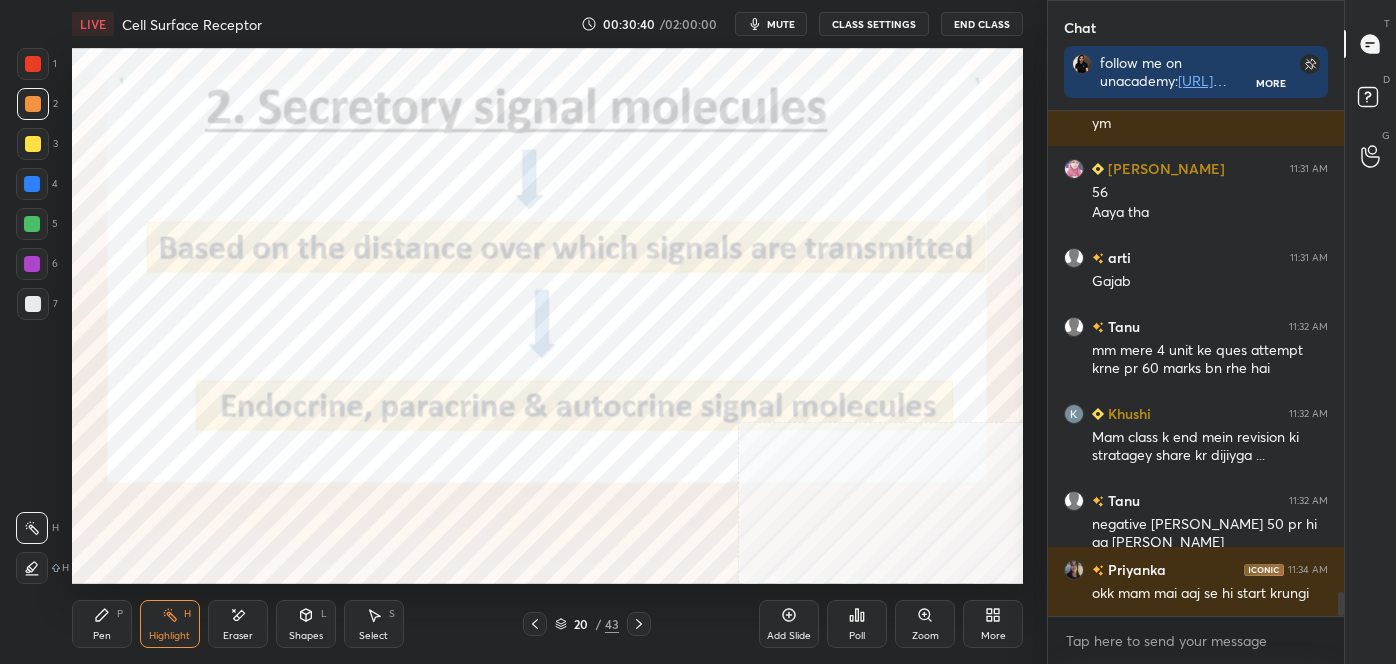 click at bounding box center [33, 104] 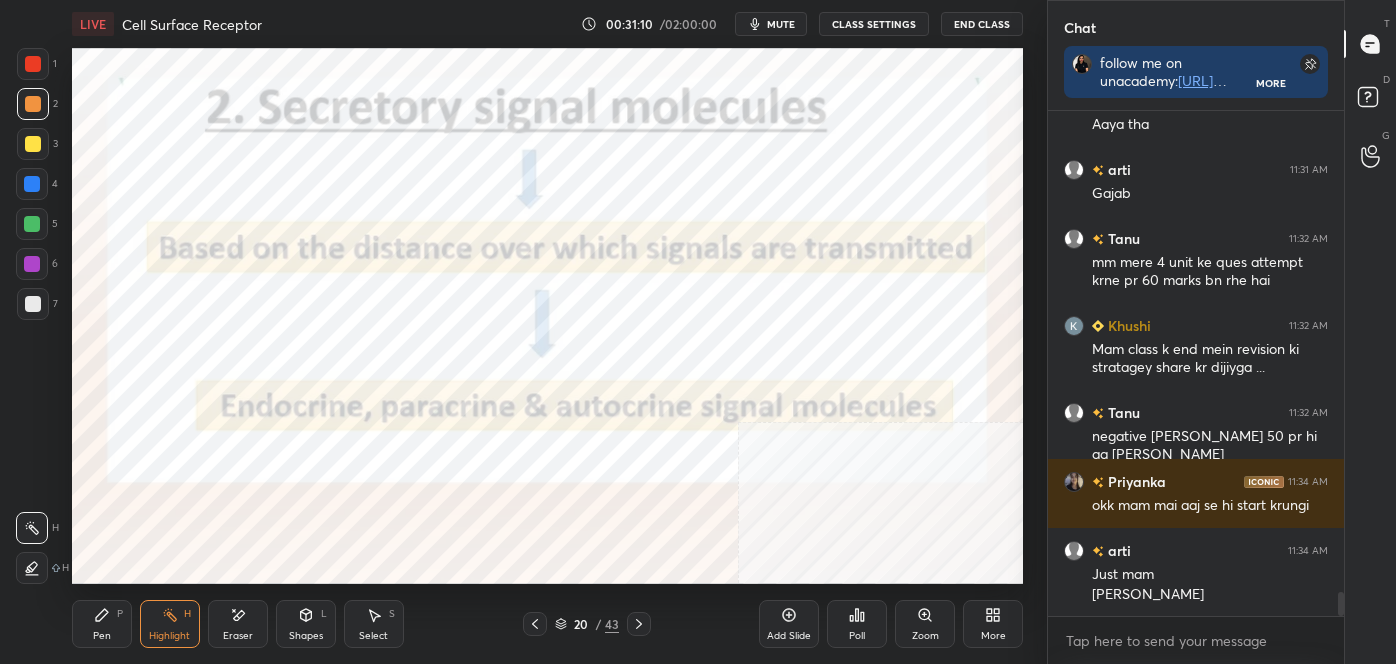 scroll, scrollTop: 10389, scrollLeft: 0, axis: vertical 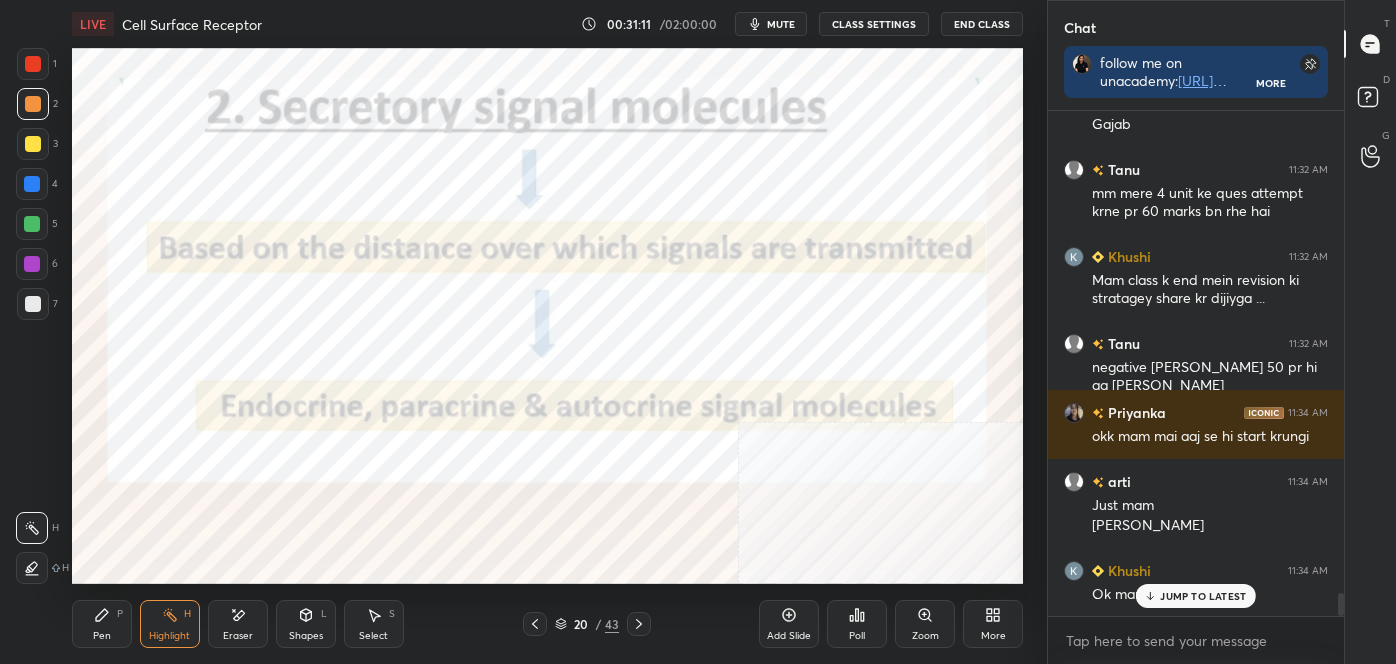 click on "Highlight H" at bounding box center (170, 624) 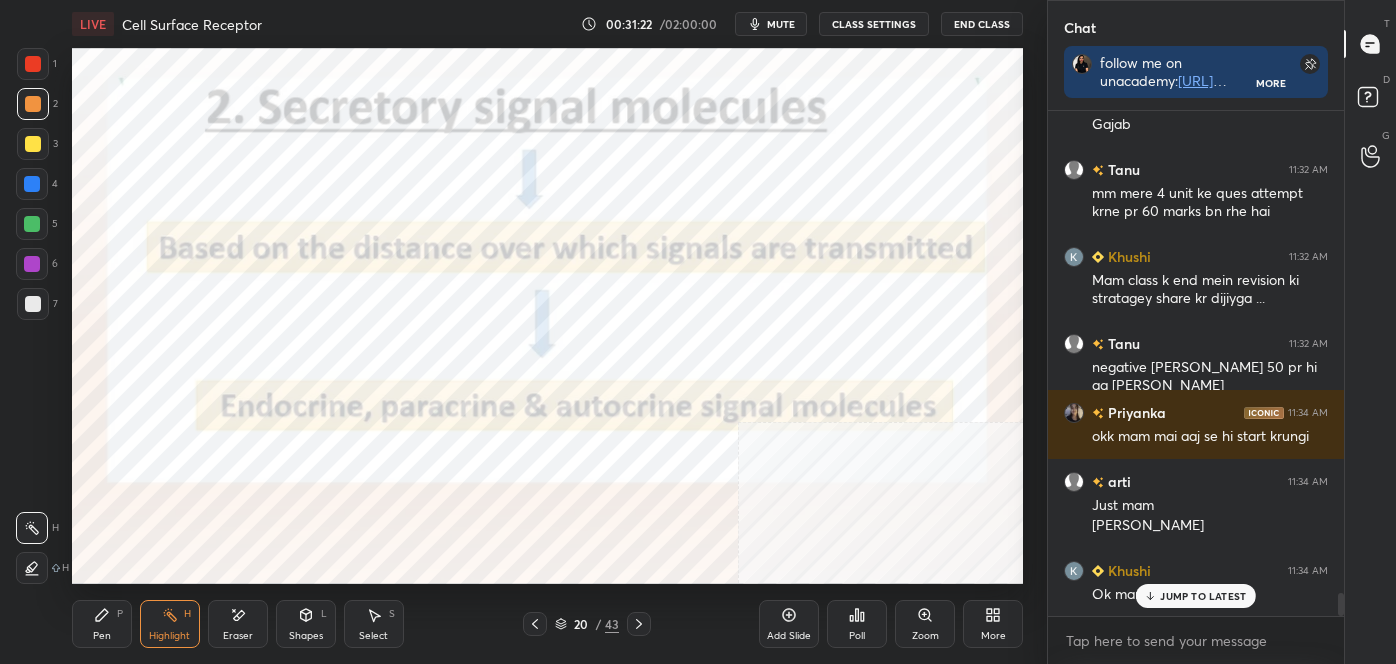click on "Pen" at bounding box center [102, 636] 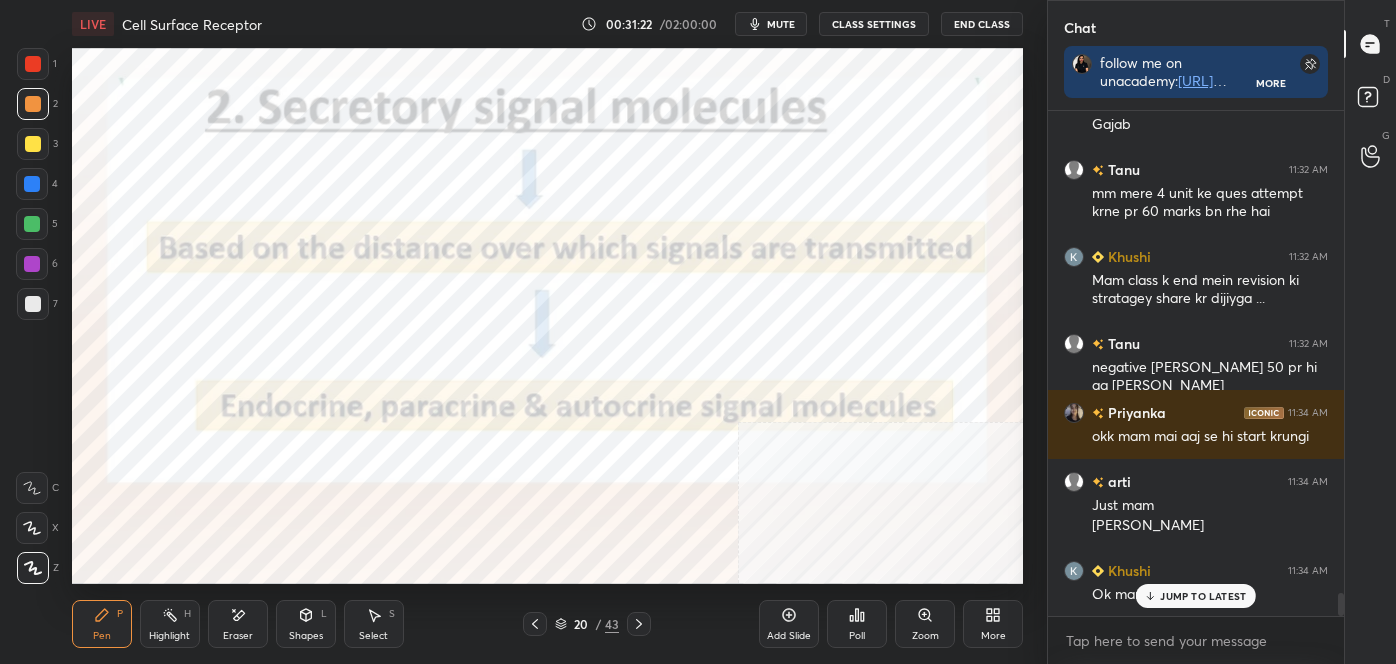 click 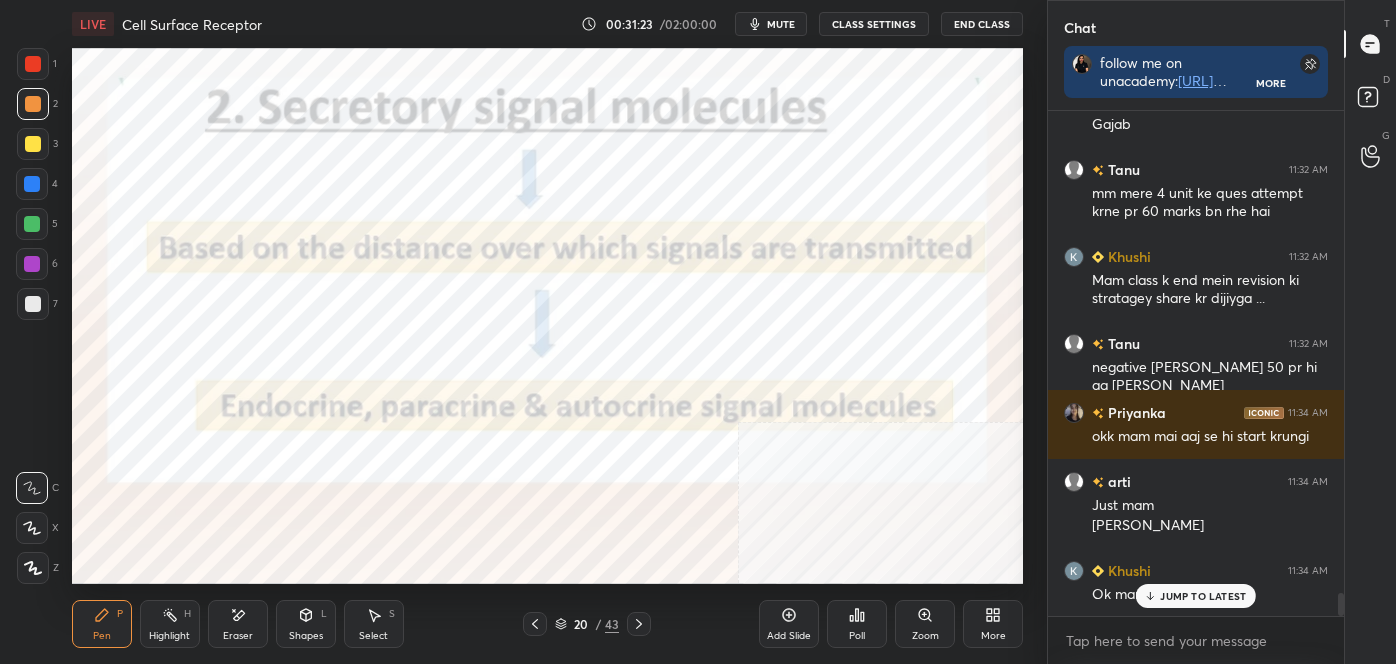 click at bounding box center [33, 64] 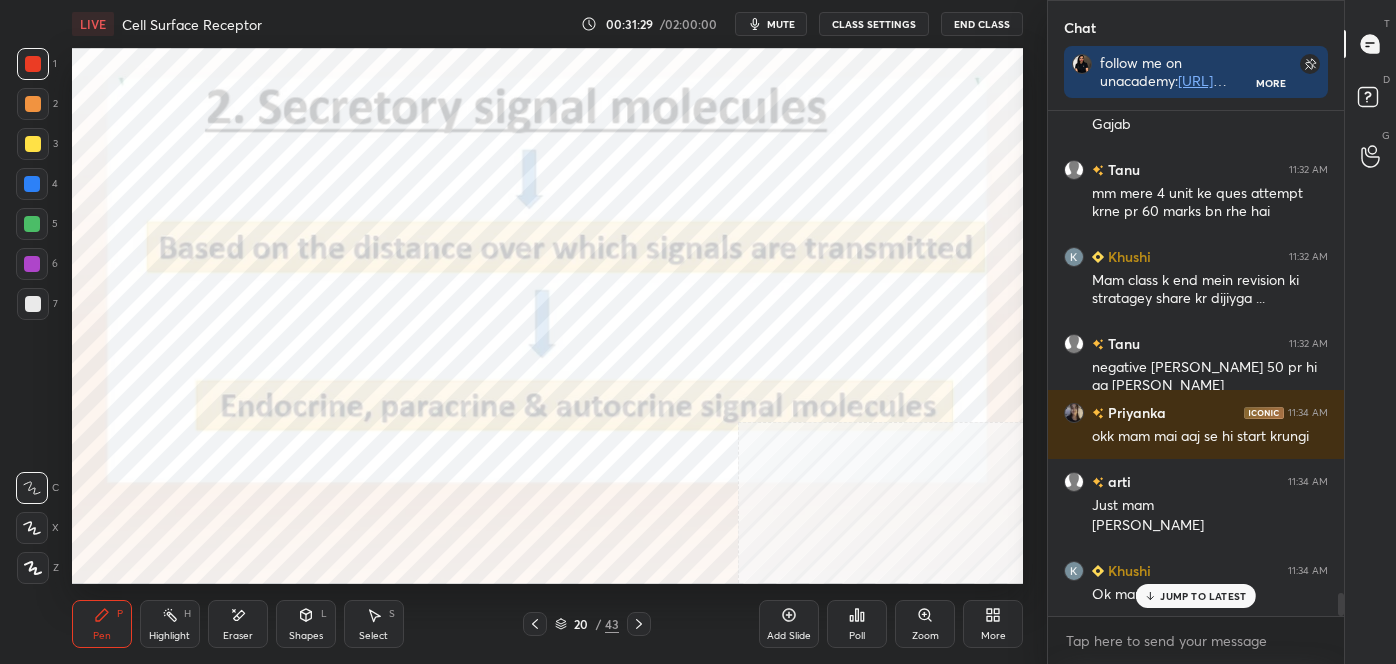 click on "Highlight H" at bounding box center (170, 624) 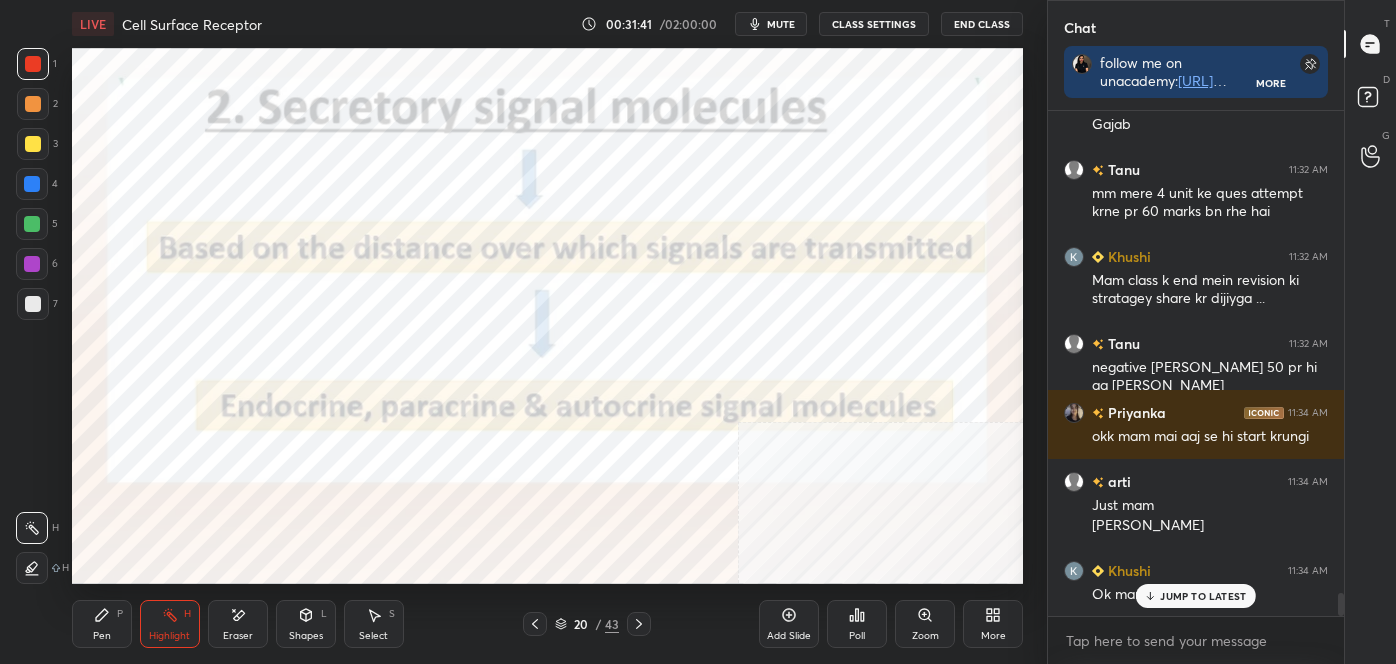 click 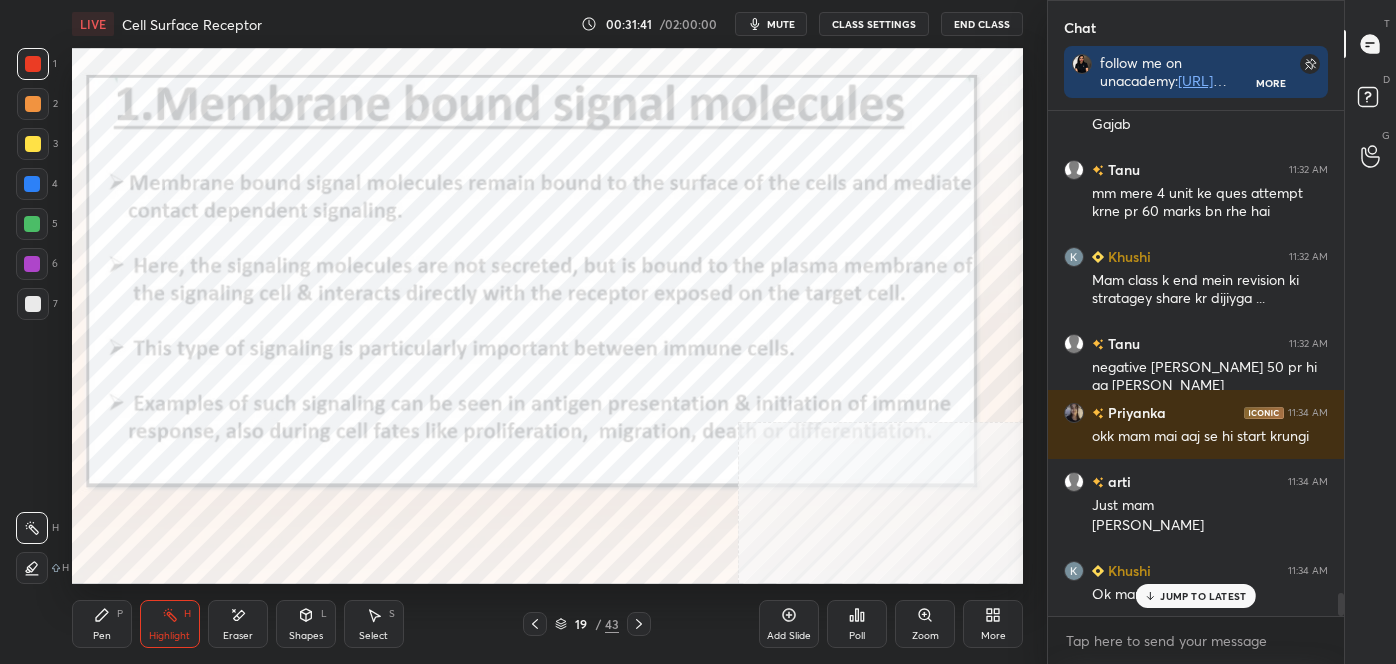 click 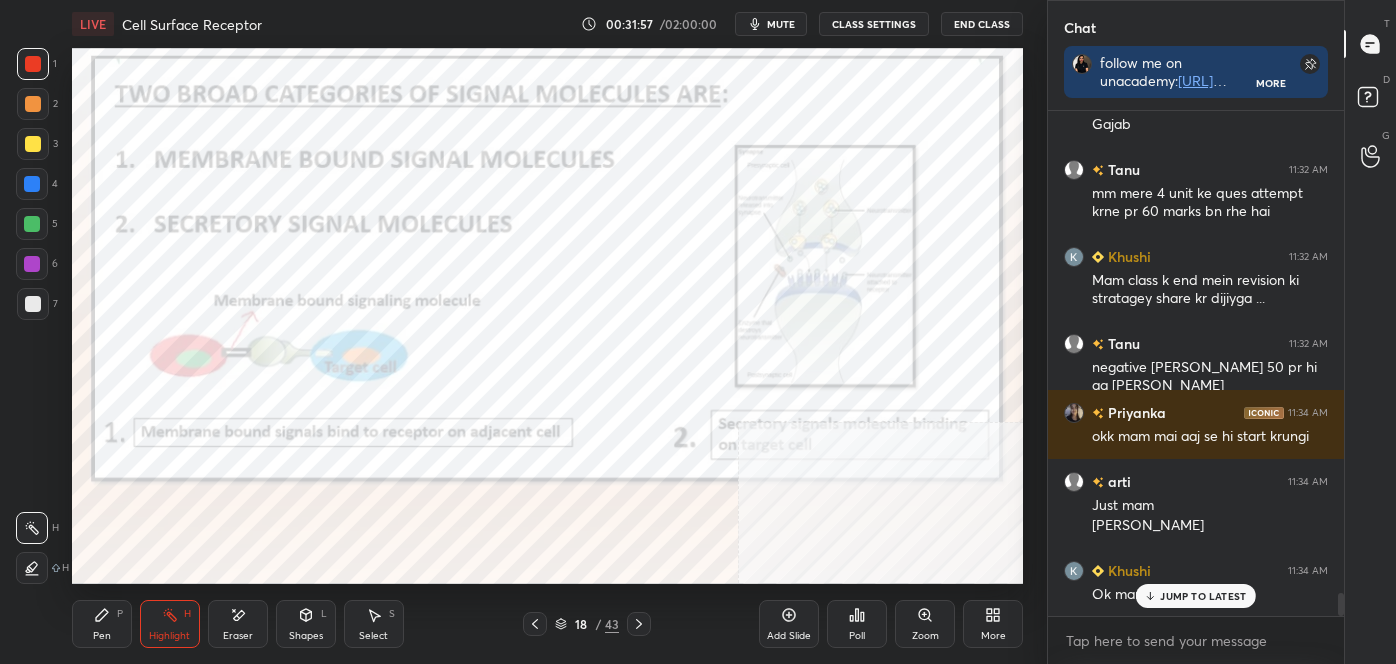 click at bounding box center (639, 624) 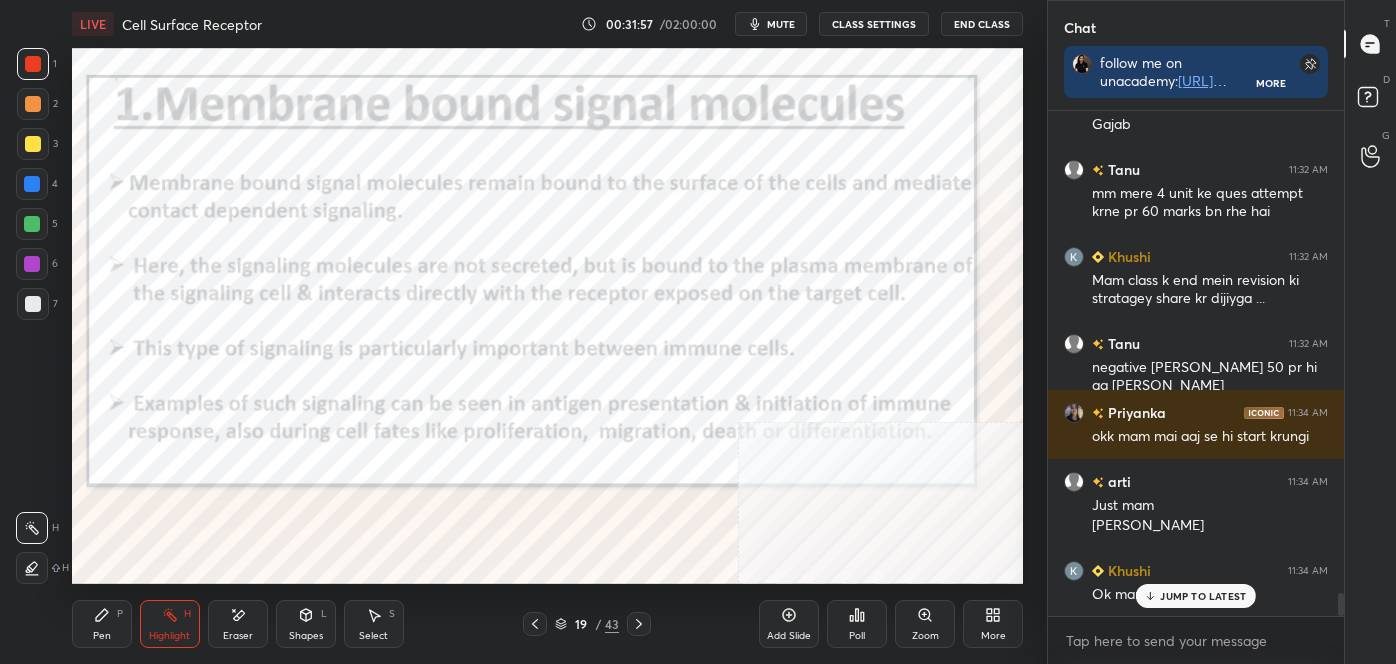 click at bounding box center [639, 624] 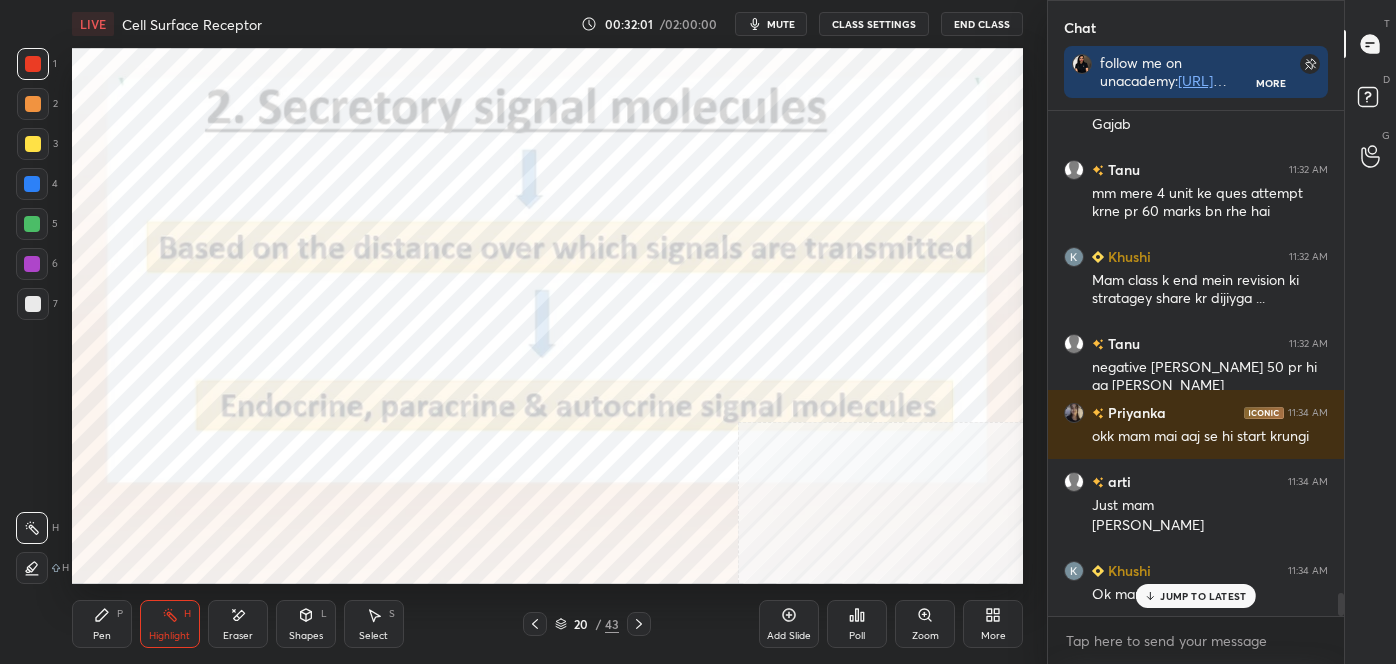 click 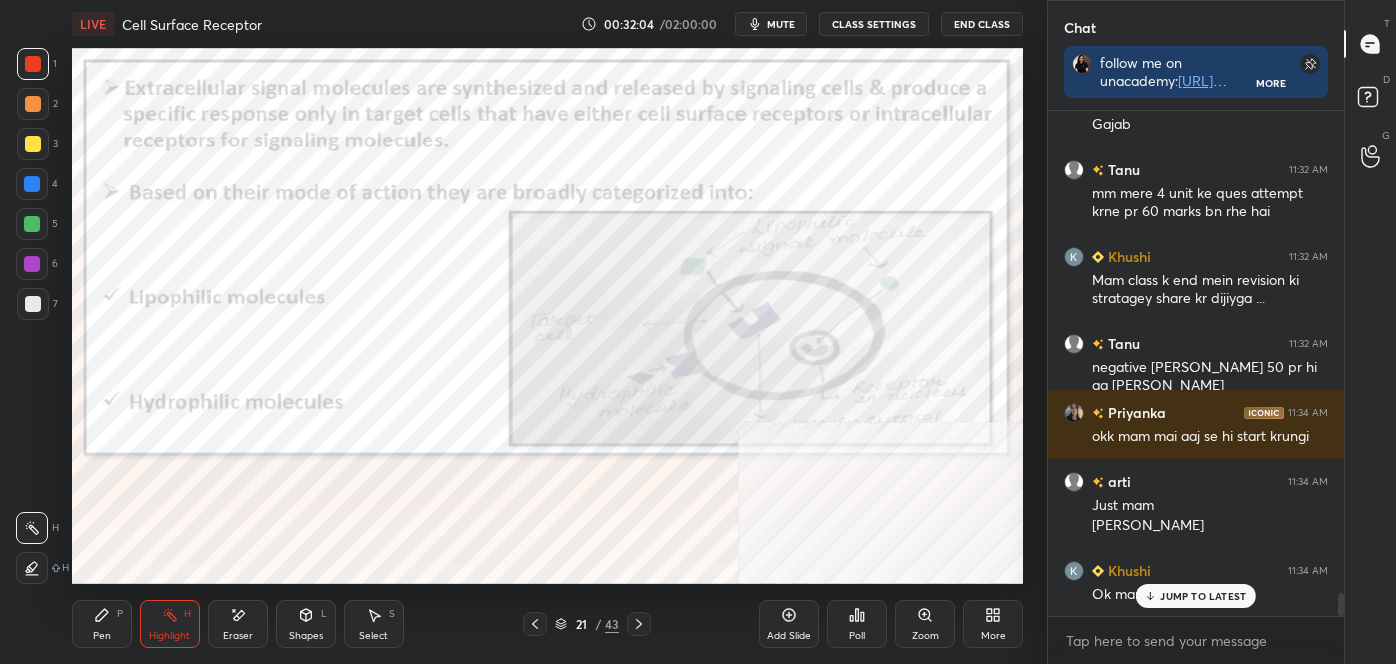 scroll, scrollTop: 10437, scrollLeft: 0, axis: vertical 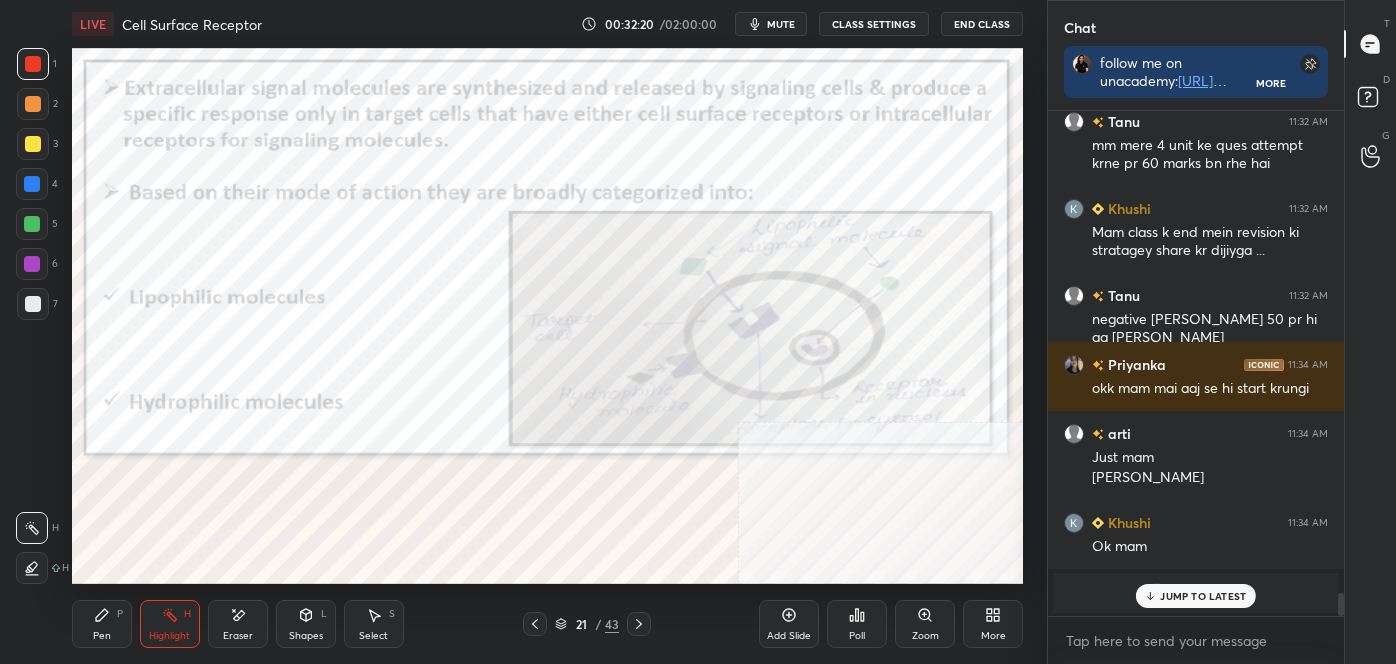click on "Add Slide" at bounding box center (789, 624) 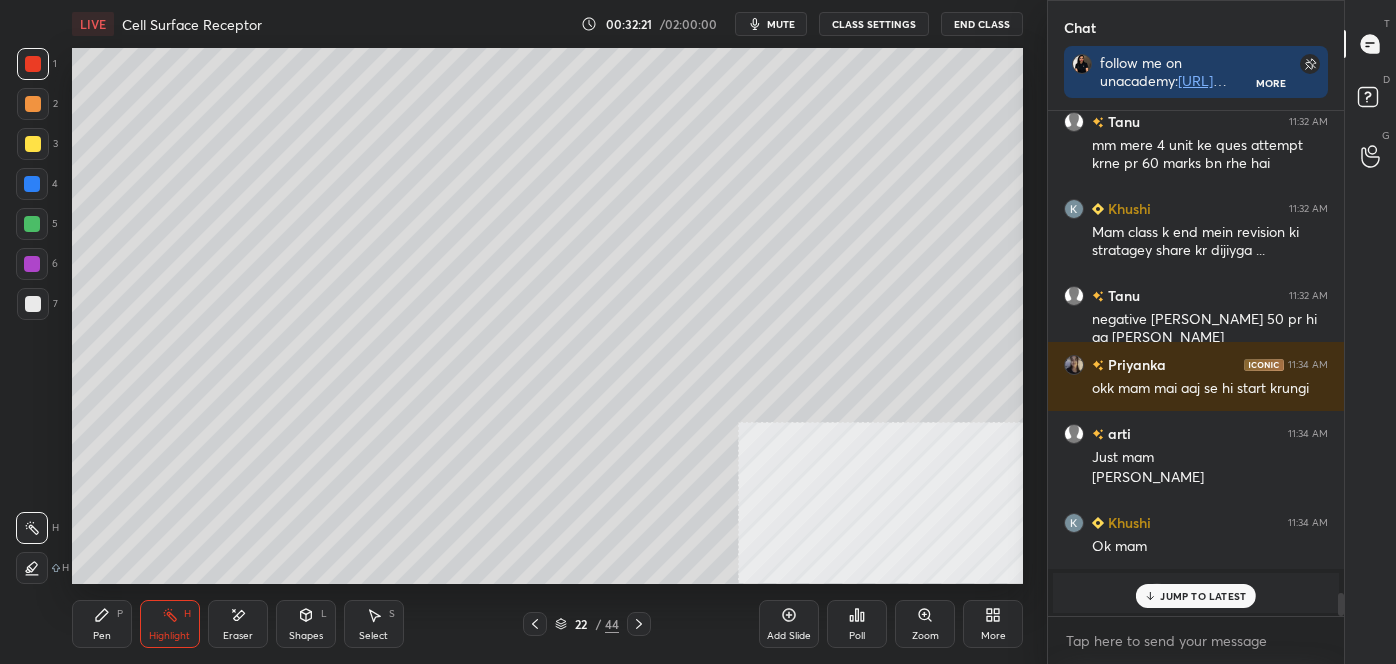 click on "Shapes L" at bounding box center [306, 624] 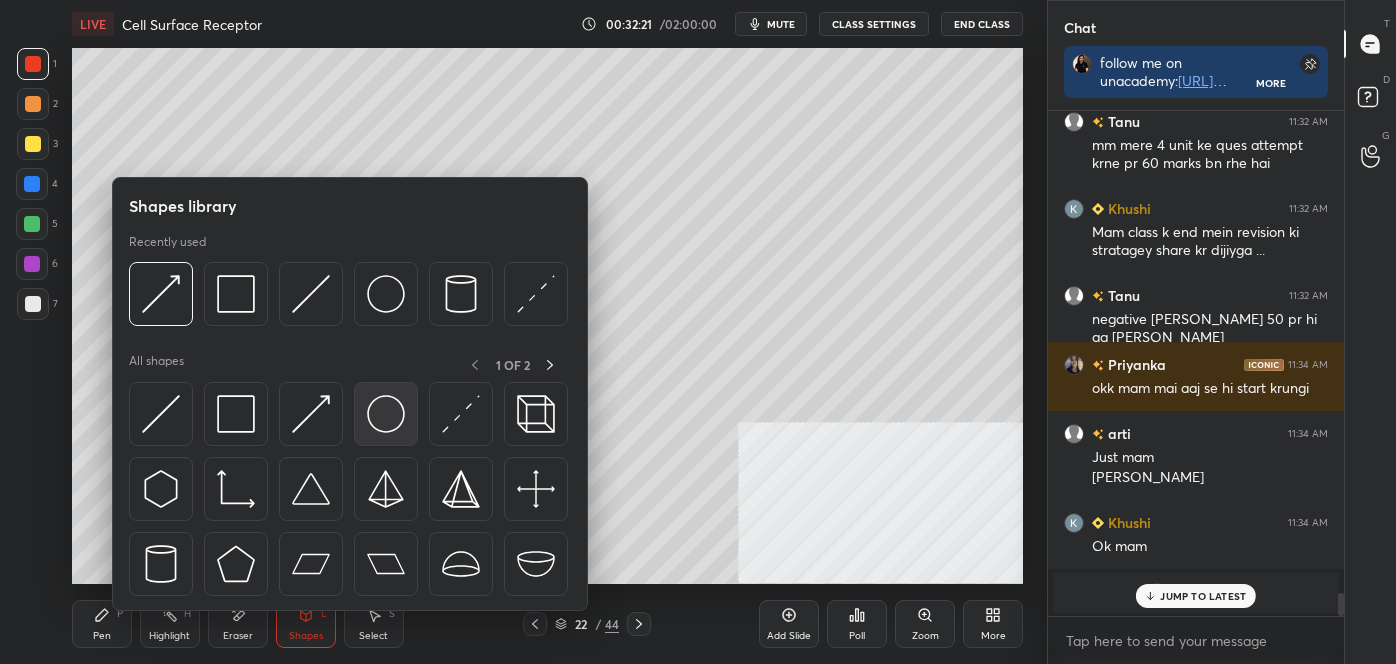 click at bounding box center (386, 414) 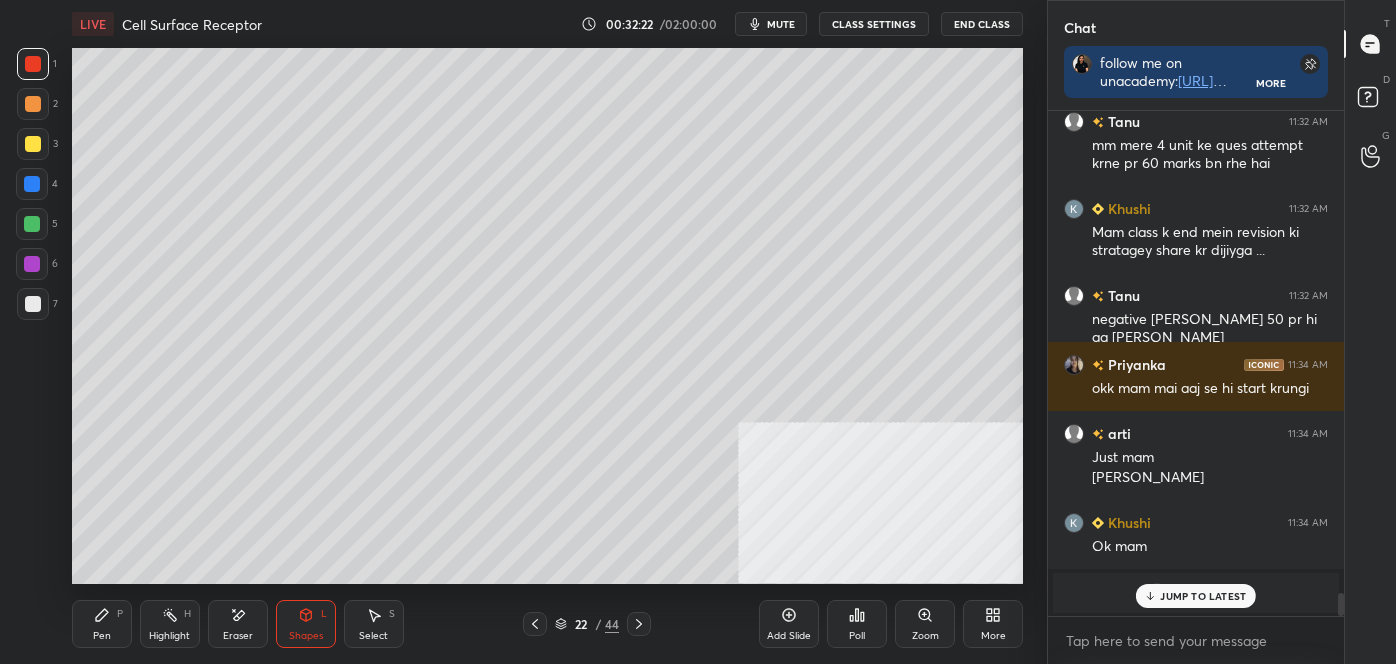 click at bounding box center [33, 304] 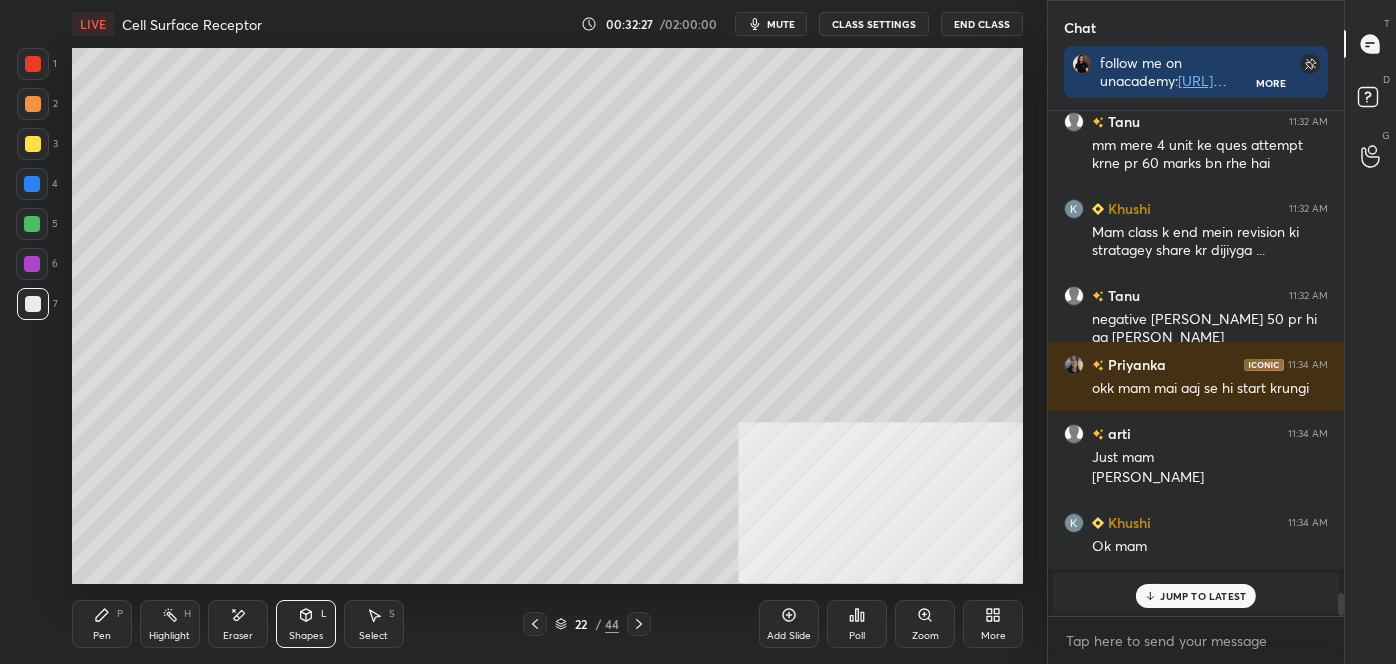 click on "Pen" at bounding box center (102, 636) 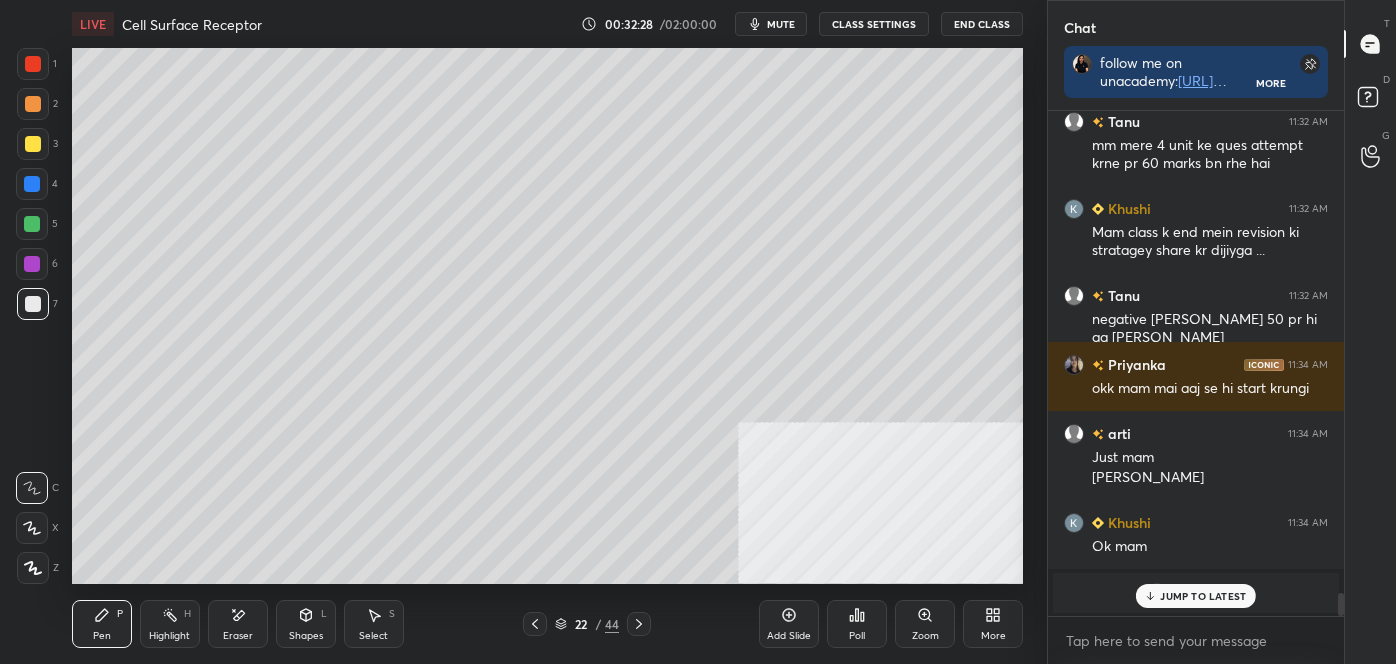 click at bounding box center [32, 488] 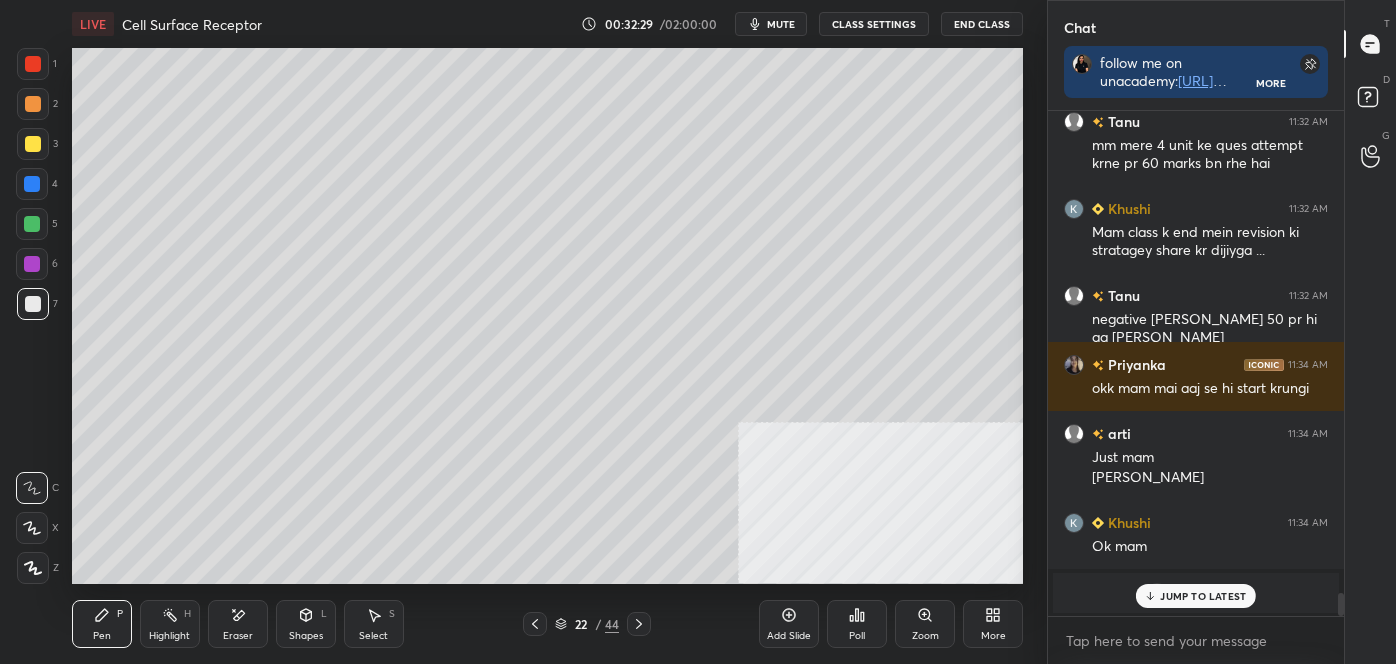 click at bounding box center (33, 304) 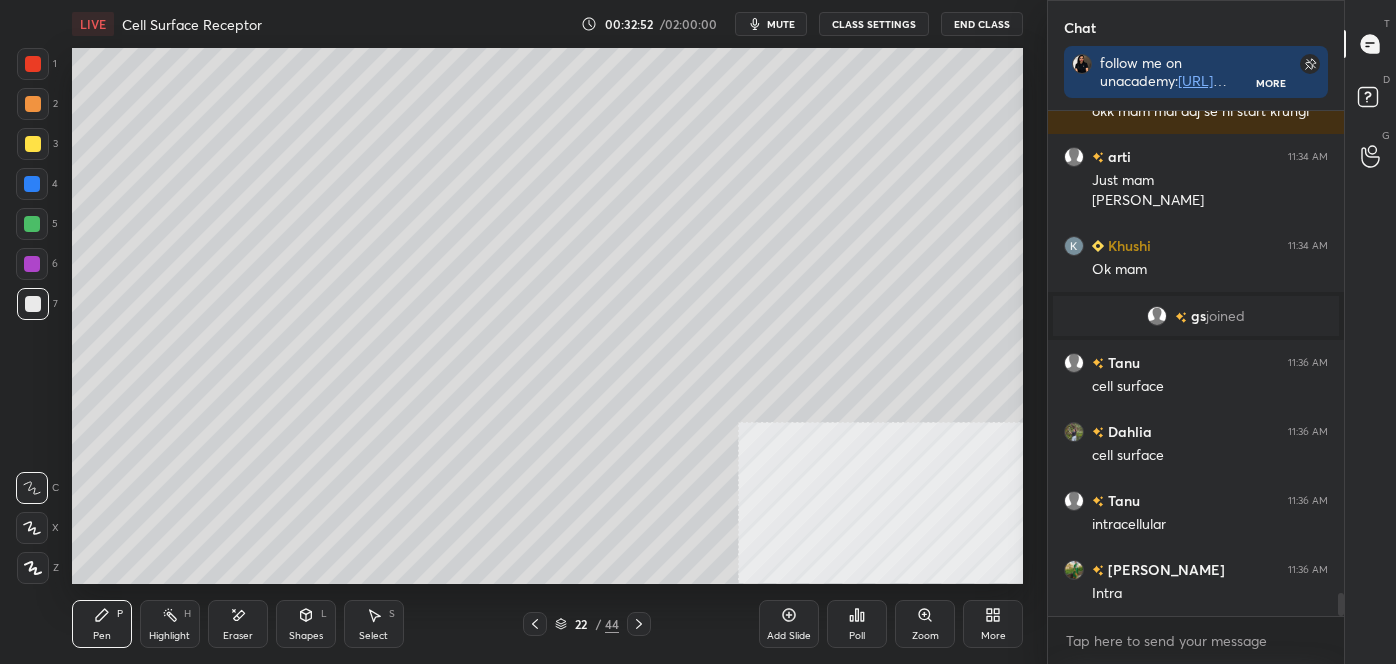 scroll, scrollTop: 10783, scrollLeft: 0, axis: vertical 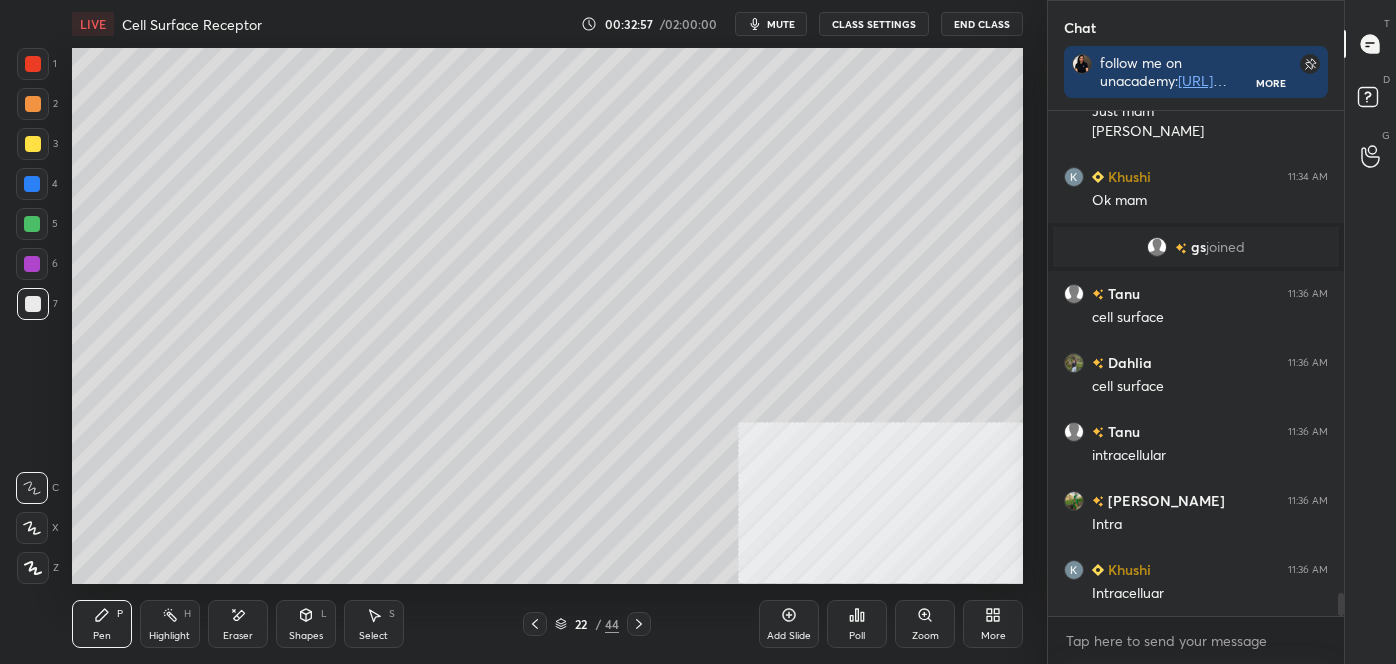 click on "Eraser" at bounding box center [238, 624] 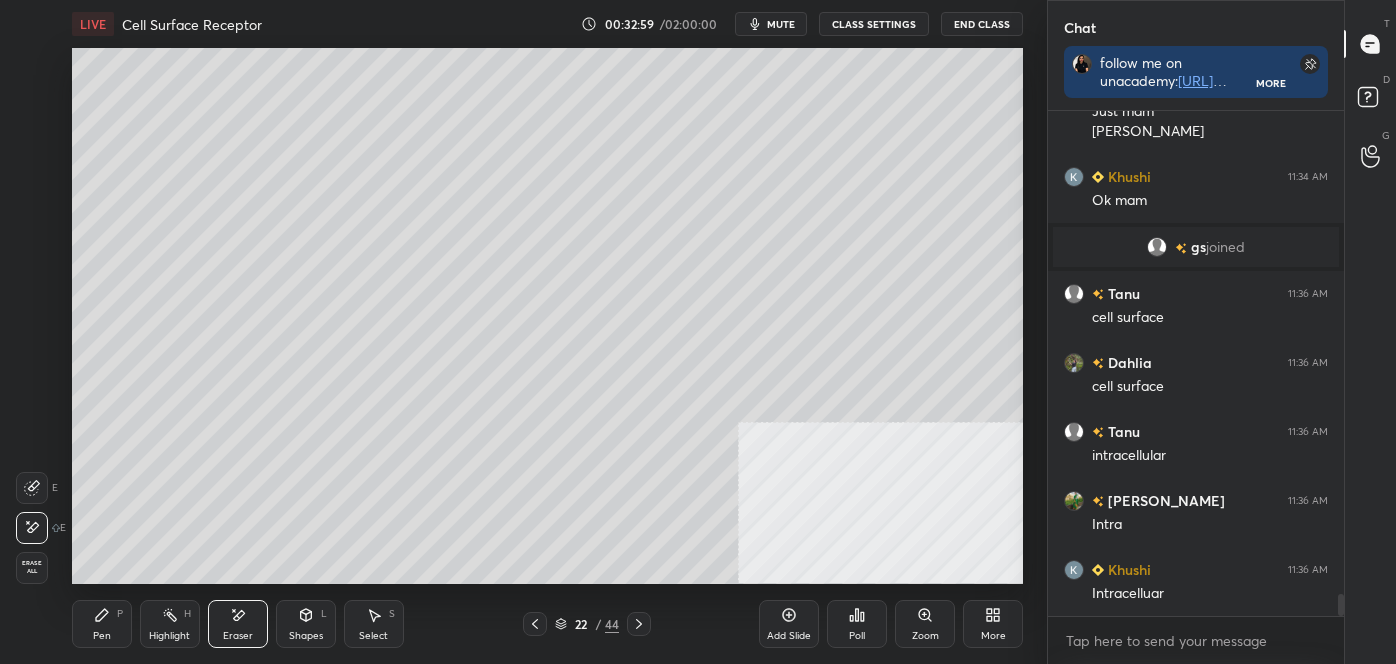 scroll, scrollTop: 10852, scrollLeft: 0, axis: vertical 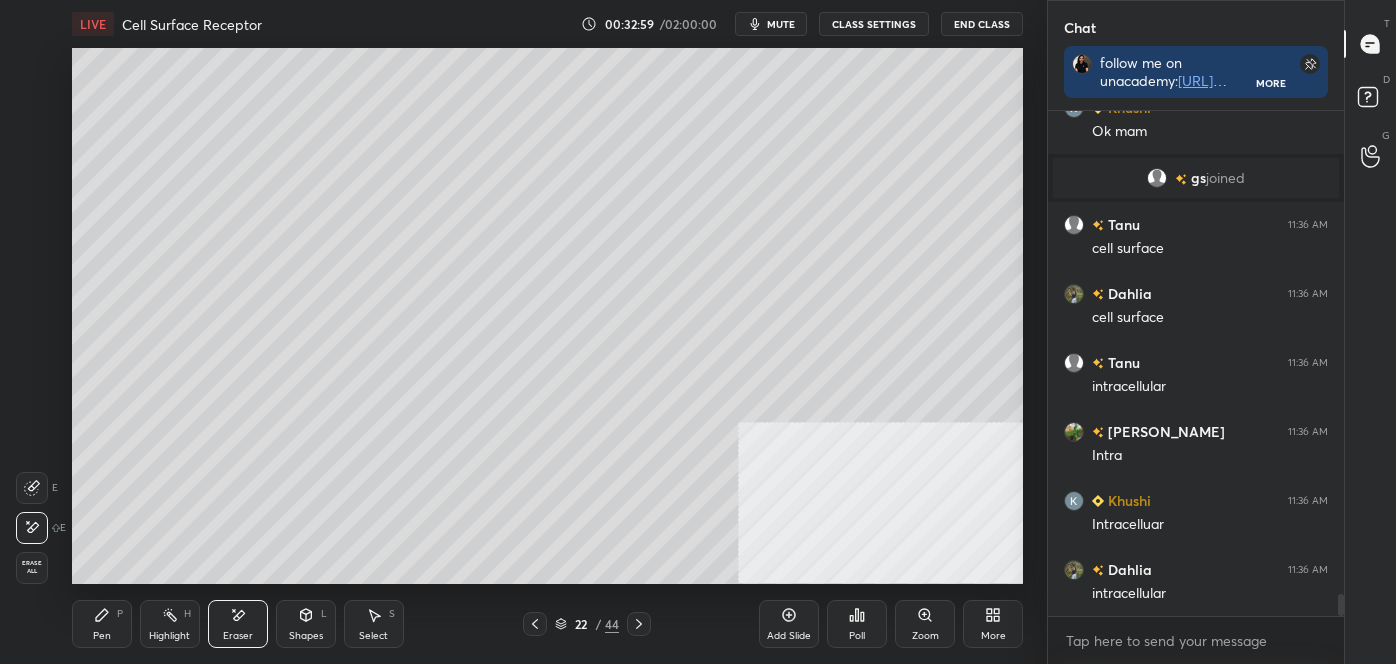 click on "Pen P" at bounding box center (102, 624) 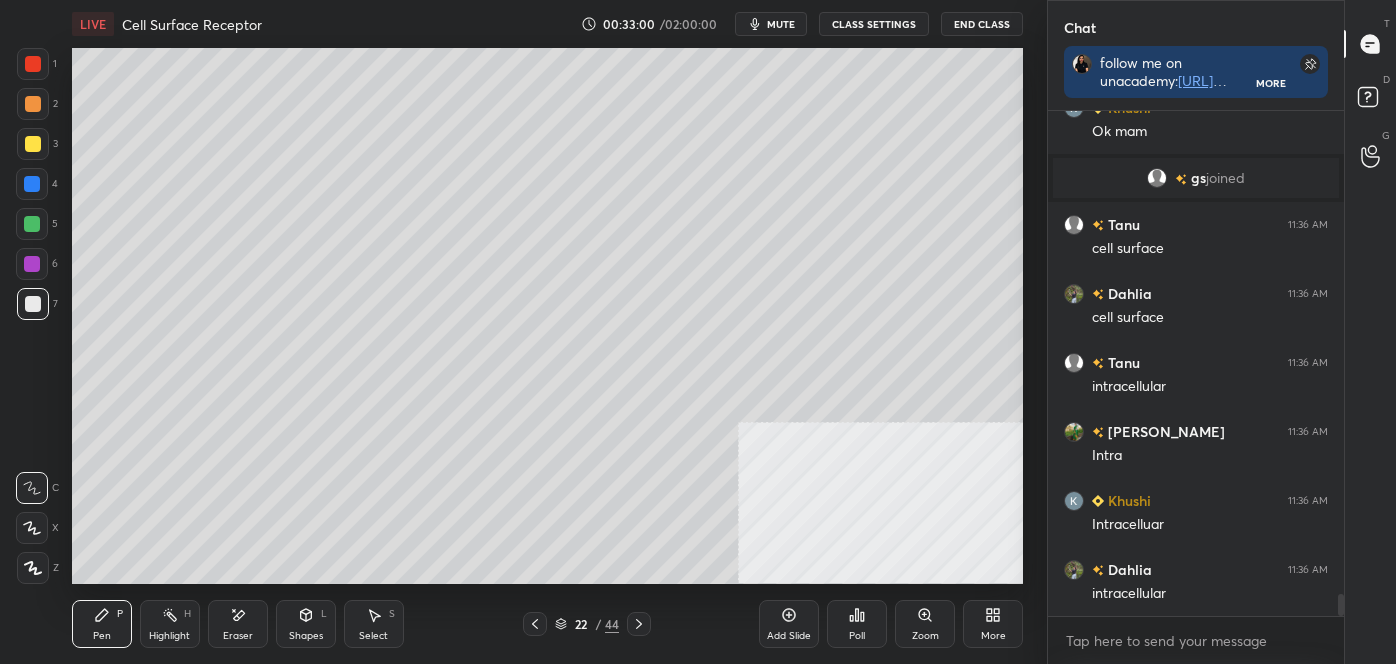 drag, startPoint x: 25, startPoint y: 488, endPoint x: 66, endPoint y: 482, distance: 41.4367 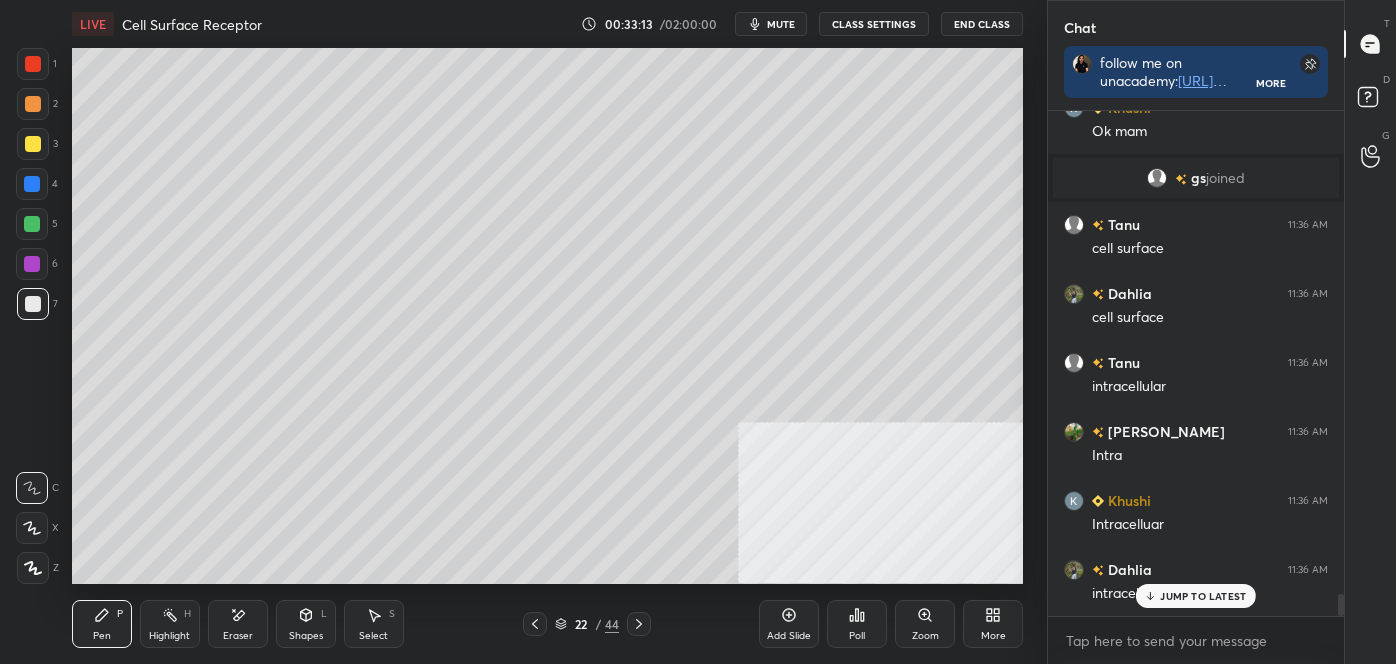 scroll, scrollTop: 10920, scrollLeft: 0, axis: vertical 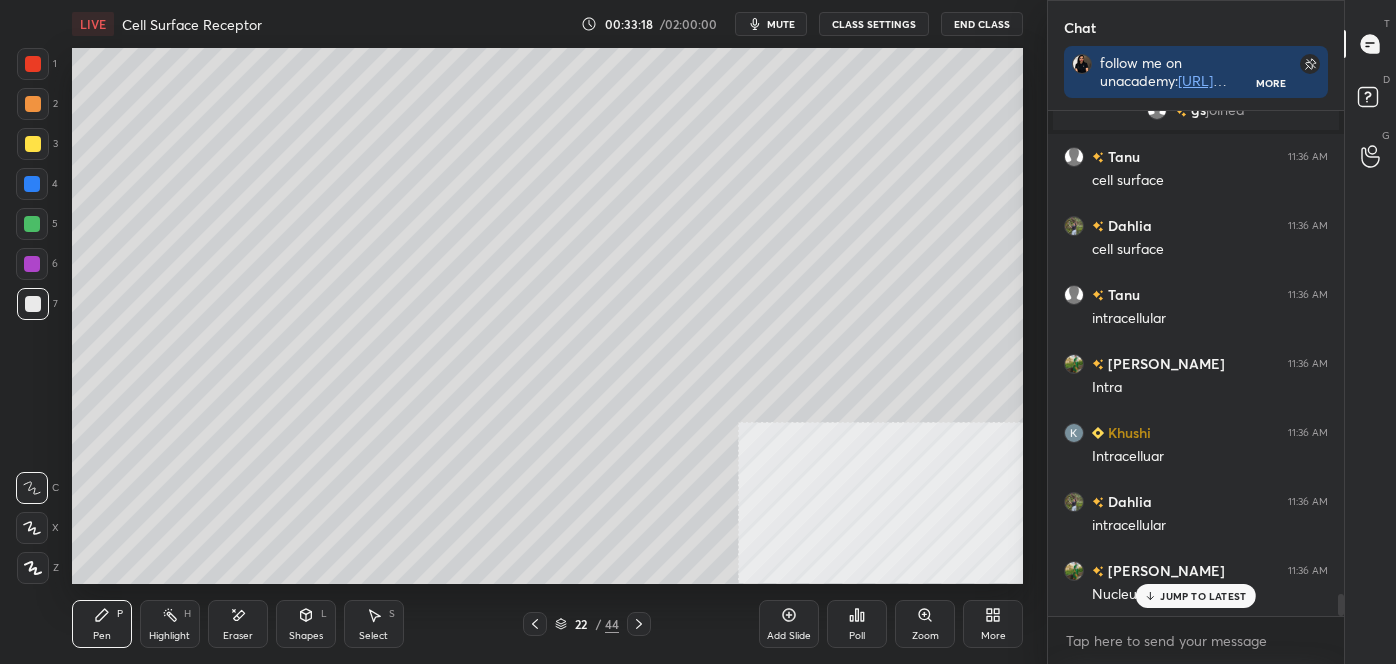 click on "Setting up your live class Poll for   secs No correct answer Start poll" at bounding box center (547, 316) 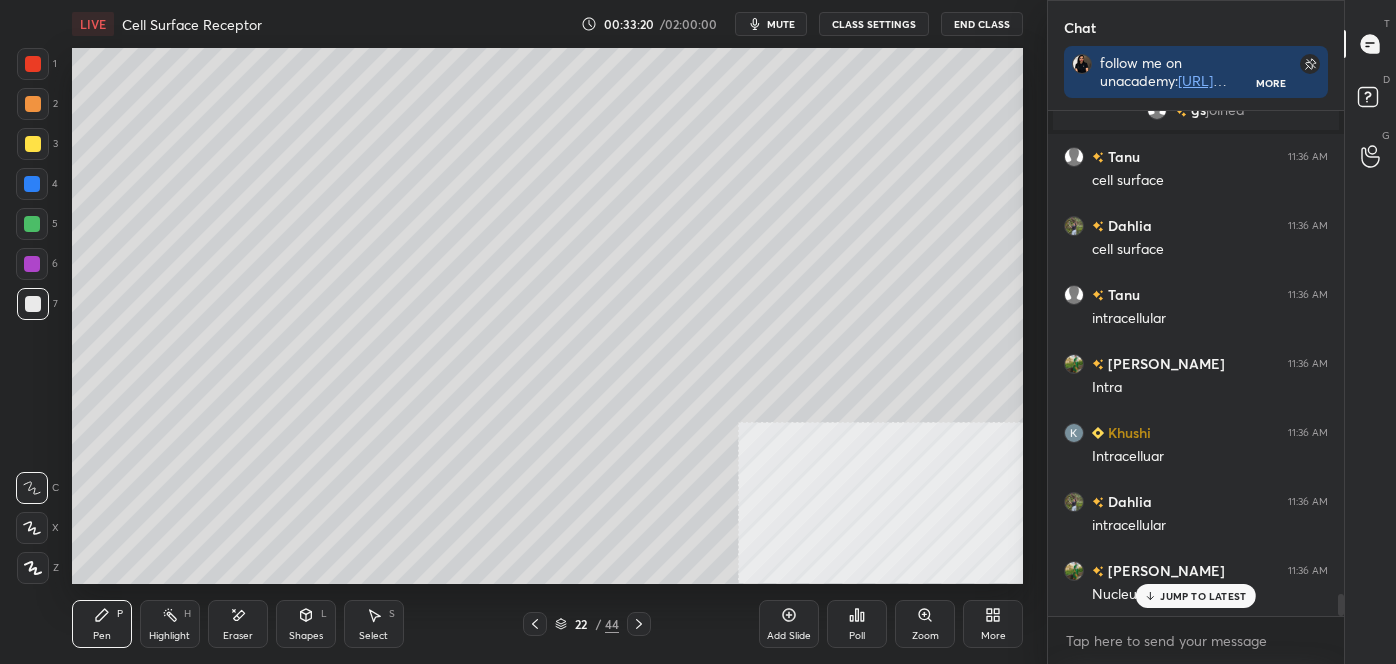 scroll, scrollTop: 10989, scrollLeft: 0, axis: vertical 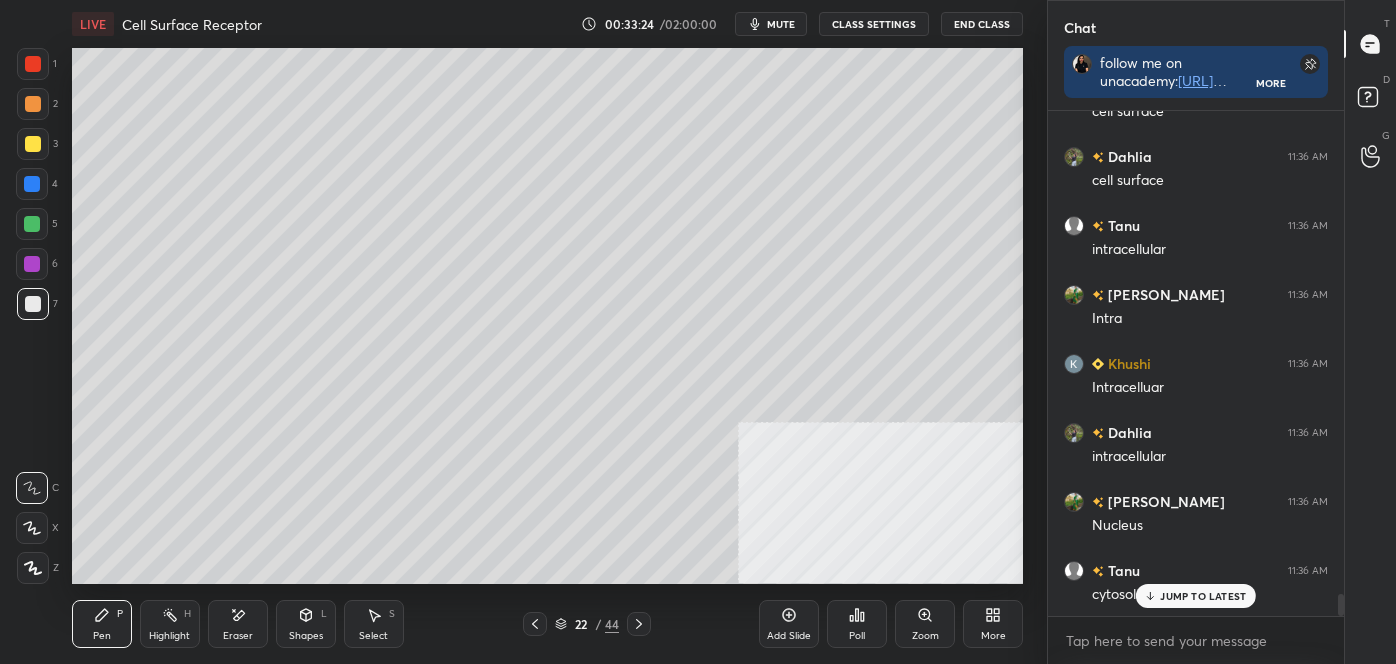 click at bounding box center (33, 144) 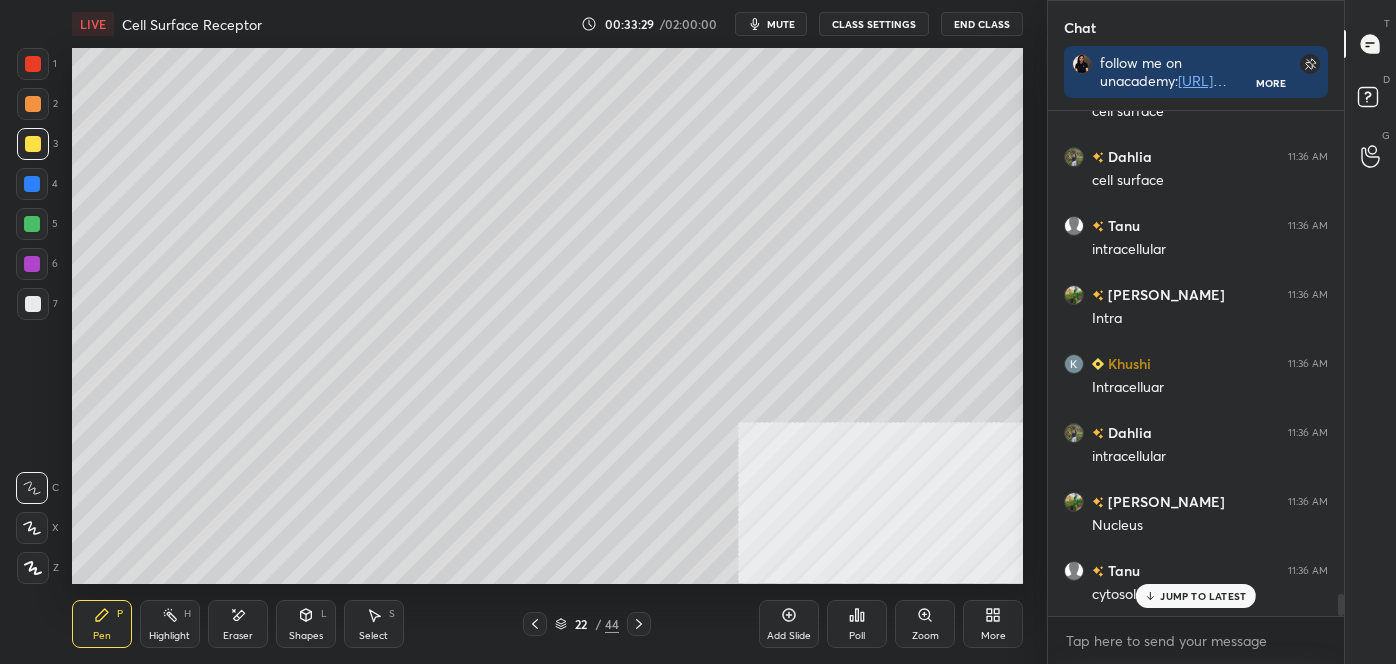 click at bounding box center (32, 224) 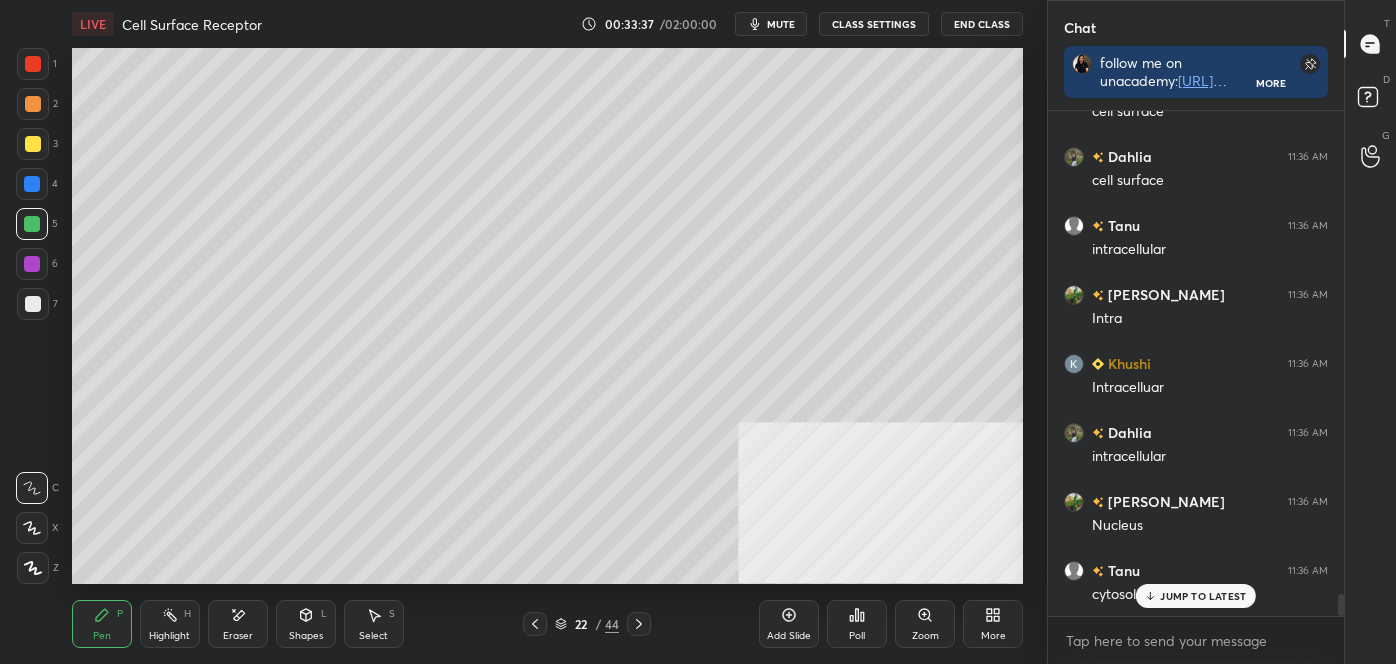 click at bounding box center [33, 64] 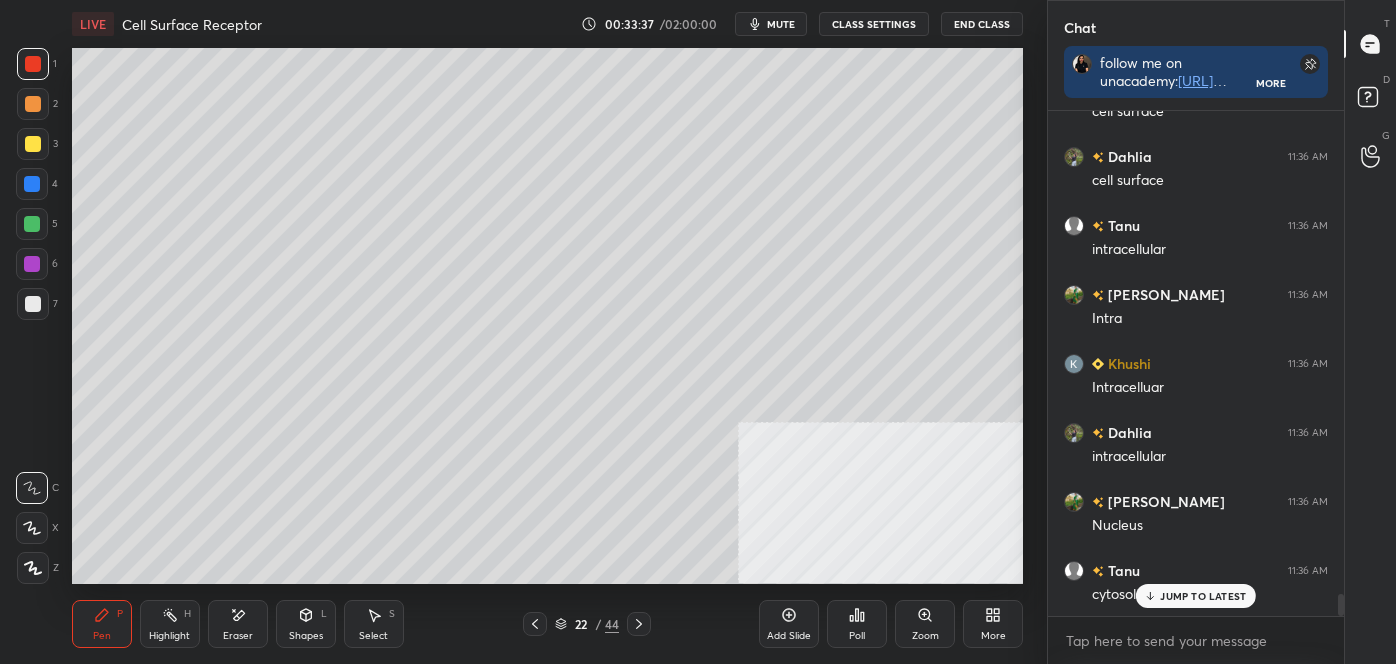 click 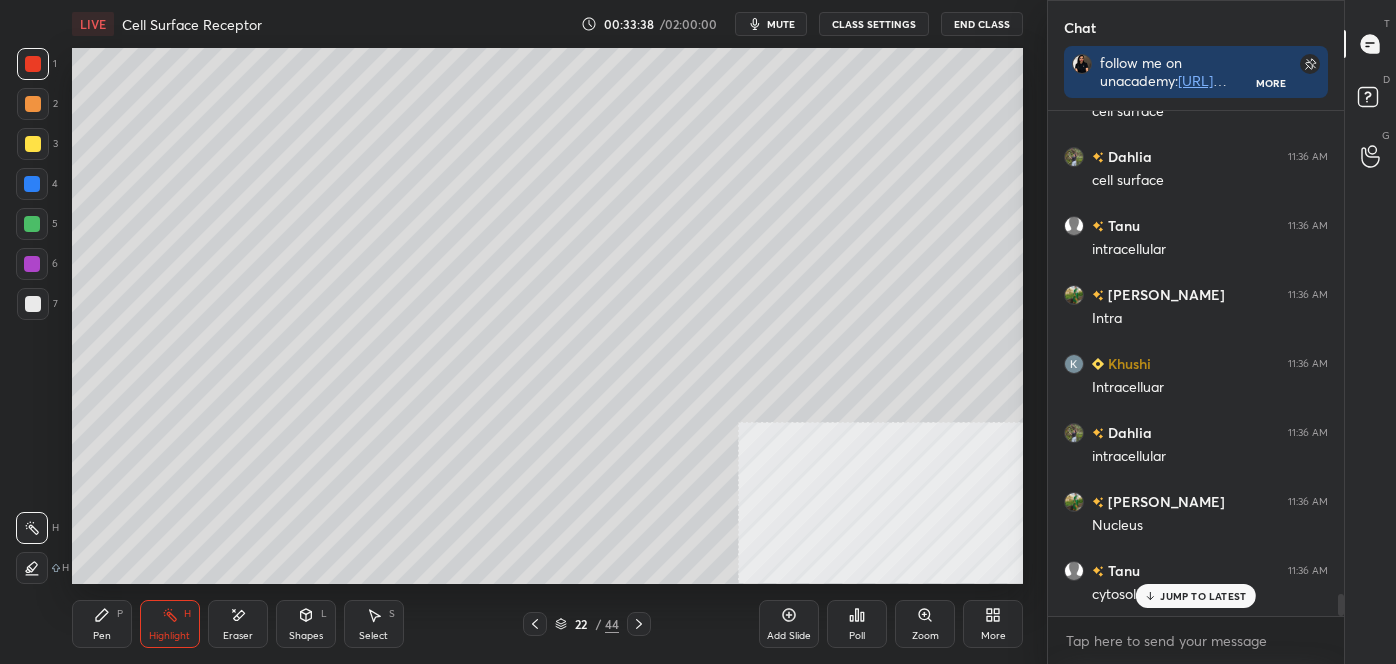 click 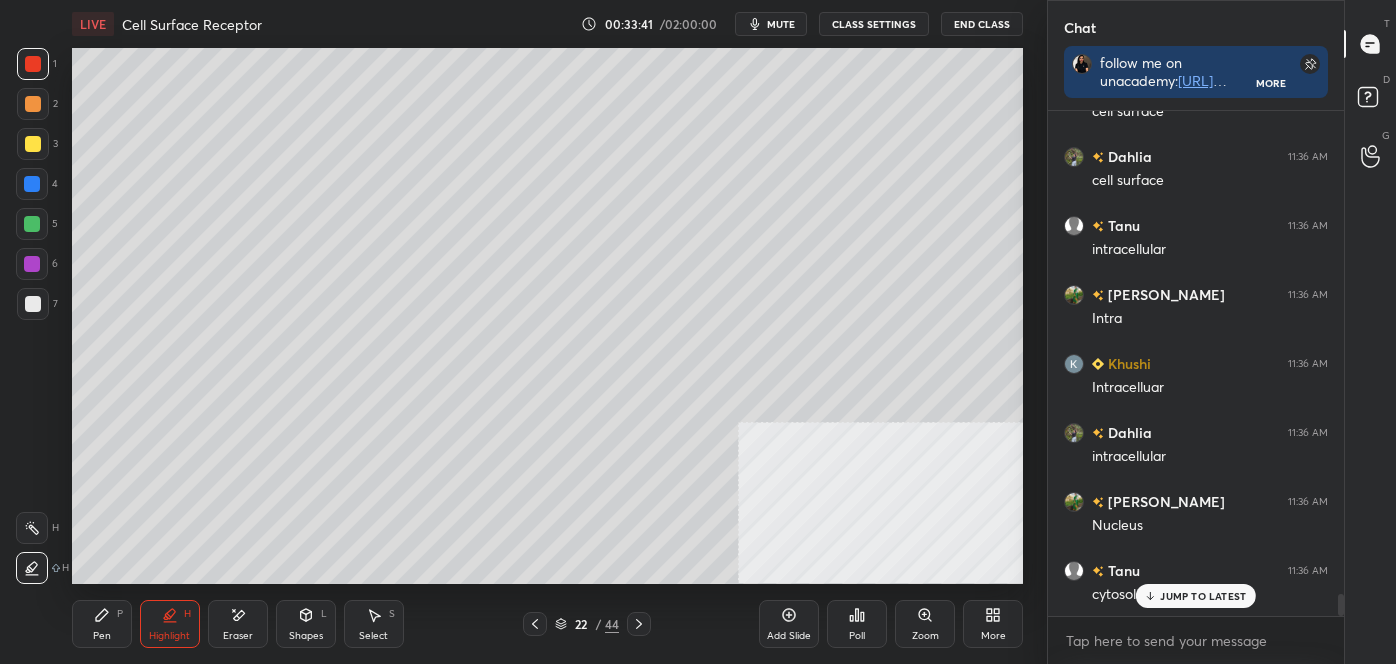 click 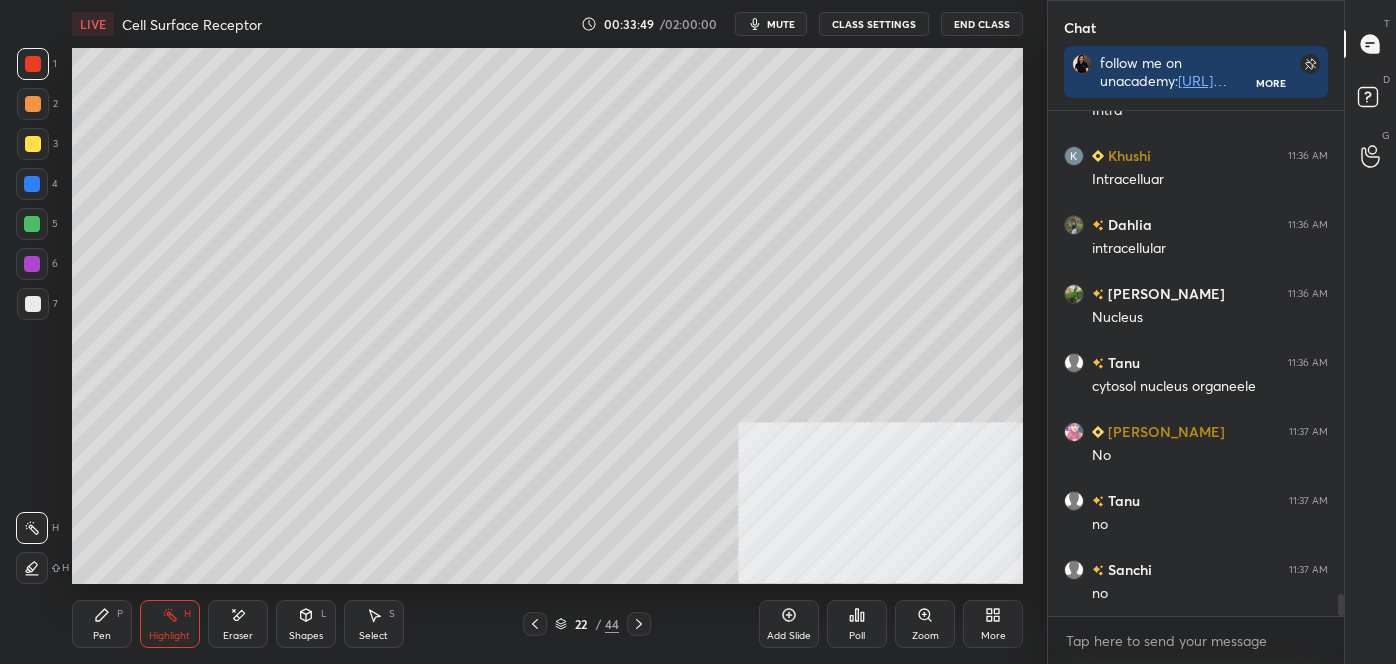 scroll, scrollTop: 11335, scrollLeft: 0, axis: vertical 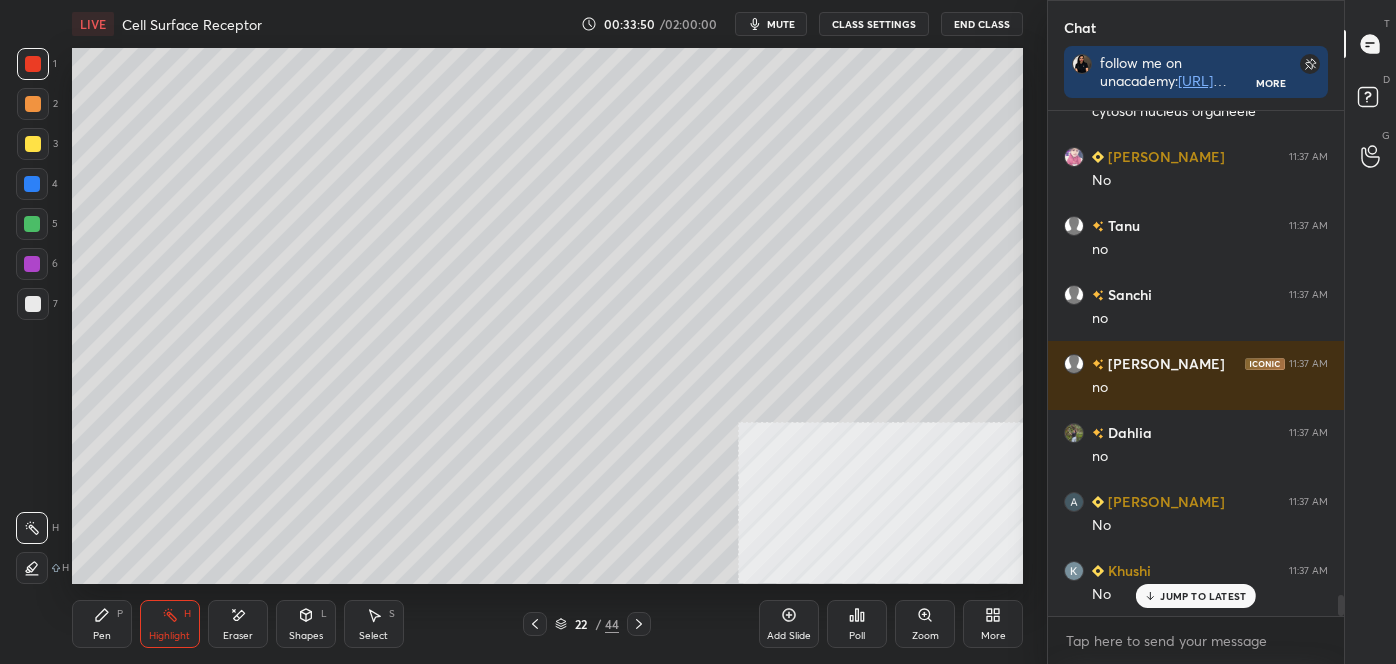 click 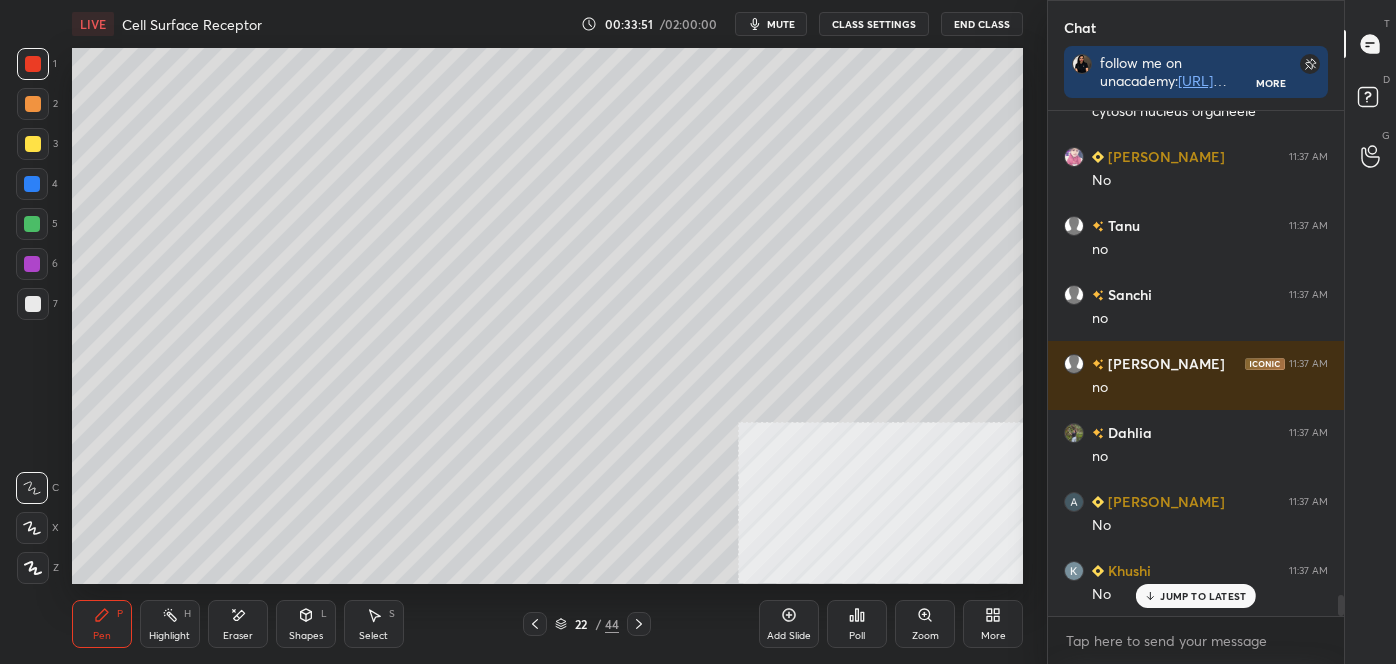 scroll, scrollTop: 11541, scrollLeft: 0, axis: vertical 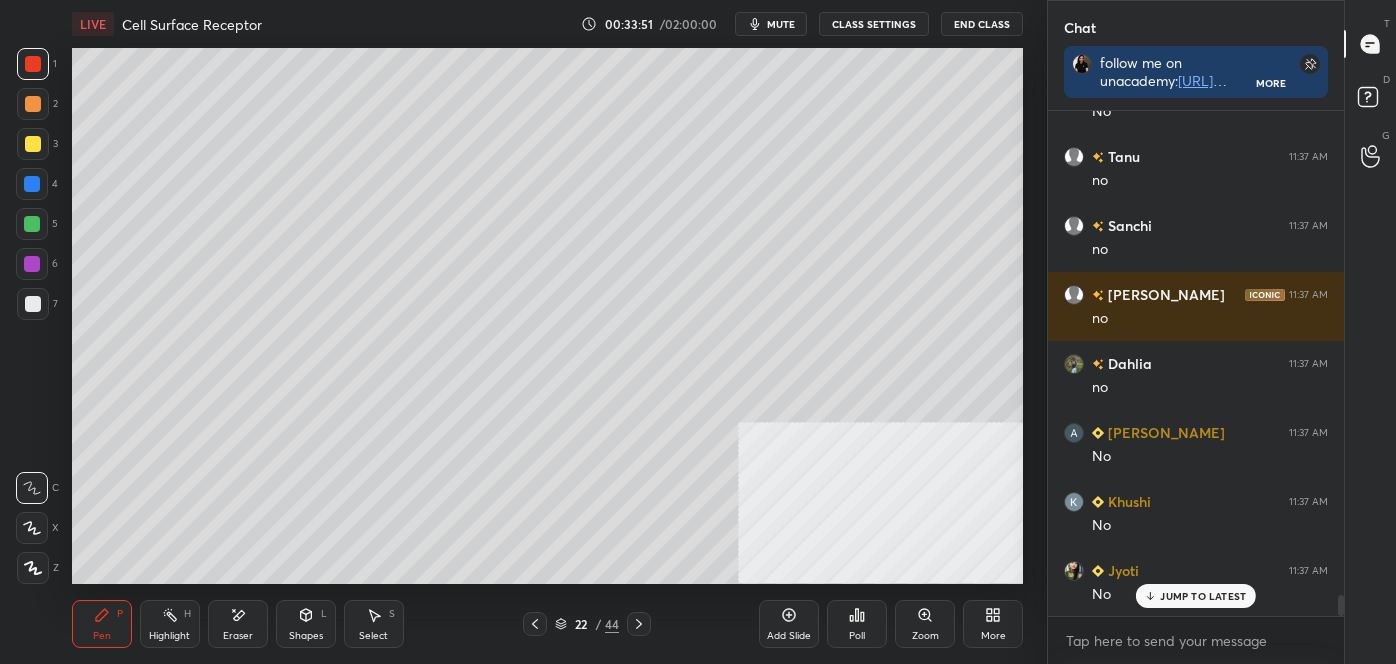 click 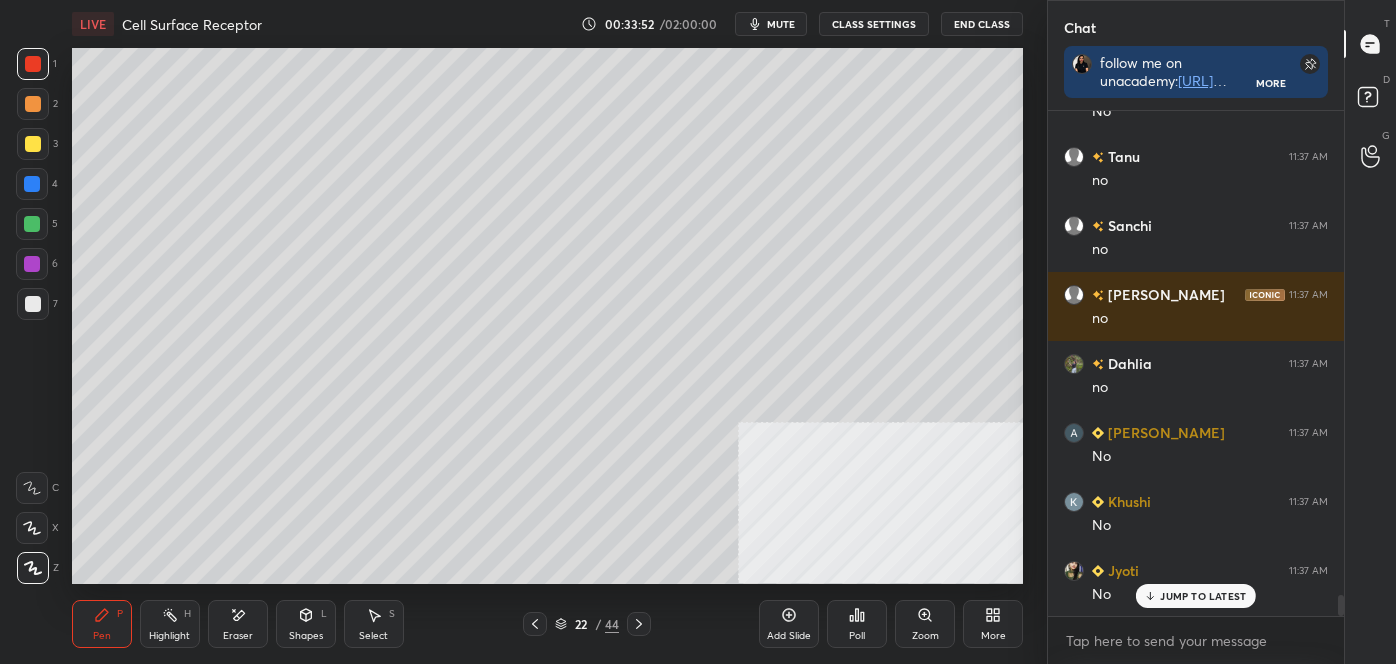 scroll, scrollTop: 11610, scrollLeft: 0, axis: vertical 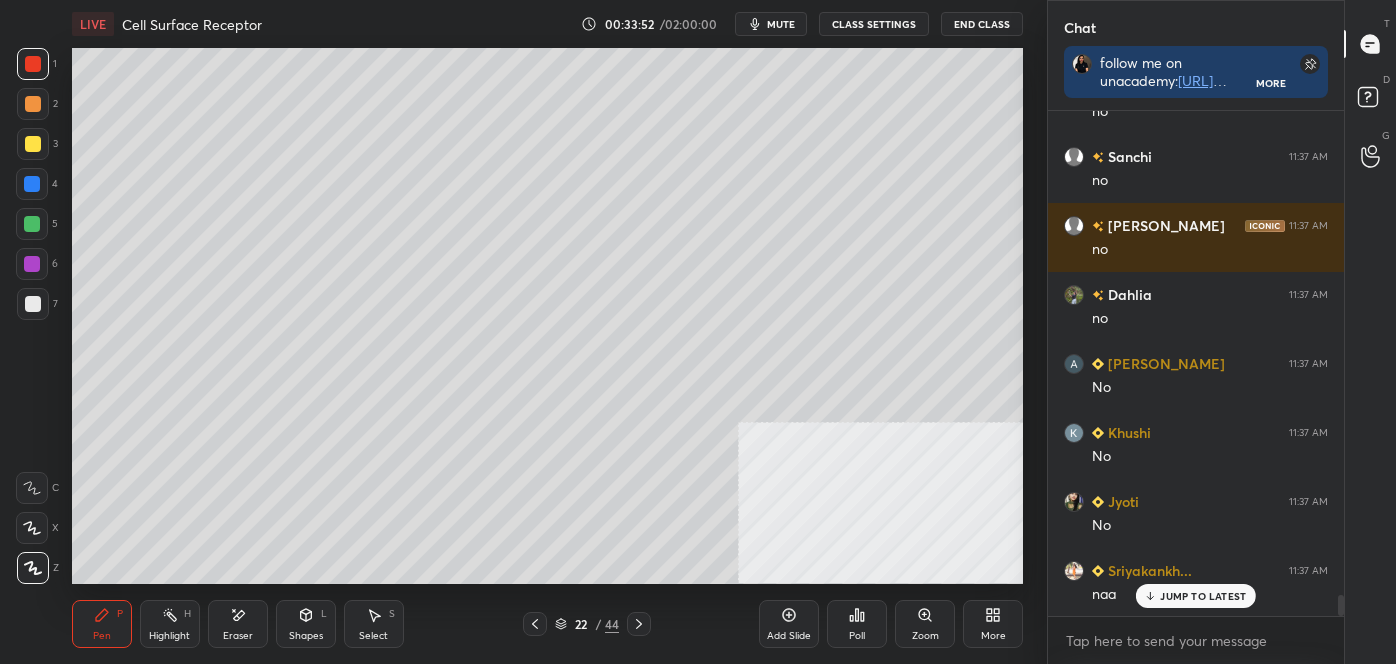 click at bounding box center [33, 304] 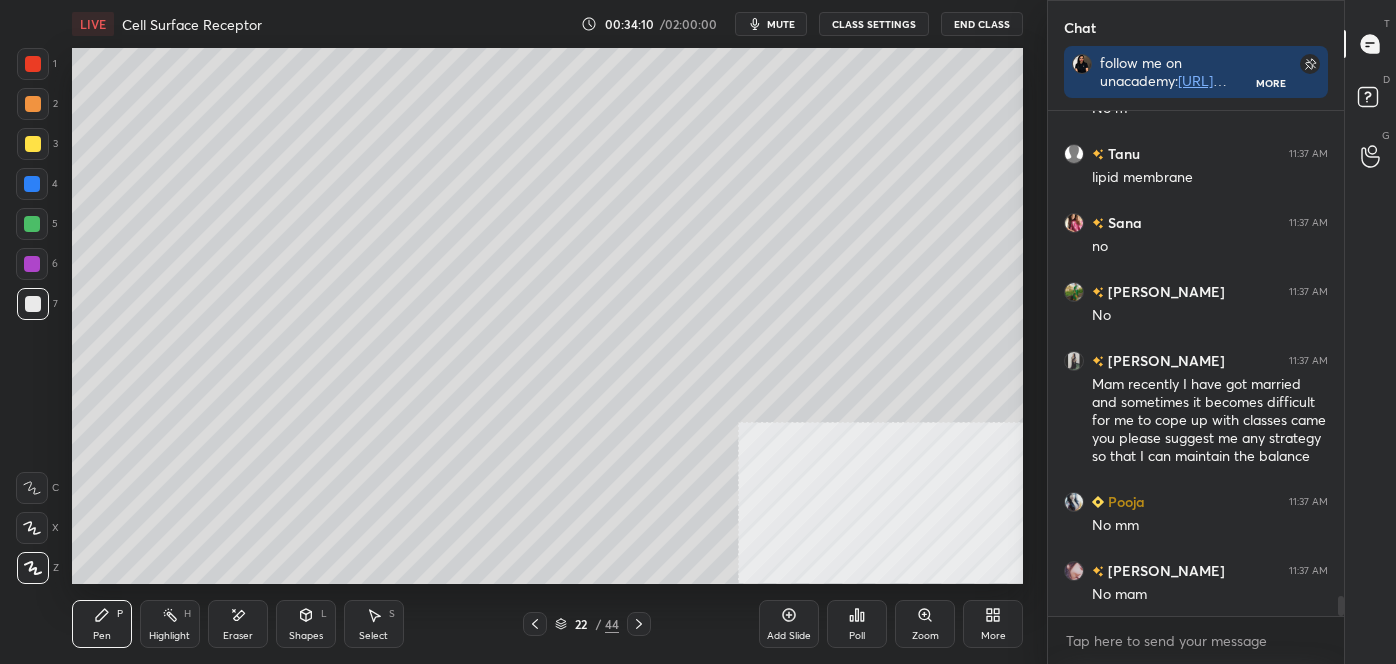 scroll, scrollTop: 12322, scrollLeft: 0, axis: vertical 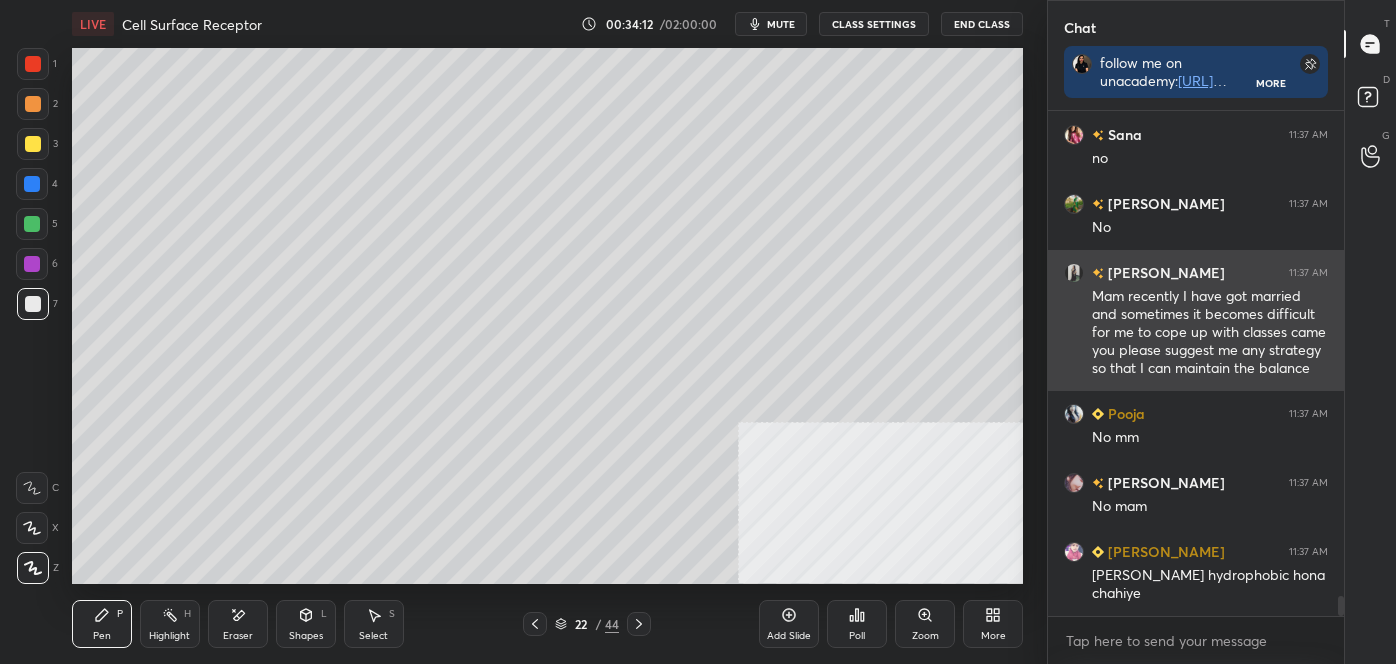 click at bounding box center [1074, 273] 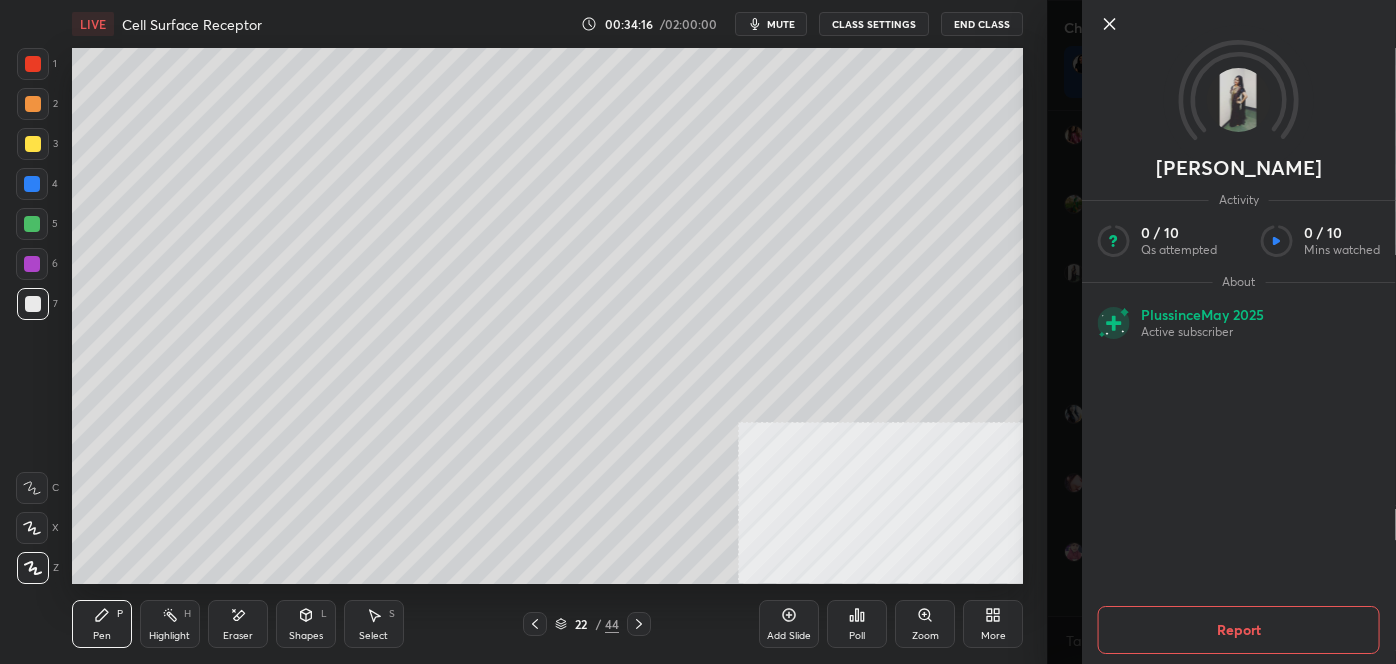 click 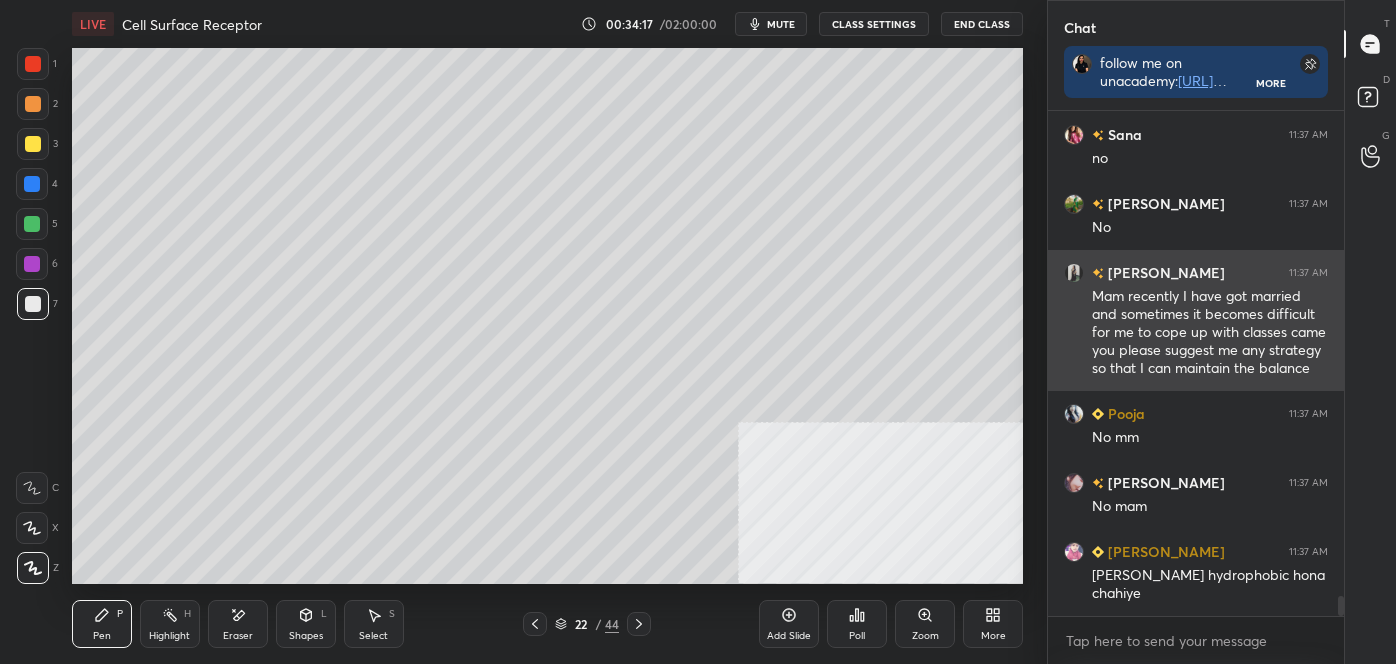 scroll, scrollTop: 499, scrollLeft: 290, axis: both 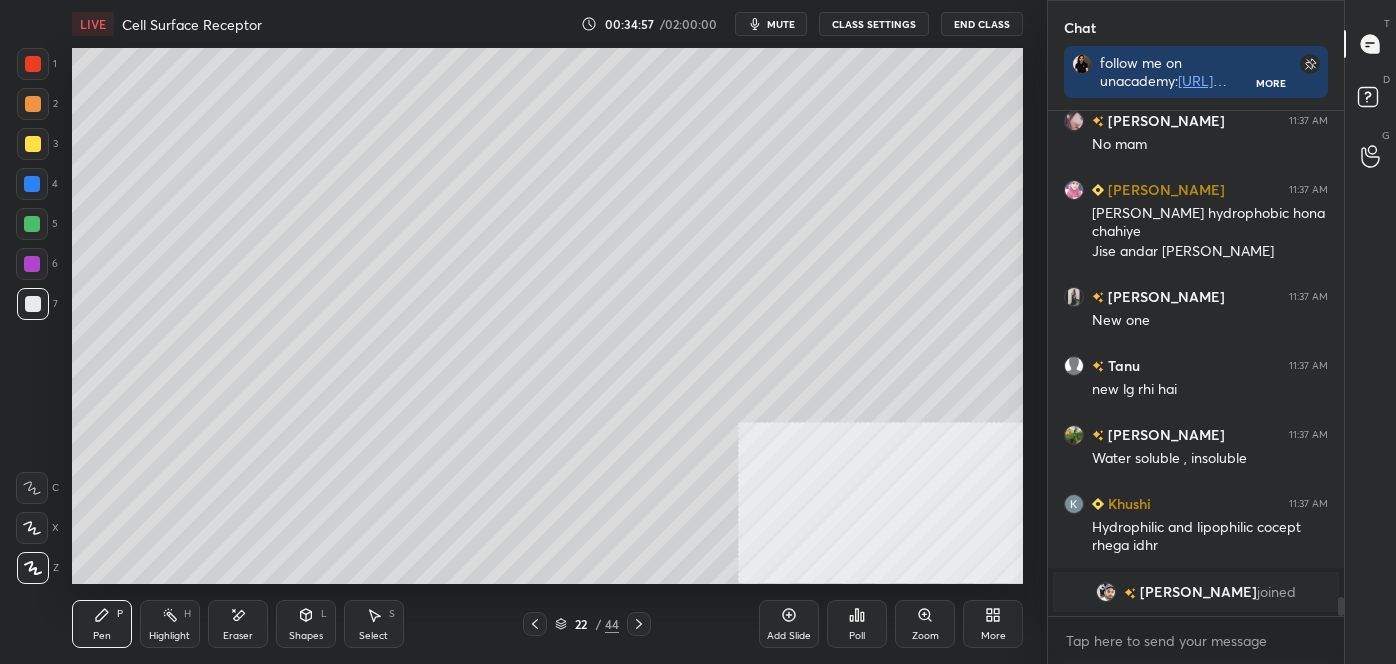 drag, startPoint x: 1342, startPoint y: 600, endPoint x: 1346, endPoint y: 692, distance: 92.086914 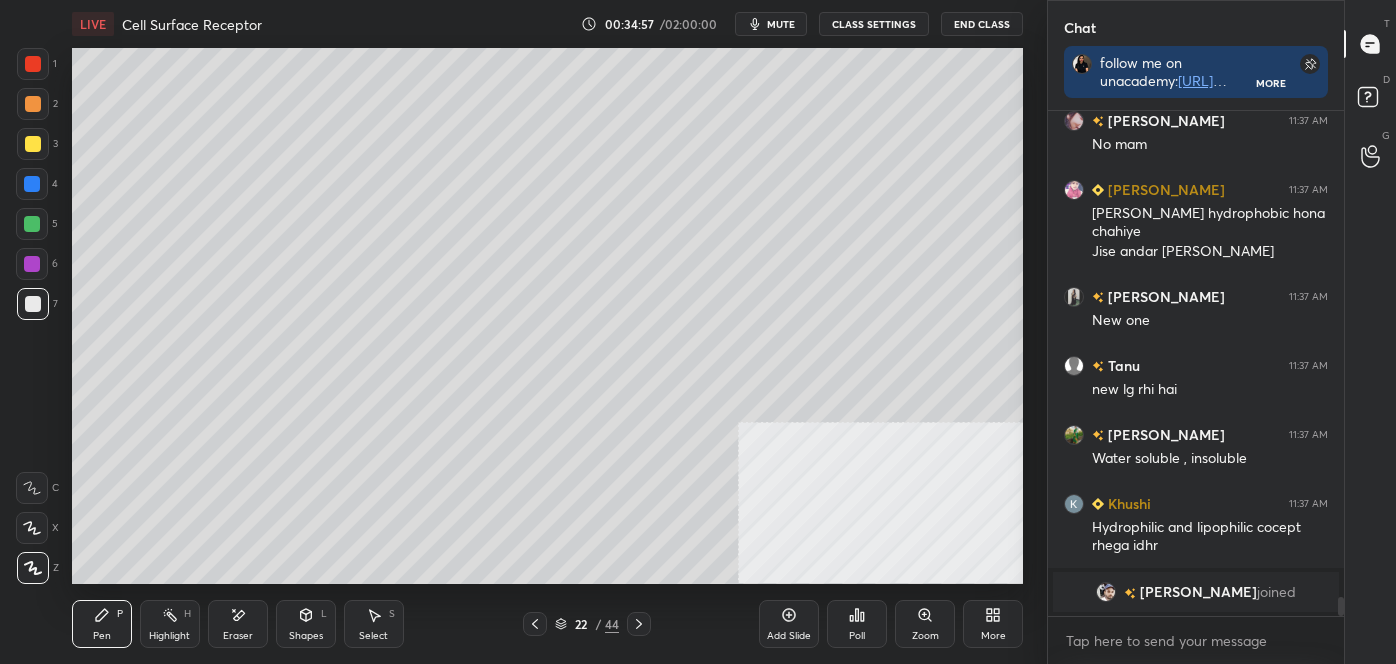 click on "1 2 3 4 5 6 7 C X Z E E Erase all   H H LIVE Cell Surface Receptor 00:34:57 /  02:00:00 mute CLASS SETTINGS End Class Setting up your live class Poll for   secs No correct answer Start poll Back Cell Surface Receptor • L2 of Detailed Course on Cell Signaling (Unit 4): CSIR-NET 2025 [PERSON_NAME] Pen P Highlight H Eraser Shapes L Select S 22 / 44 Add Slide Poll Zoom More Chat follow me on unacademy:  [URL][DOMAIN_NAME]
join me on telegram:  [URL][DOMAIN_NAME]
discussion group -  [URL][DOMAIN_NAME] More Pooja 11:37 AM No mm [PERSON_NAME] 11:37 AM No mam [PERSON_NAME] 11:37 AM [PERSON_NAME] hydrophobic hona chahiye Jise andar [PERSON_NAME] chahiye [PERSON_NAME] 11:37 AM New one Tanu 11:37 AM new lg rhi hai Kabyashree 11:37 AM Water soluble , insoluble Khushi 11:37 AM Hydrophilic and lipophilic cocept rhega [PERSON_NAME]  joined JUMP TO LATEST Enable hand raising Enable raise hand to speak to learners. Once enabled, chat will be turned off temporarily. Enable x   Got it T" at bounding box center [698, 0] 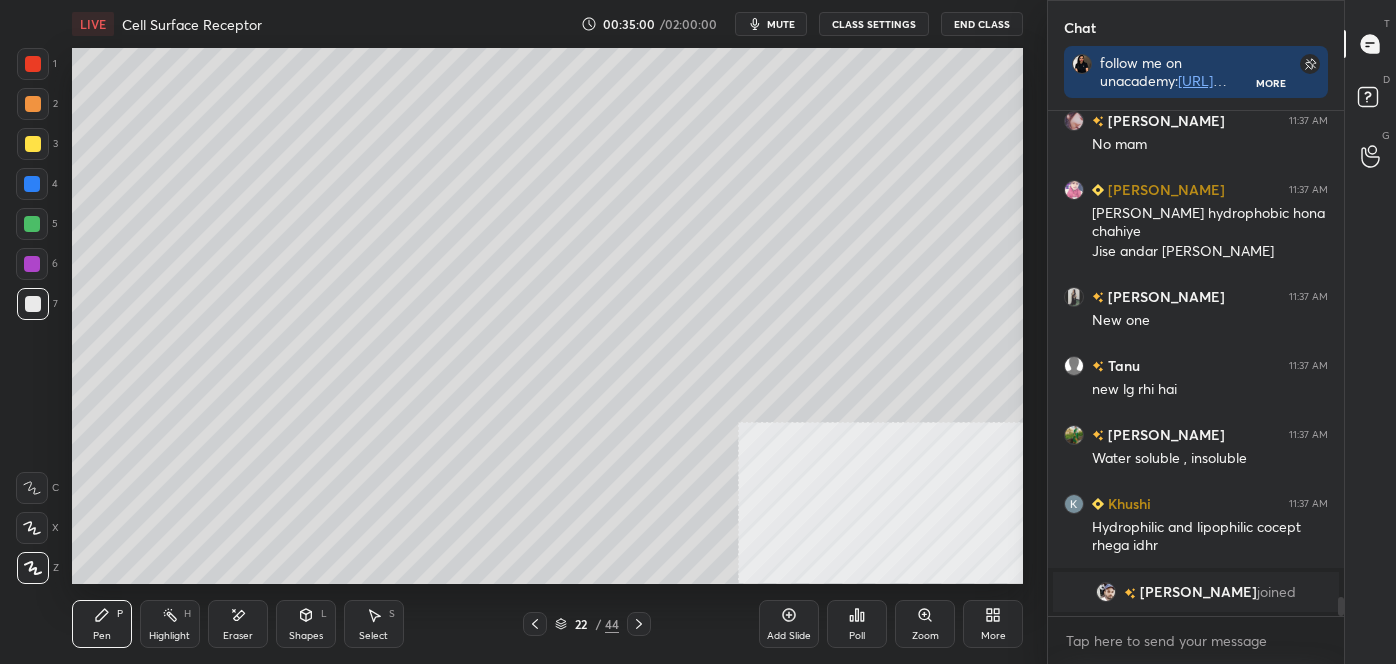 scroll, scrollTop: 12000, scrollLeft: 0, axis: vertical 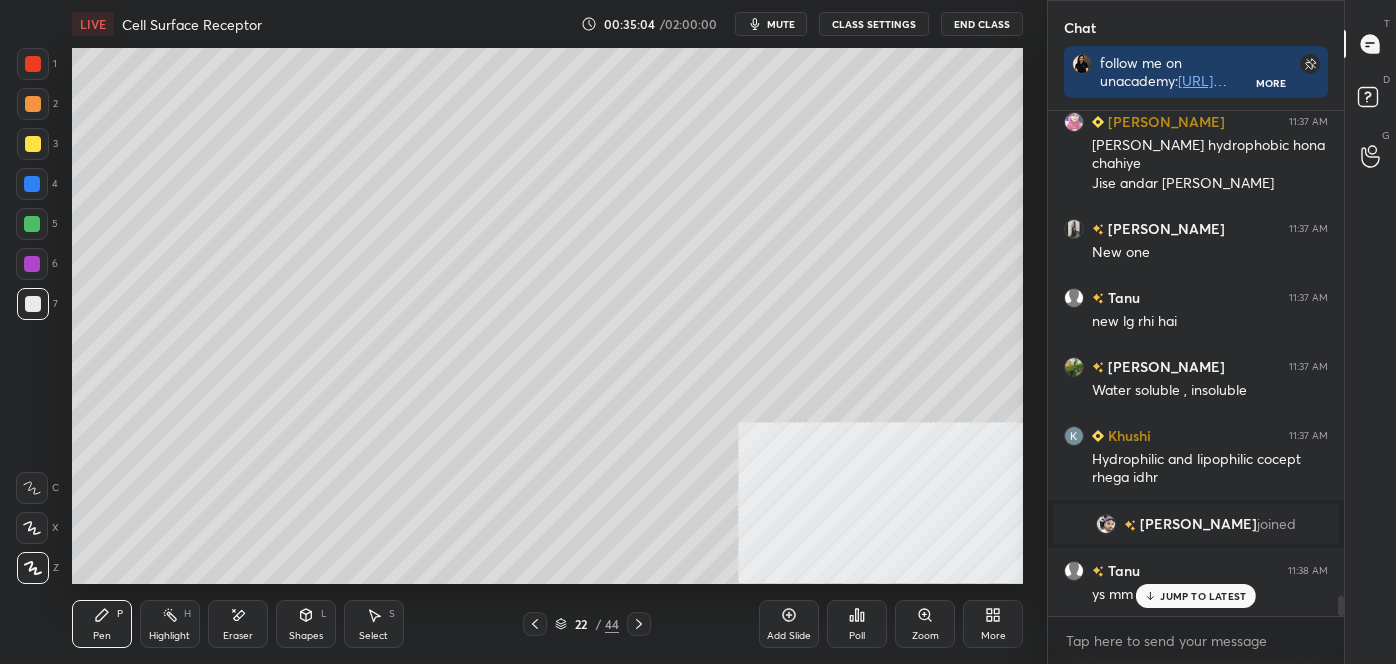 click at bounding box center (33, 64) 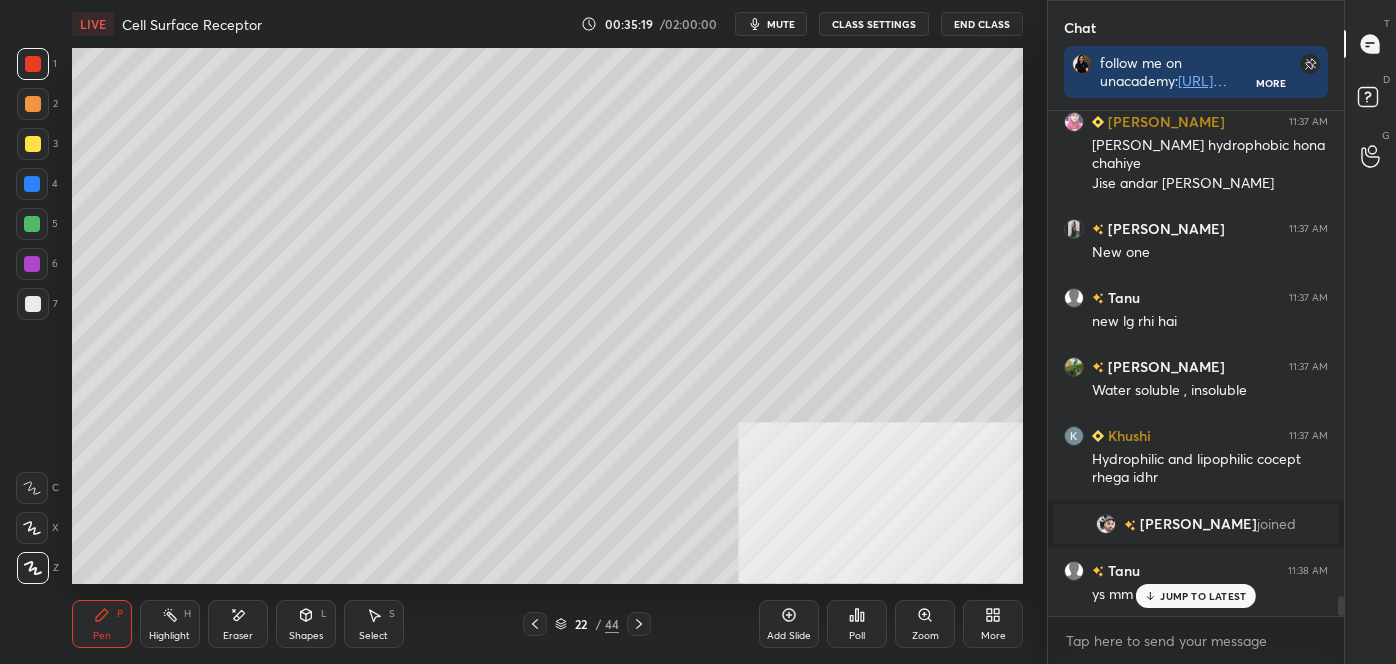 click at bounding box center (33, 104) 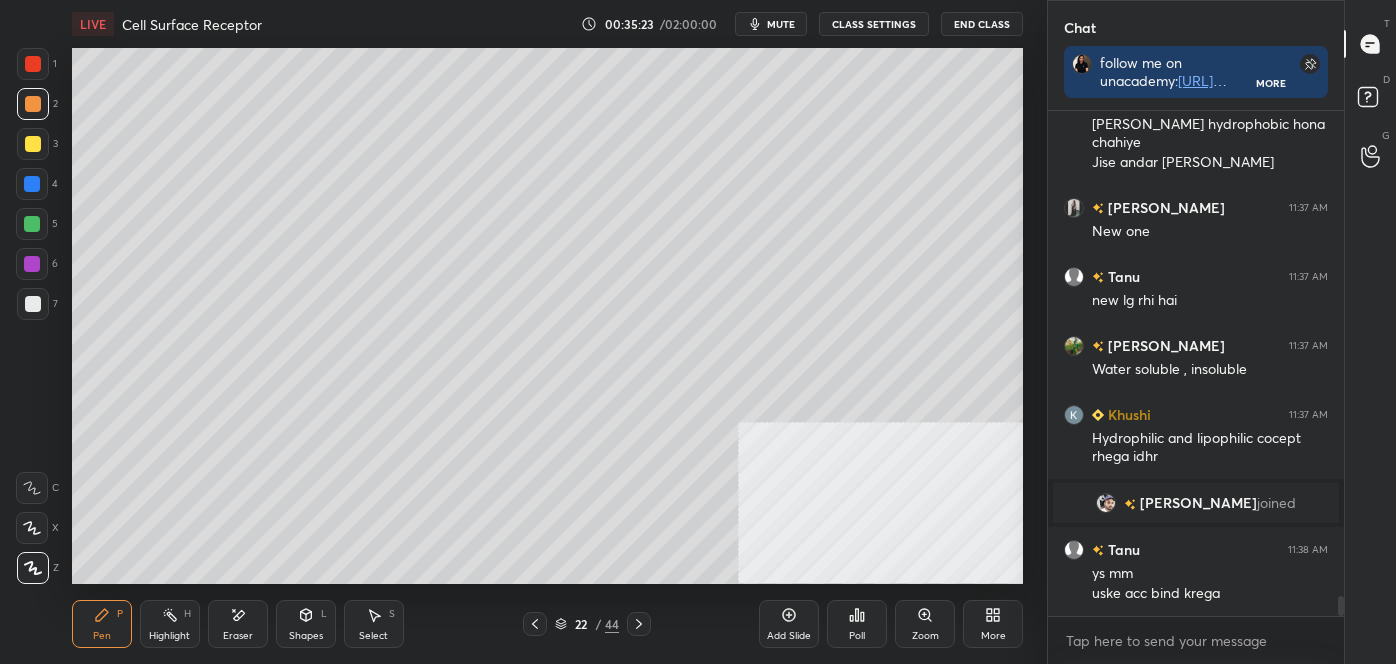 scroll, scrollTop: 12040, scrollLeft: 0, axis: vertical 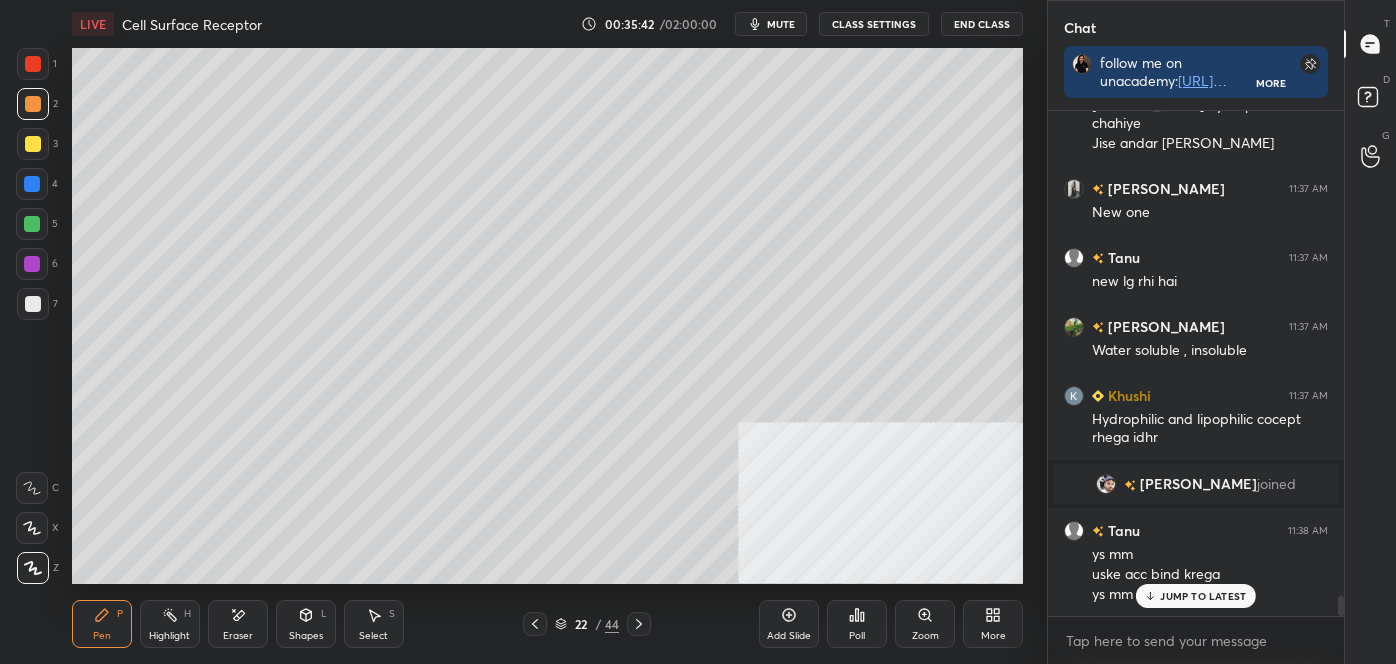 click at bounding box center [33, 64] 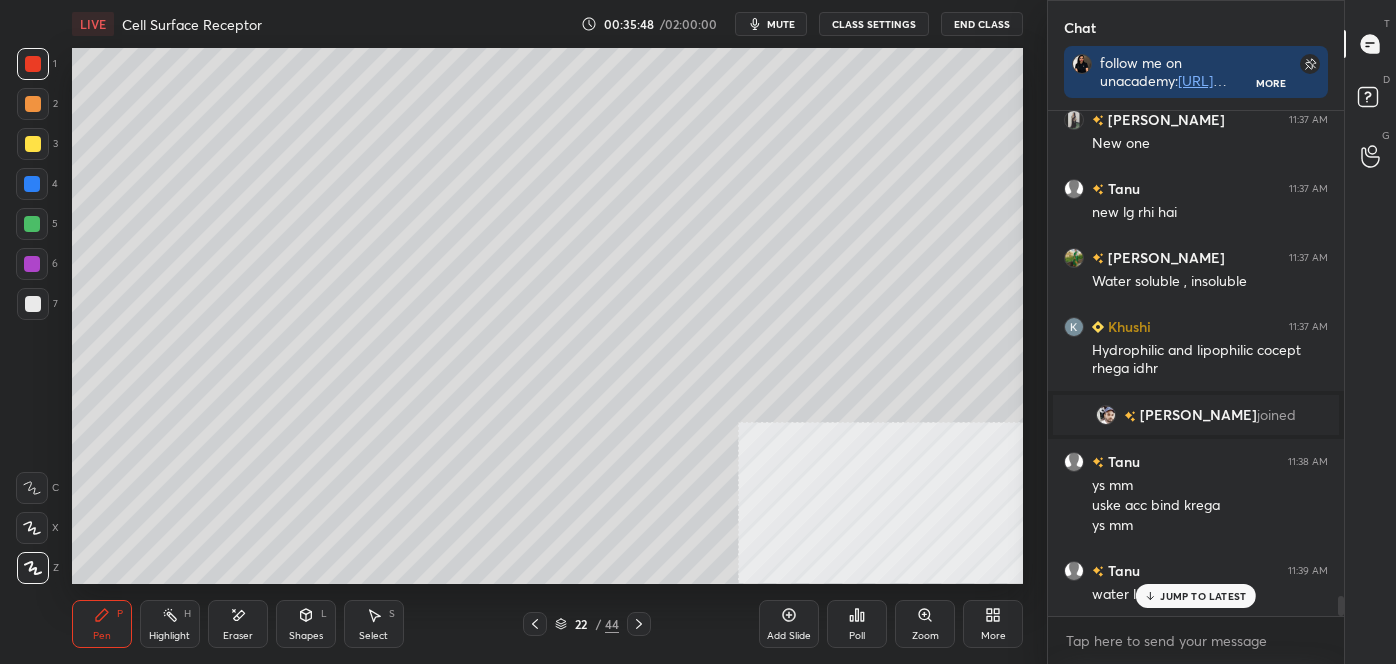 scroll, scrollTop: 12130, scrollLeft: 0, axis: vertical 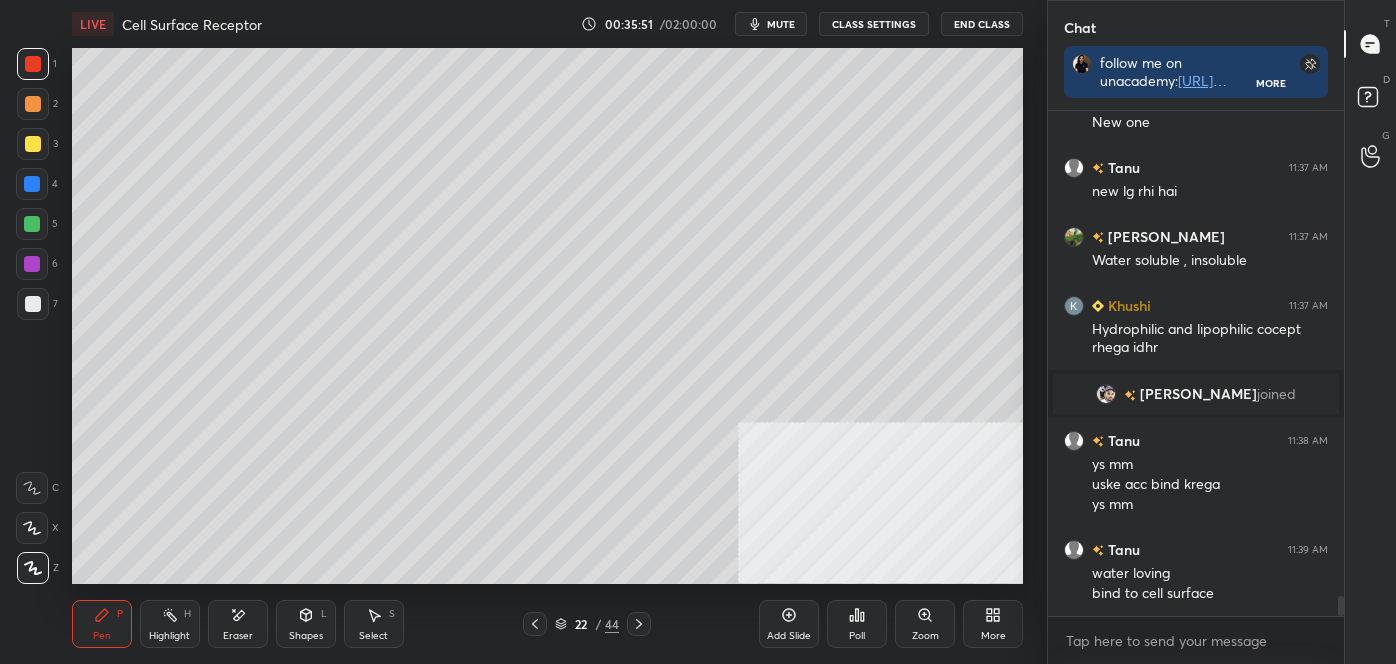 click at bounding box center [33, 304] 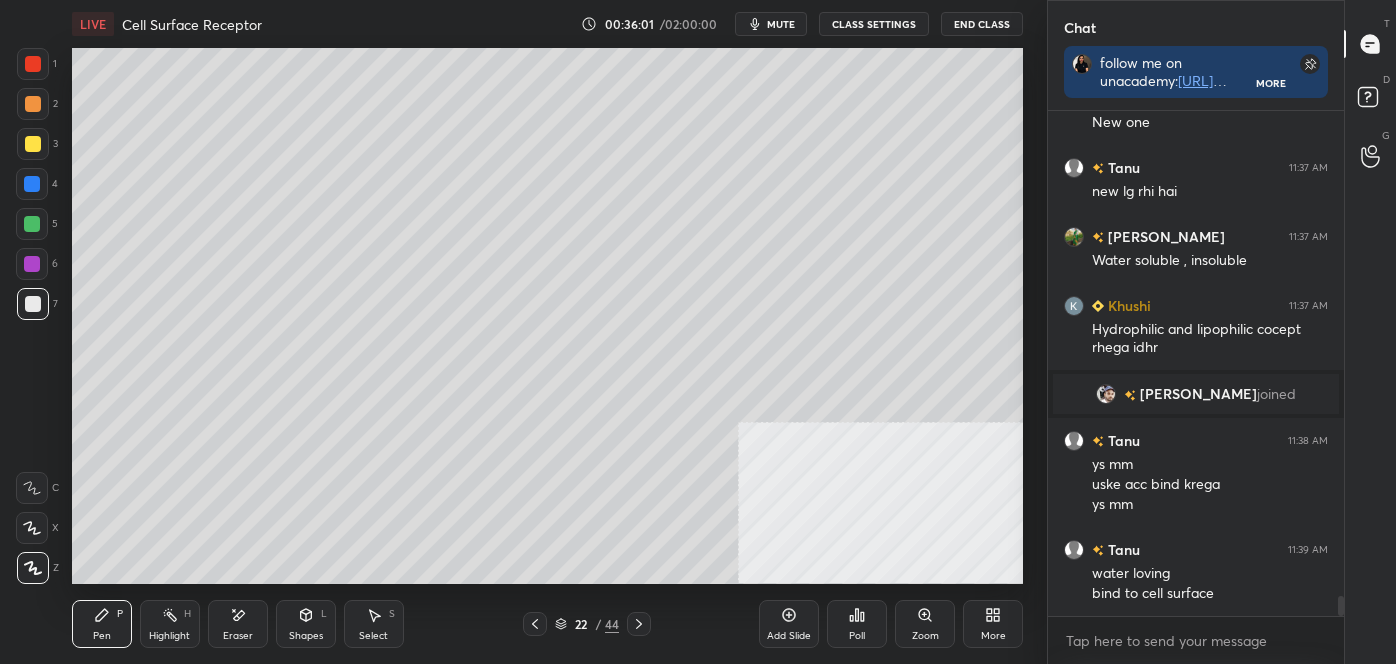 click at bounding box center [32, 184] 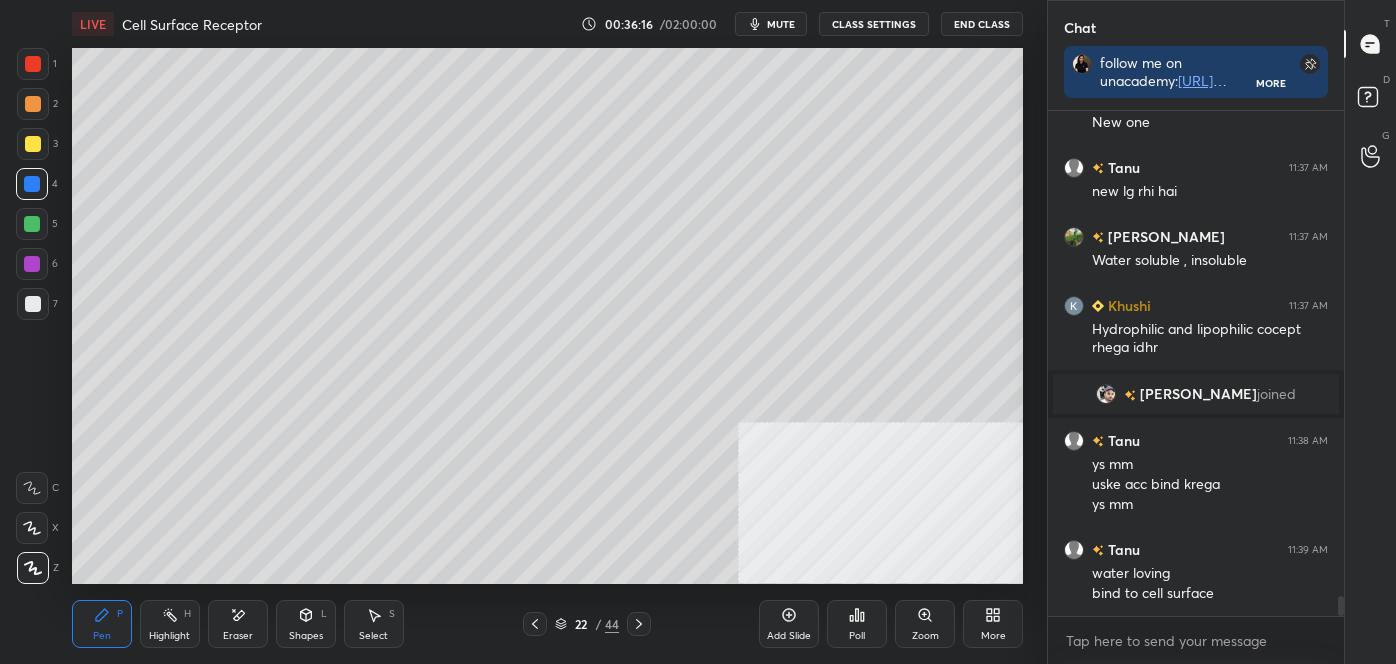 scroll, scrollTop: 12168, scrollLeft: 0, axis: vertical 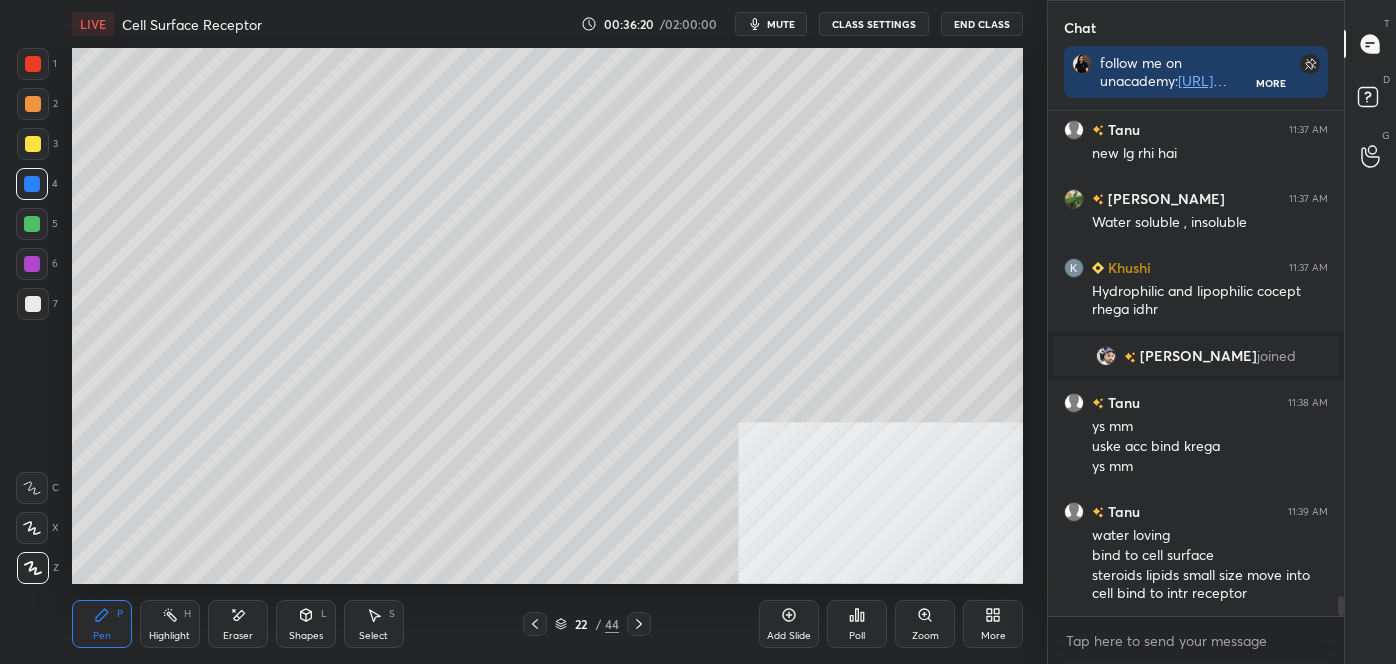 drag, startPoint x: 175, startPoint y: 625, endPoint x: 175, endPoint y: 607, distance: 18 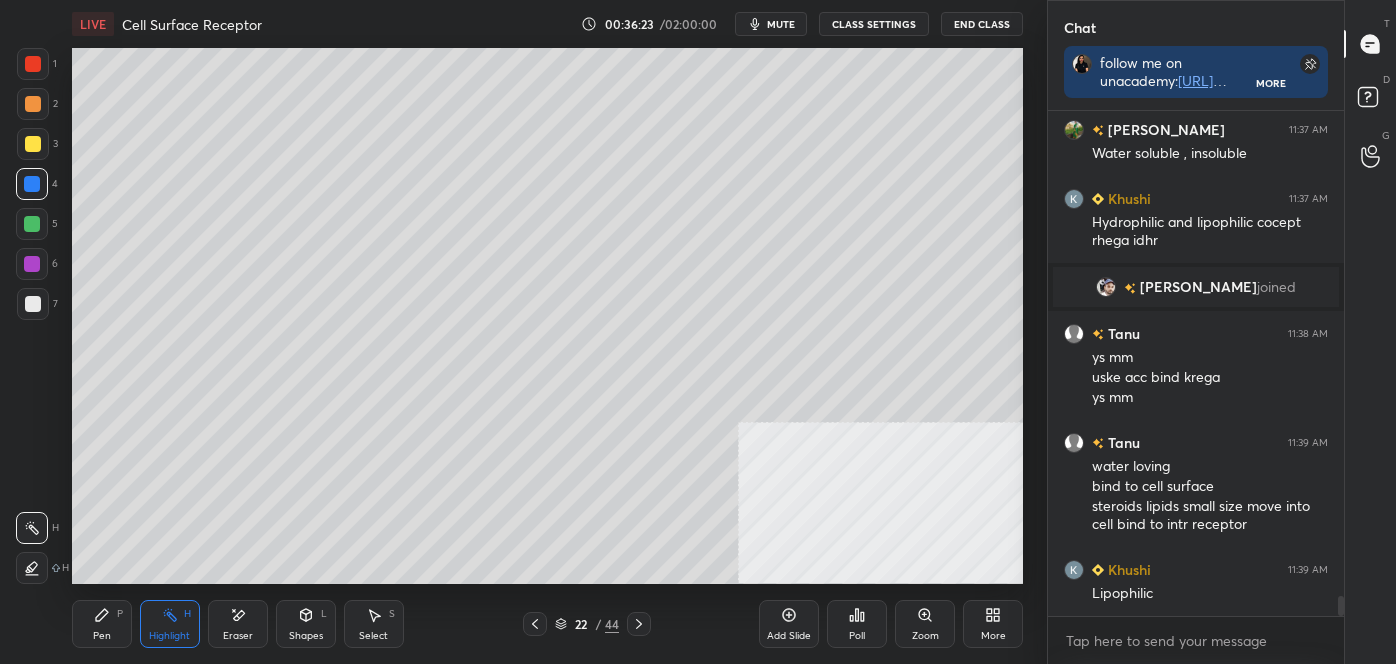 scroll, scrollTop: 12306, scrollLeft: 0, axis: vertical 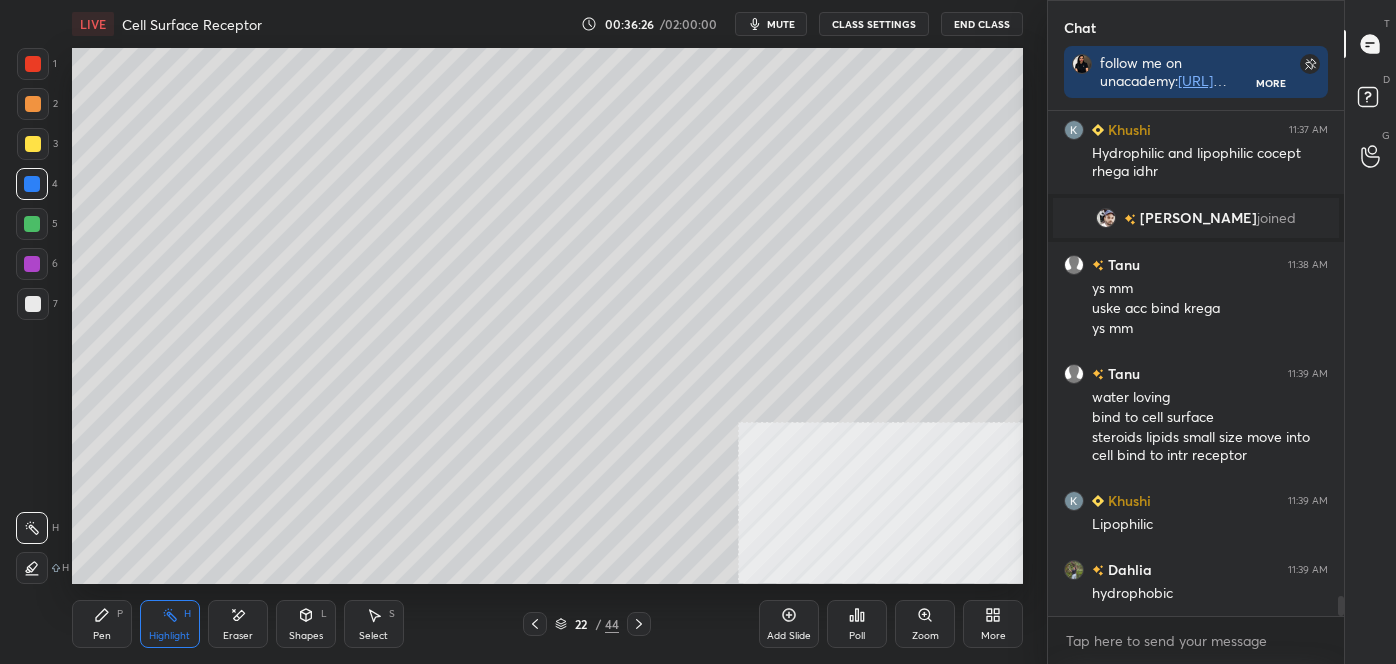 click at bounding box center [32, 224] 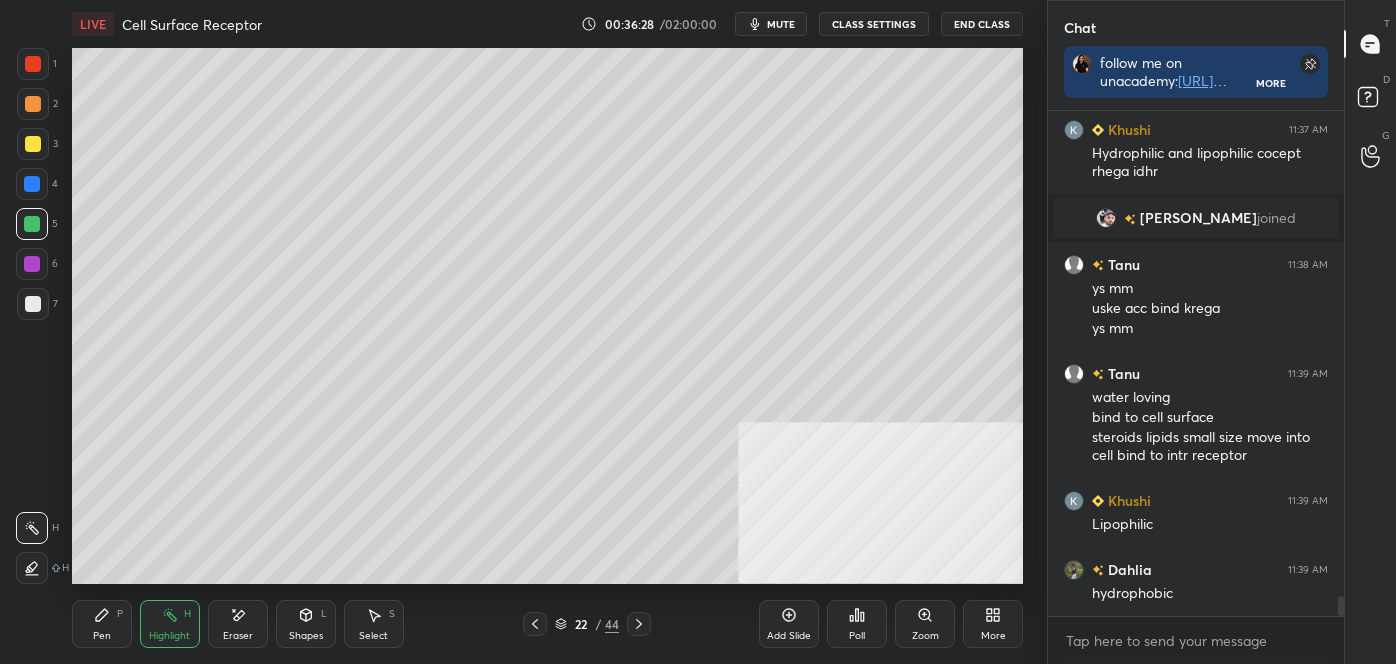 click 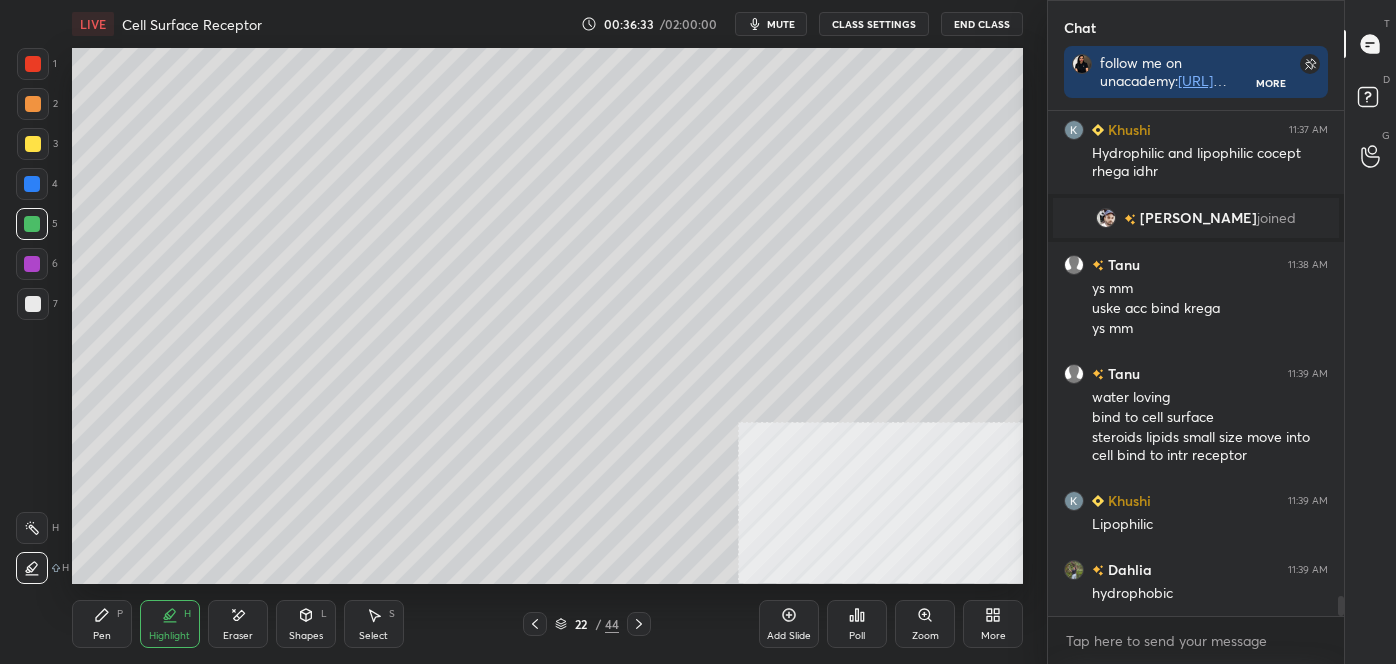 click 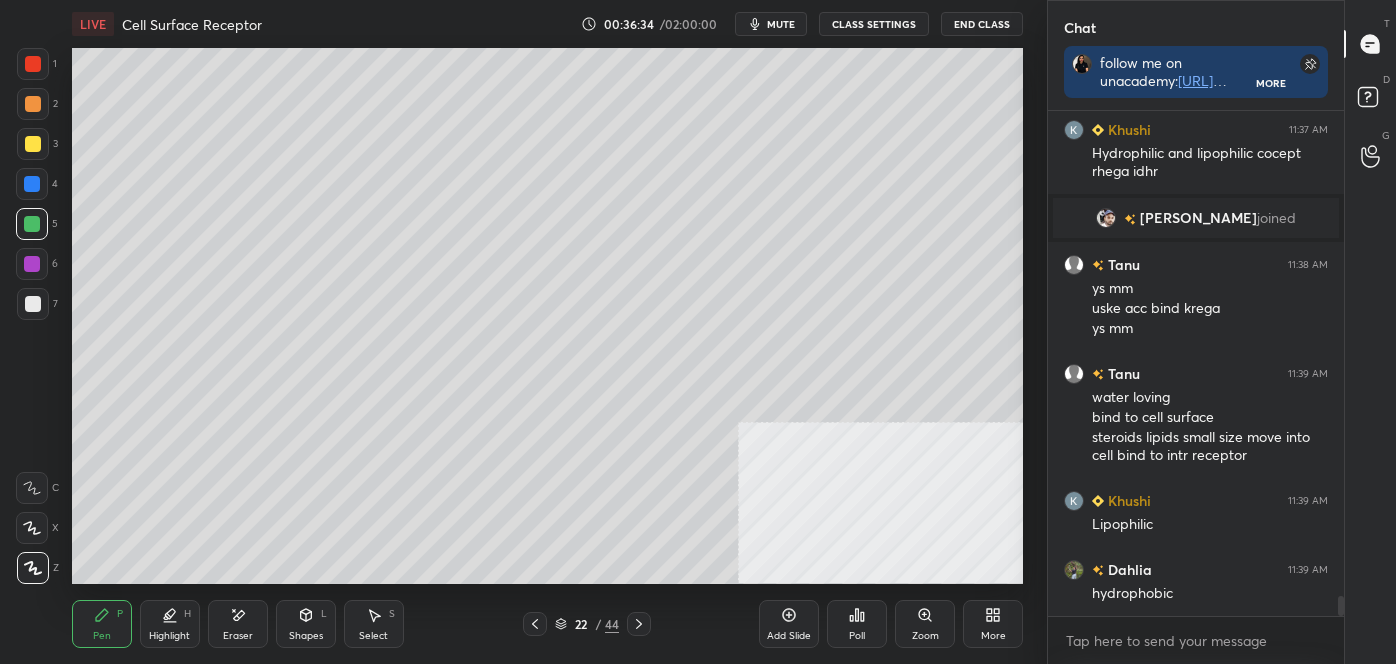 click 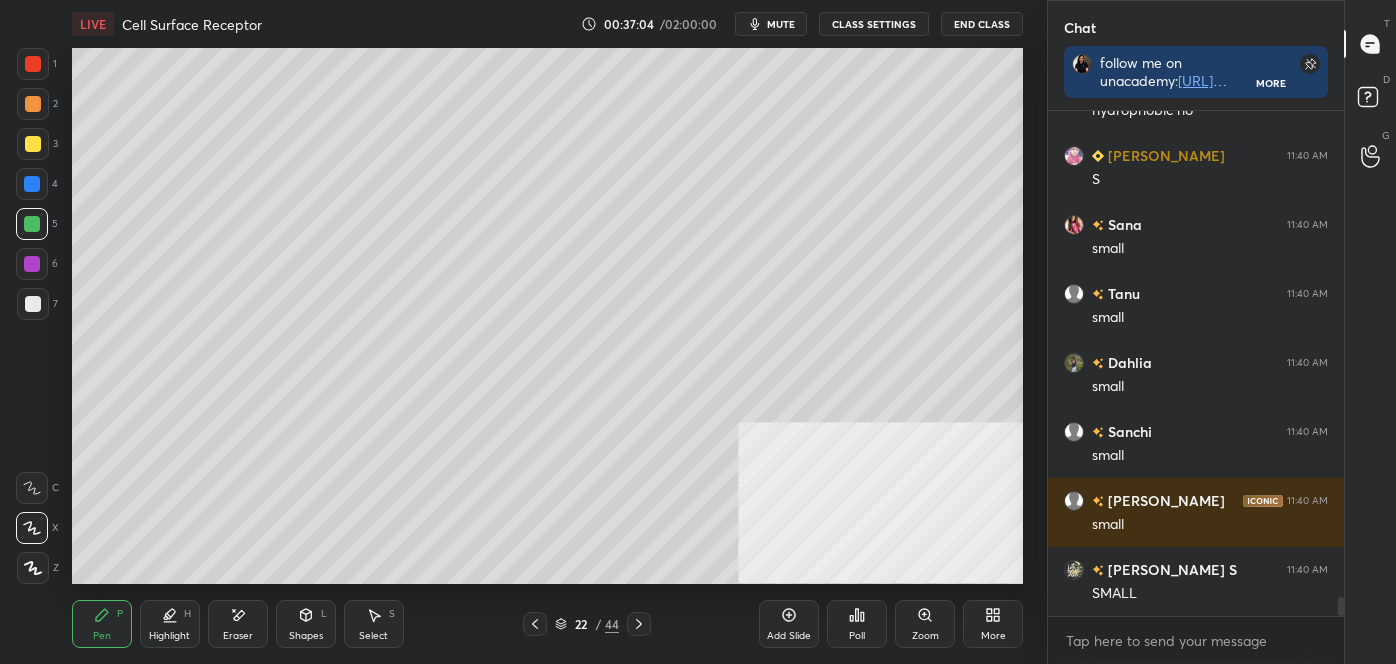 scroll, scrollTop: 13064, scrollLeft: 0, axis: vertical 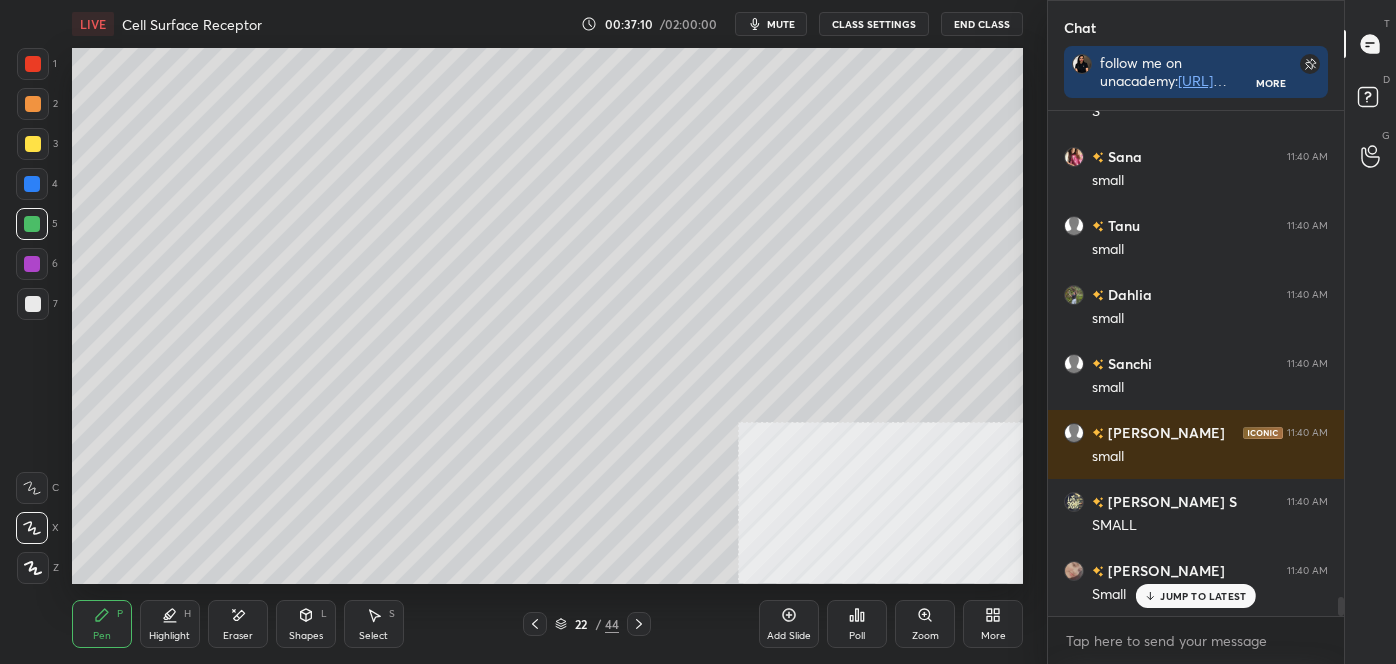 click 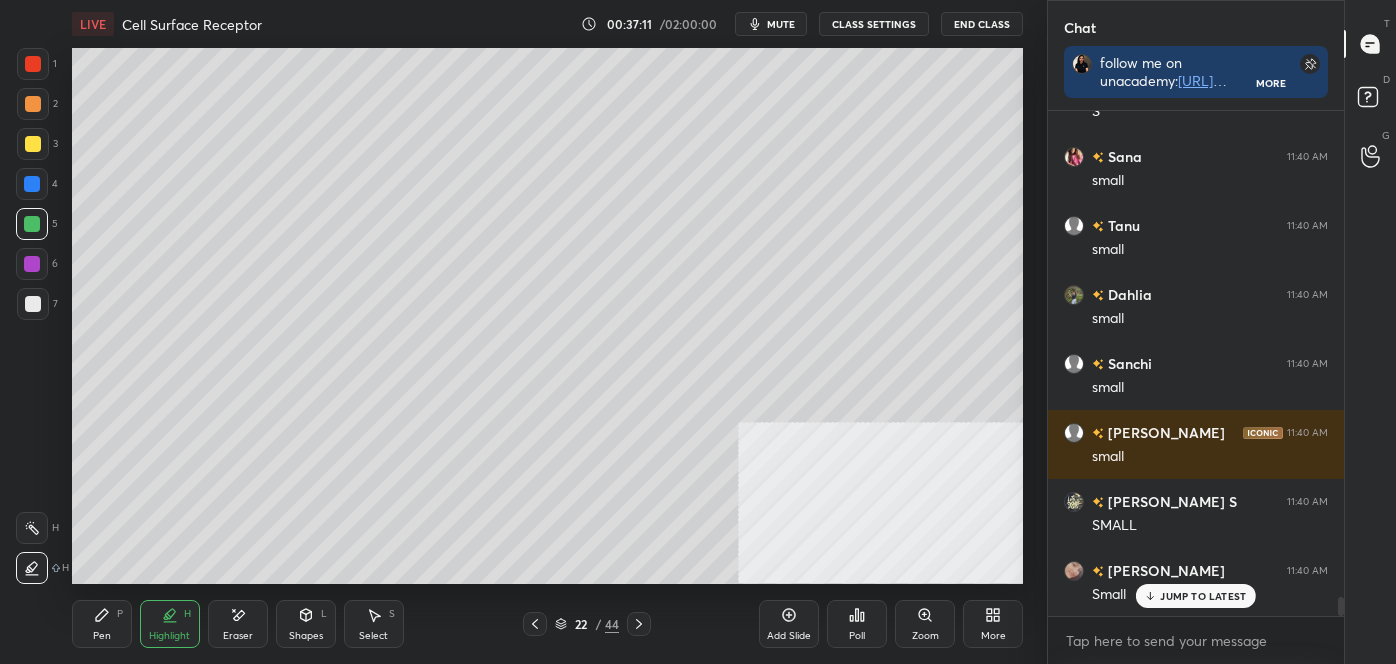 drag, startPoint x: 34, startPoint y: 522, endPoint x: 59, endPoint y: 499, distance: 33.970577 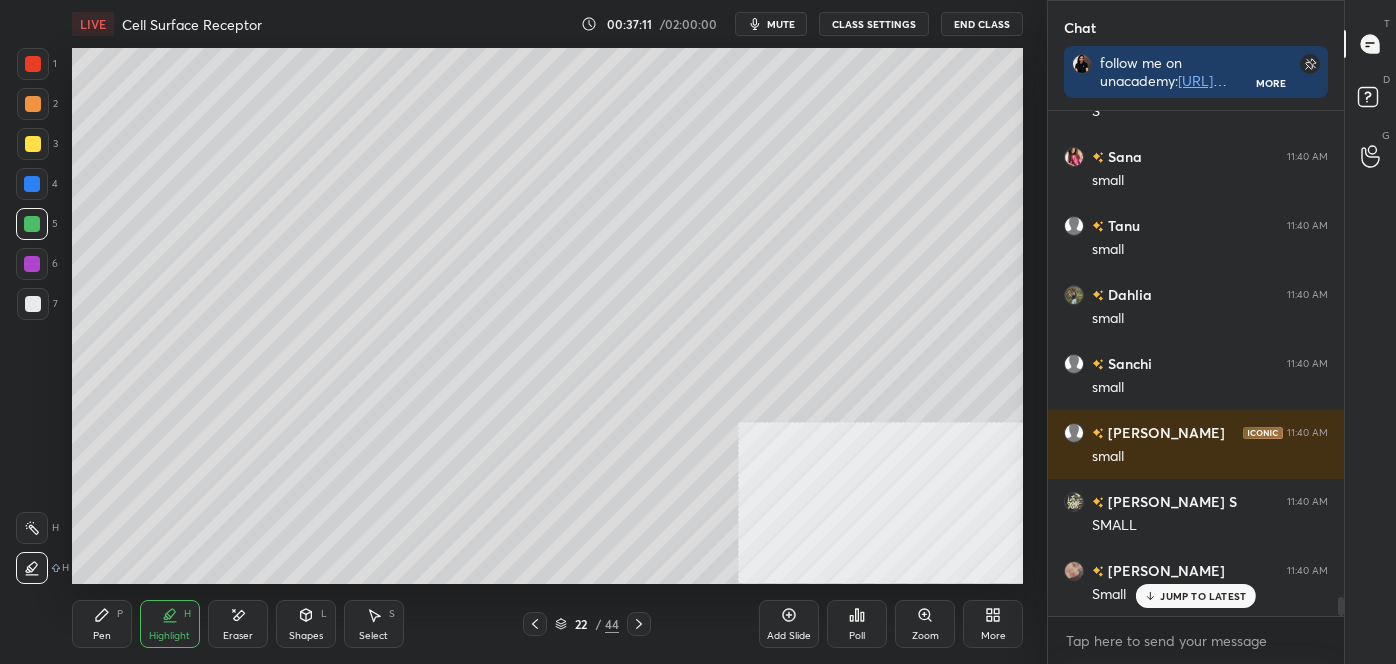 click 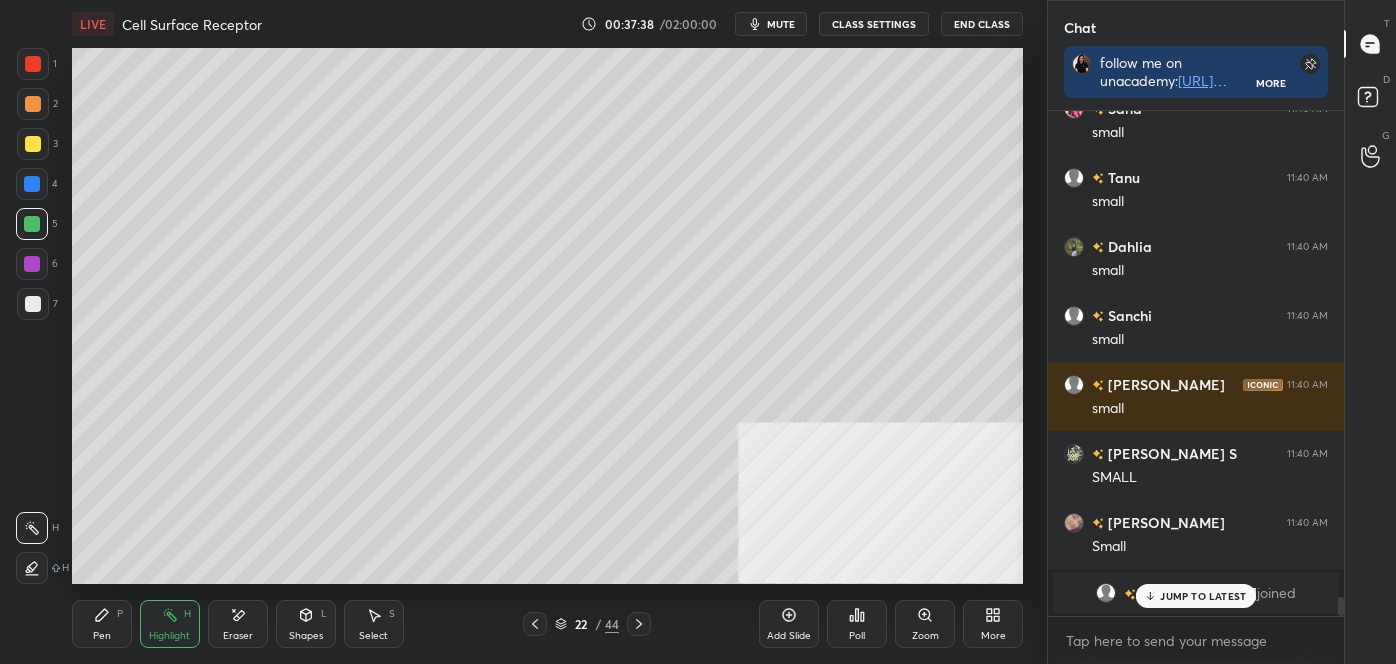 scroll, scrollTop: 13181, scrollLeft: 0, axis: vertical 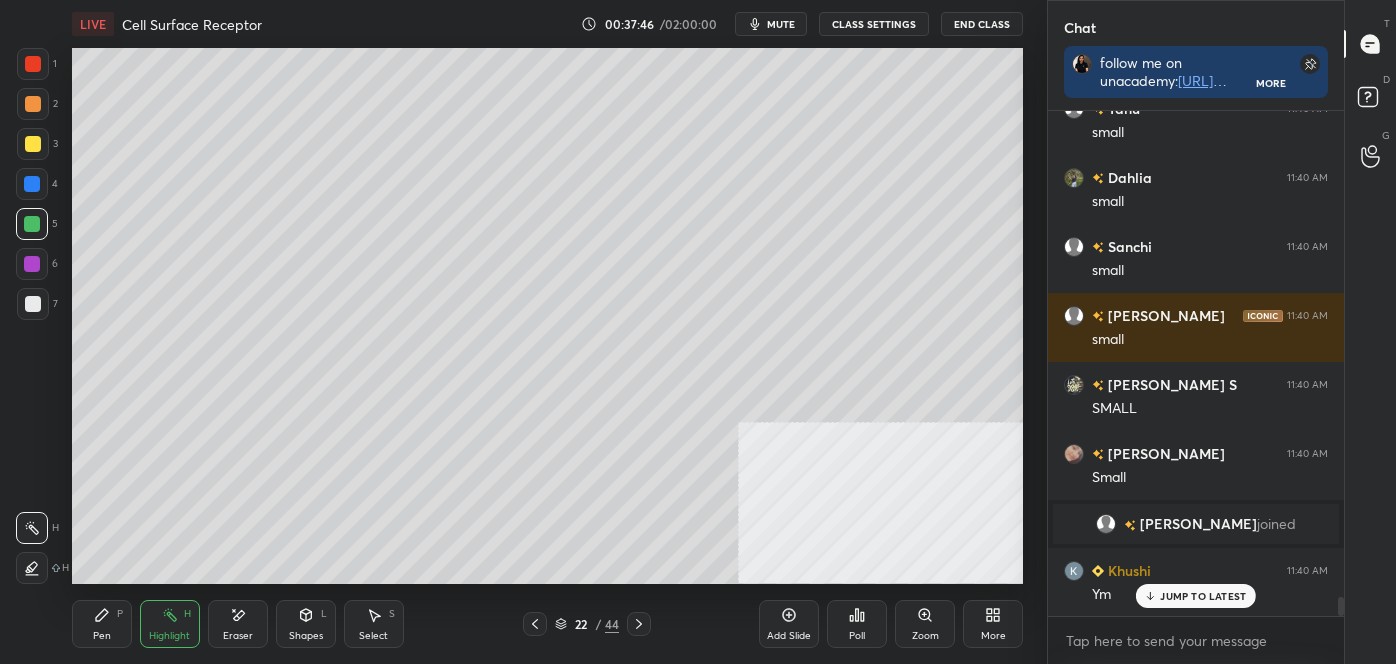 click 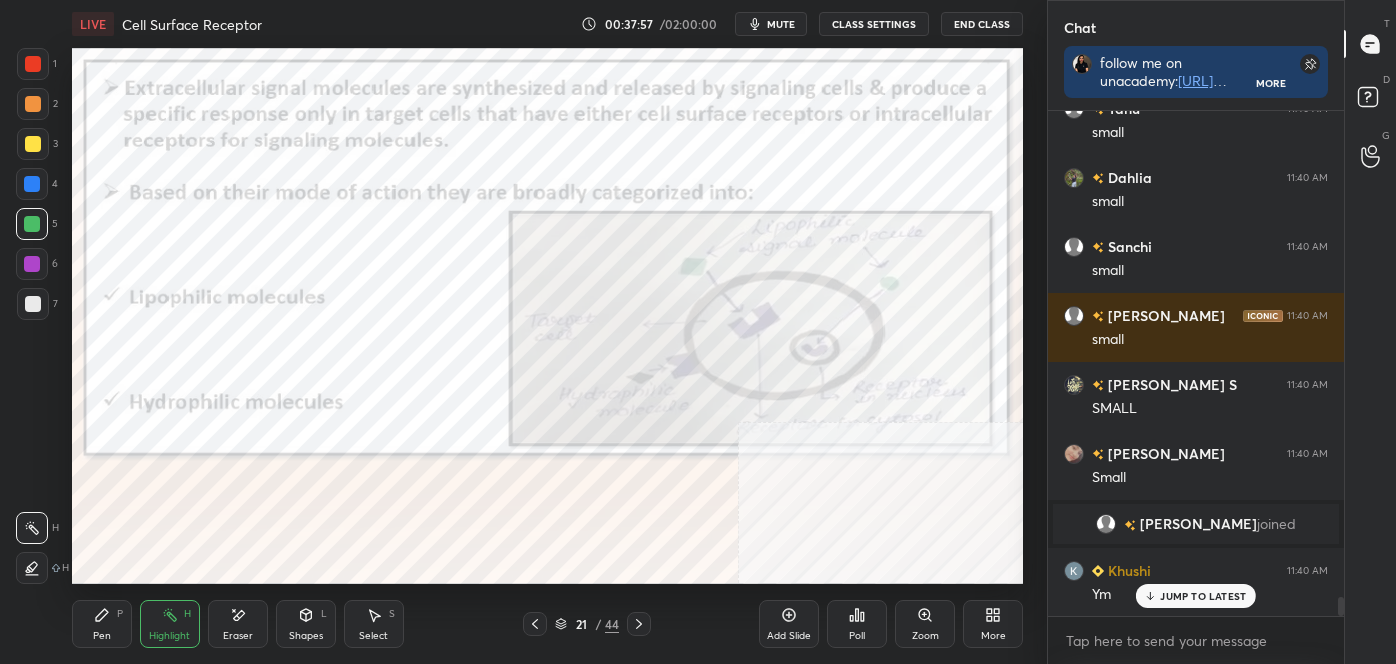 click on "Pen" at bounding box center [102, 636] 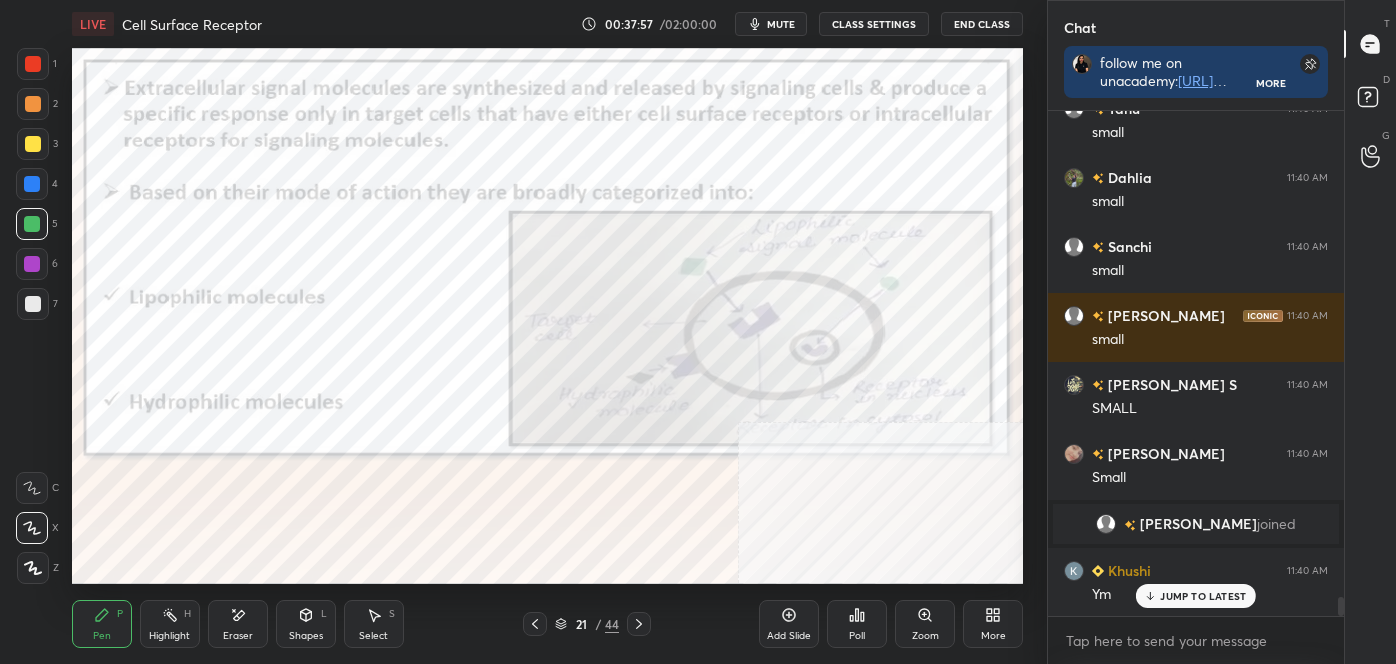 click 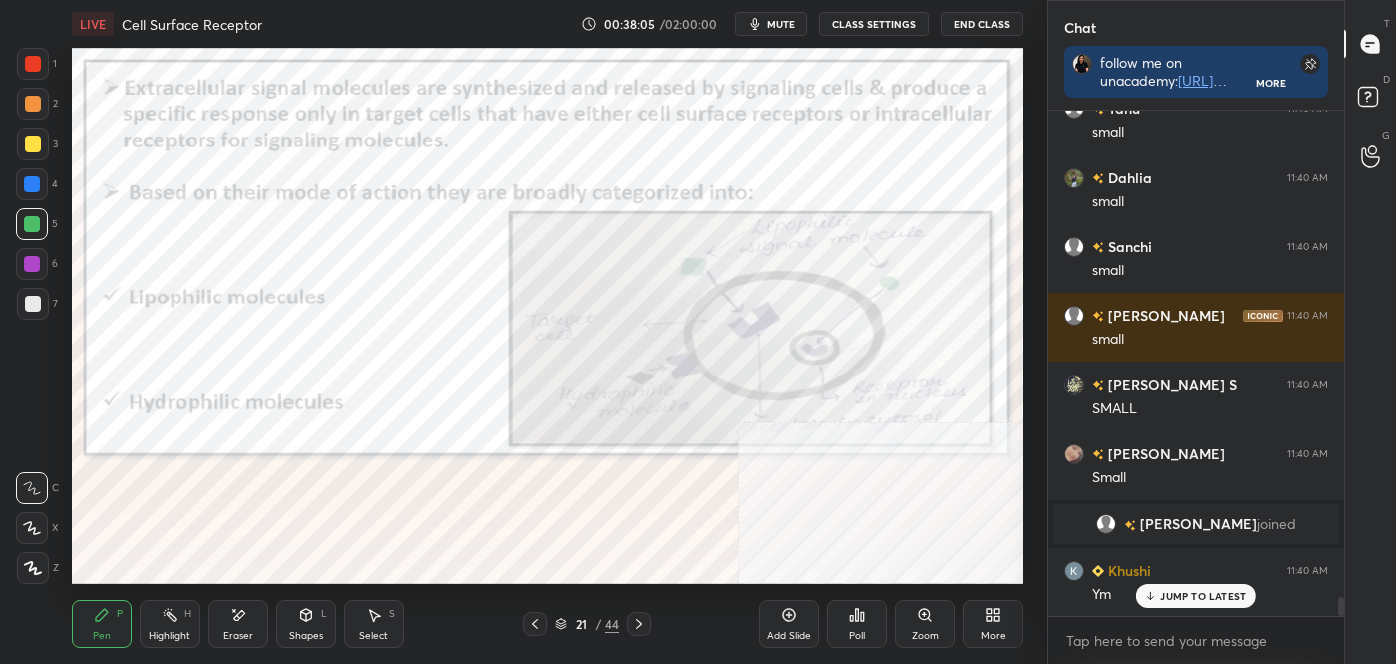 click on "Highlight H" at bounding box center (170, 624) 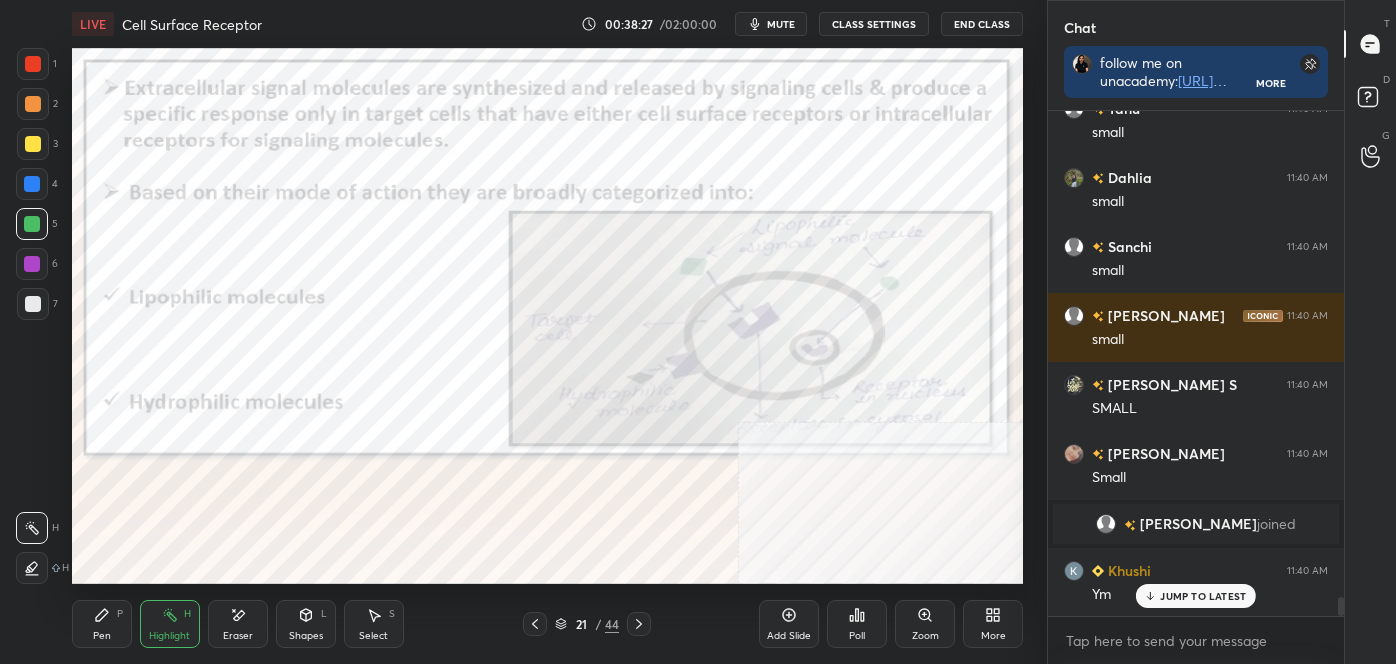 click 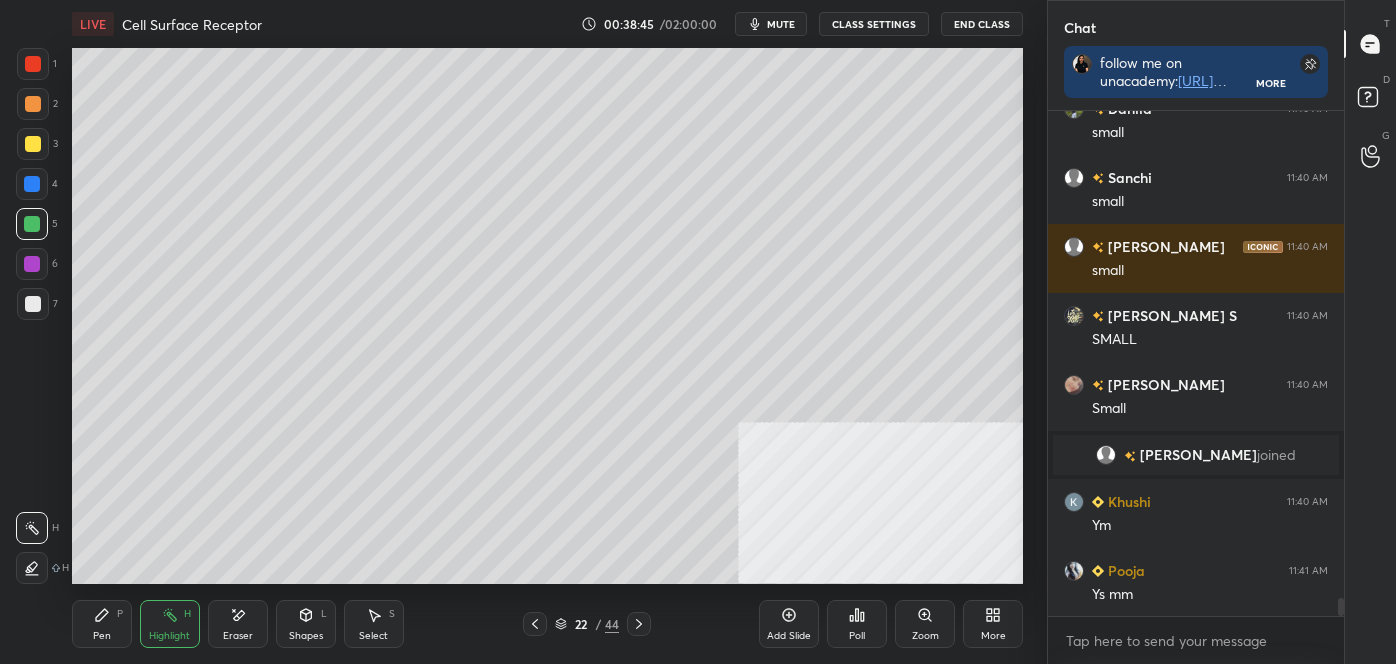 scroll, scrollTop: 13320, scrollLeft: 0, axis: vertical 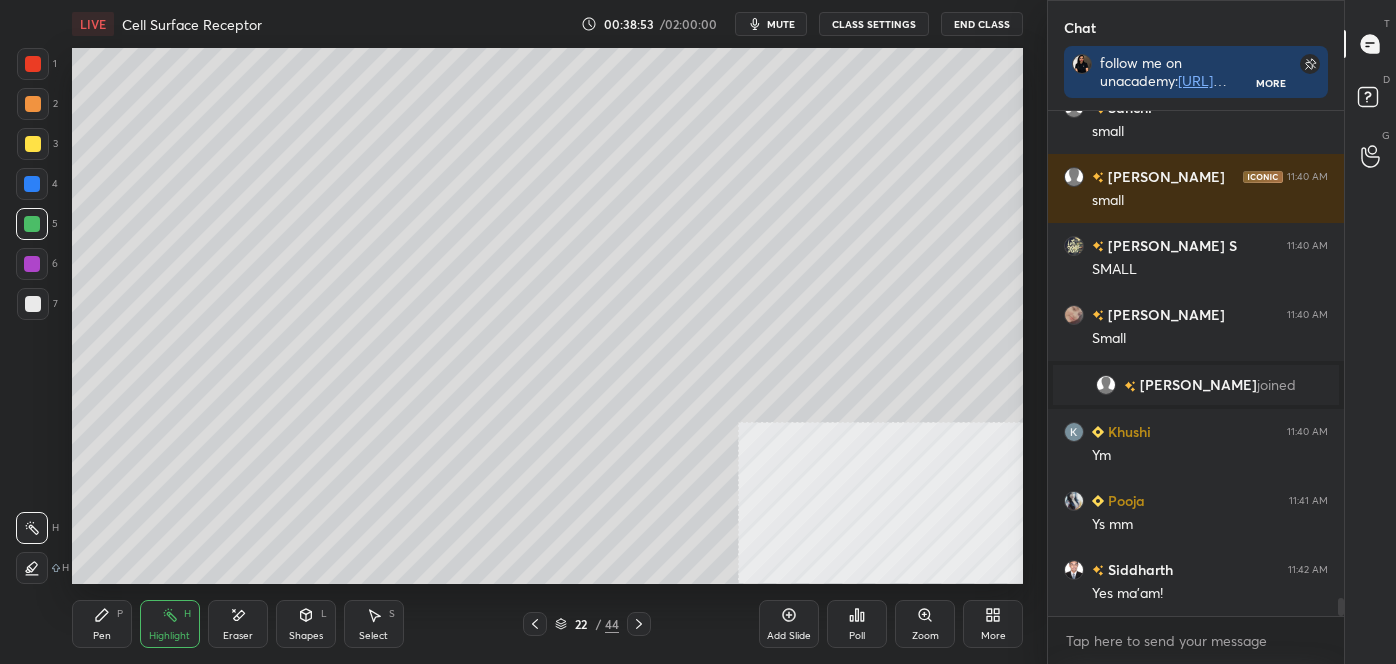click on "Pen P" at bounding box center [102, 624] 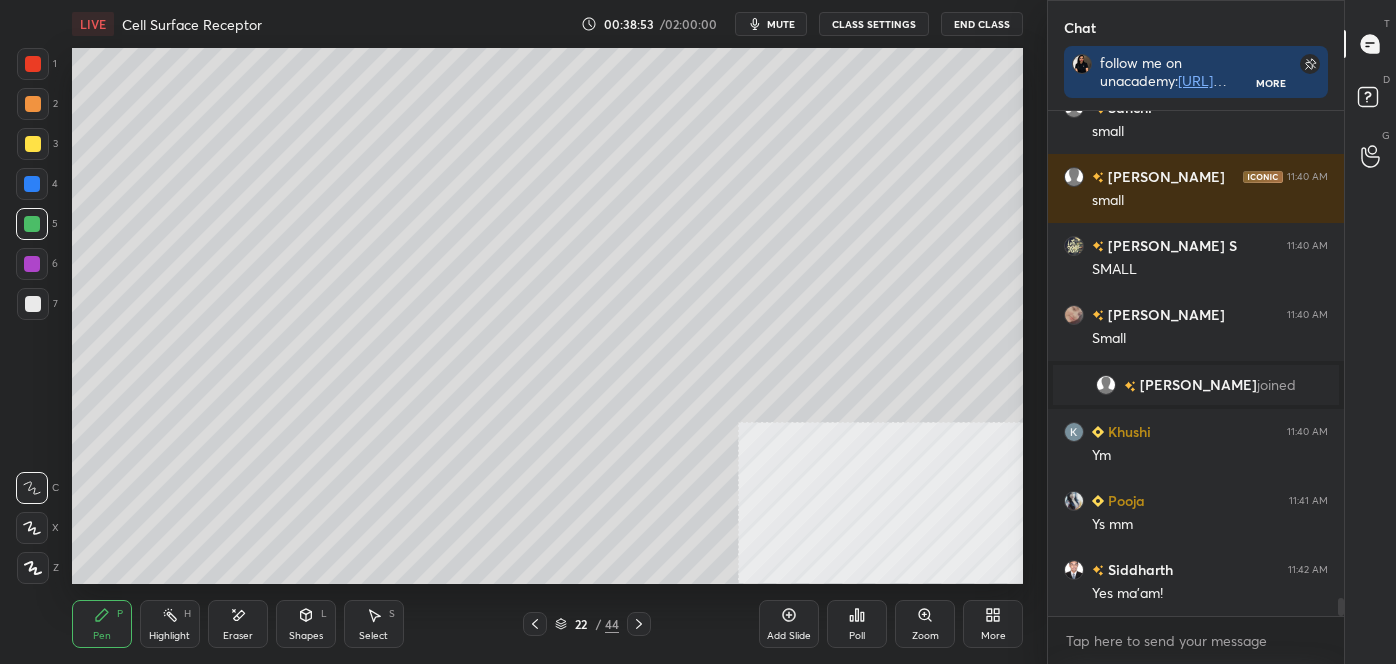 click 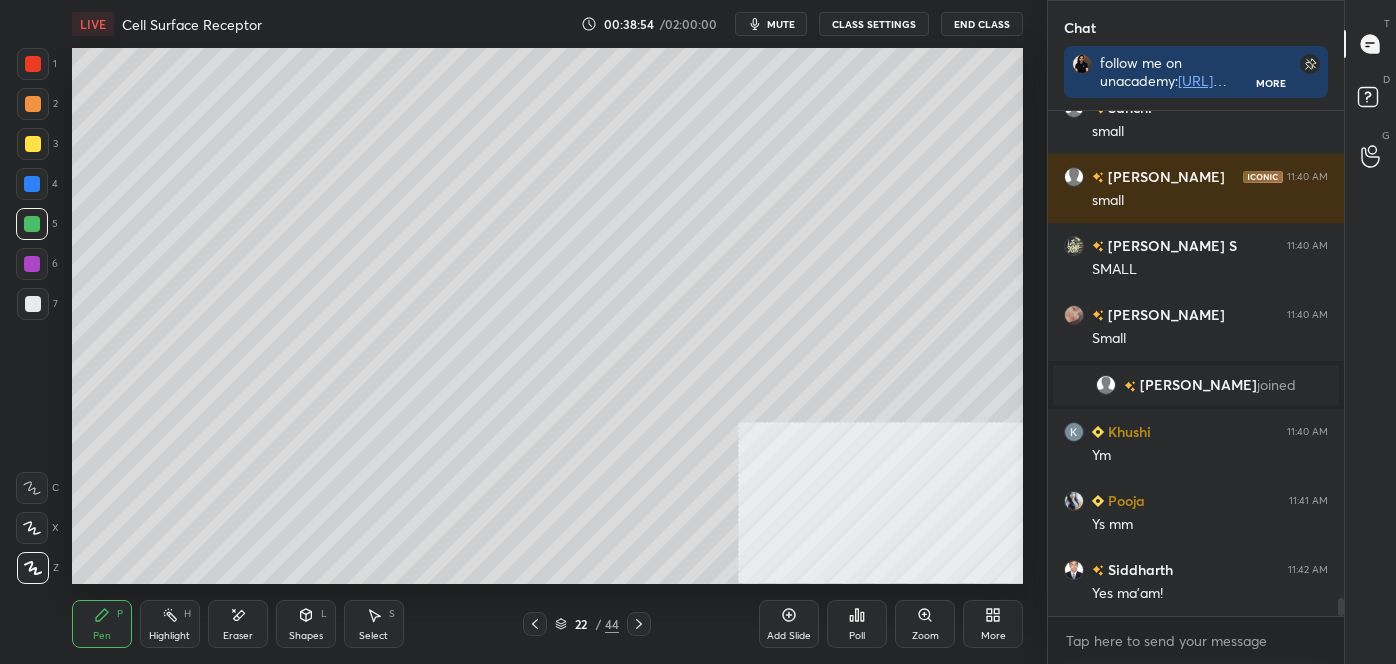 click at bounding box center (33, 304) 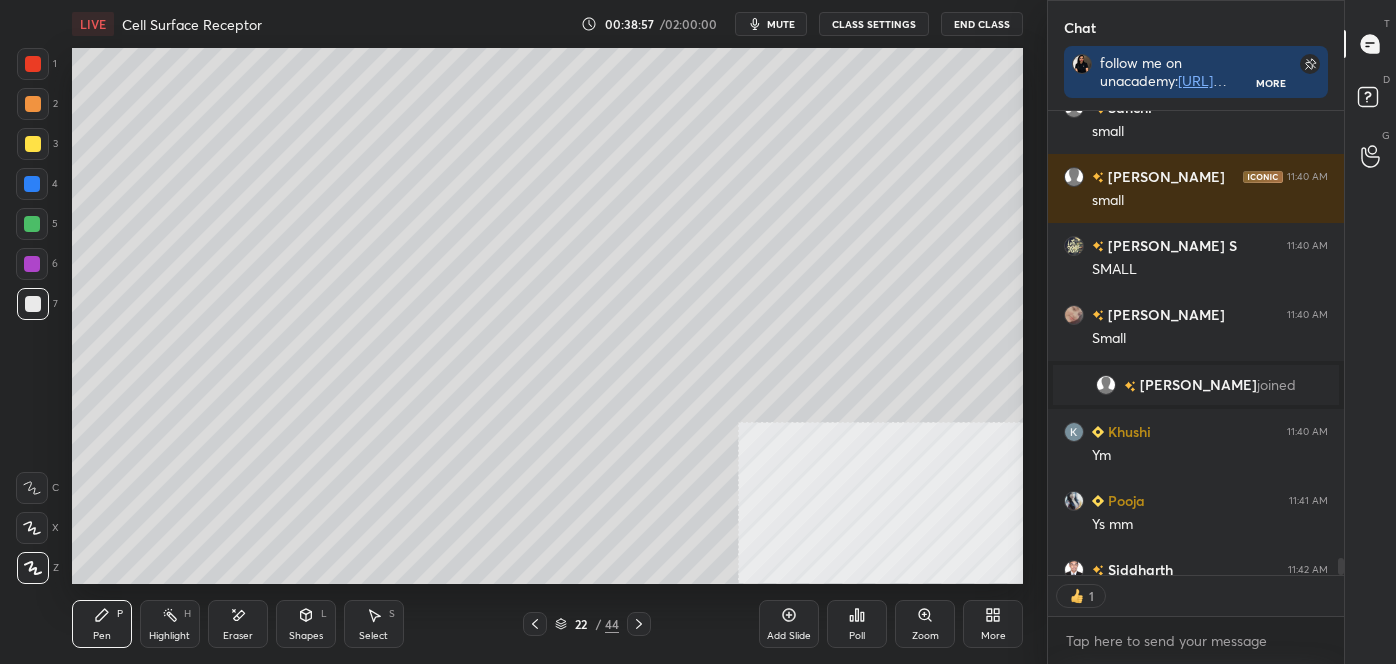 scroll, scrollTop: 458, scrollLeft: 290, axis: both 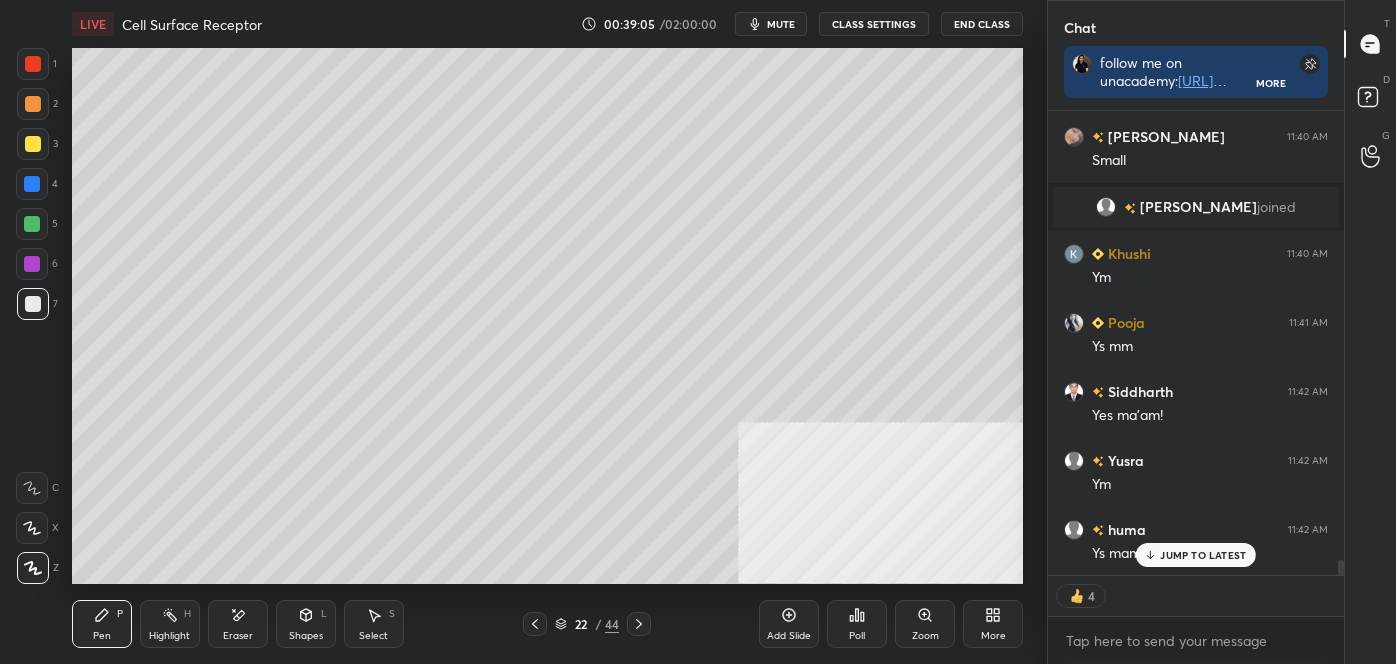 click 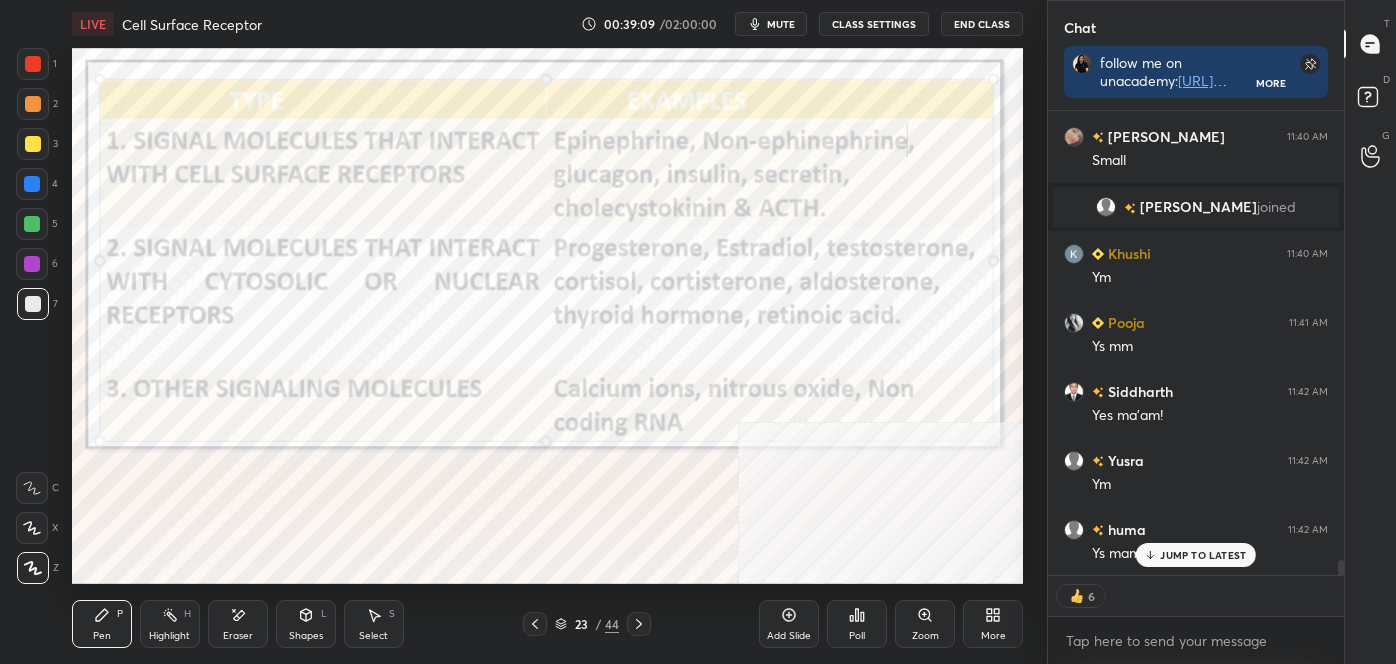 click 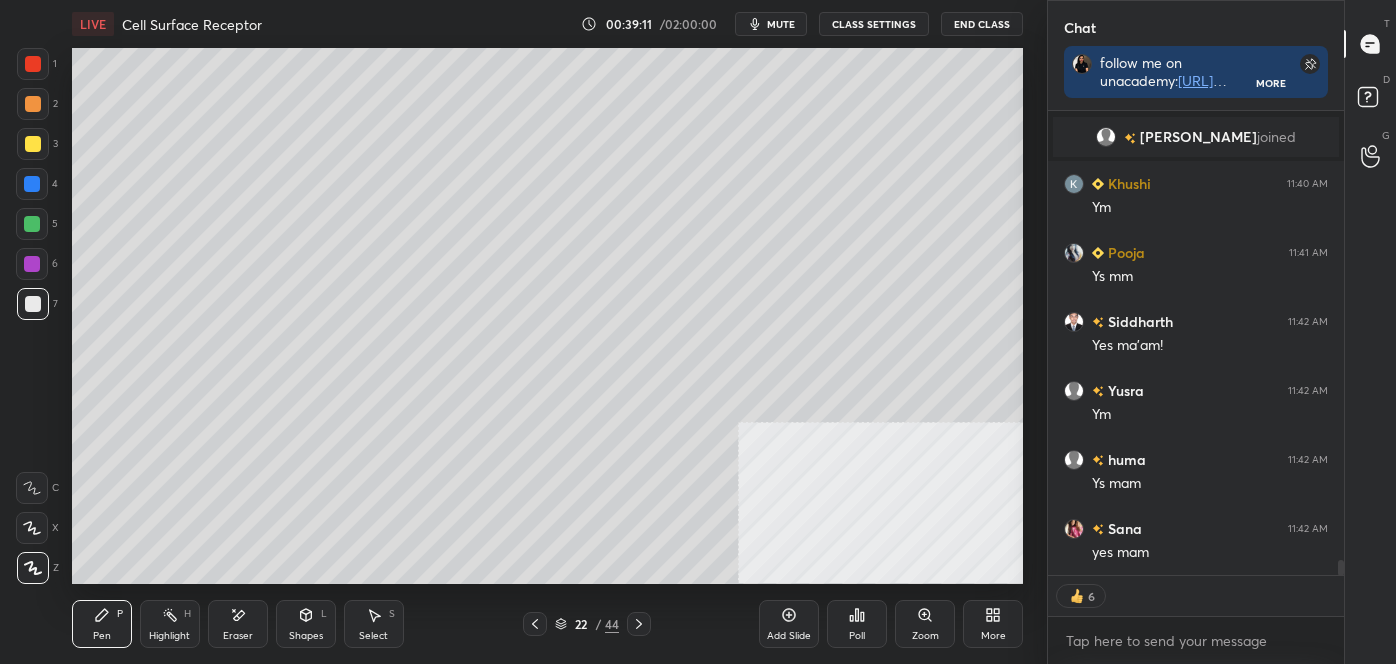 scroll, scrollTop: 13637, scrollLeft: 0, axis: vertical 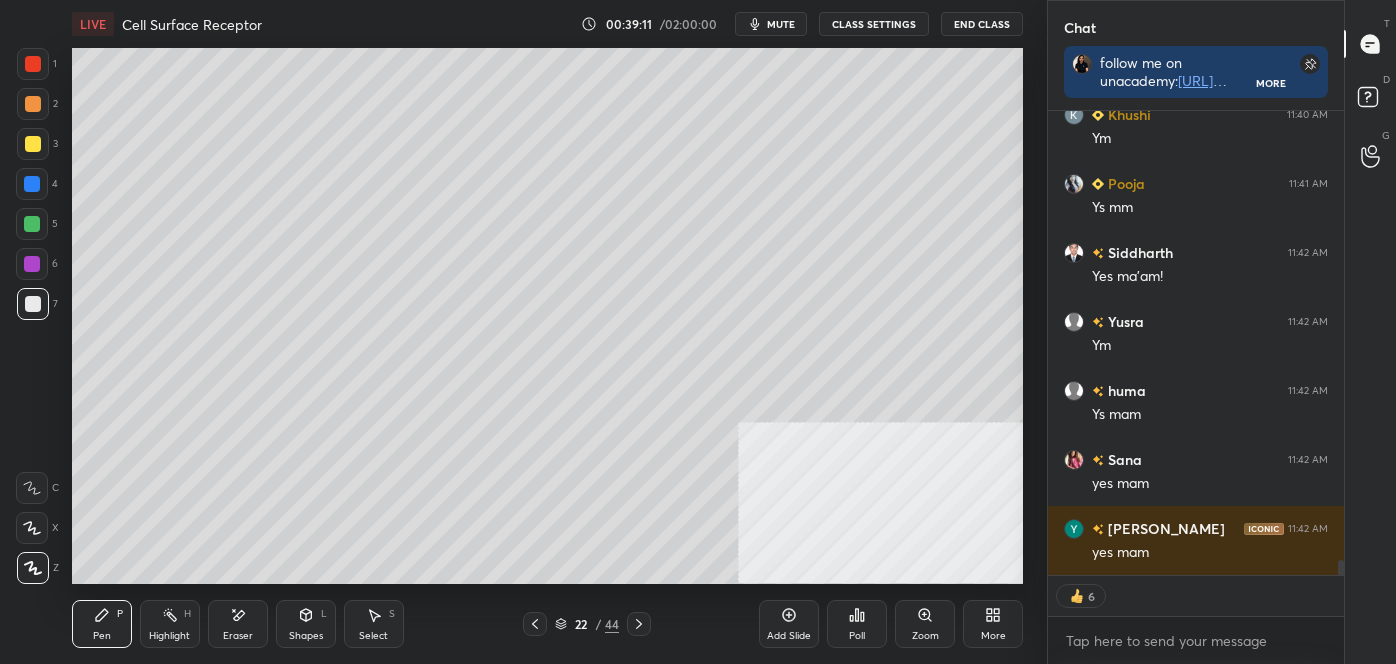 click on "Highlight H" at bounding box center [170, 624] 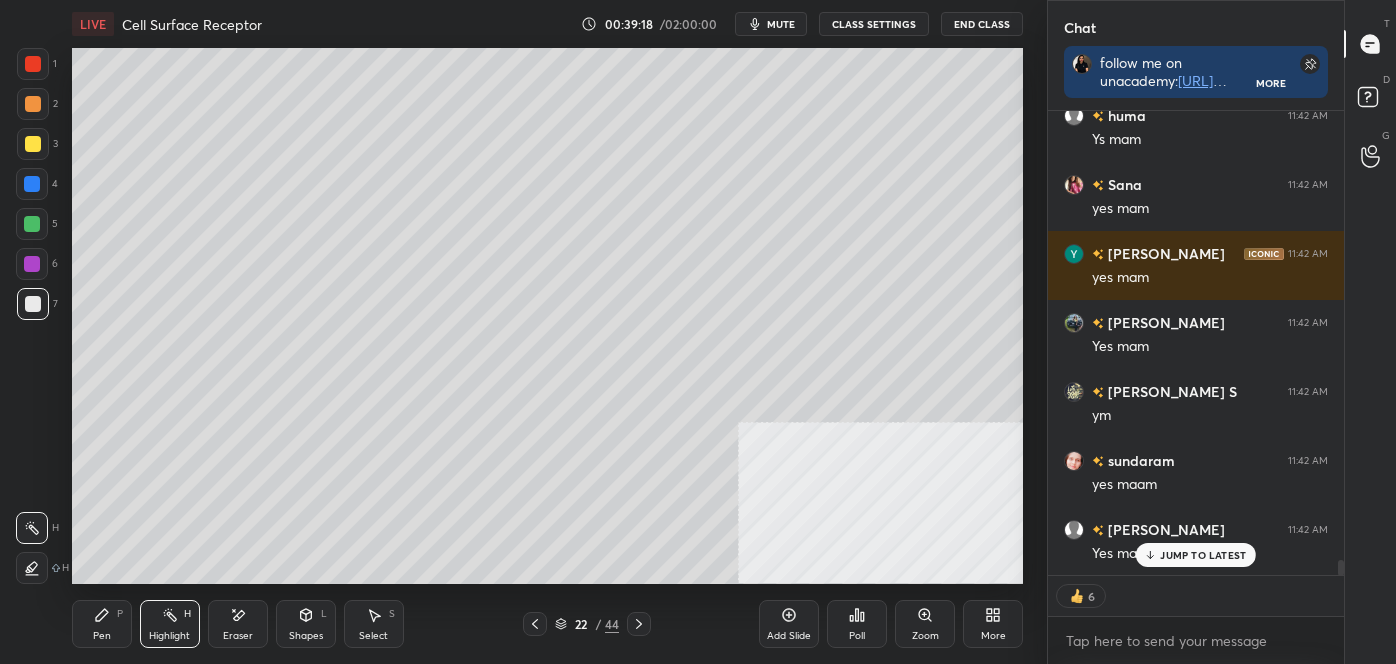 scroll, scrollTop: 13981, scrollLeft: 0, axis: vertical 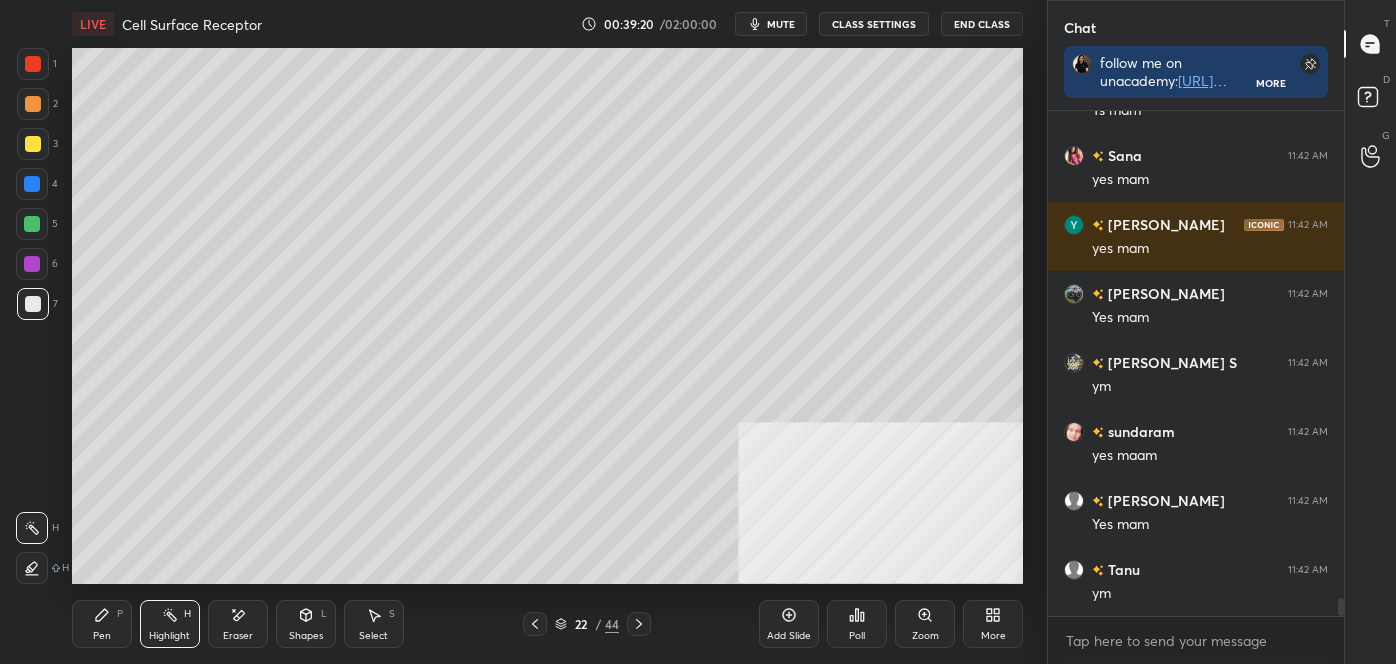 click at bounding box center [535, 624] 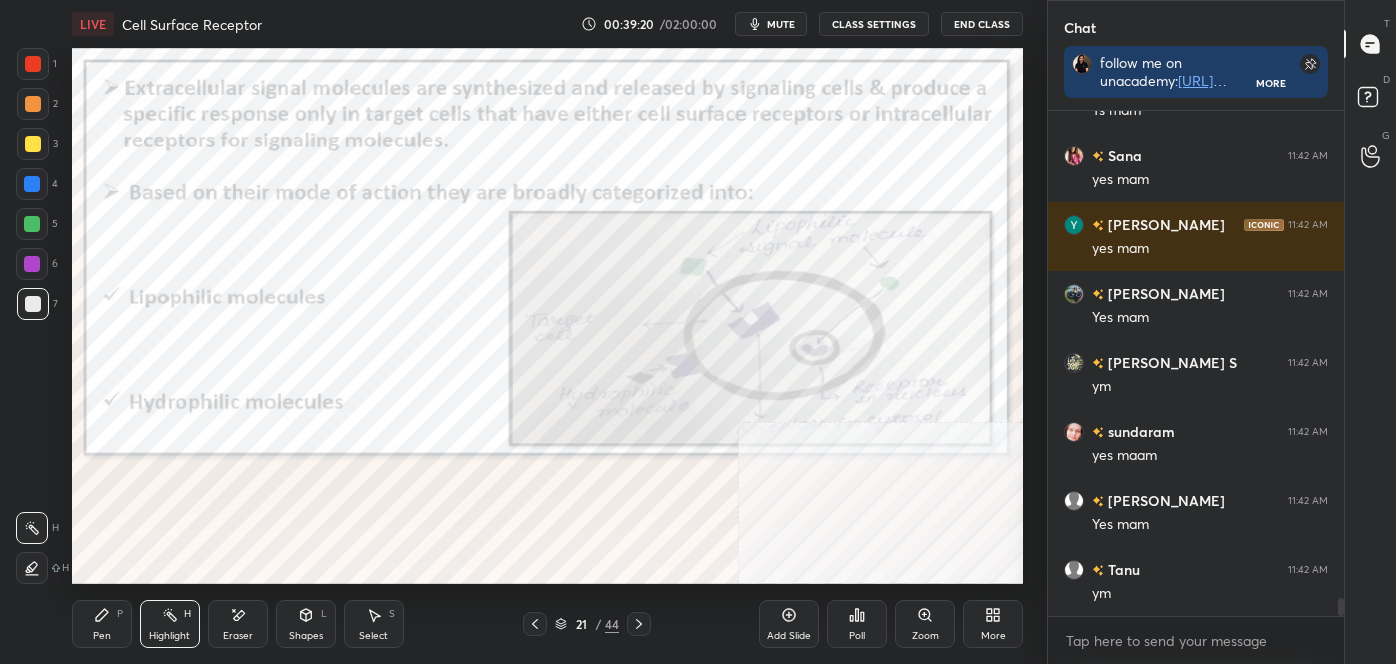scroll, scrollTop: 458, scrollLeft: 290, axis: both 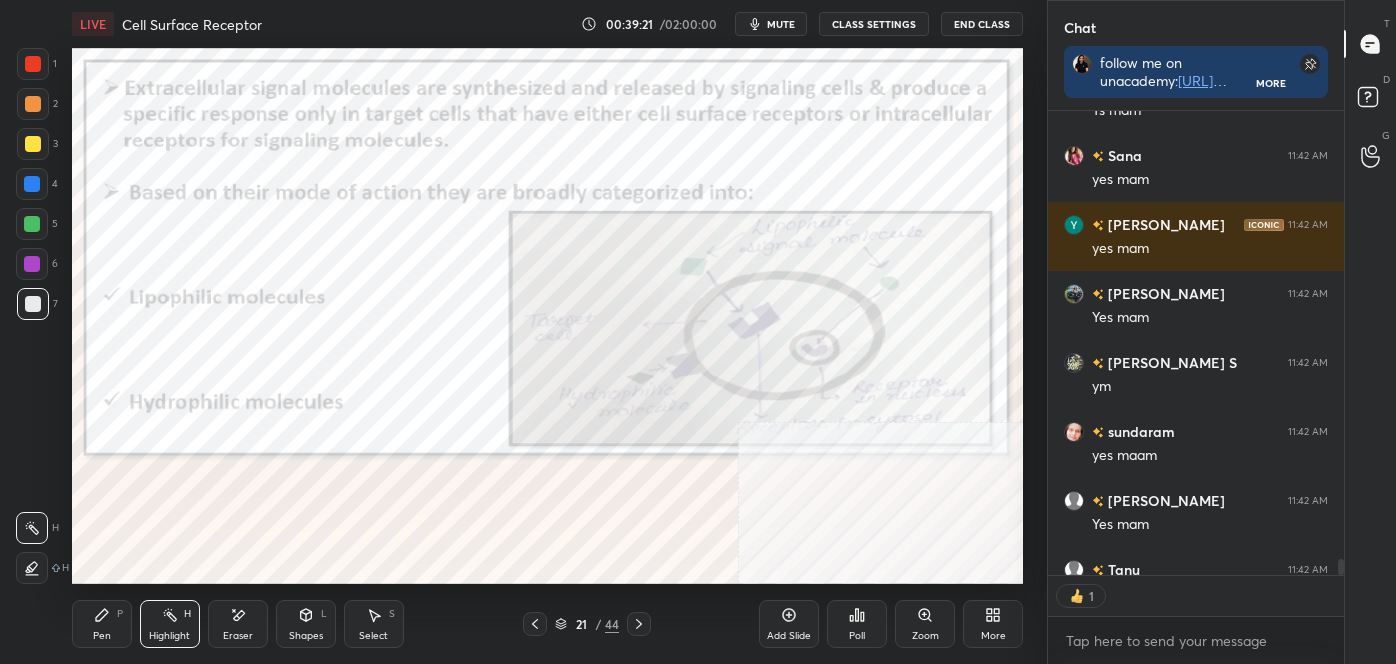 click on "Pen P" at bounding box center (102, 624) 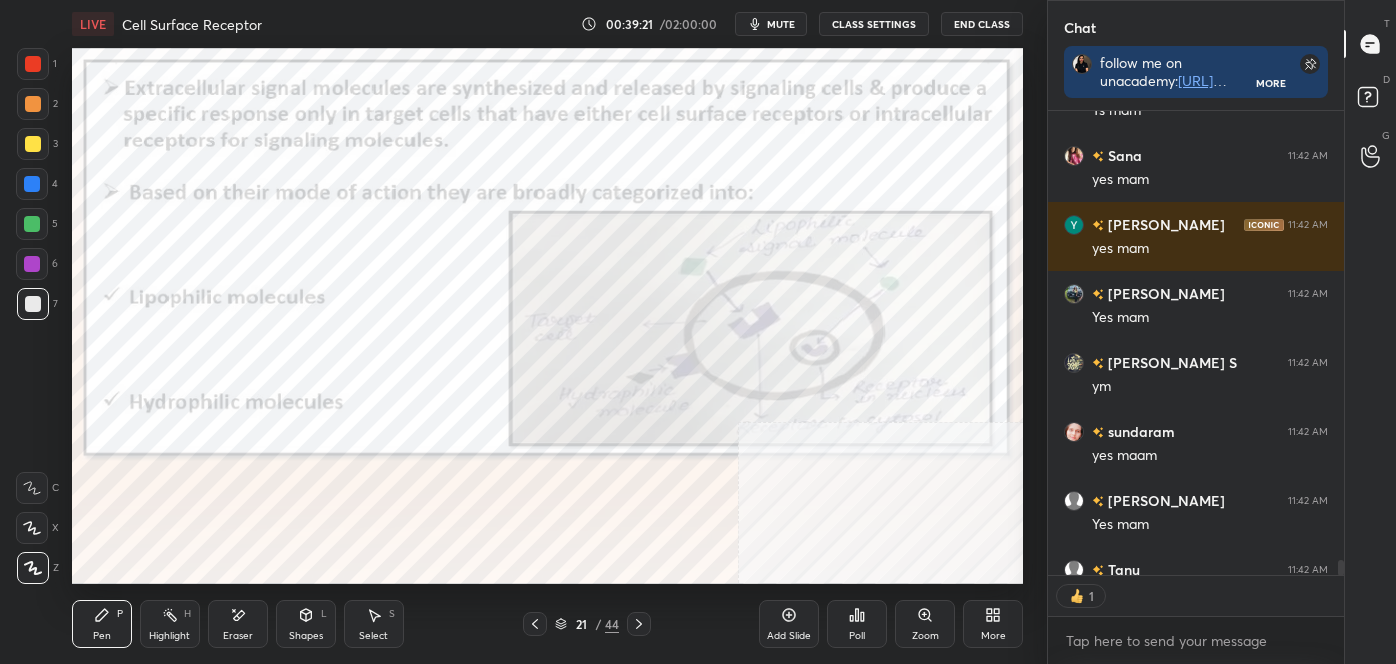 scroll, scrollTop: 14002, scrollLeft: 0, axis: vertical 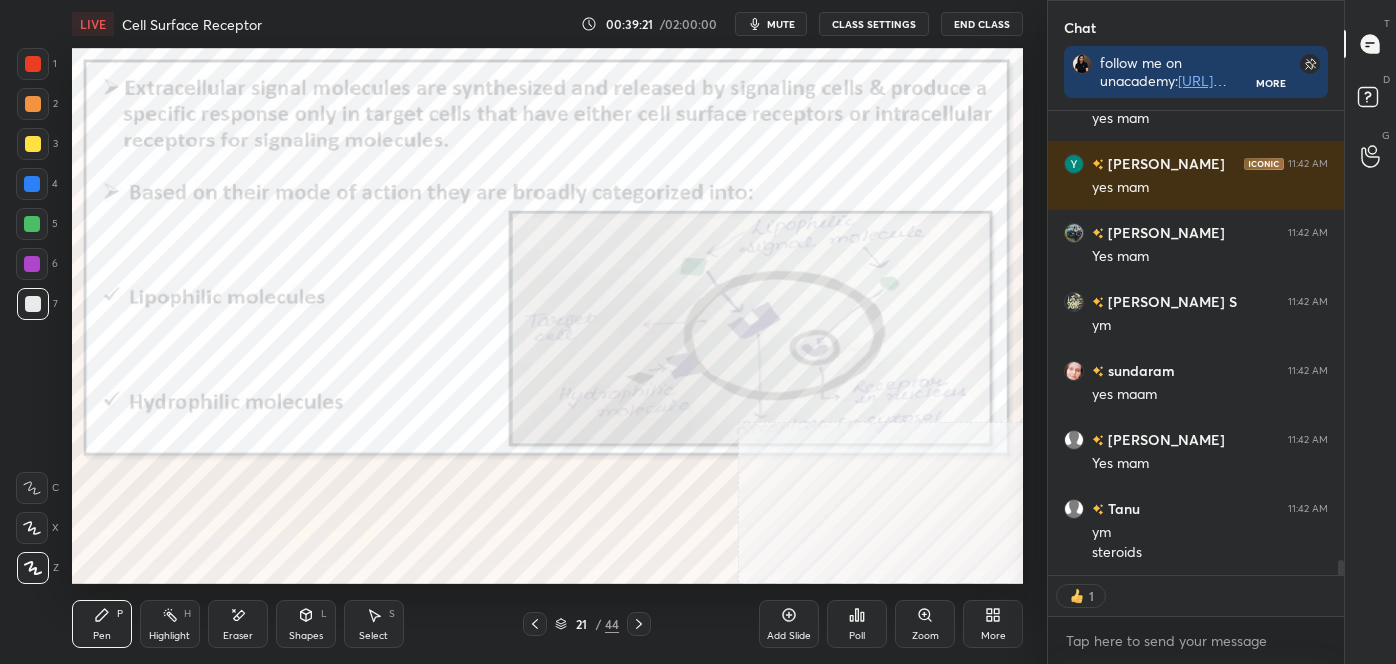click at bounding box center (33, 568) 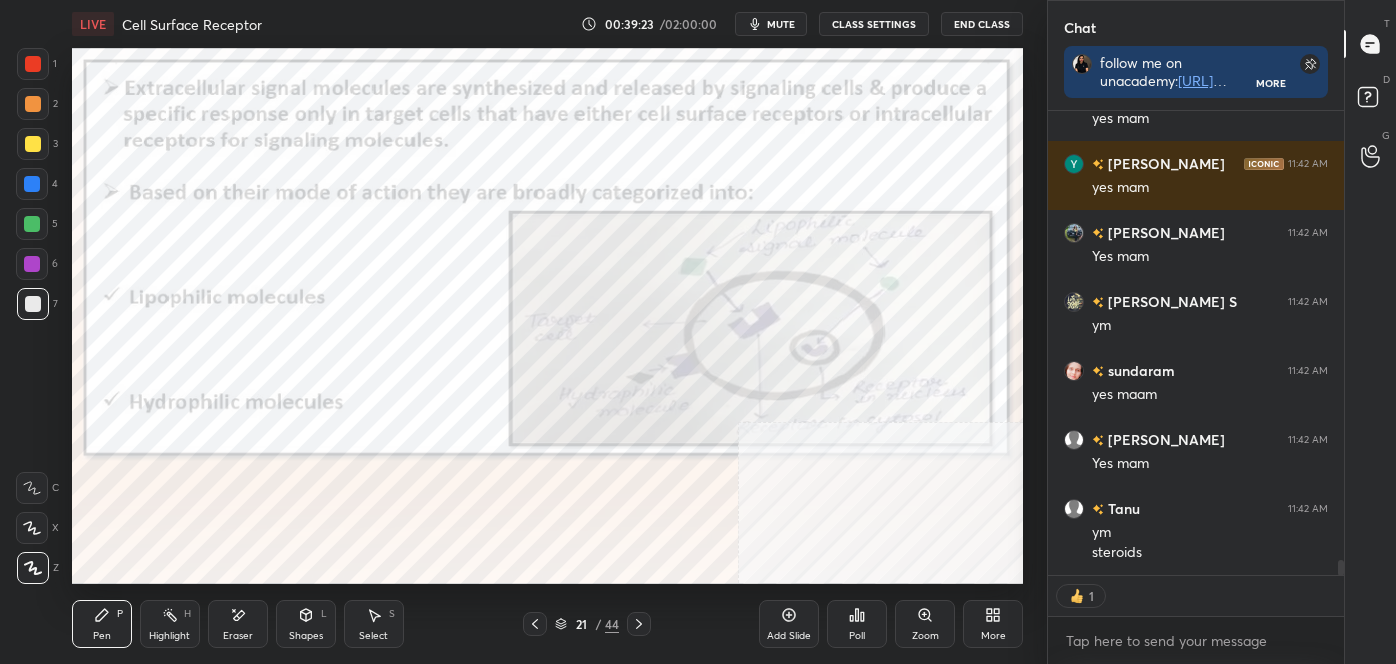click at bounding box center (33, 64) 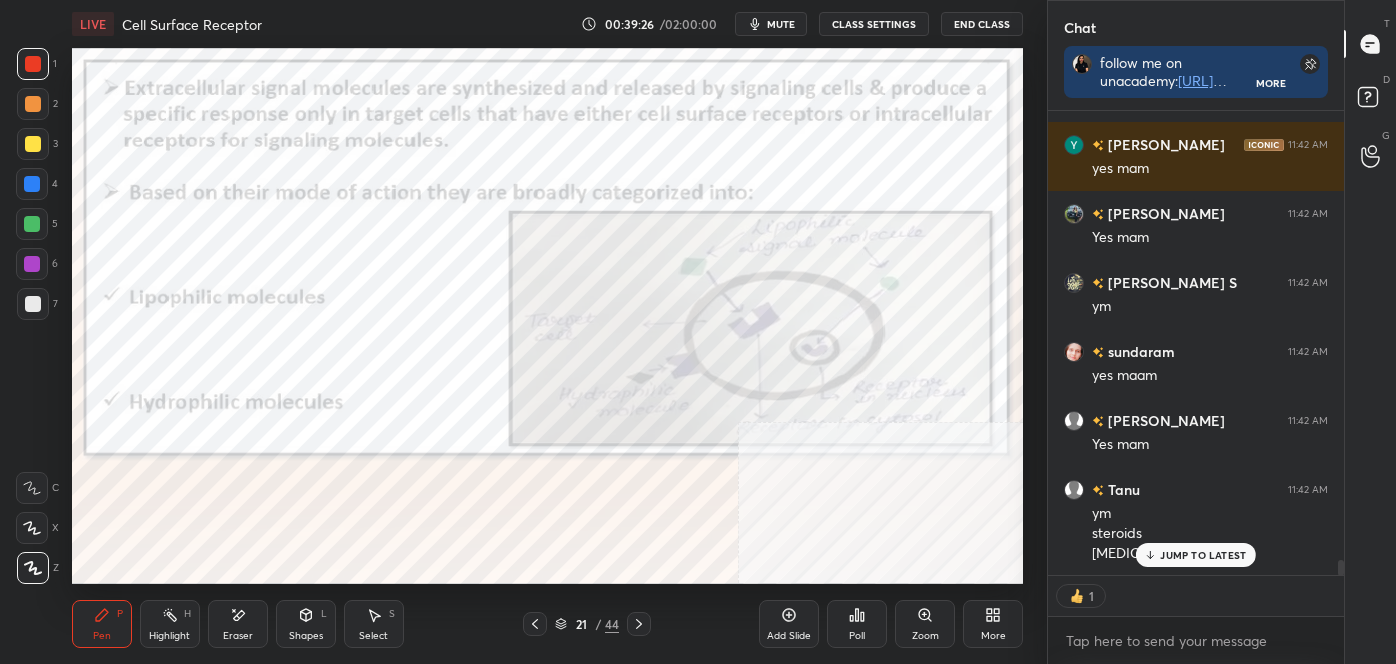 scroll, scrollTop: 14090, scrollLeft: 0, axis: vertical 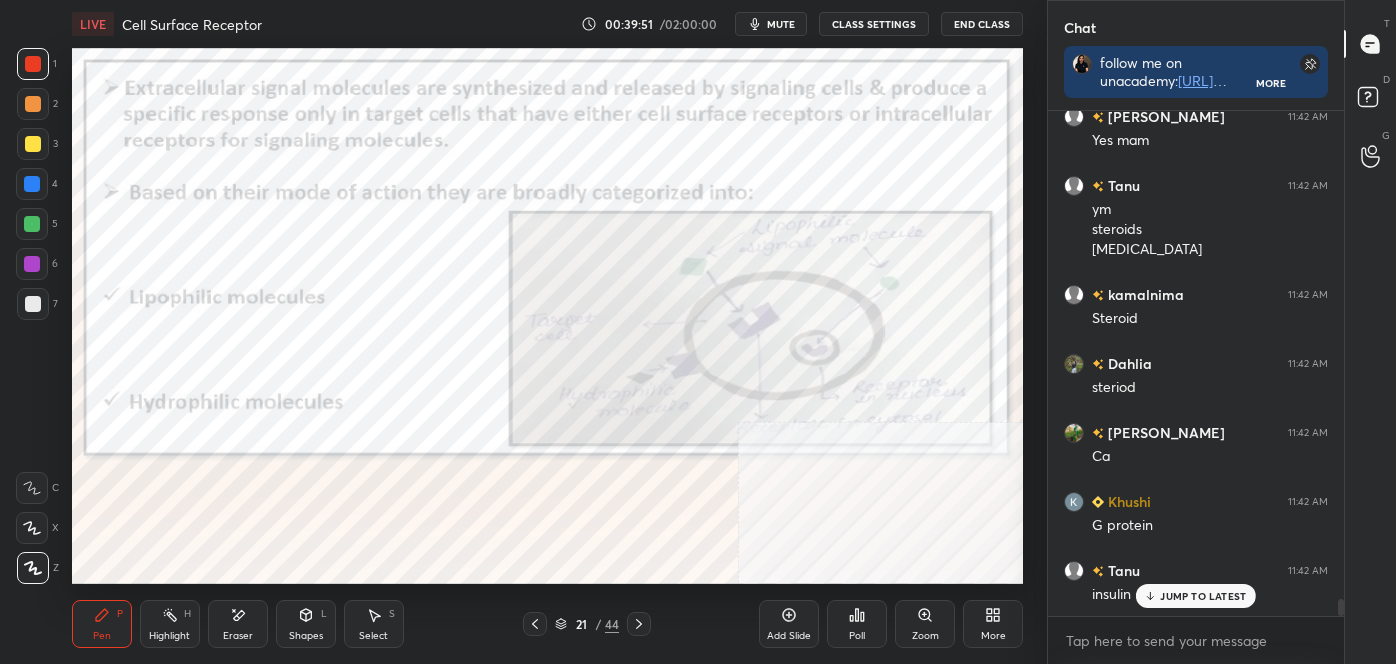 click 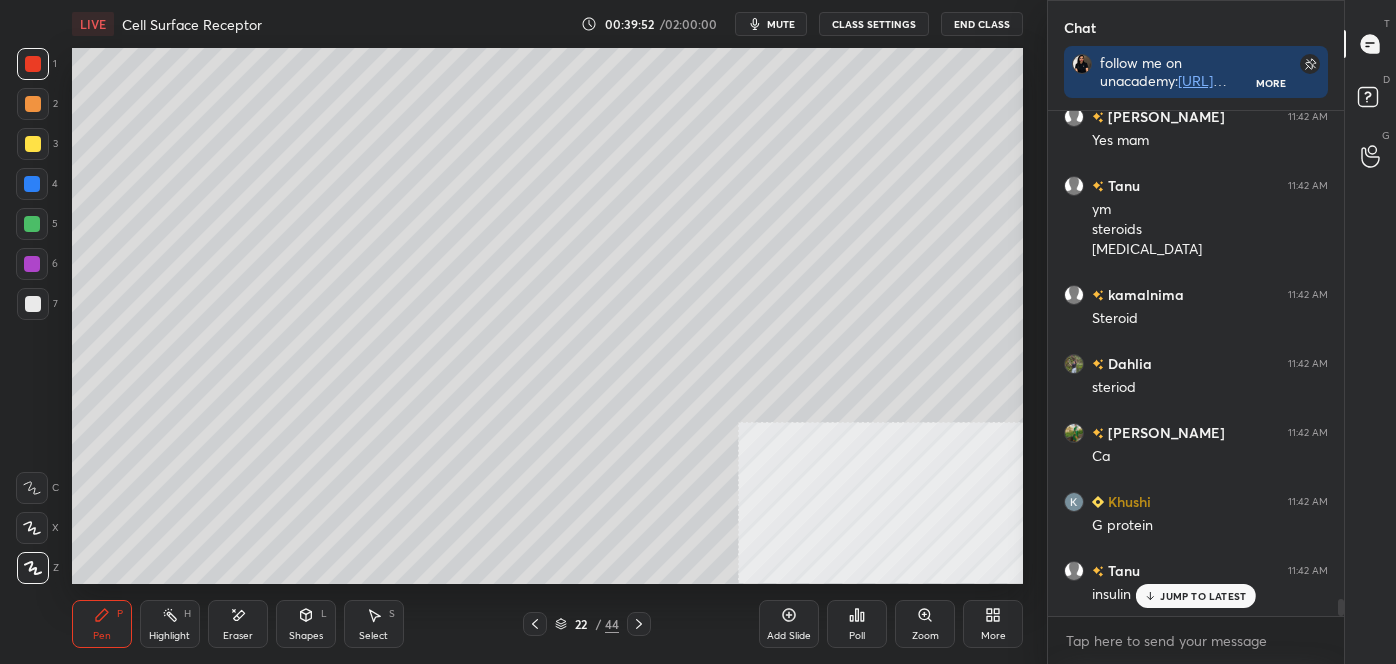 click 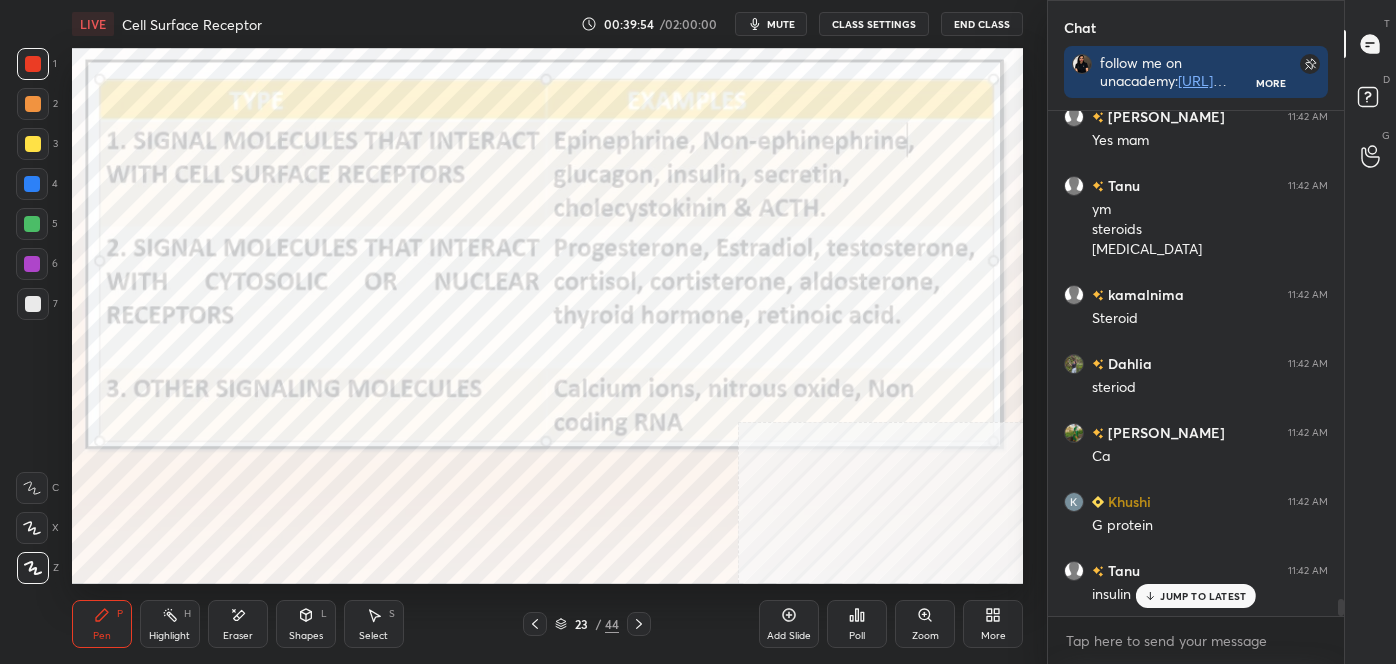 click on "Highlight H" at bounding box center (170, 624) 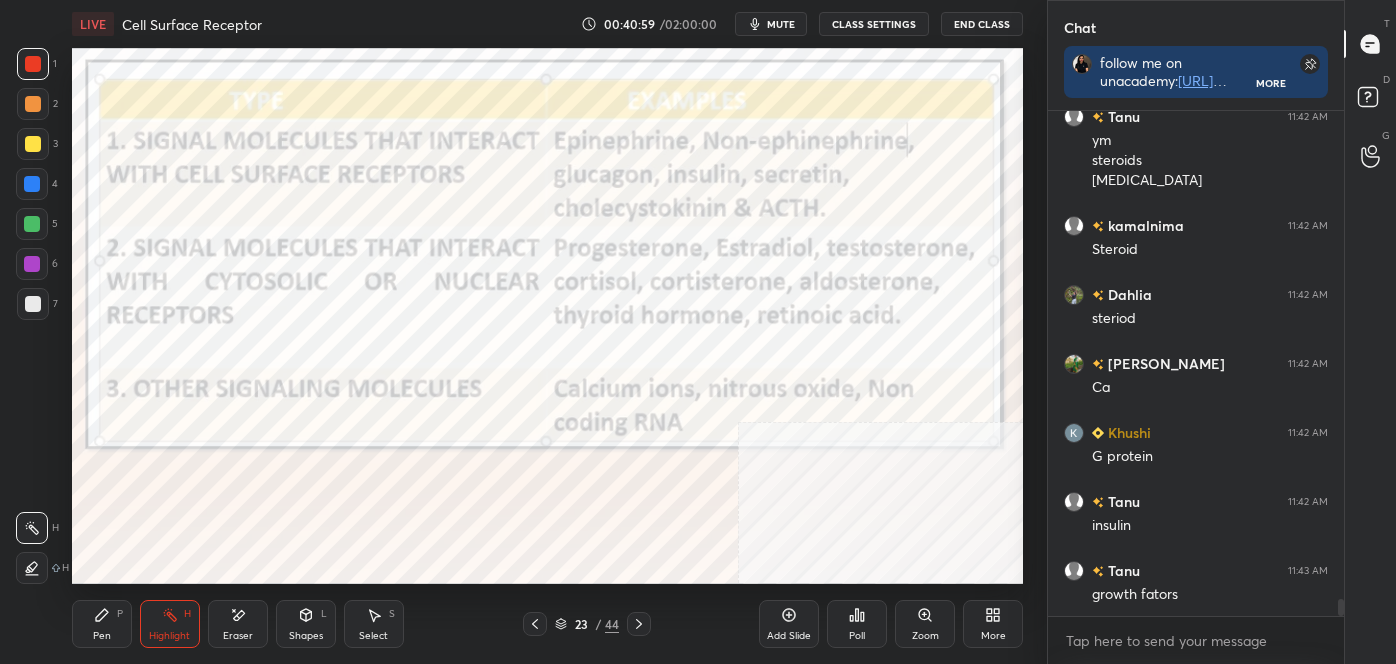 scroll, scrollTop: 14464, scrollLeft: 0, axis: vertical 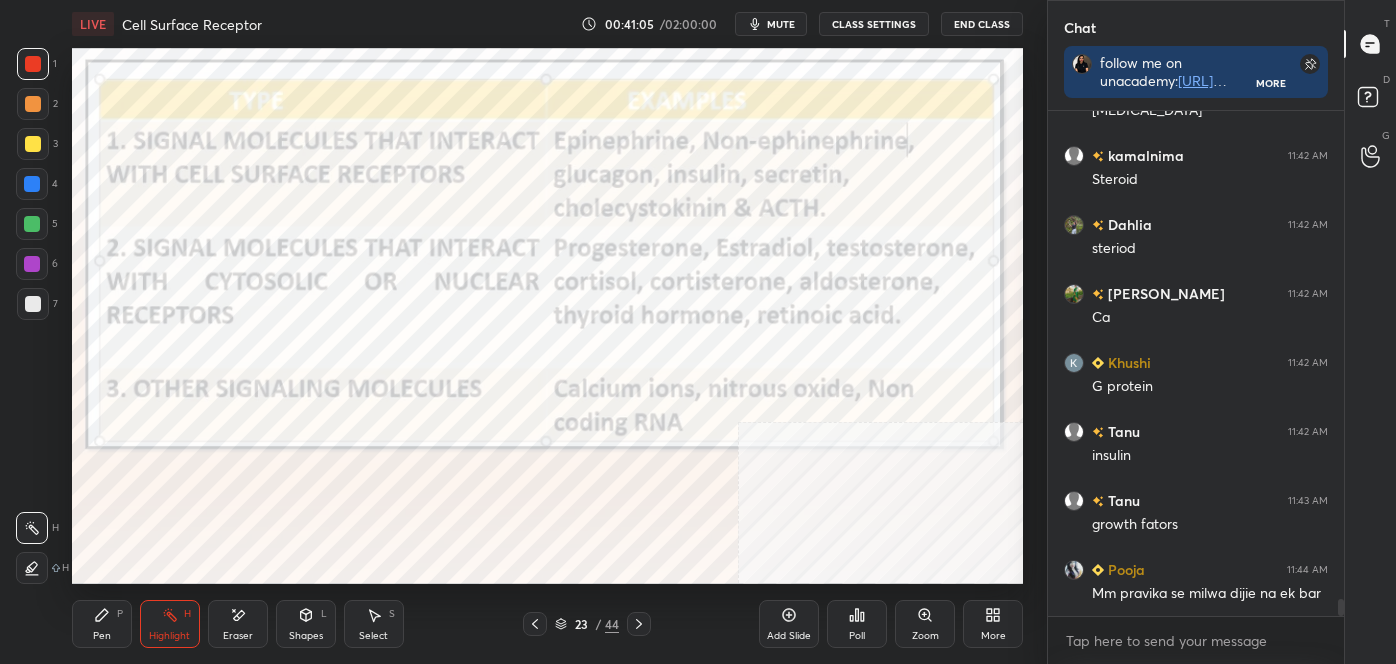 click 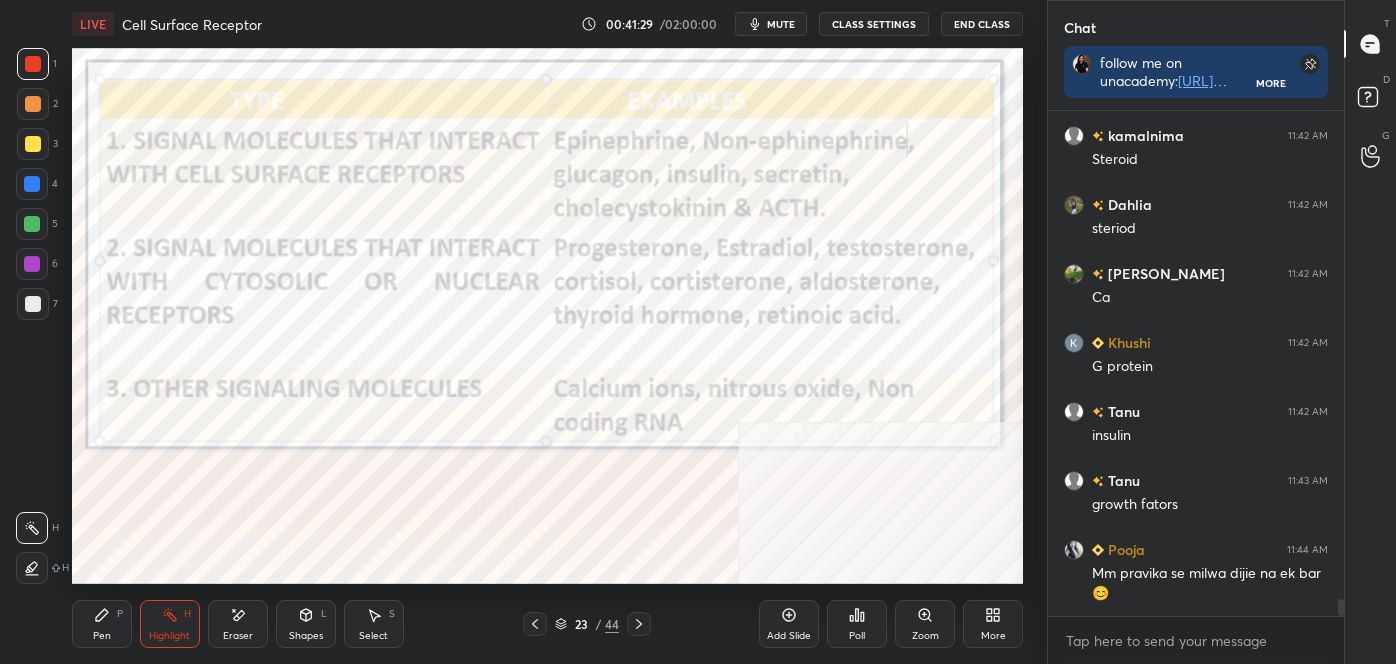 scroll, scrollTop: 14552, scrollLeft: 0, axis: vertical 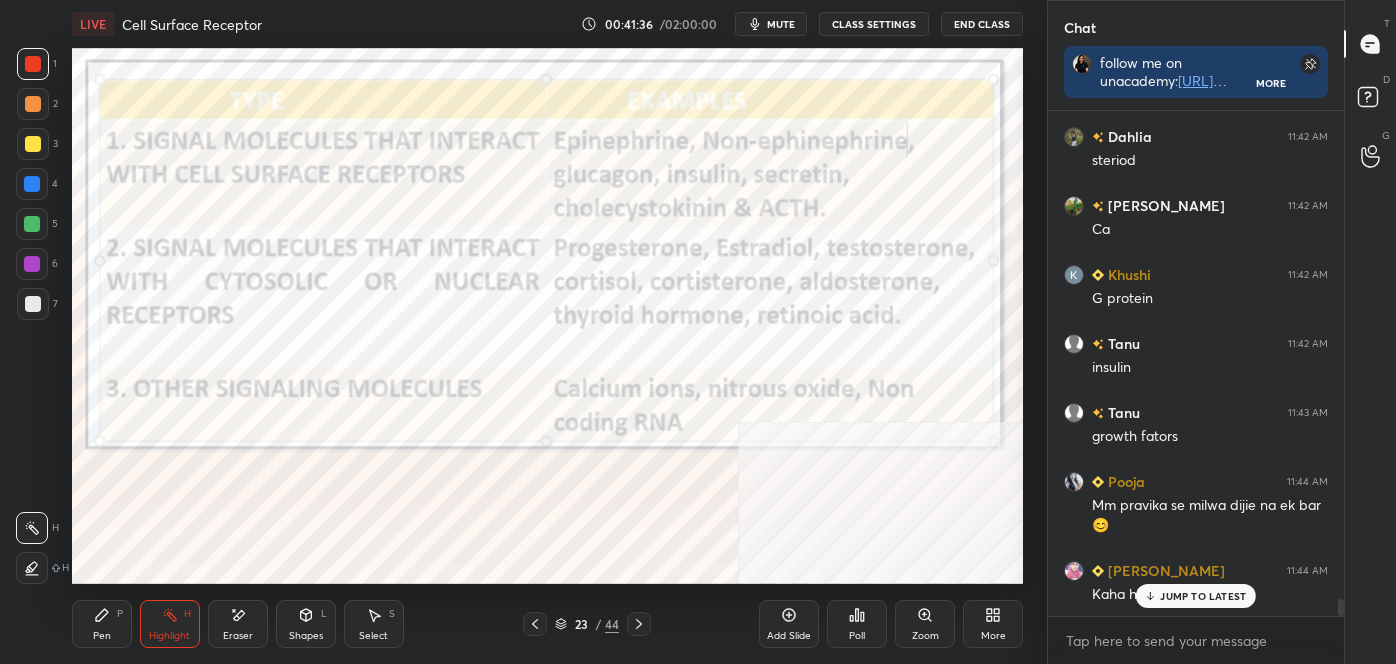 click at bounding box center [32, 528] 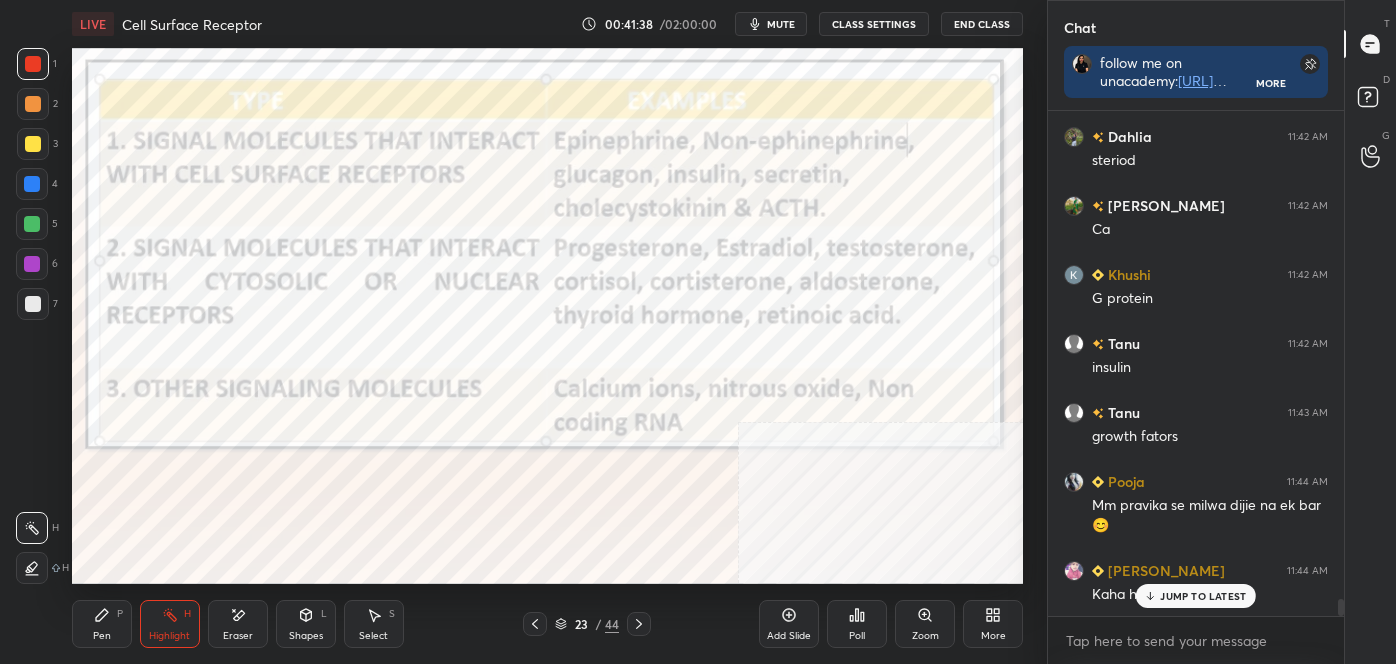 click at bounding box center (32, 528) 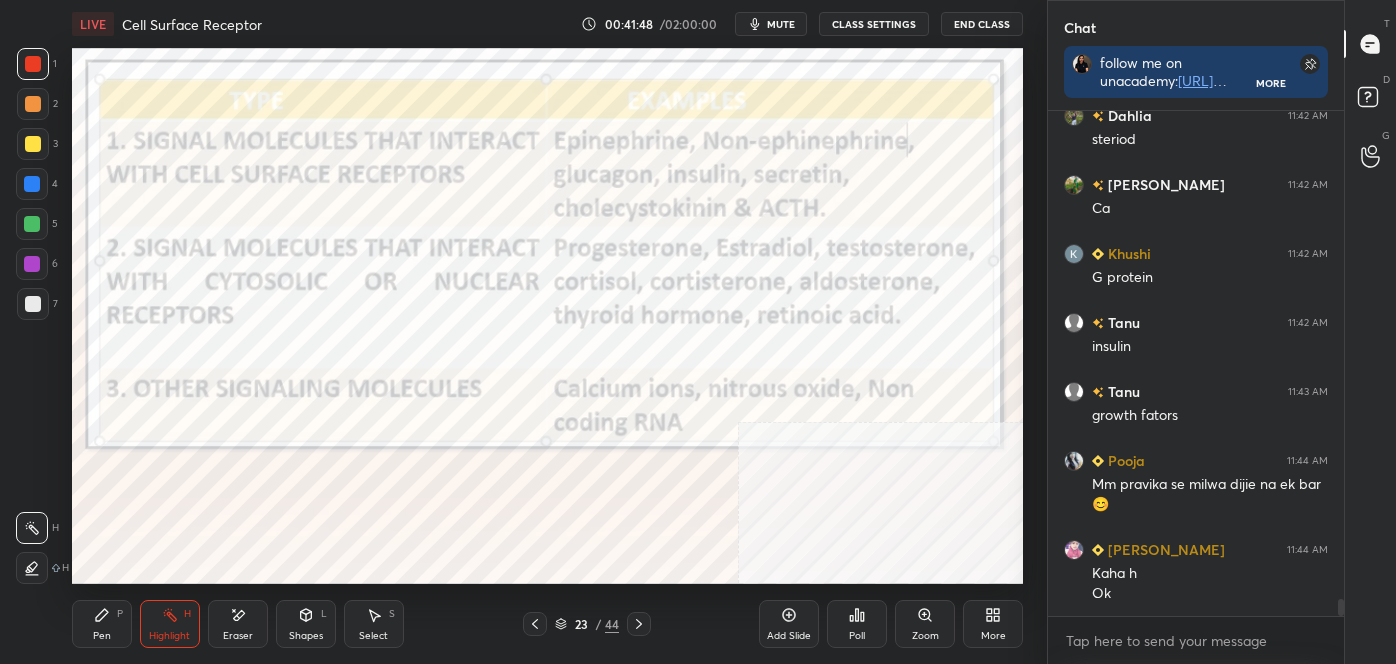 scroll, scrollTop: 14642, scrollLeft: 0, axis: vertical 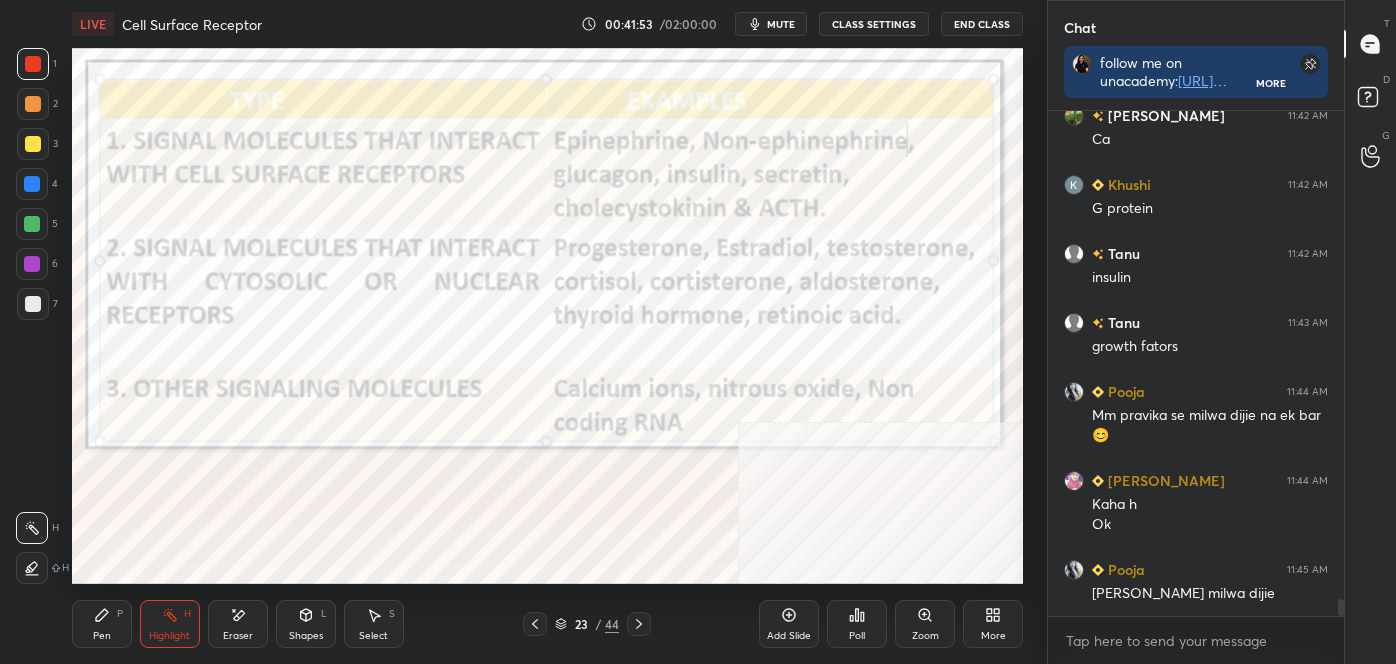 click 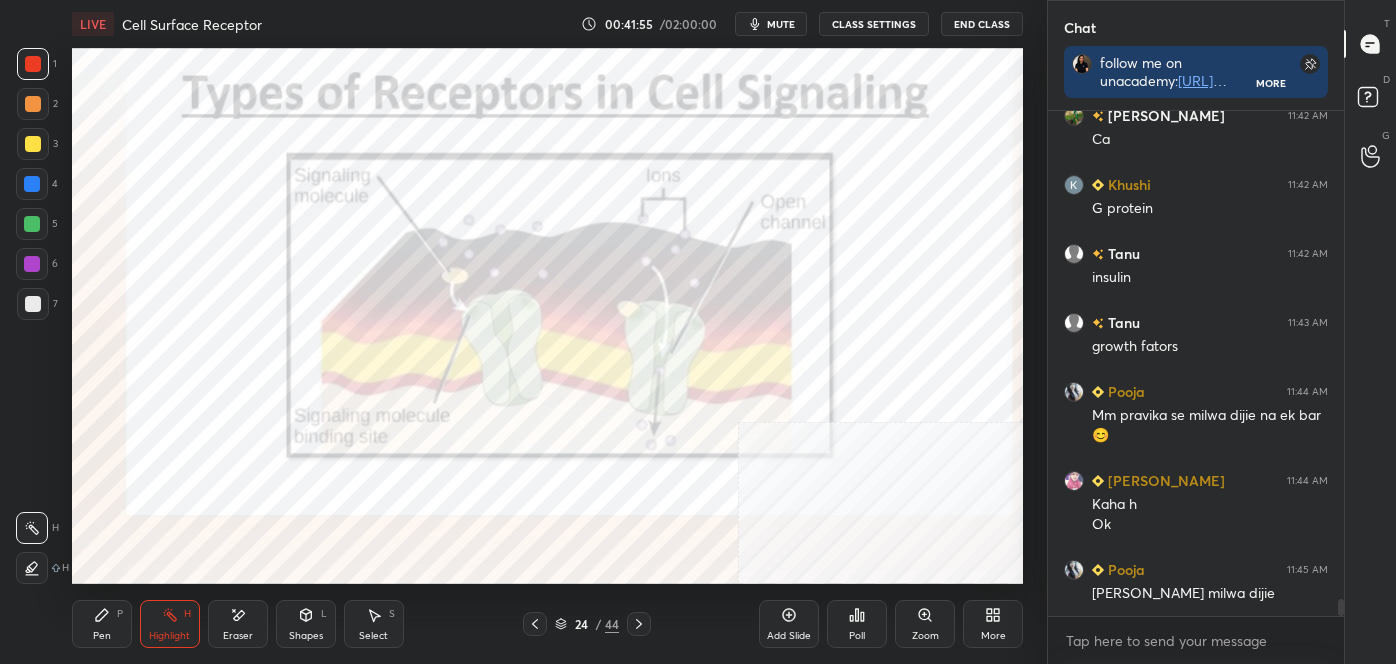 click 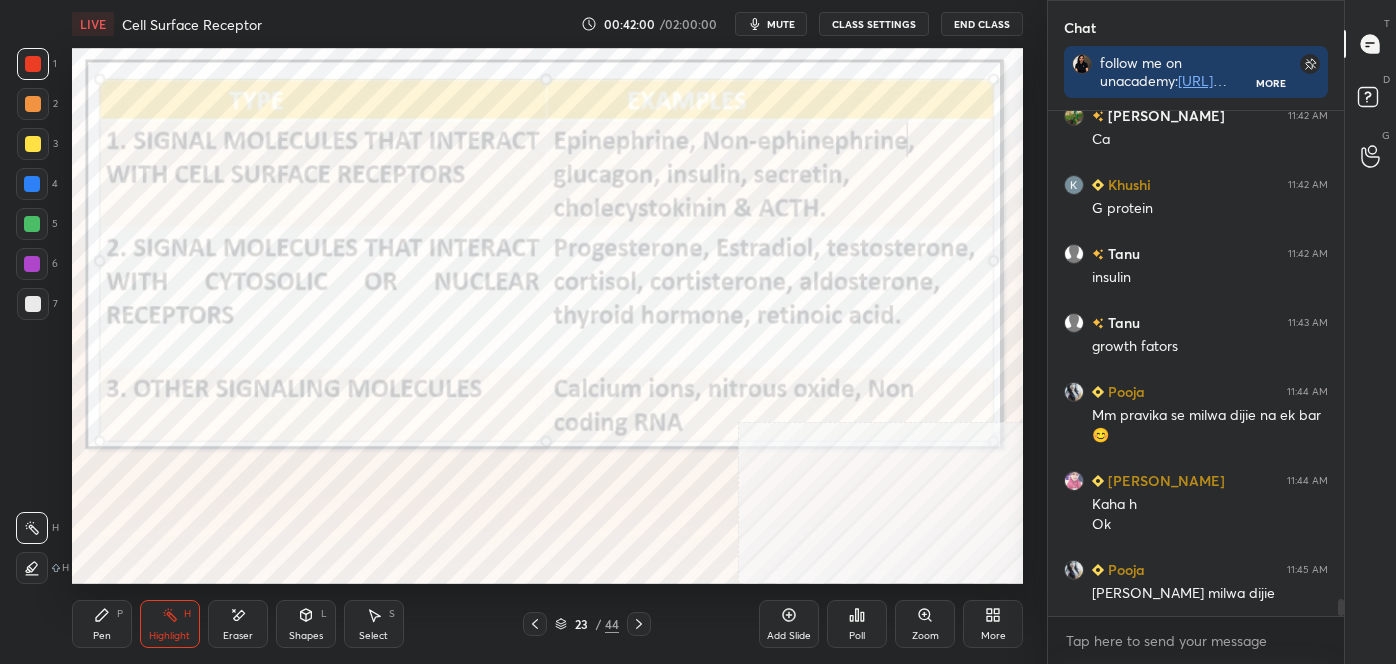 click 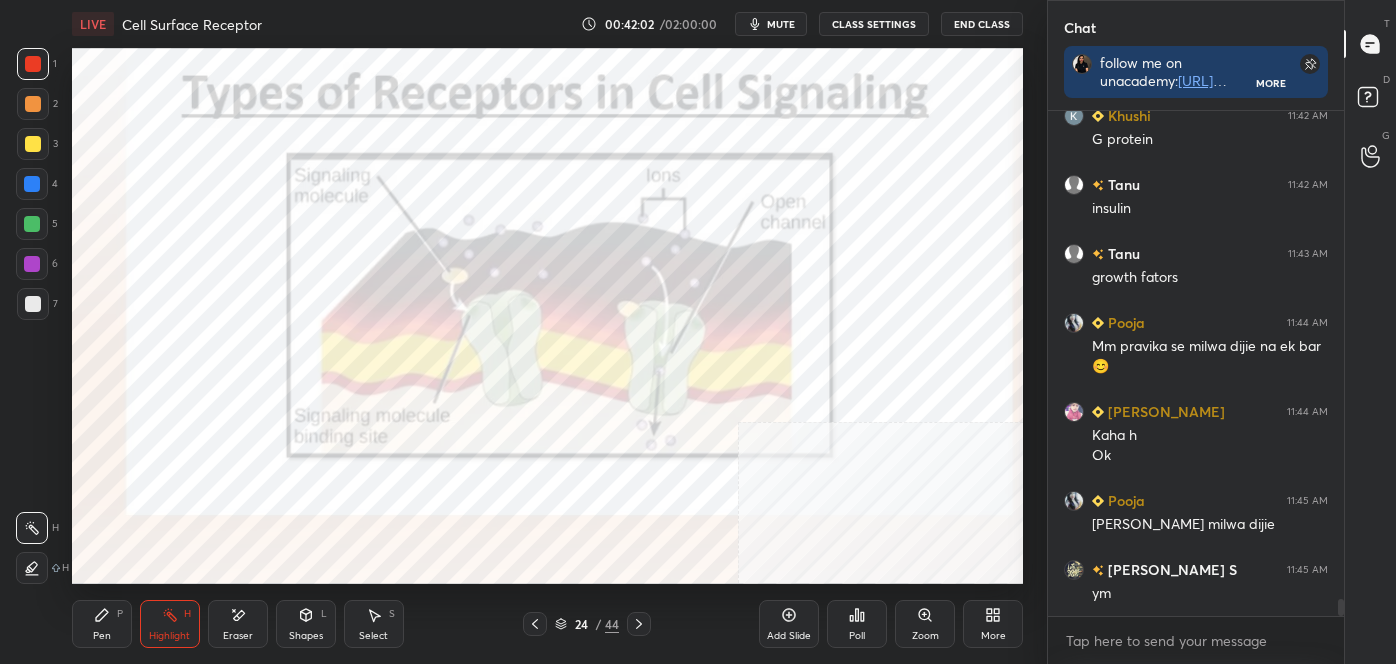 scroll, scrollTop: 14780, scrollLeft: 0, axis: vertical 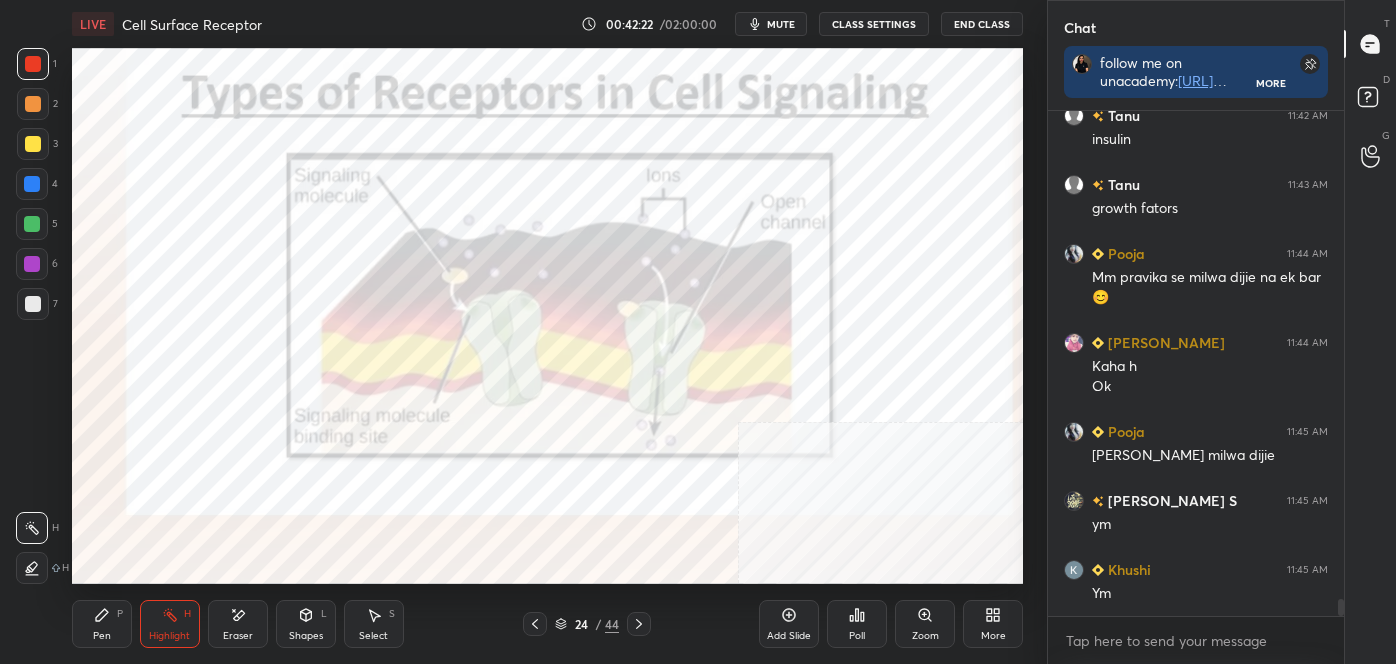 click at bounding box center [33, 104] 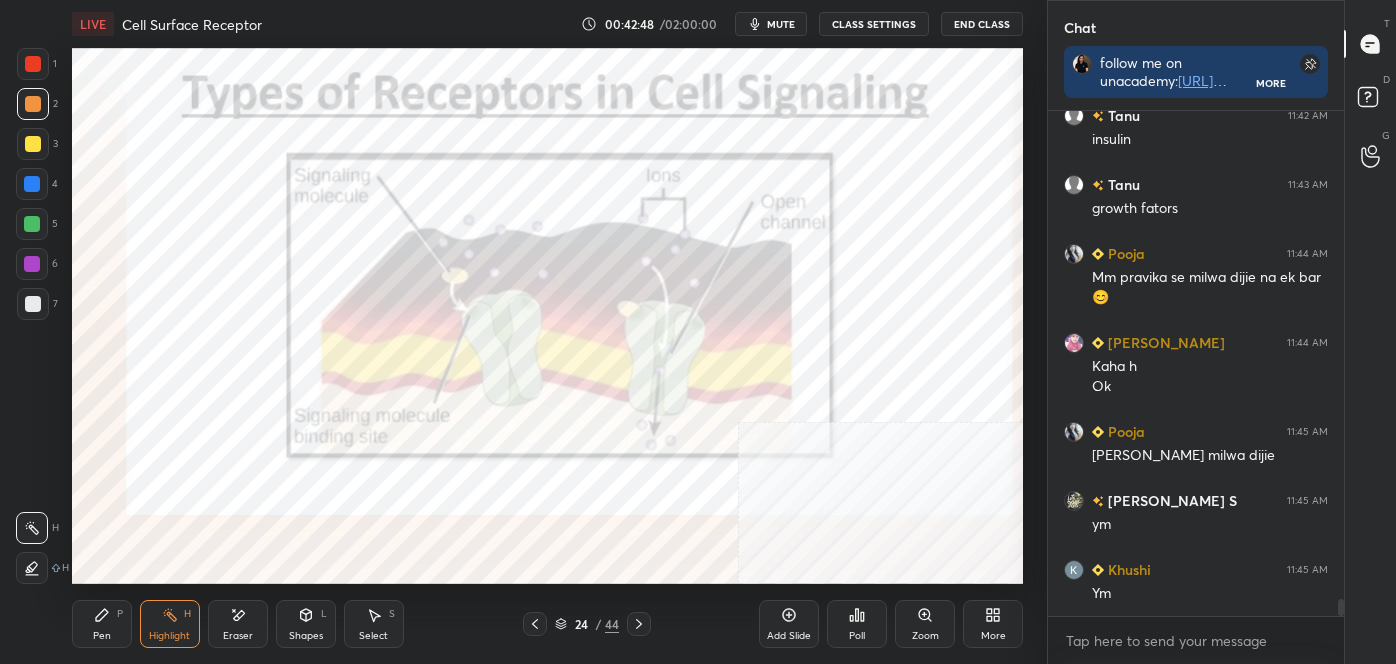 scroll, scrollTop: 458, scrollLeft: 290, axis: both 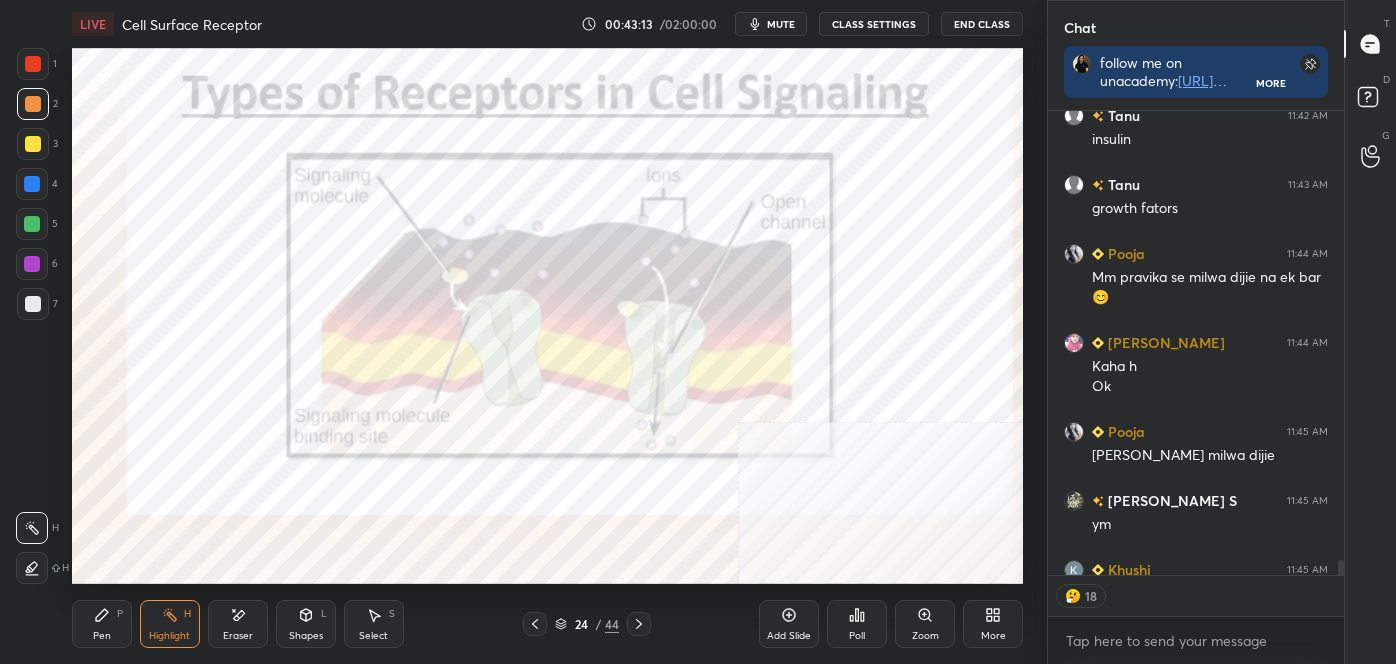 drag, startPoint x: 626, startPoint y: 22, endPoint x: 583, endPoint y: 14, distance: 43.737854 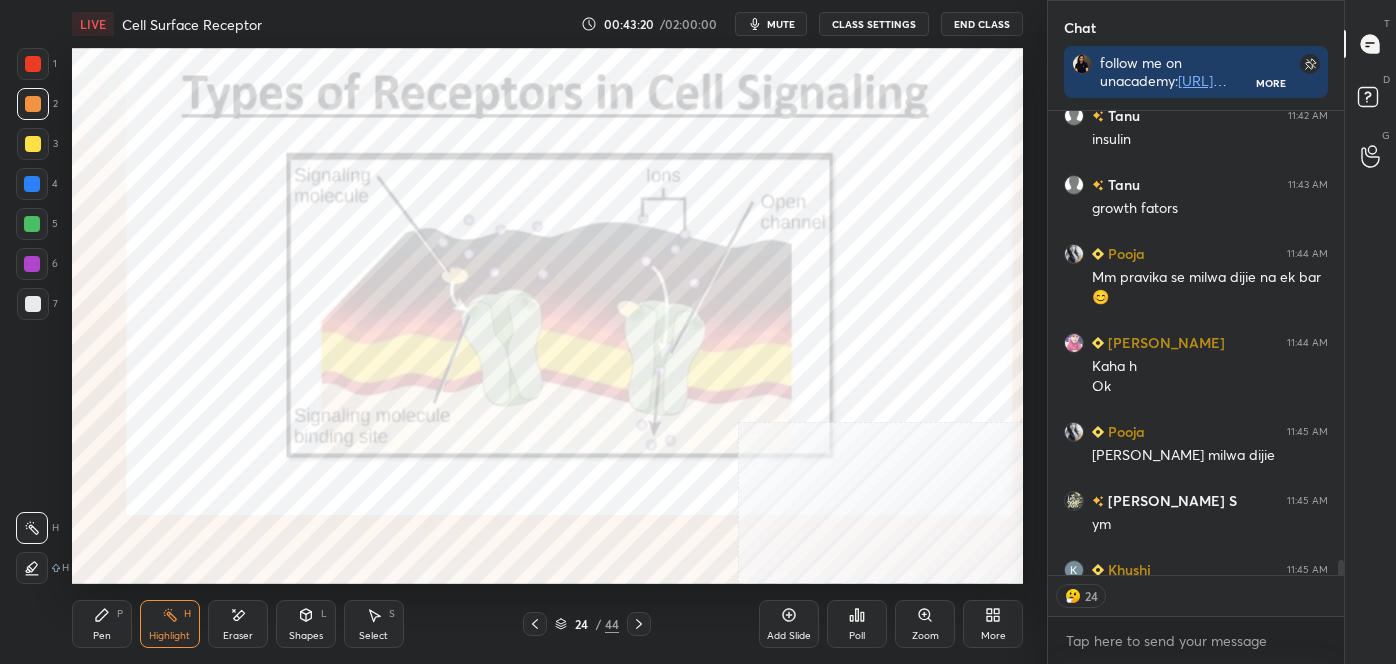 click on "mute" at bounding box center [781, 24] 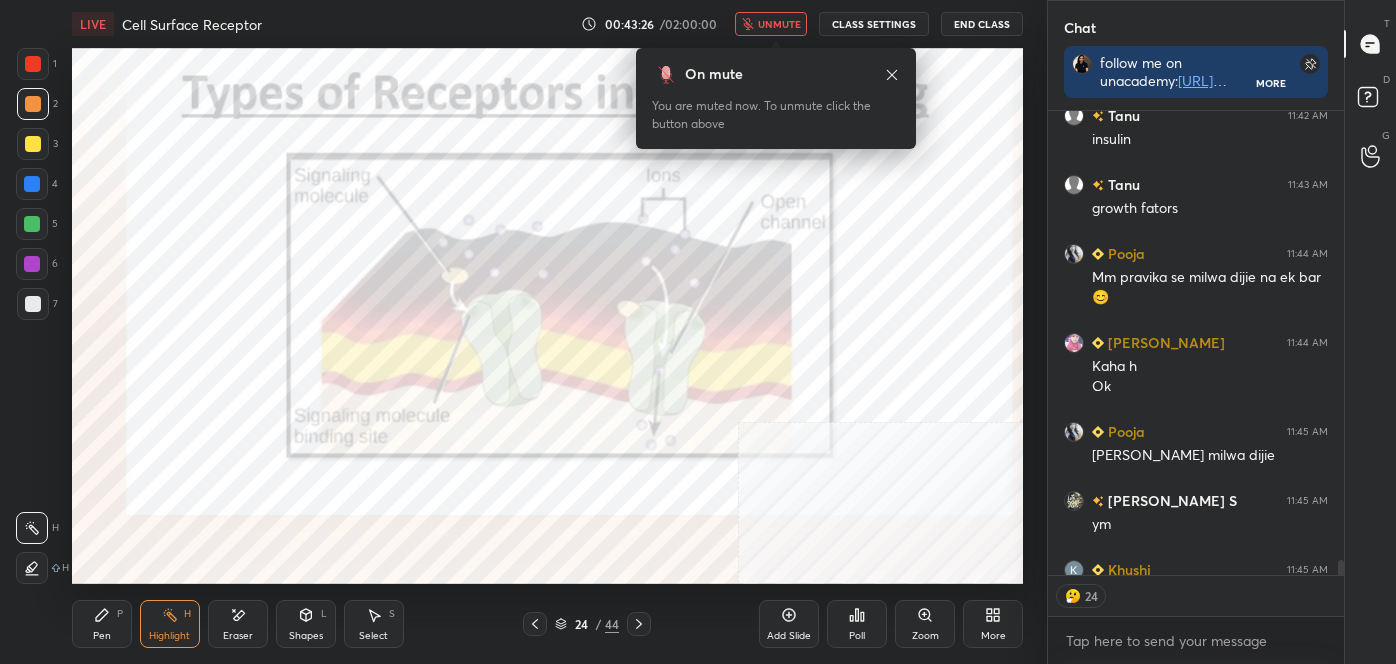scroll, scrollTop: 6, scrollLeft: 5, axis: both 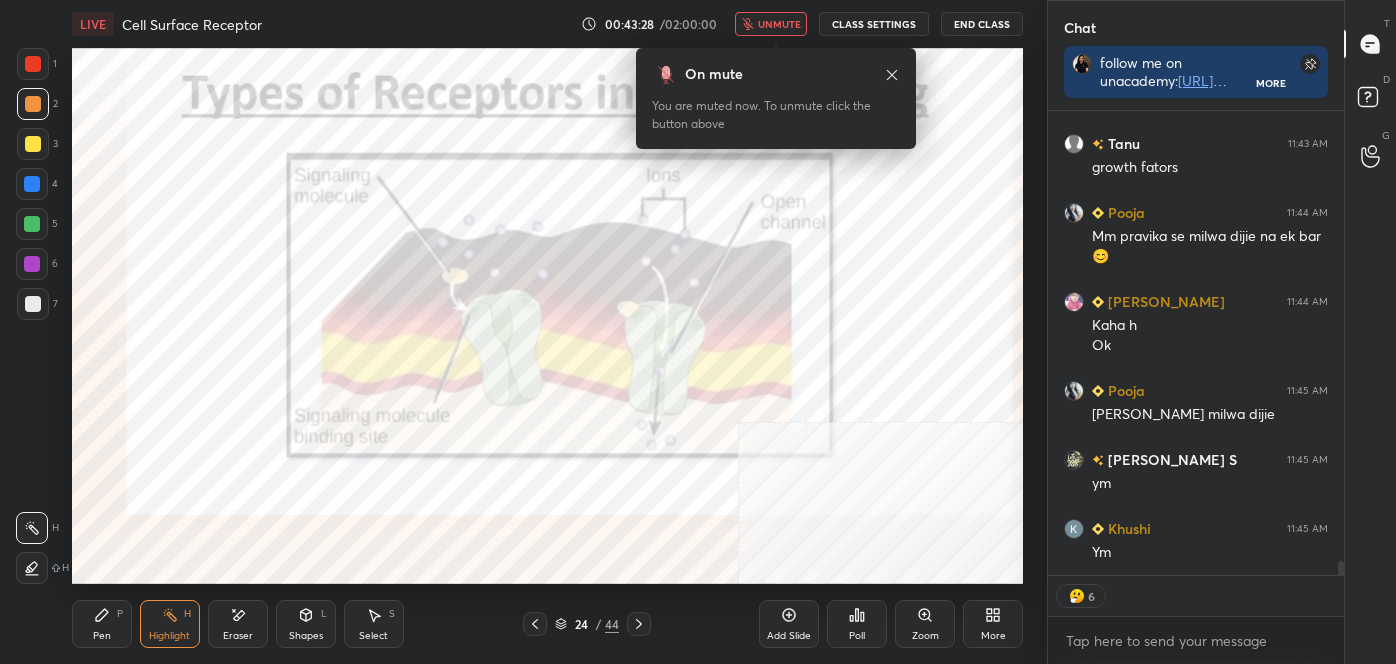 click on "unmute" at bounding box center (779, 24) 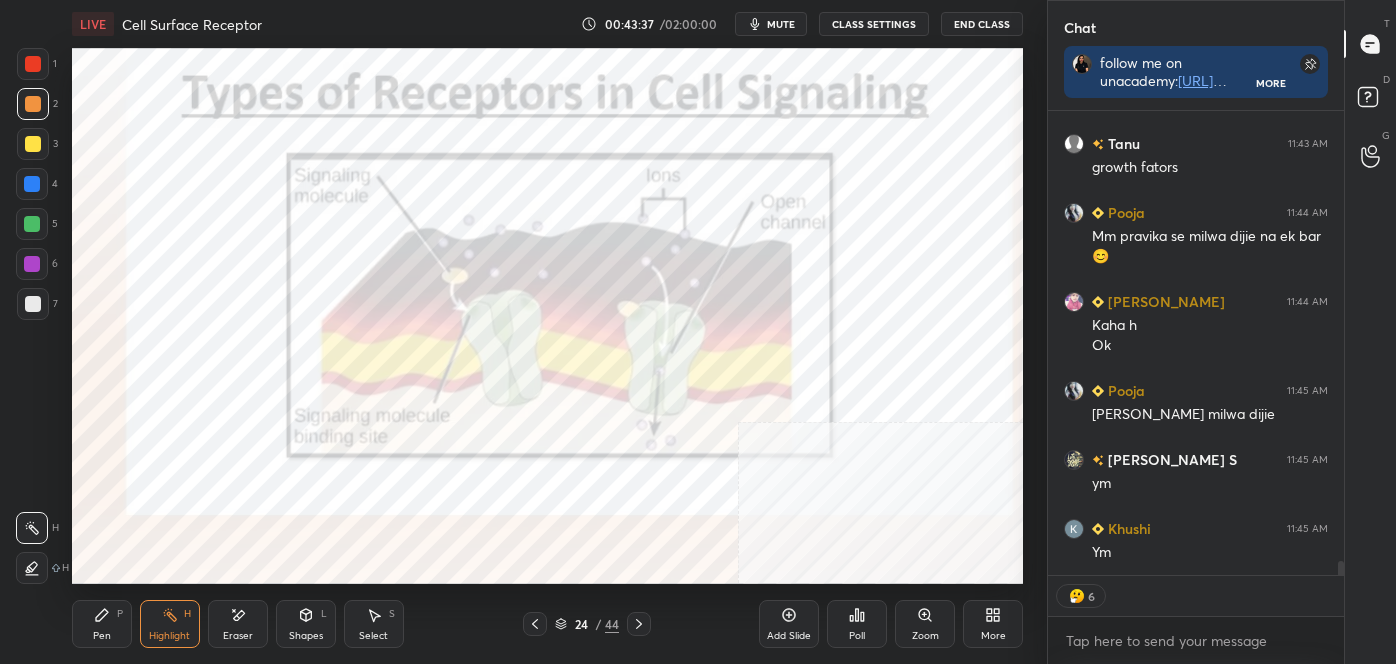 scroll, scrollTop: 6, scrollLeft: 5, axis: both 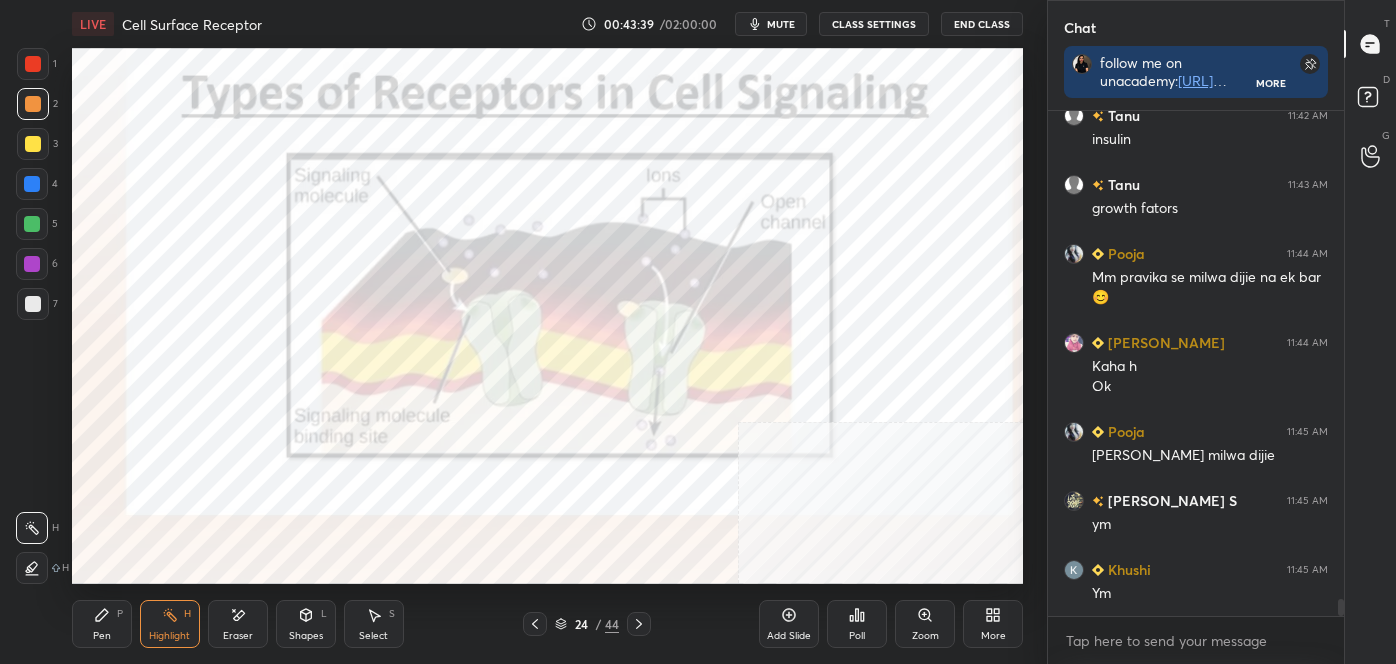 click 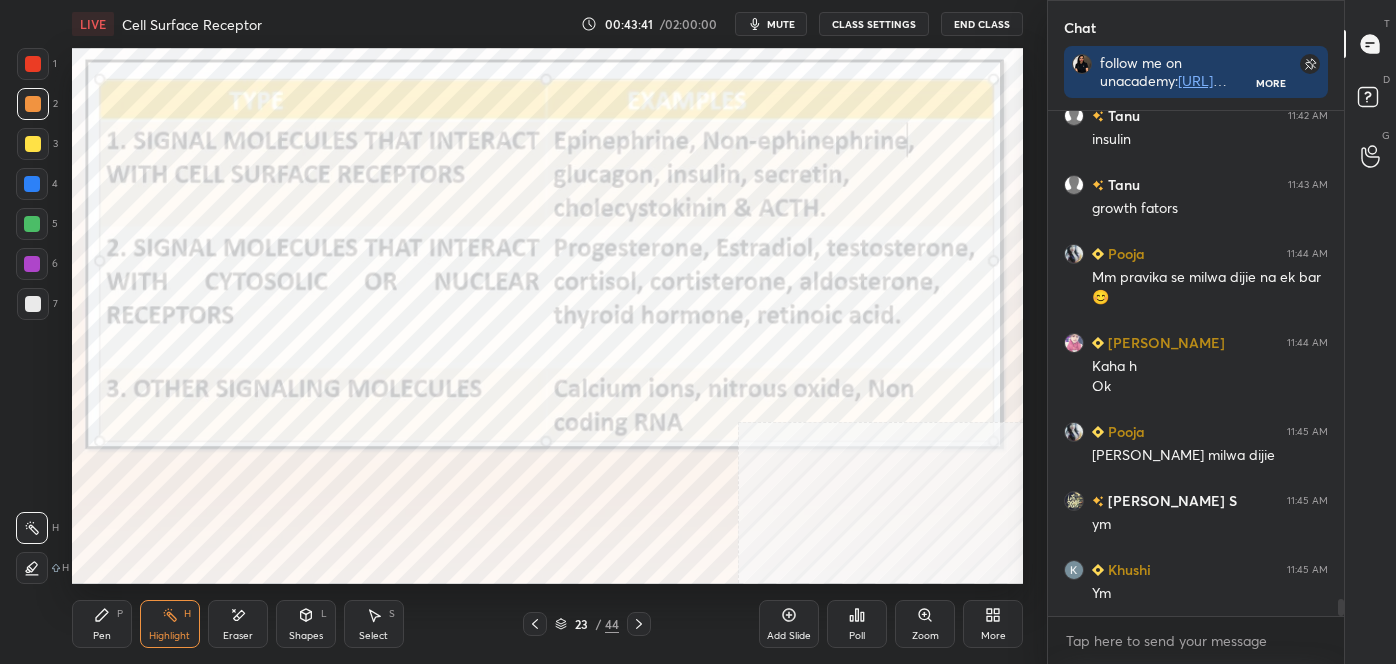 click on "LIVE Cell Surface Receptor 00:43:41 /  02:00:00 mute CLASS SETTINGS End Class Setting up your live class Poll for   secs No correct answer Start poll Back Cell Surface Receptor • L2 of Detailed Course on Cell Signaling (Unit 4): CSIR-NET 2025 [PERSON_NAME] Pen P Highlight H Eraser Shapes L Select S 23 / 44 Add Slide Poll Zoom More" at bounding box center [547, 332] 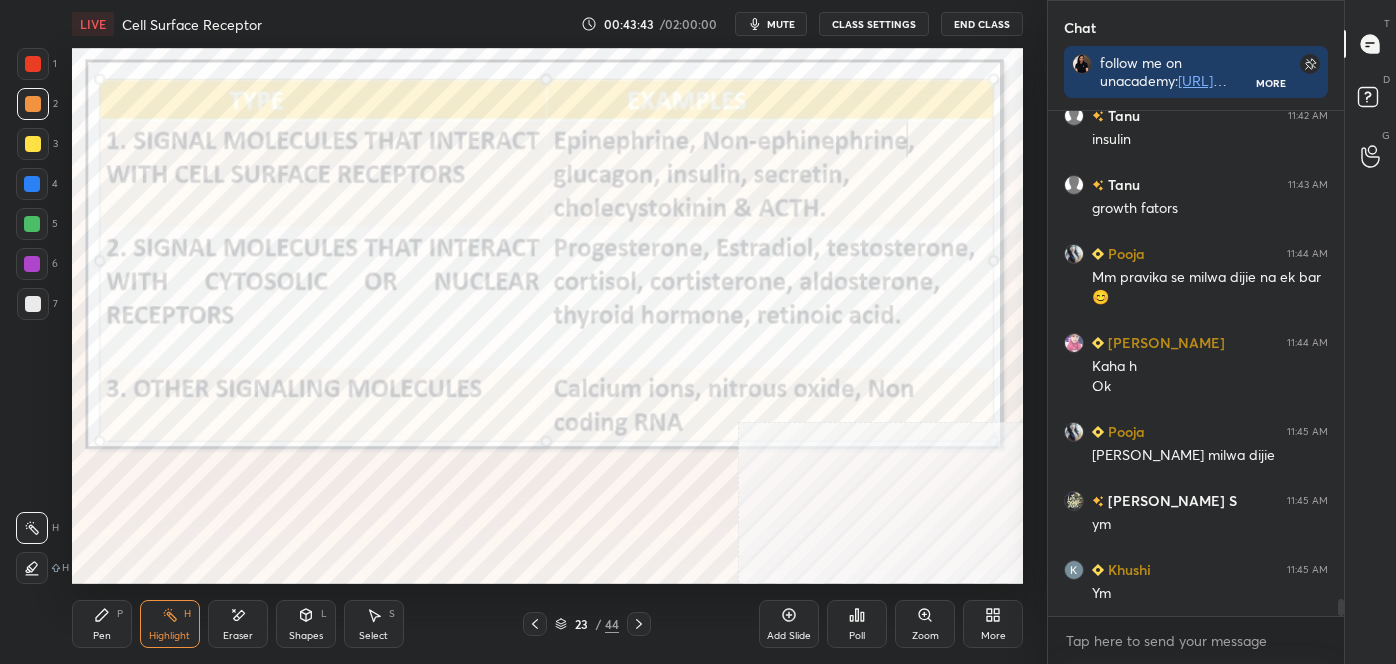 click 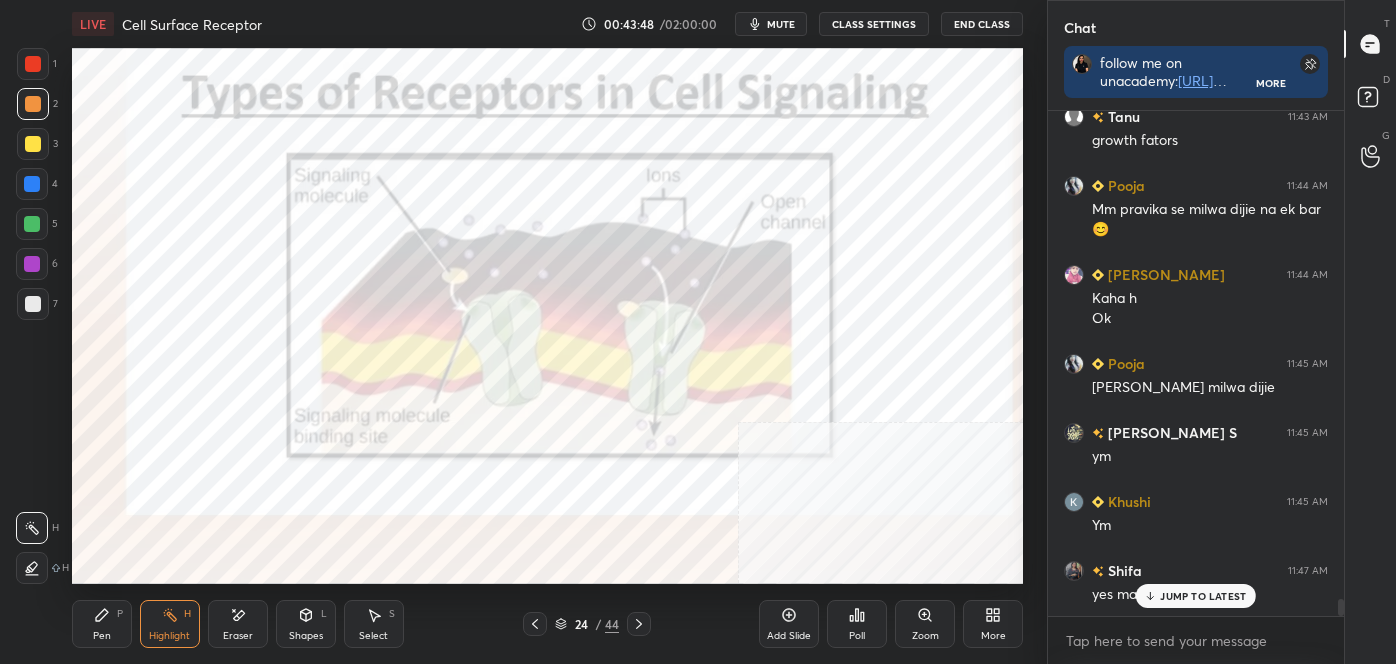 scroll, scrollTop: 14917, scrollLeft: 0, axis: vertical 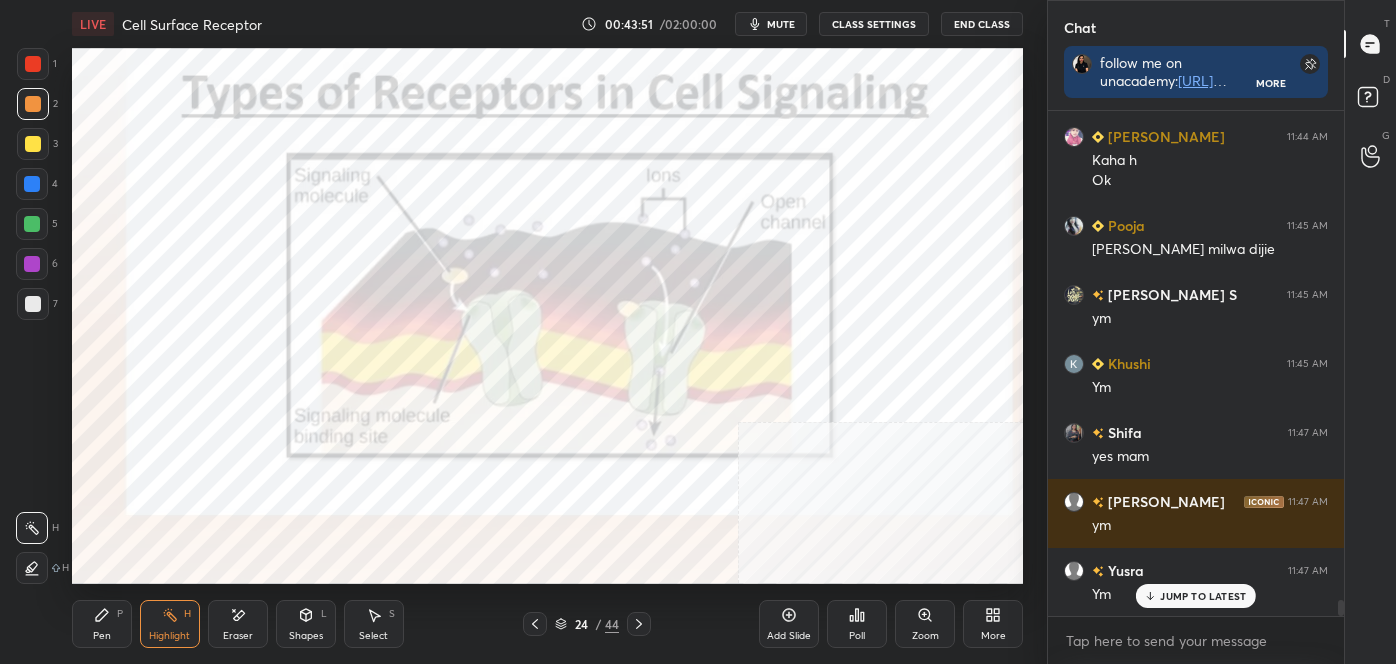 click 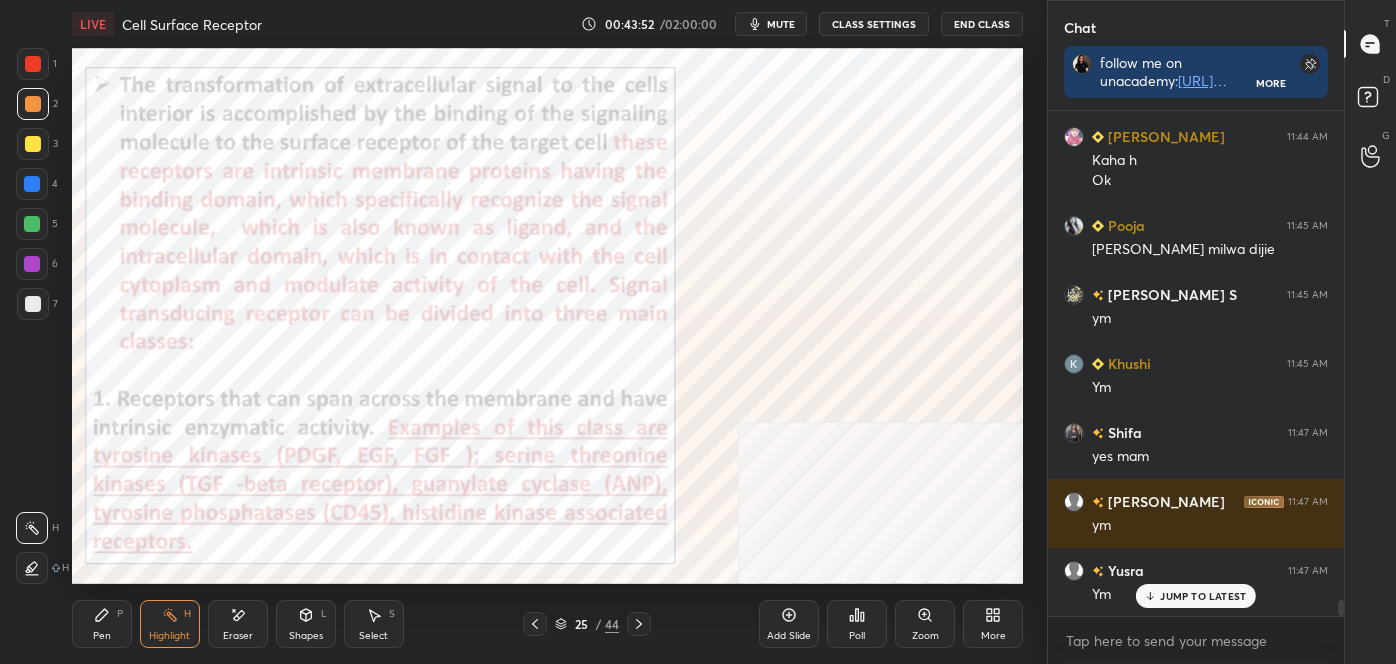 scroll, scrollTop: 15056, scrollLeft: 0, axis: vertical 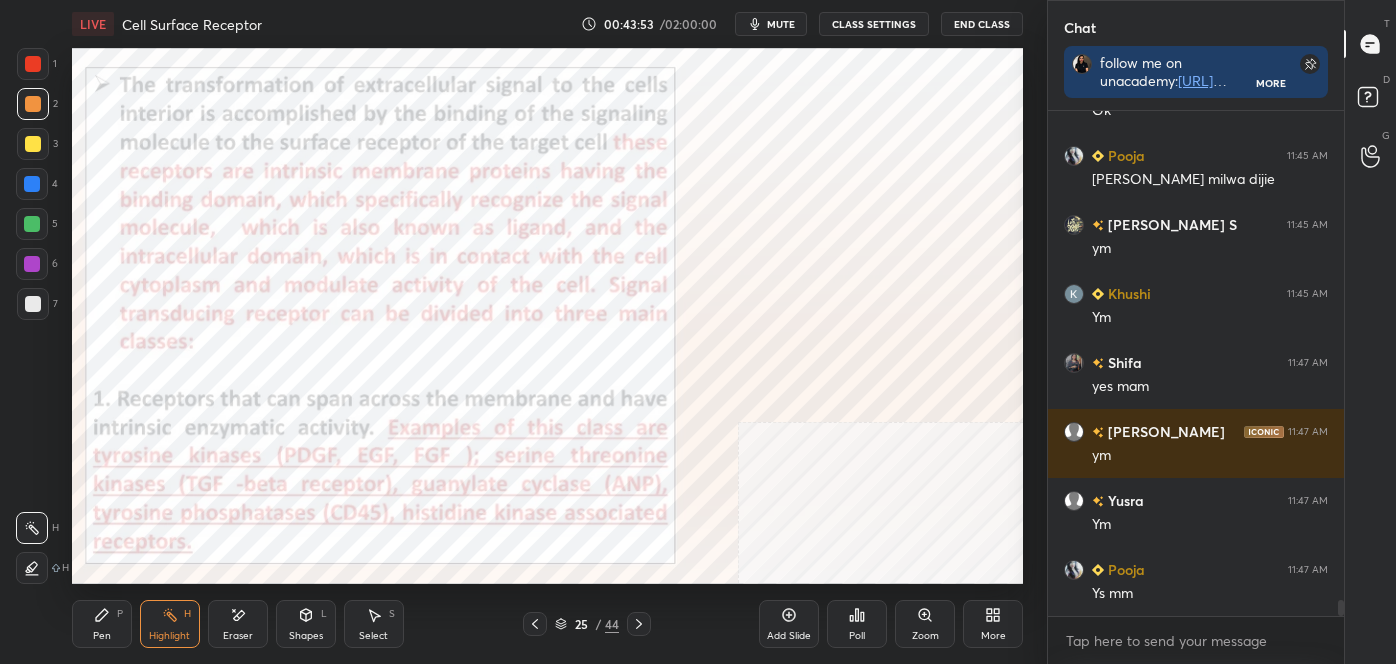 click 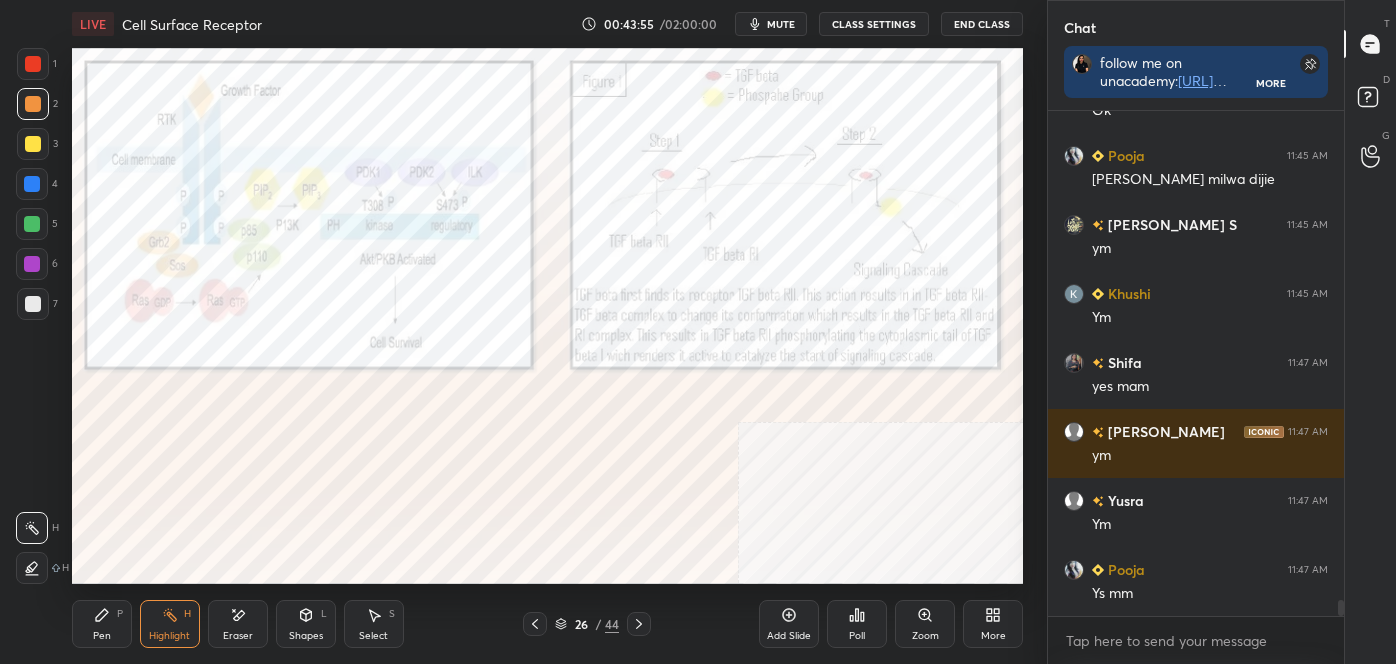 click 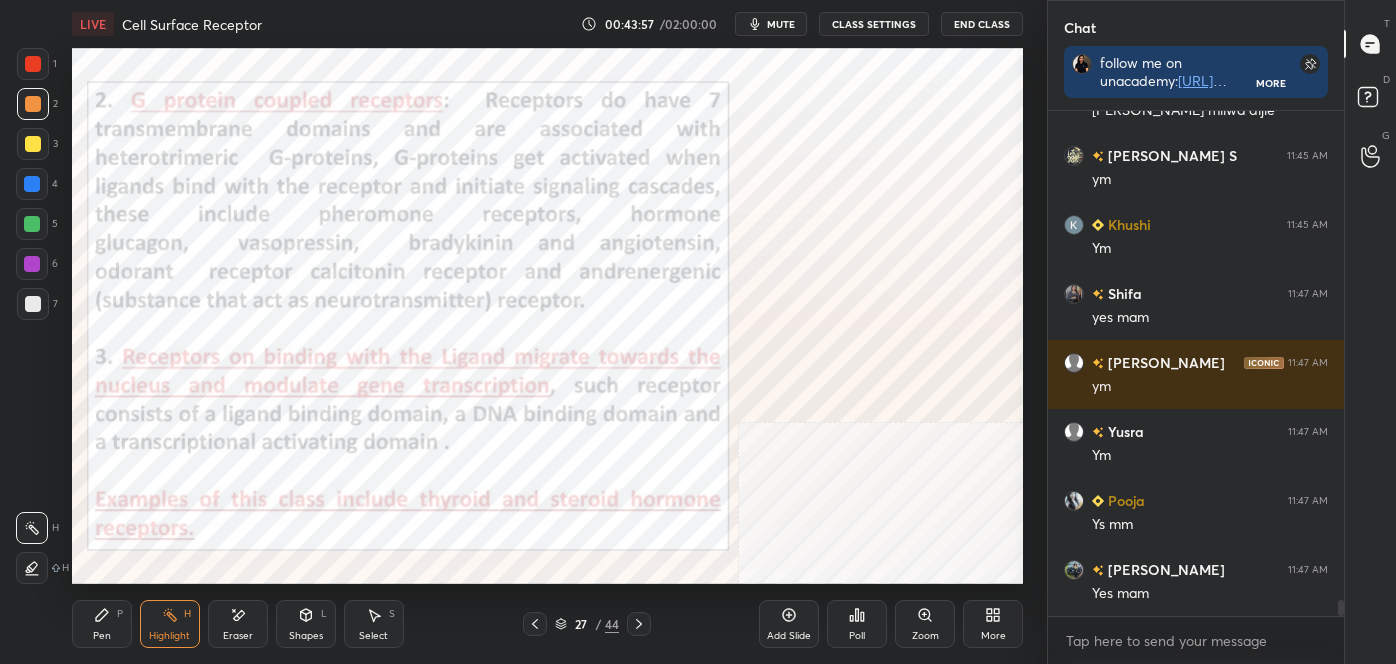 scroll, scrollTop: 15194, scrollLeft: 0, axis: vertical 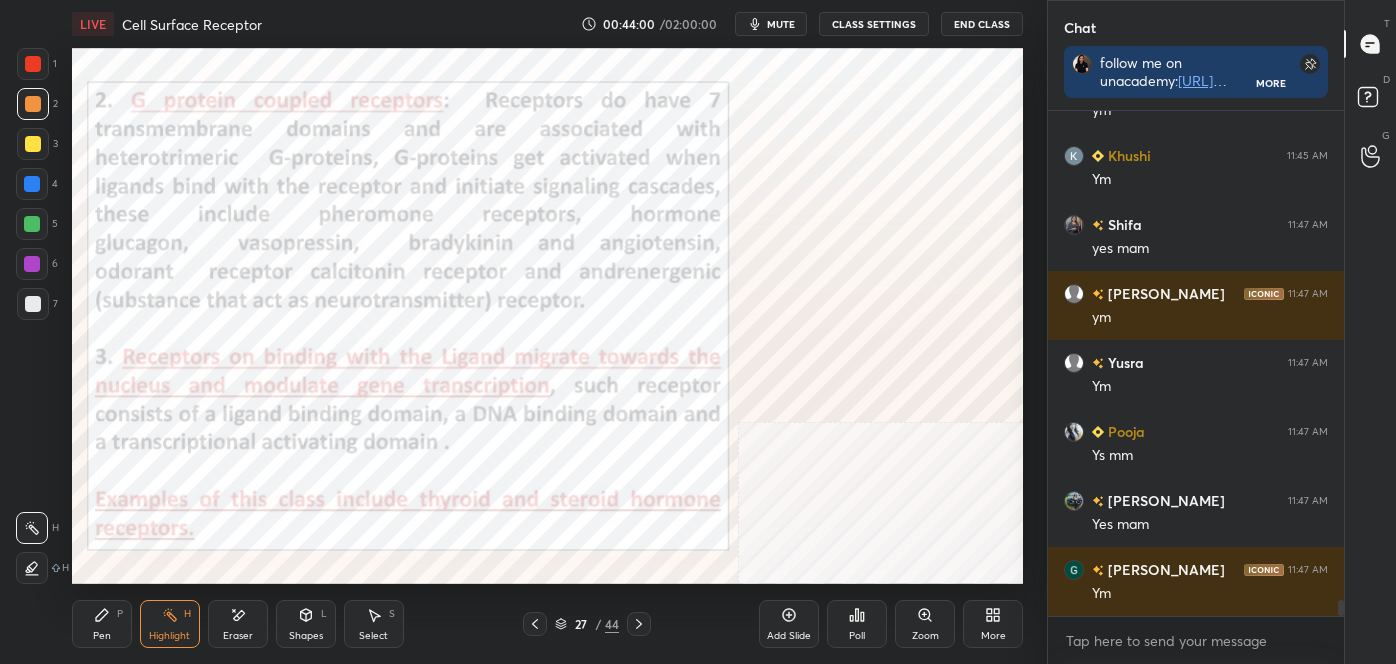 click 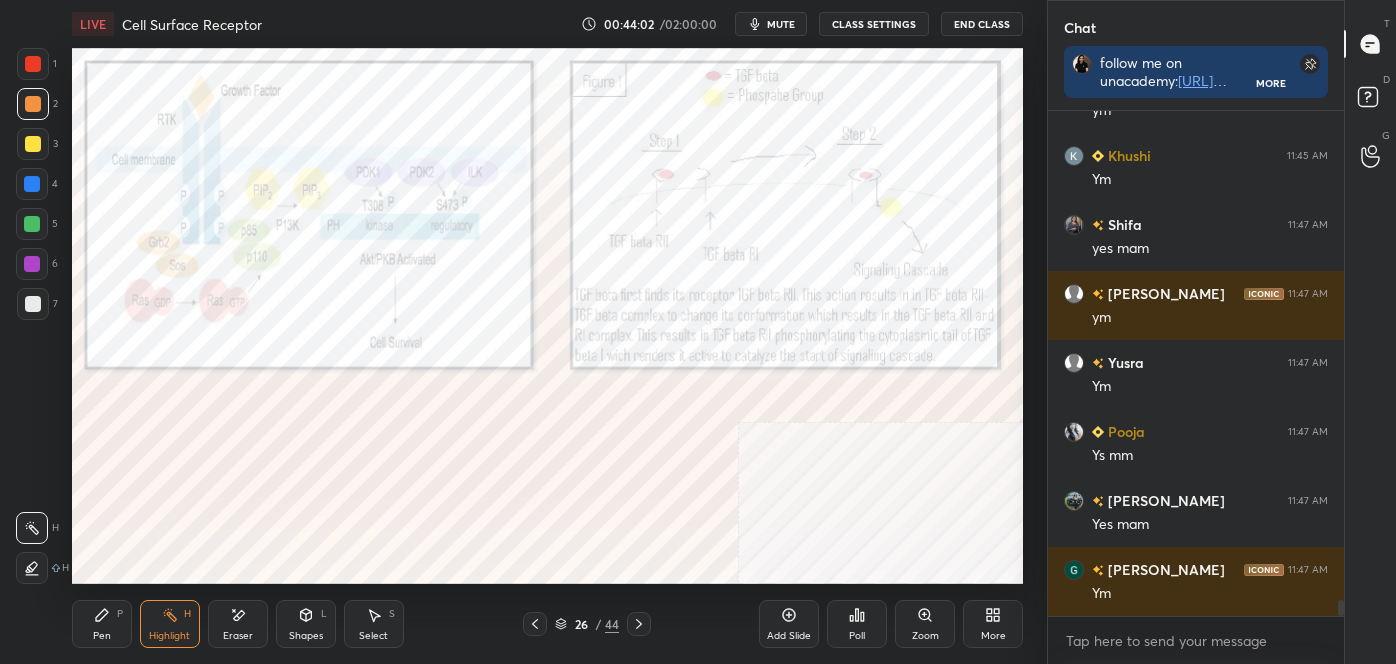 click on "LIVE Cell Surface Receptor 00:44:02 /  02:00:00 mute CLASS SETTINGS End Class Setting up your live class Poll for   secs No correct answer Start poll Back Cell Surface Receptor • L2 of Detailed Course on Cell Signaling (Unit 4): CSIR-NET 2025 [PERSON_NAME] Pen P Highlight H Eraser Shapes L Select S 26 / 44 Add Slide Poll Zoom More" at bounding box center (547, 332) 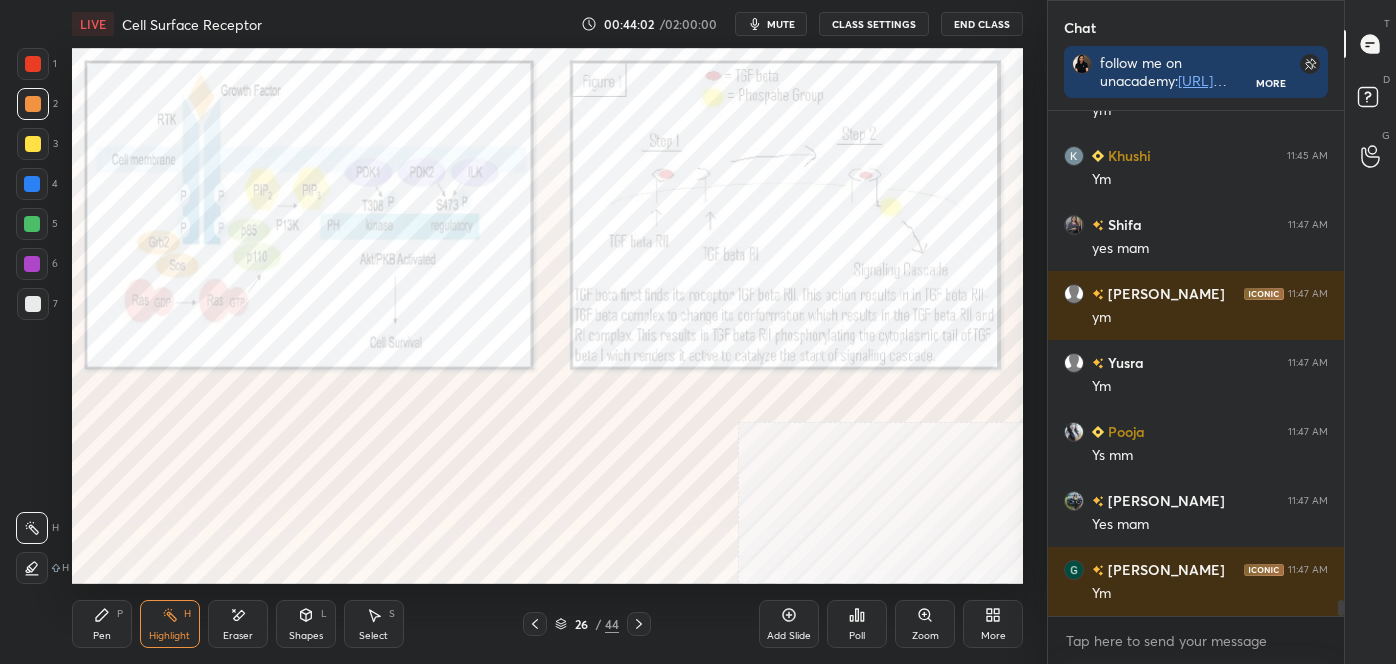 click 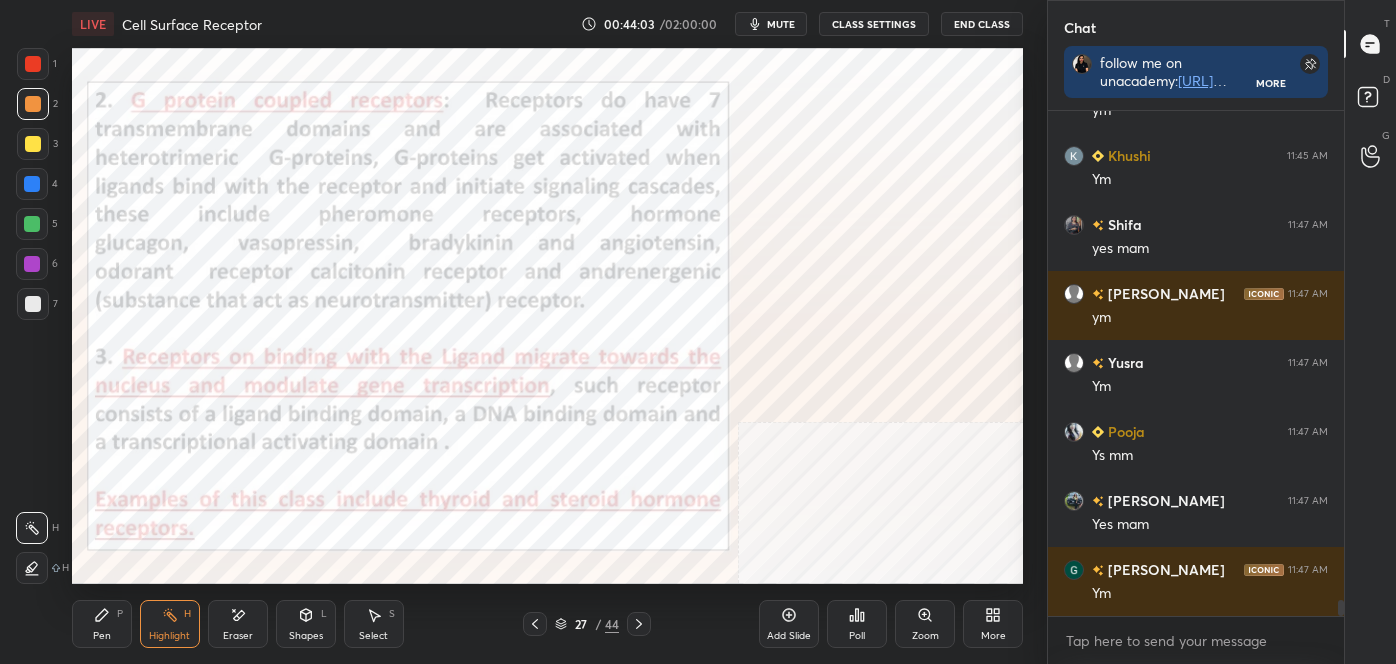 click 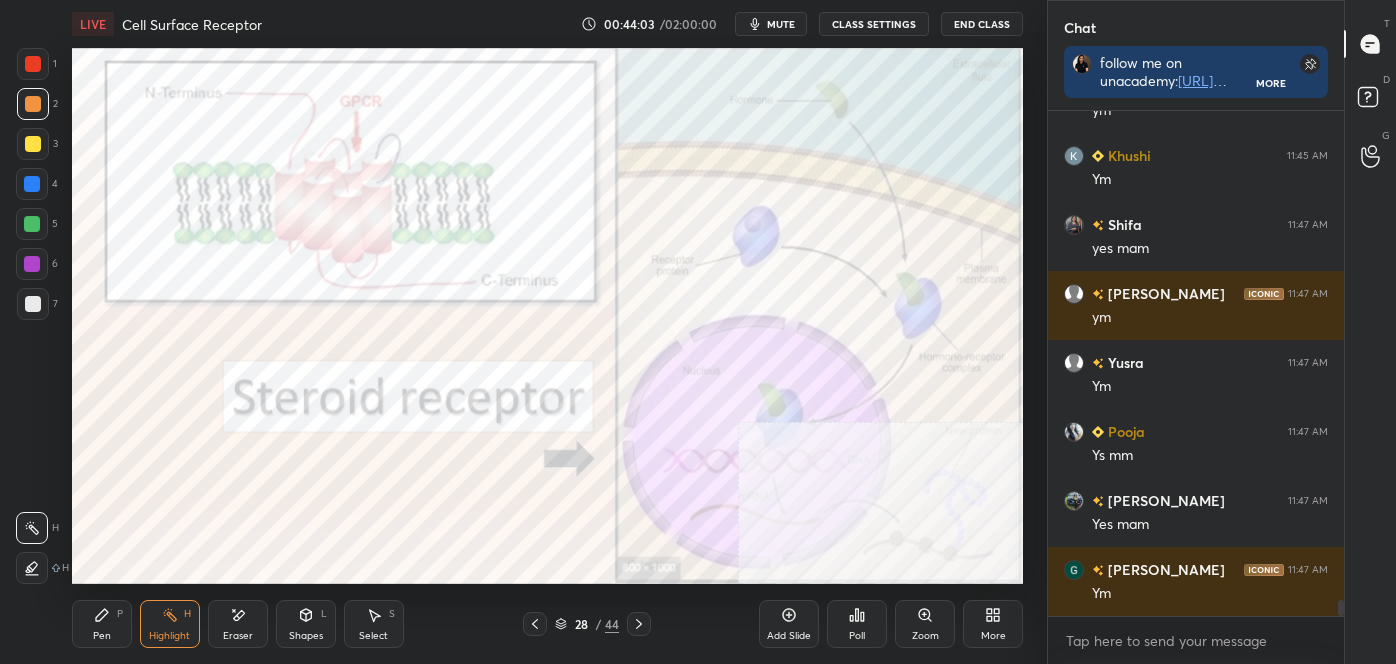scroll, scrollTop: 15263, scrollLeft: 0, axis: vertical 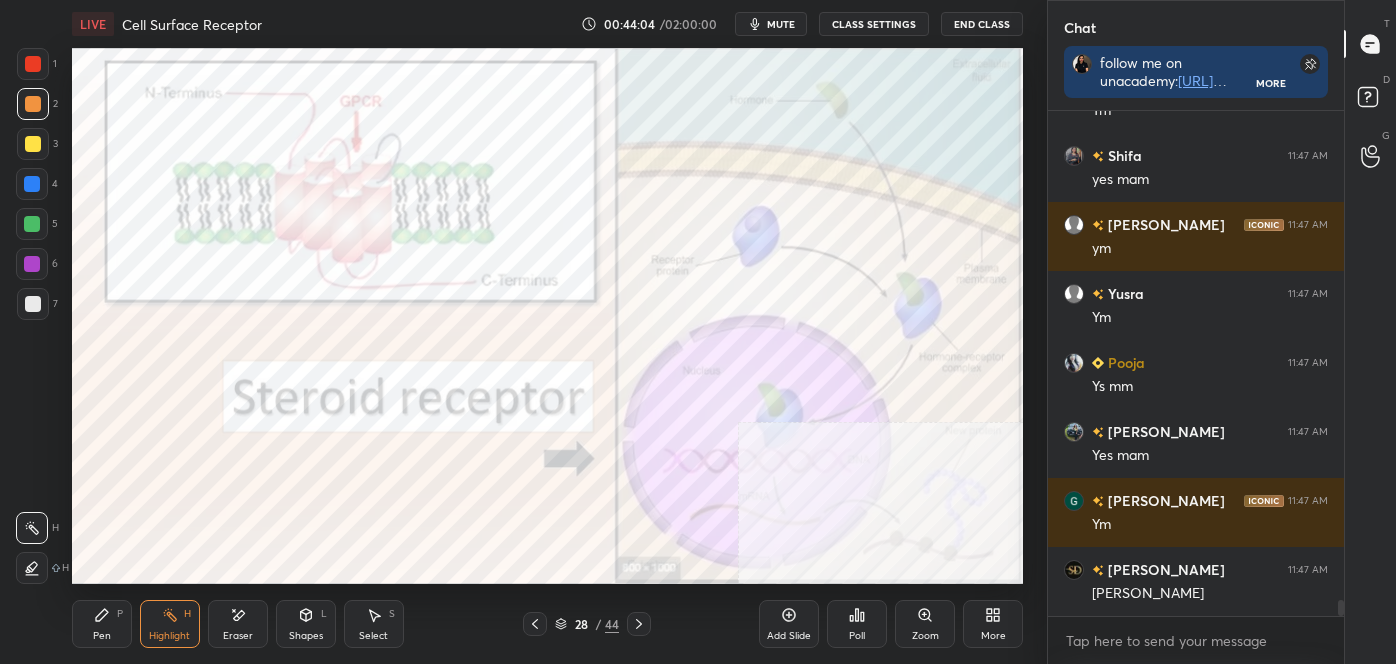 click 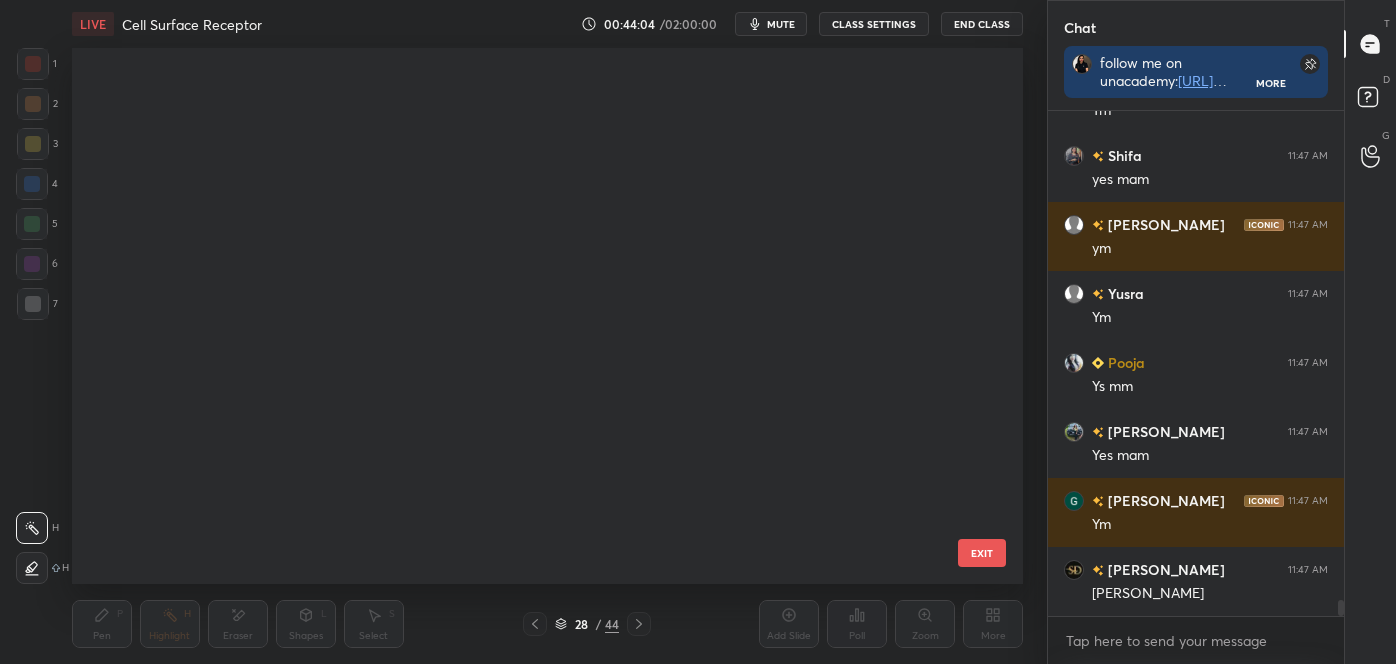scroll, scrollTop: 1098, scrollLeft: 0, axis: vertical 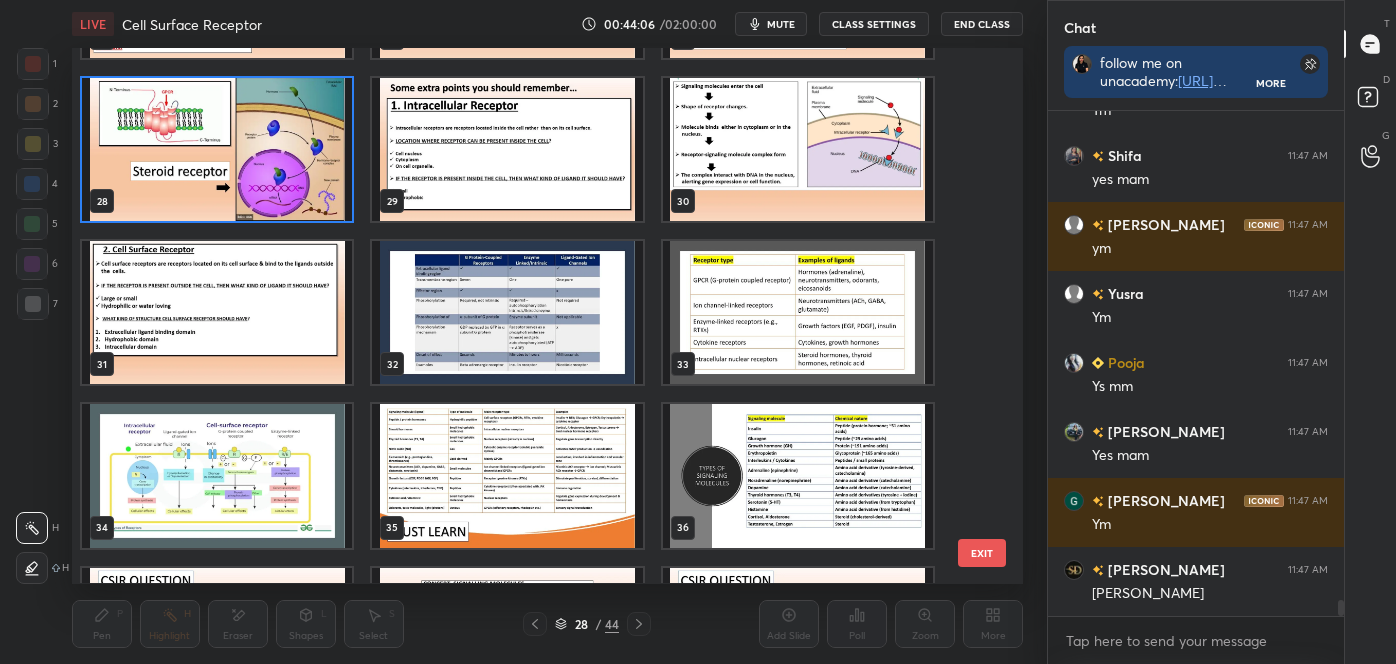 click at bounding box center [507, 313] 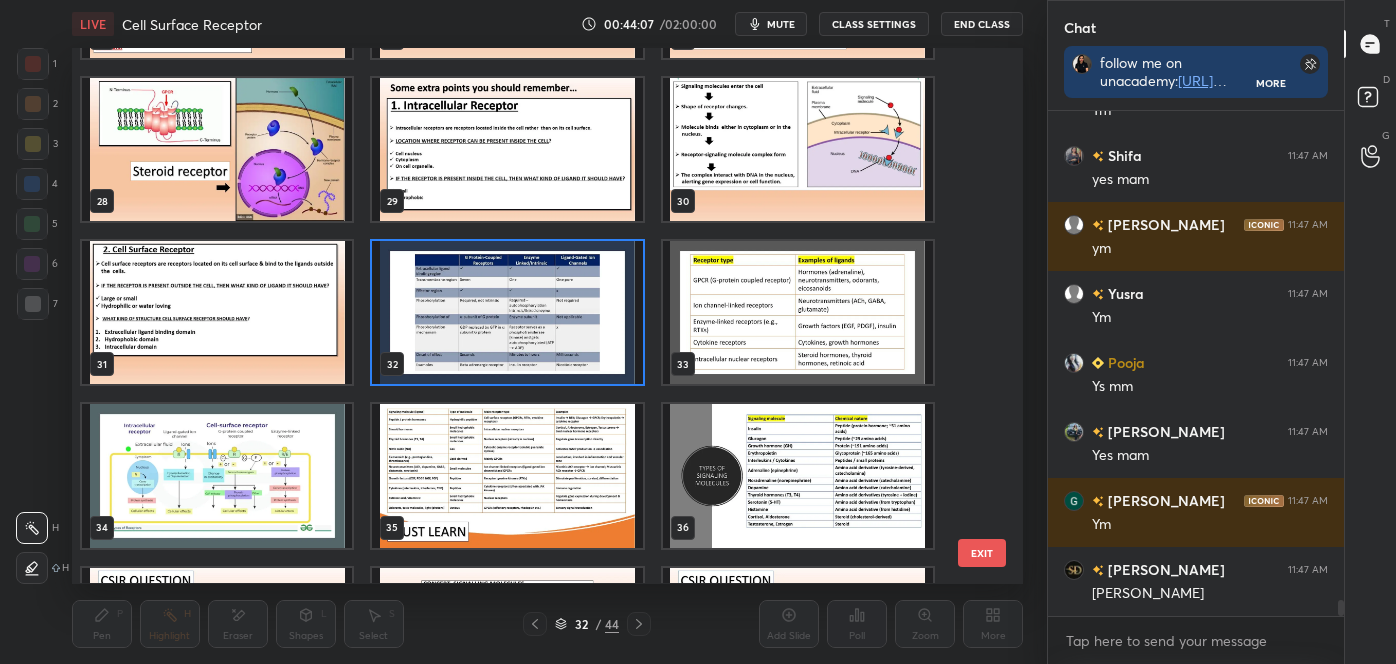 click at bounding box center (507, 313) 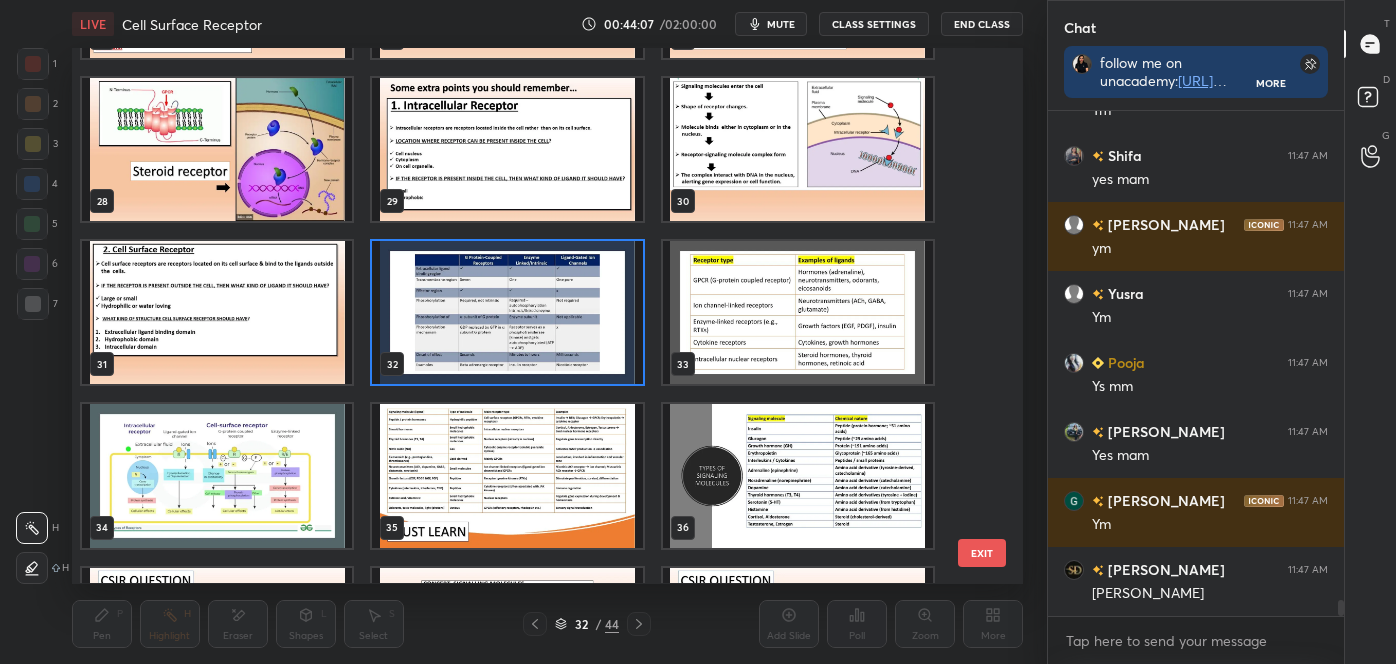 click at bounding box center (507, 313) 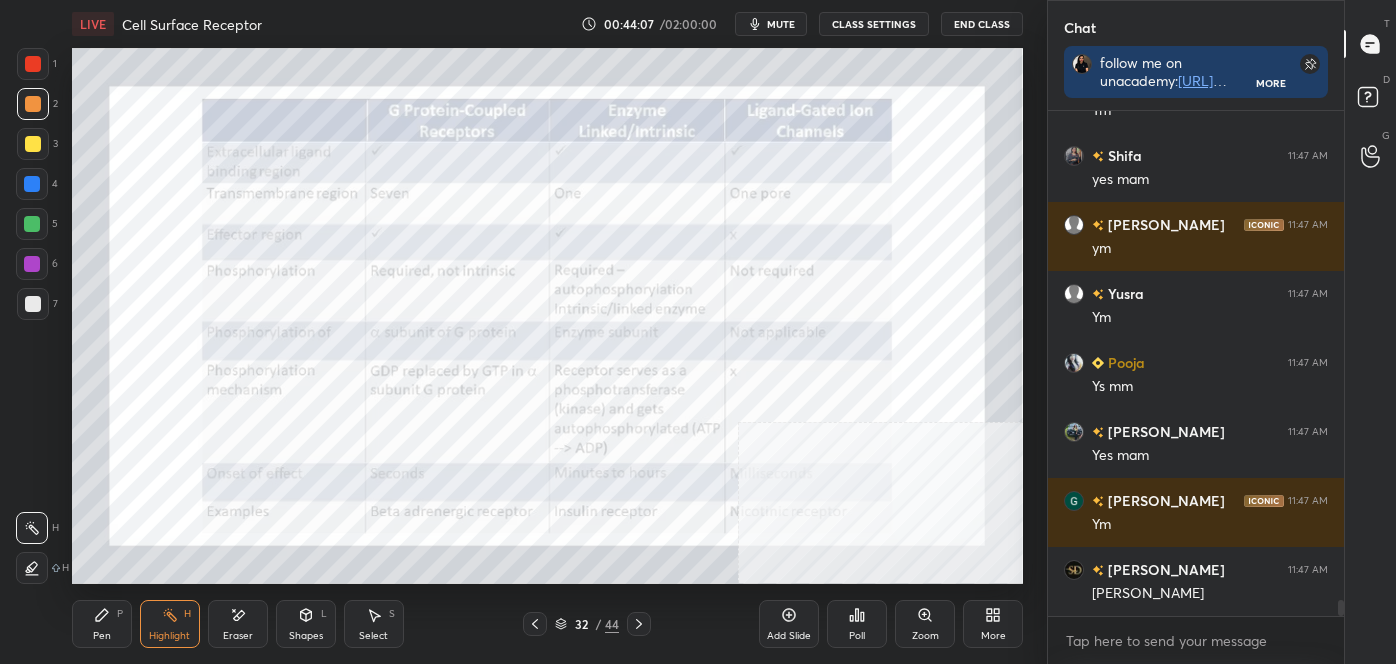click at bounding box center (507, 313) 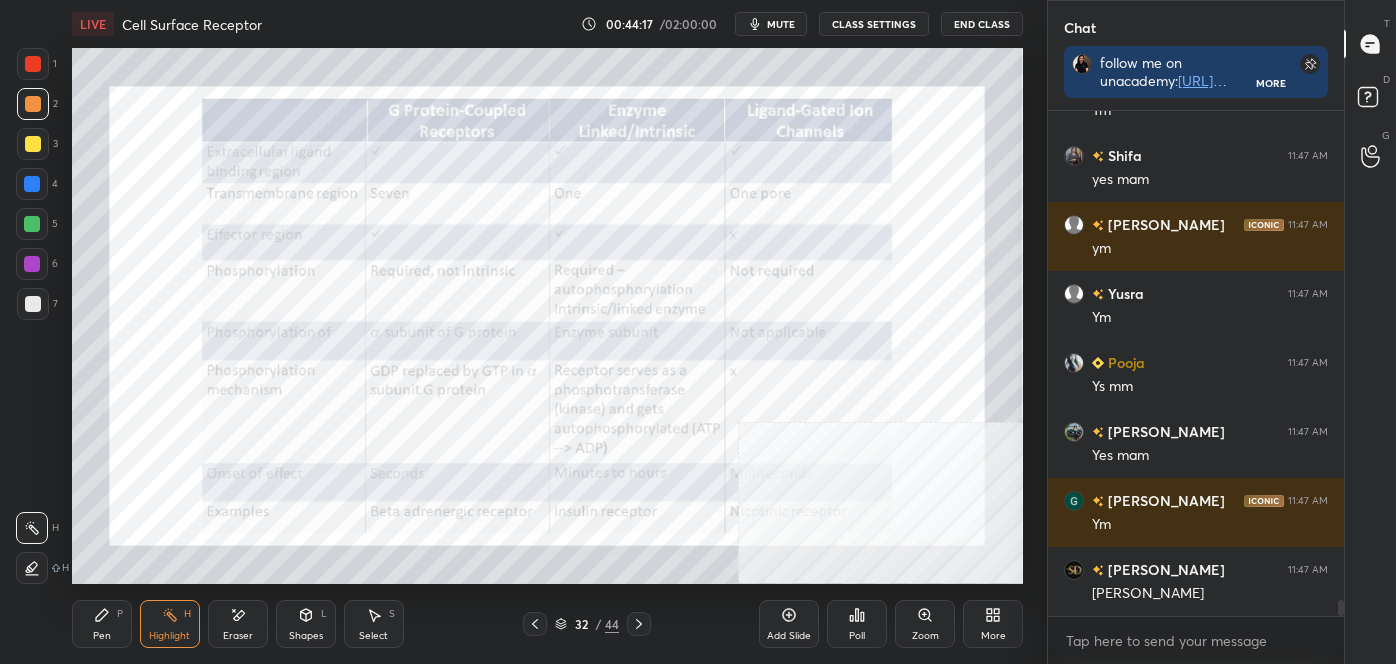 click 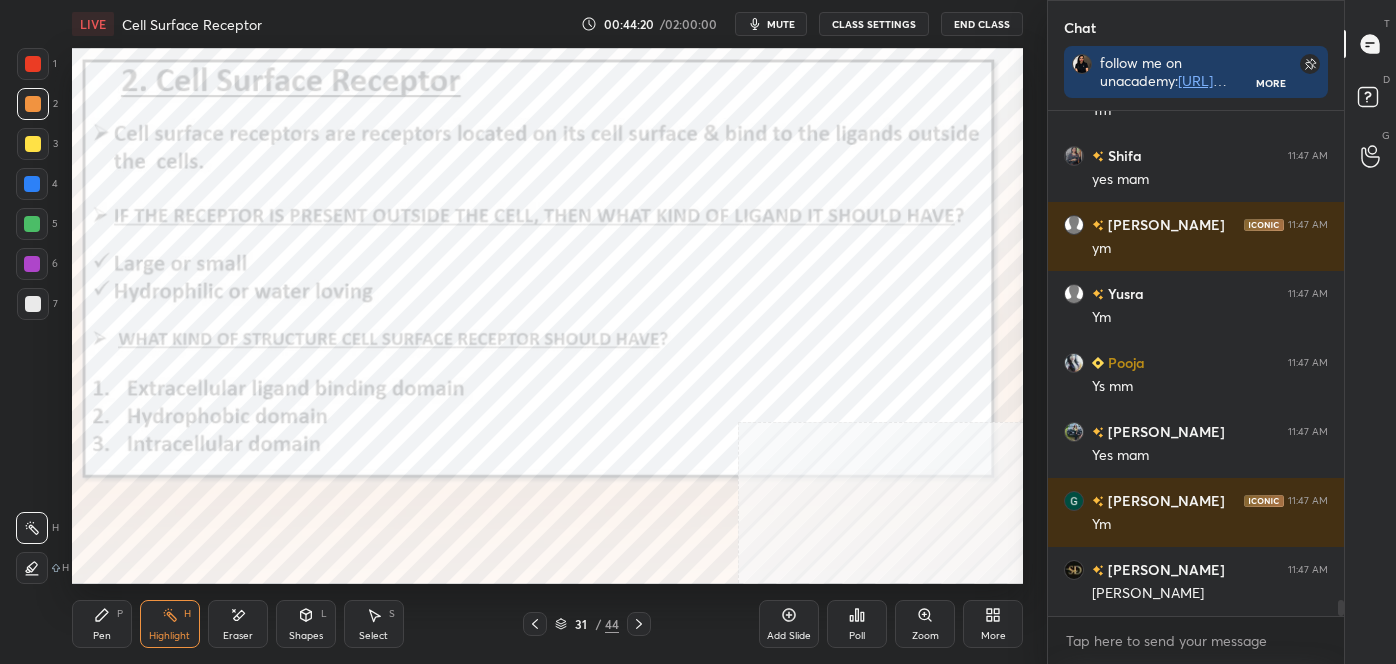 click 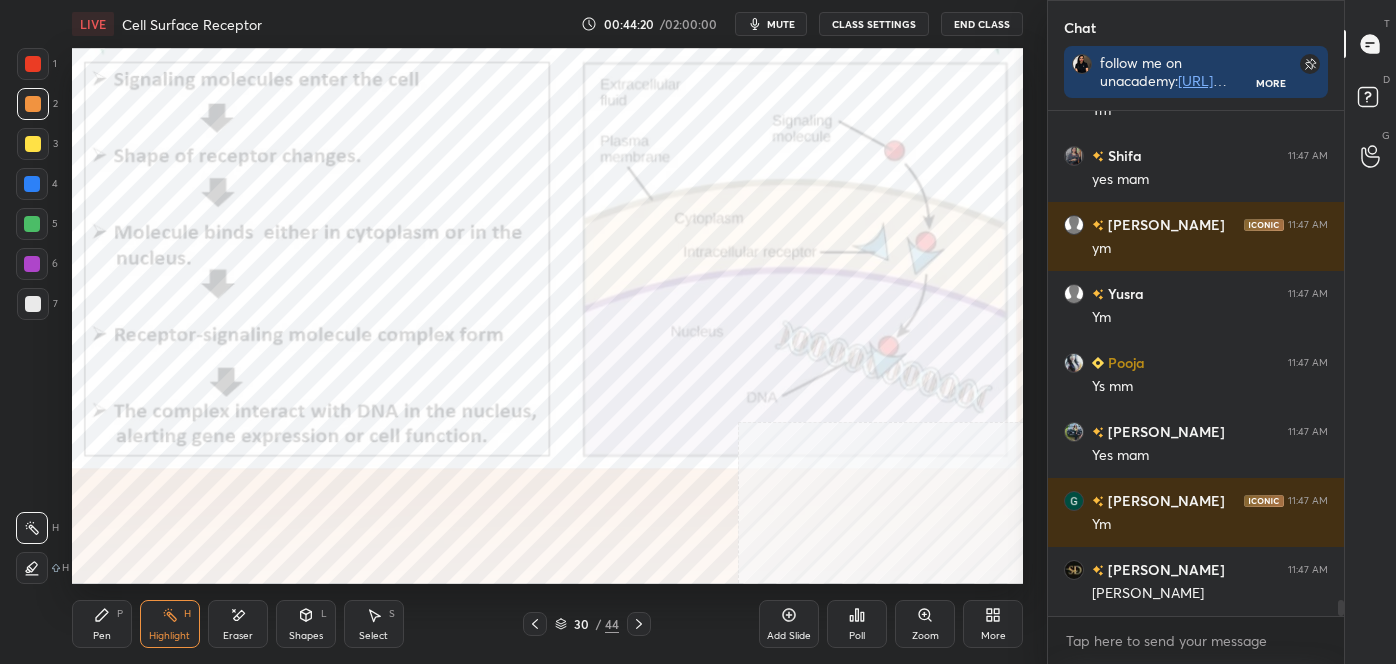 click 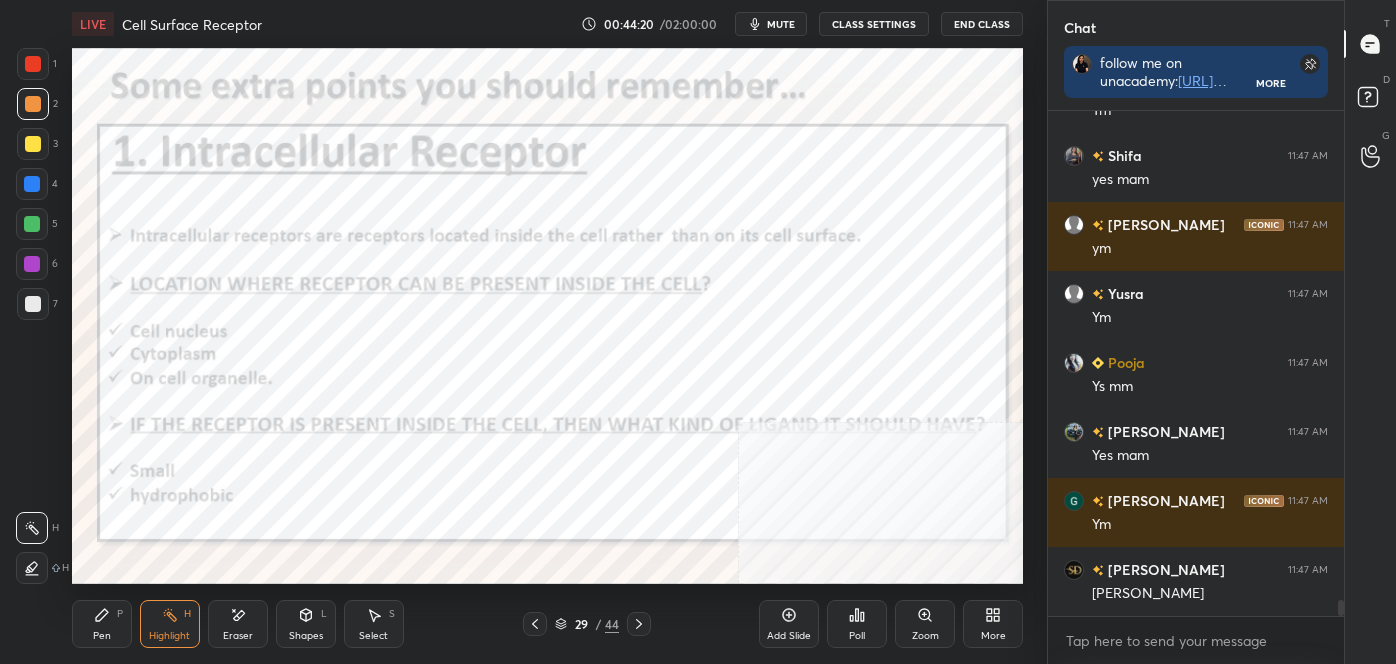 click 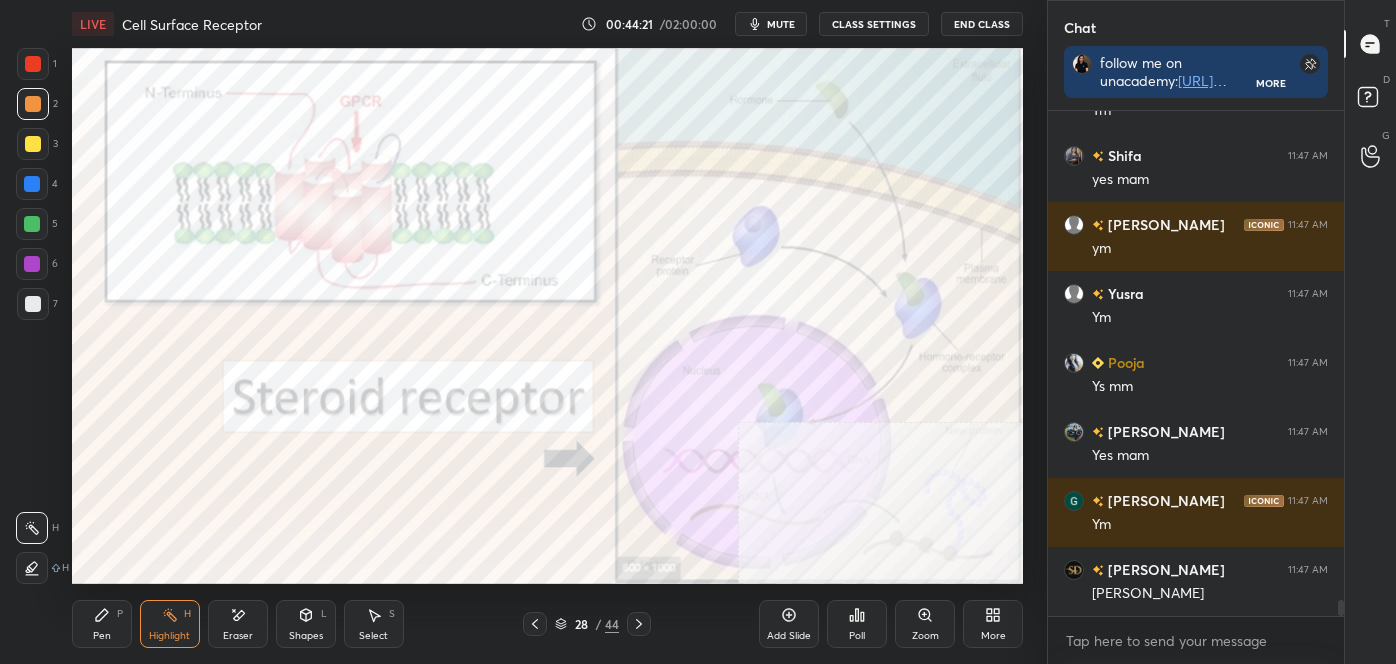 click 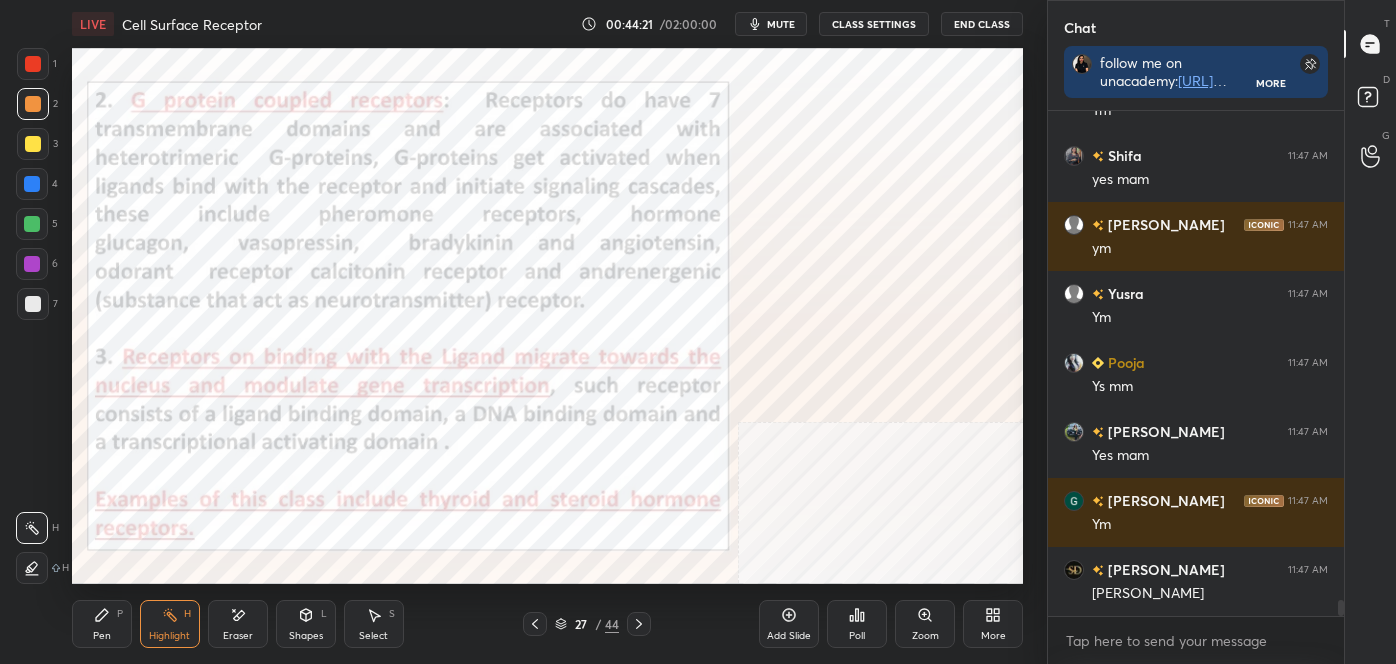 click 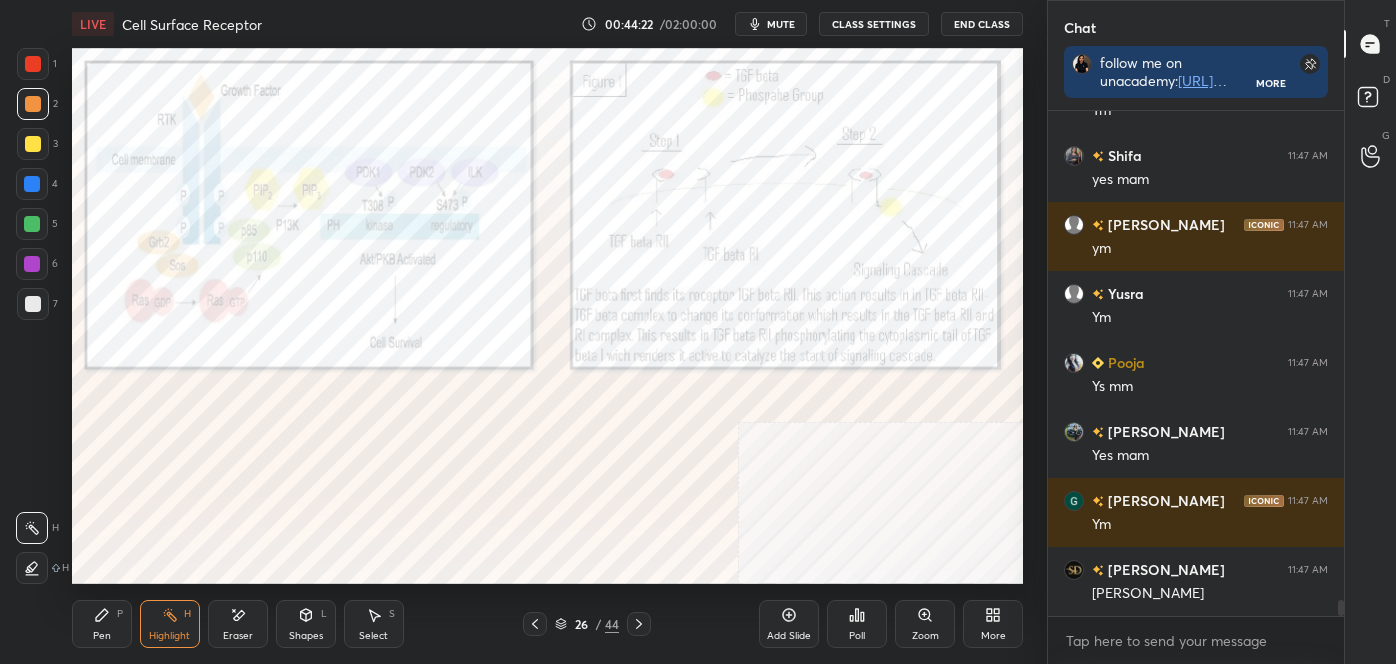 click 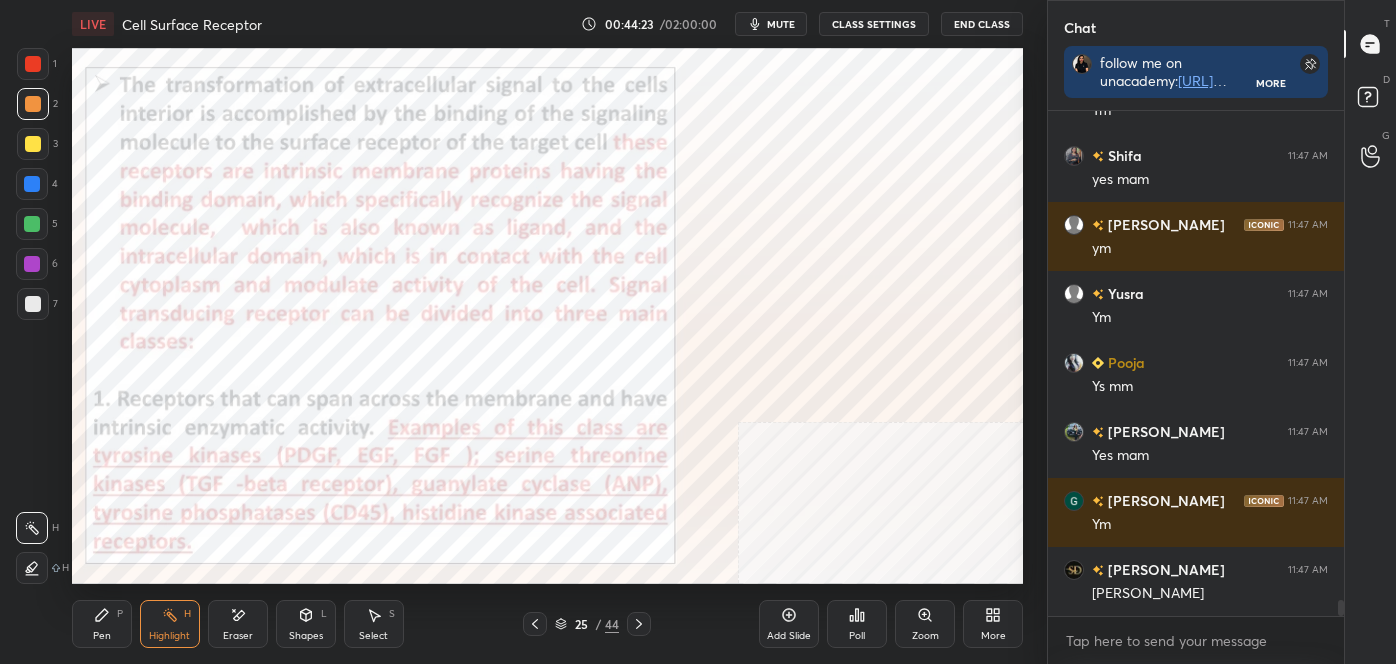 click 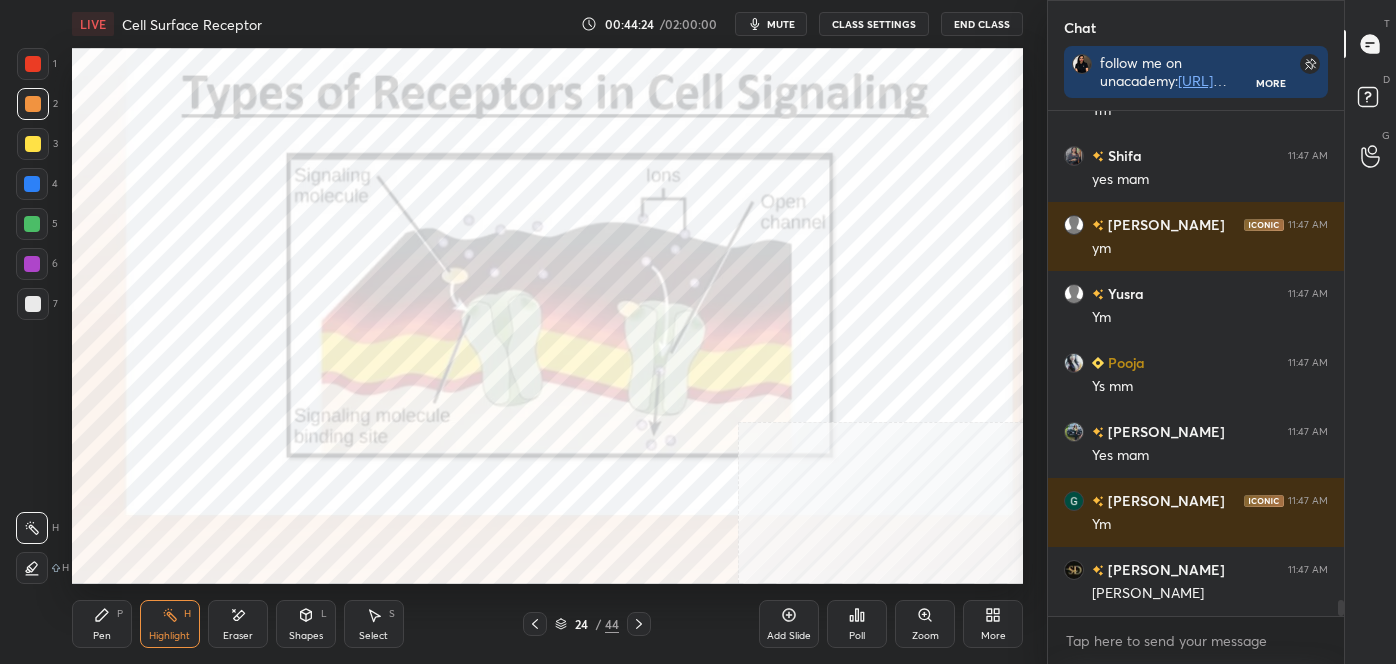 click on "Add Slide" at bounding box center [789, 636] 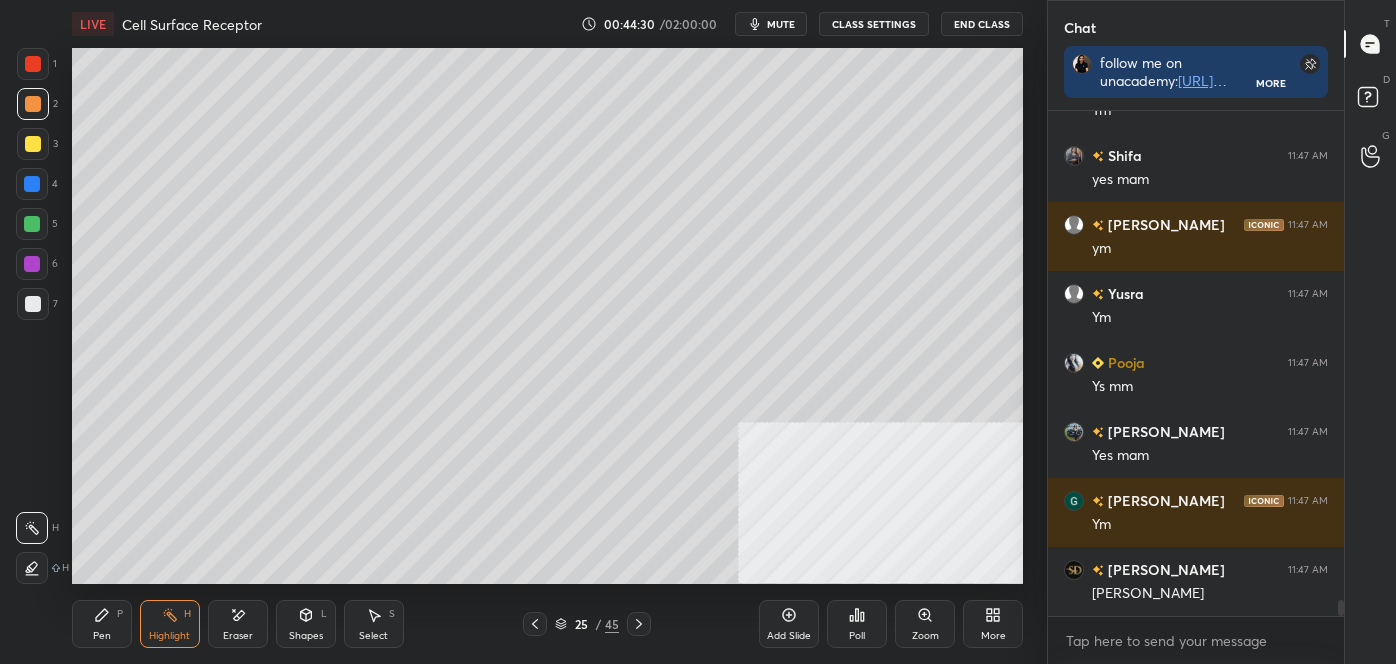 click 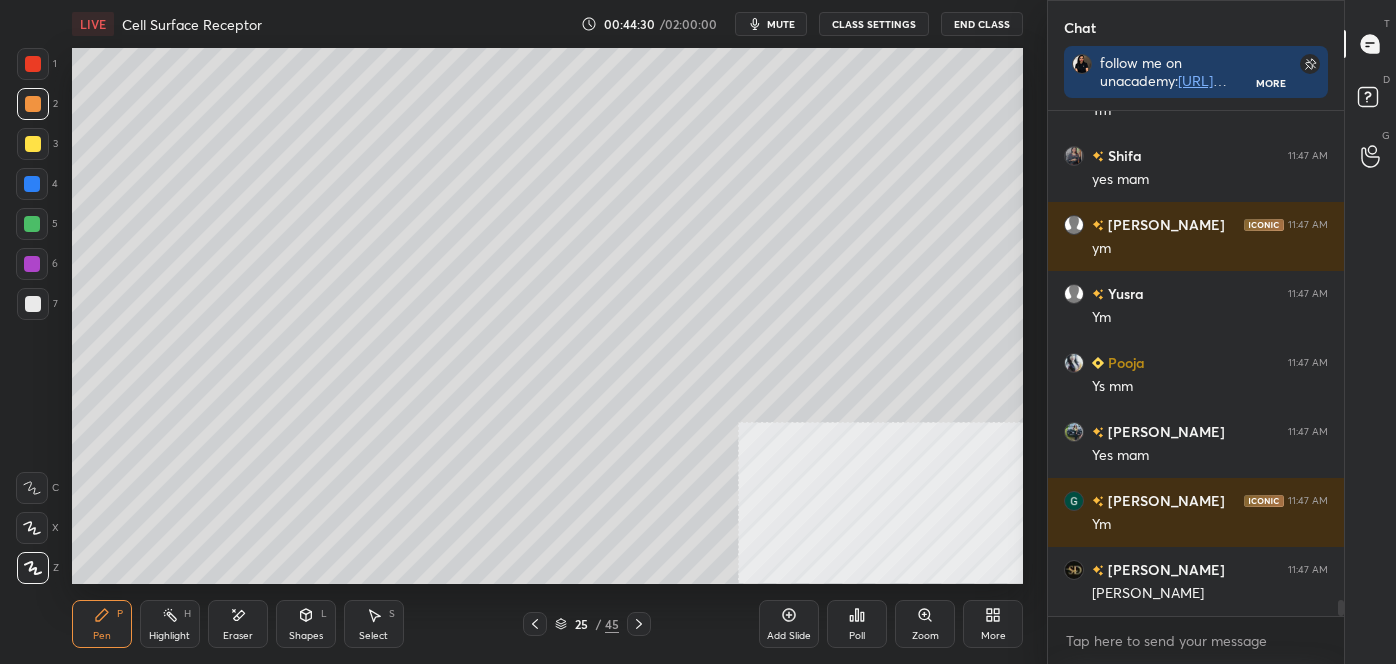 click 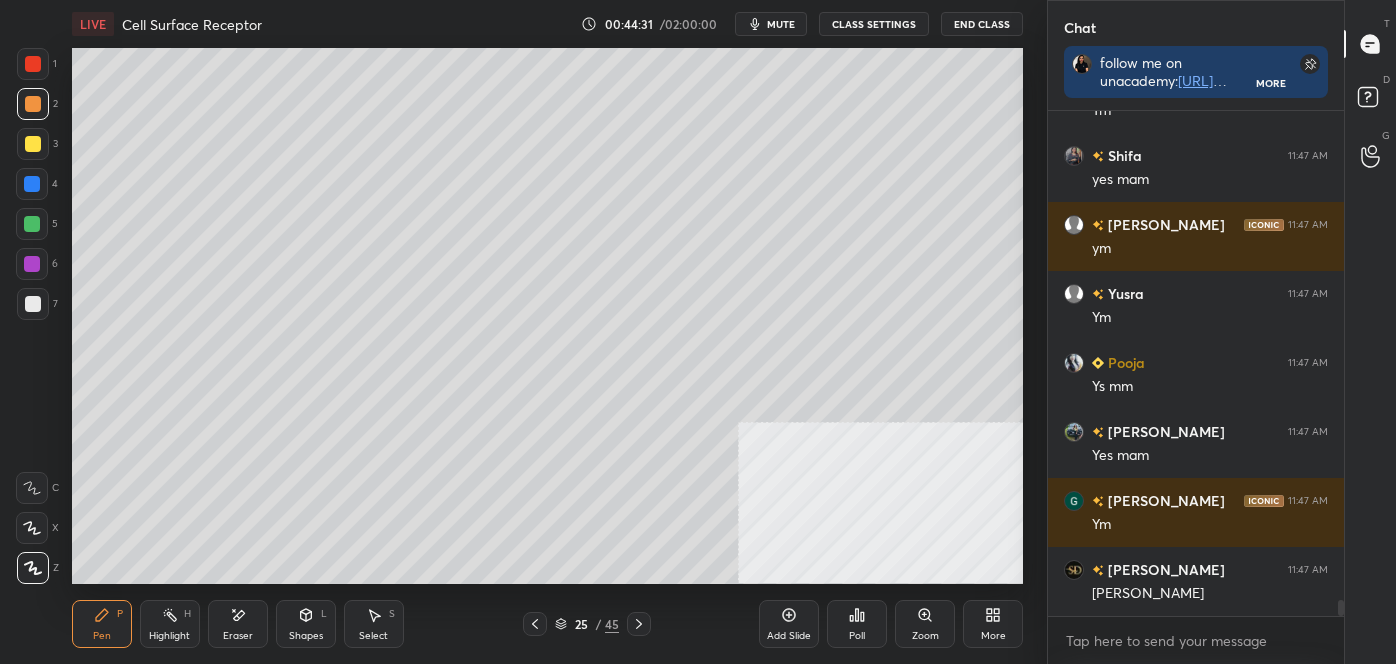 click at bounding box center [33, 304] 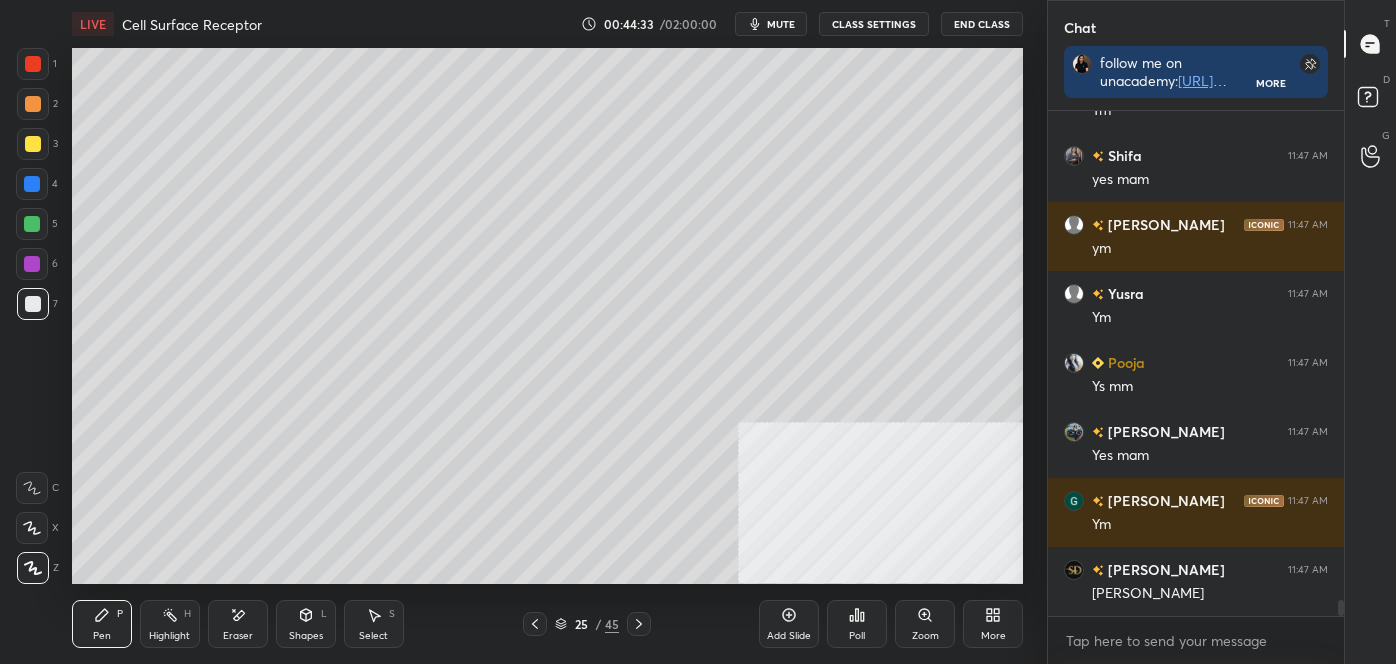 scroll, scrollTop: 15332, scrollLeft: 0, axis: vertical 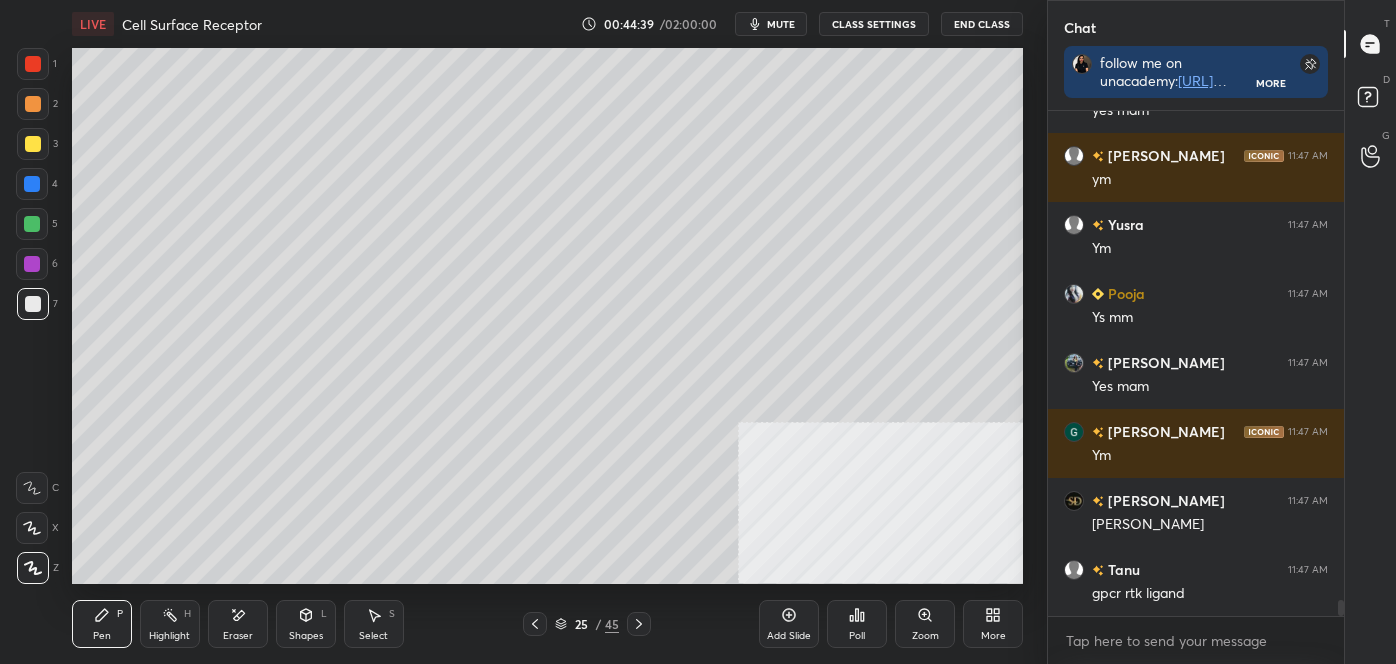 click 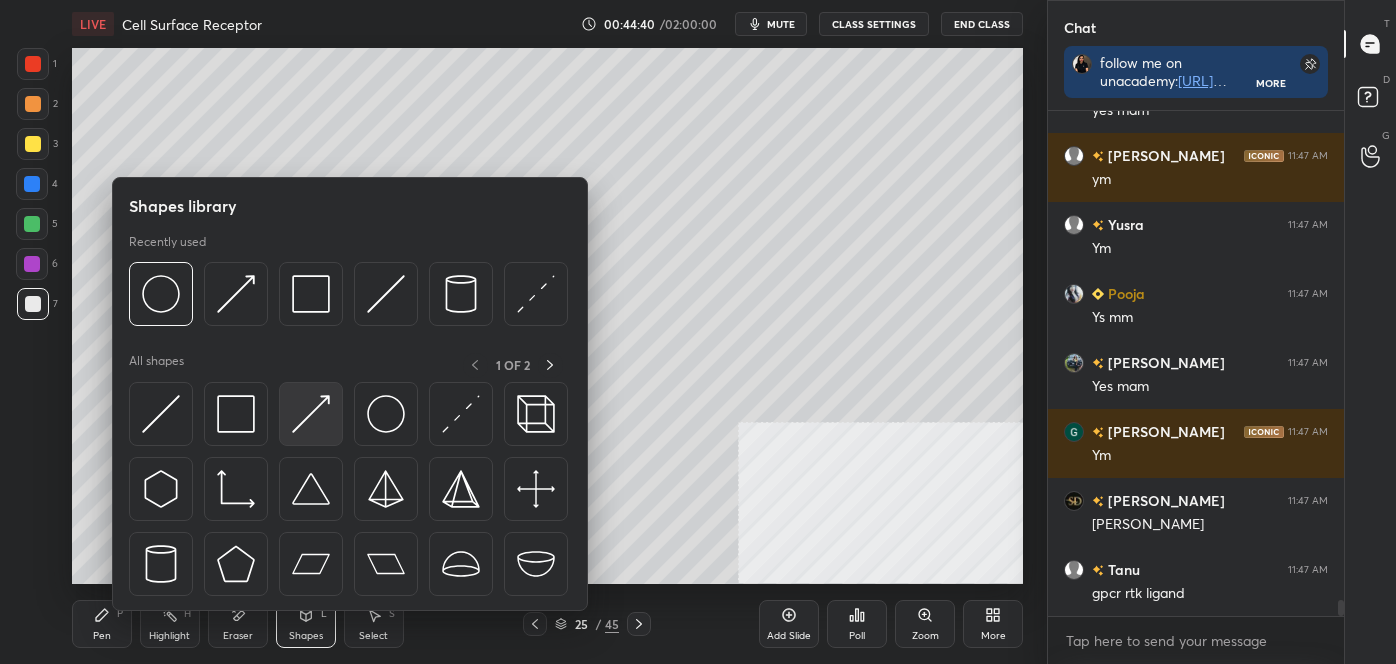 click at bounding box center [311, 414] 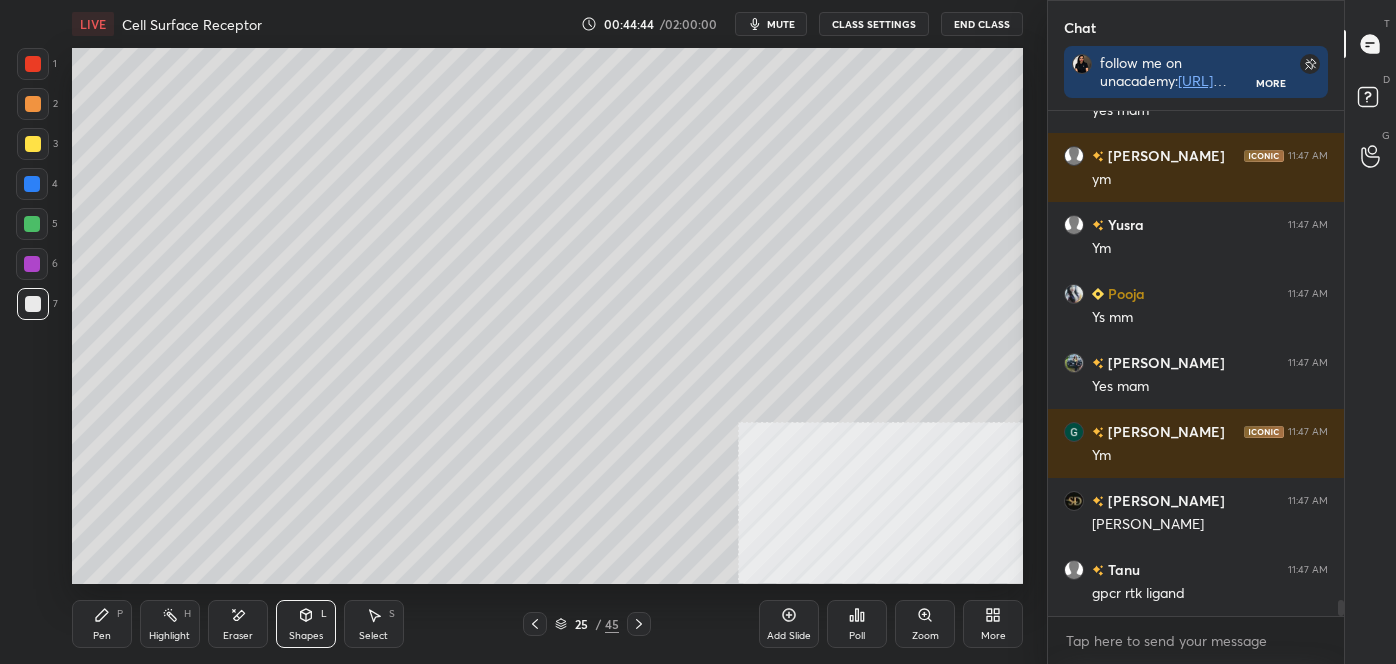 click on "Pen" at bounding box center (102, 636) 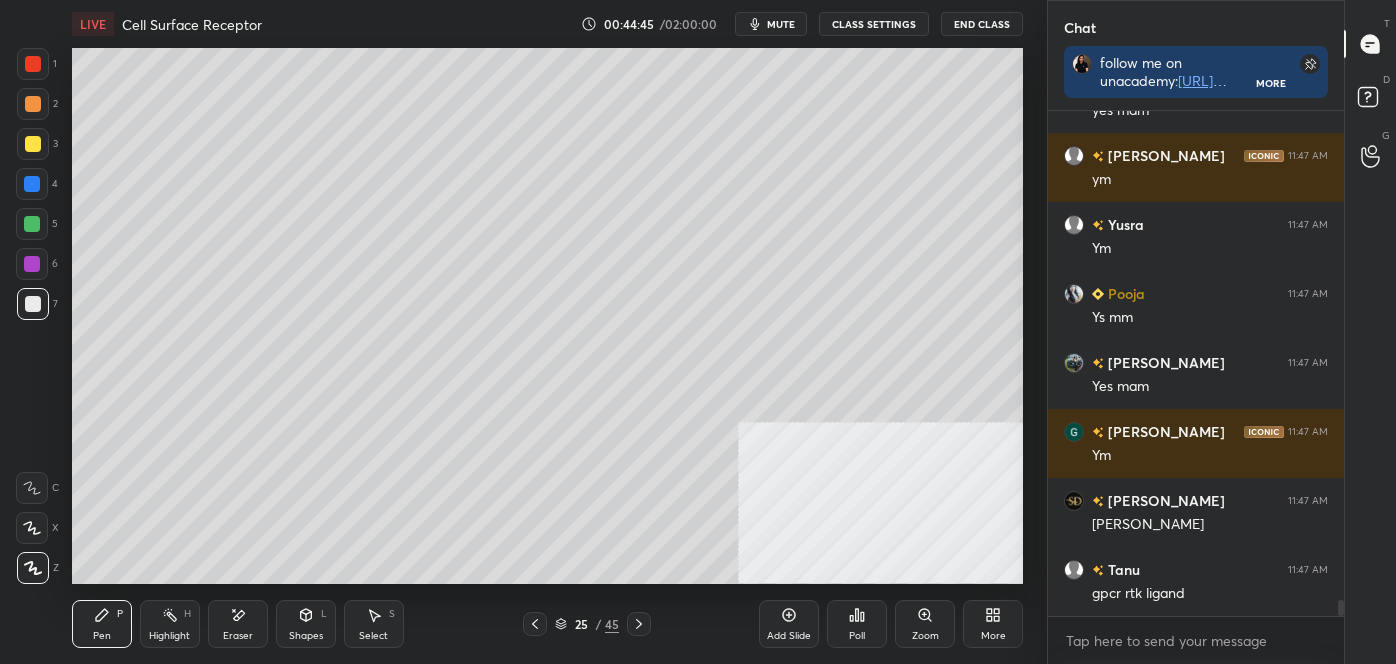 click 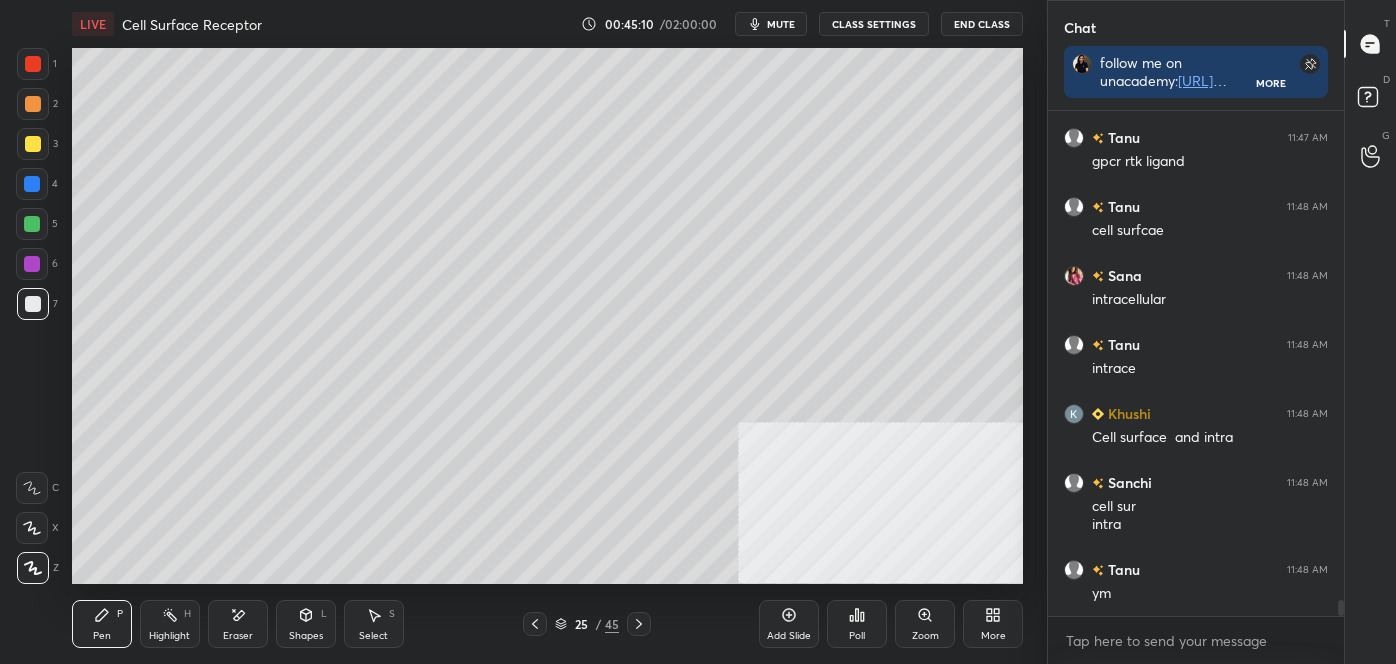 scroll, scrollTop: 15832, scrollLeft: 0, axis: vertical 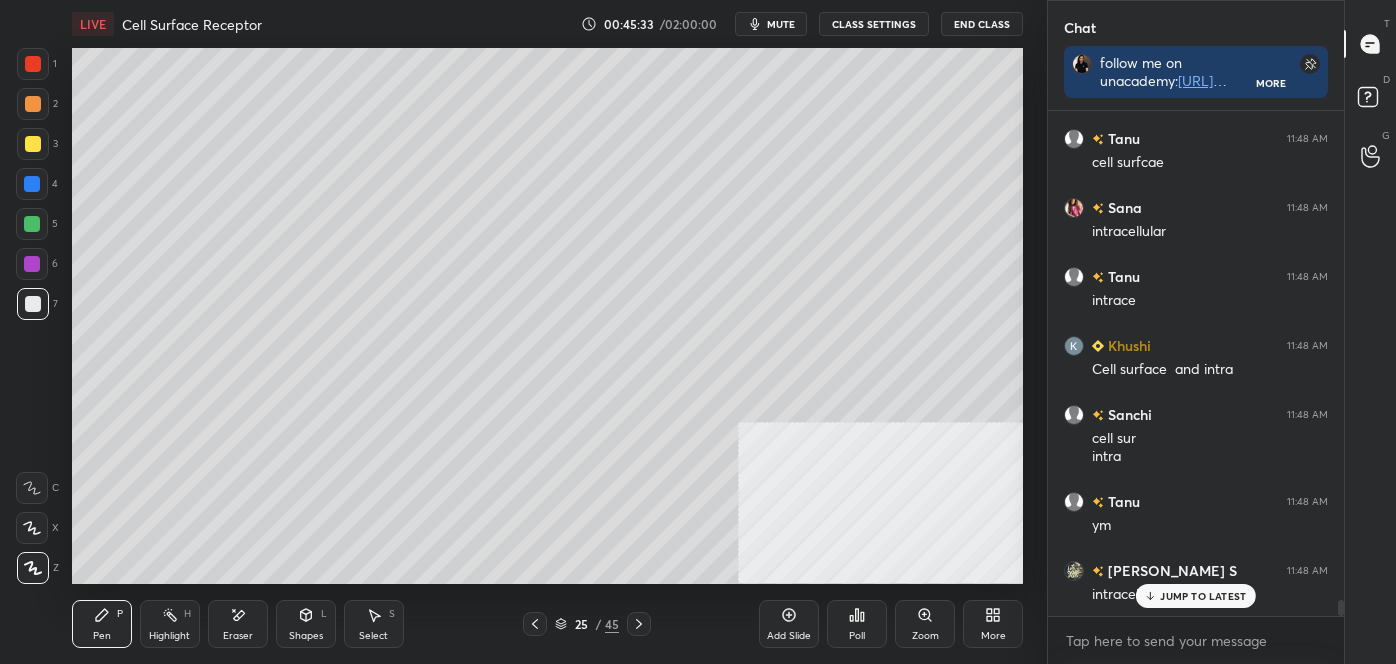 click on "Shapes" at bounding box center (306, 636) 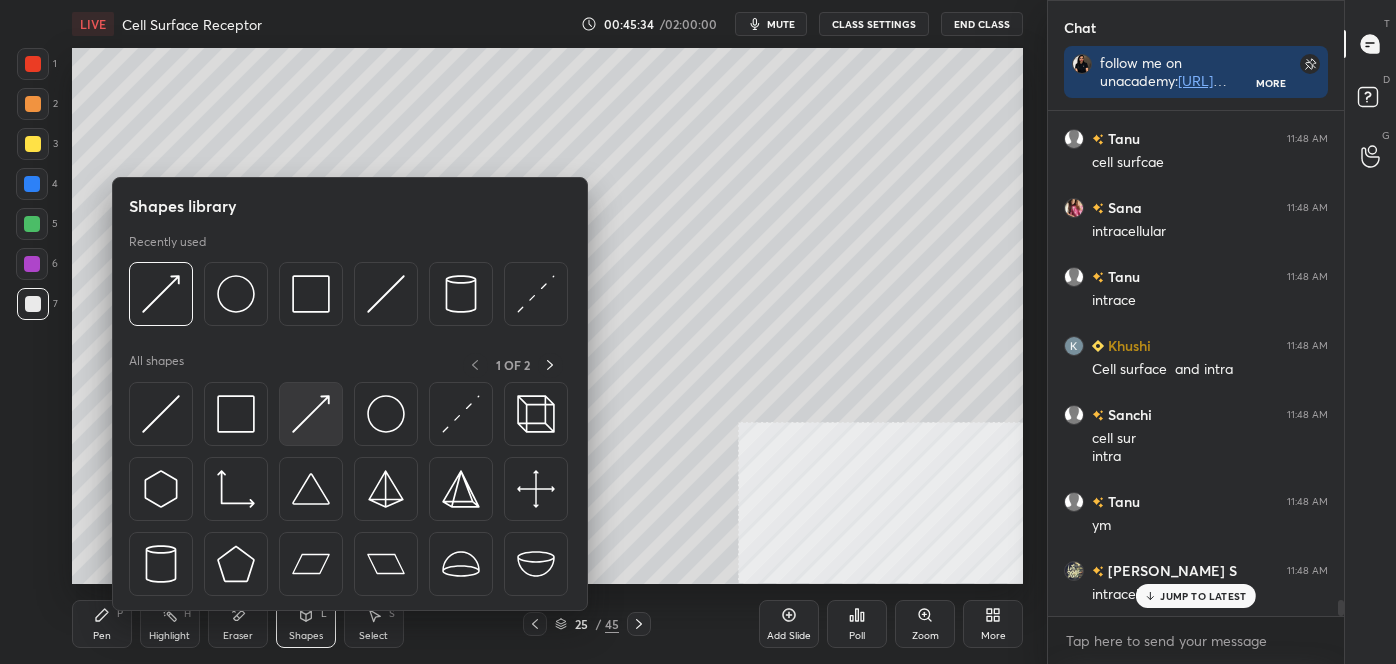 click at bounding box center [311, 414] 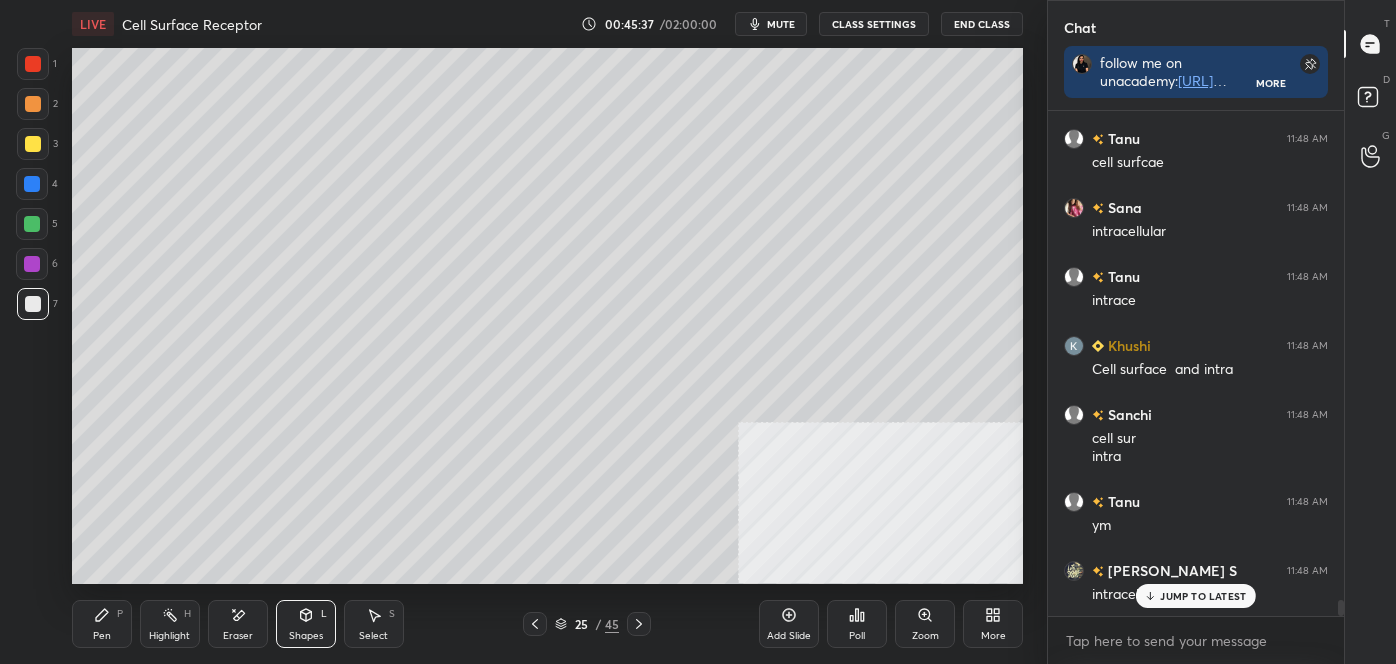 scroll, scrollTop: 15880, scrollLeft: 0, axis: vertical 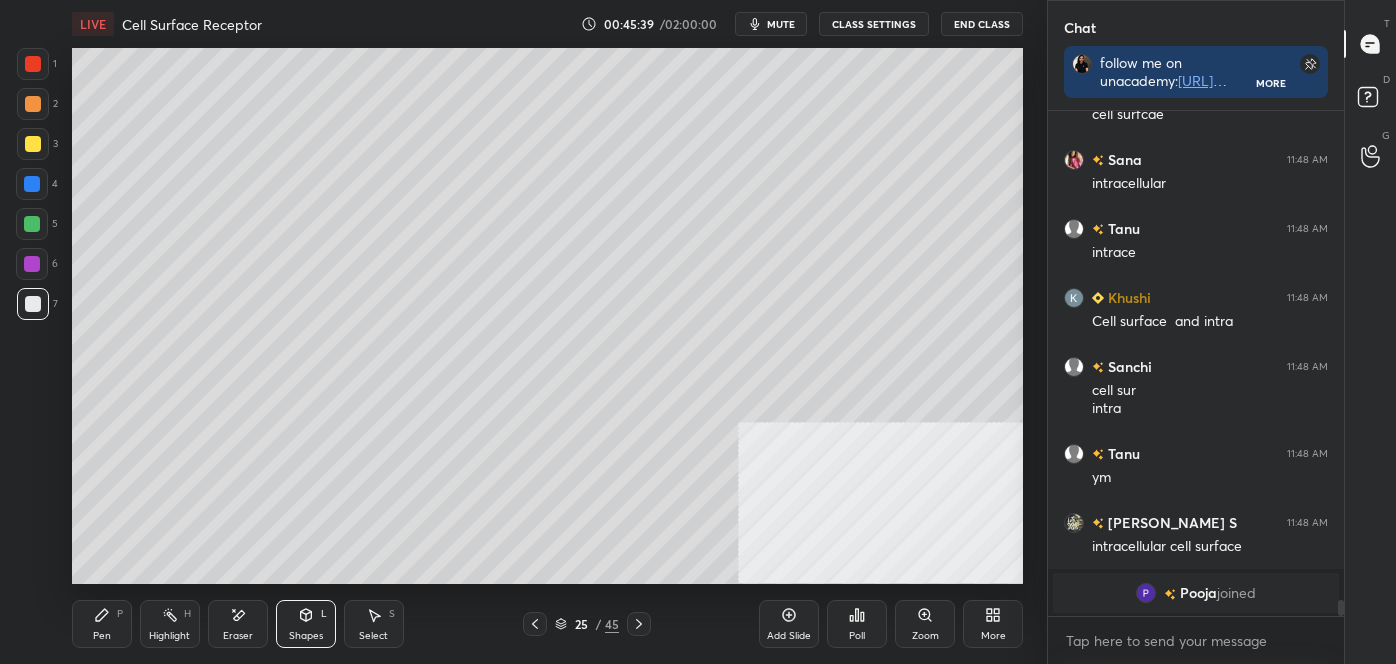 click on "Pen P" at bounding box center [102, 624] 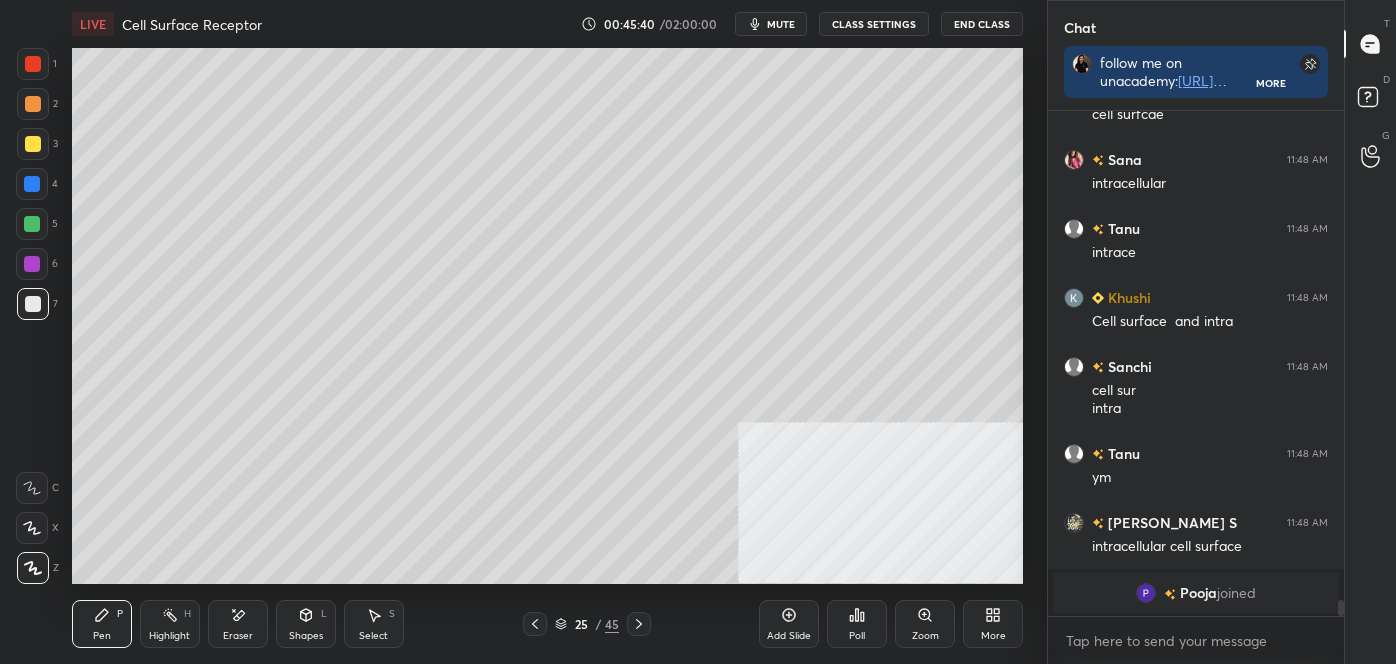 click at bounding box center (33, 568) 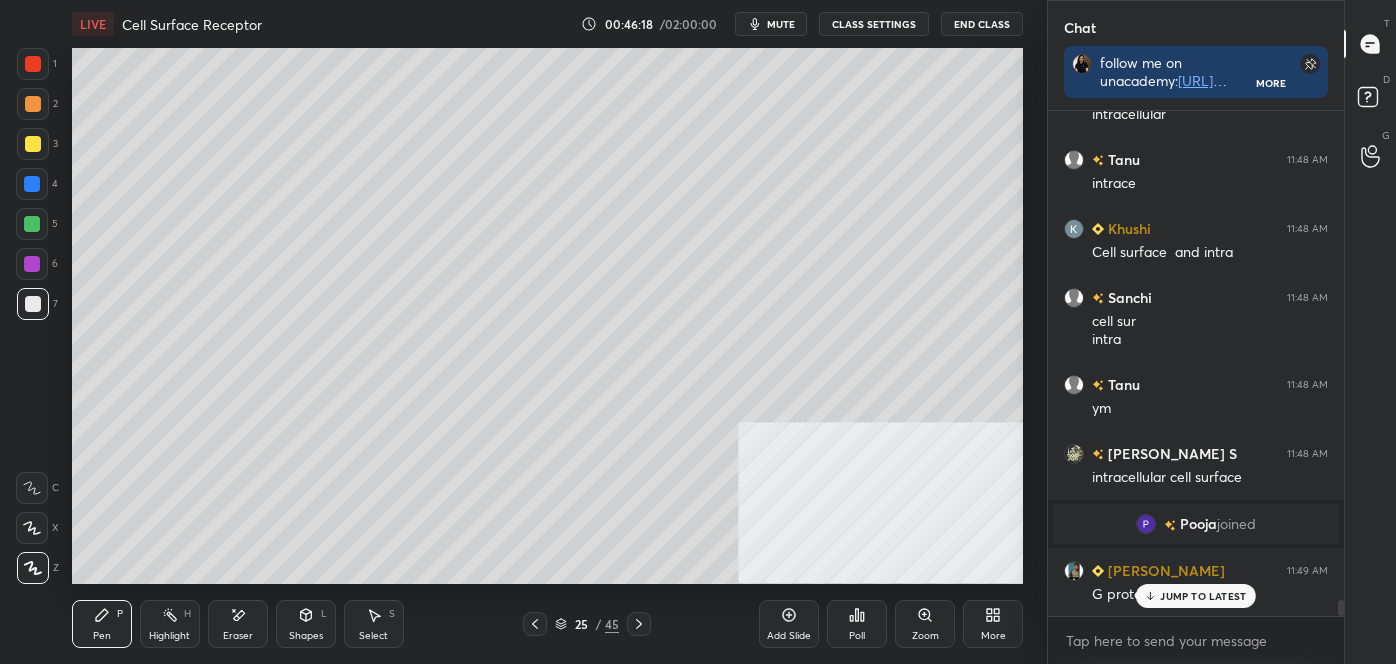 scroll, scrollTop: 16018, scrollLeft: 0, axis: vertical 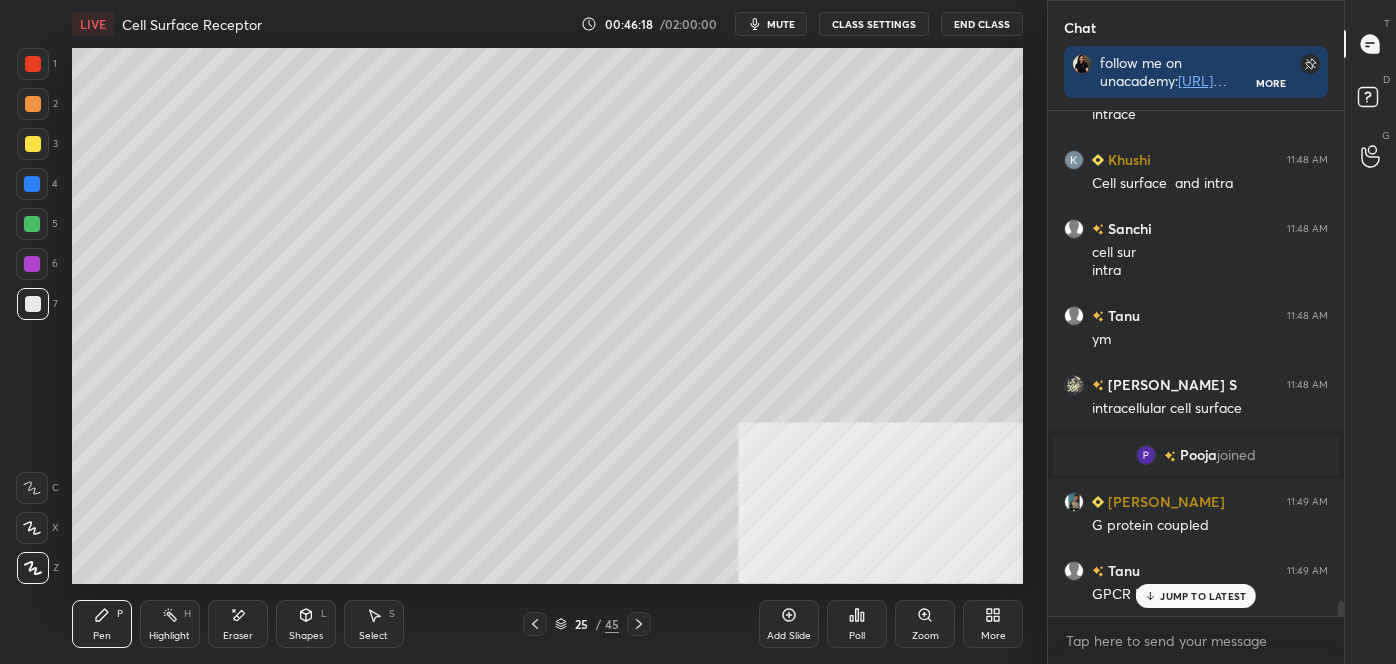 drag, startPoint x: 309, startPoint y: 630, endPoint x: 322, endPoint y: 620, distance: 16.40122 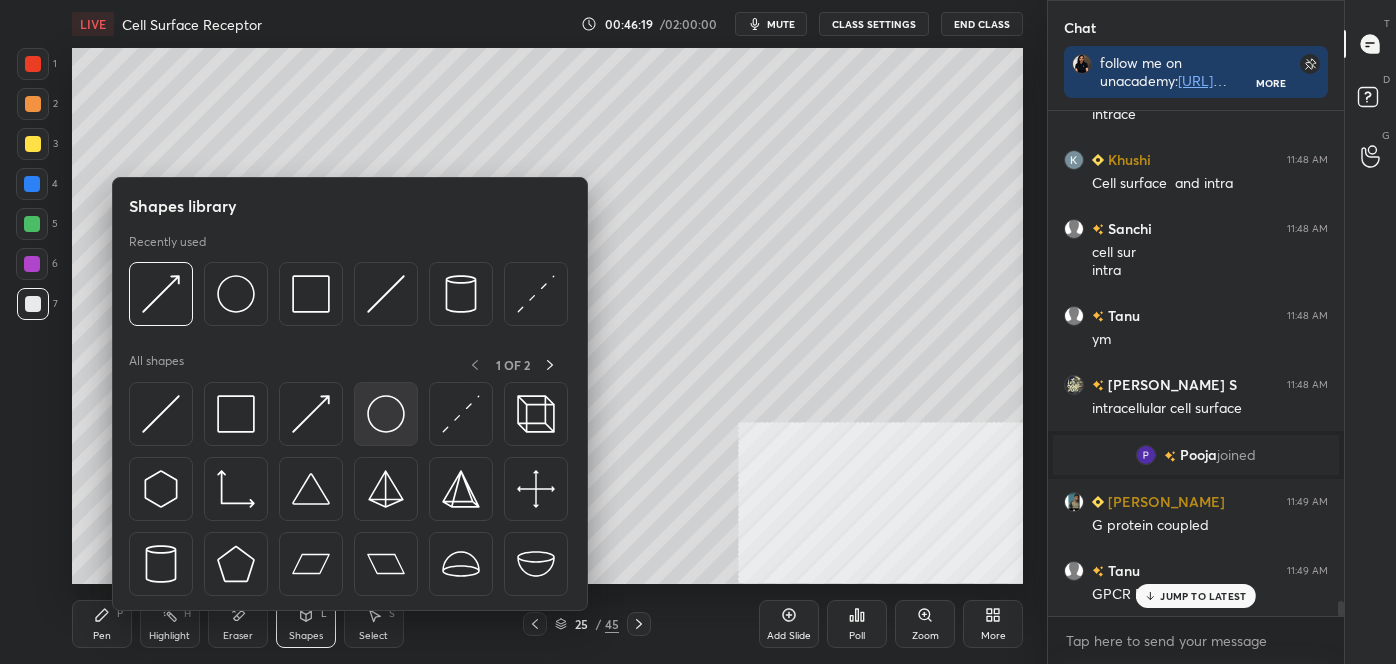 click at bounding box center [386, 414] 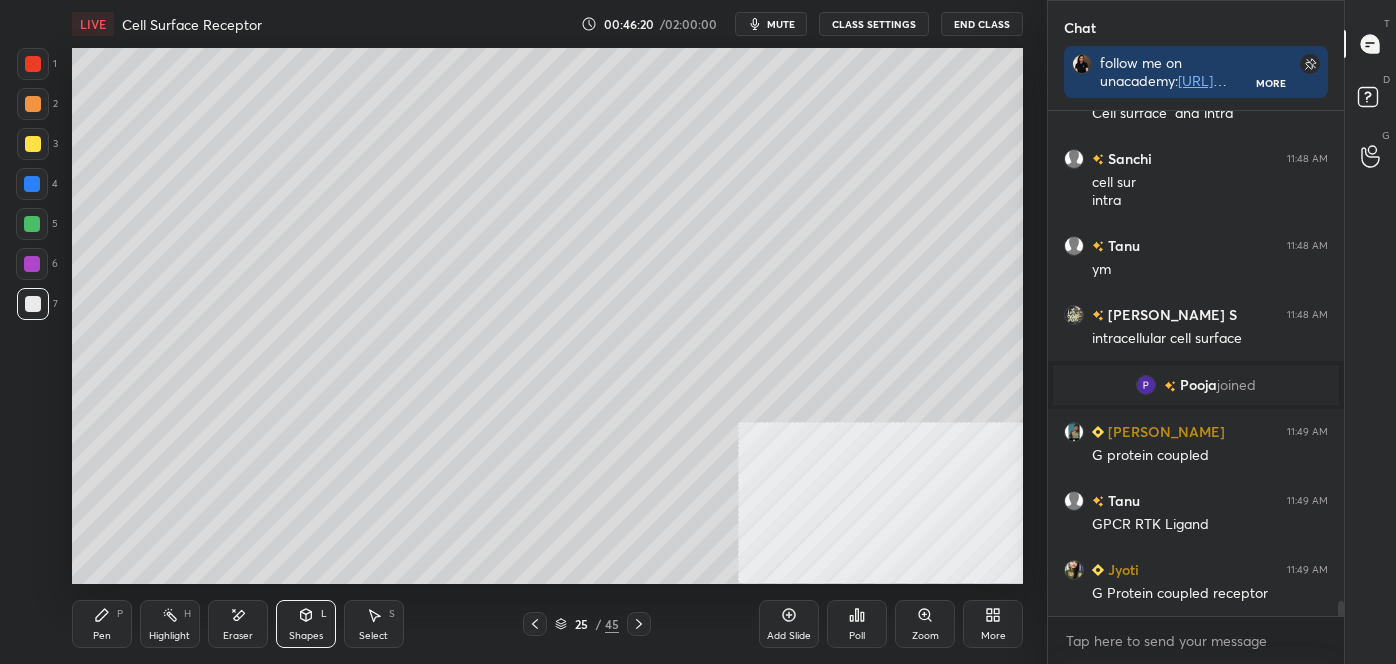 click at bounding box center (33, 144) 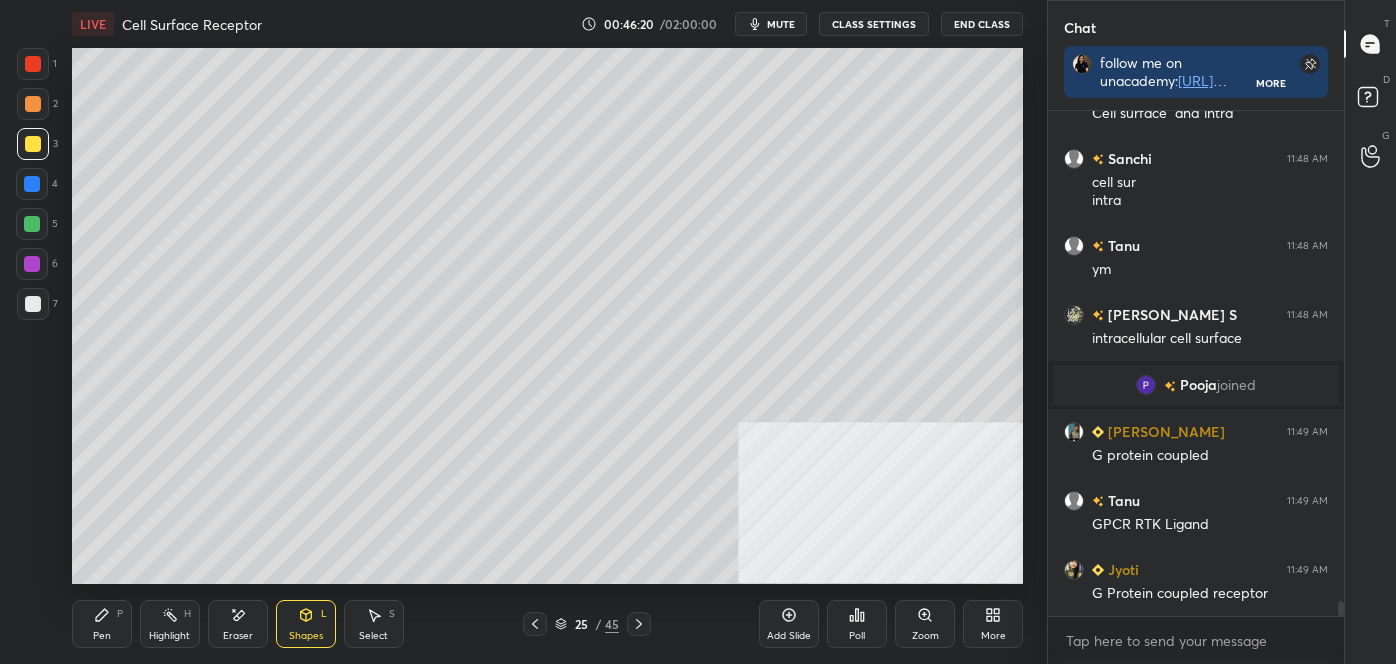scroll, scrollTop: 16157, scrollLeft: 0, axis: vertical 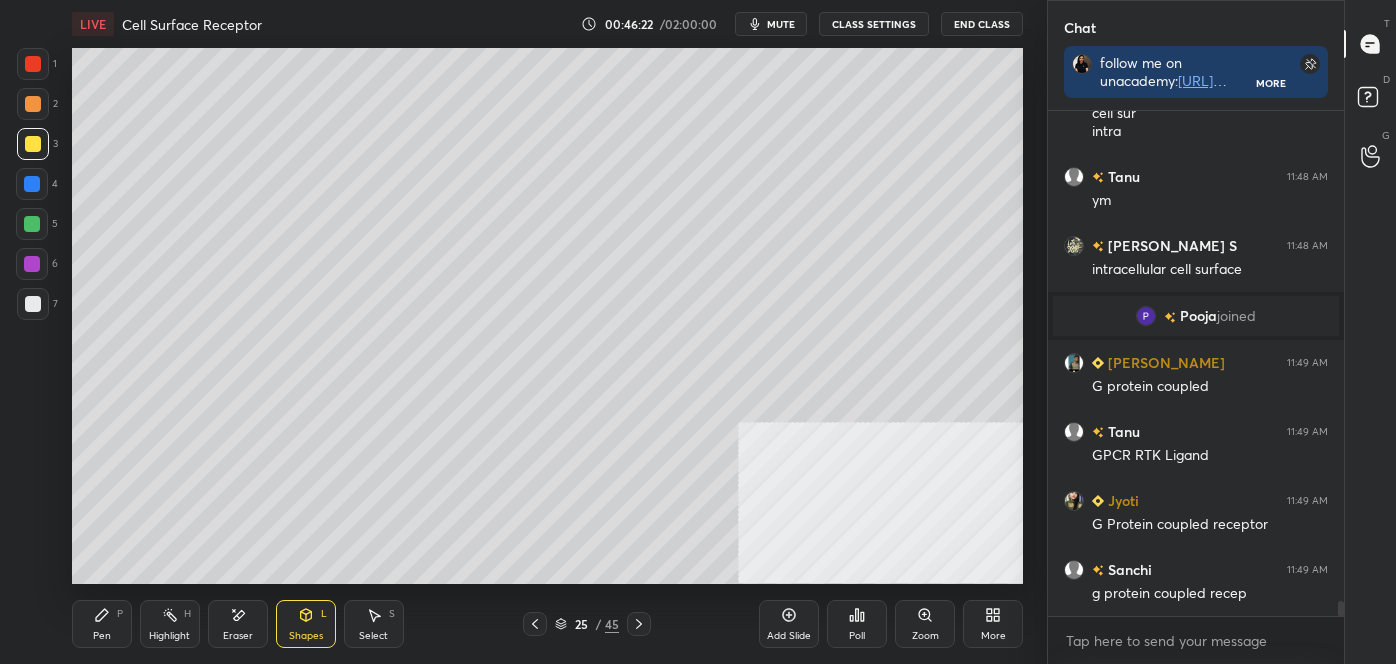 click 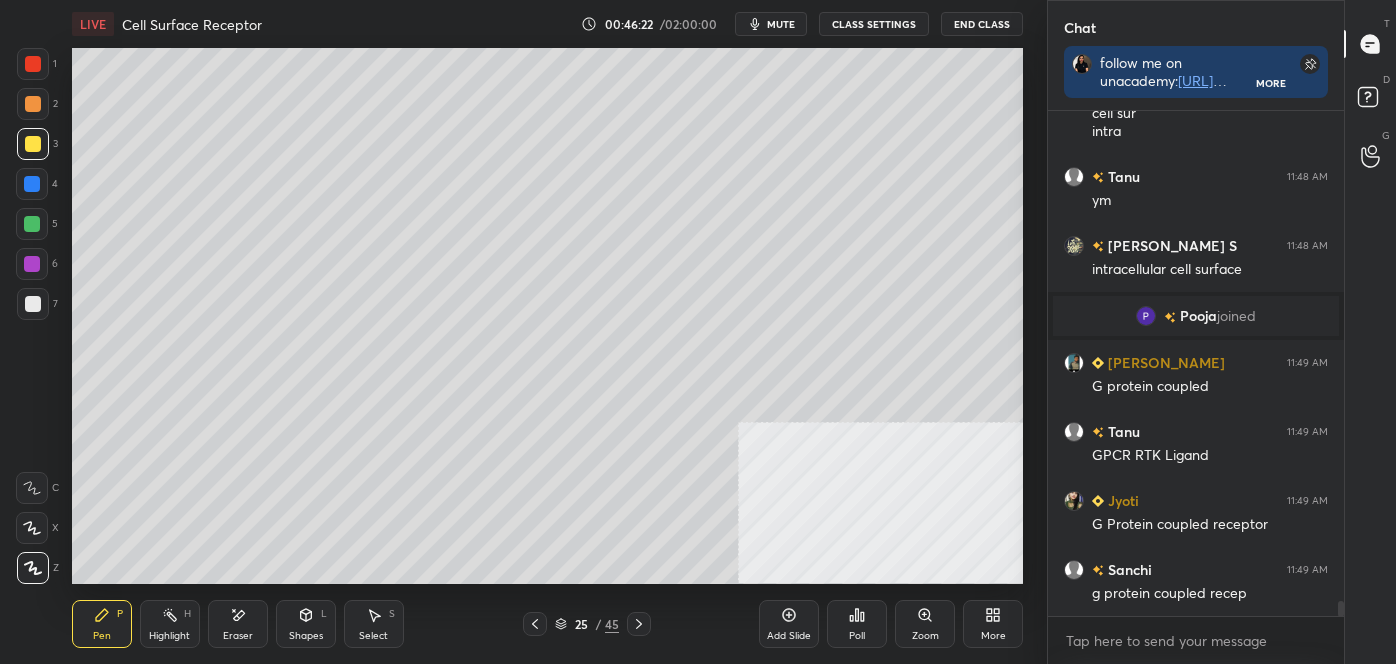 click 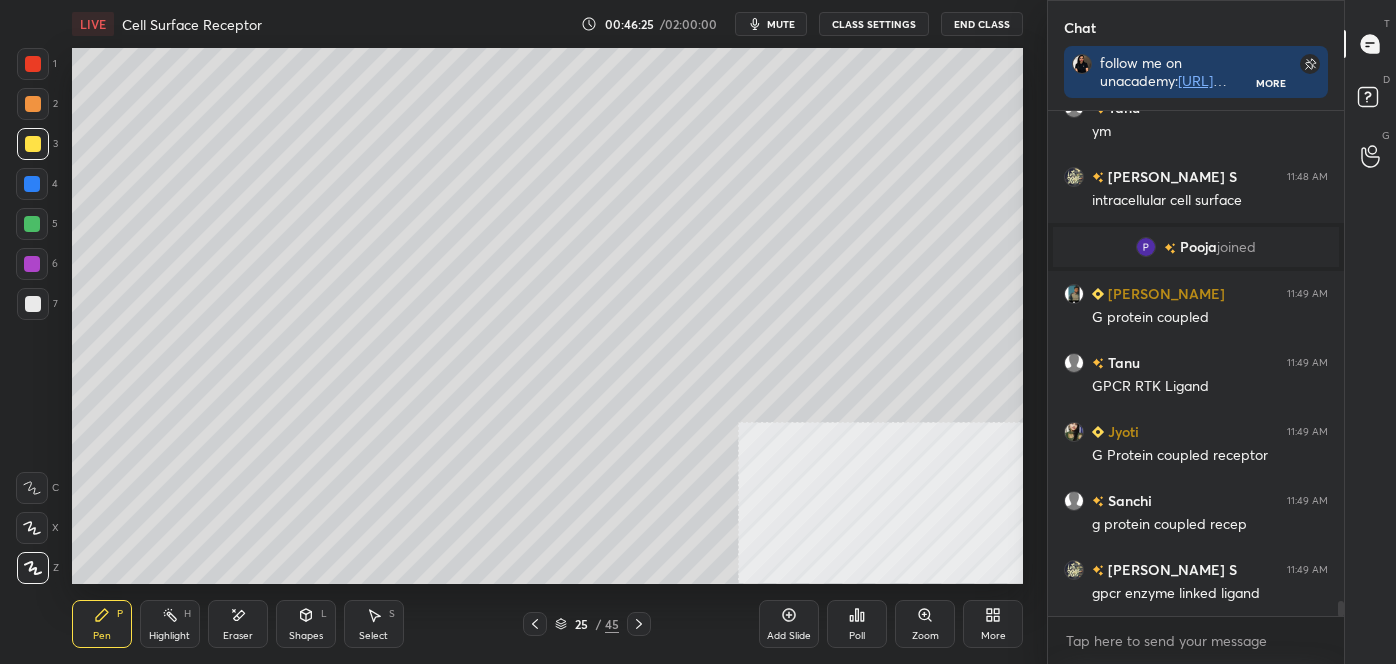 scroll, scrollTop: 16295, scrollLeft: 0, axis: vertical 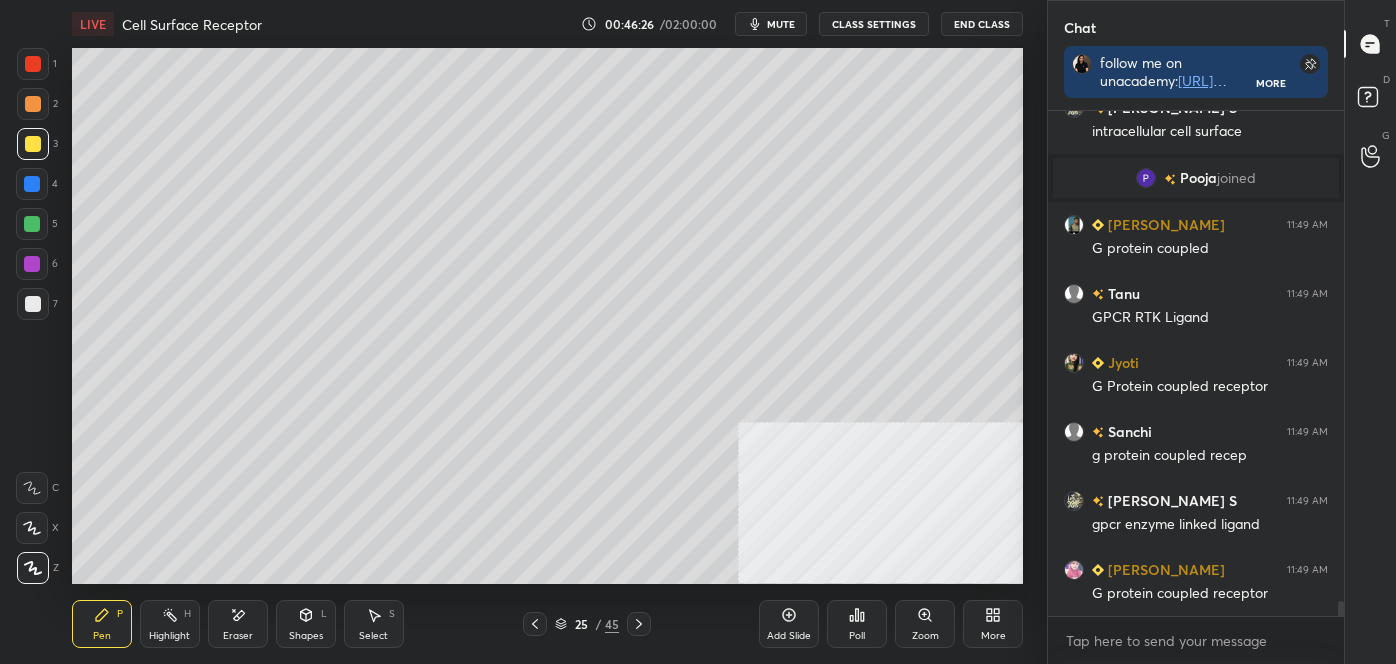 click at bounding box center [32, 224] 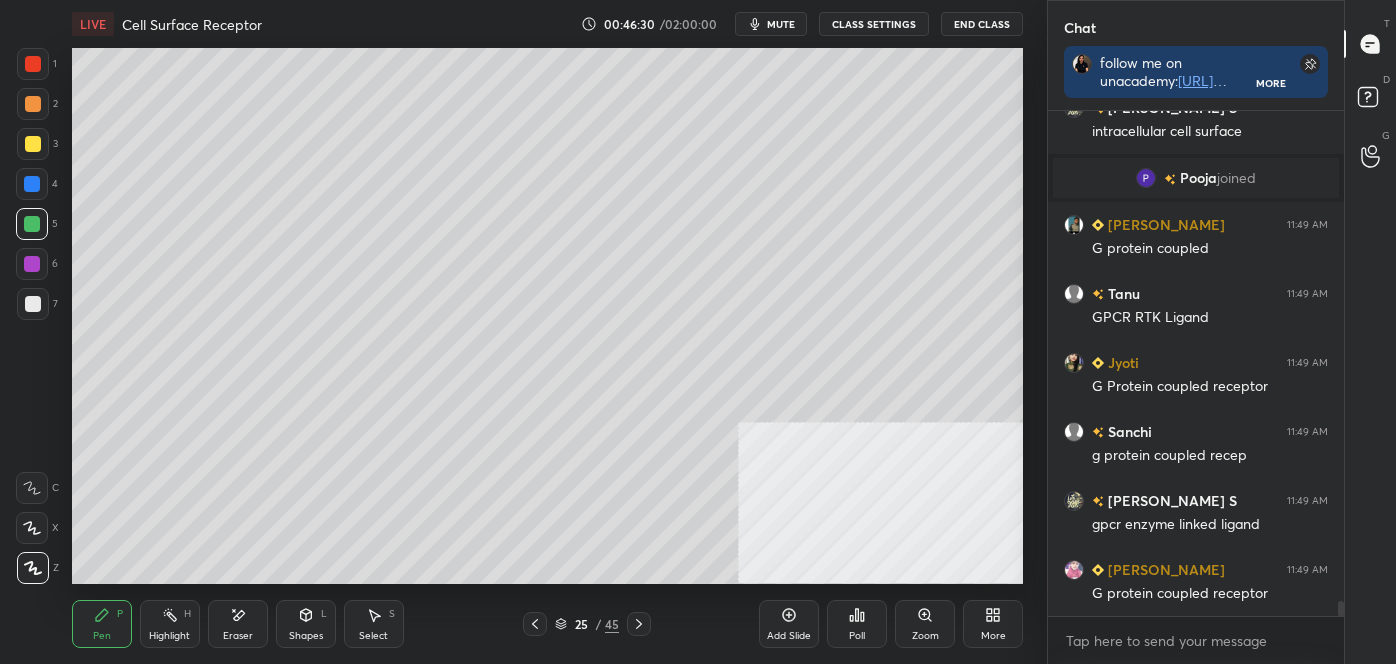 scroll, scrollTop: 16364, scrollLeft: 0, axis: vertical 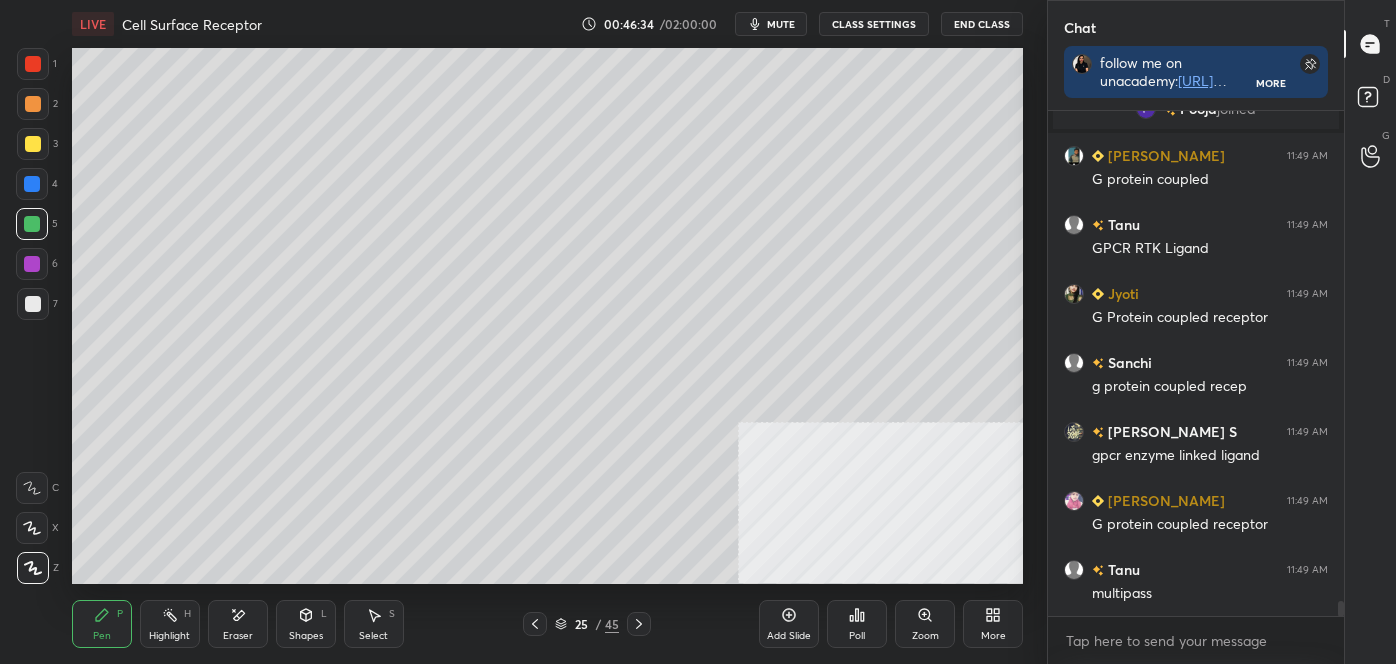 click at bounding box center [33, 304] 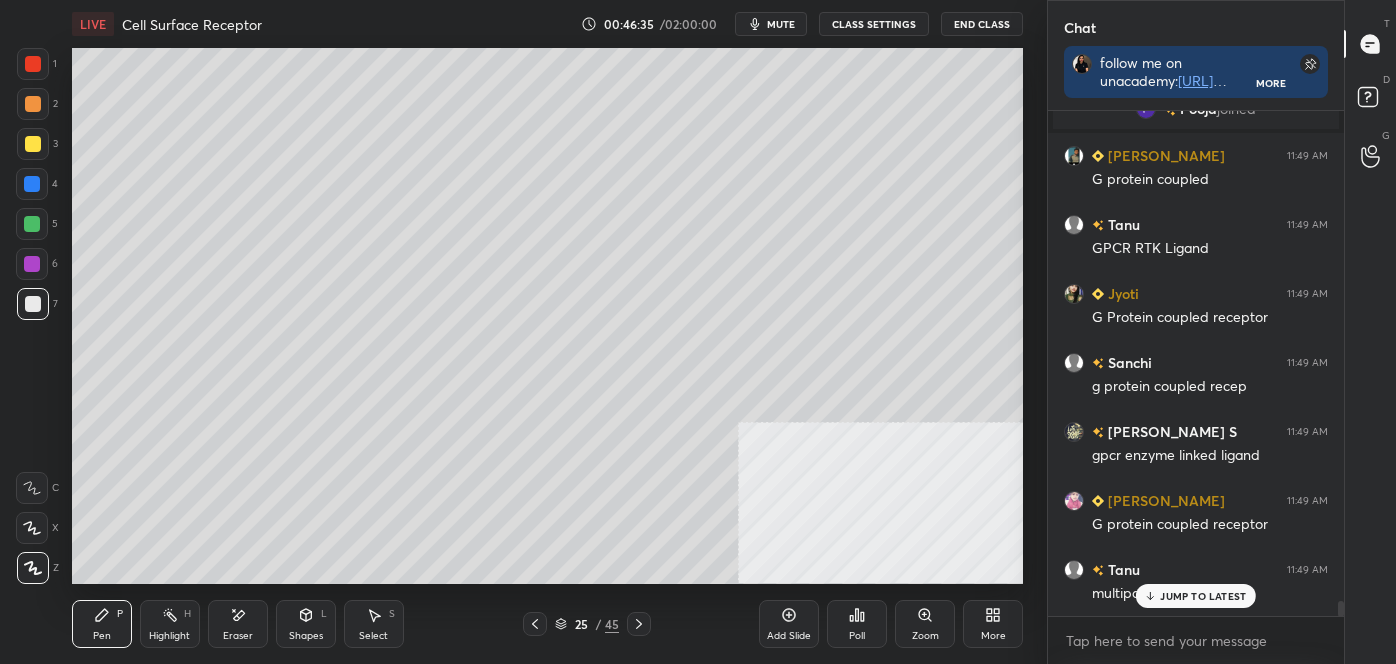 scroll, scrollTop: 16432, scrollLeft: 0, axis: vertical 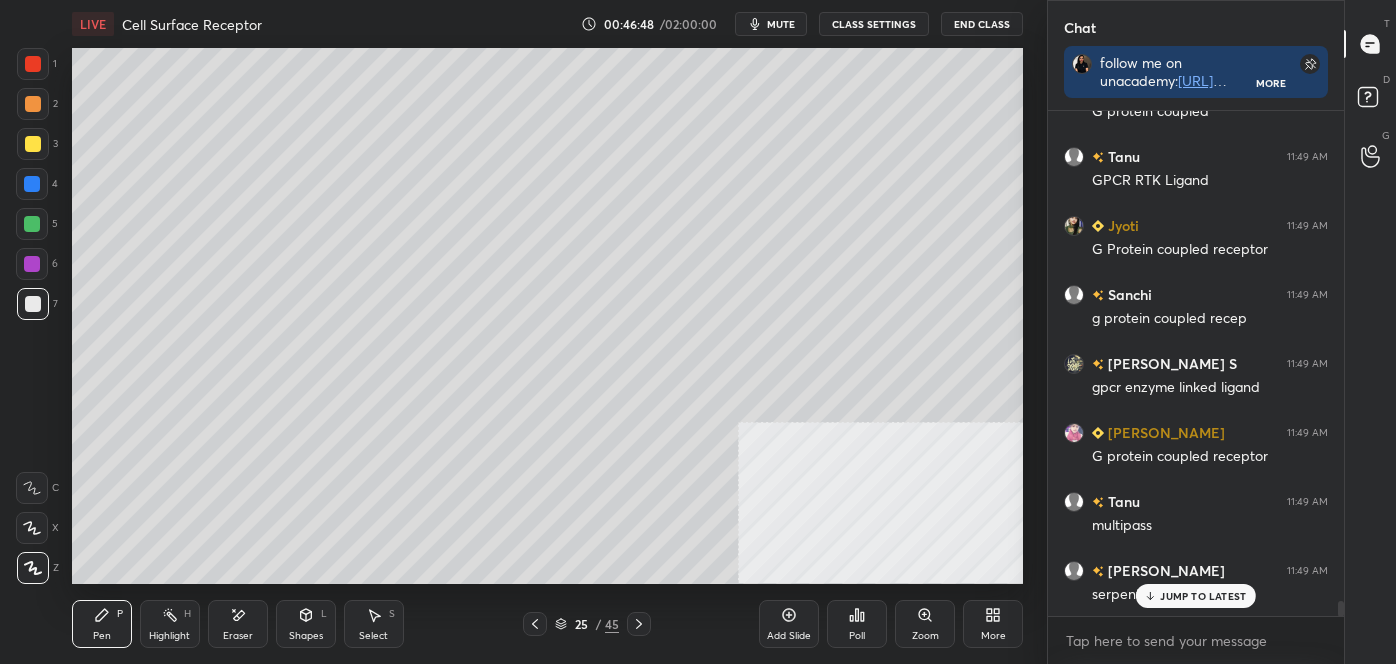 click on "Shapes L" at bounding box center [306, 624] 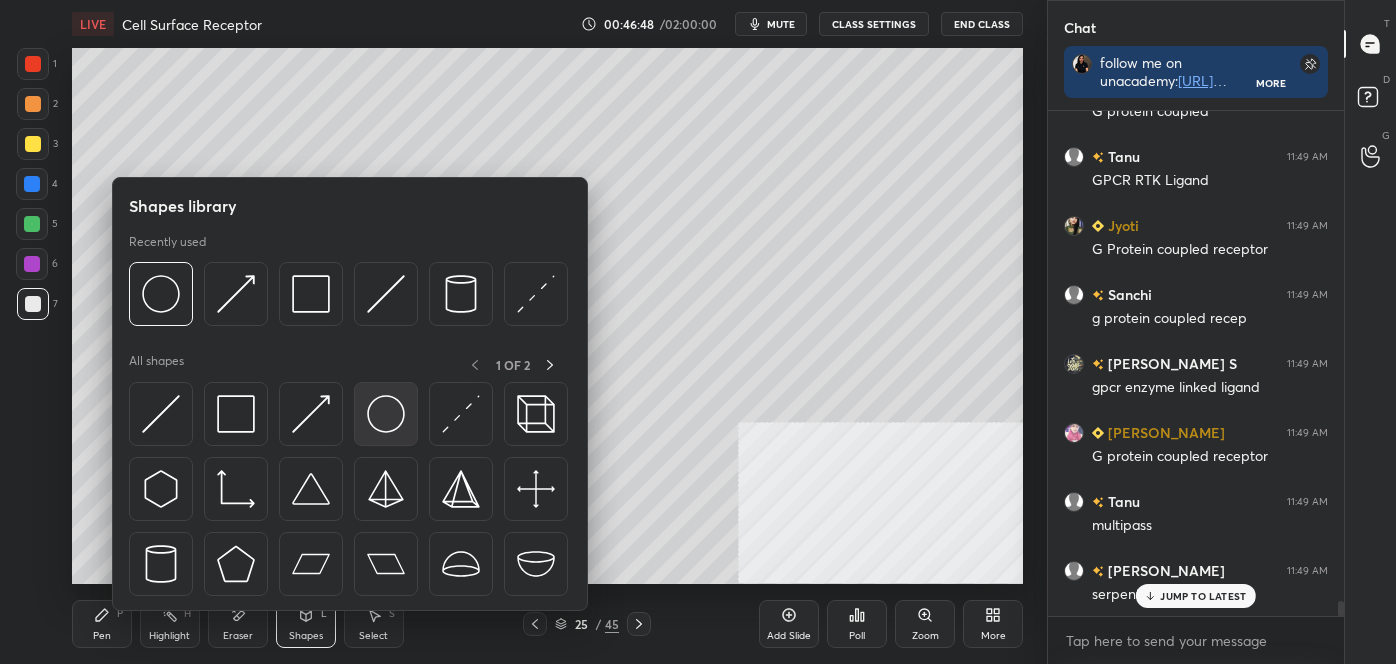 click at bounding box center [386, 414] 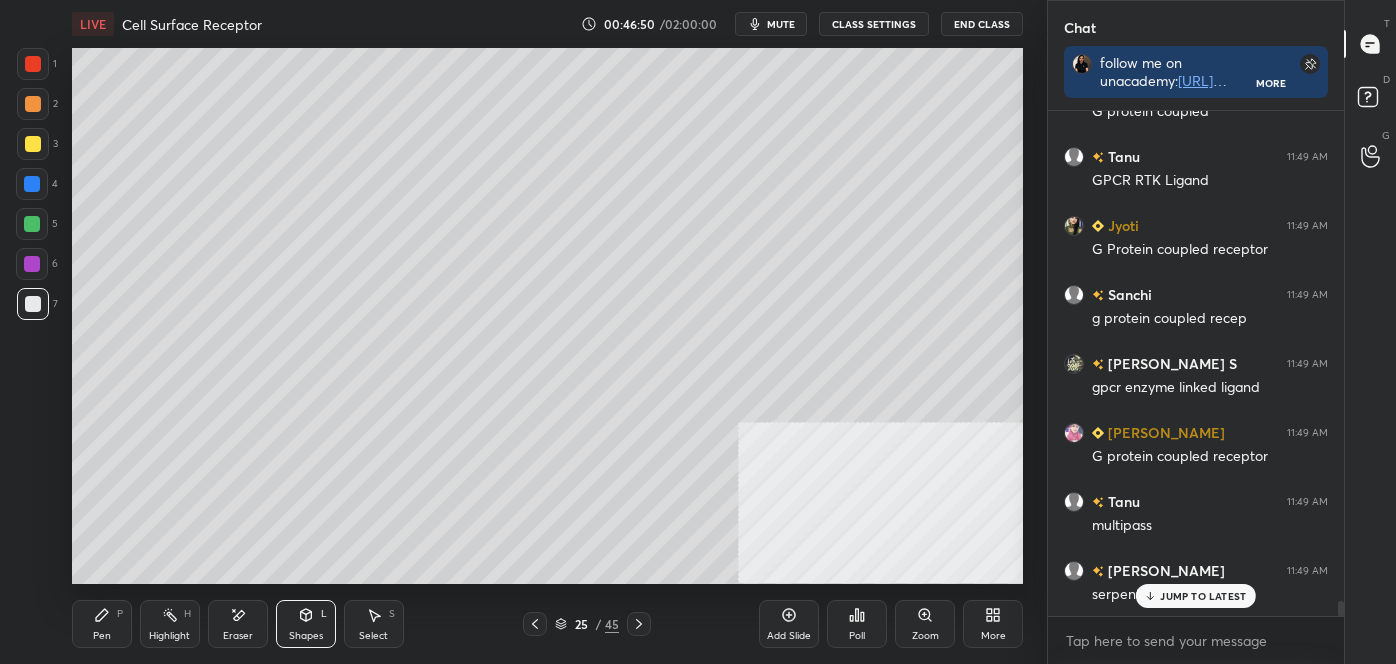 click at bounding box center [33, 144] 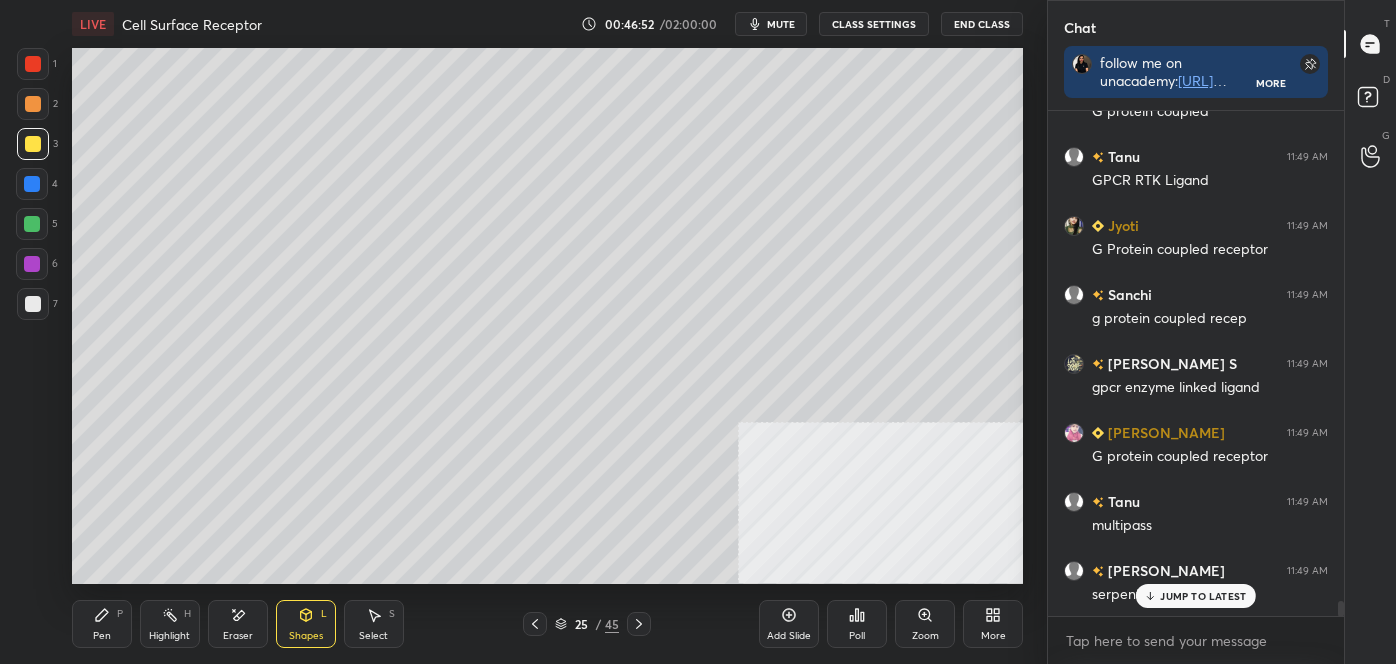 click on "Pen P" at bounding box center [102, 624] 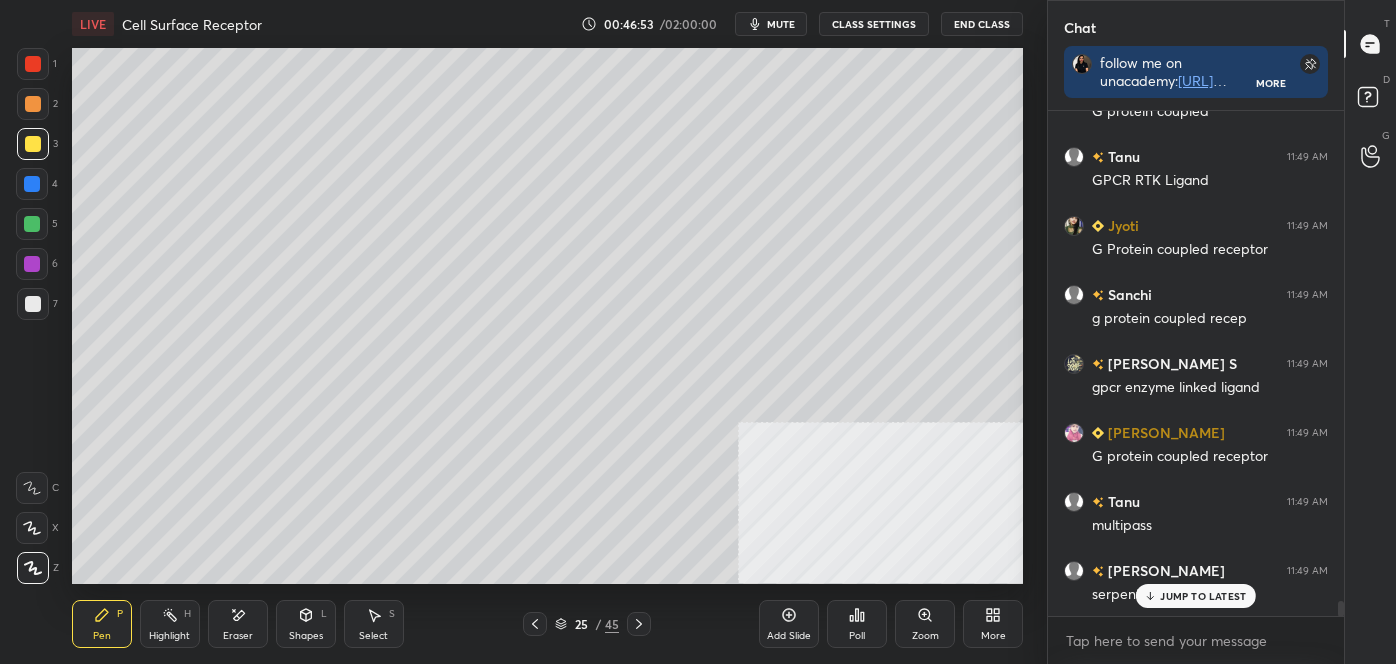 click 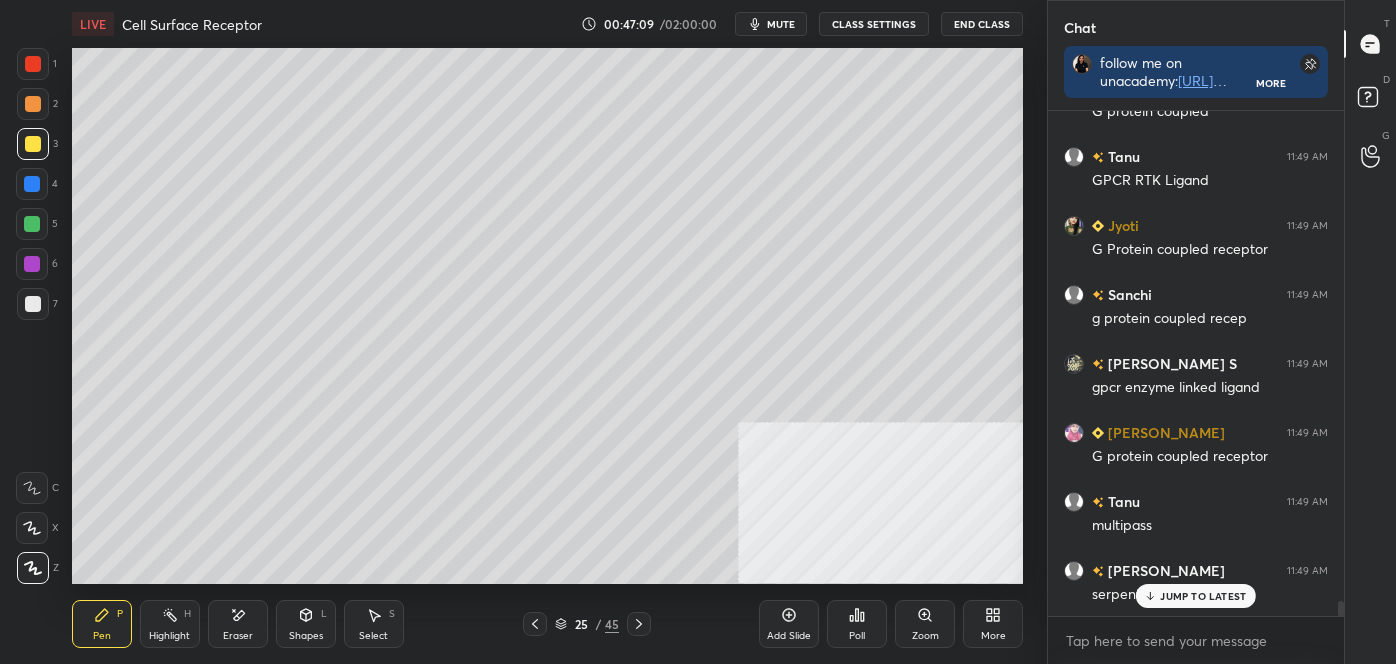 scroll, scrollTop: 16480, scrollLeft: 0, axis: vertical 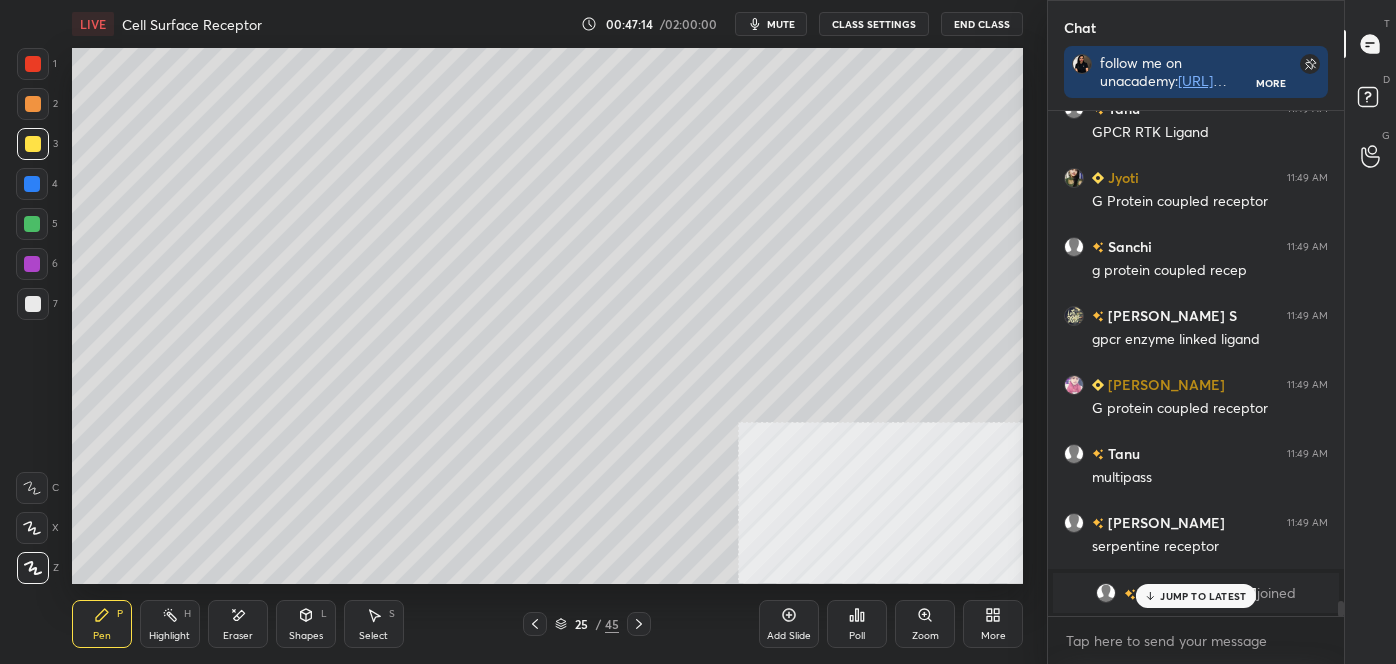 click at bounding box center (33, 304) 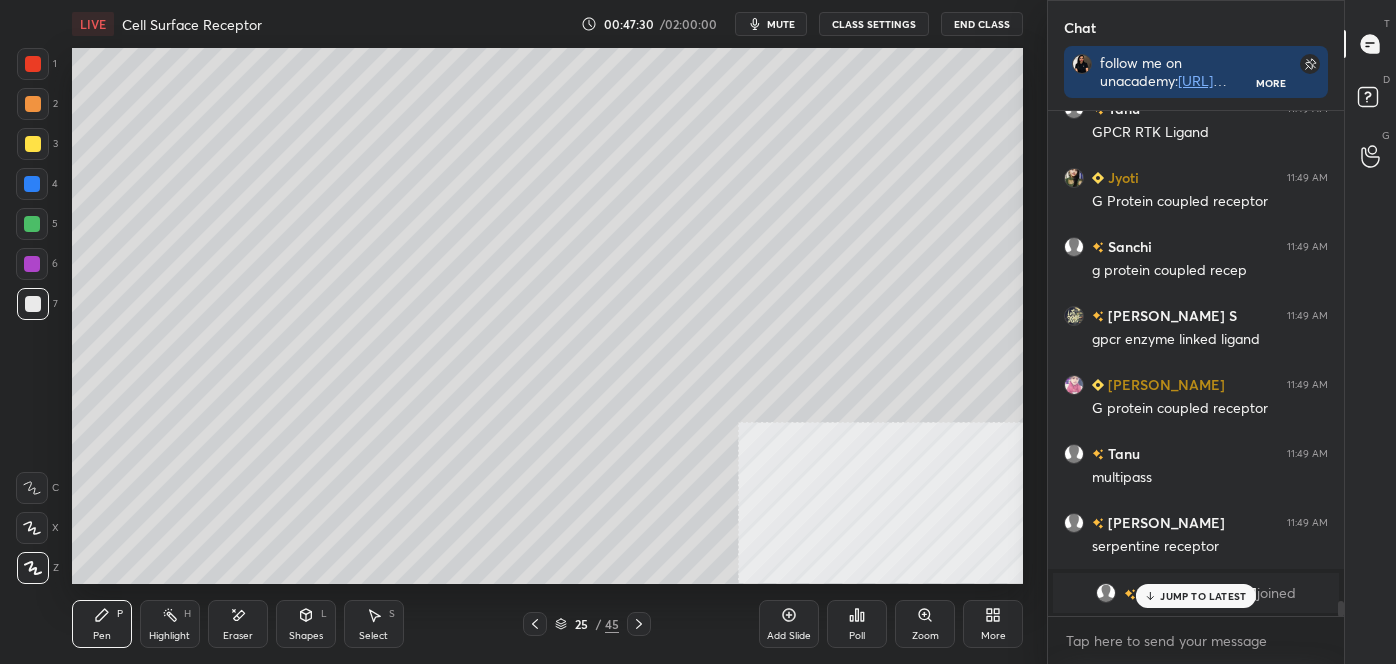 drag, startPoint x: 170, startPoint y: 619, endPoint x: 165, endPoint y: 608, distance: 12.083046 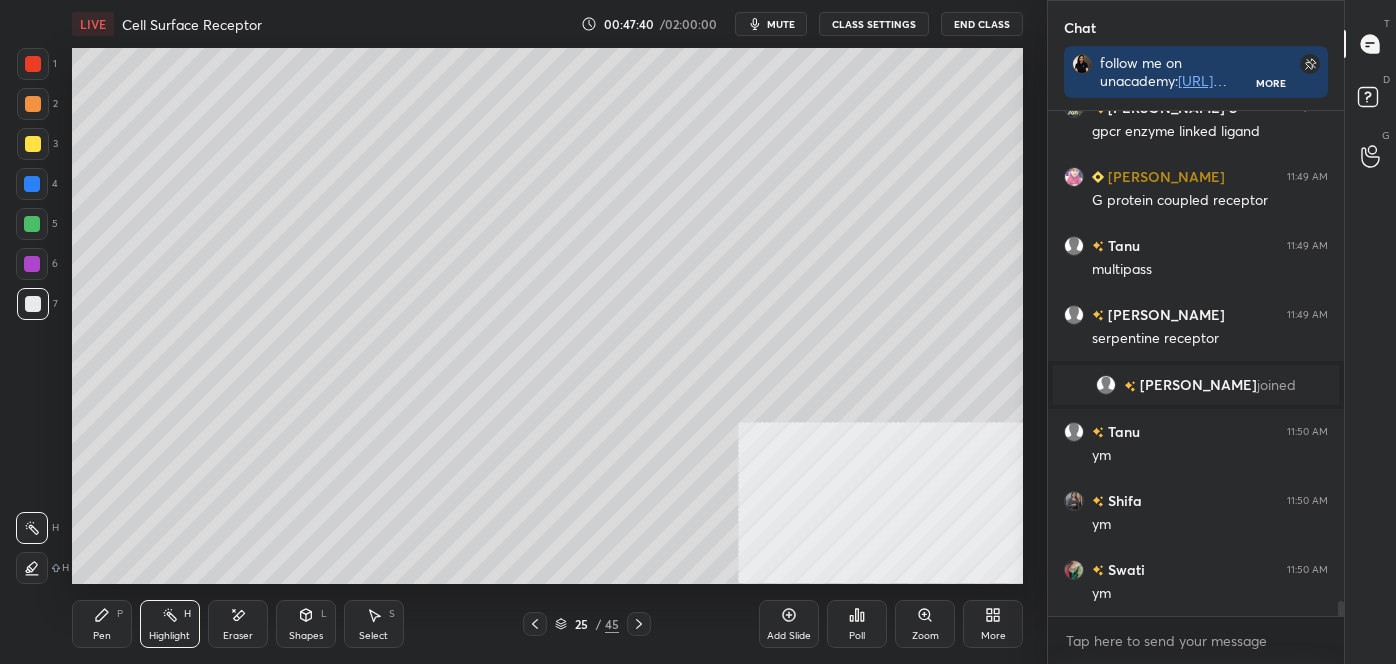 scroll, scrollTop: 16757, scrollLeft: 0, axis: vertical 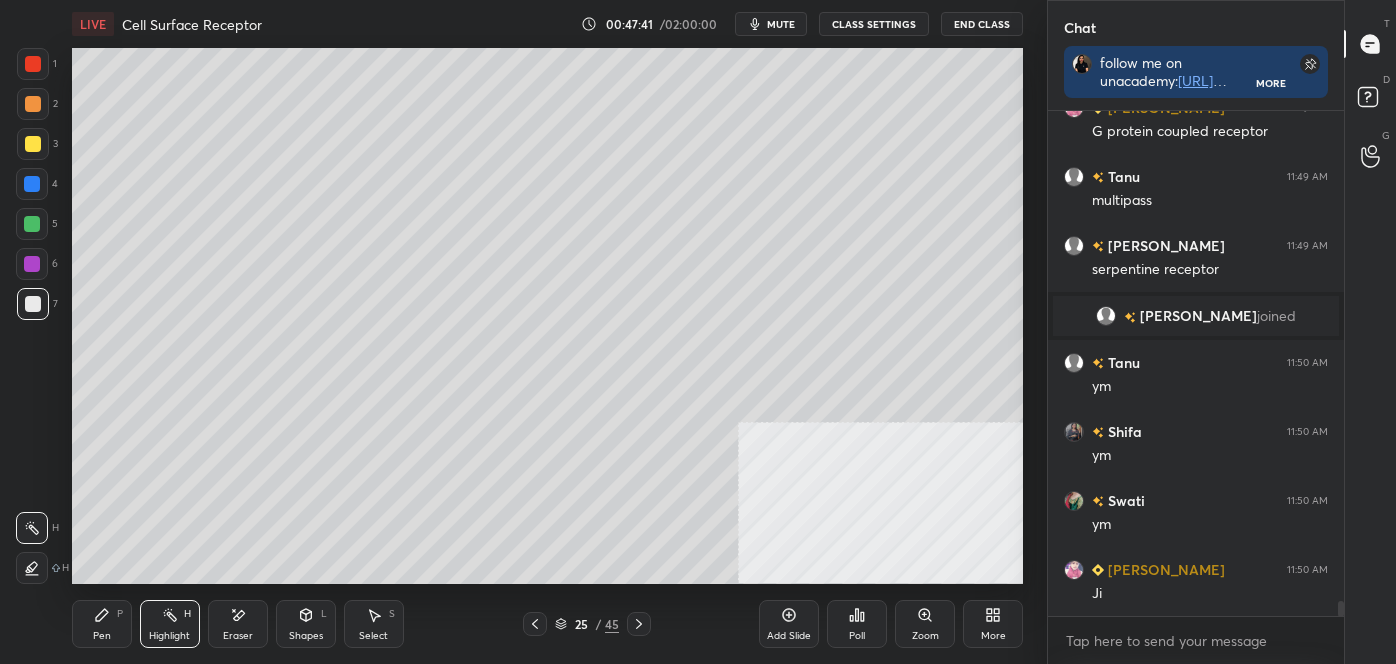 click on "Highlight" at bounding box center [169, 636] 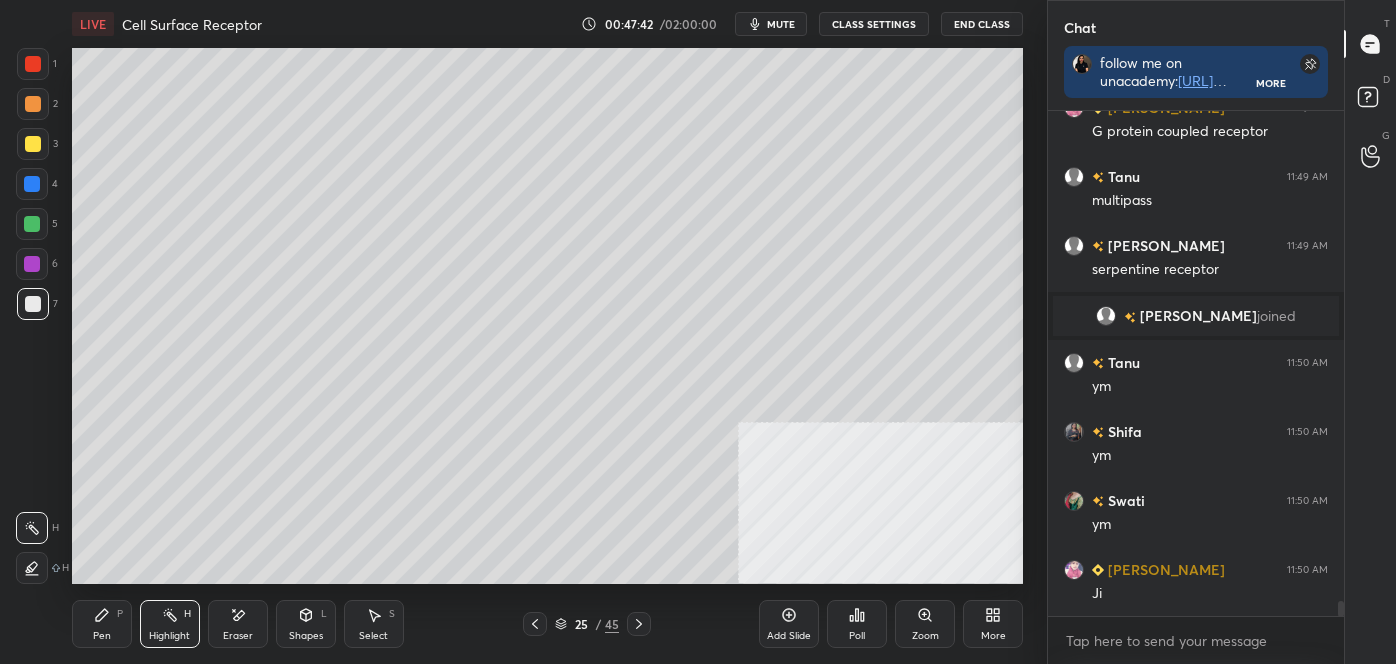 click on "Pen P" at bounding box center (102, 624) 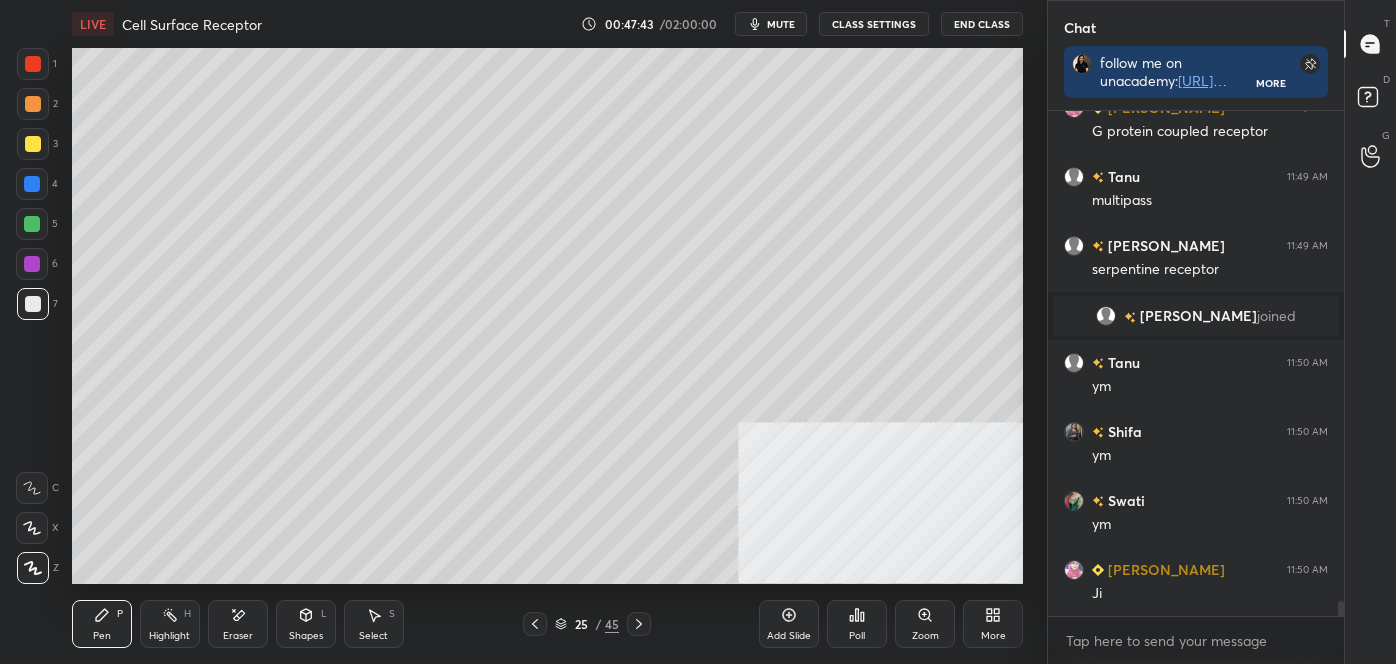 click on "Pen" at bounding box center [102, 636] 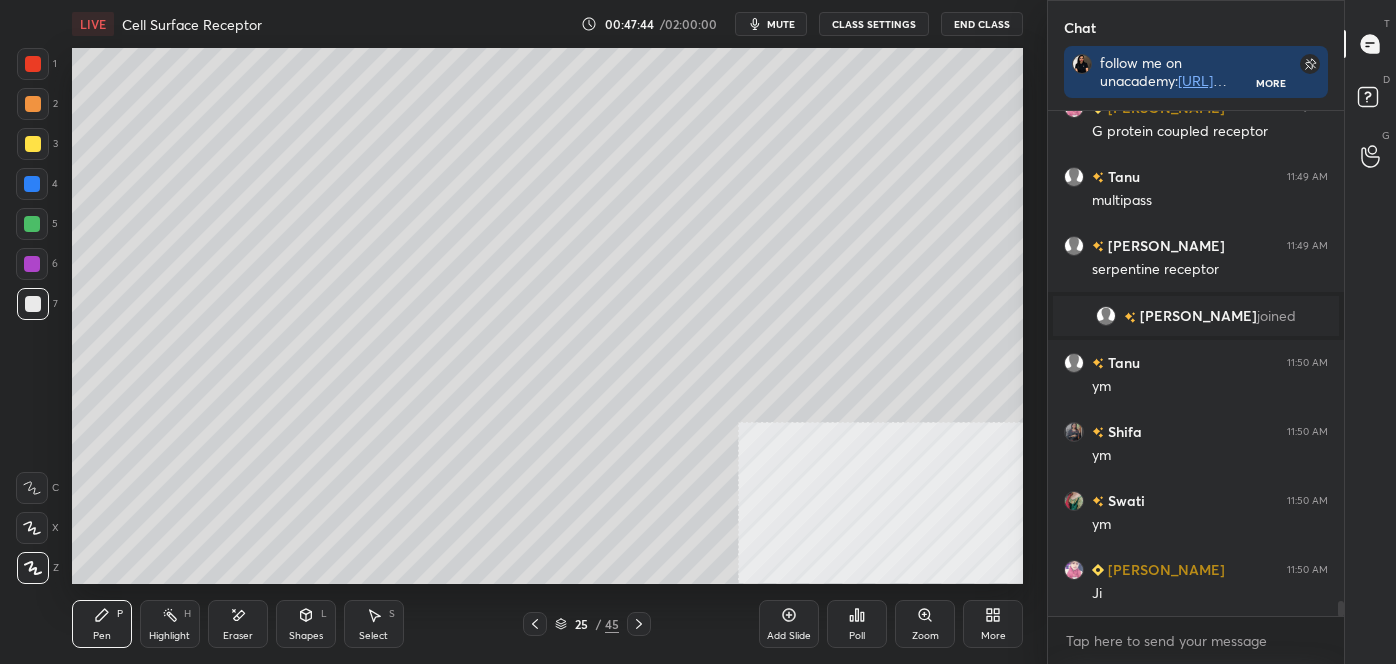 click 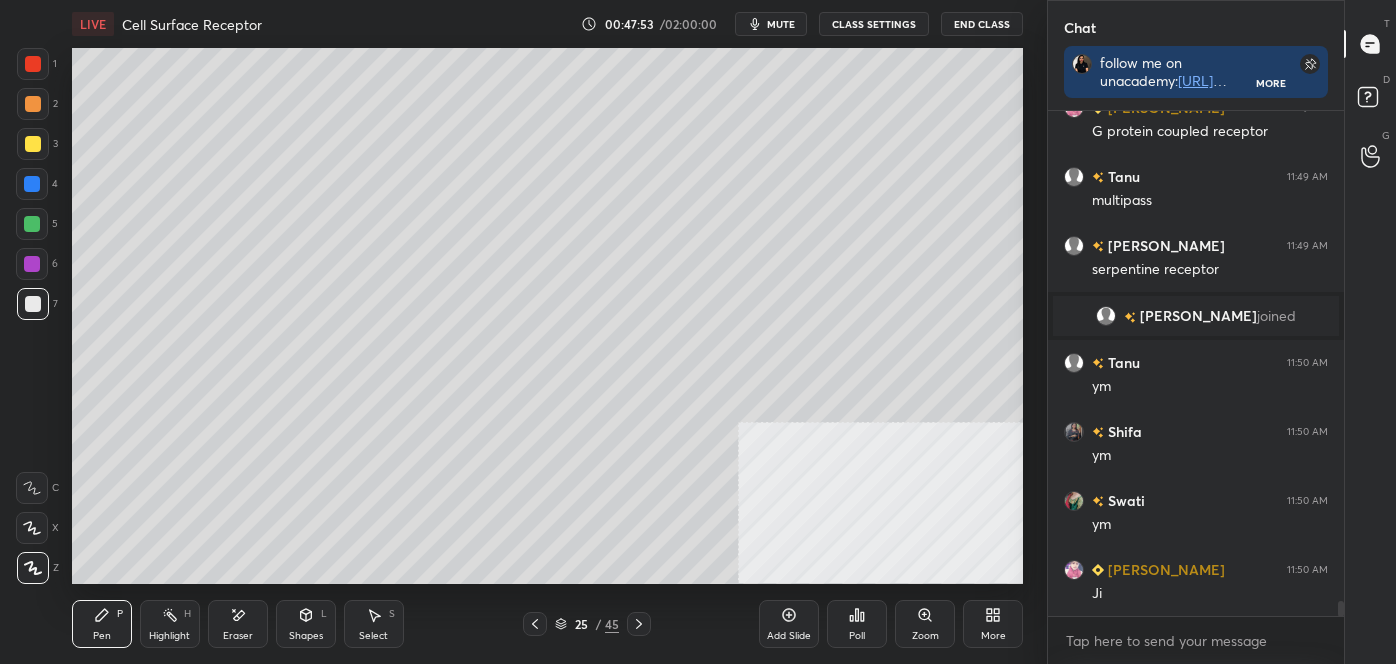 click at bounding box center (33, 144) 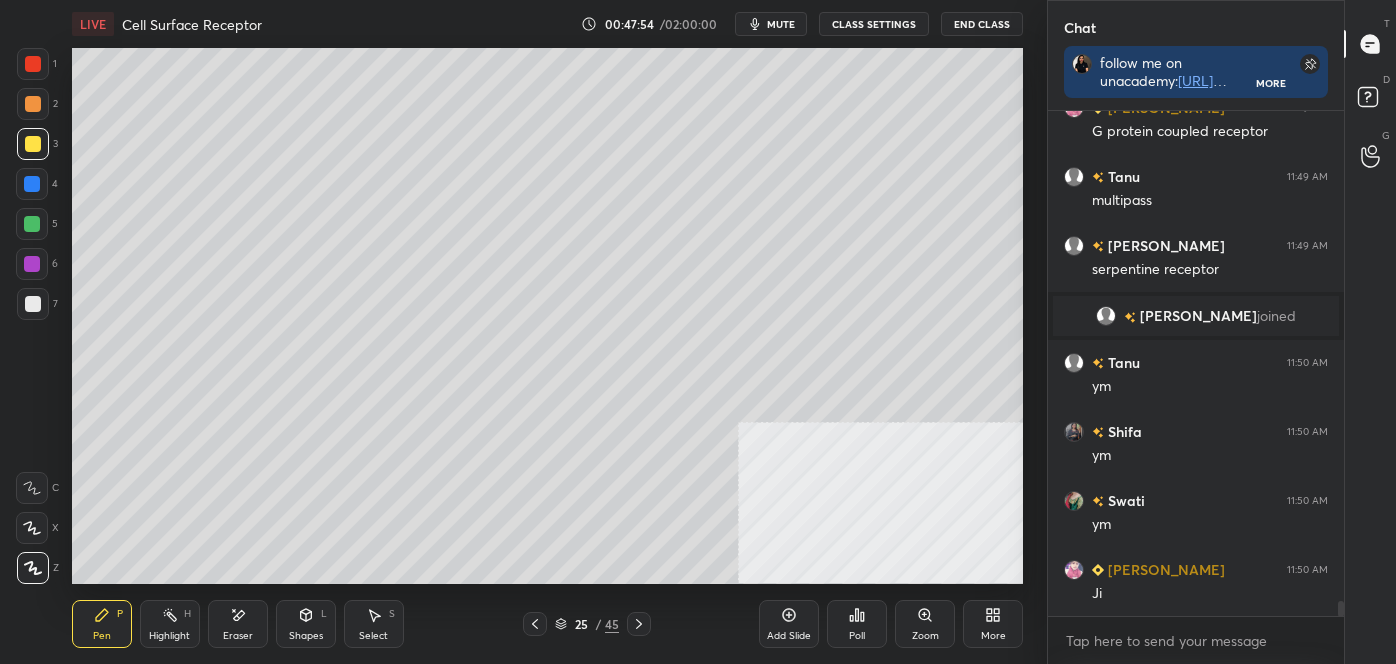 click 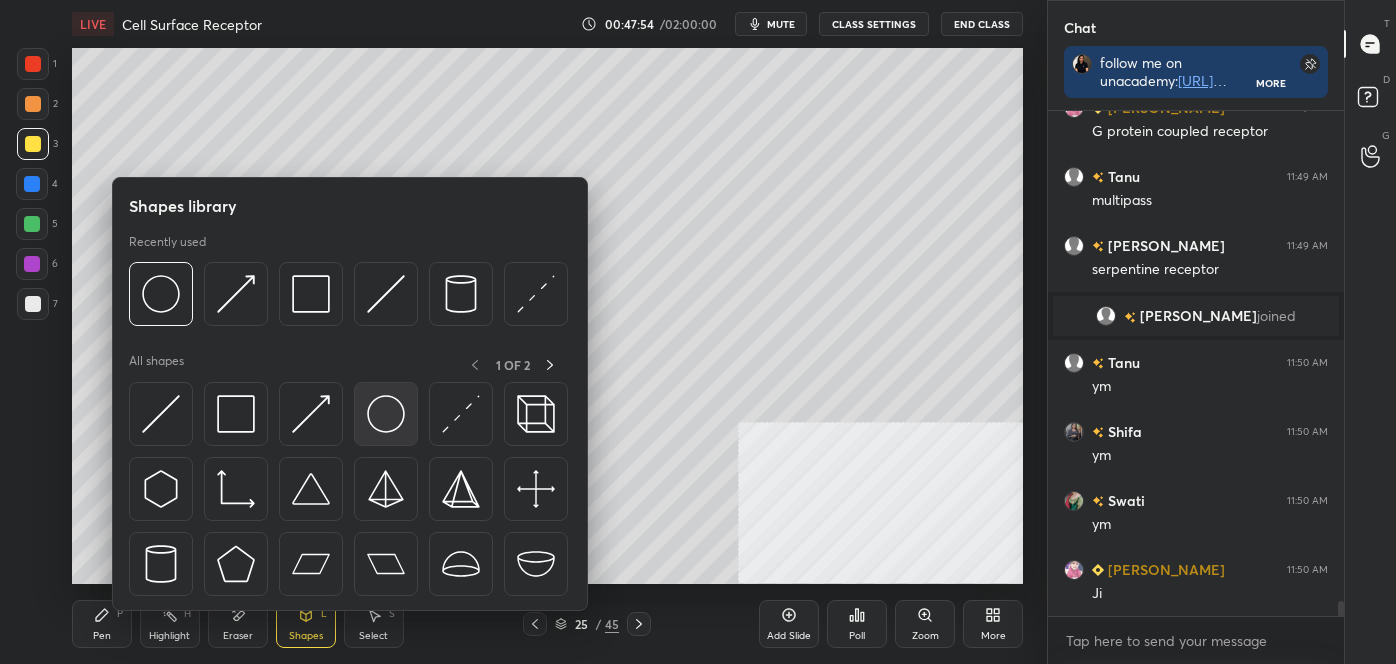 click at bounding box center (386, 414) 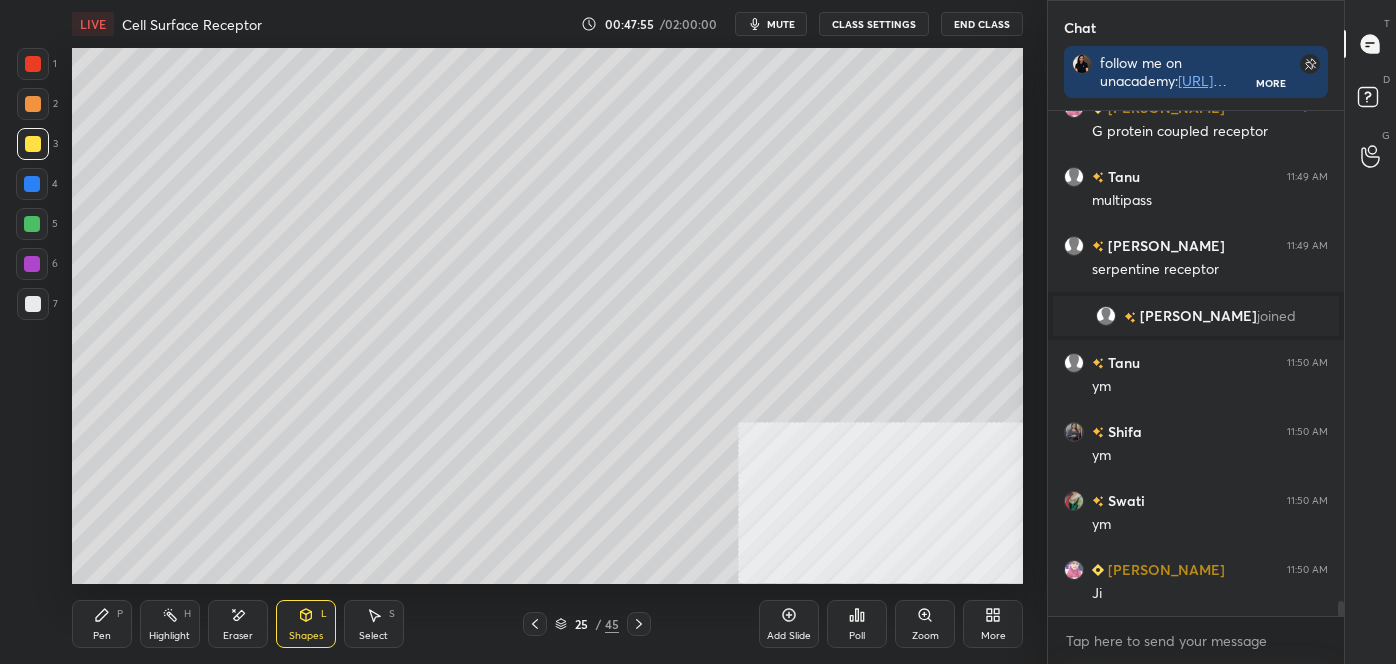 scroll, scrollTop: 16826, scrollLeft: 0, axis: vertical 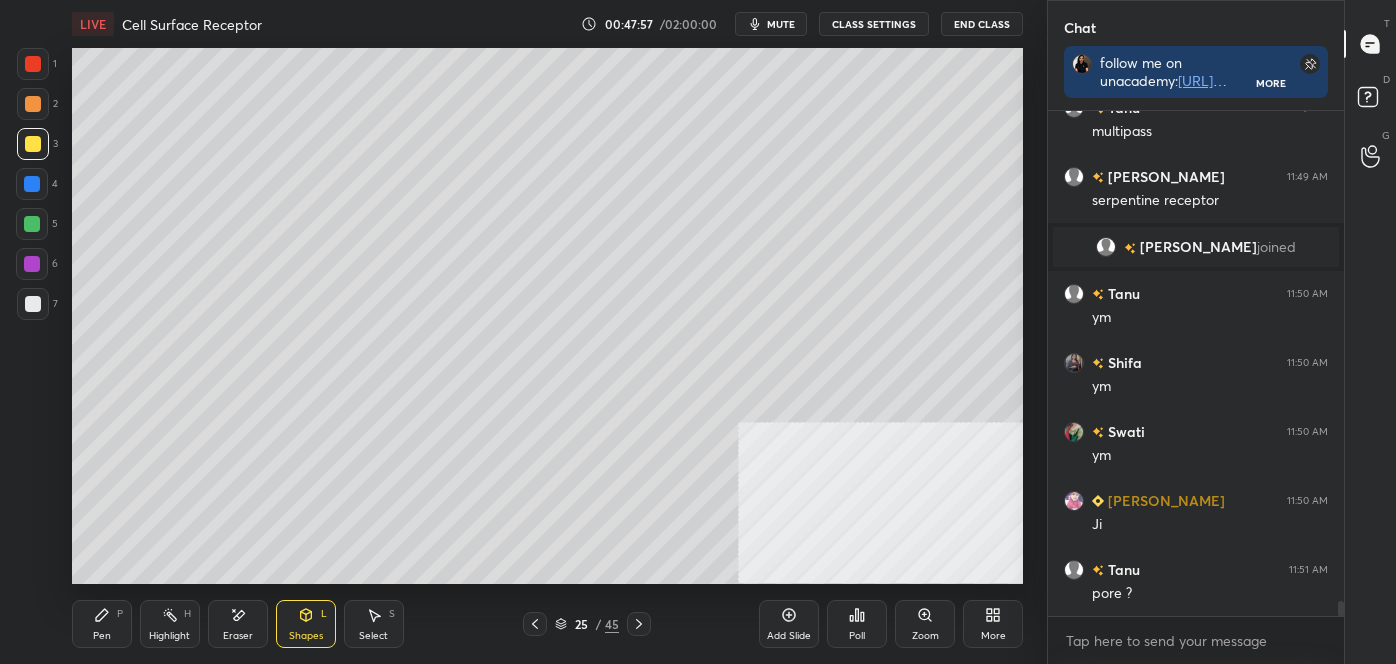 click on "Pen P" at bounding box center [102, 624] 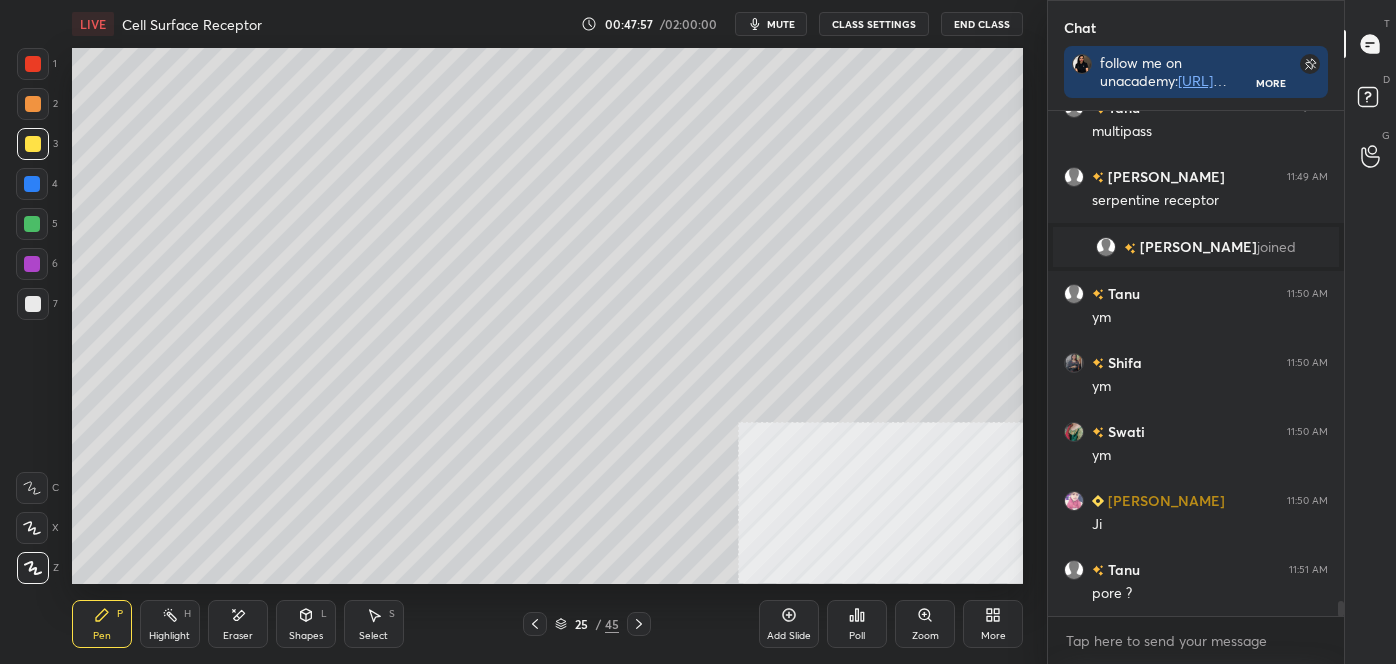 click at bounding box center (33, 568) 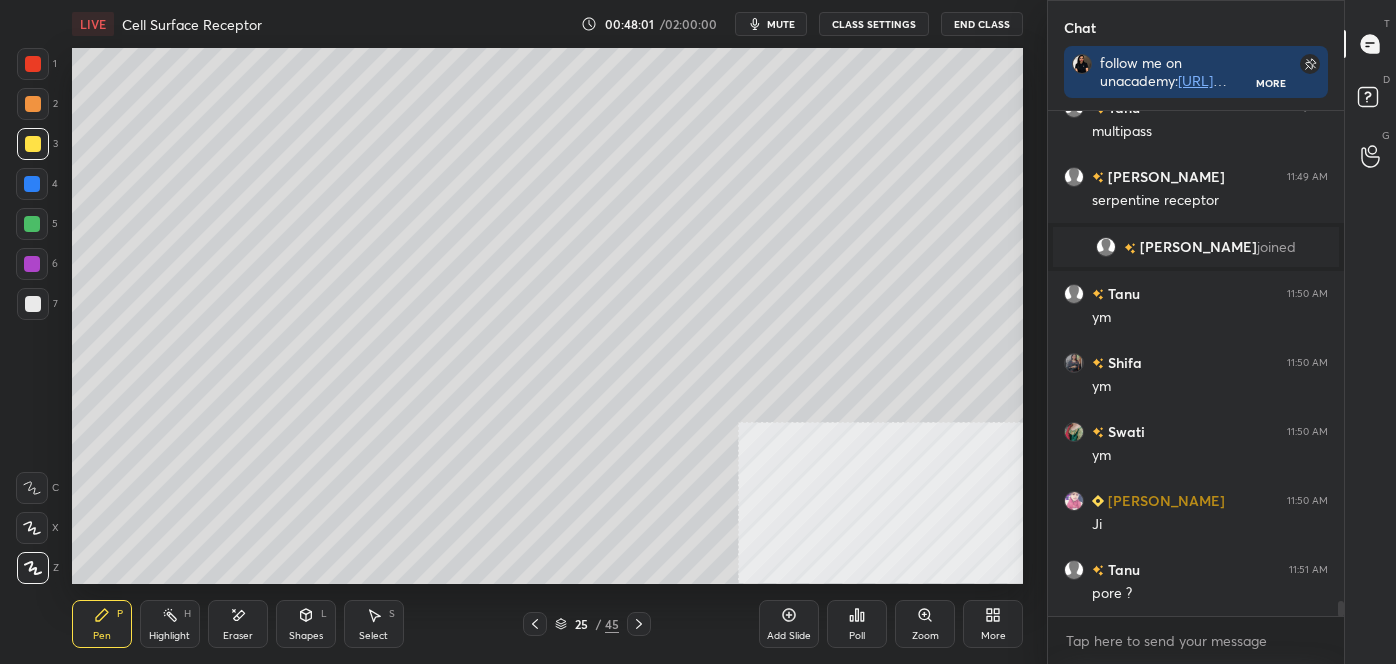 drag, startPoint x: 31, startPoint y: 181, endPoint x: 47, endPoint y: 191, distance: 18.867962 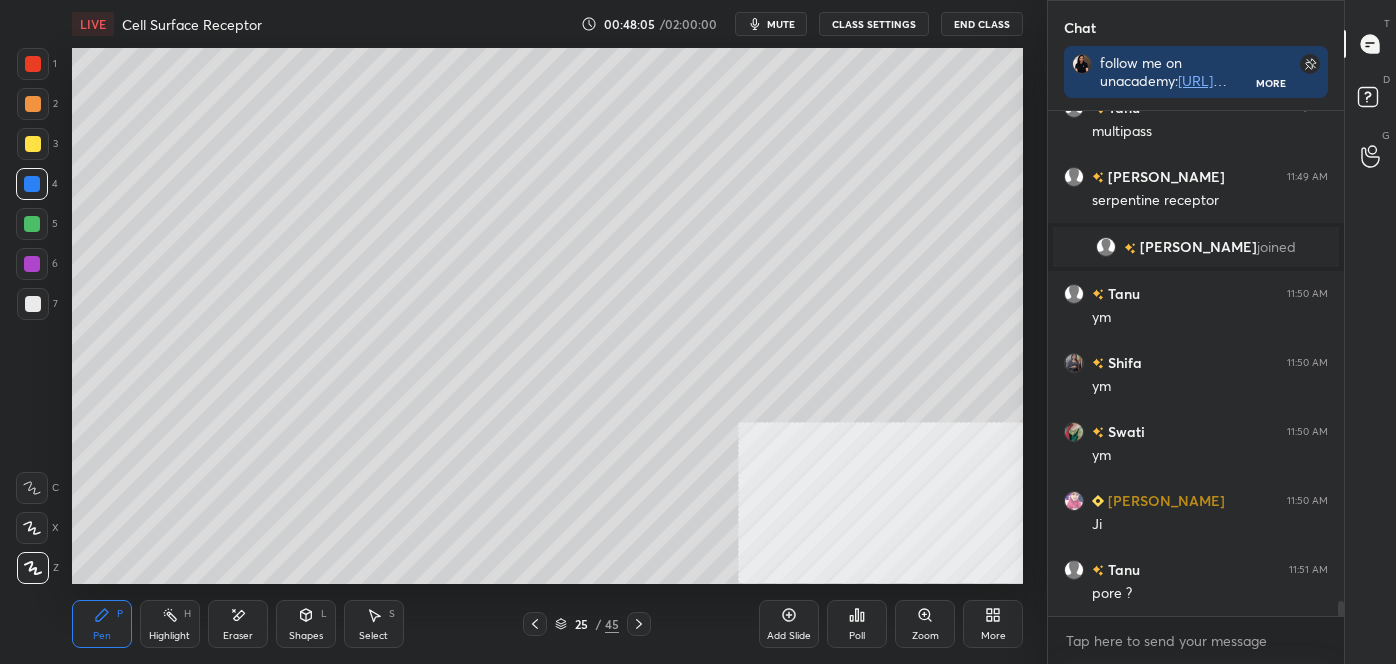 click on "Shapes L" at bounding box center [306, 624] 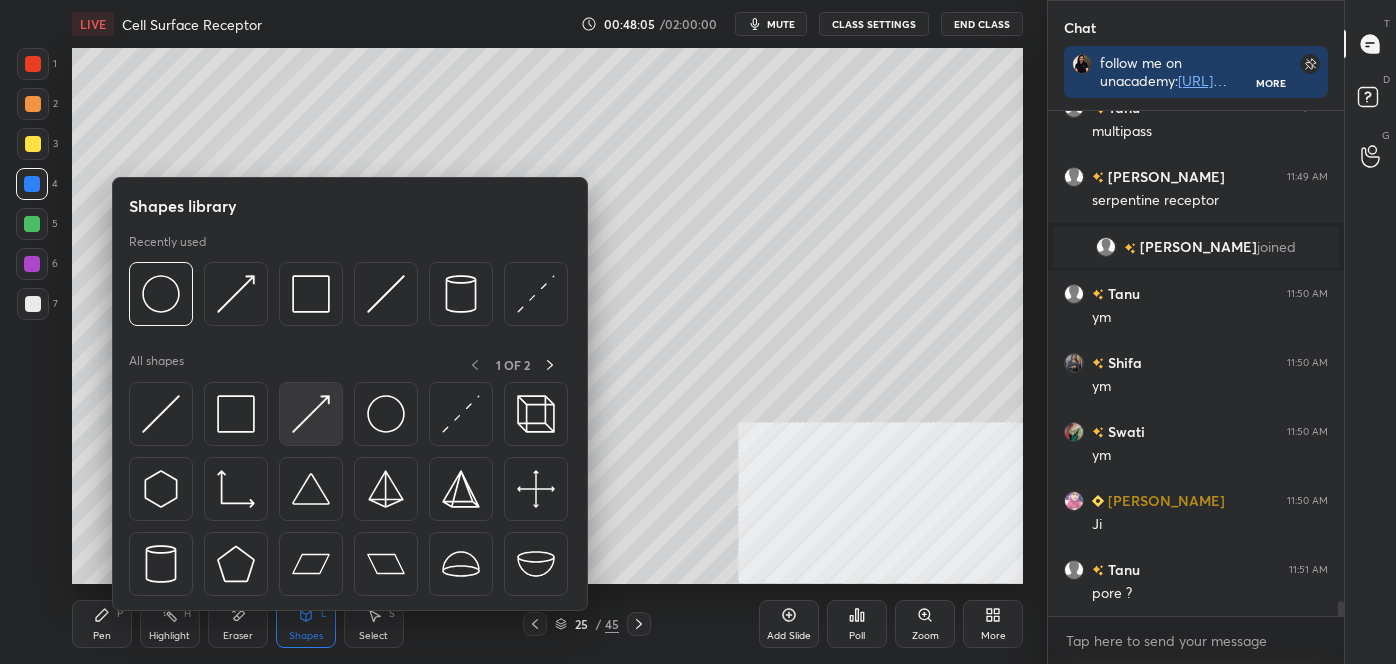 click at bounding box center (311, 414) 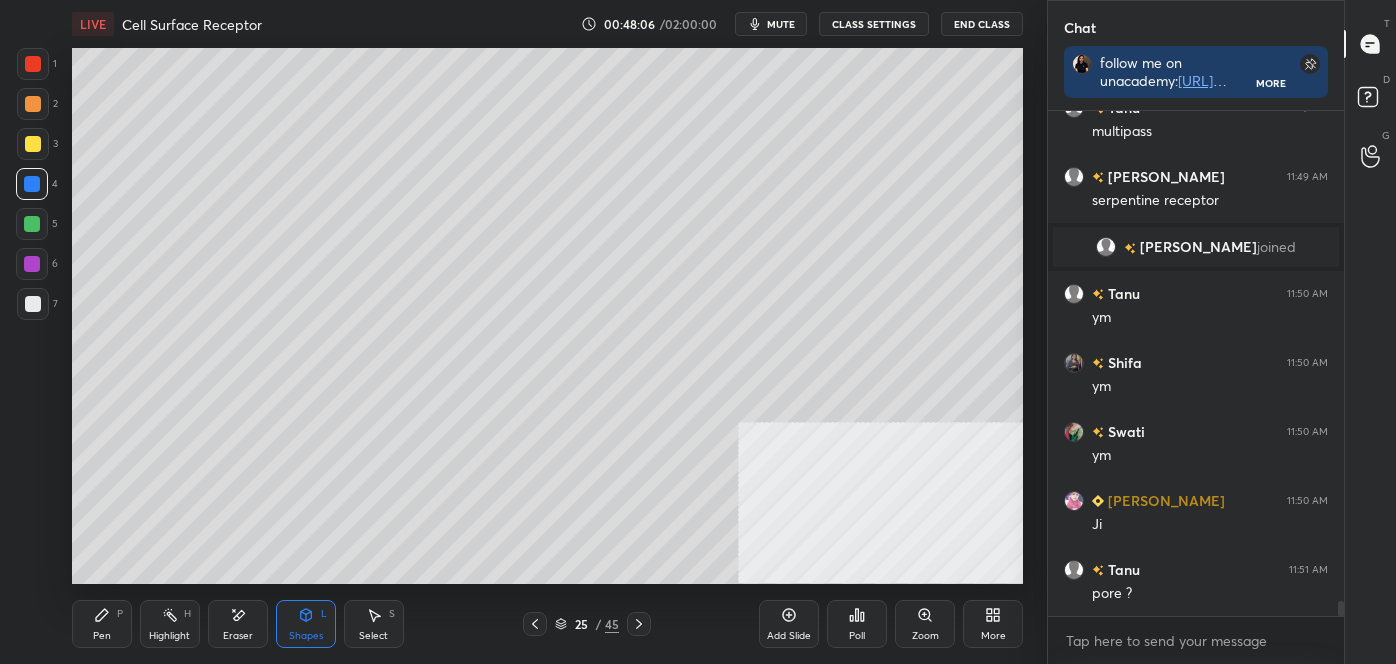 drag, startPoint x: 96, startPoint y: 630, endPoint x: 93, endPoint y: 596, distance: 34.132095 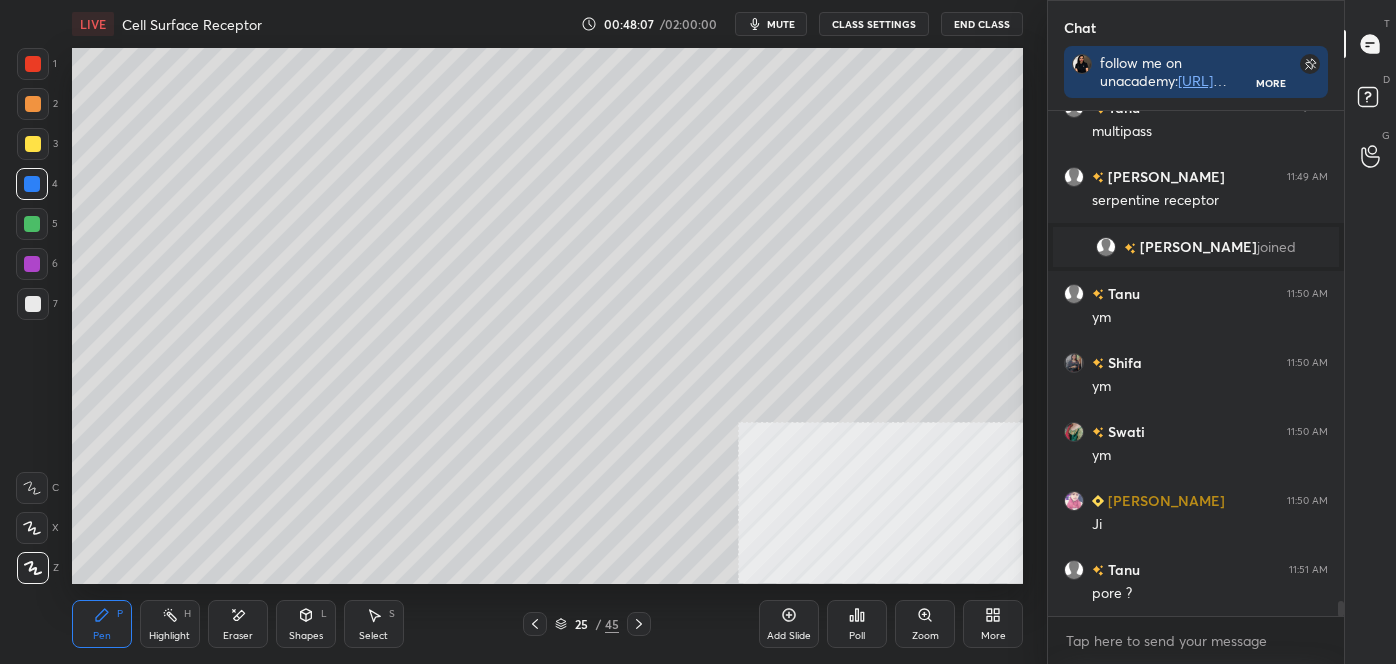 click 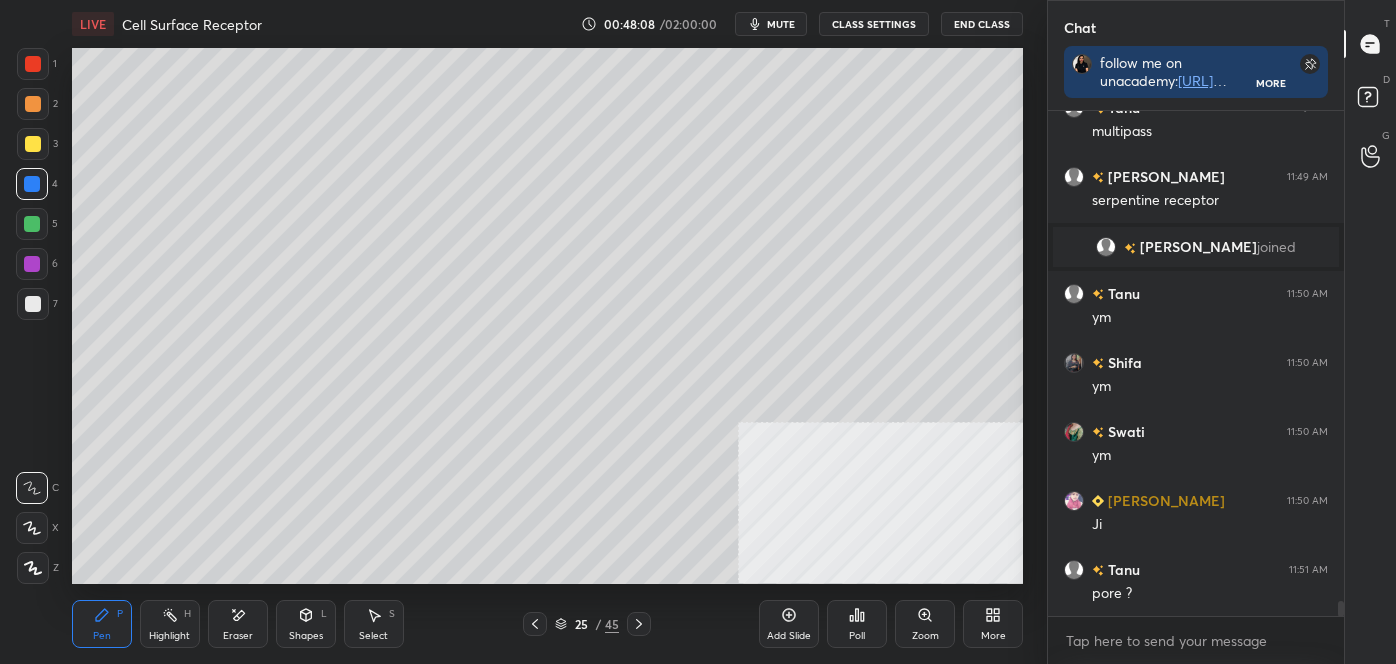 click at bounding box center [33, 64] 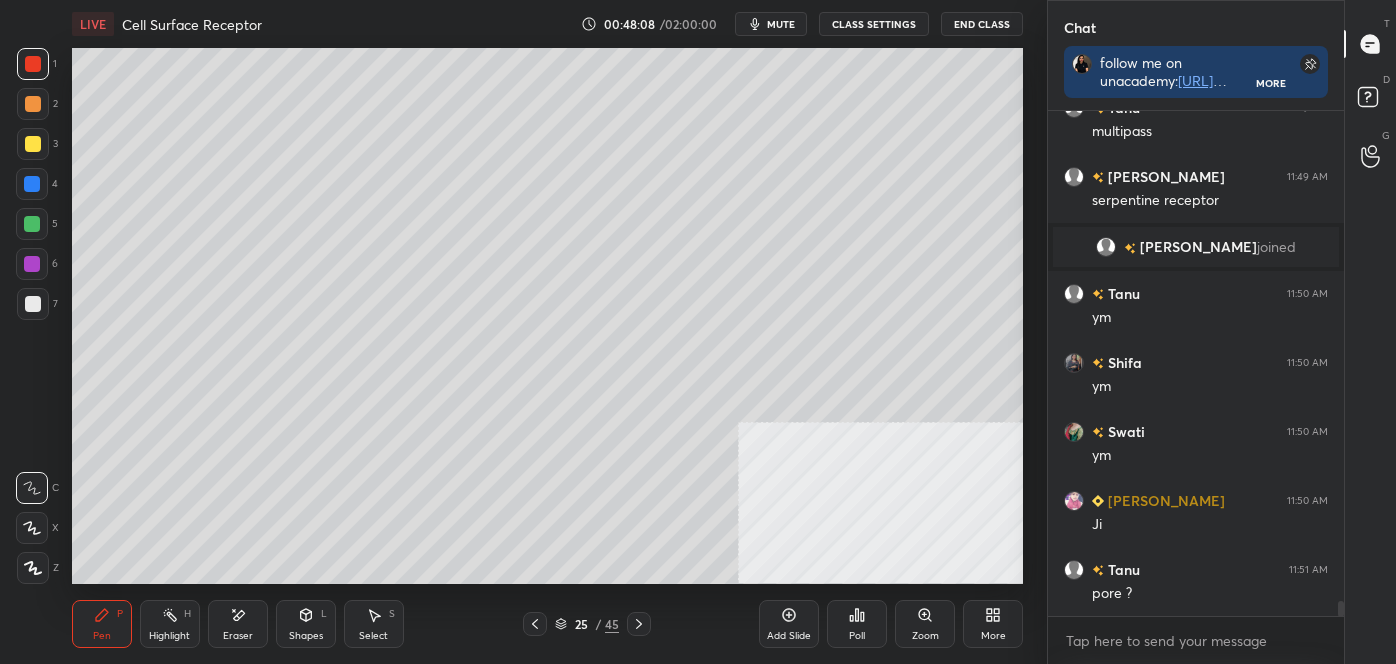 click 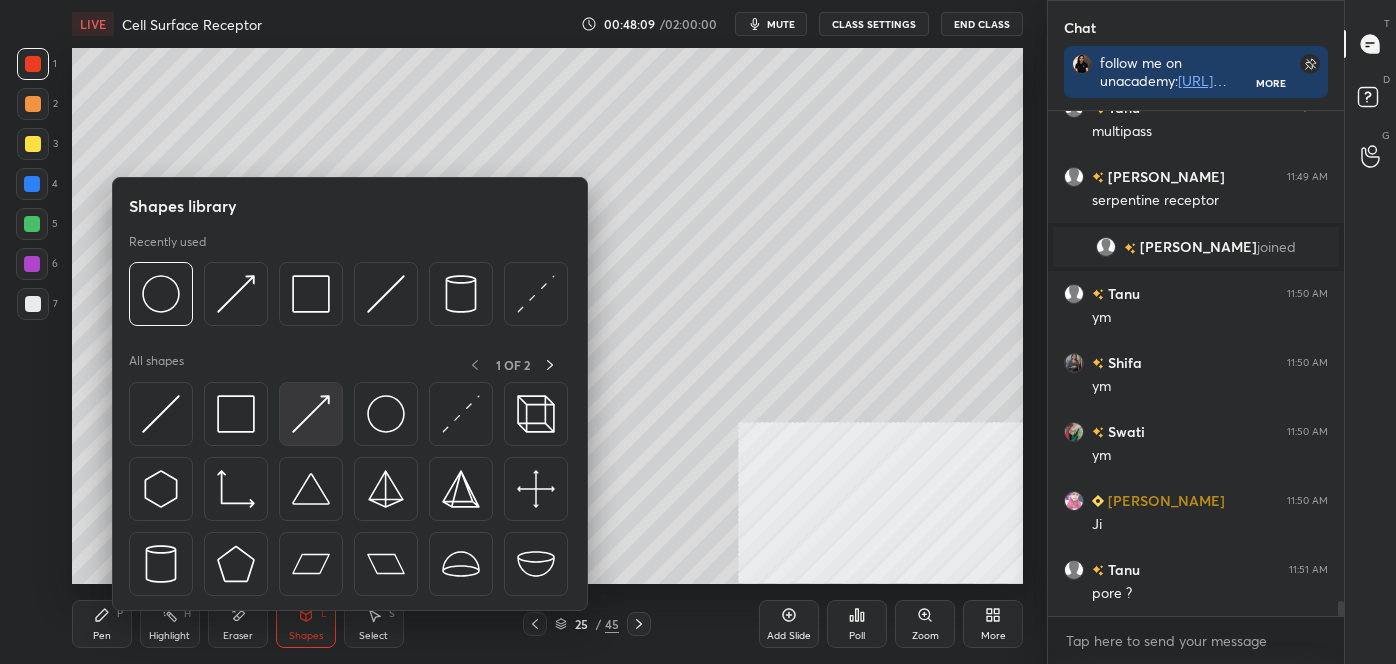 click at bounding box center (311, 414) 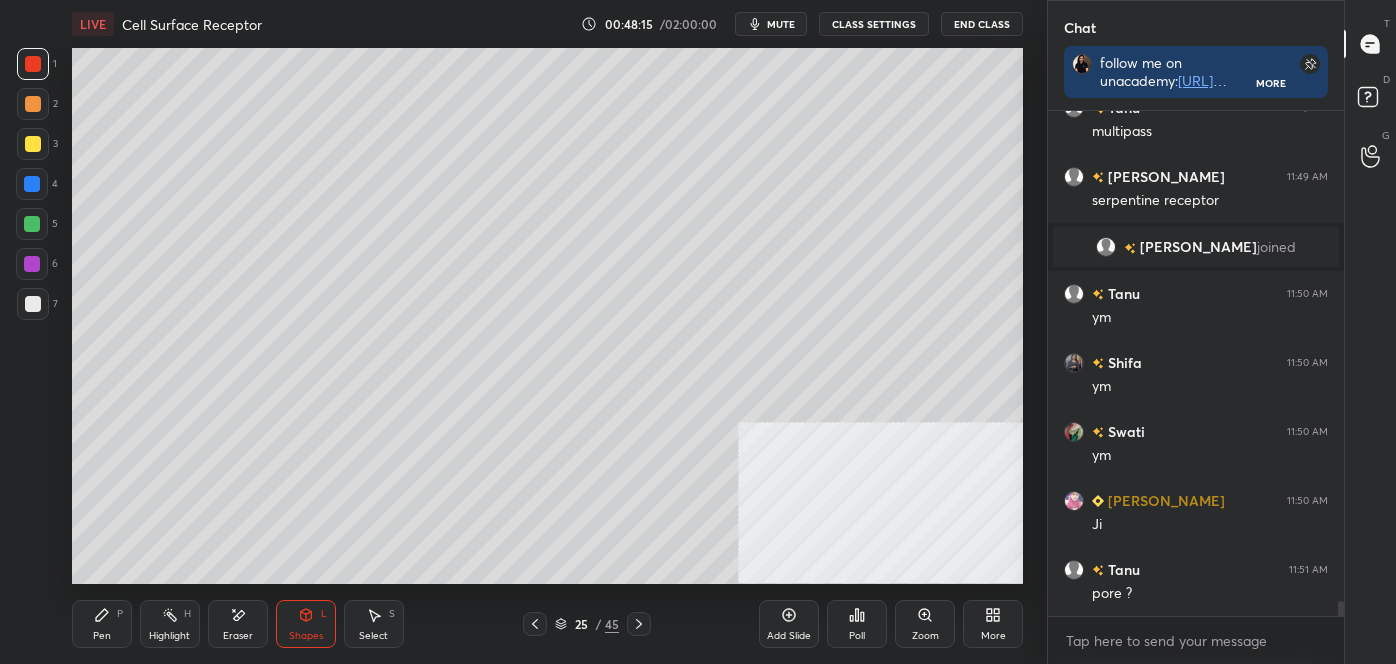 click on "LIVE Cell Surface Receptor 00:48:15 /  02:00:00 mute CLASS SETTINGS End Class Setting up your live class Poll for   secs No correct answer Start poll Back Cell Surface Receptor • L2 of Detailed Course on Cell Signaling (Unit 4): CSIR-NET 2025 [PERSON_NAME] Pen P Highlight H Eraser Shapes L Select S 25 / 45 Add Slide Poll Zoom More" at bounding box center (547, 332) 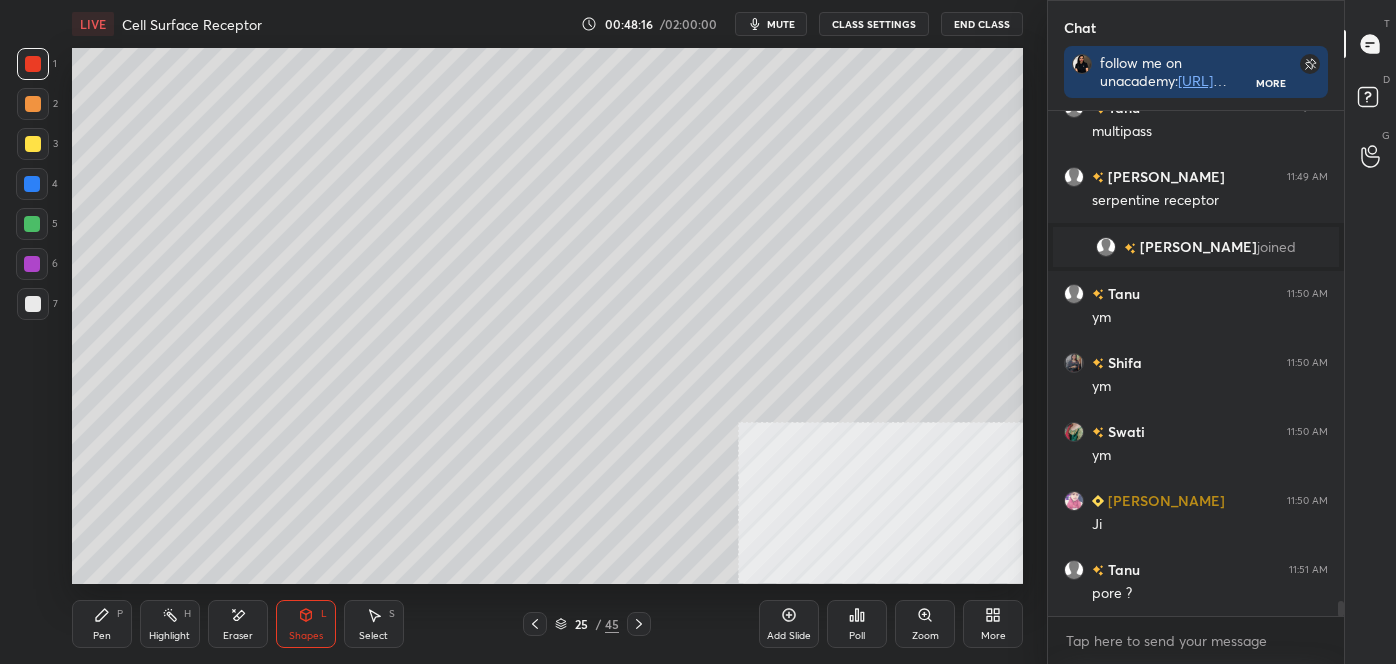 click on "Pen P" at bounding box center (102, 624) 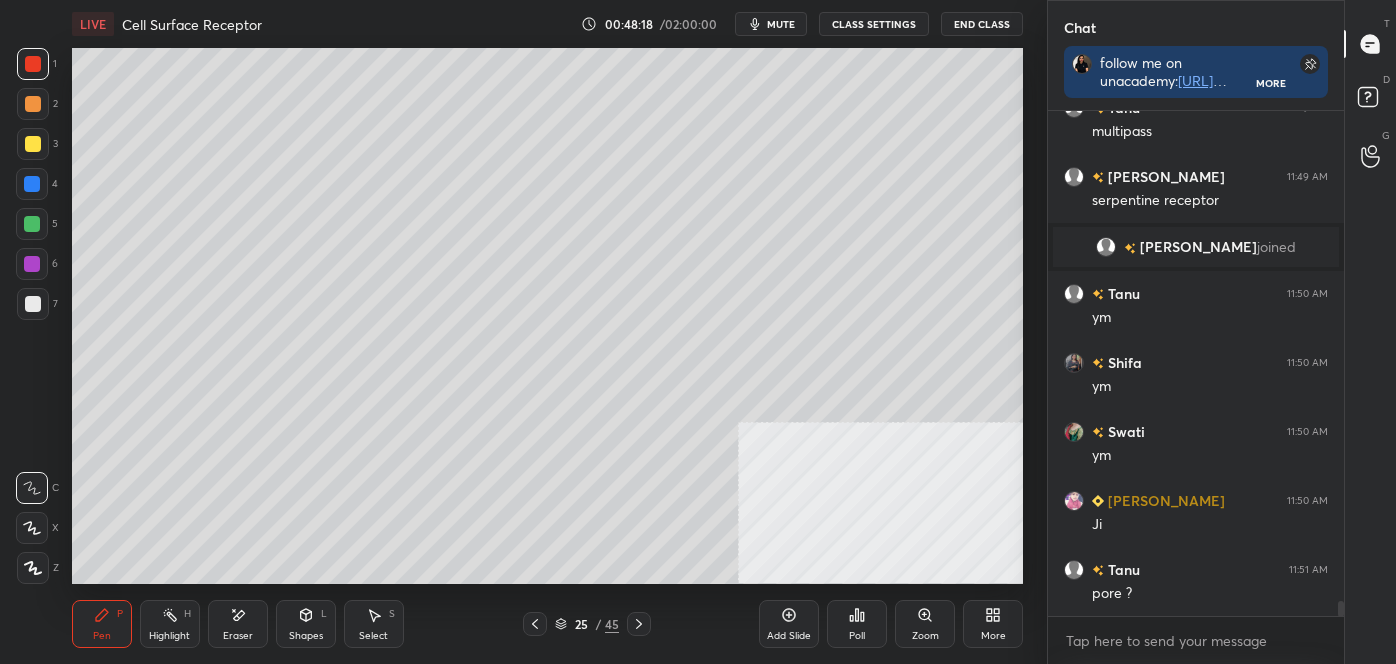 click 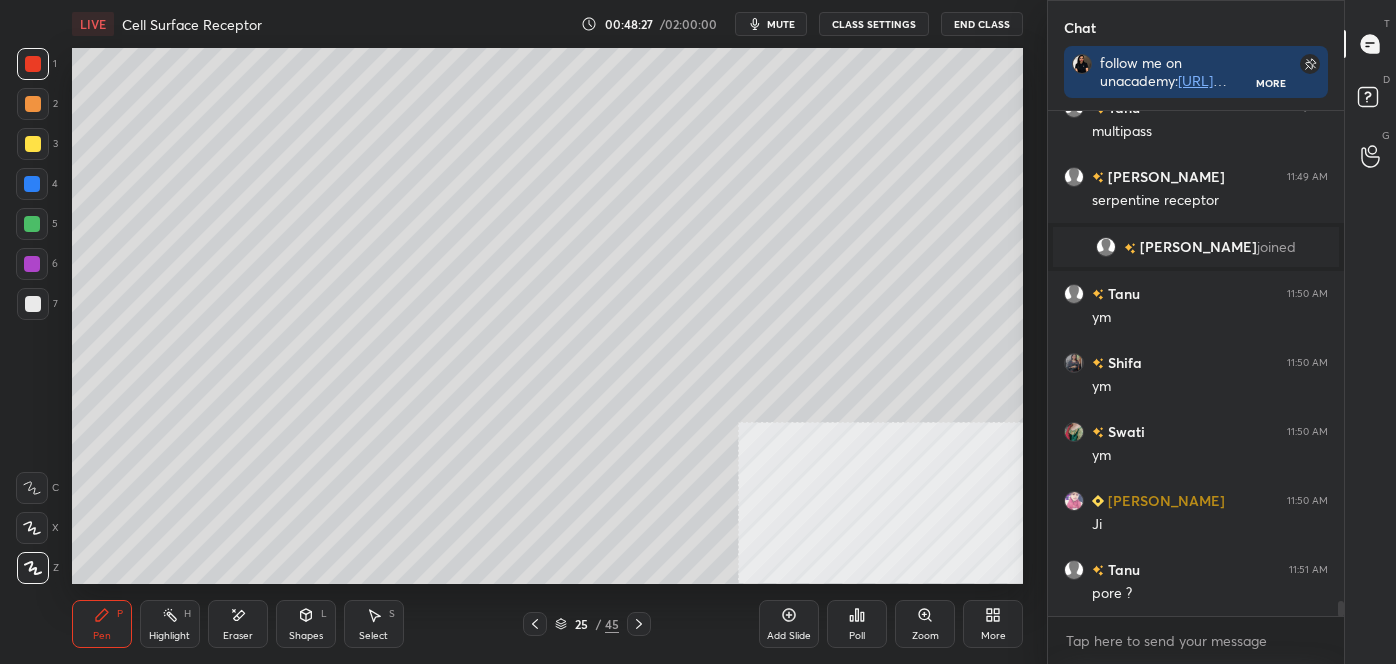 click at bounding box center (33, 64) 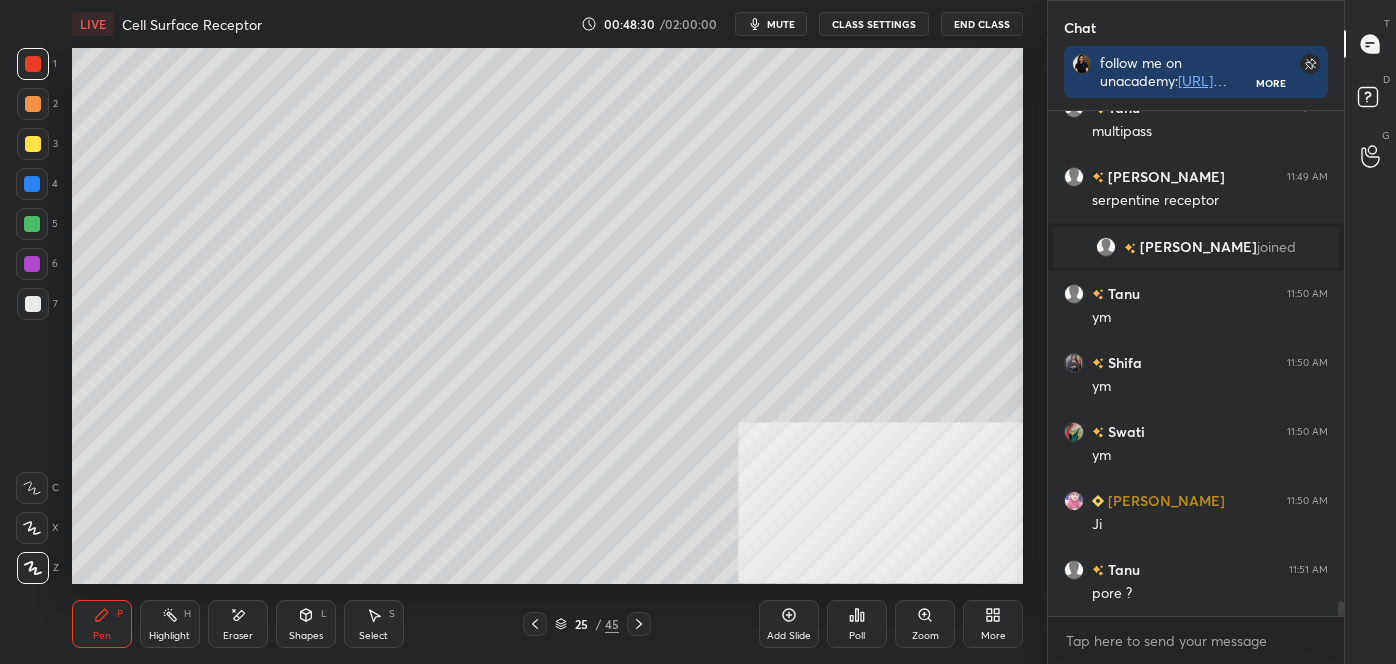 click at bounding box center (33, 304) 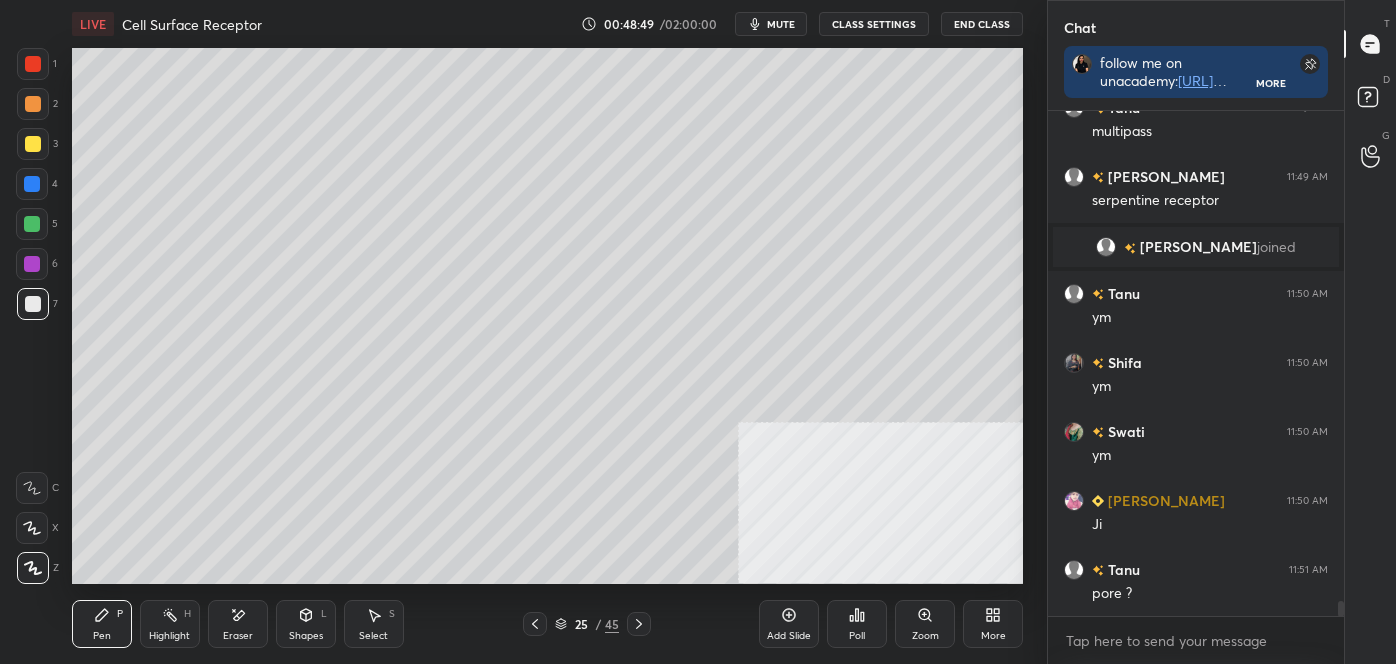 scroll, scrollTop: 16895, scrollLeft: 0, axis: vertical 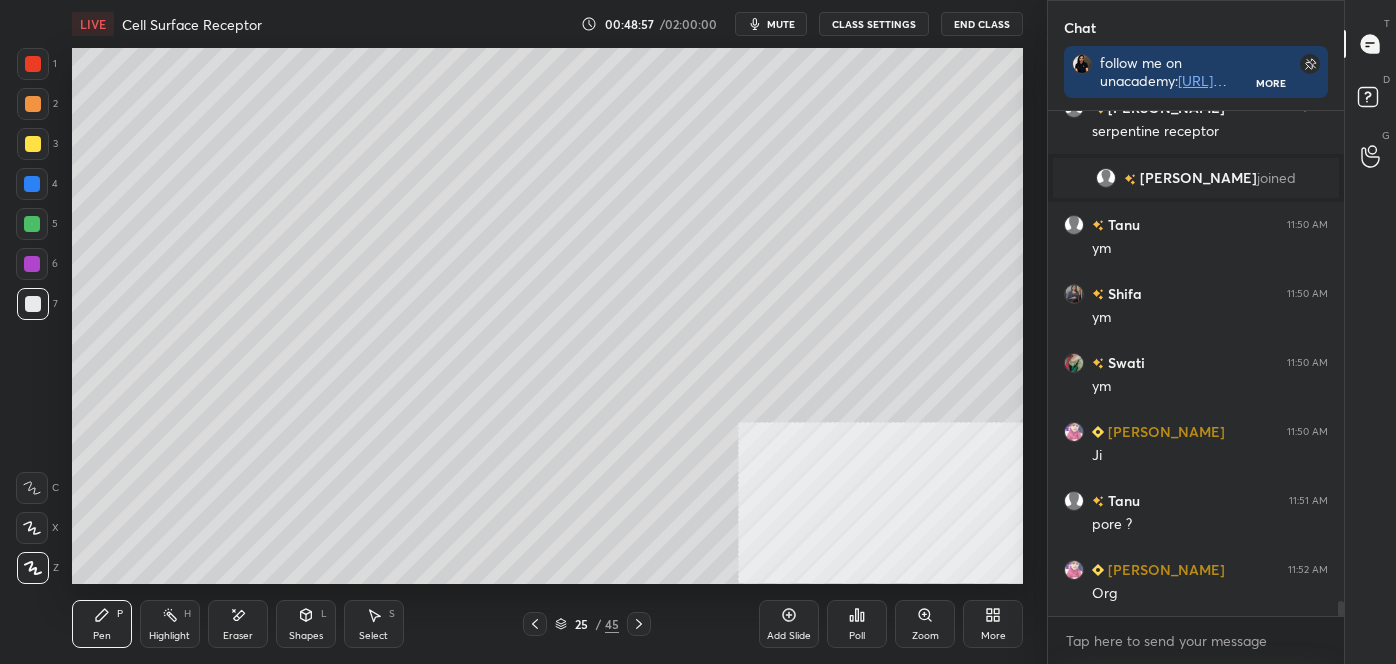 click 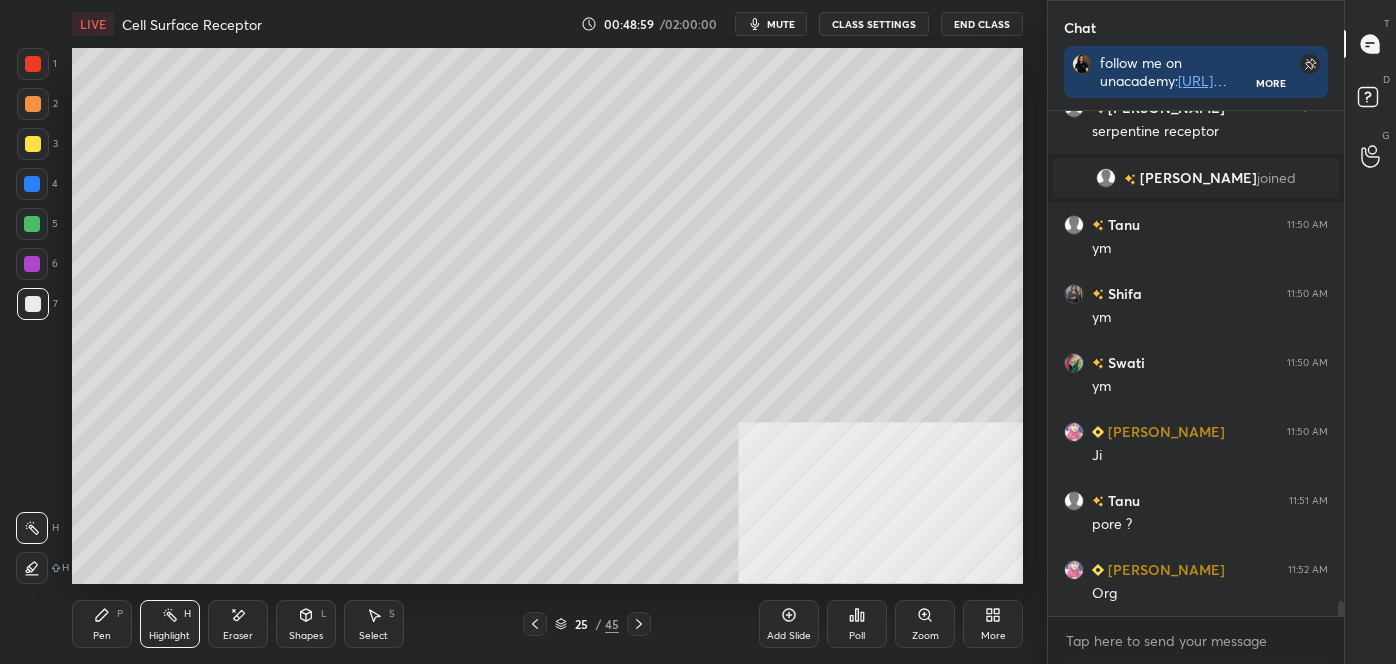 scroll, scrollTop: 16964, scrollLeft: 0, axis: vertical 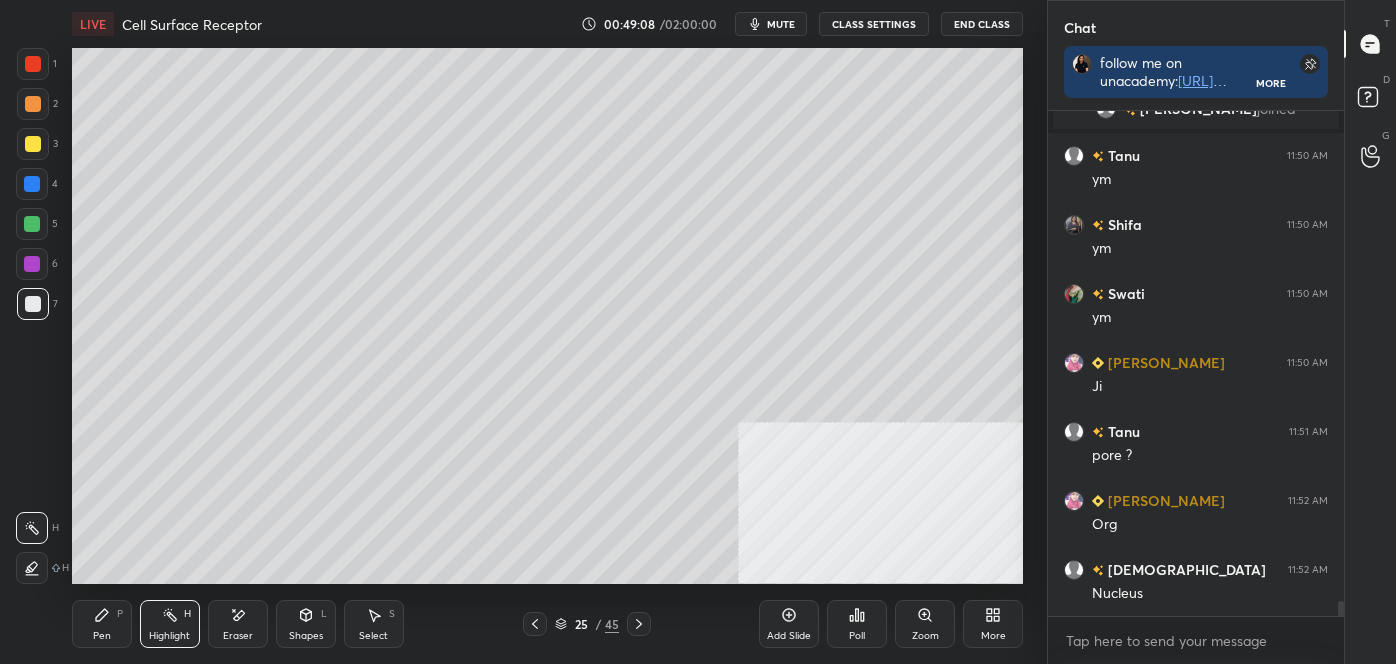 click on "Pen P" at bounding box center [102, 624] 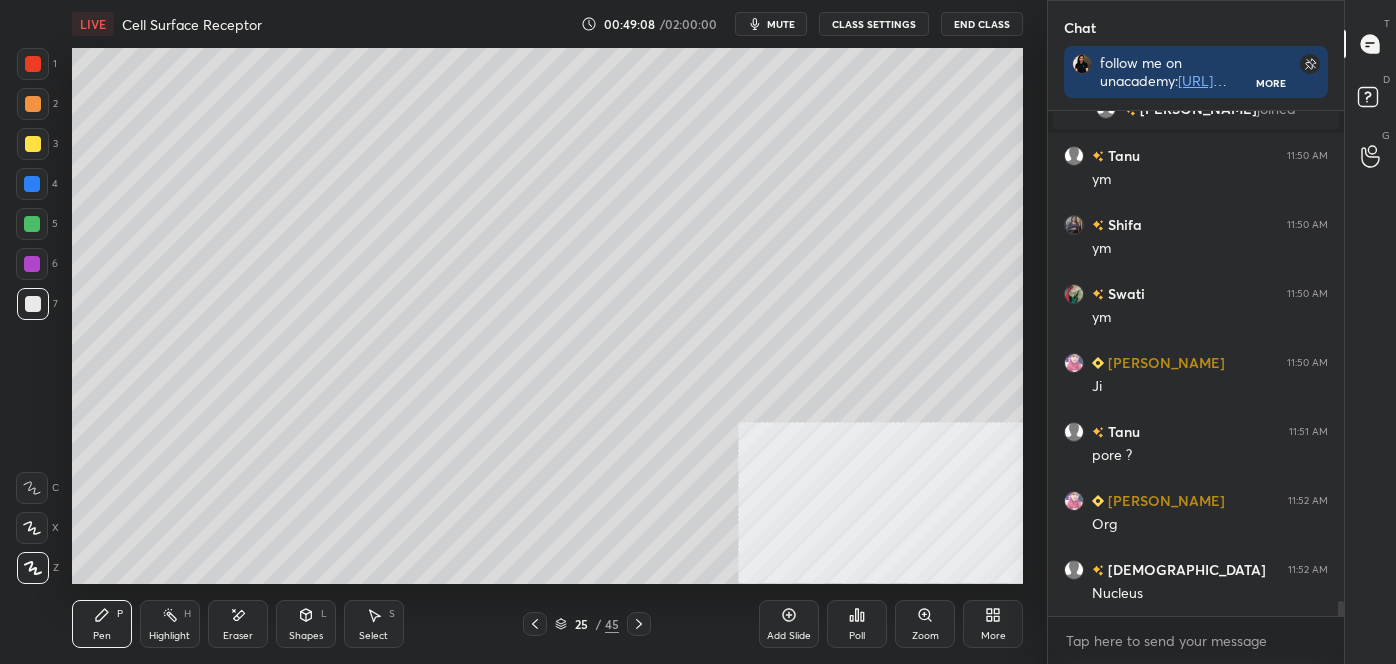 click 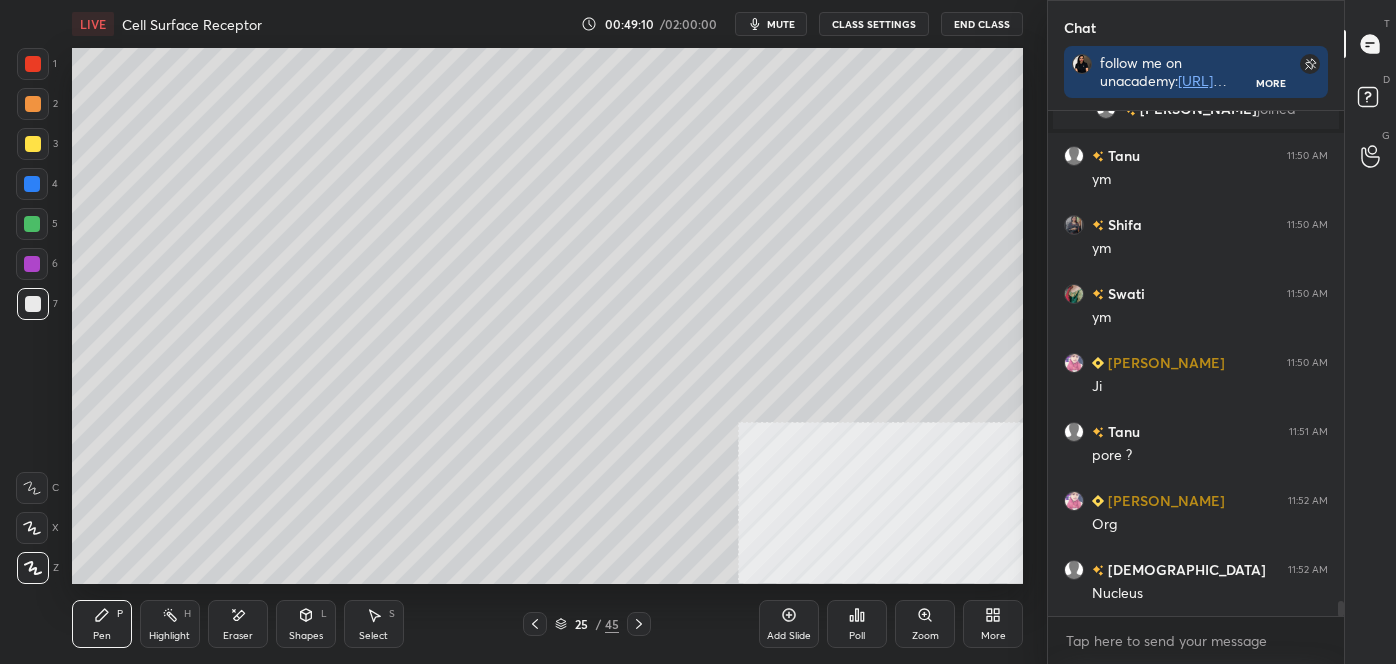 click at bounding box center [33, 304] 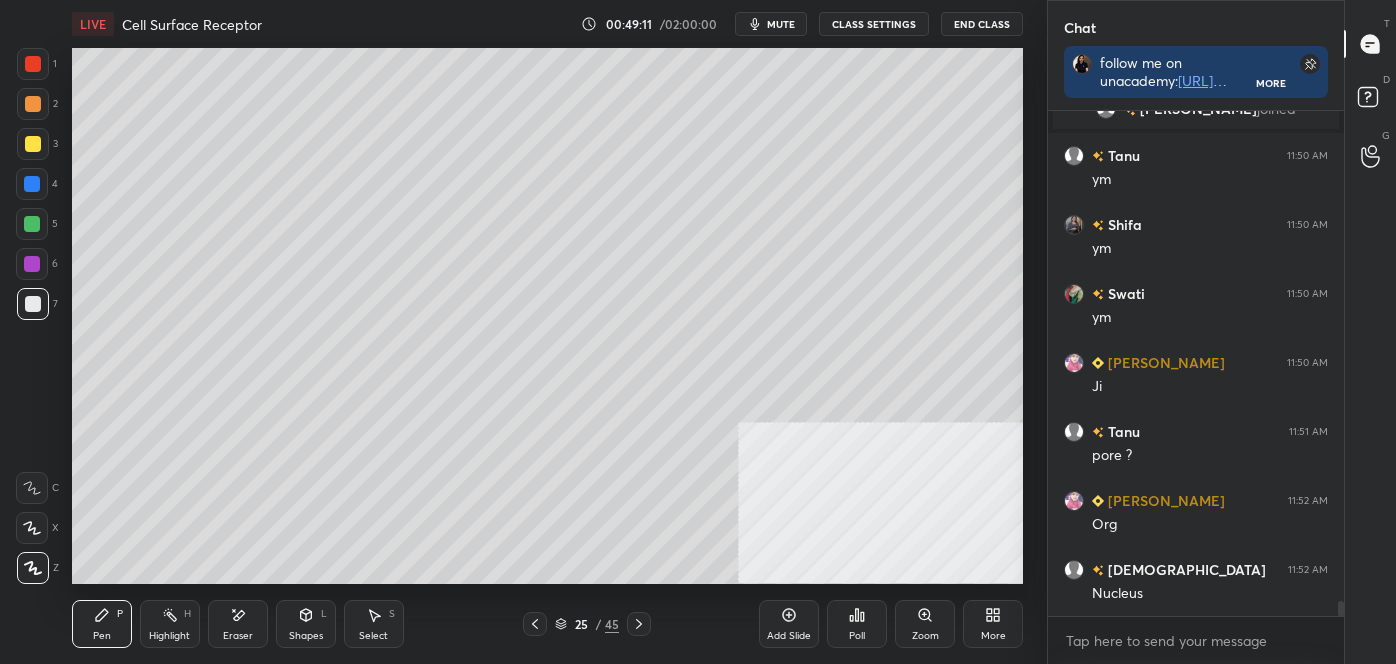 drag, startPoint x: 34, startPoint y: 62, endPoint x: 40, endPoint y: 95, distance: 33.54102 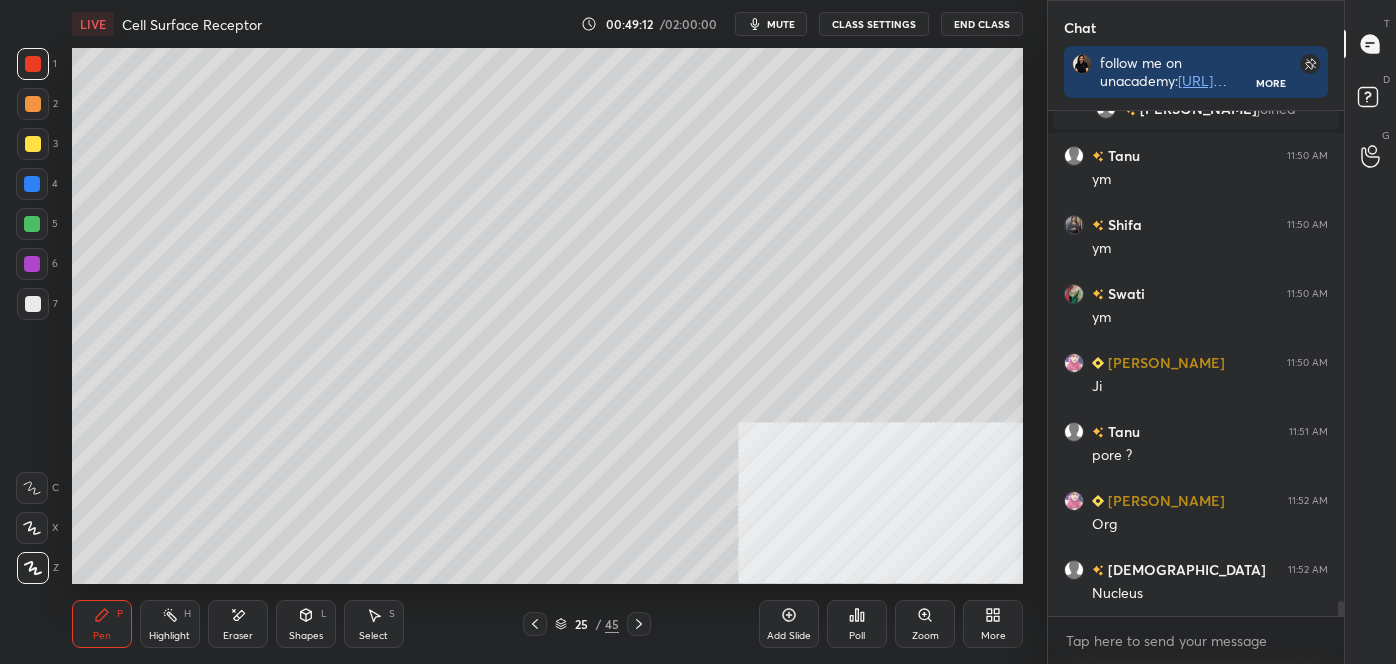 drag, startPoint x: 39, startPoint y: 101, endPoint x: 45, endPoint y: 86, distance: 16.155495 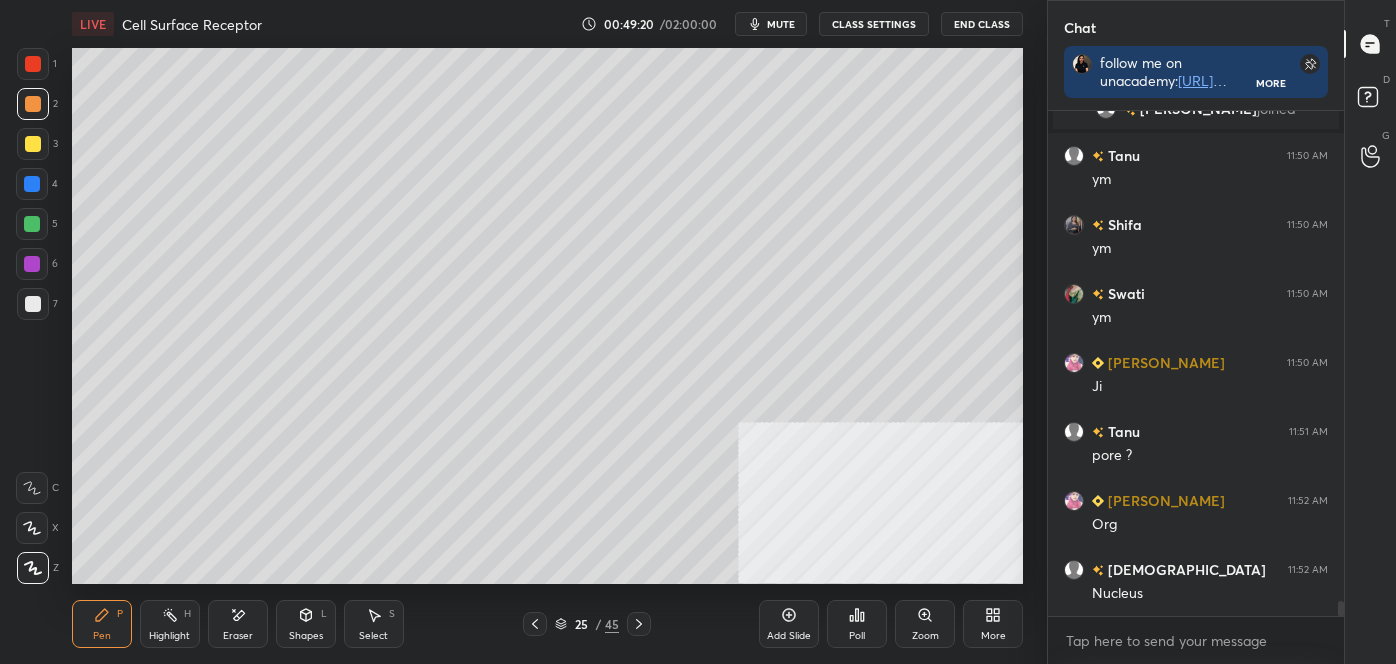 click on "Highlight" at bounding box center [169, 636] 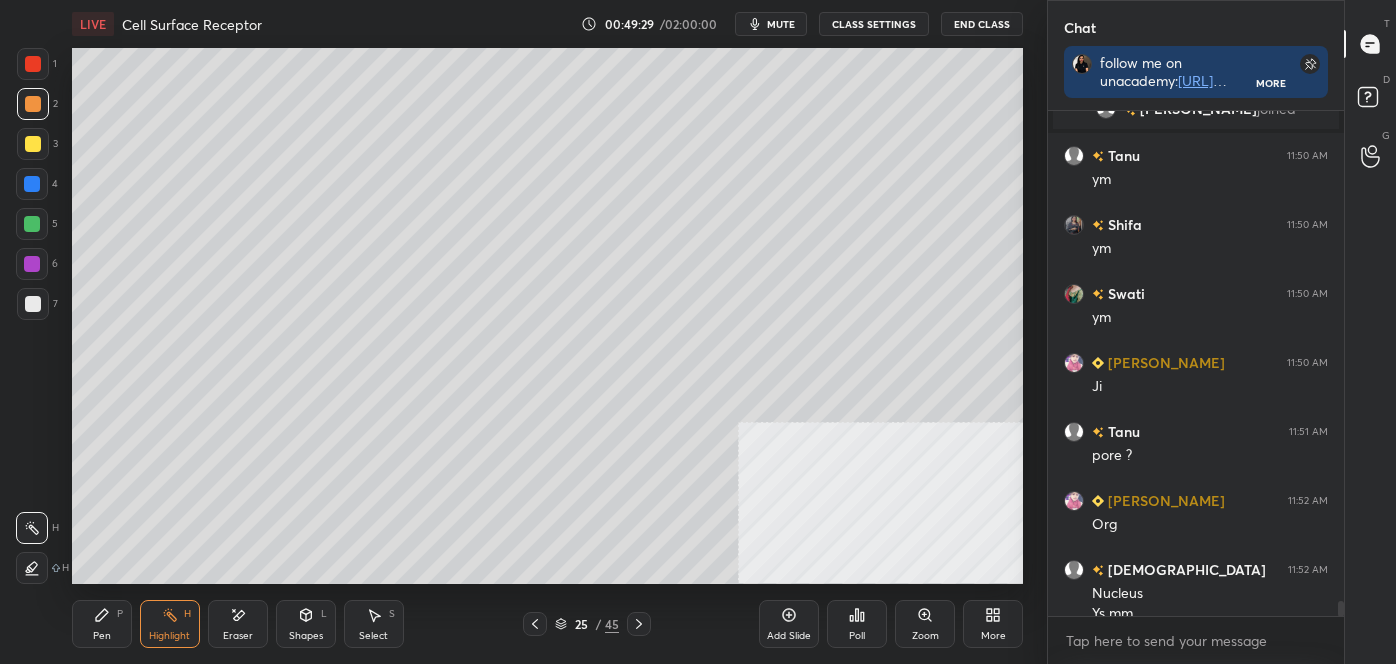 scroll, scrollTop: 16984, scrollLeft: 0, axis: vertical 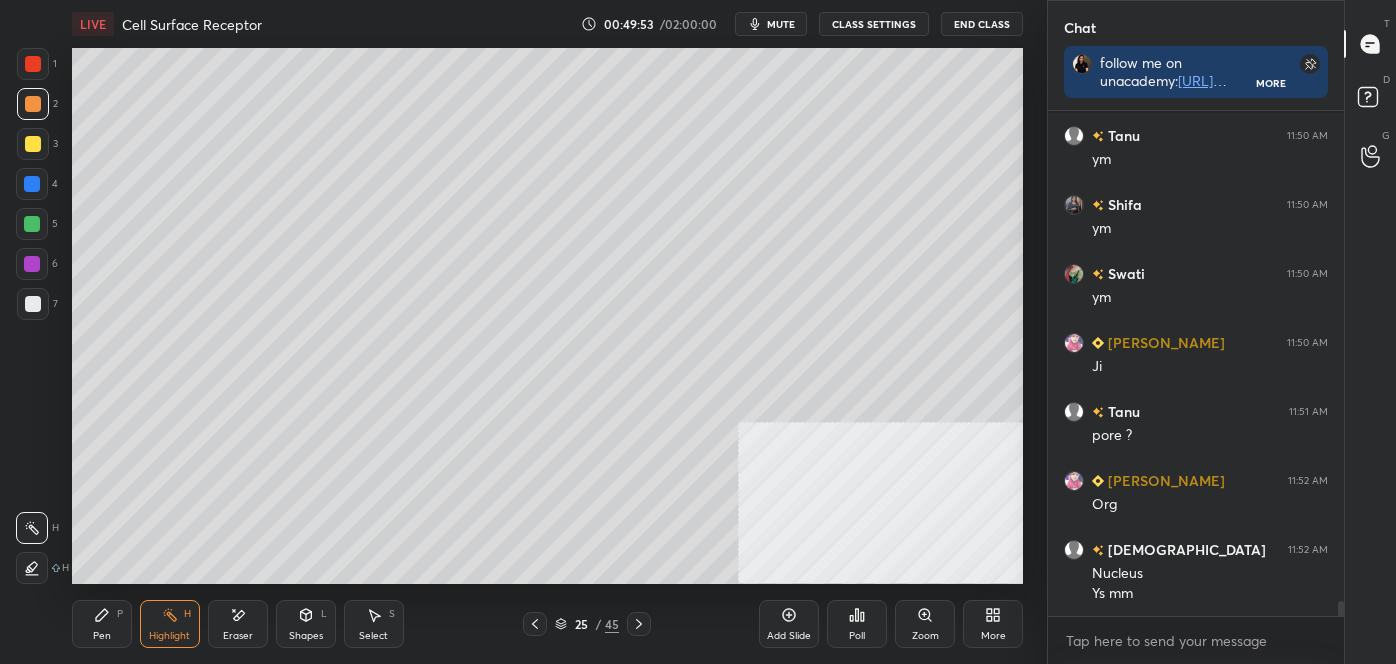click 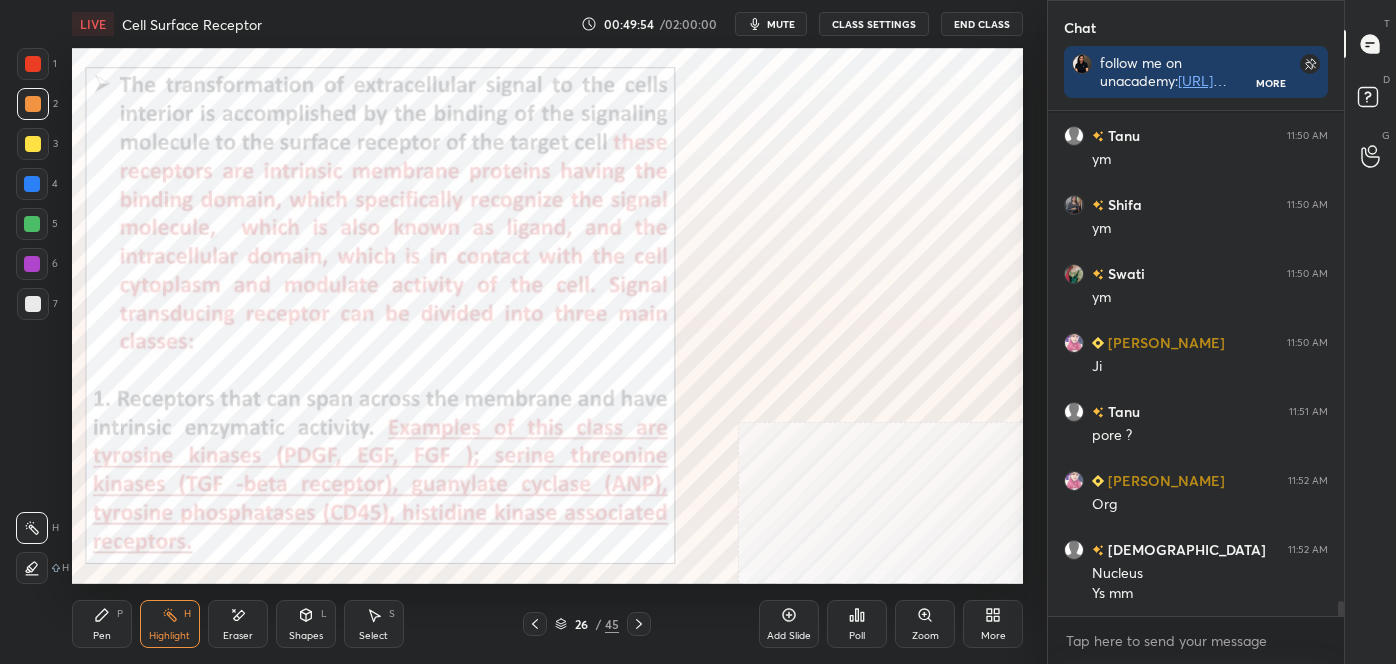 scroll, scrollTop: 17053, scrollLeft: 0, axis: vertical 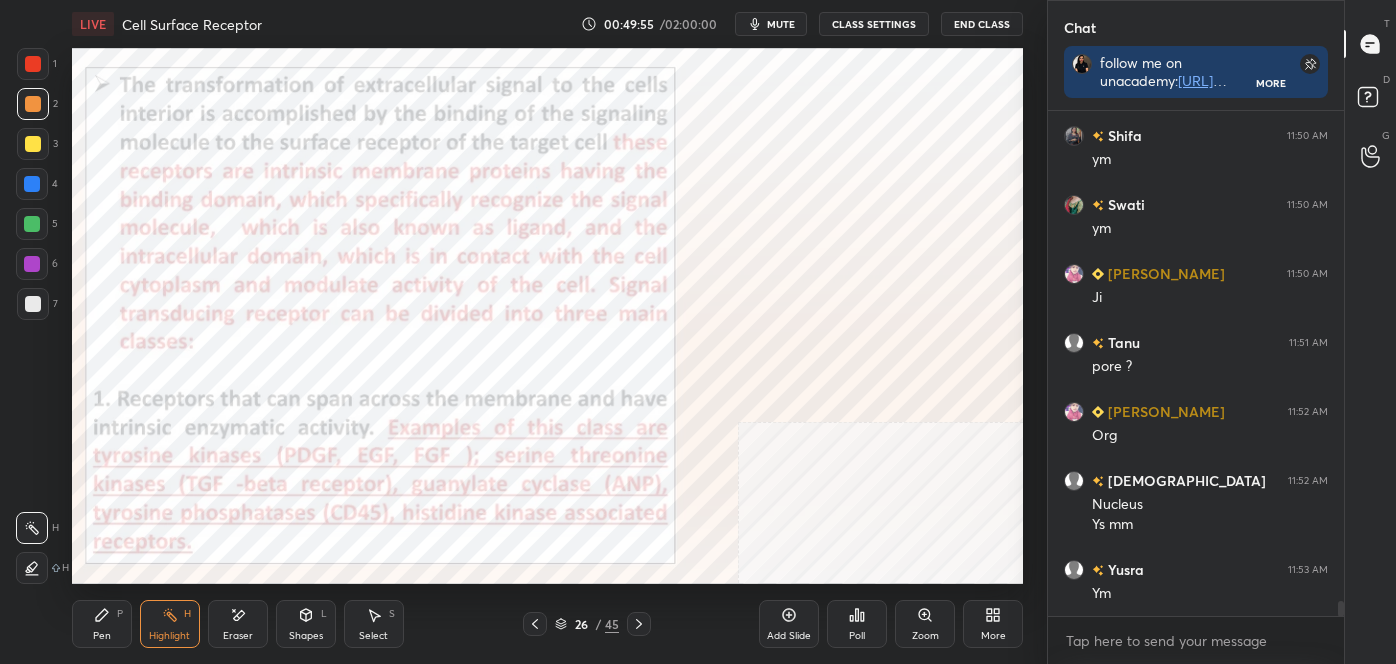 click 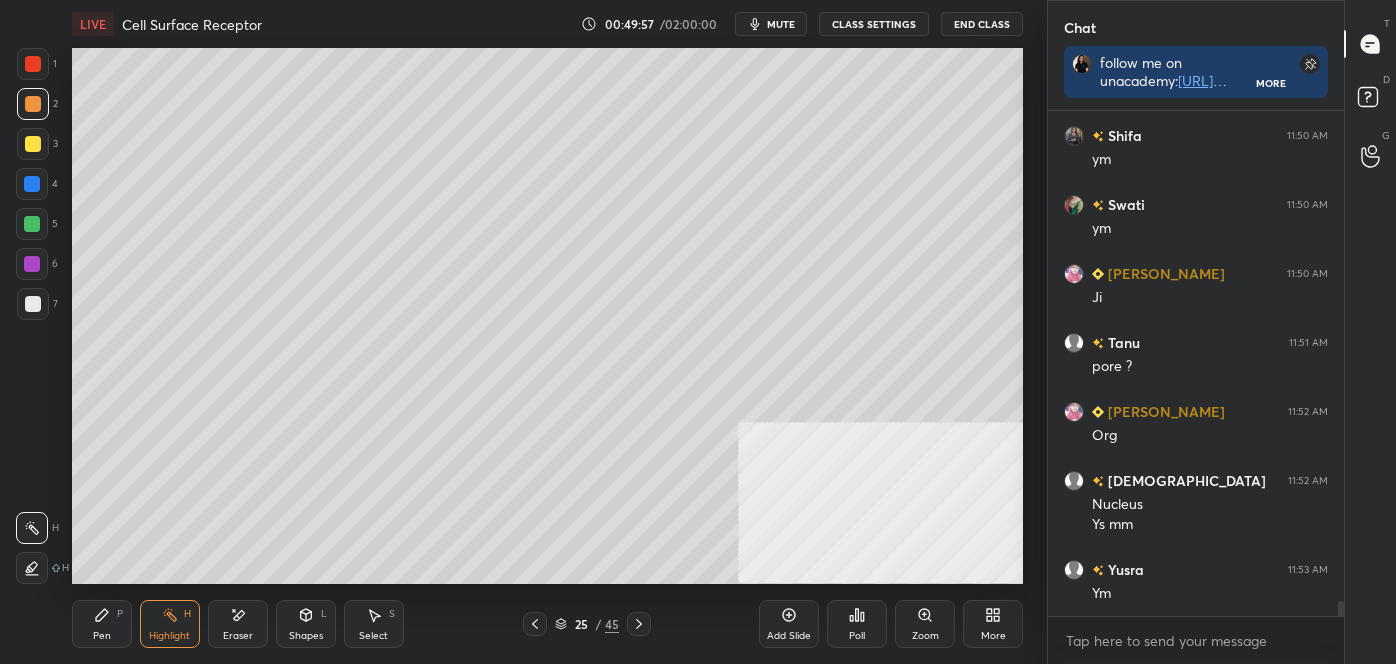 click 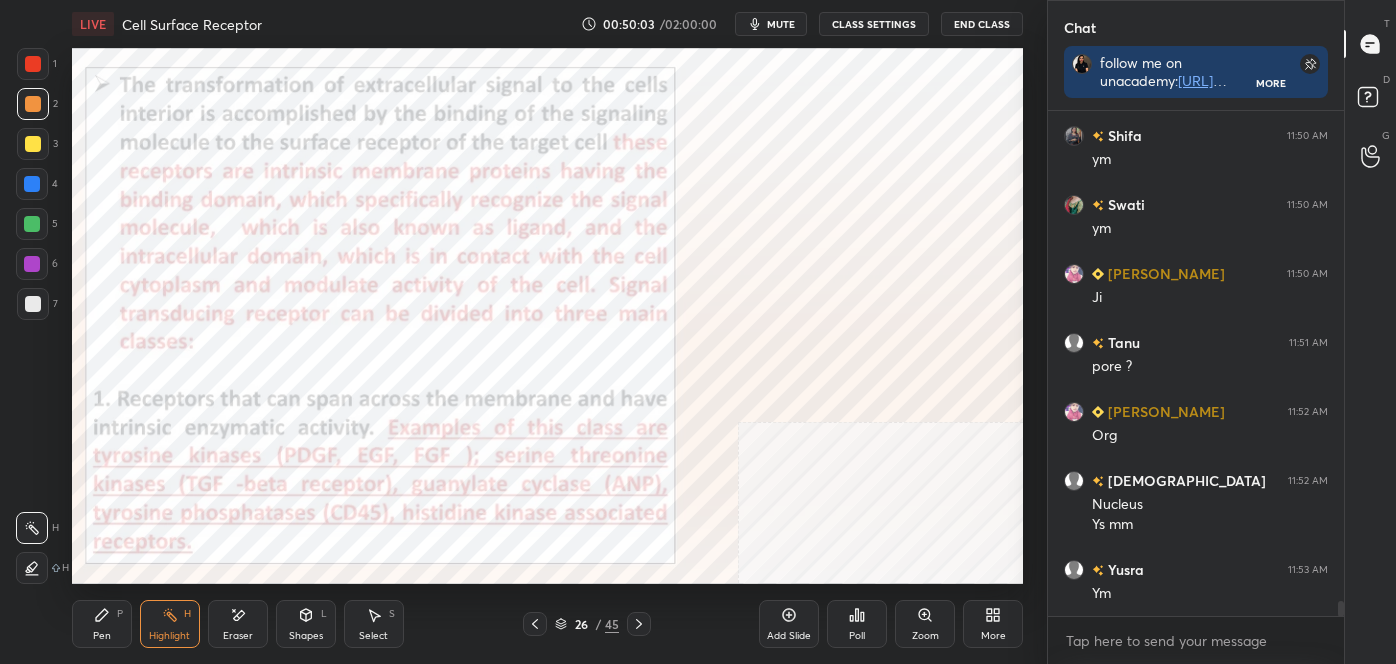 click at bounding box center [33, 64] 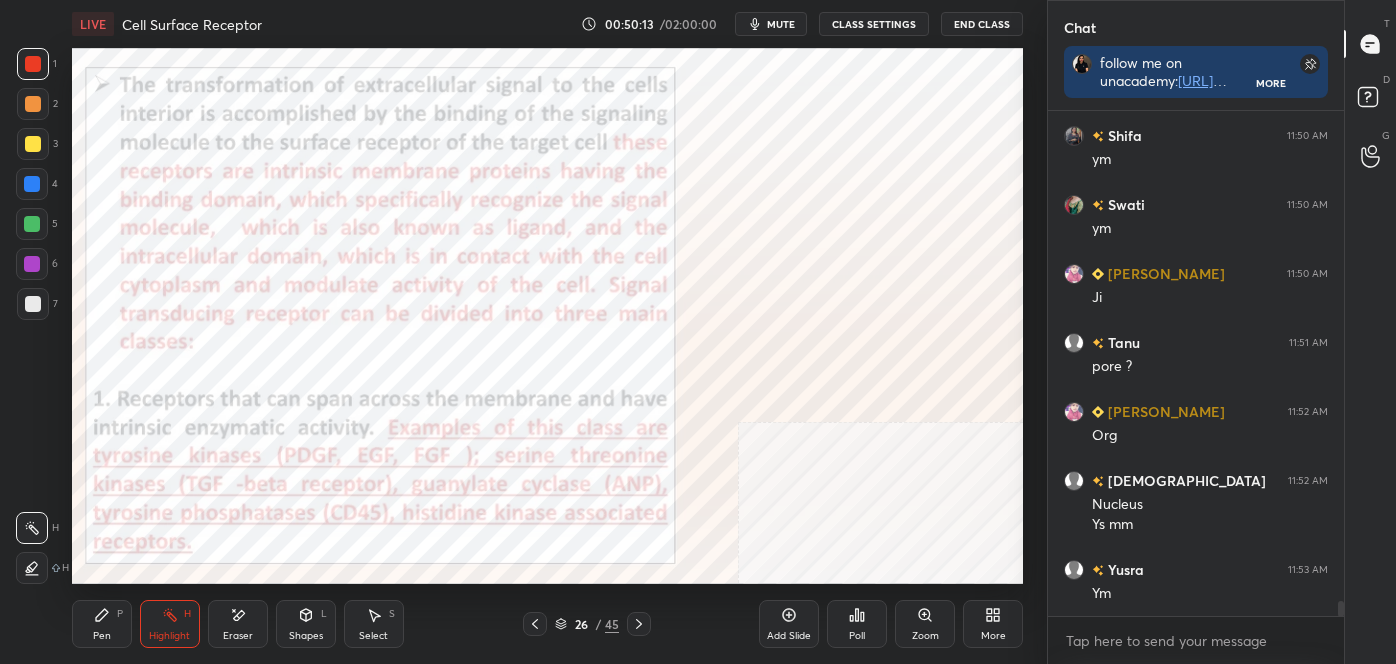 click at bounding box center (33, 144) 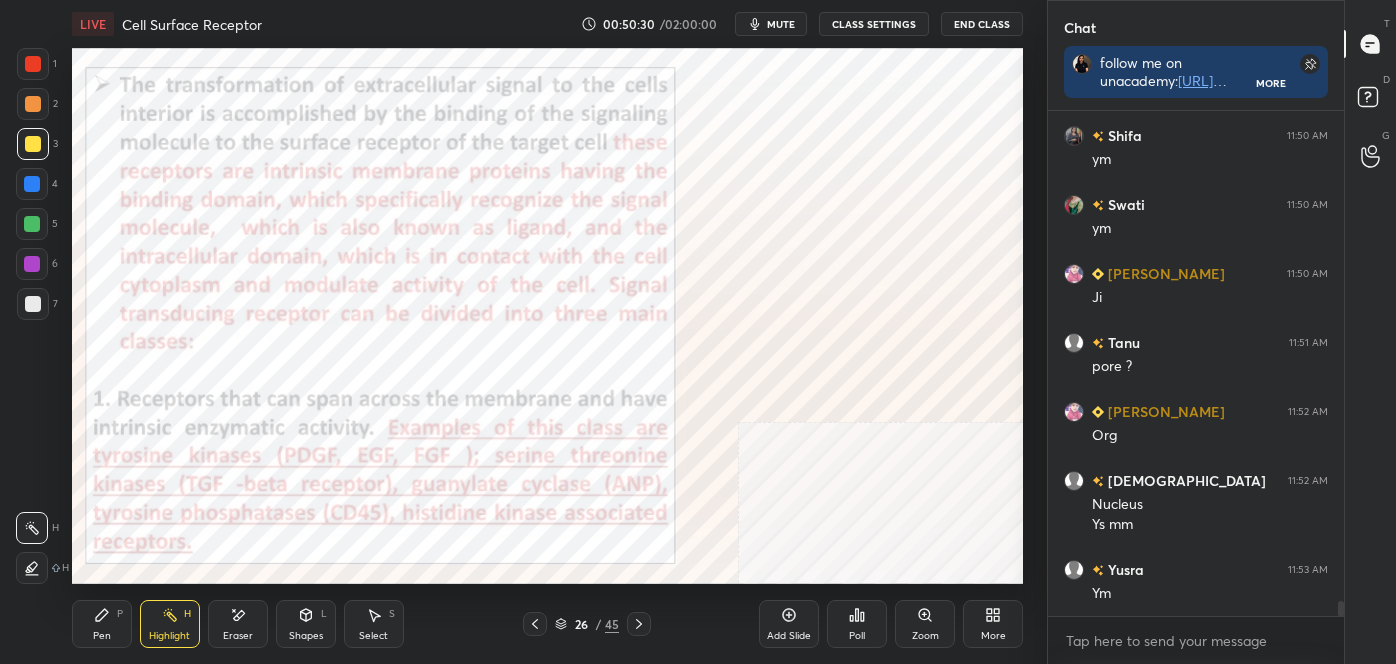 click 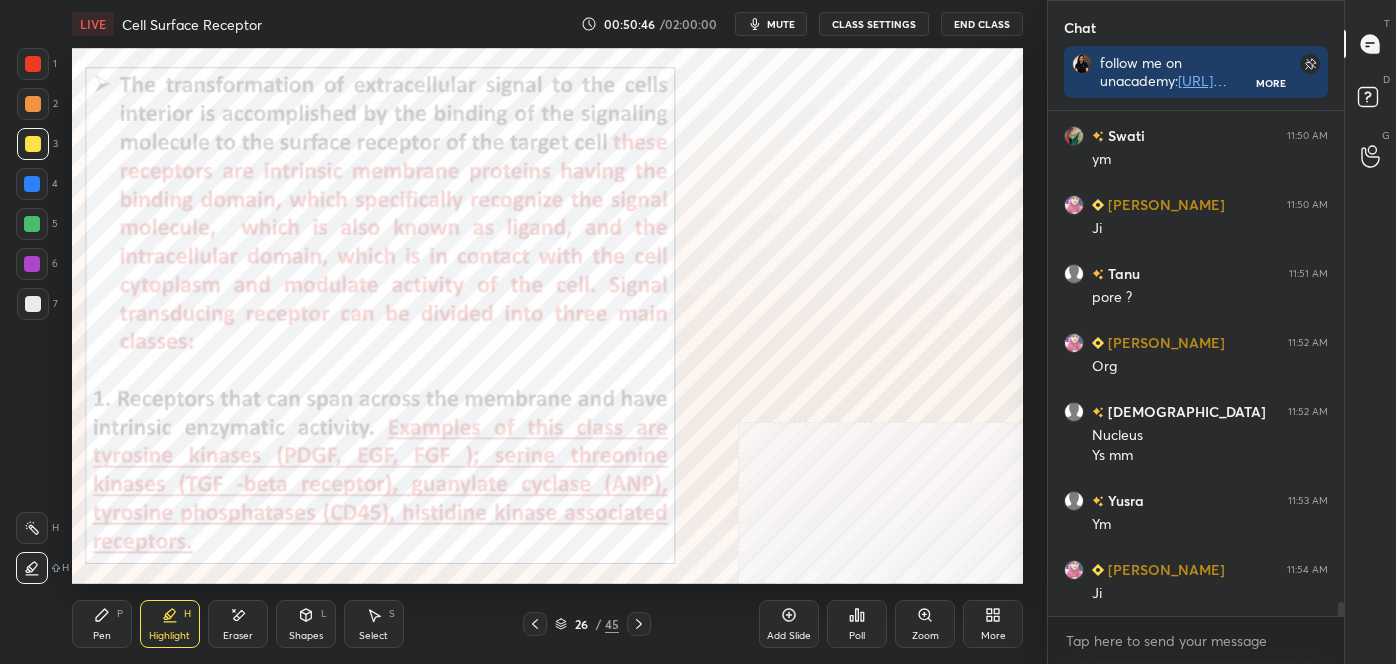 scroll, scrollTop: 17191, scrollLeft: 0, axis: vertical 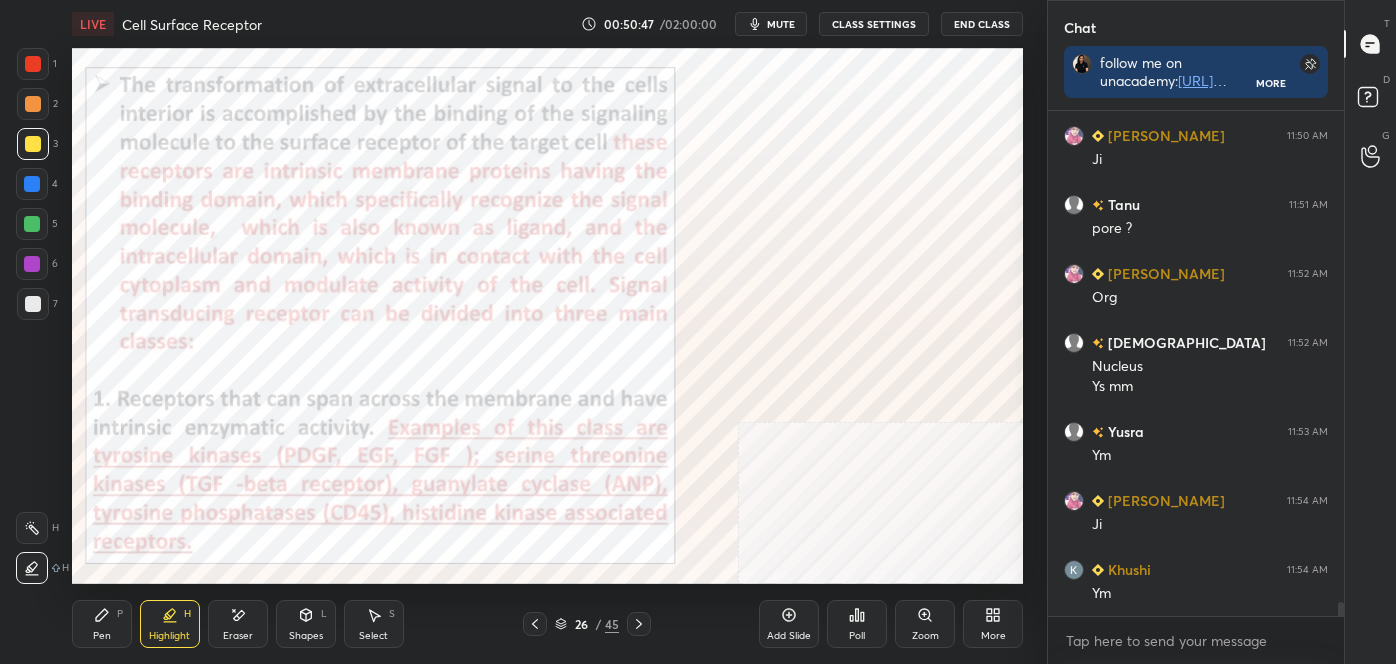 drag, startPoint x: 324, startPoint y: 635, endPoint x: 326, endPoint y: 611, distance: 24.083189 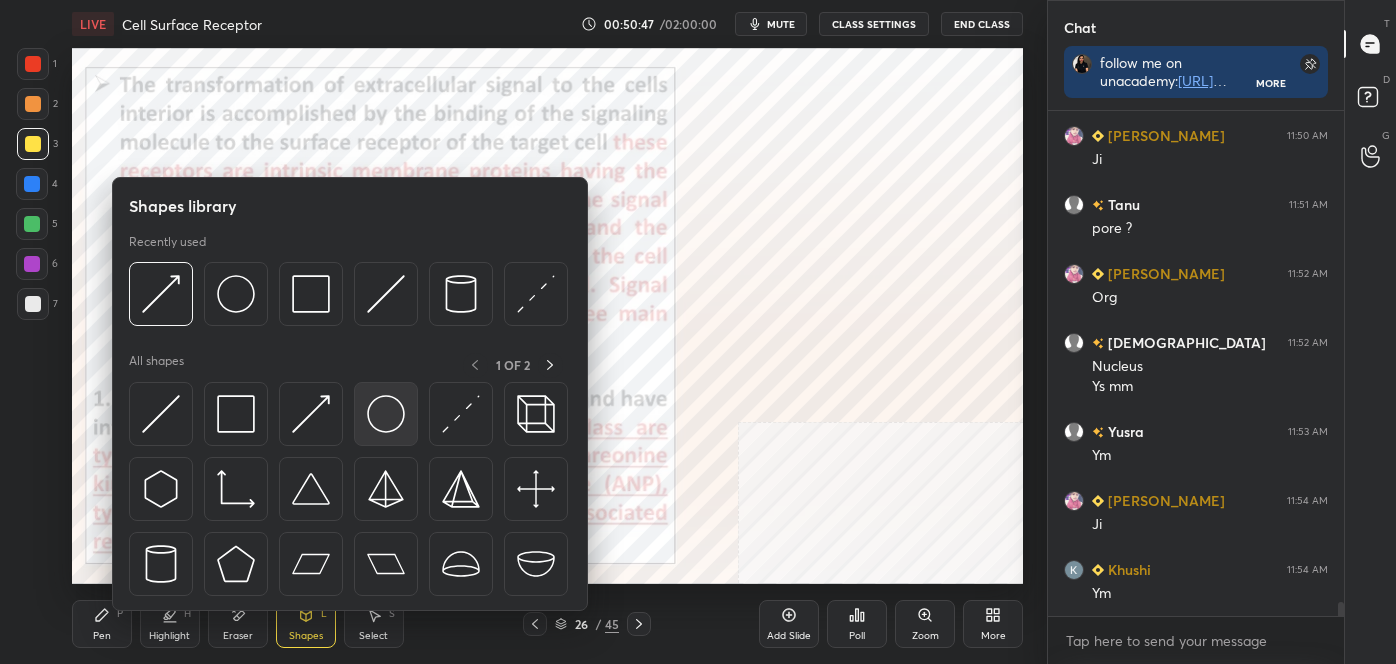 click at bounding box center [386, 414] 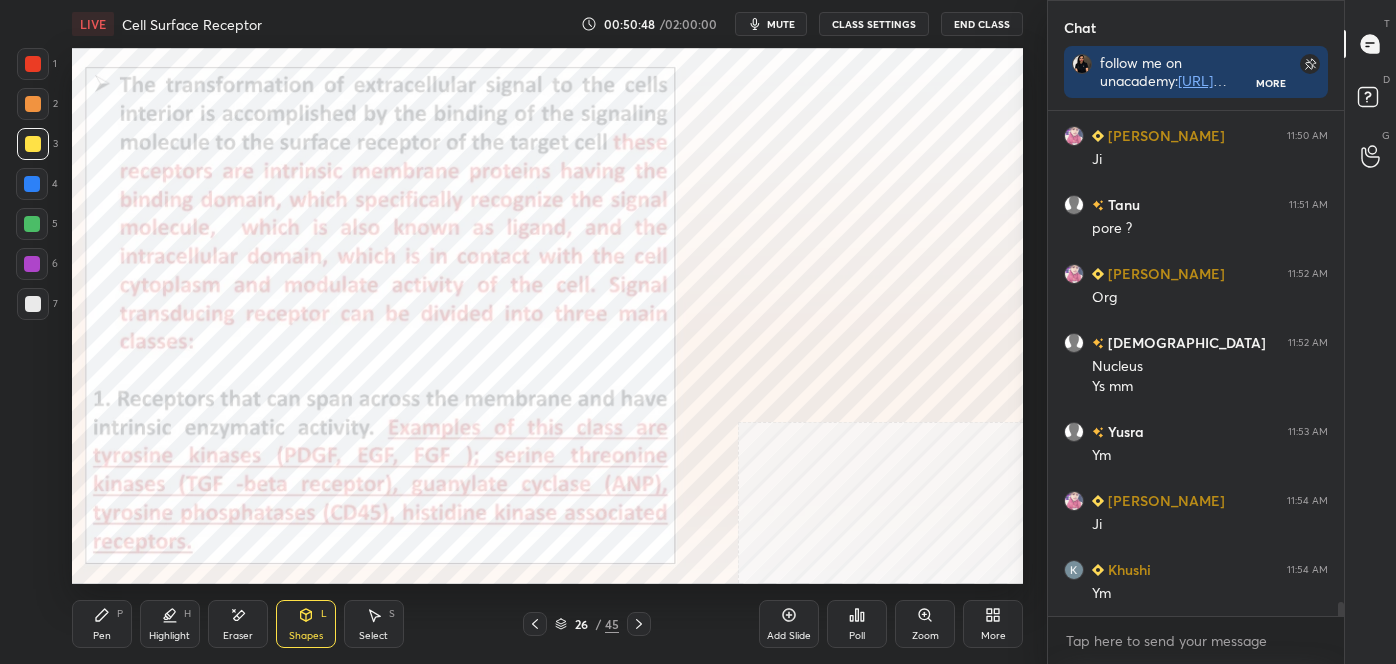 drag, startPoint x: 36, startPoint y: 183, endPoint x: 50, endPoint y: 179, distance: 14.56022 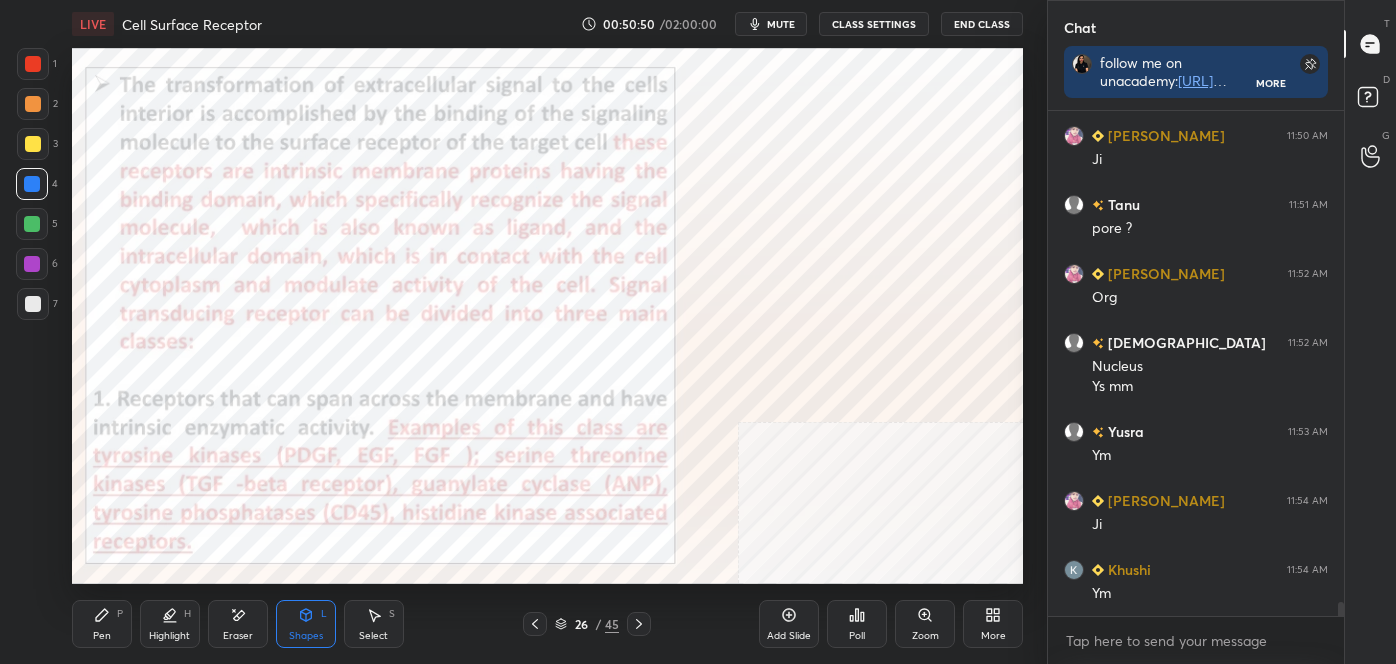 click 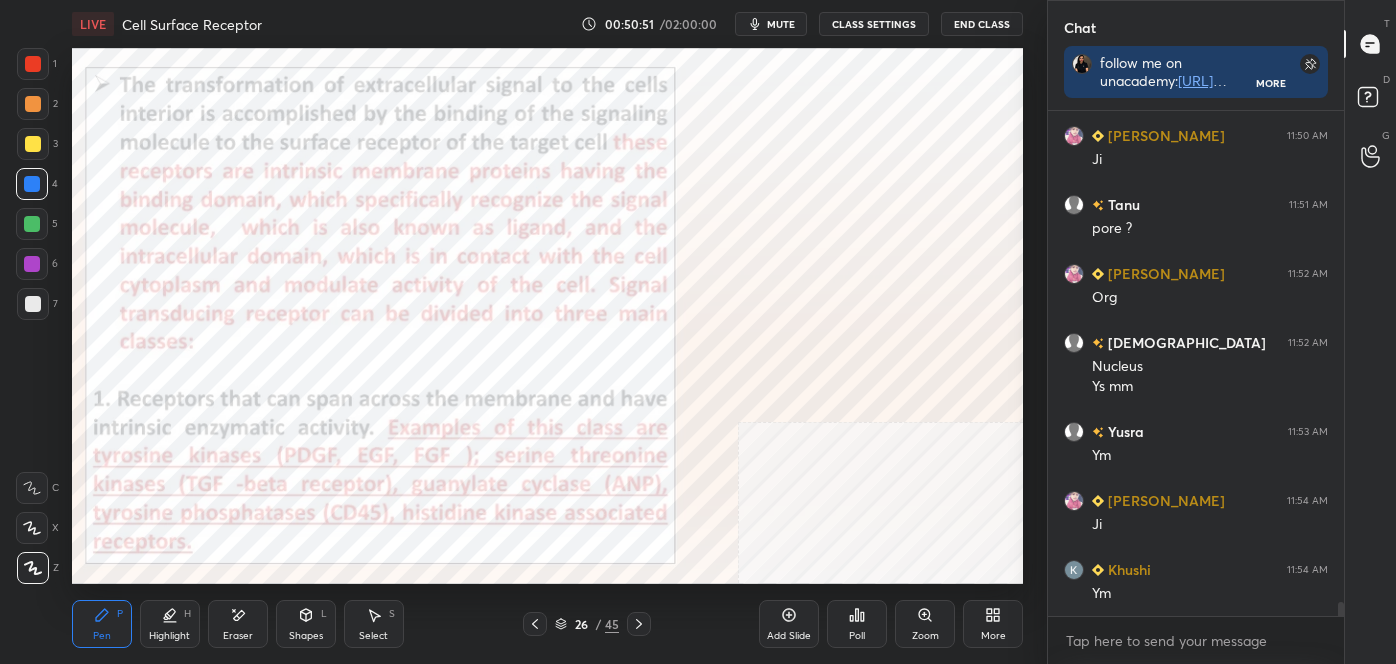 click 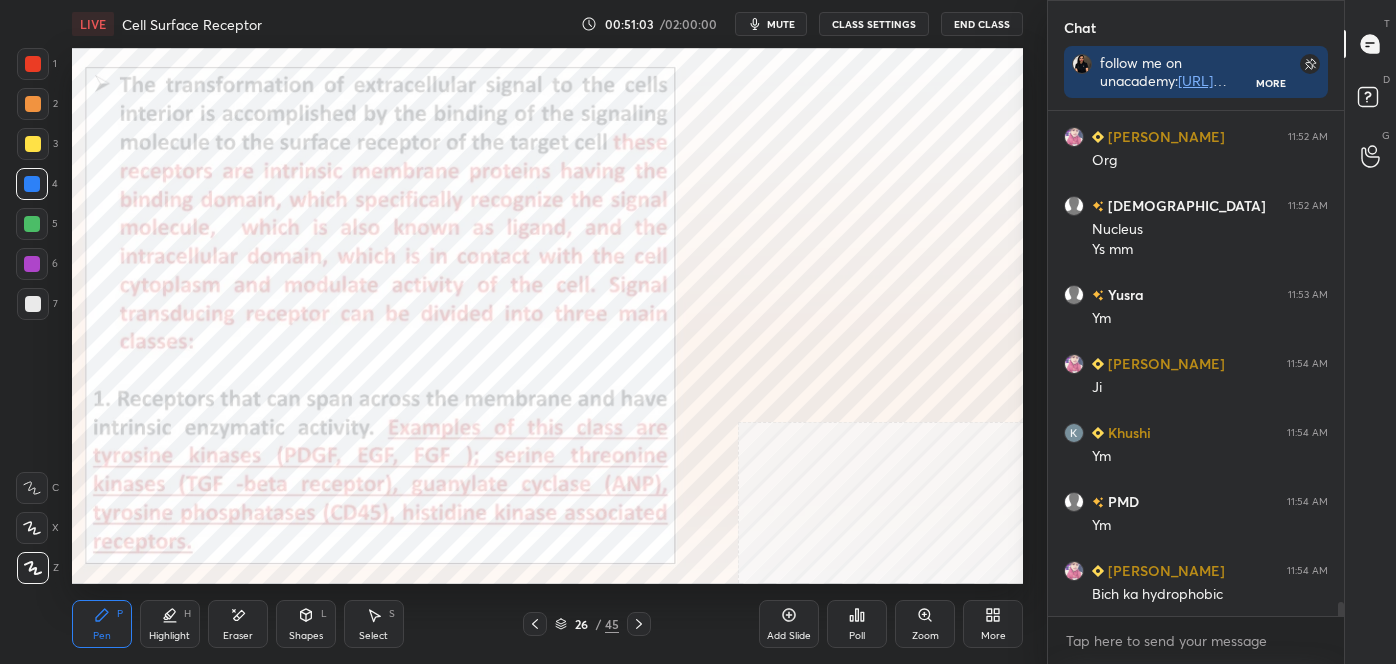 scroll, scrollTop: 17397, scrollLeft: 0, axis: vertical 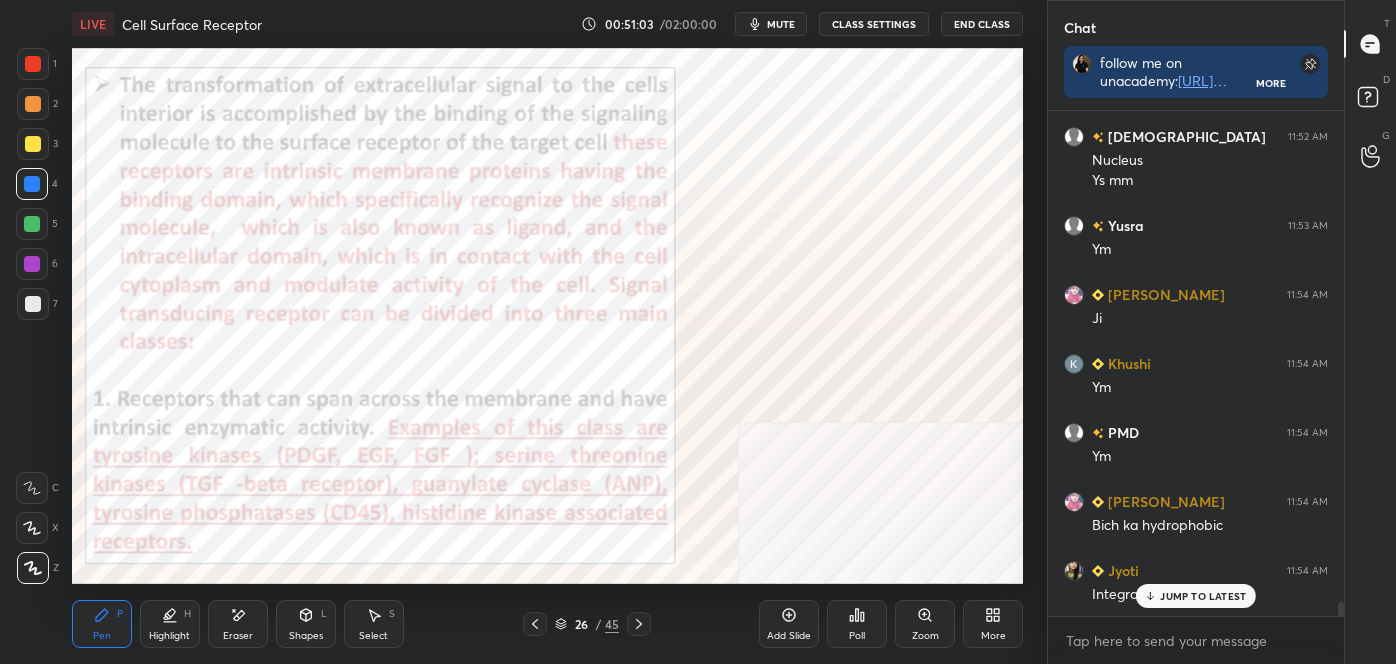 click on "Highlight H" at bounding box center [170, 624] 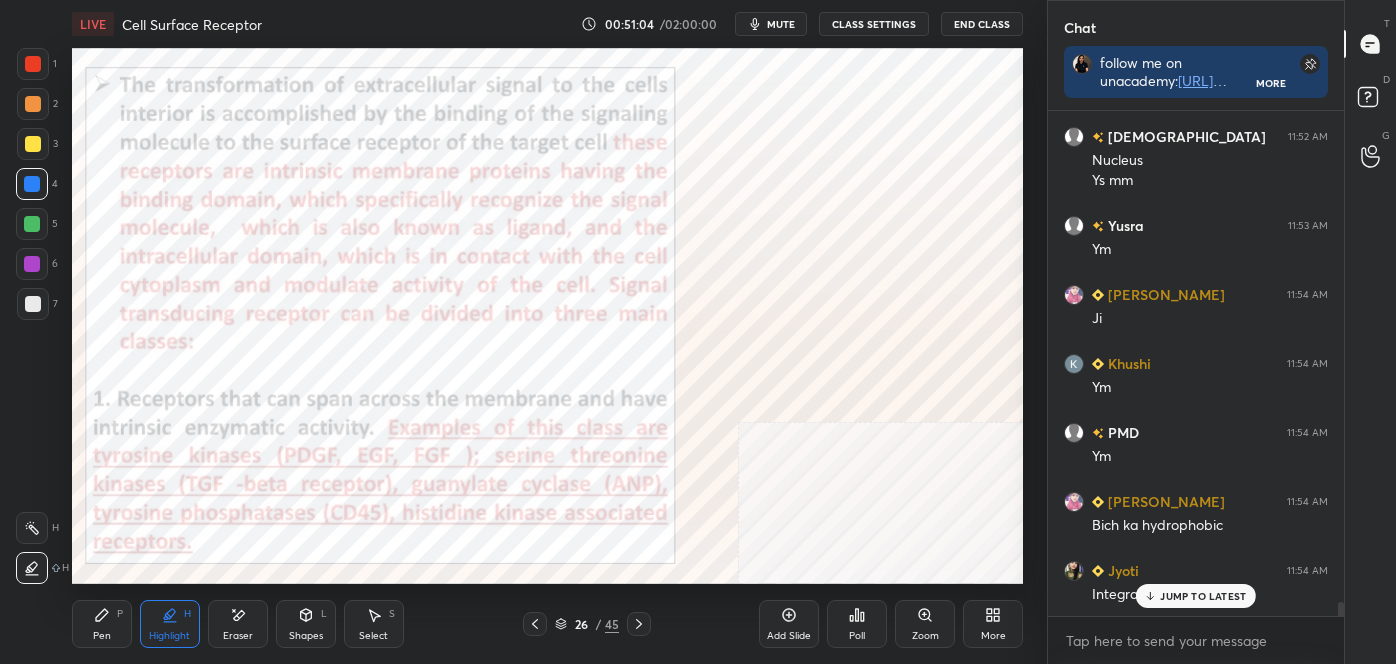 click 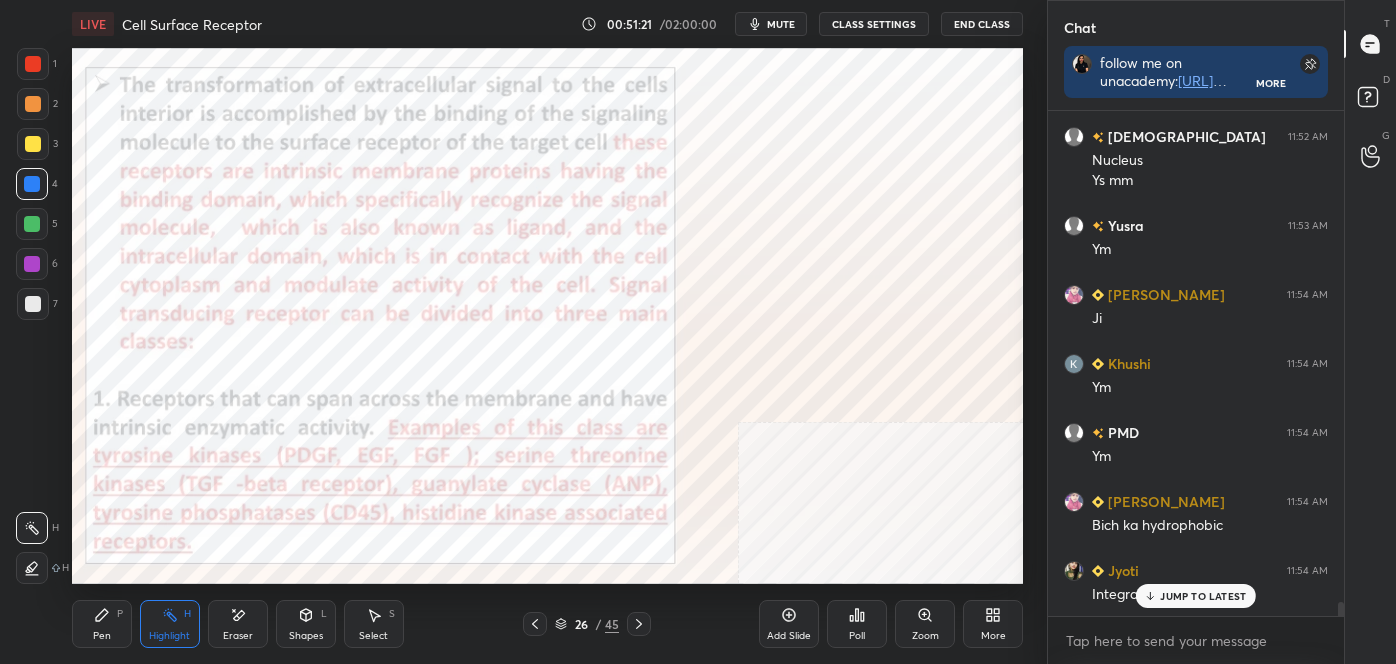 click on "Pen P" at bounding box center (102, 624) 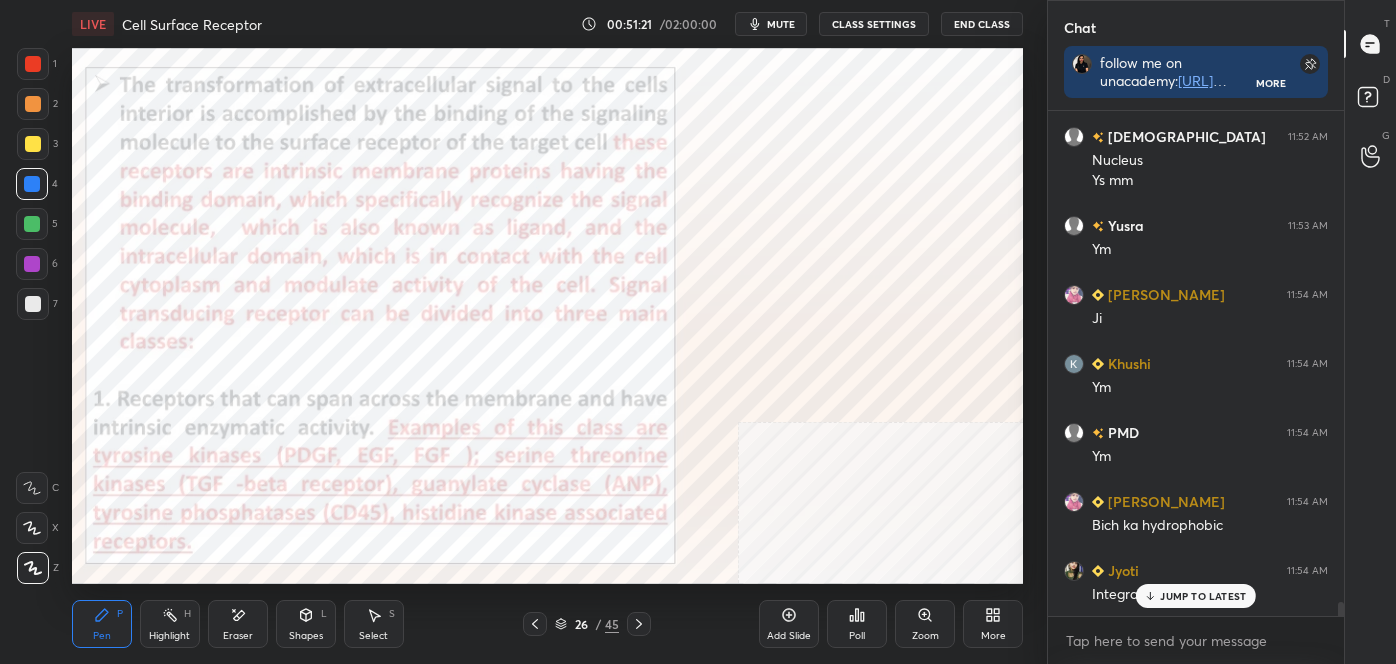 click at bounding box center [33, 568] 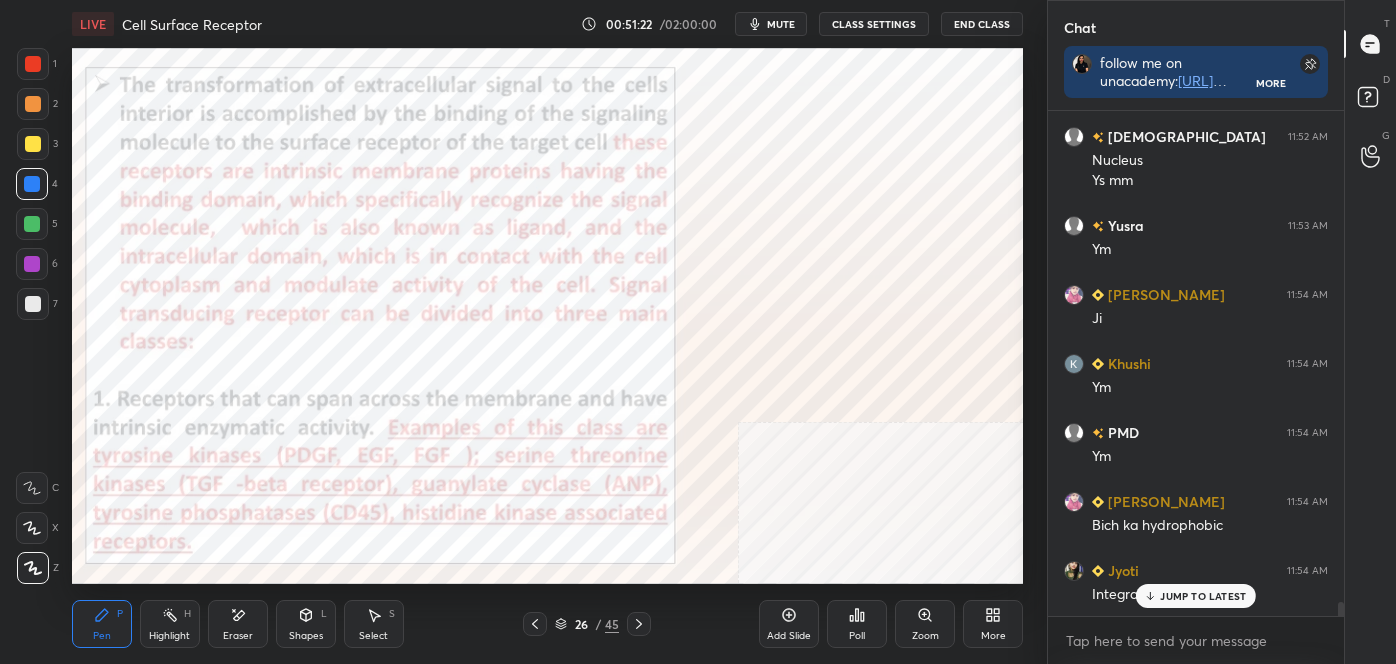 click at bounding box center [33, 64] 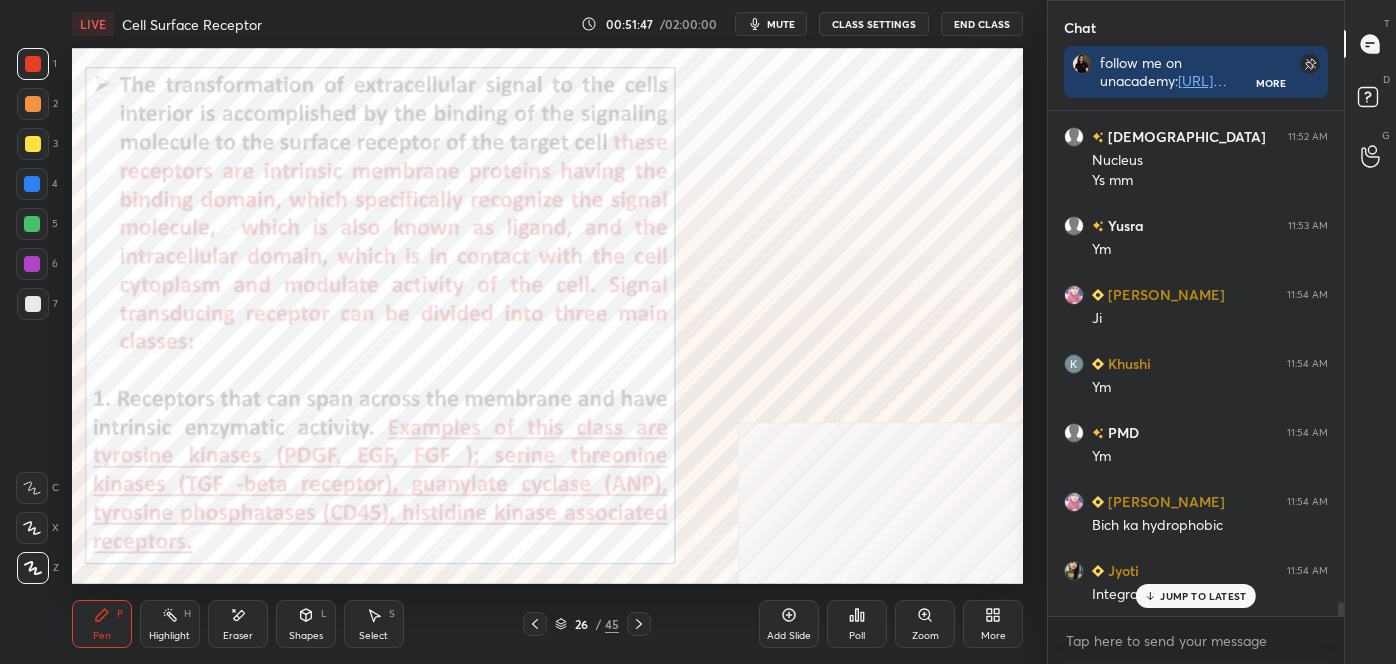 click on "Highlight H" at bounding box center [170, 624] 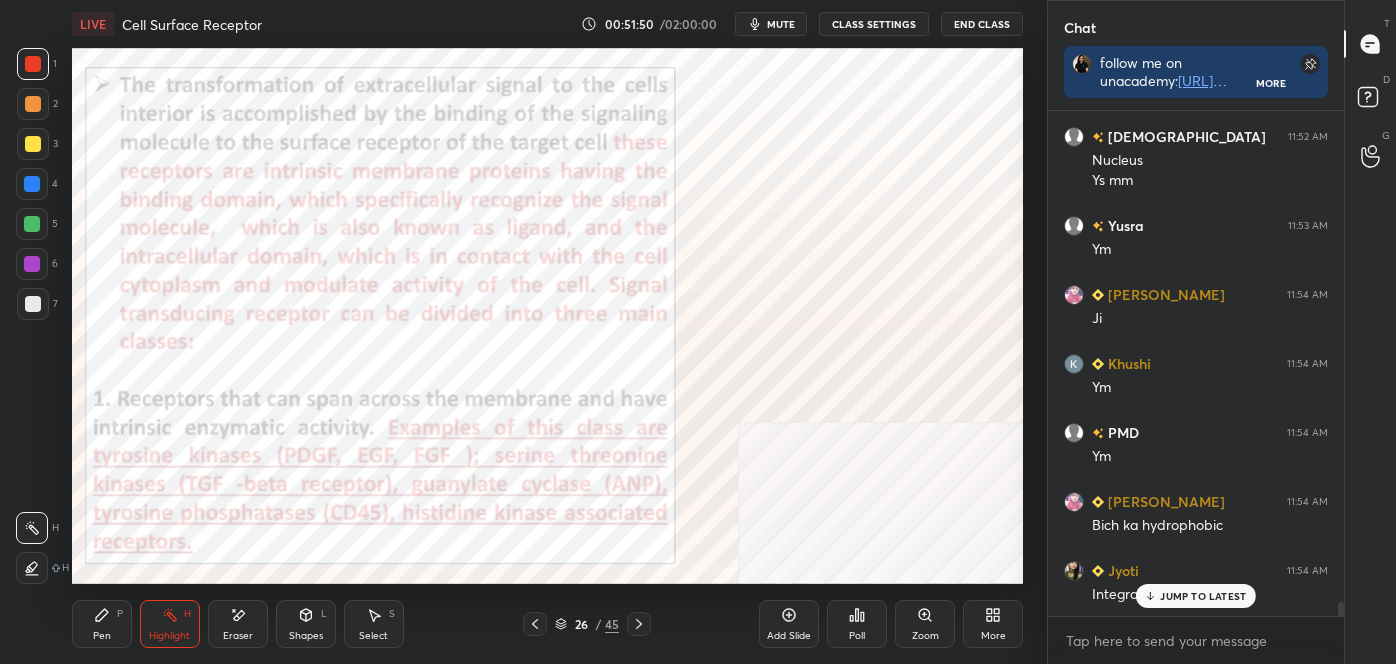 drag, startPoint x: 110, startPoint y: 623, endPoint x: 94, endPoint y: 592, distance: 34.88553 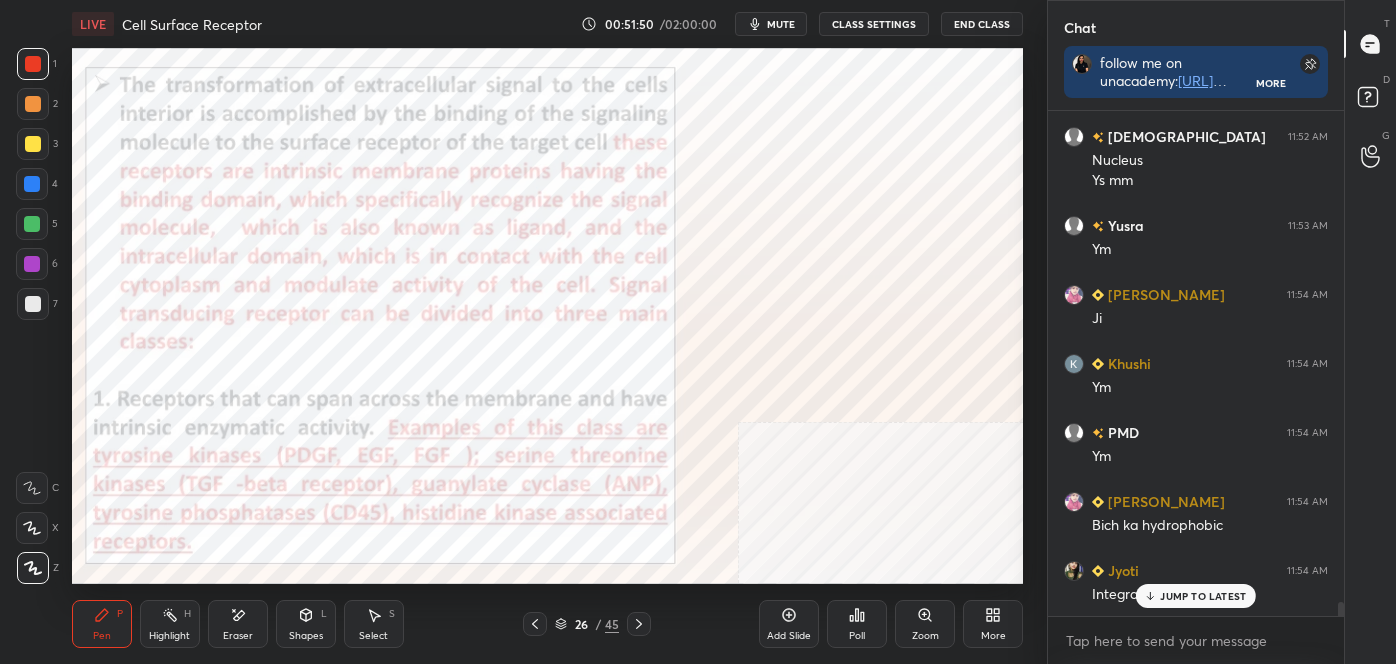 click at bounding box center (33, 568) 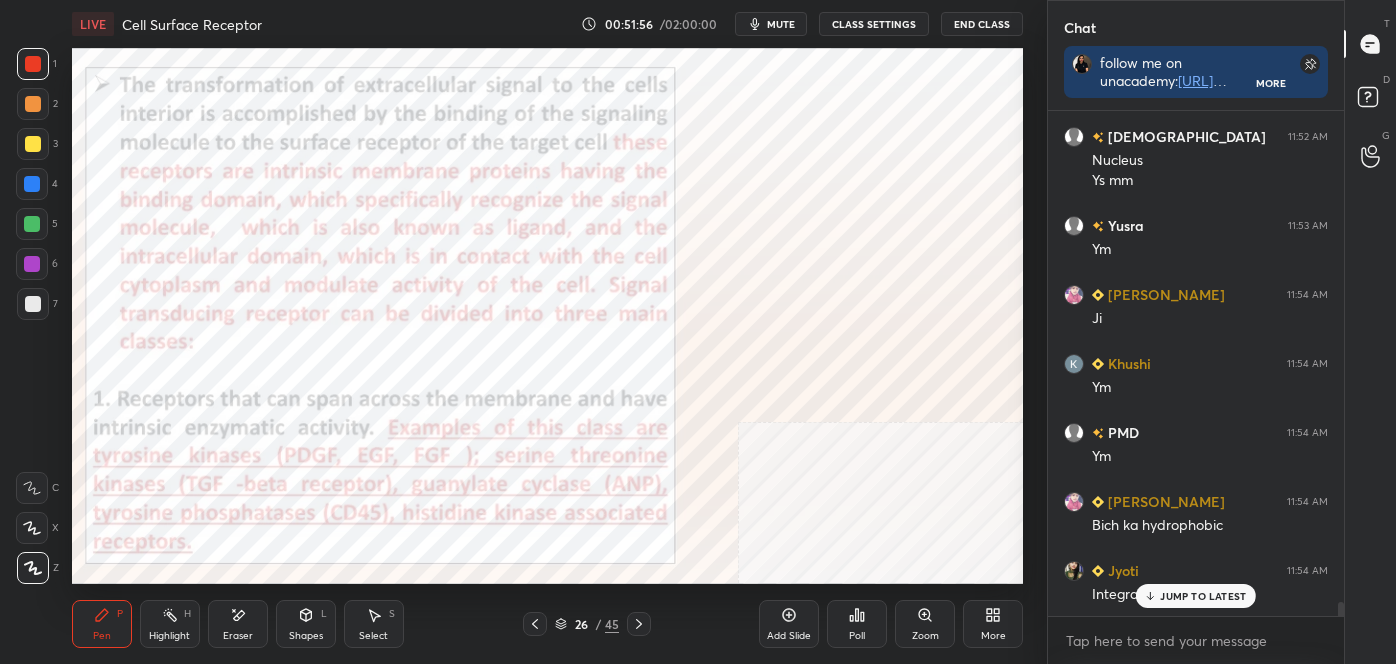 click at bounding box center [32, 184] 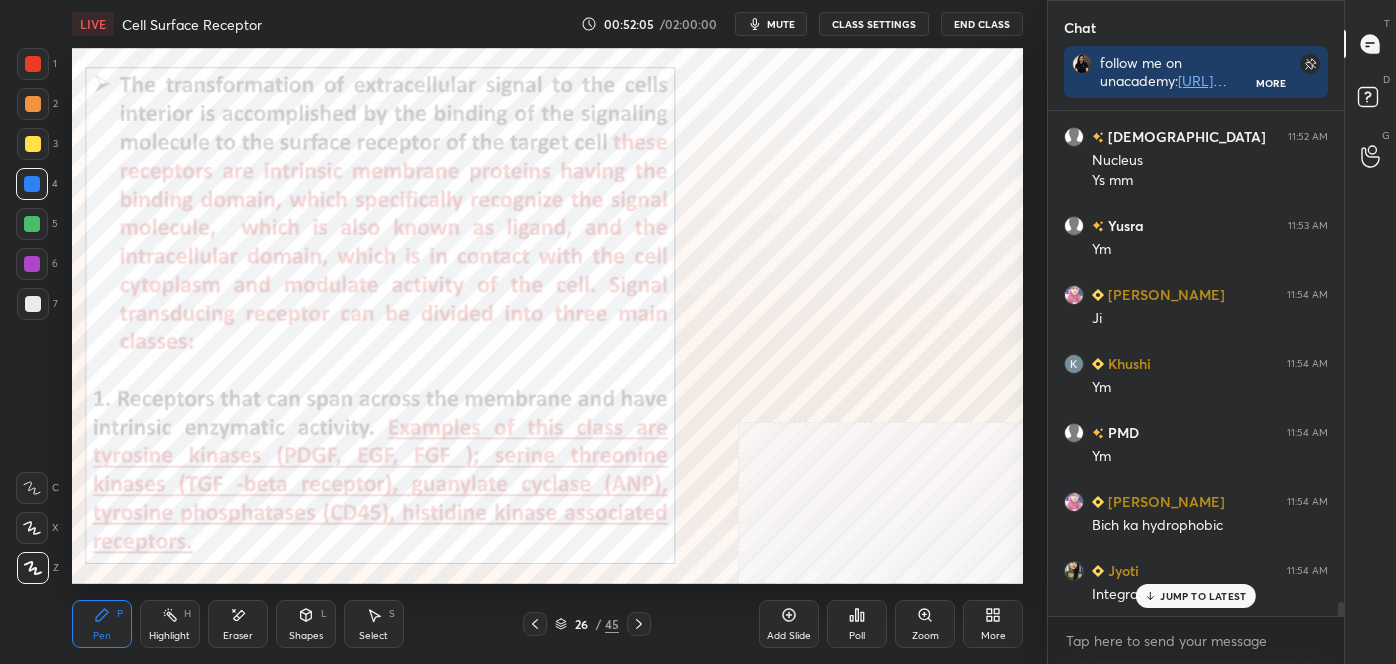 click on "Highlight" at bounding box center (169, 636) 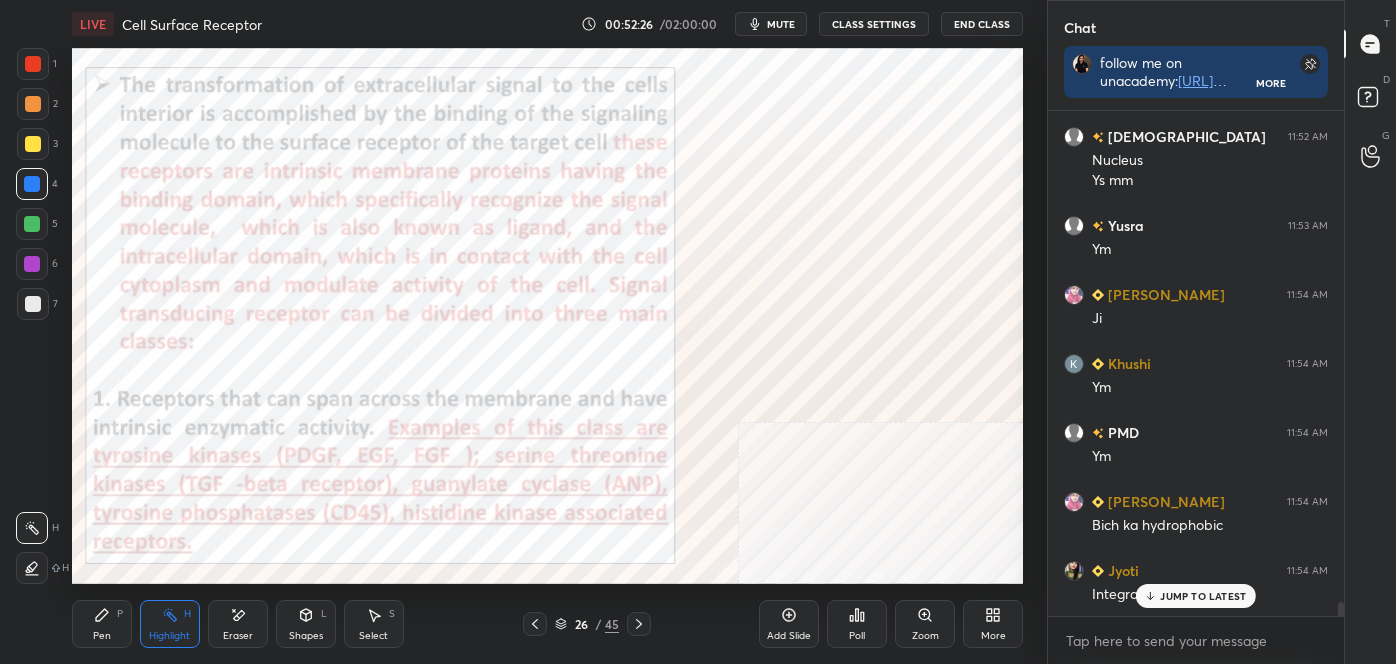 click 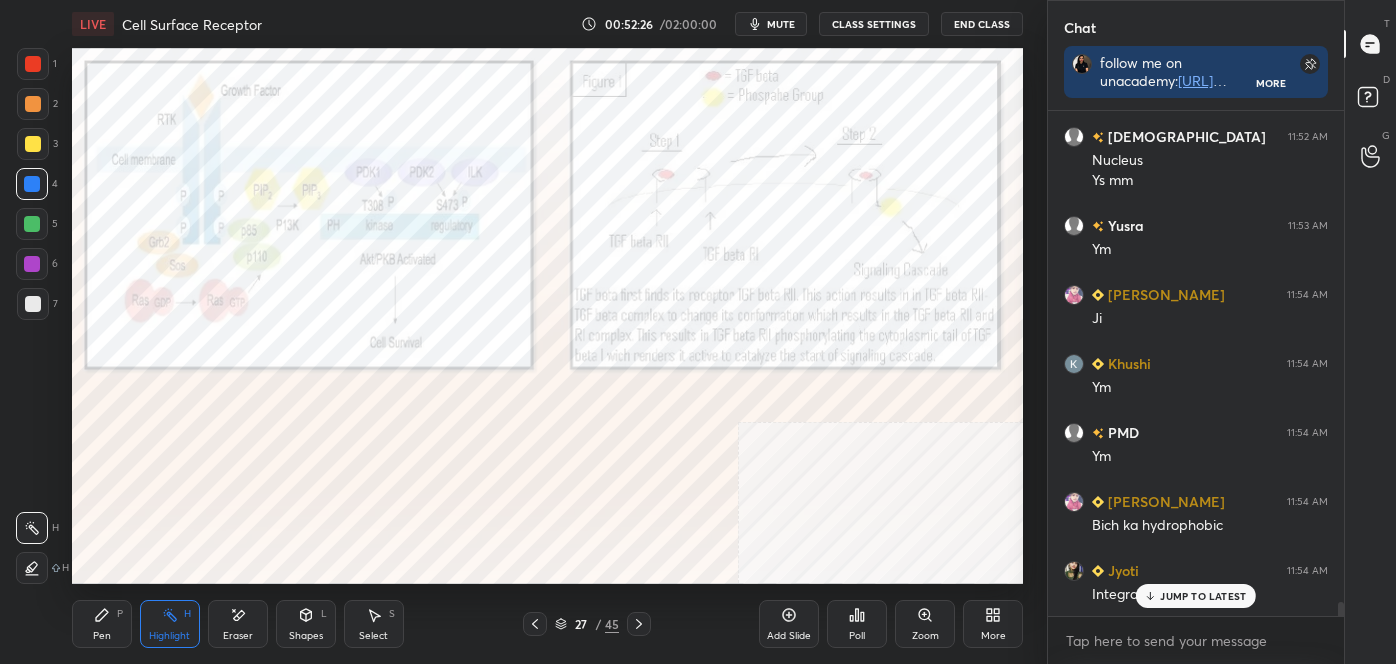 click 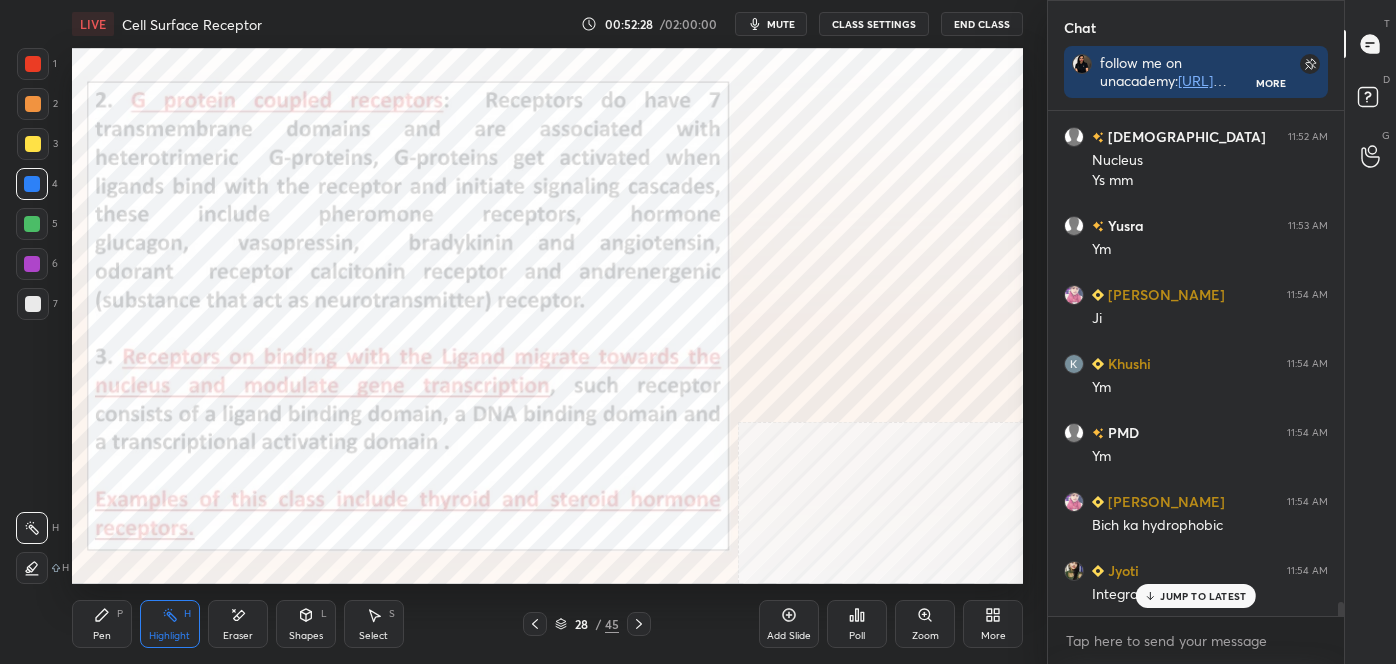 click 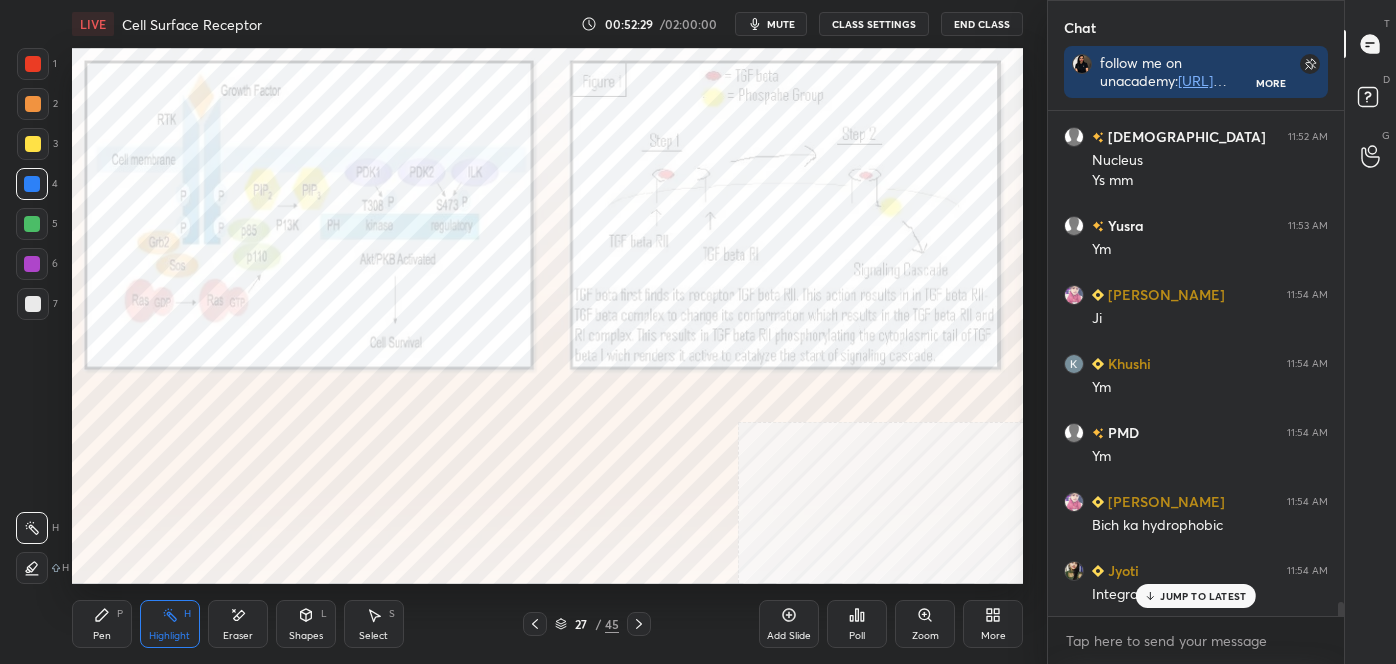 click 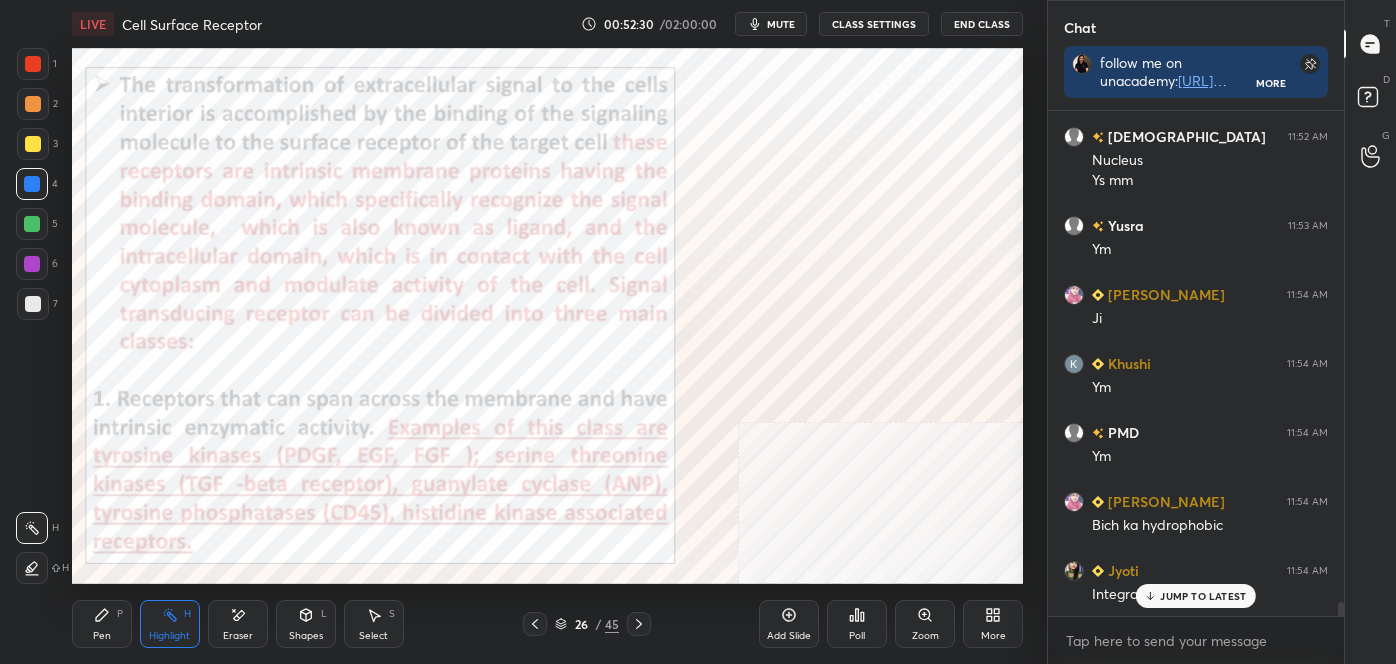 click 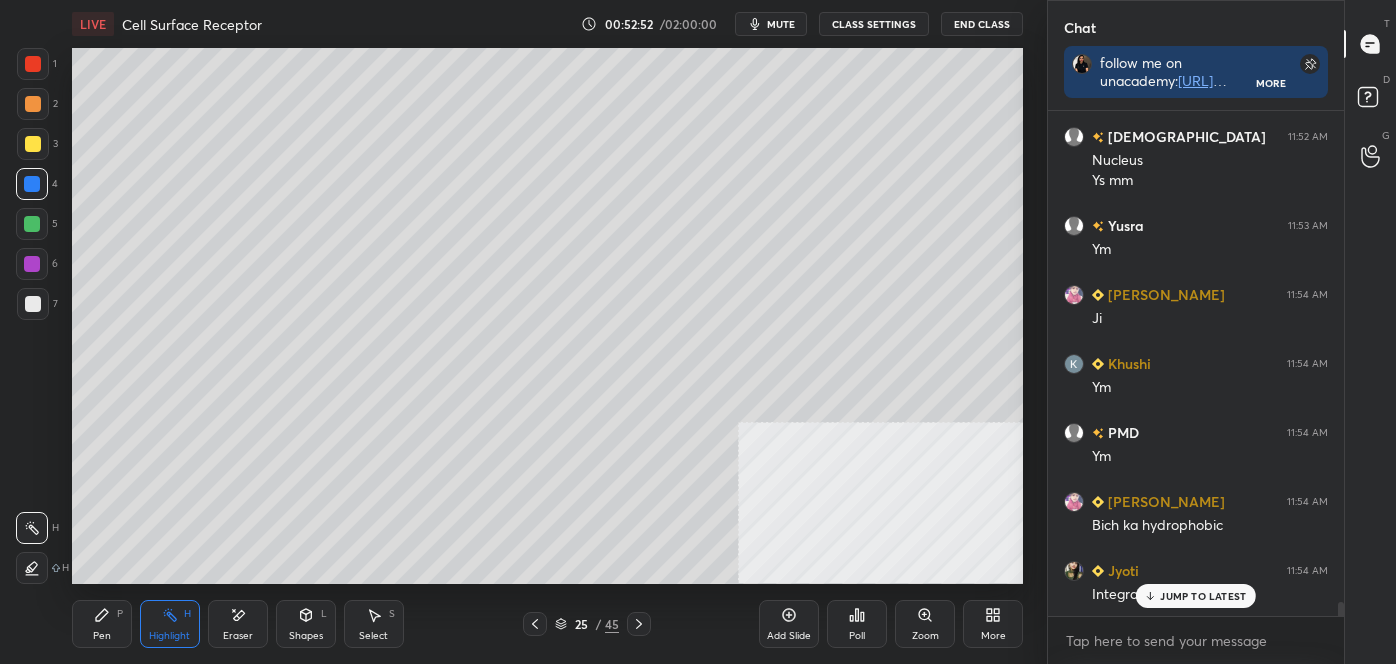 click 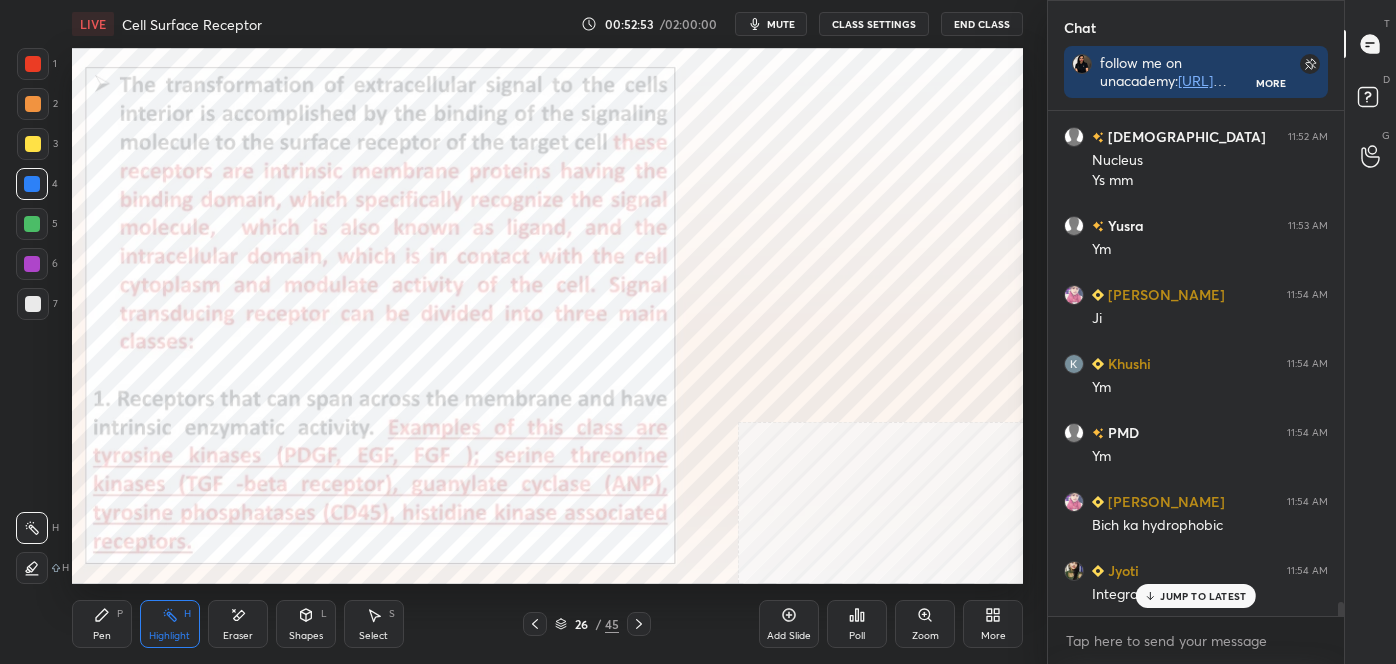 click 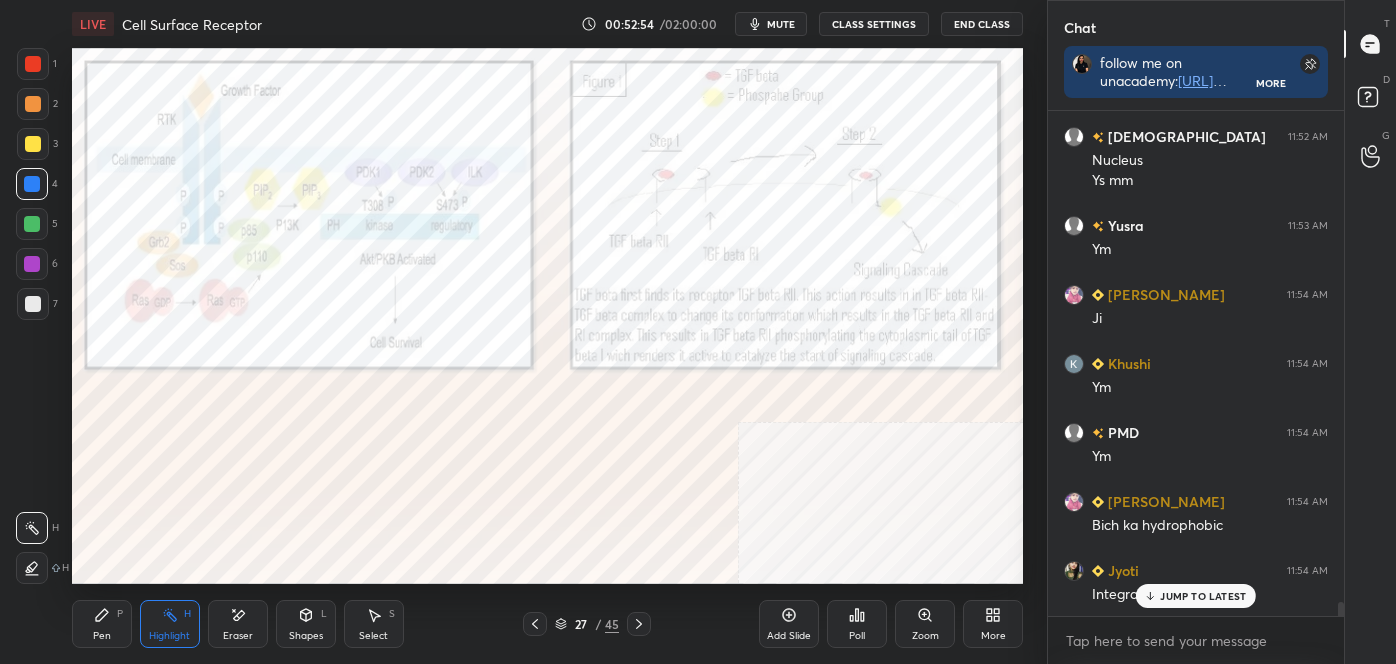 click 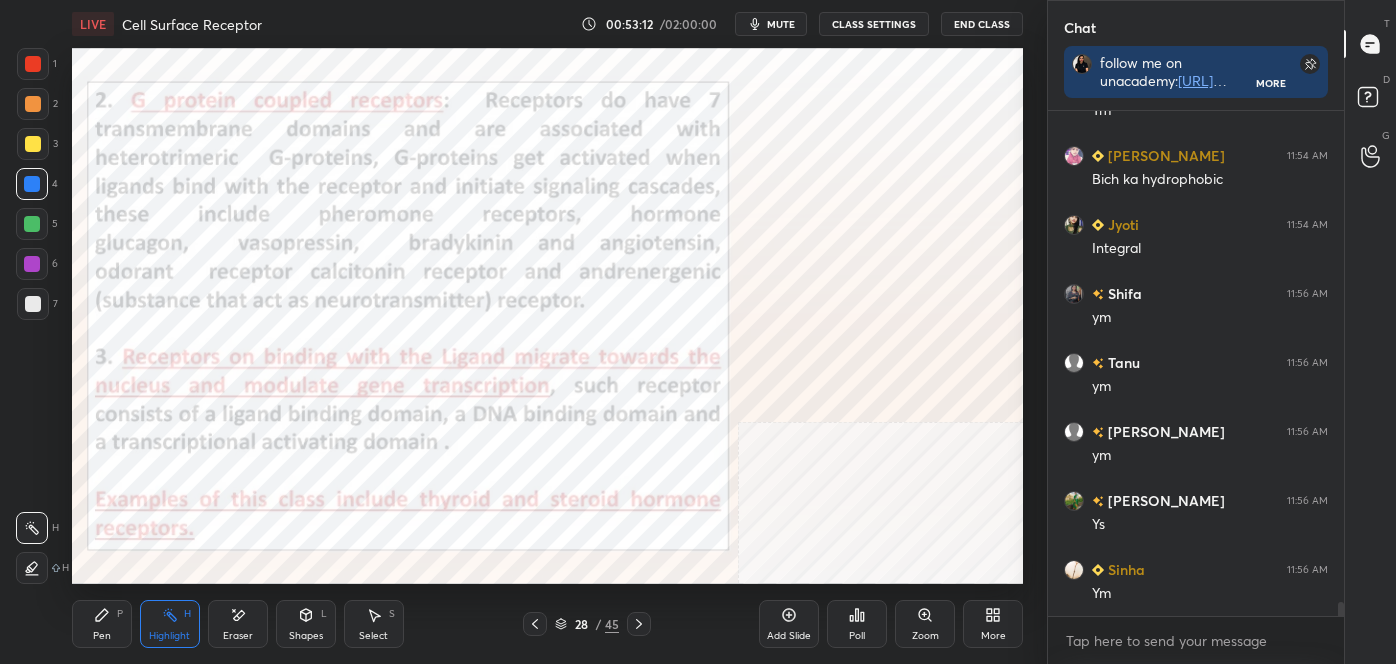 scroll, scrollTop: 17812, scrollLeft: 0, axis: vertical 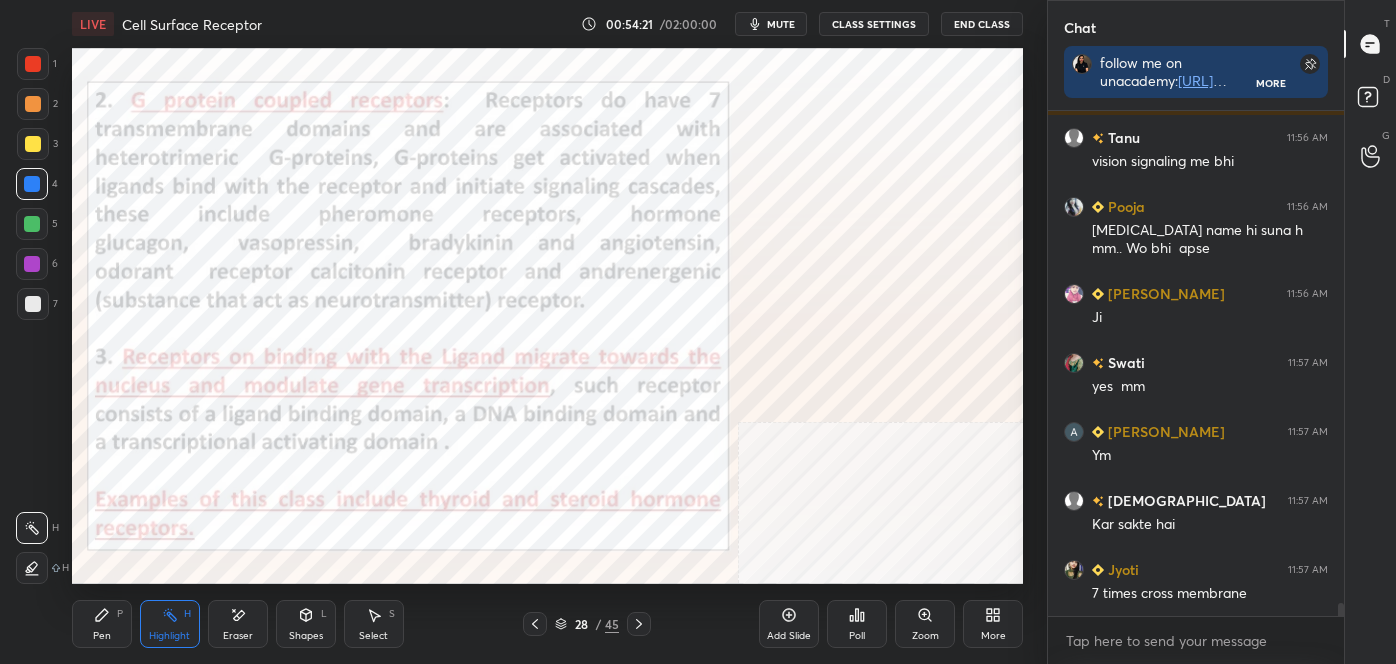 click on "L" at bounding box center (324, 614) 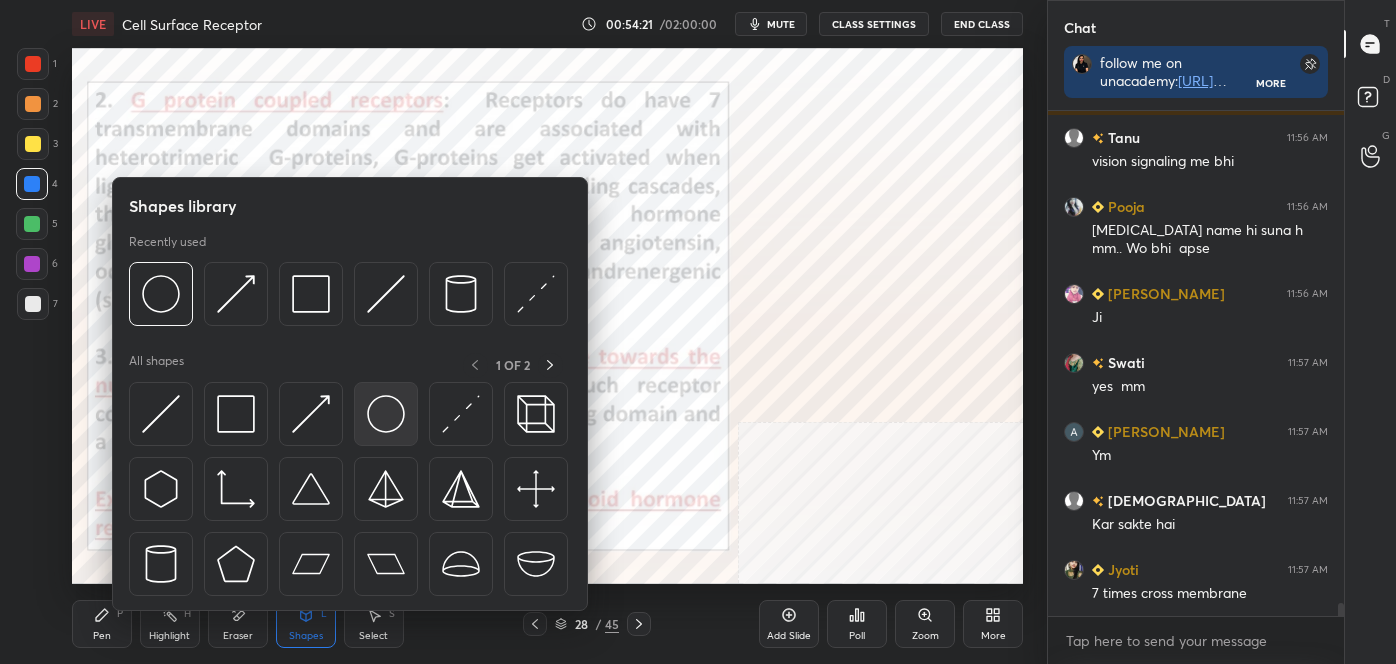 click at bounding box center [386, 414] 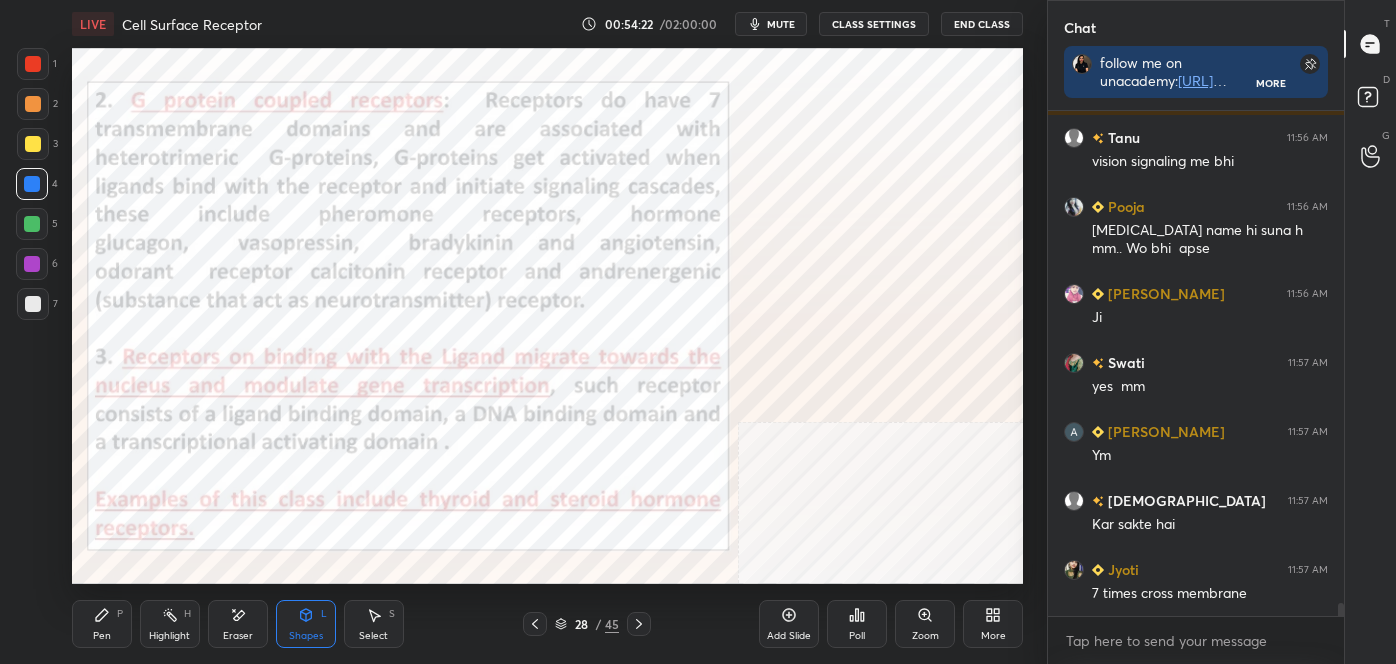 scroll, scrollTop: 18589, scrollLeft: 0, axis: vertical 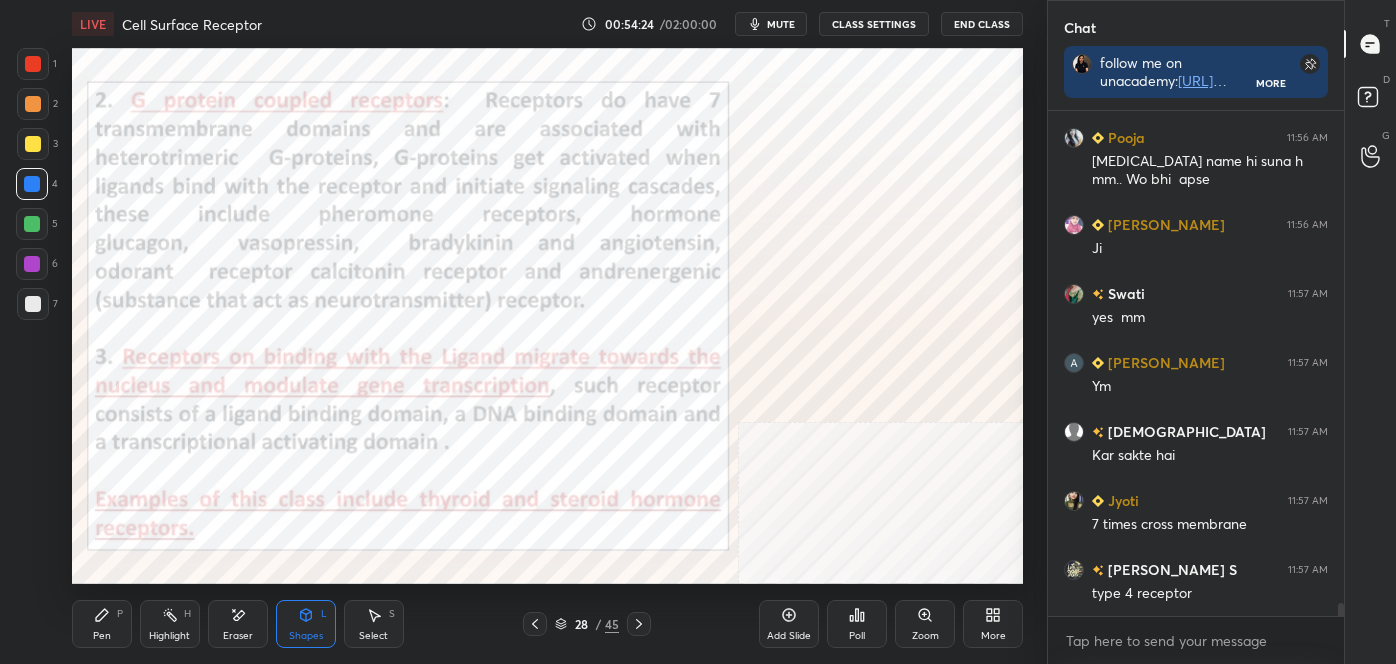 click on "Pen P" at bounding box center (102, 624) 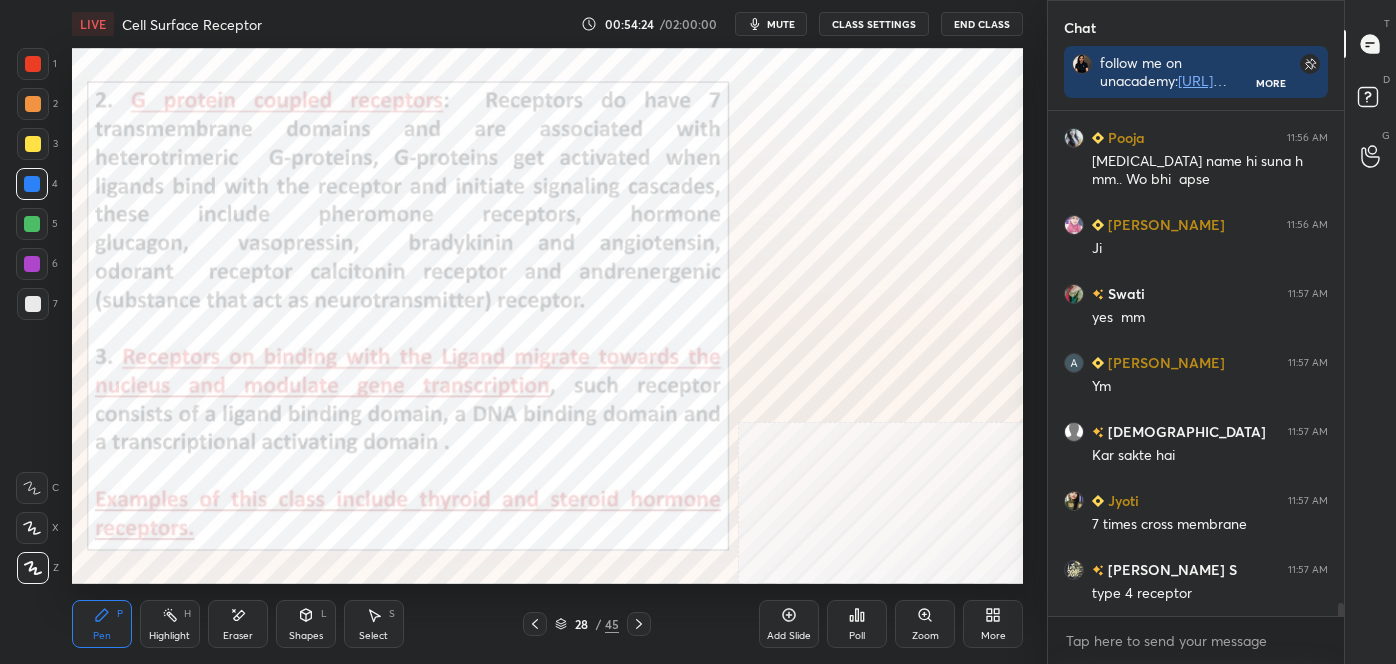 click 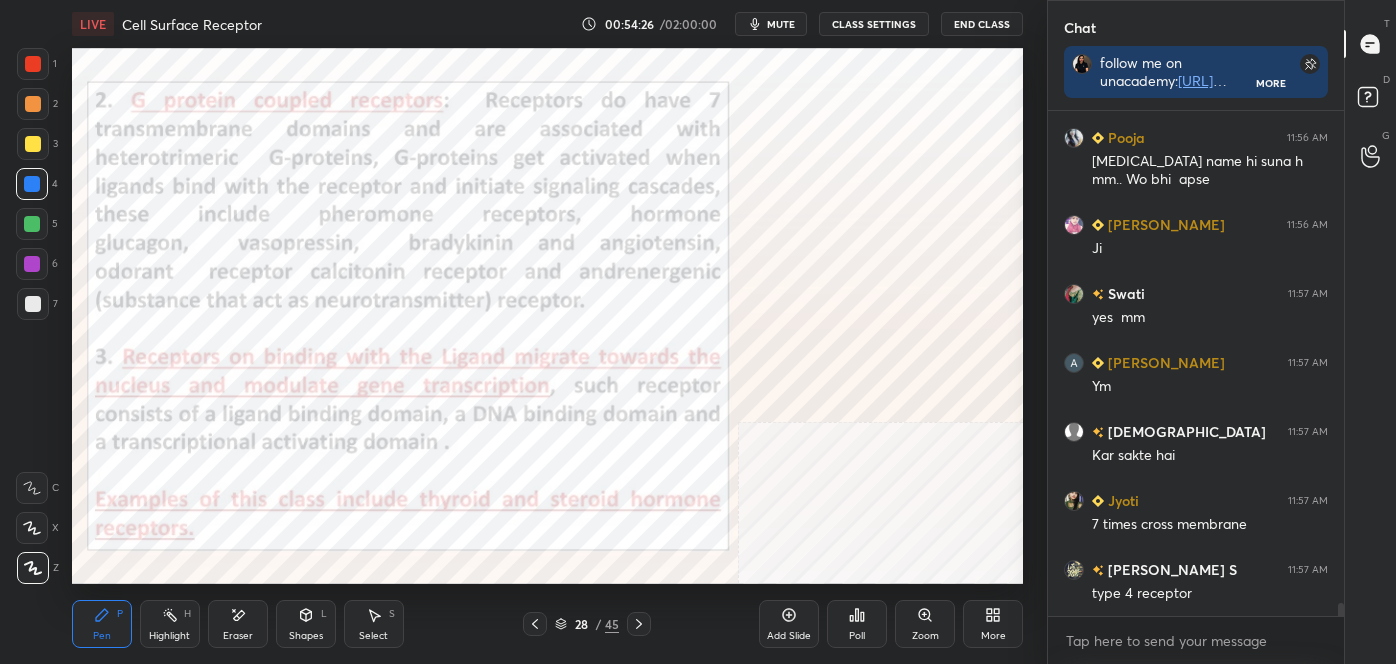 scroll, scrollTop: 18676, scrollLeft: 0, axis: vertical 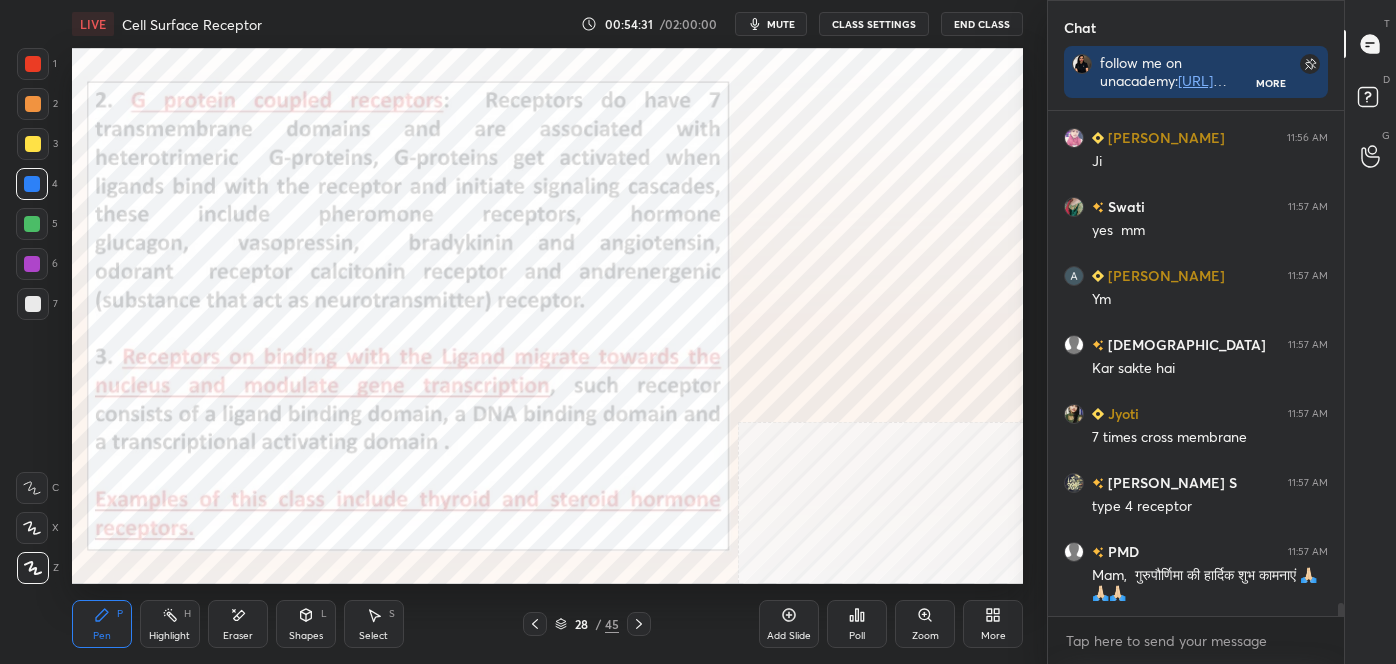 click at bounding box center [33, 64] 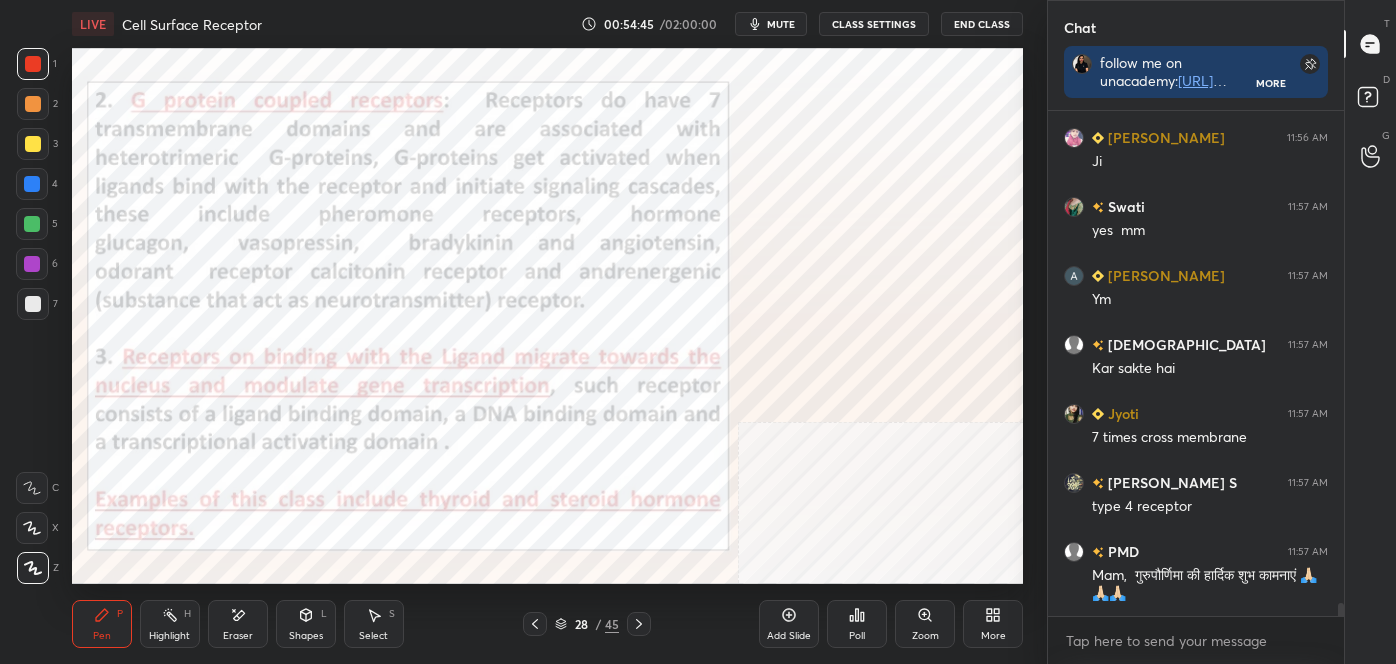 click at bounding box center [32, 224] 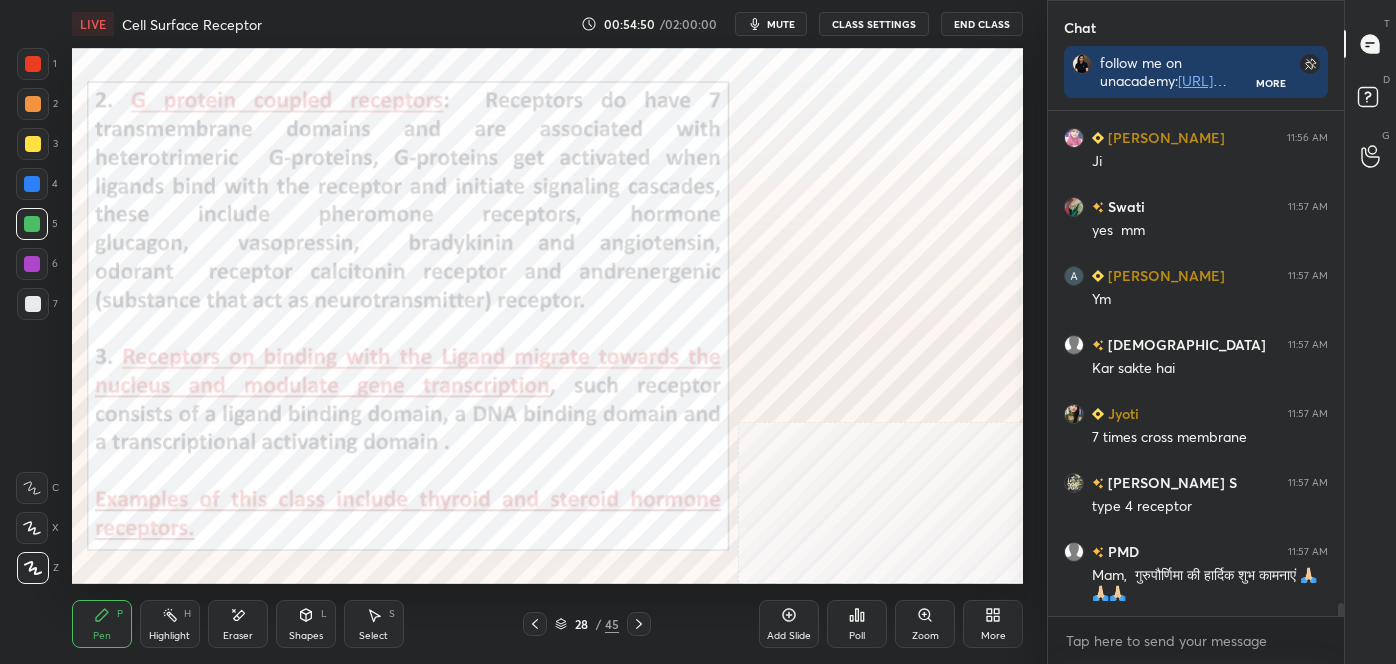 click at bounding box center (33, 64) 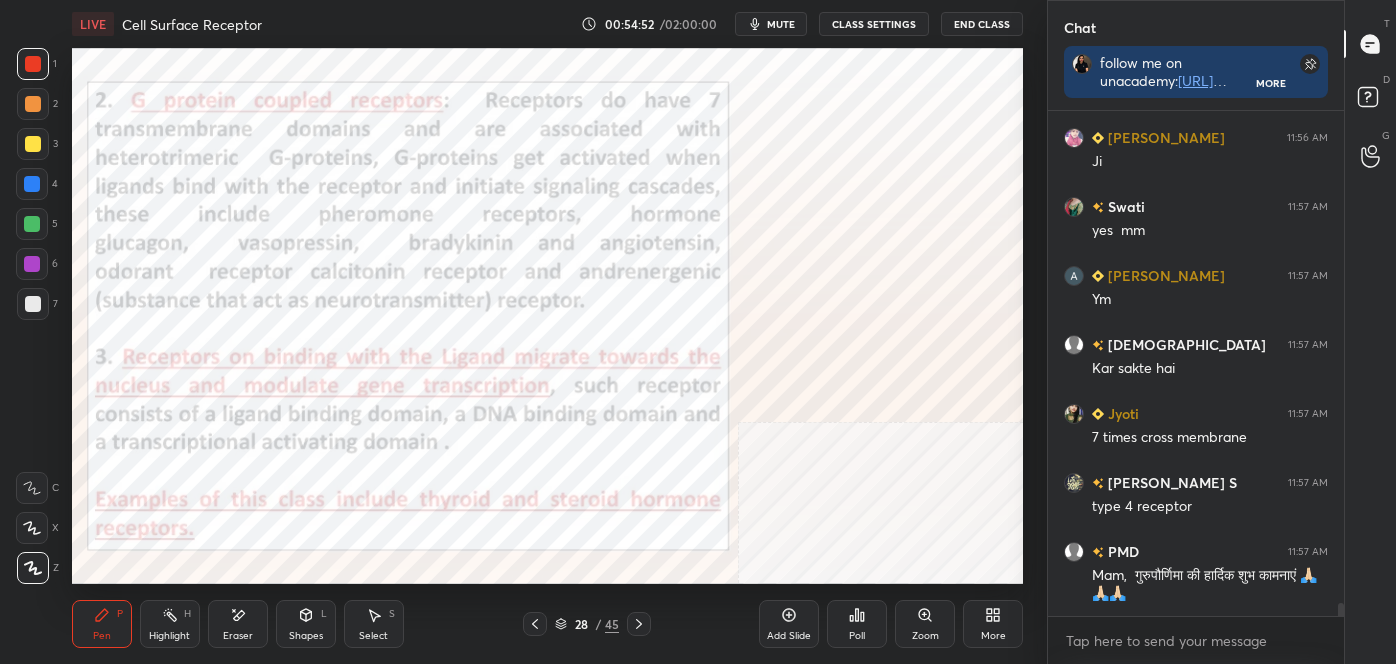 click on "Eraser" at bounding box center (238, 624) 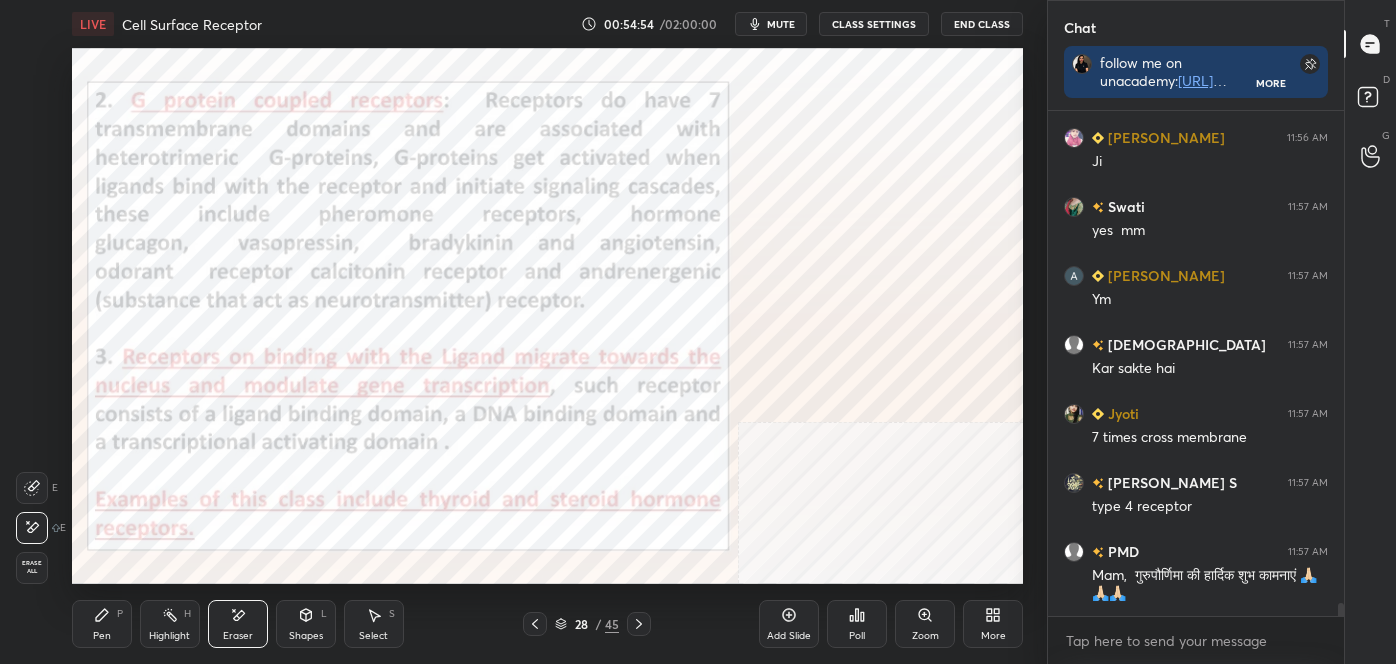 click 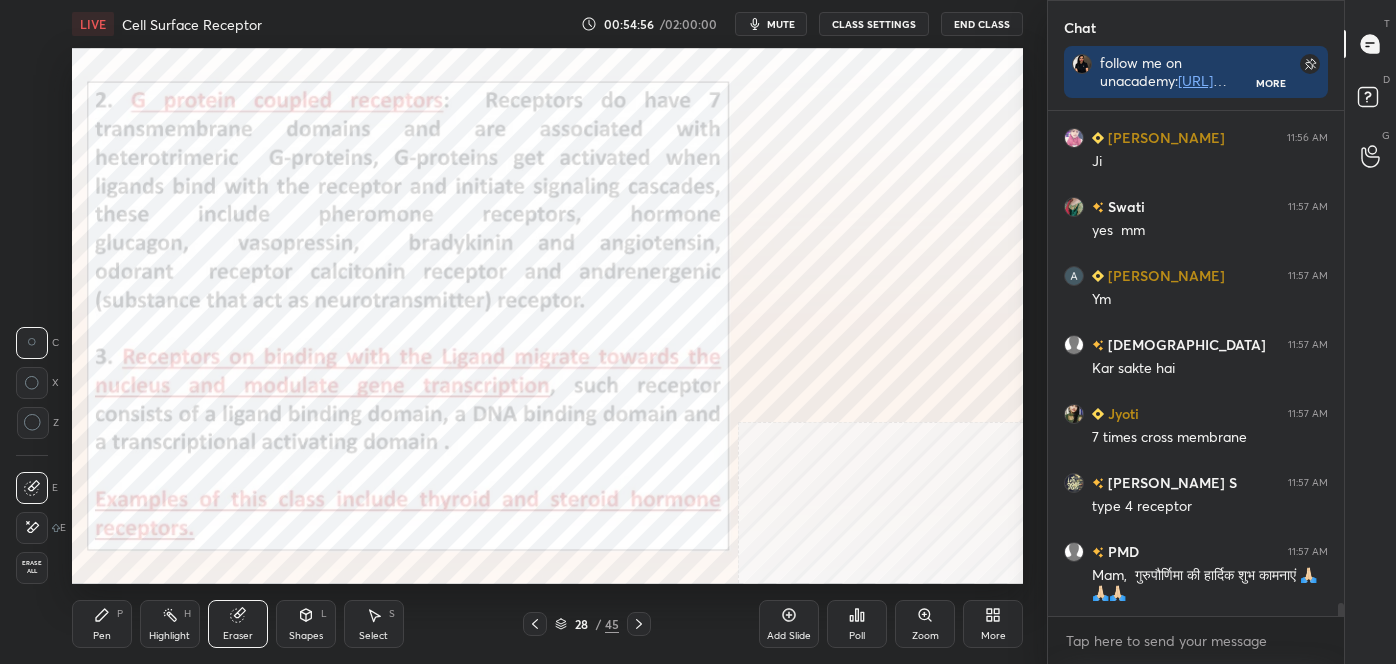 drag, startPoint x: 102, startPoint y: 644, endPoint x: 102, endPoint y: 633, distance: 11 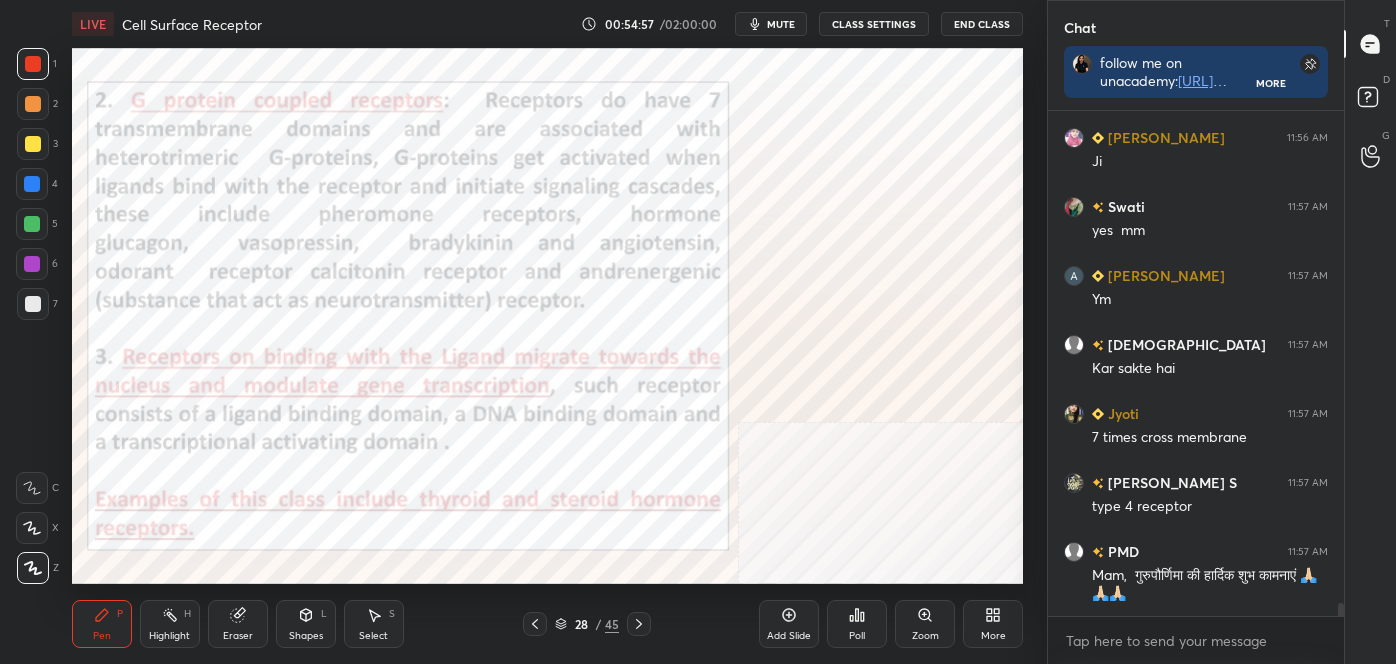 click at bounding box center (33, 568) 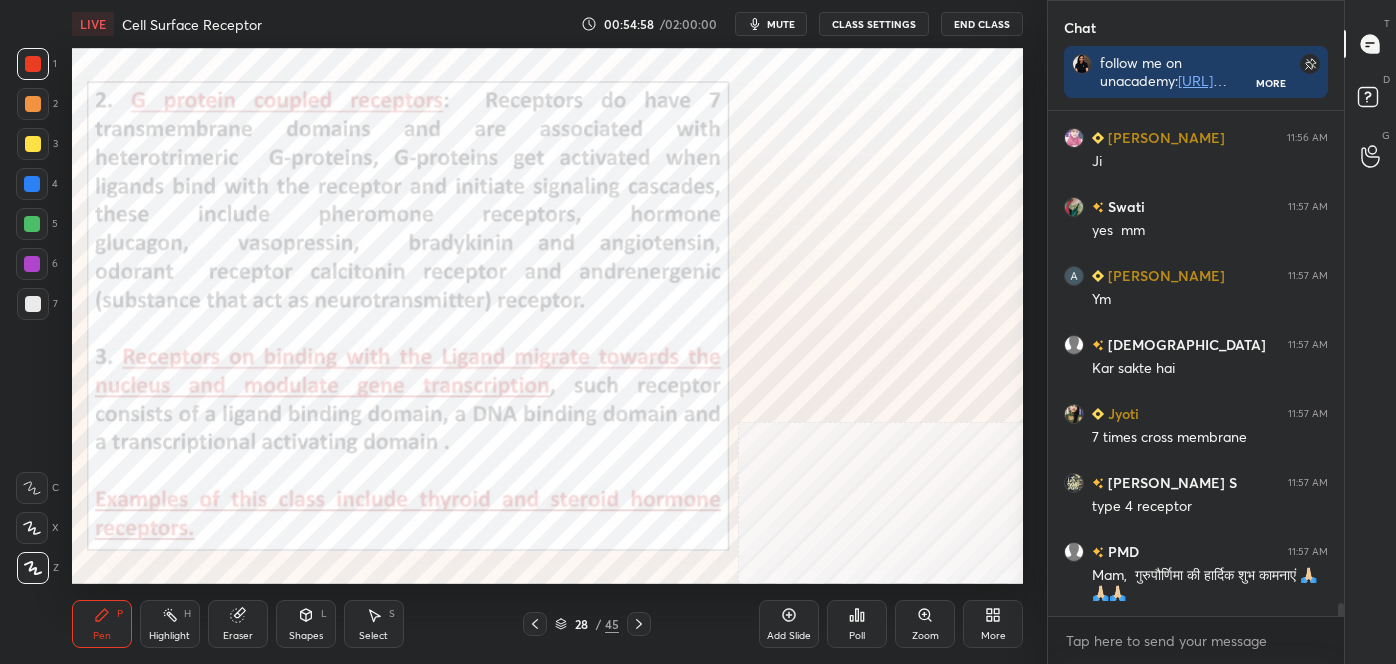 drag, startPoint x: 30, startPoint y: 225, endPoint x: 58, endPoint y: 226, distance: 28.01785 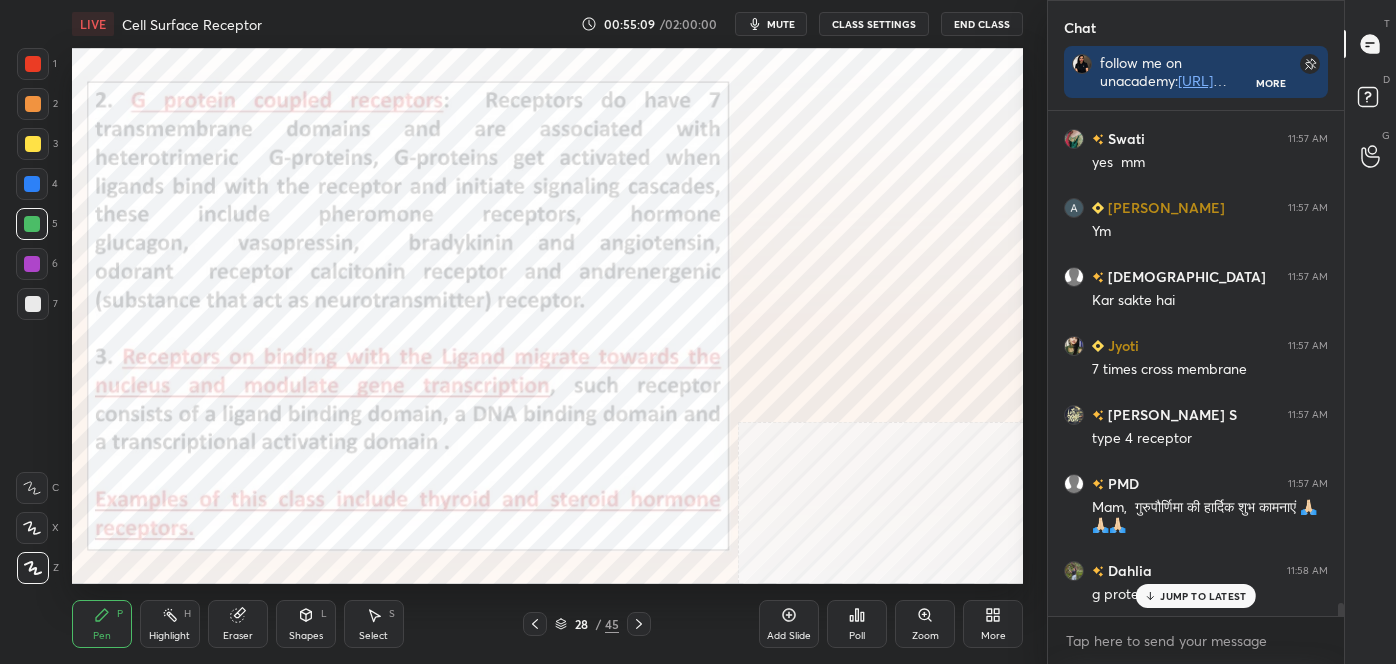scroll, scrollTop: 18813, scrollLeft: 0, axis: vertical 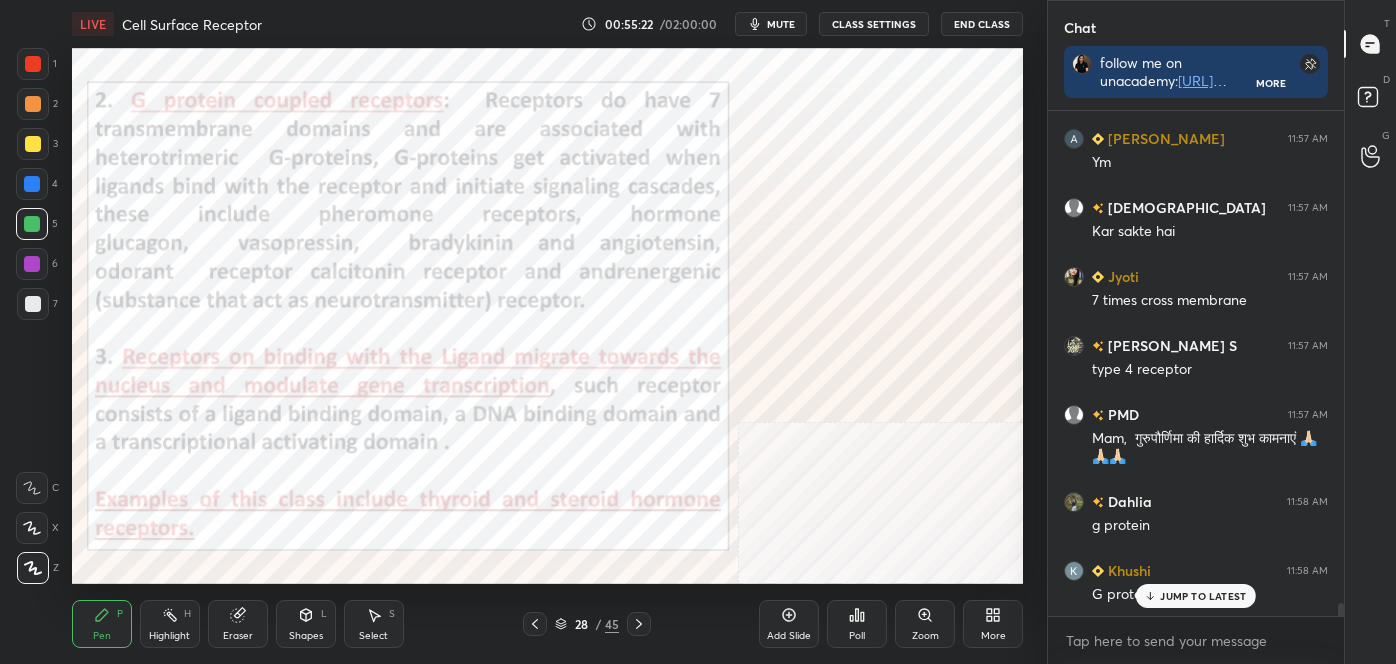 drag, startPoint x: 191, startPoint y: 632, endPoint x: 178, endPoint y: 629, distance: 13.341664 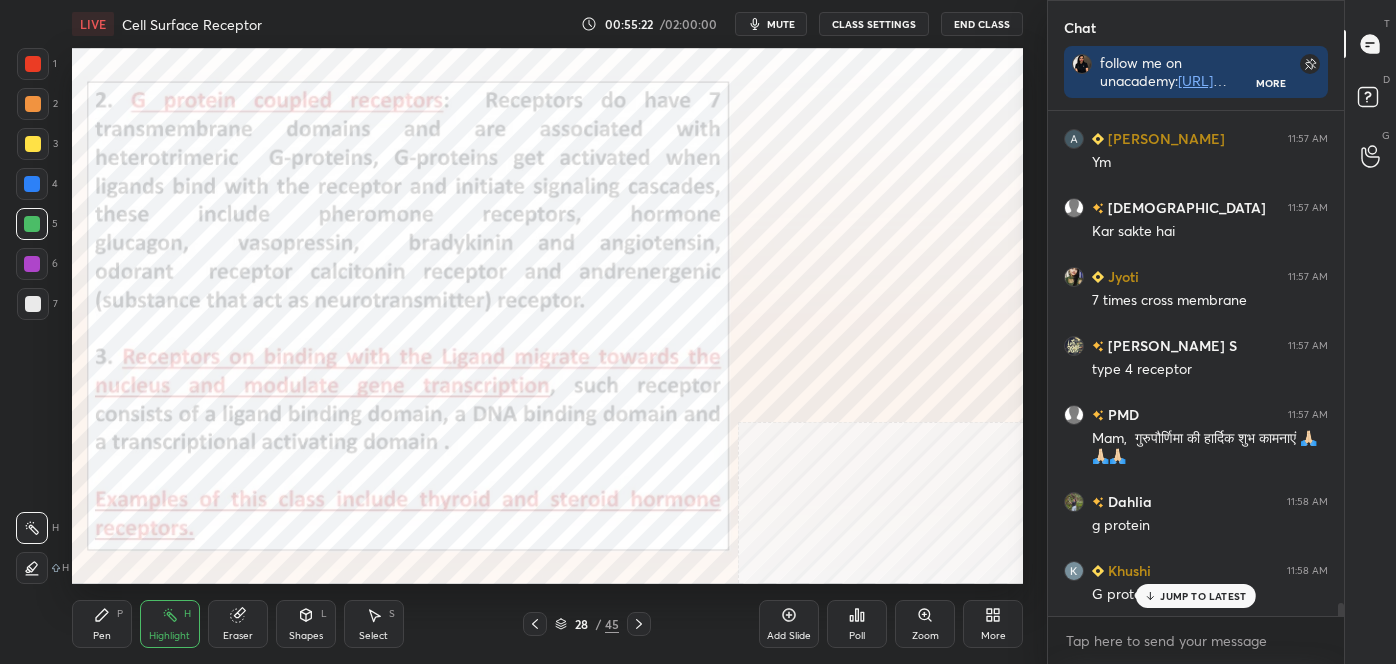 click on "Highlight H" at bounding box center (170, 624) 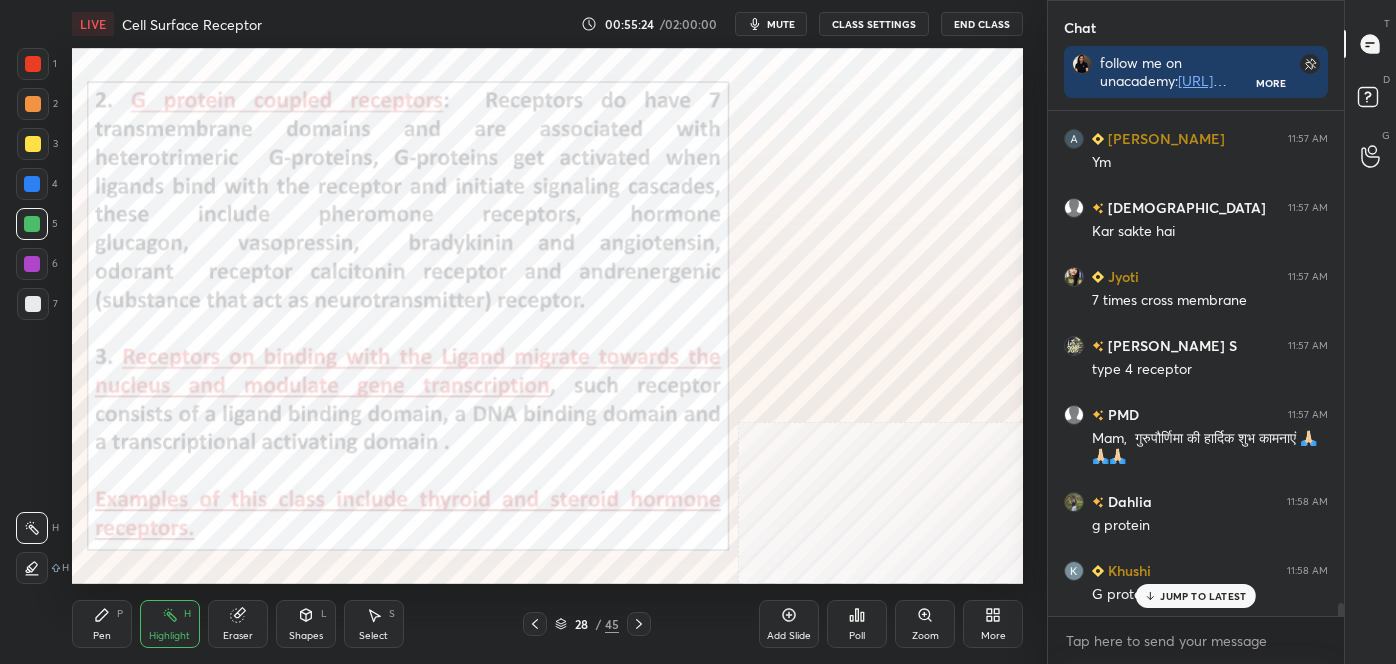 click at bounding box center (32, 528) 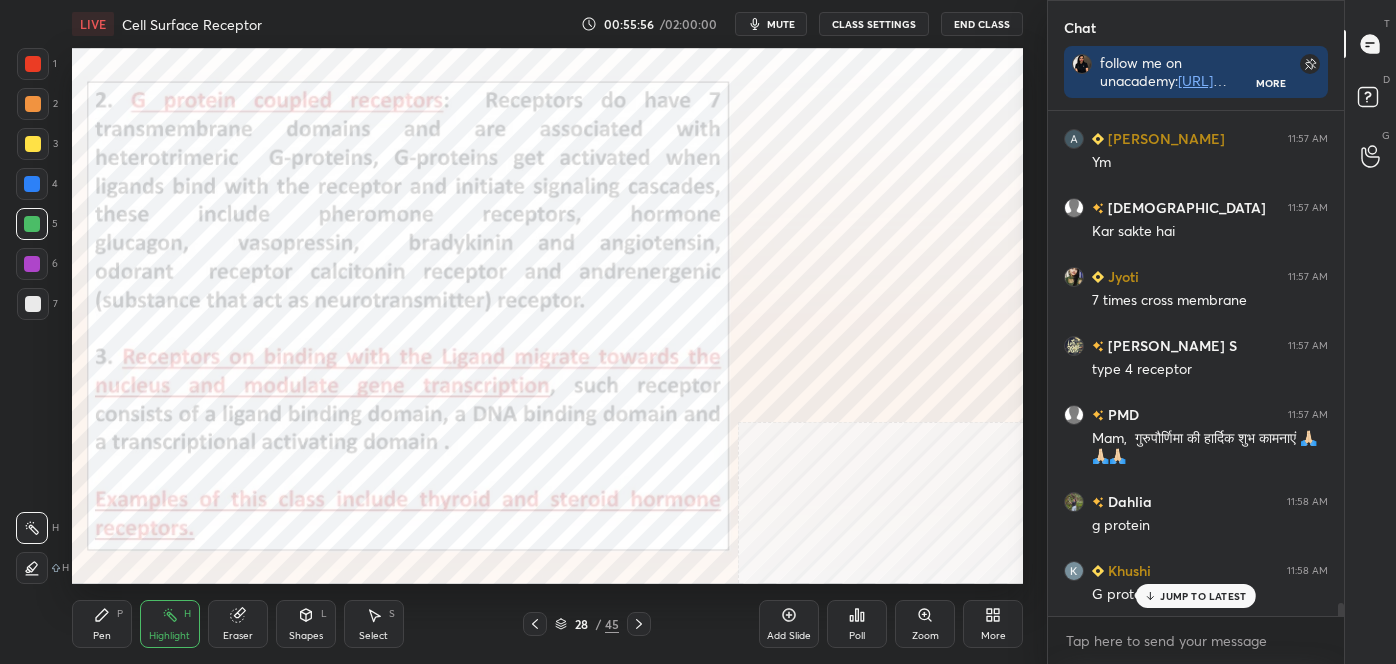 click at bounding box center (33, 144) 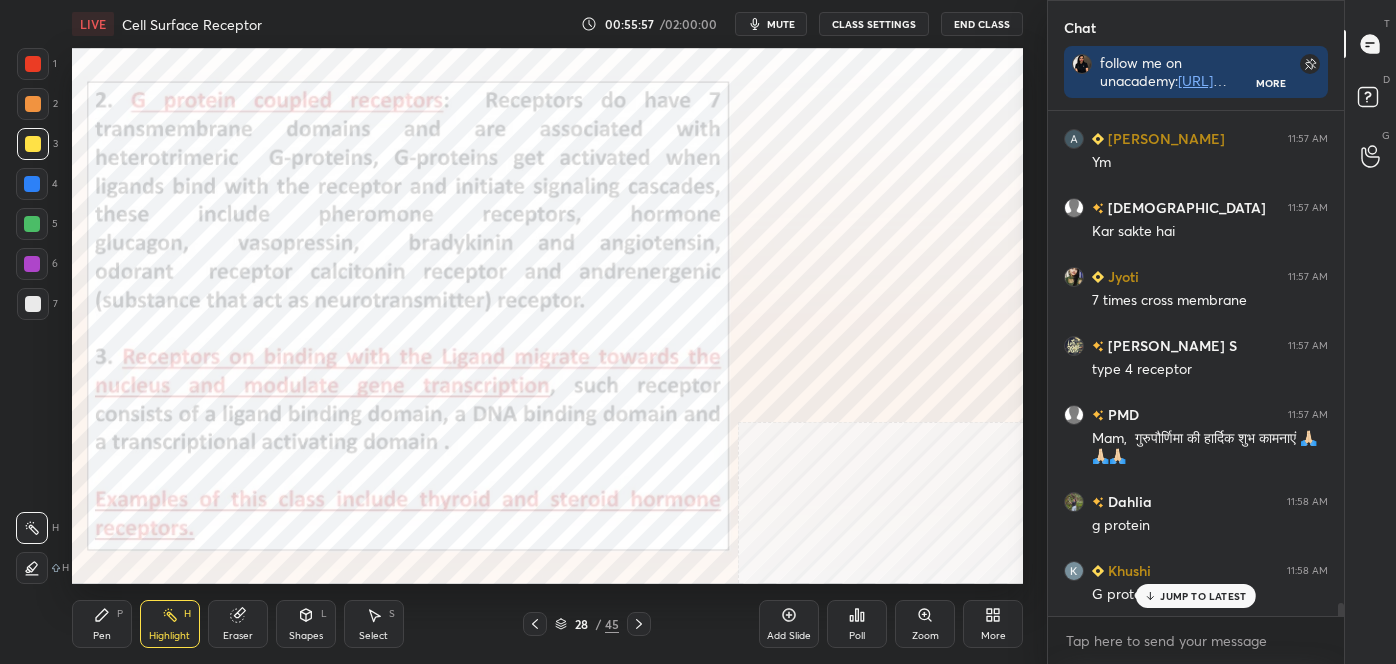 click at bounding box center [32, 568] 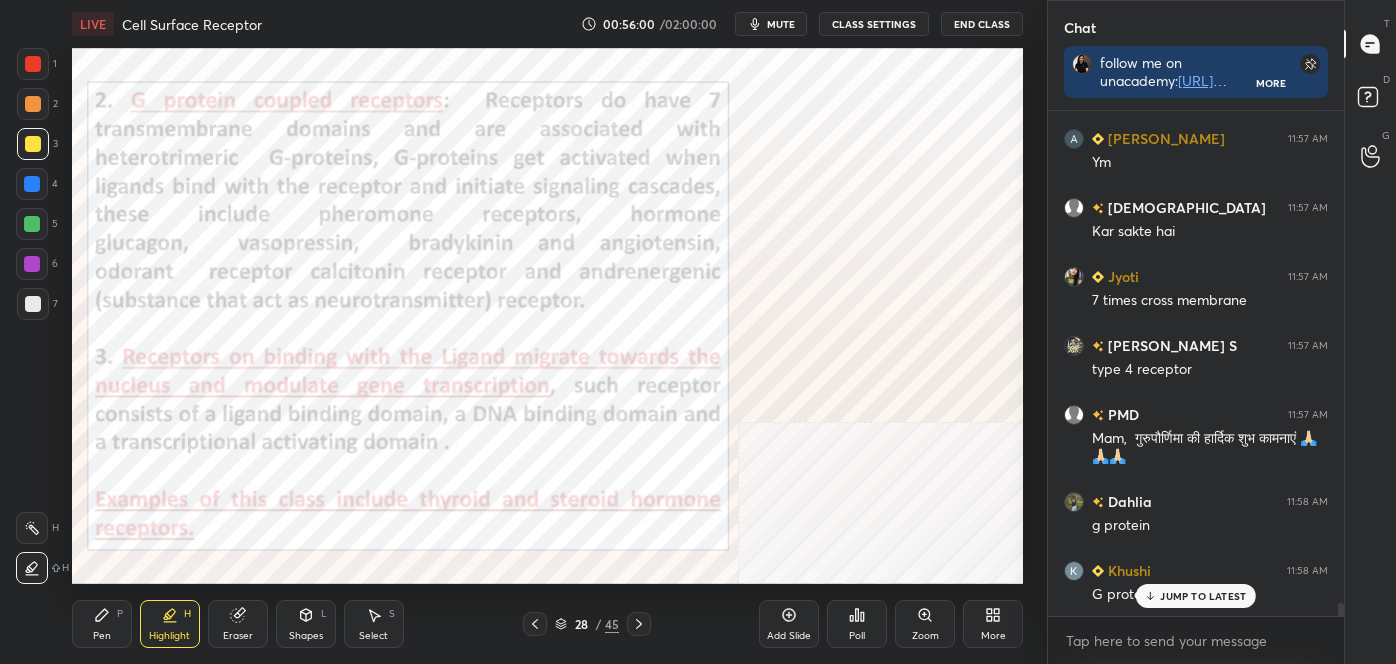 click at bounding box center (32, 264) 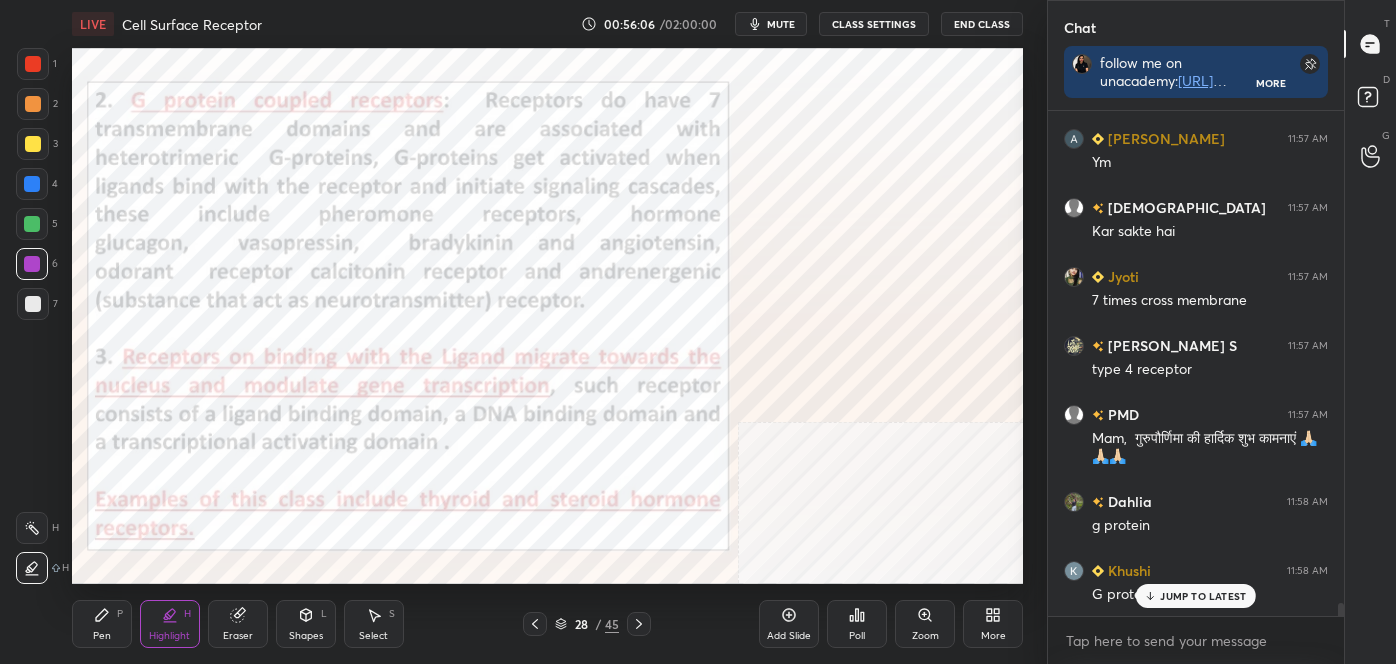 click 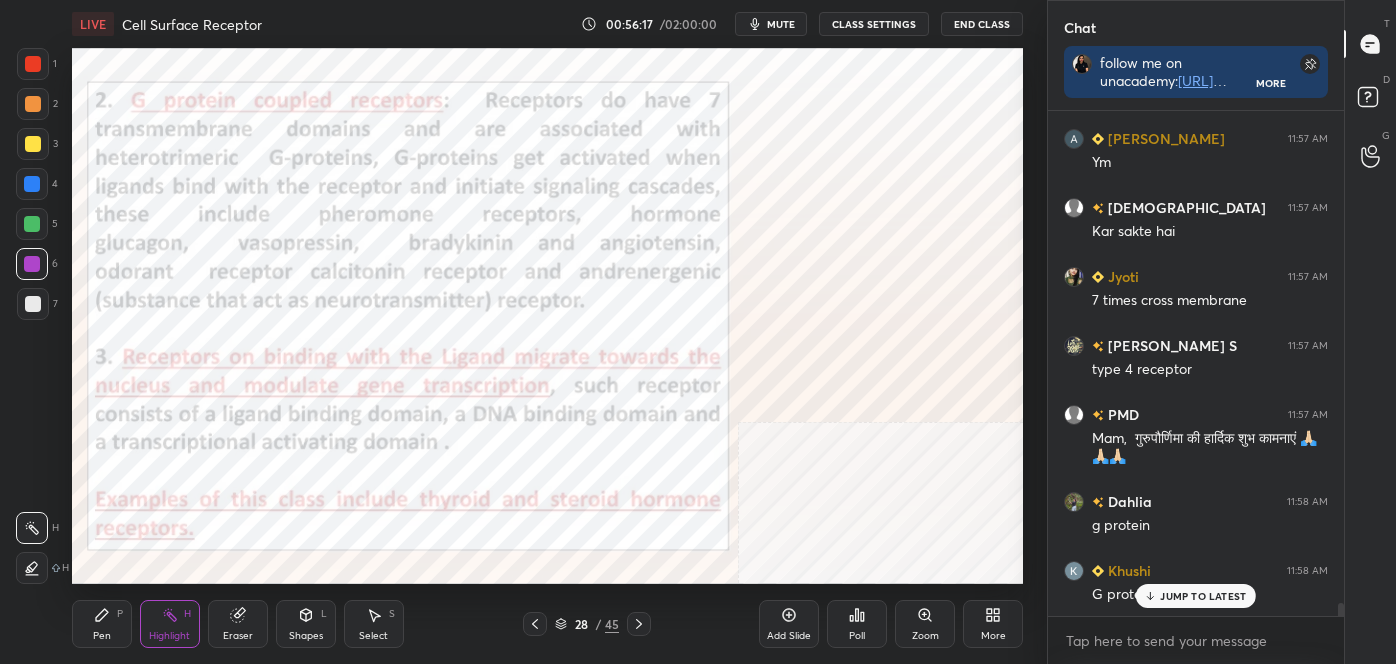 scroll, scrollTop: 458, scrollLeft: 290, axis: both 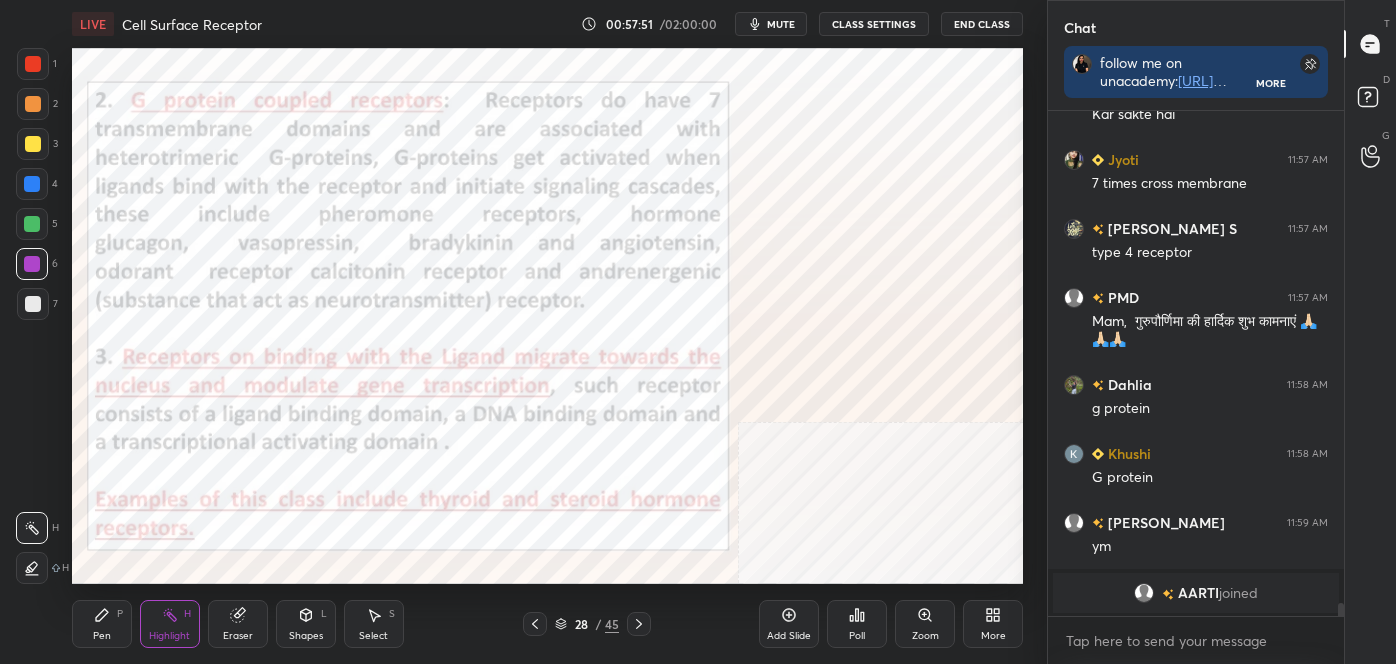 click 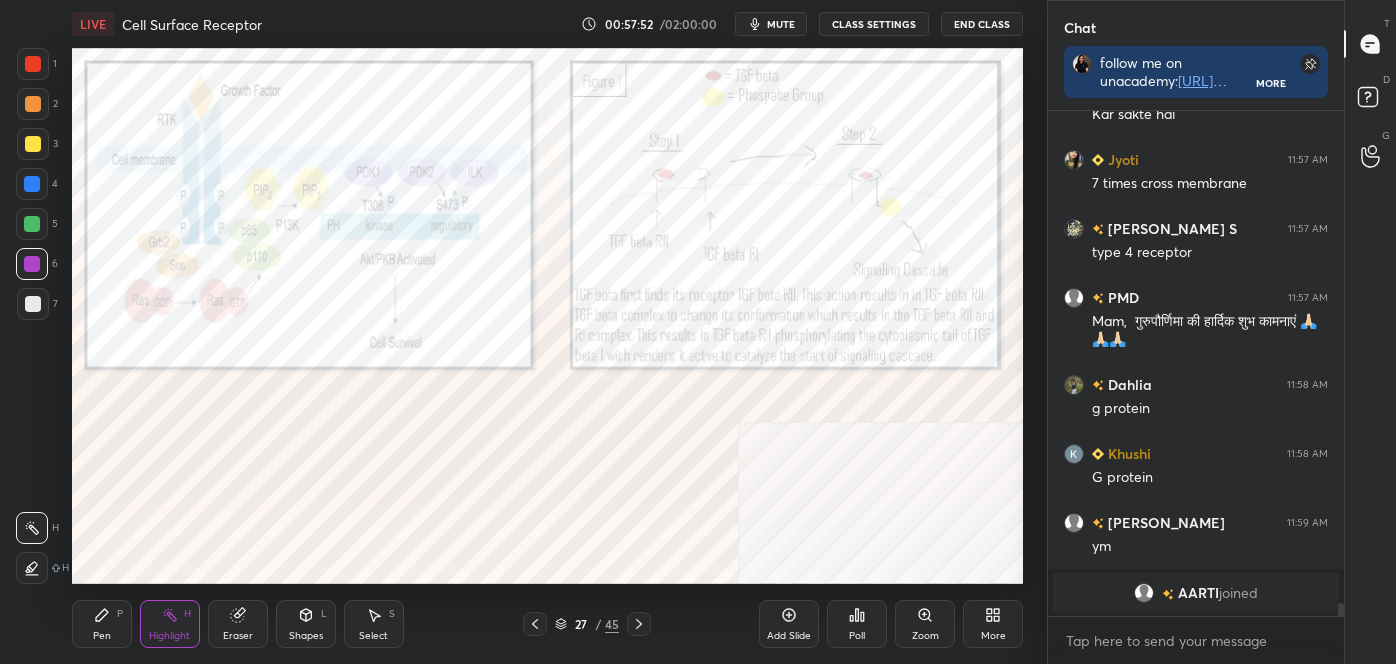 click 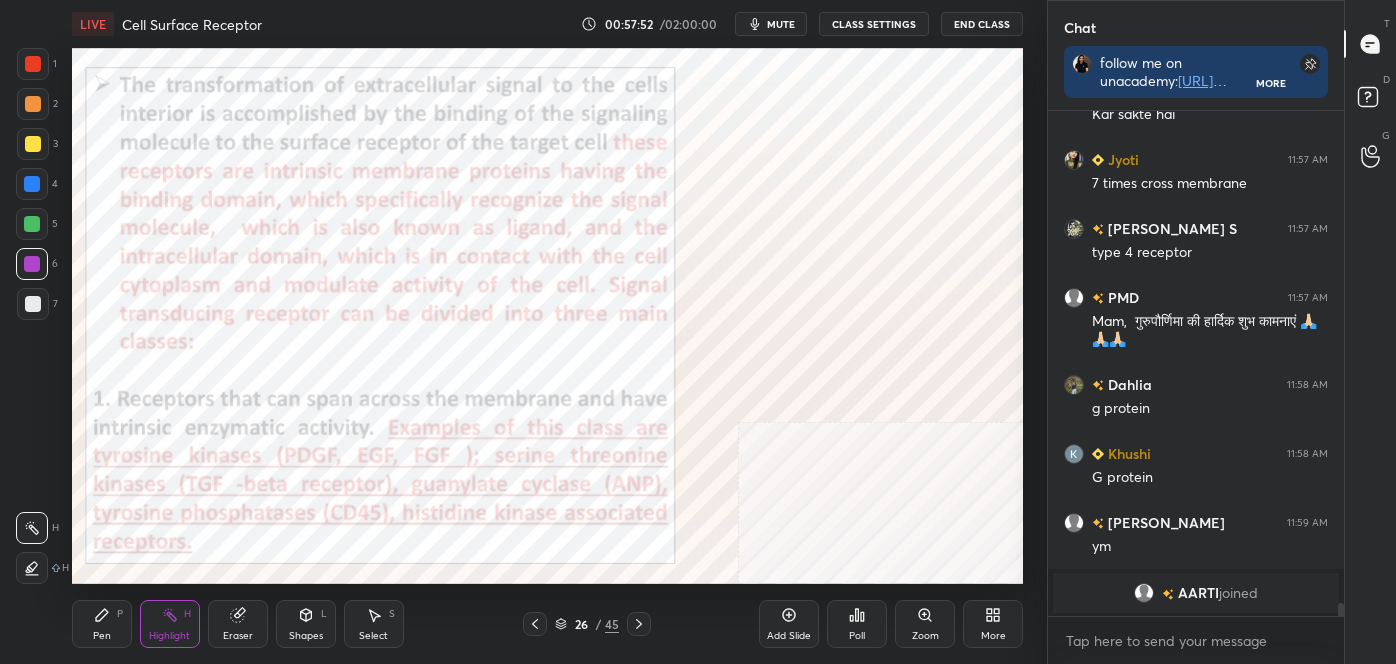 click 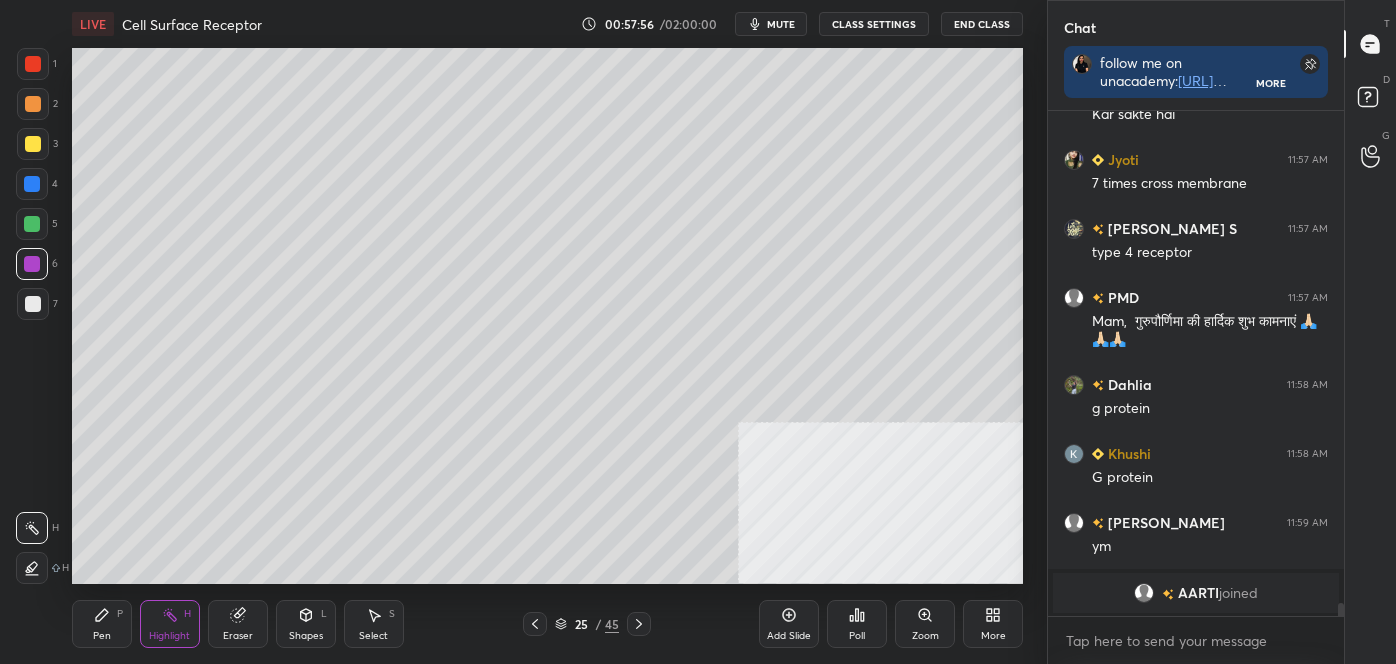 click at bounding box center (639, 624) 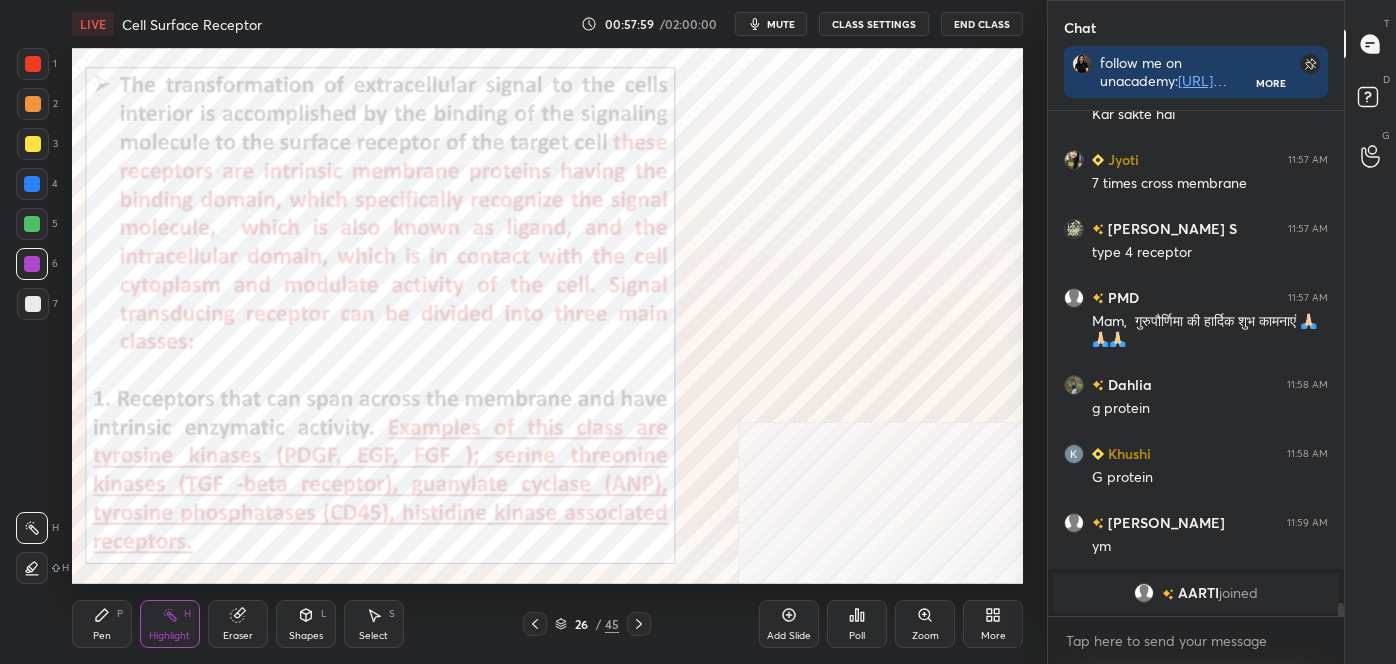 click 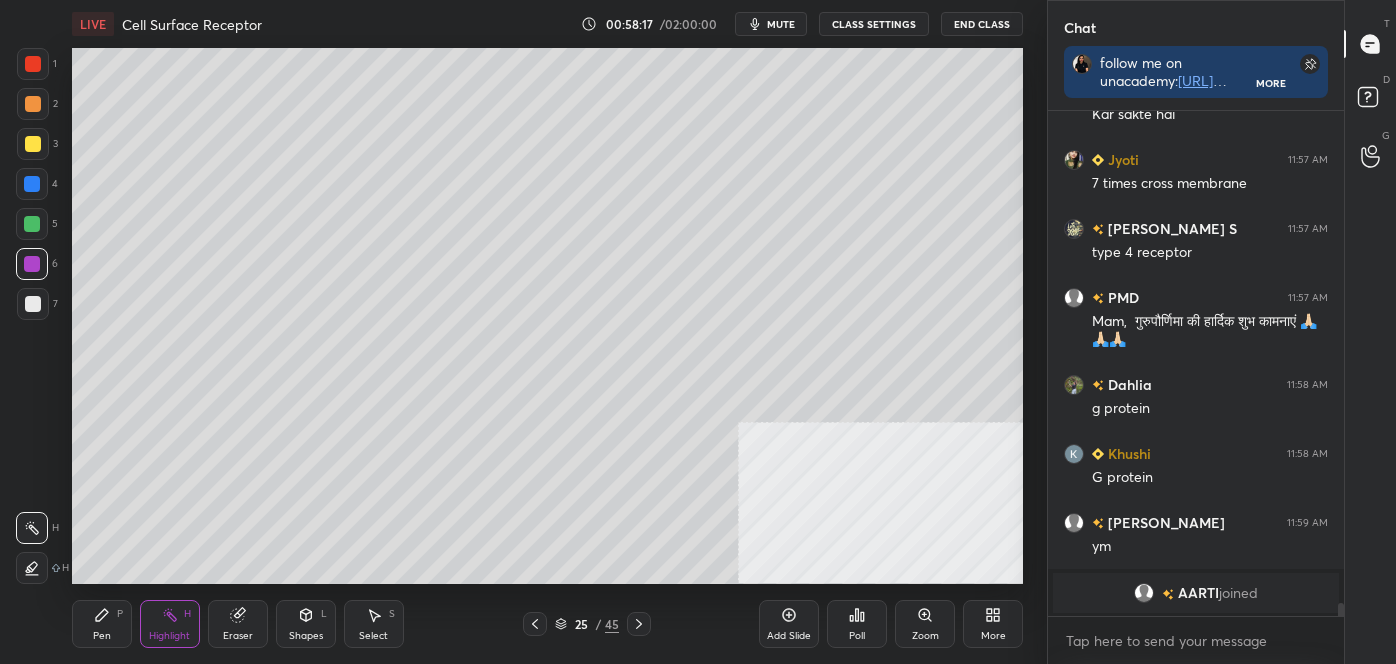 click 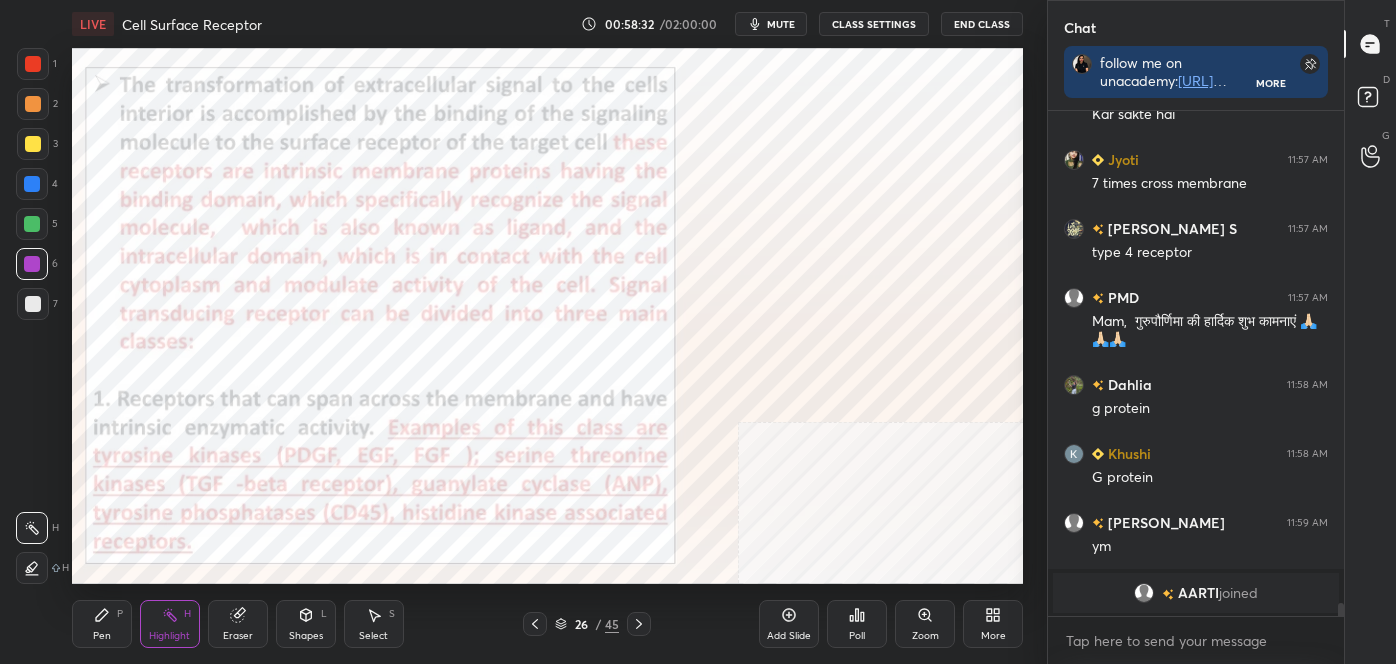 click on "Add Slide" at bounding box center (789, 636) 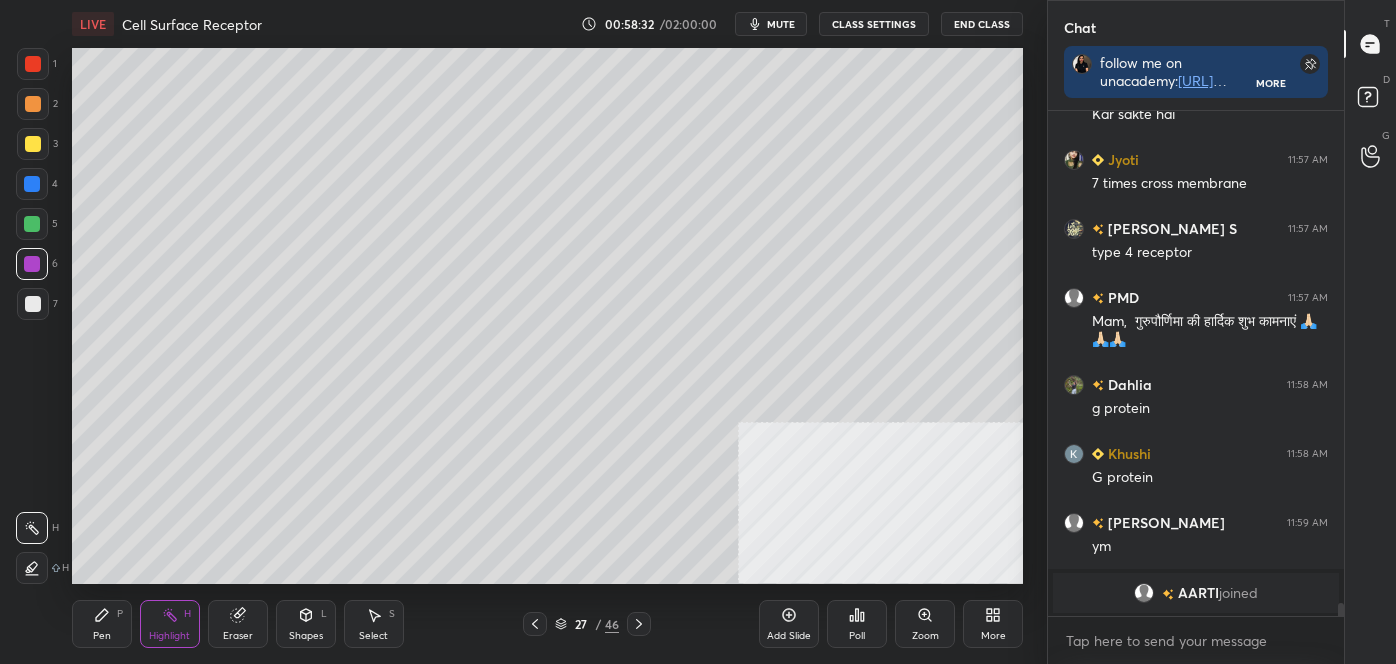 click on "Shapes L" at bounding box center (306, 624) 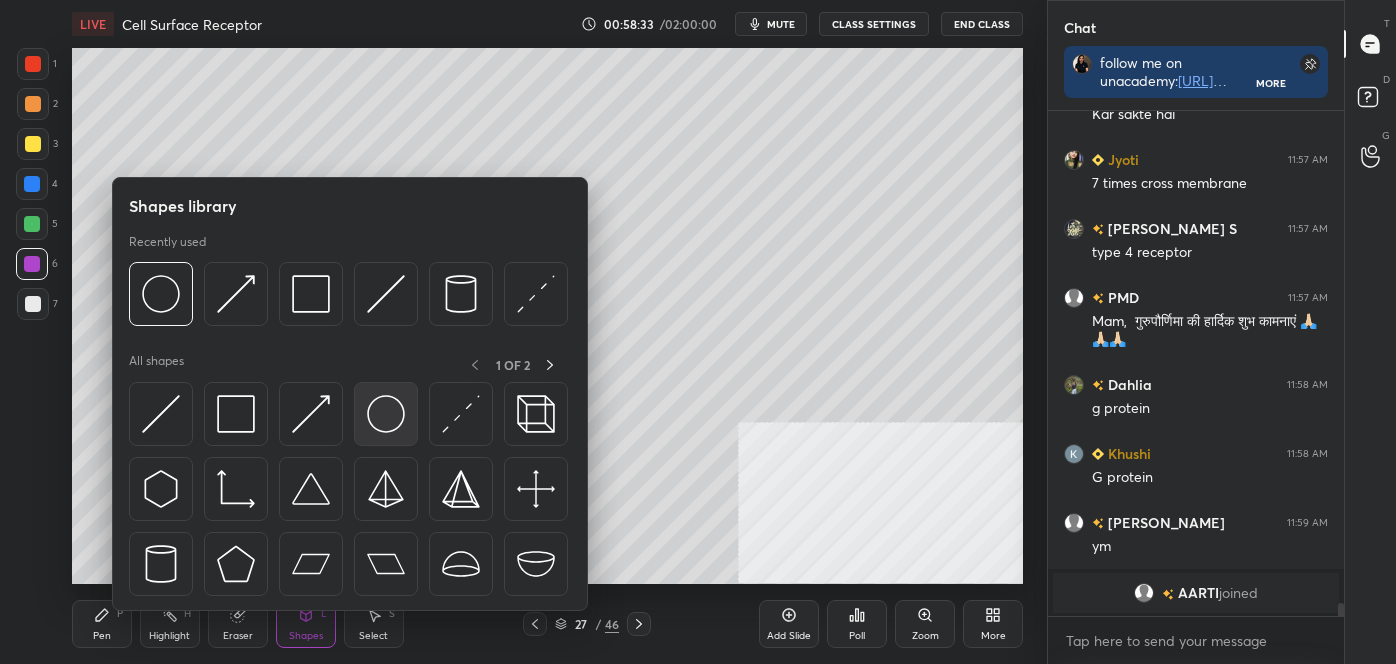 click at bounding box center (386, 414) 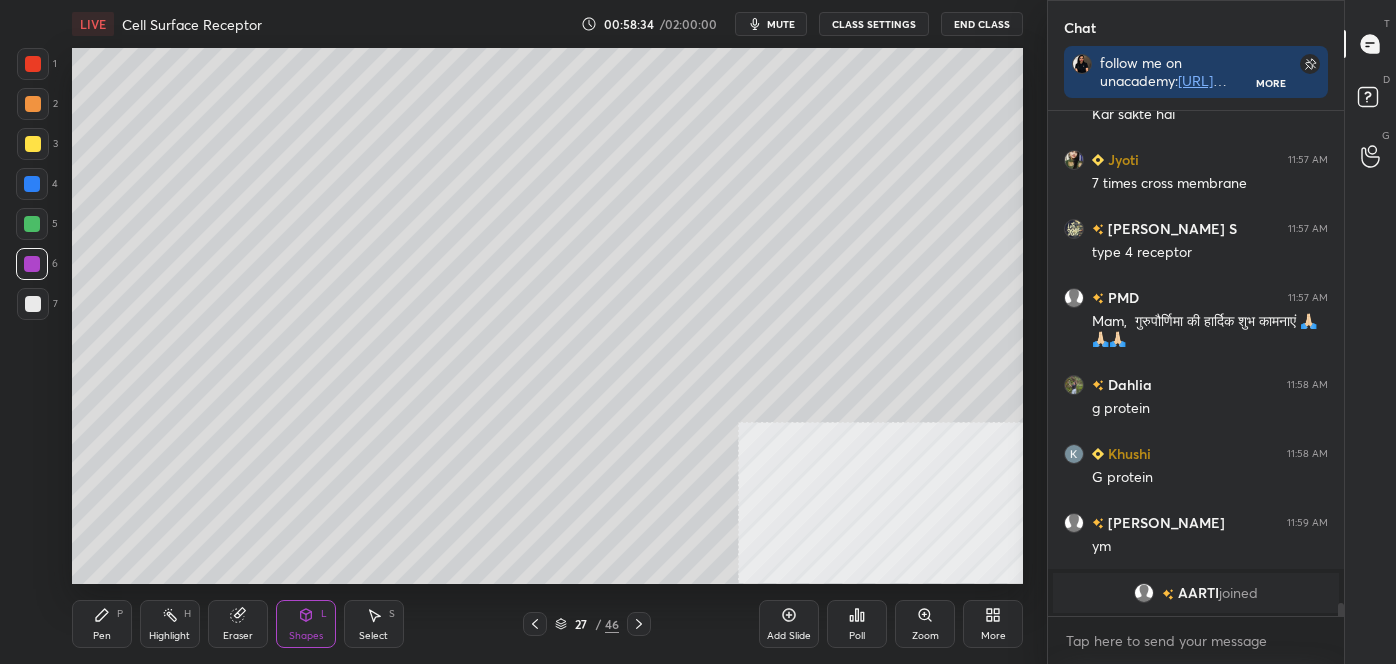 click at bounding box center (33, 304) 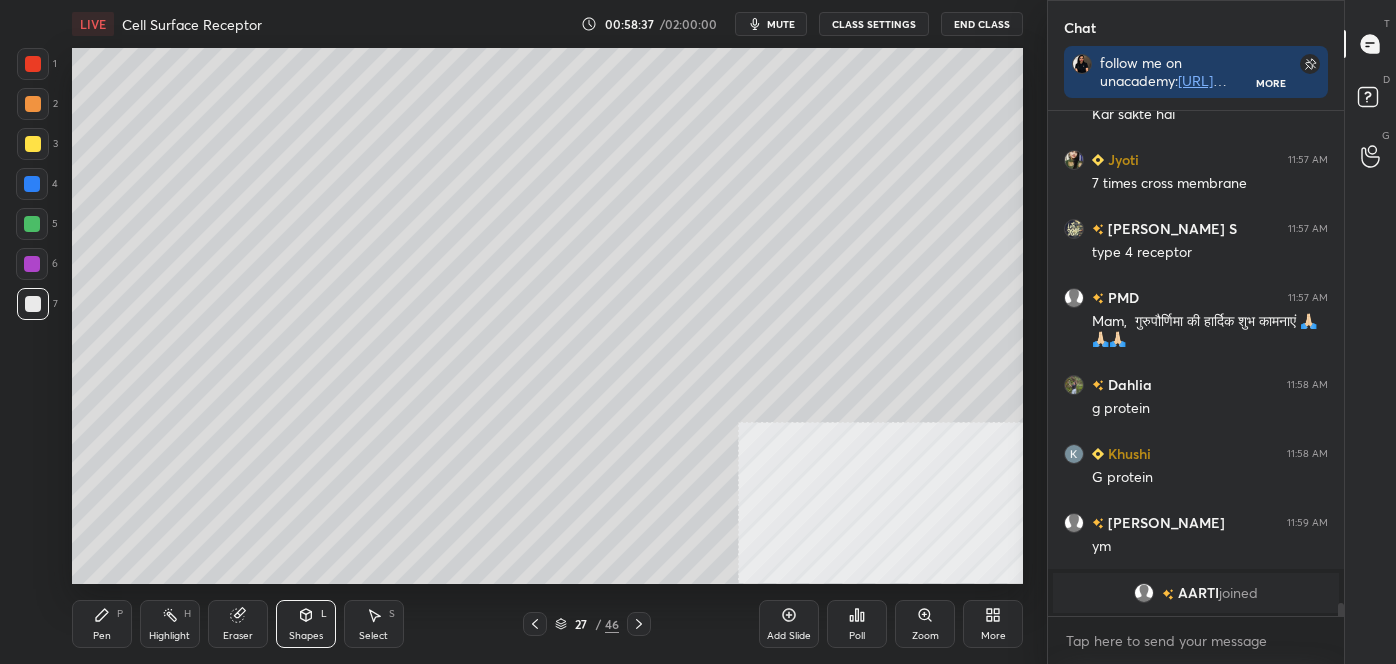 click on "Pen P" at bounding box center (102, 624) 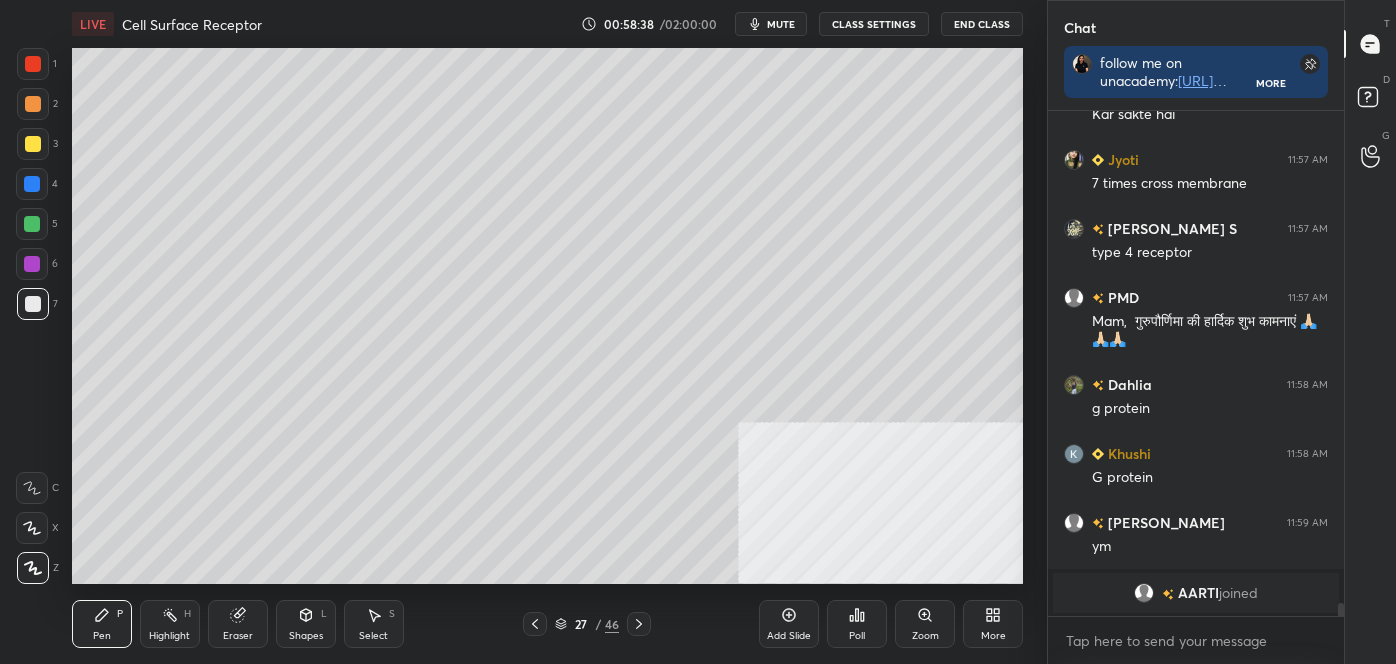 click at bounding box center (33, 568) 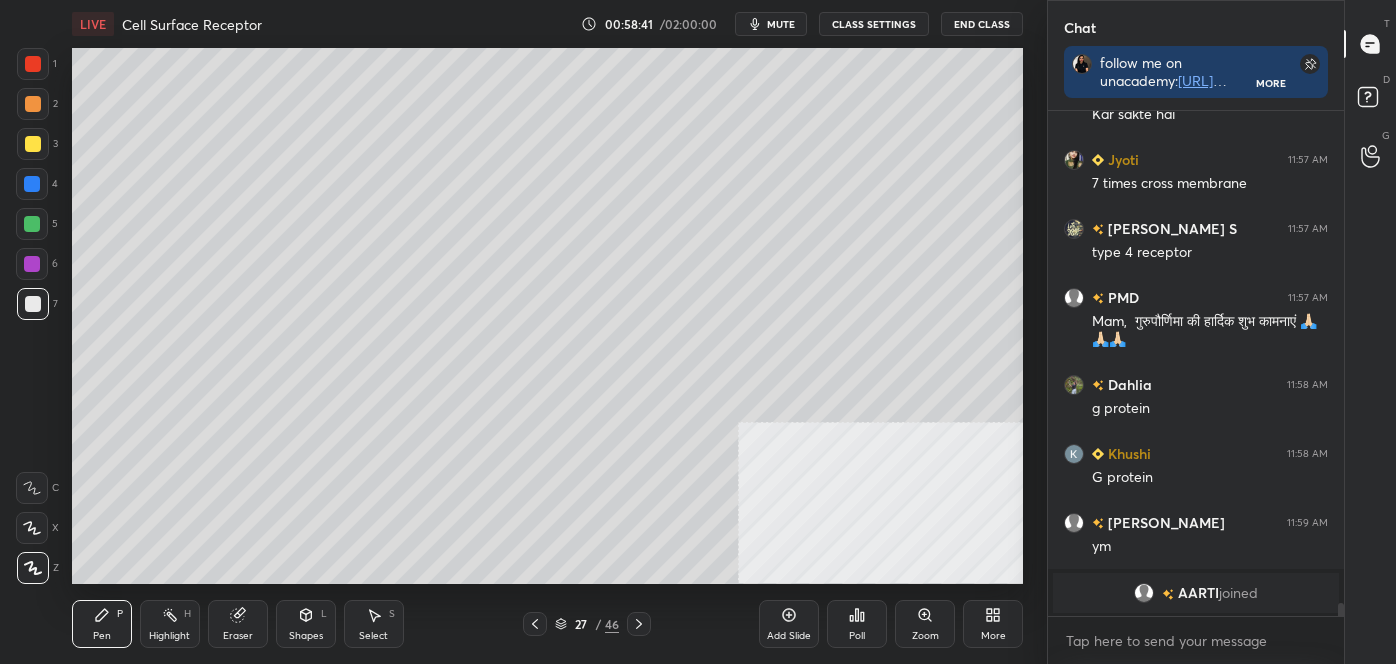 click at bounding box center (33, 144) 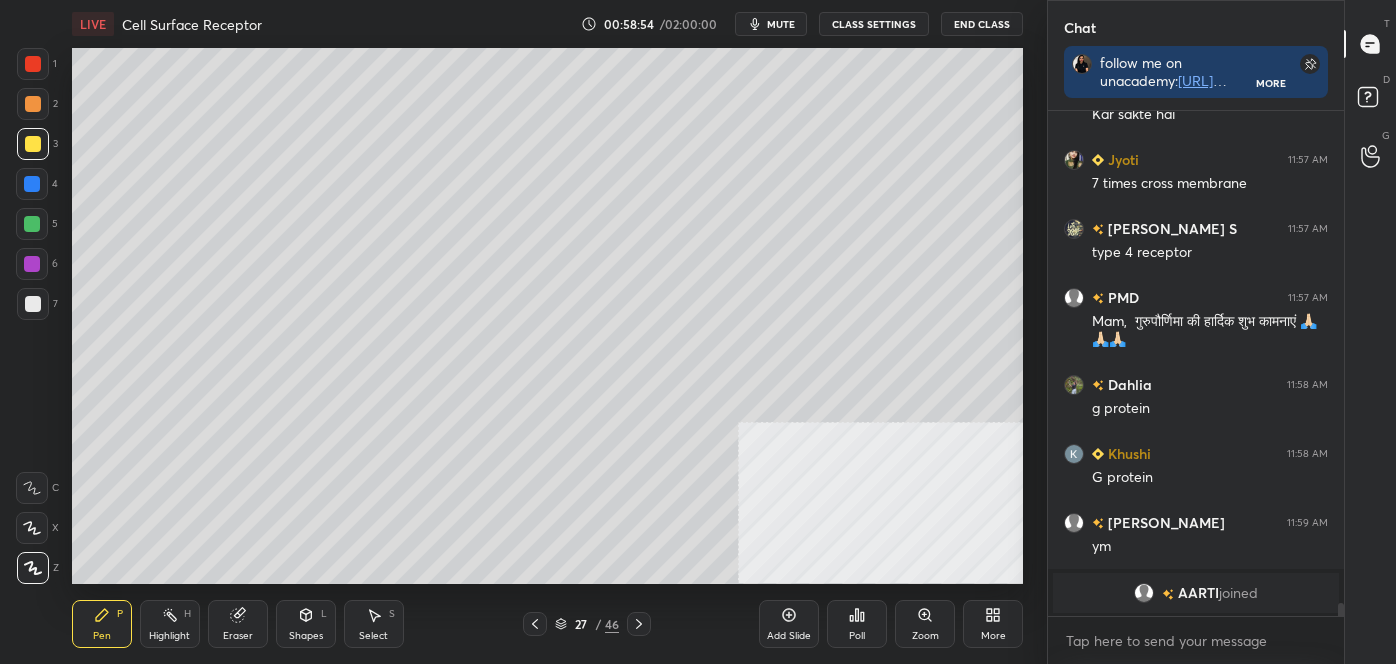 click at bounding box center [33, 64] 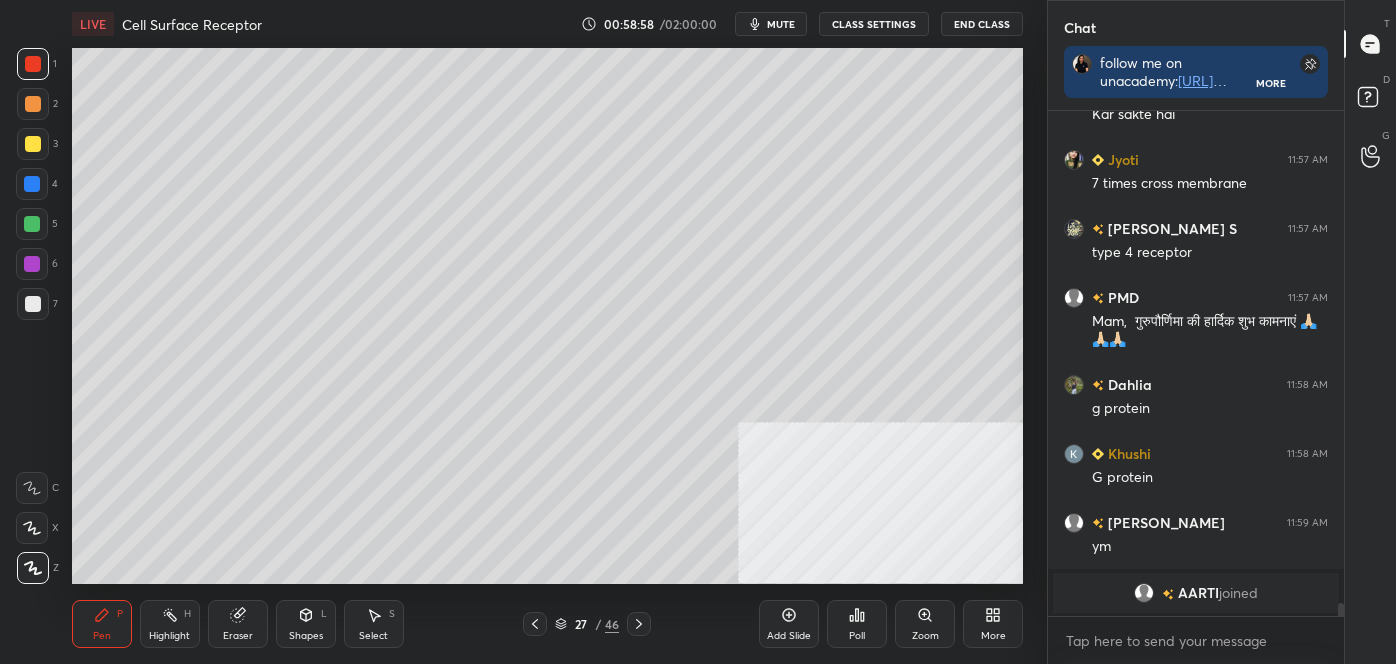 scroll, scrollTop: 19000, scrollLeft: 0, axis: vertical 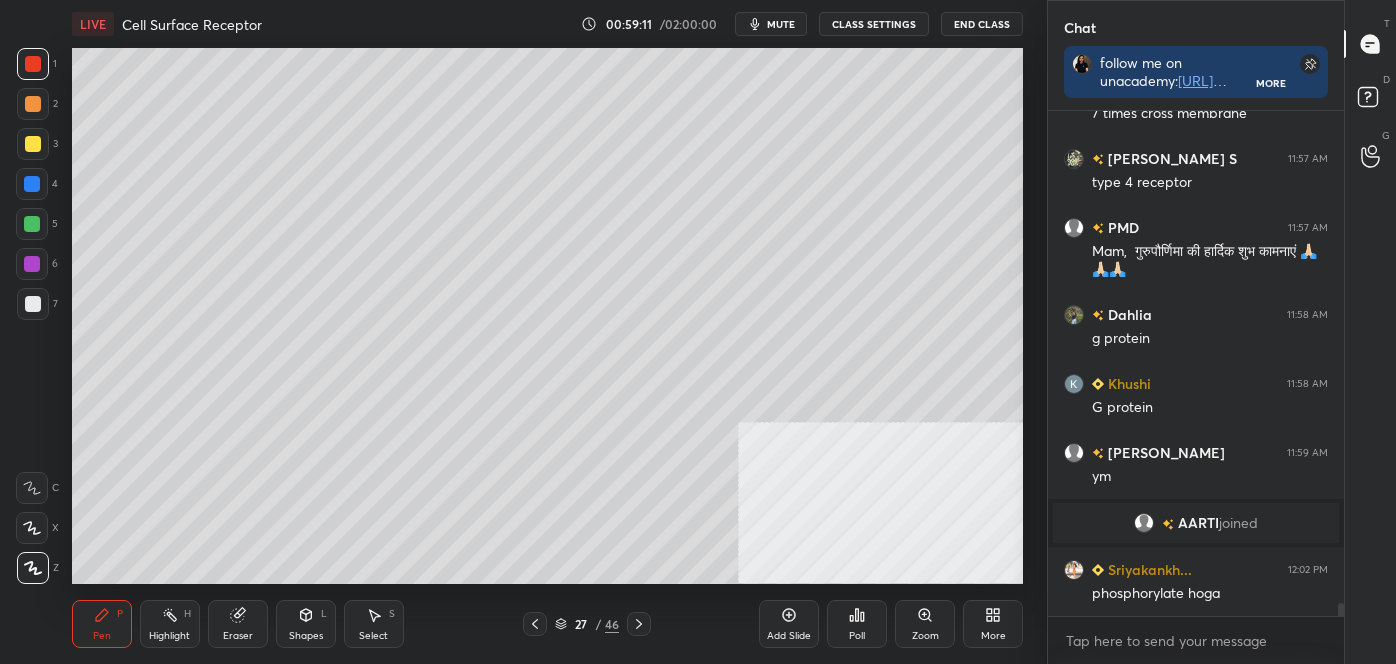 click at bounding box center [33, 144] 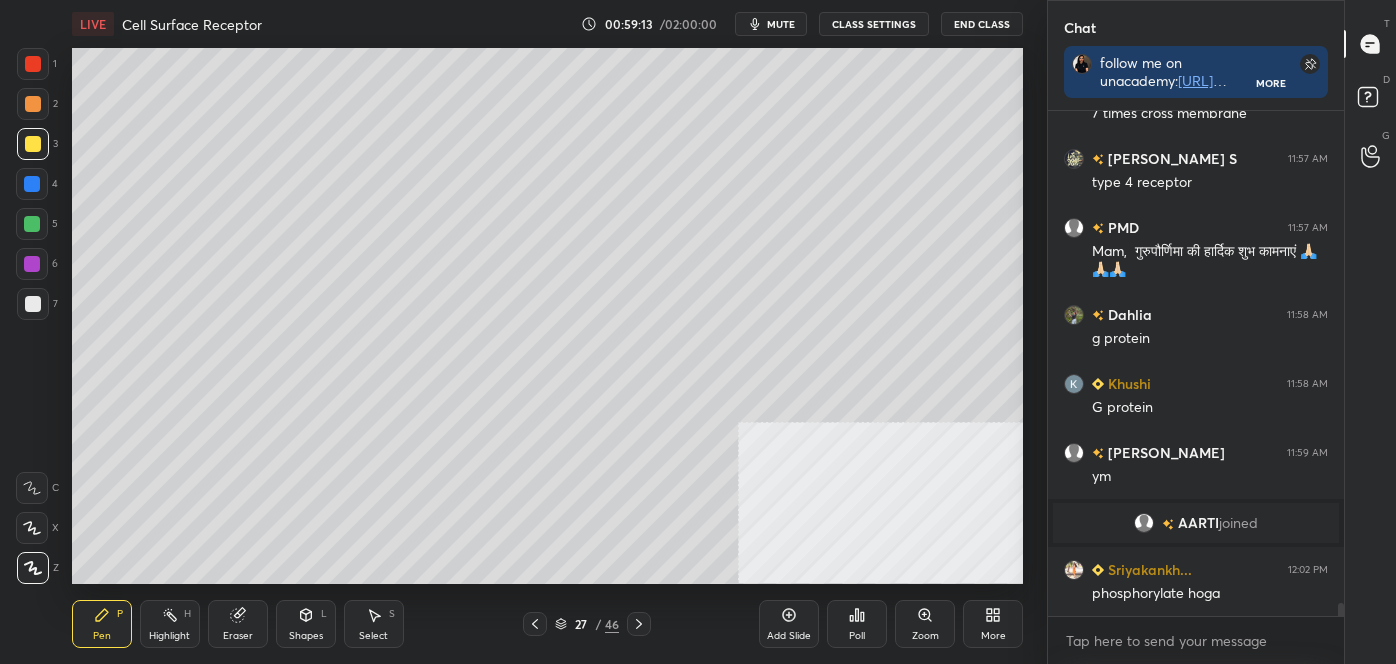 click at bounding box center [33, 304] 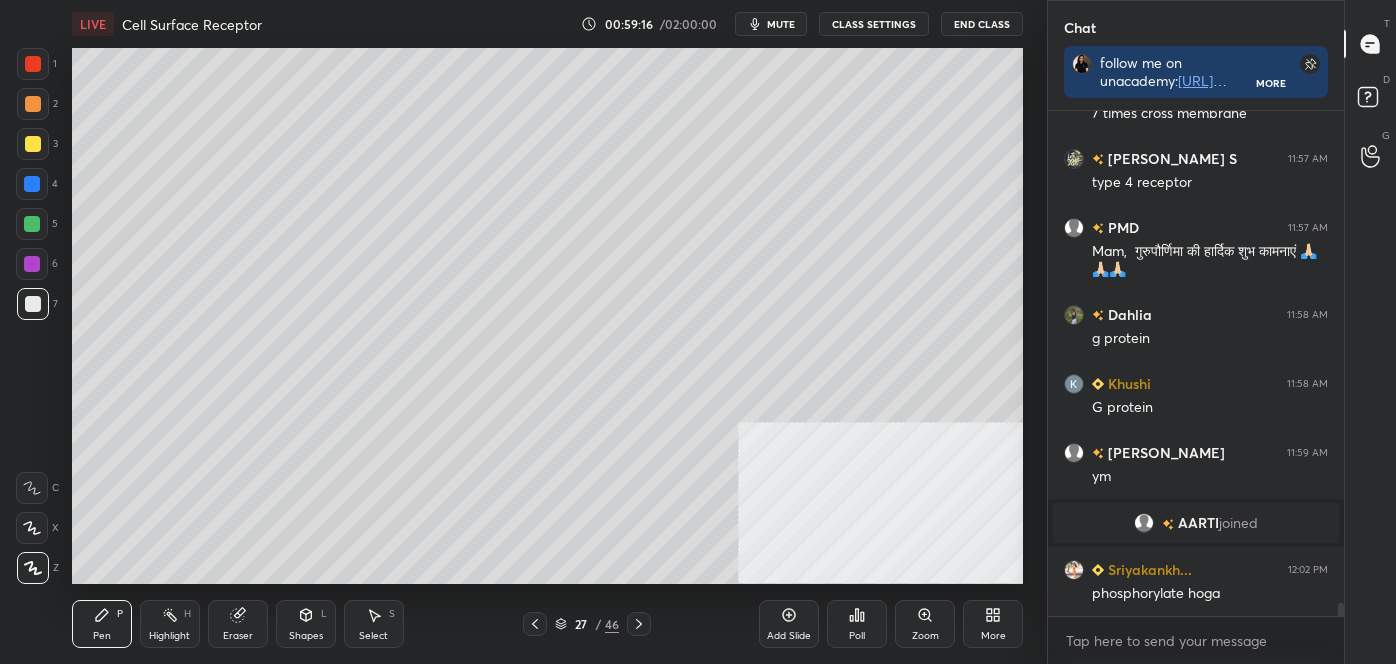 click at bounding box center (33, 144) 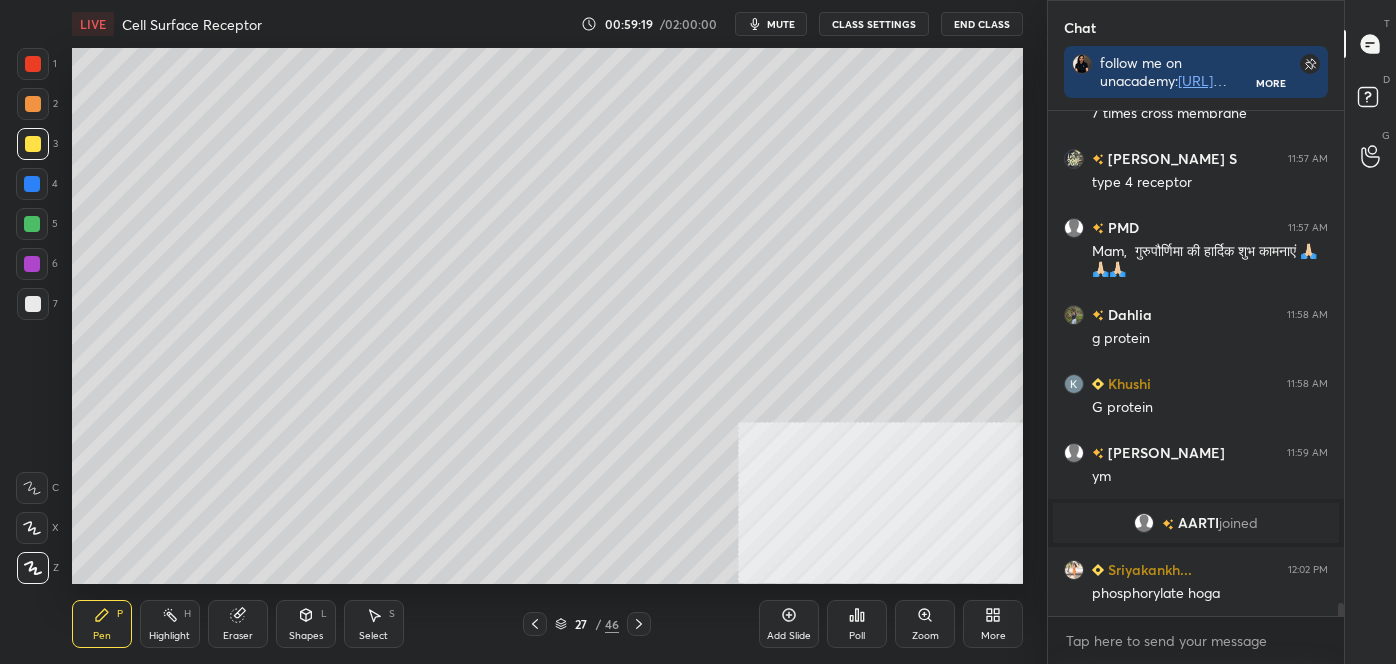 click on "Shapes L" at bounding box center [306, 624] 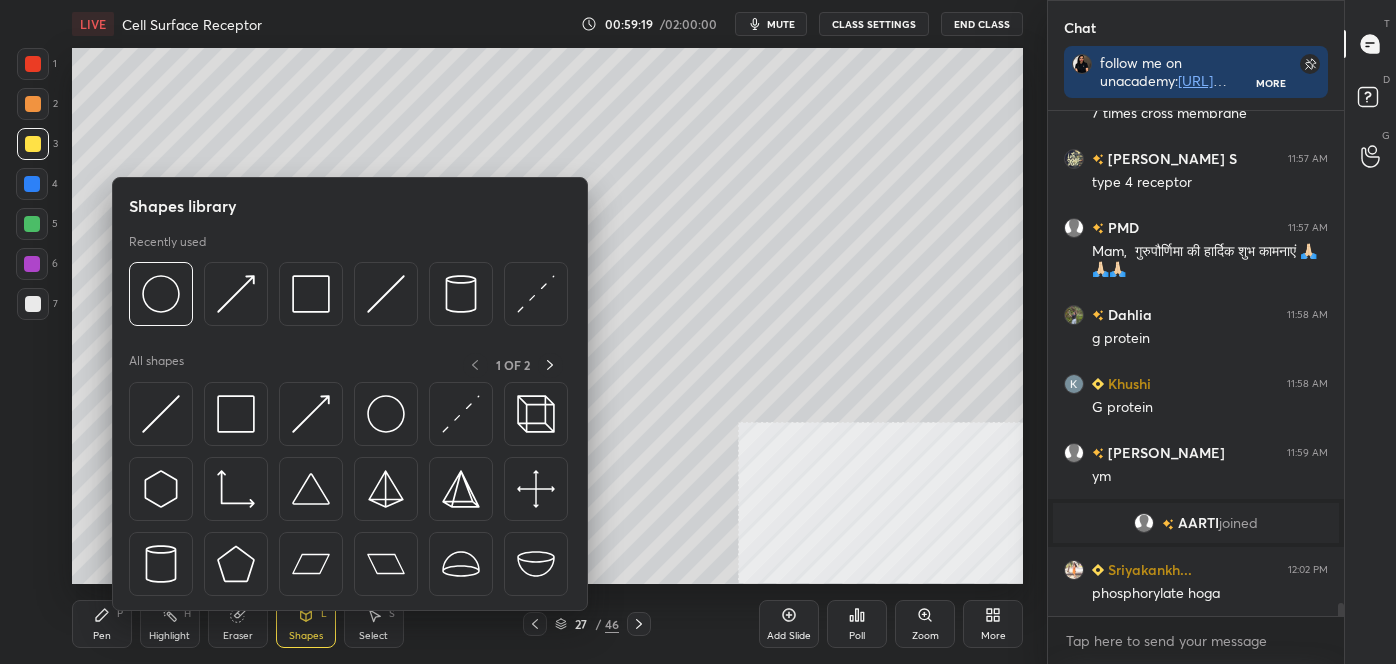 click on "Eraser" at bounding box center [238, 624] 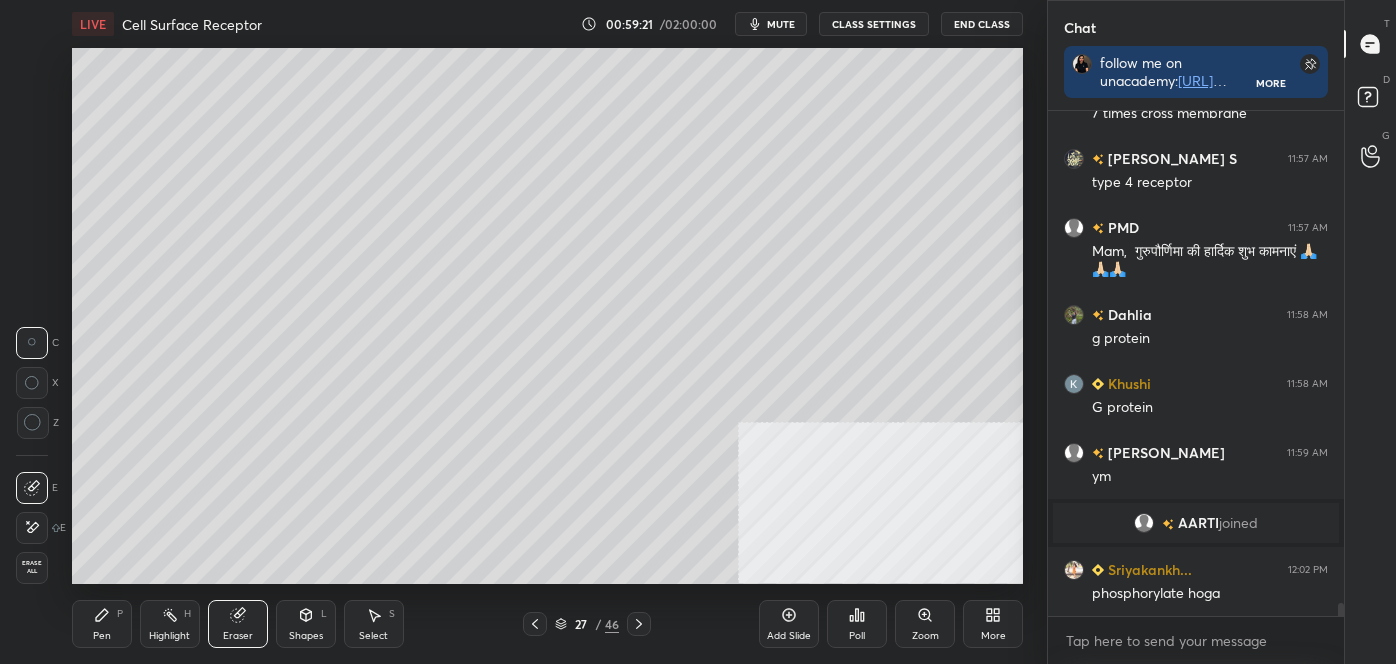 click on "Pen P" at bounding box center [102, 624] 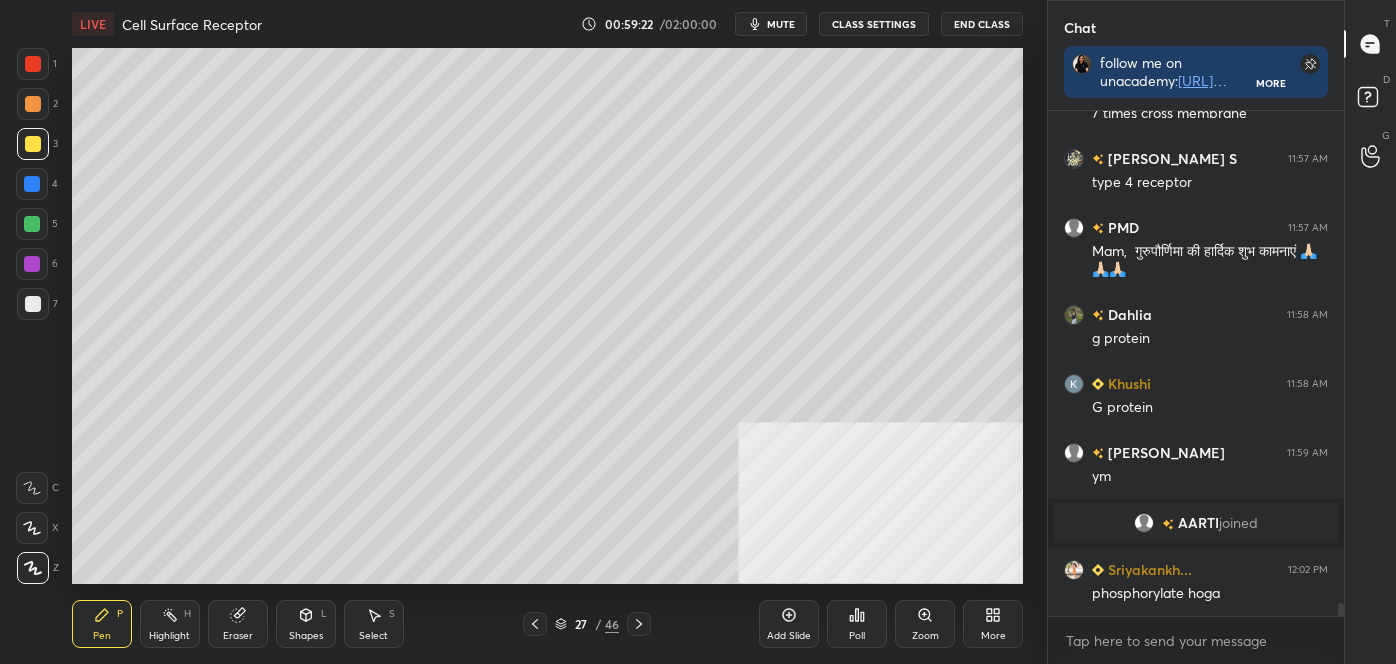click 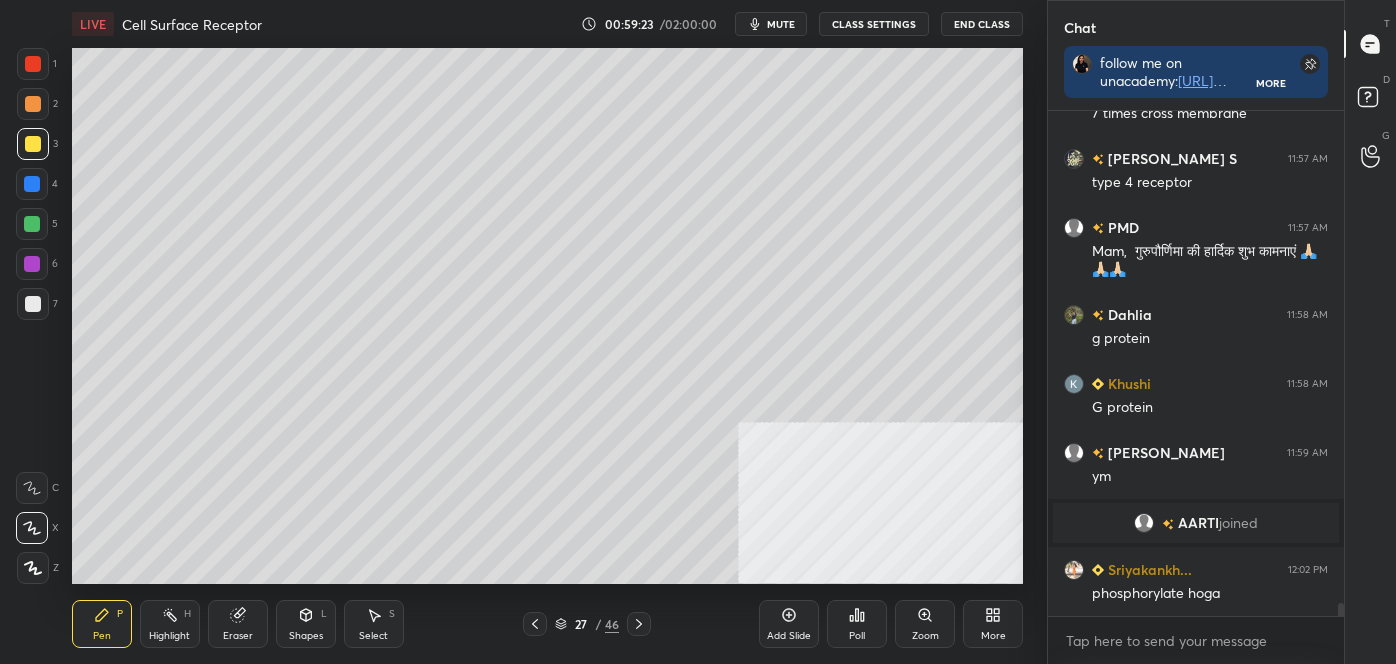 click 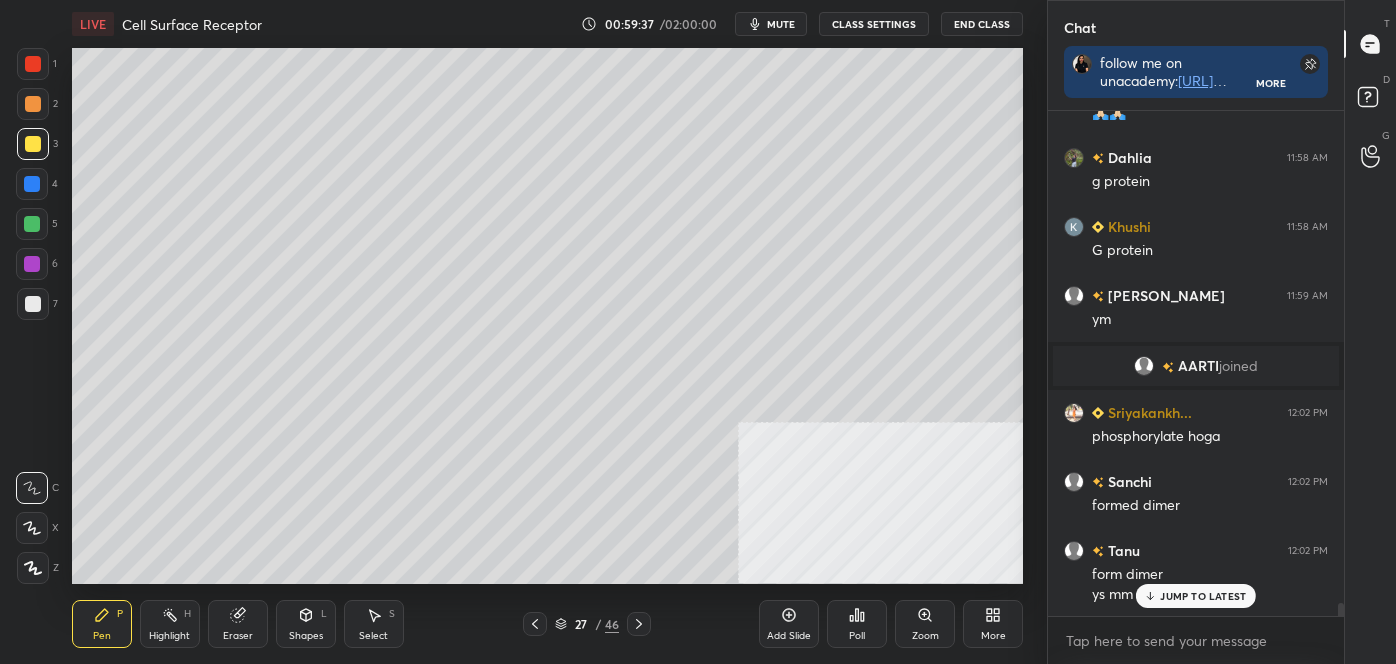 scroll, scrollTop: 19226, scrollLeft: 0, axis: vertical 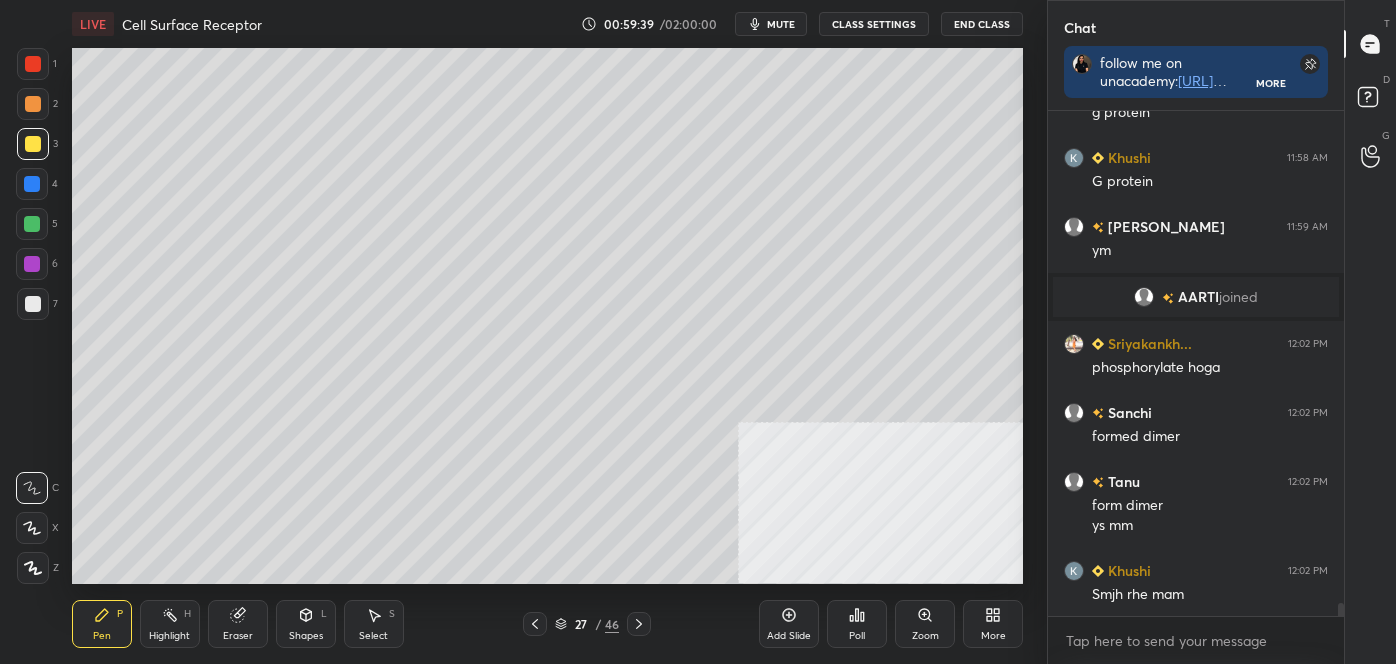 click on "1" at bounding box center (37, 64) 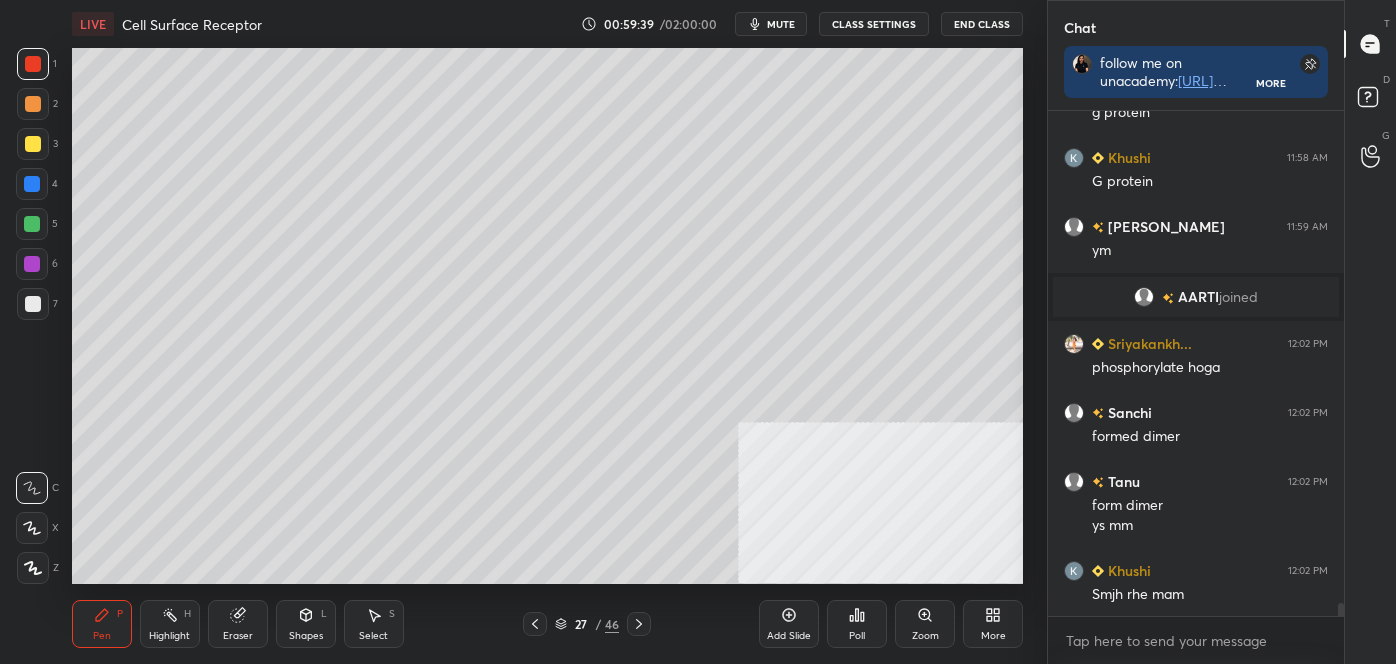 click at bounding box center (33, 64) 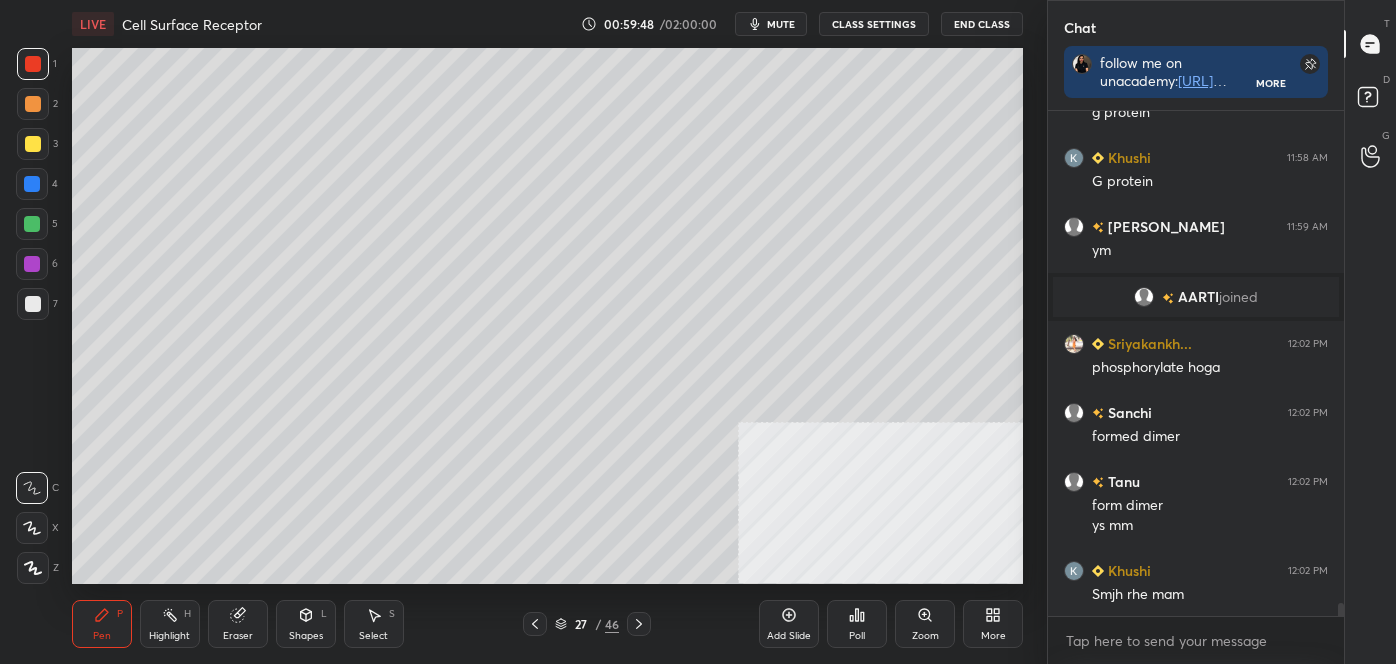 click at bounding box center (33, 144) 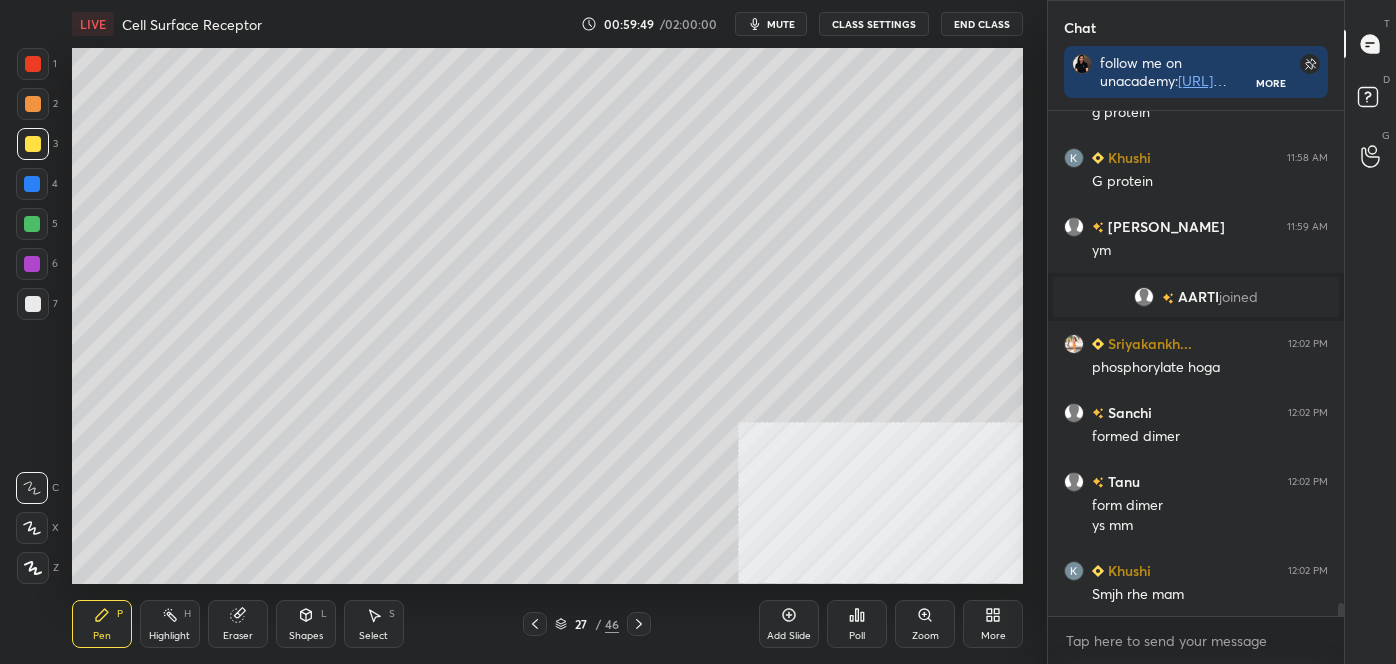 click at bounding box center (33, 144) 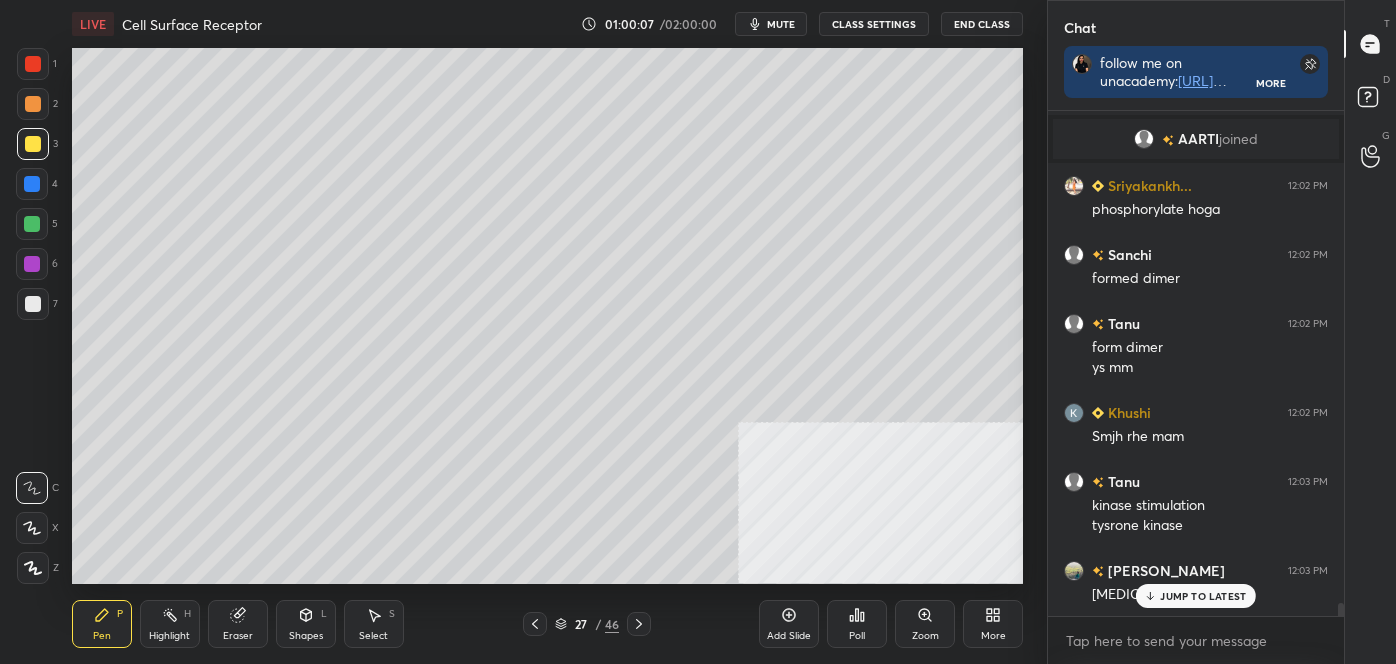scroll, scrollTop: 19522, scrollLeft: 0, axis: vertical 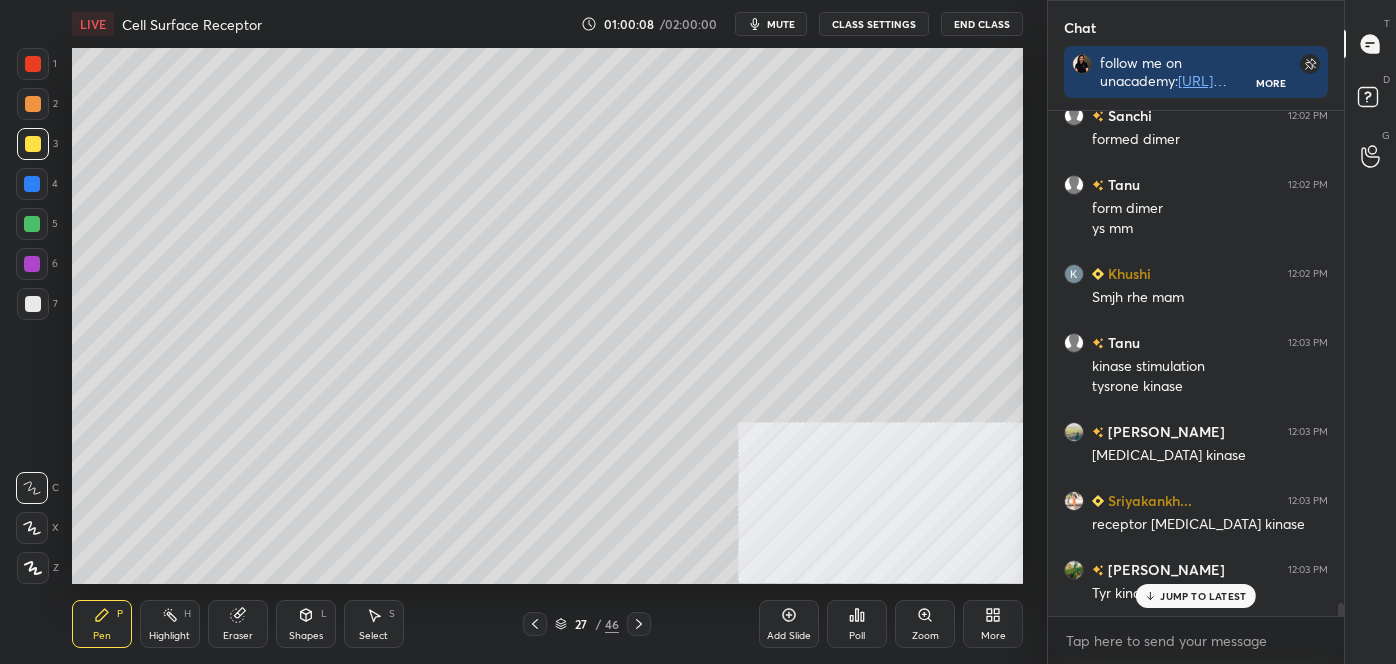 drag, startPoint x: 37, startPoint y: 305, endPoint x: 53, endPoint y: 288, distance: 23.345236 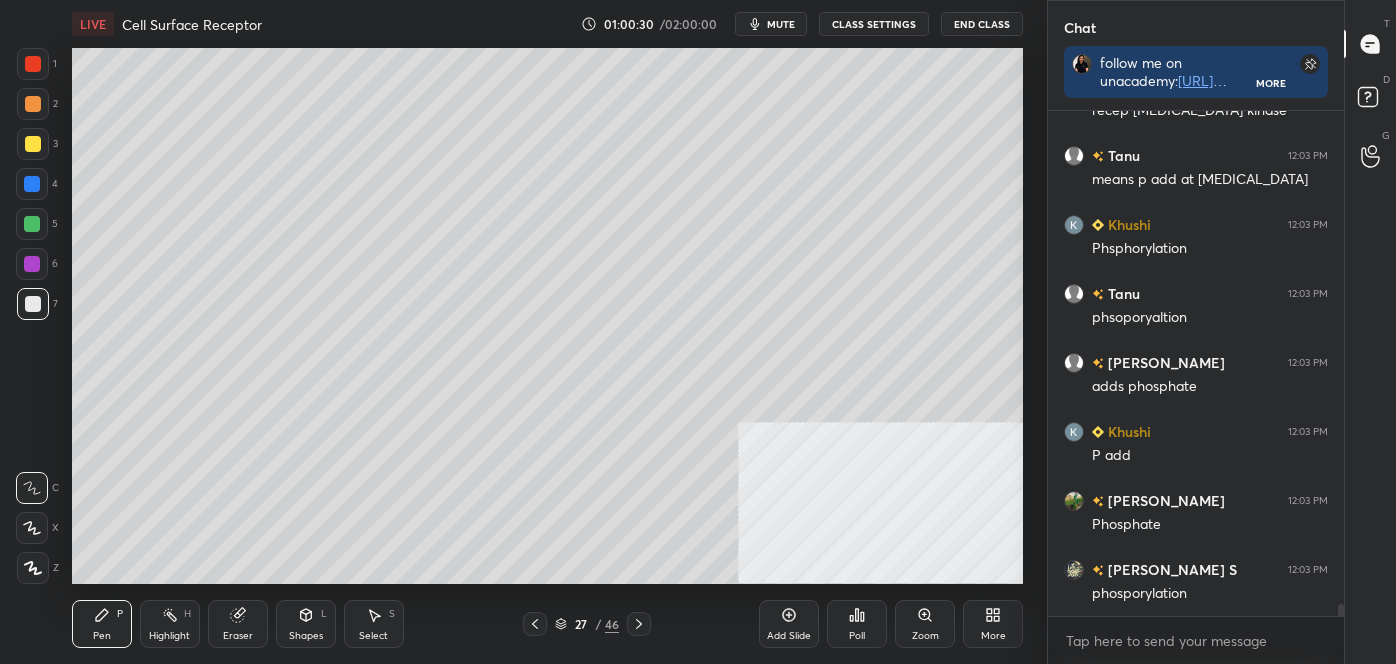 scroll, scrollTop: 20282, scrollLeft: 0, axis: vertical 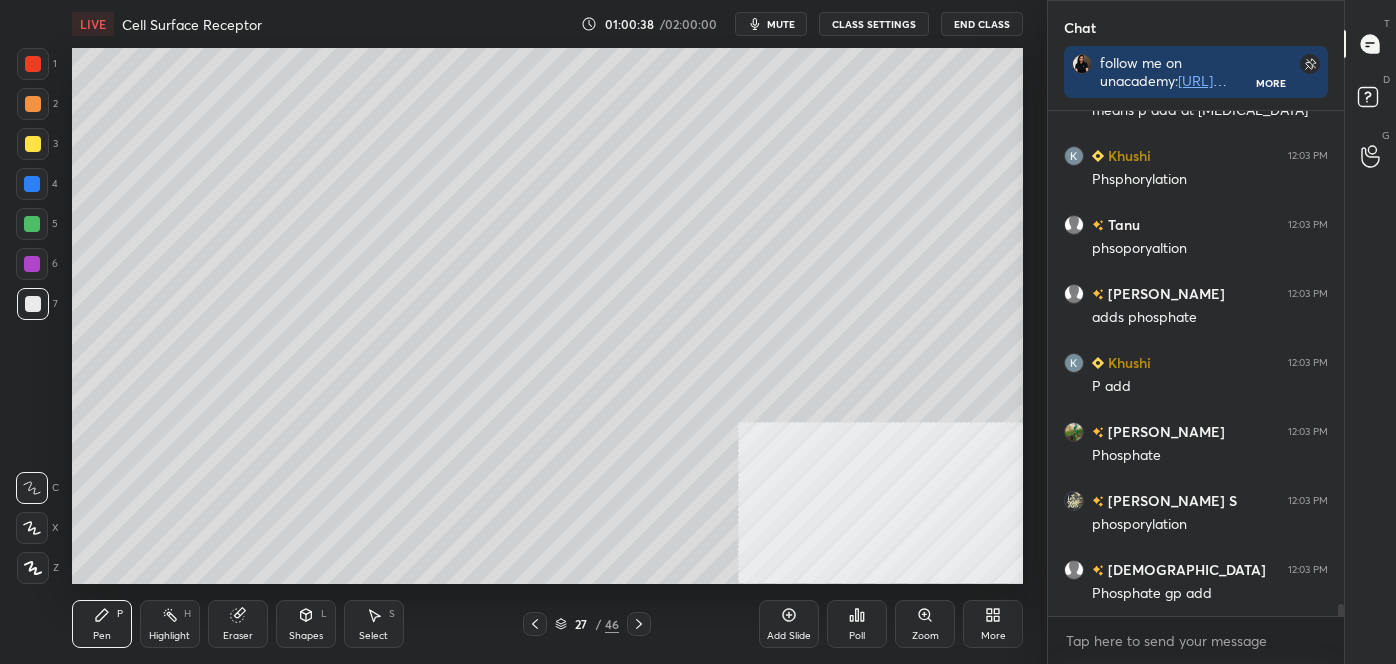 click at bounding box center [33, 144] 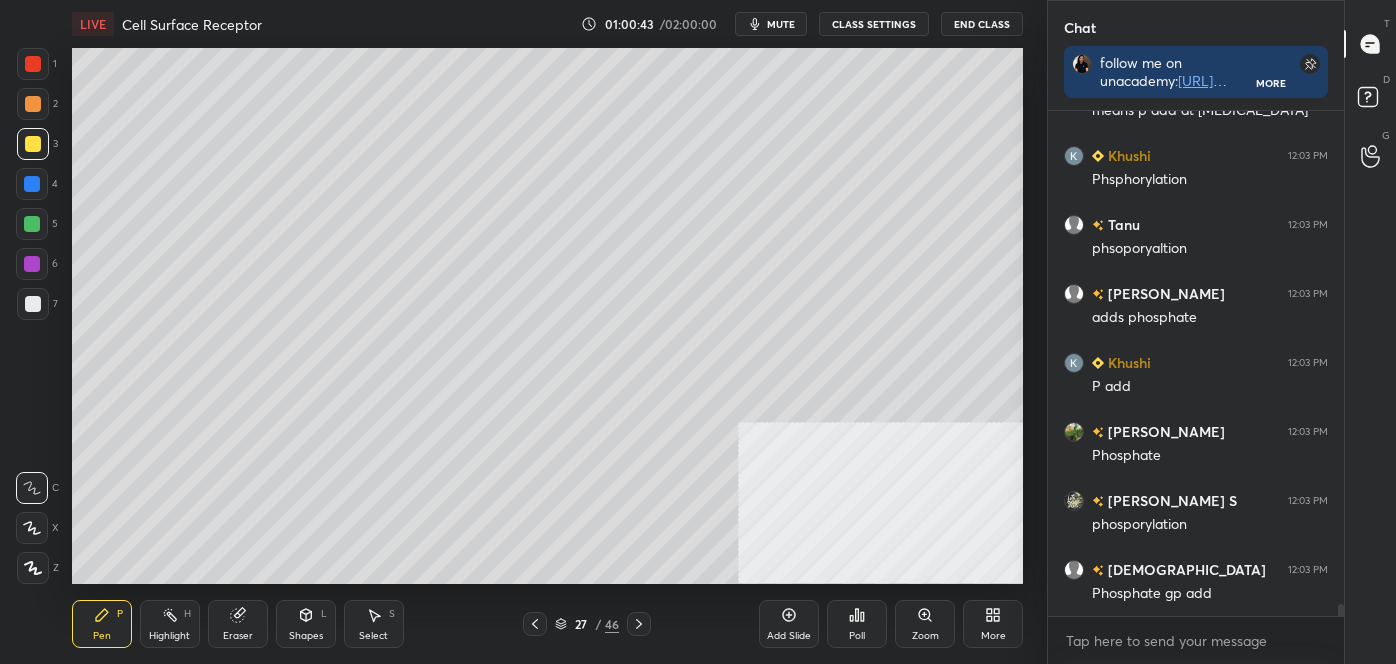 click on "Highlight H" at bounding box center (170, 624) 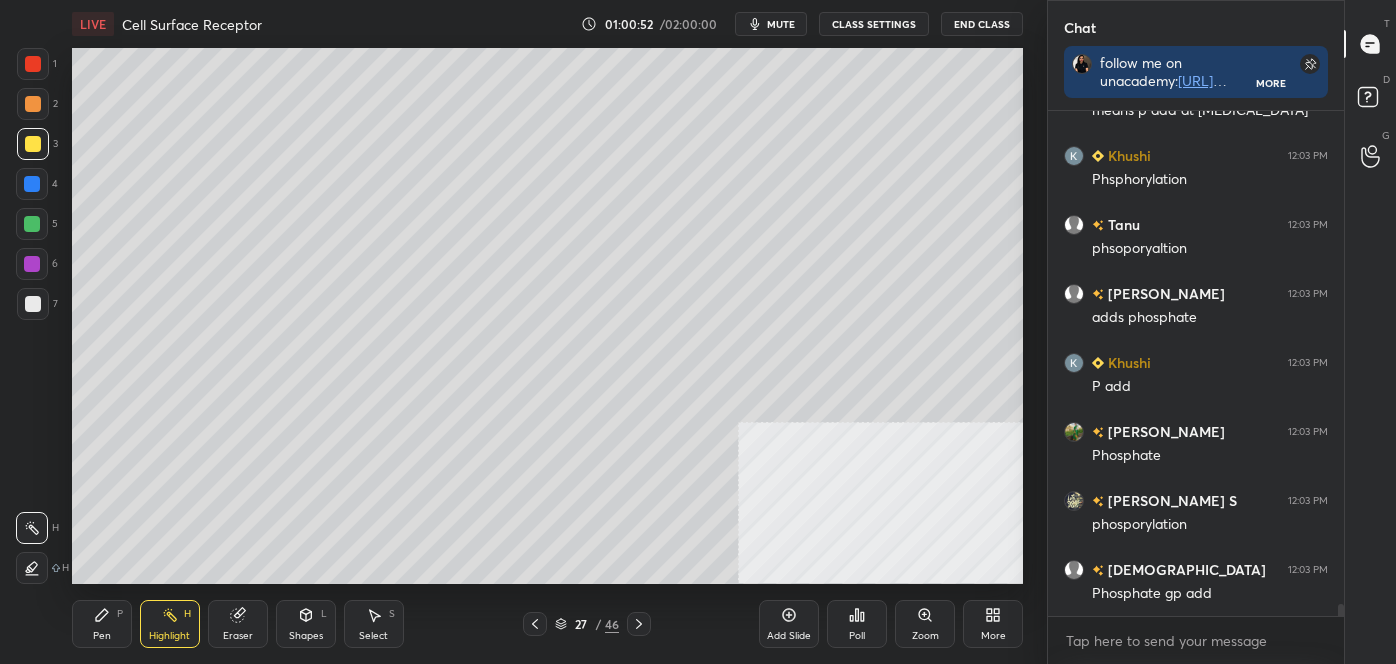 click on "Pen P" at bounding box center [102, 624] 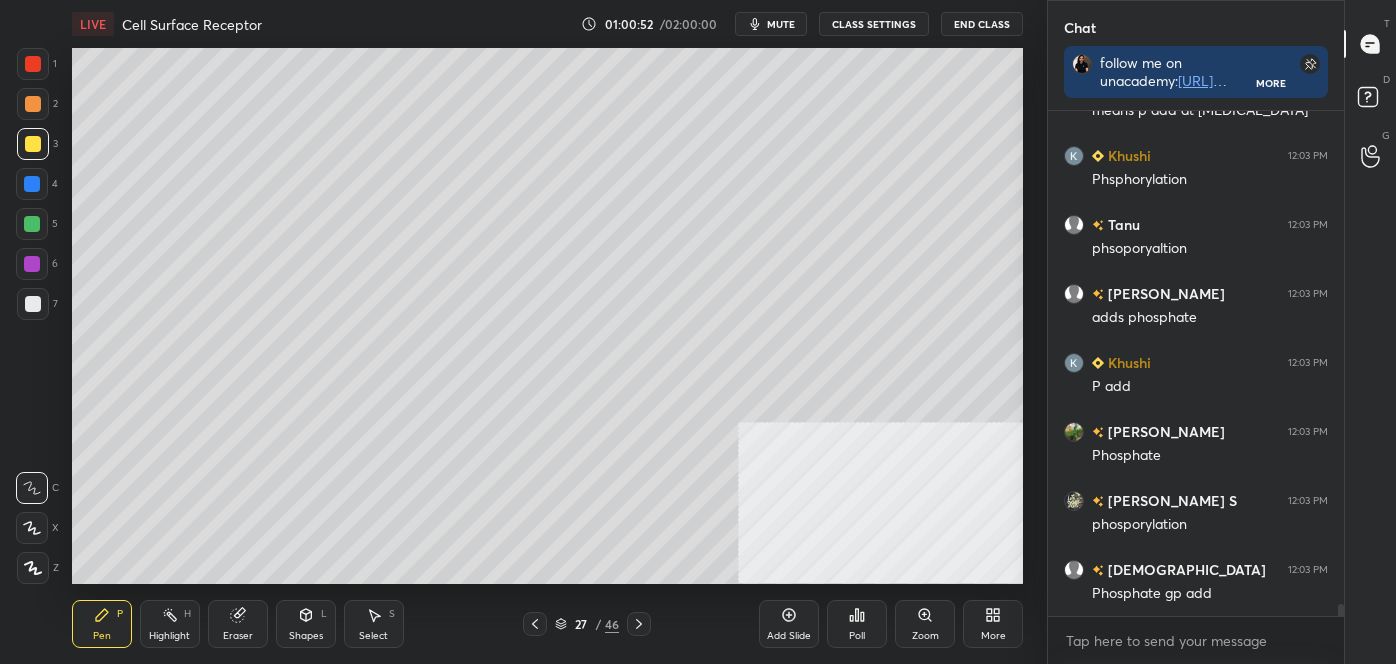 click at bounding box center [33, 568] 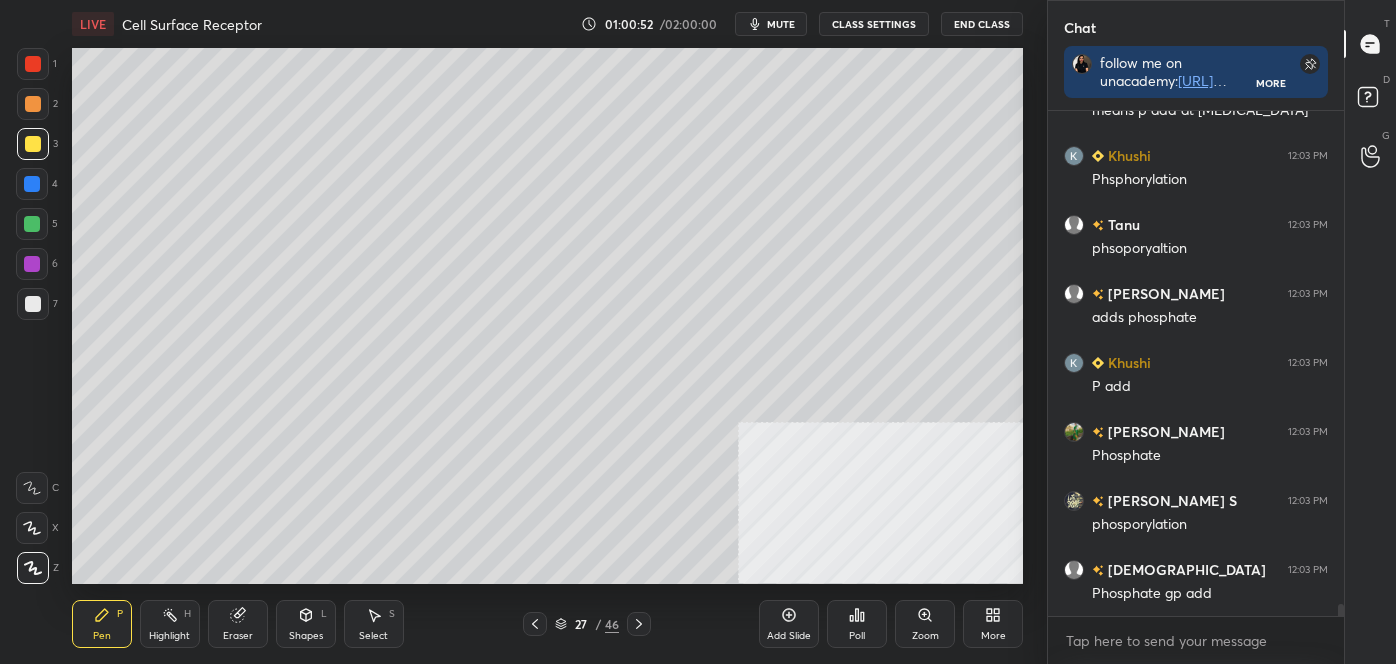 click at bounding box center (33, 568) 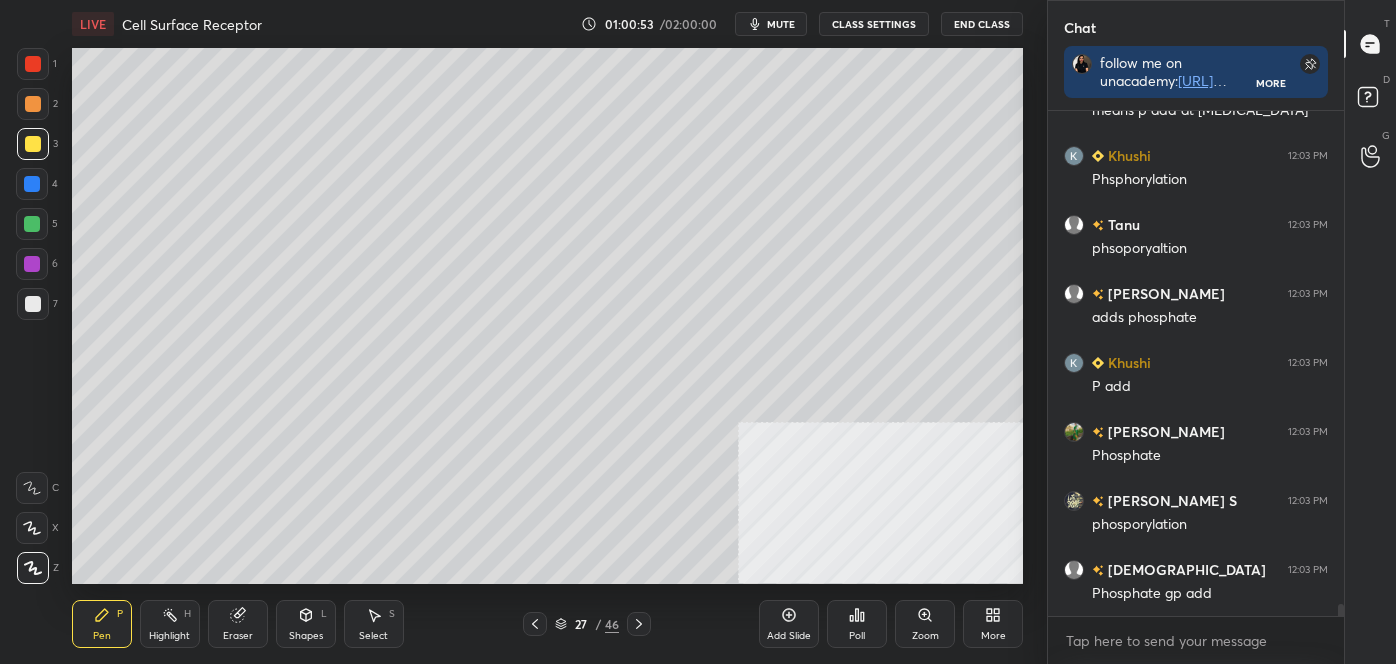 click at bounding box center (33, 304) 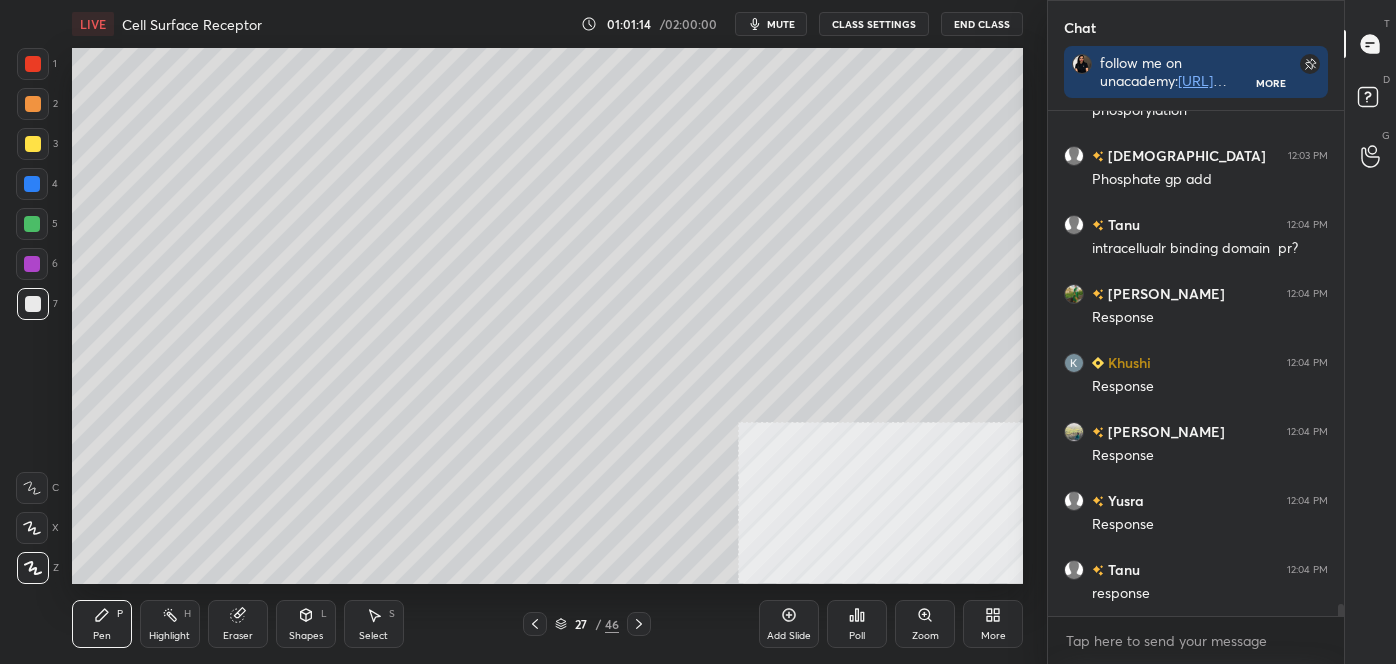 scroll, scrollTop: 20765, scrollLeft: 0, axis: vertical 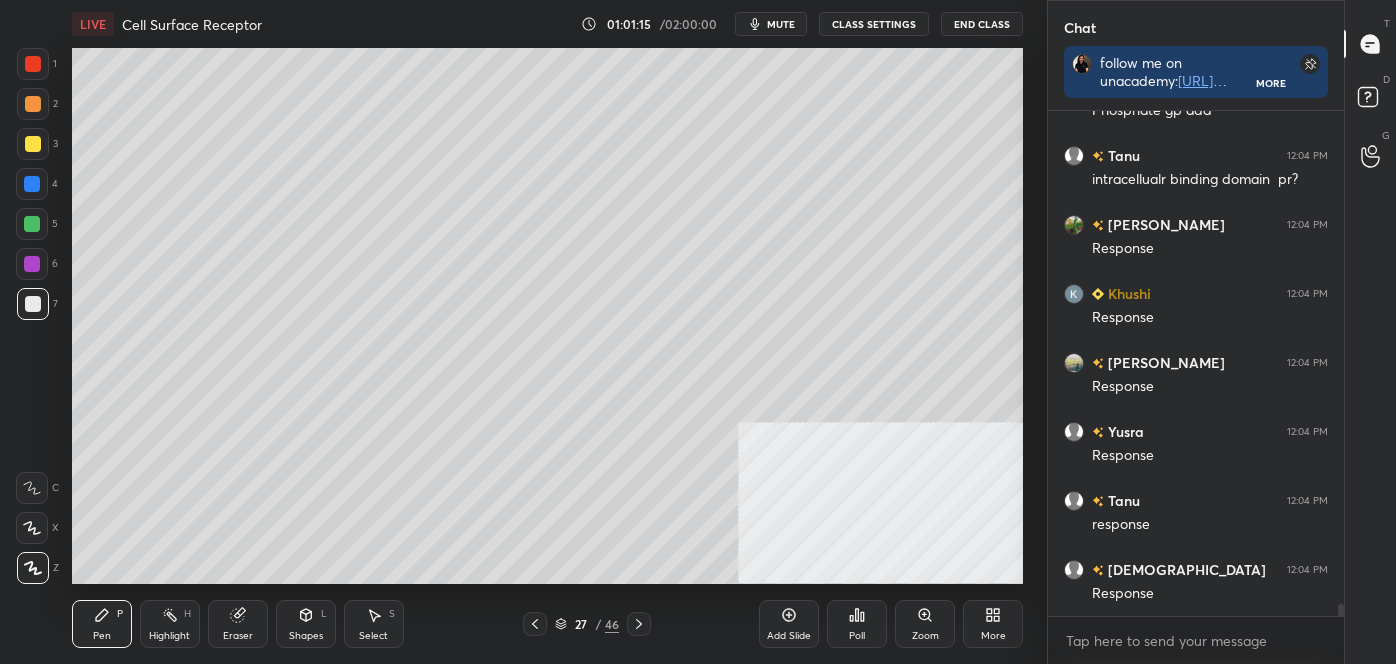 click 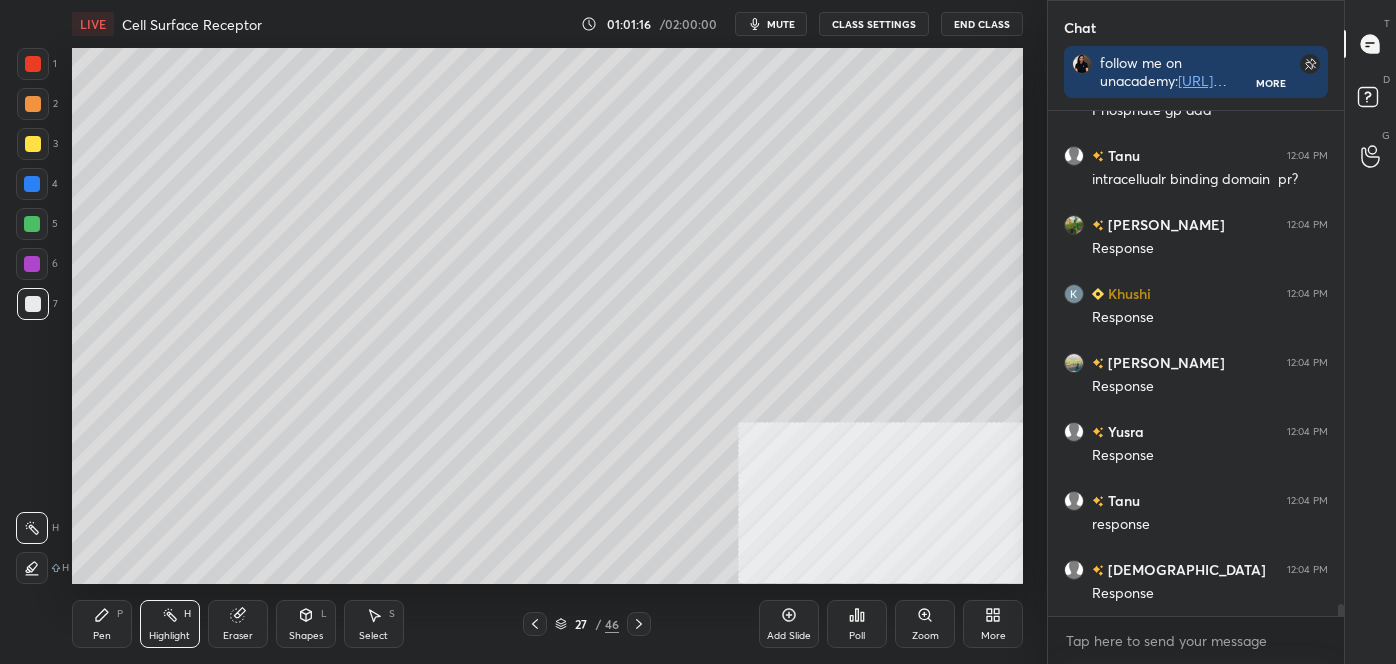 click at bounding box center [32, 224] 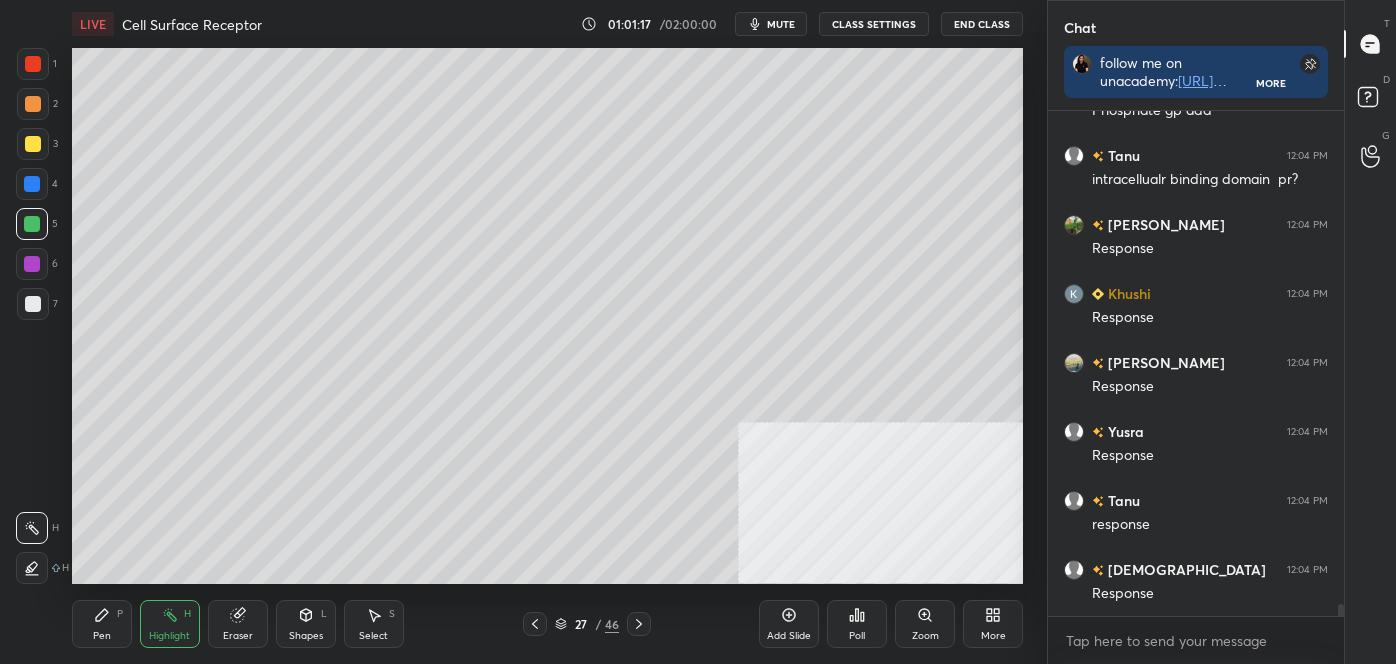 scroll, scrollTop: 20869, scrollLeft: 0, axis: vertical 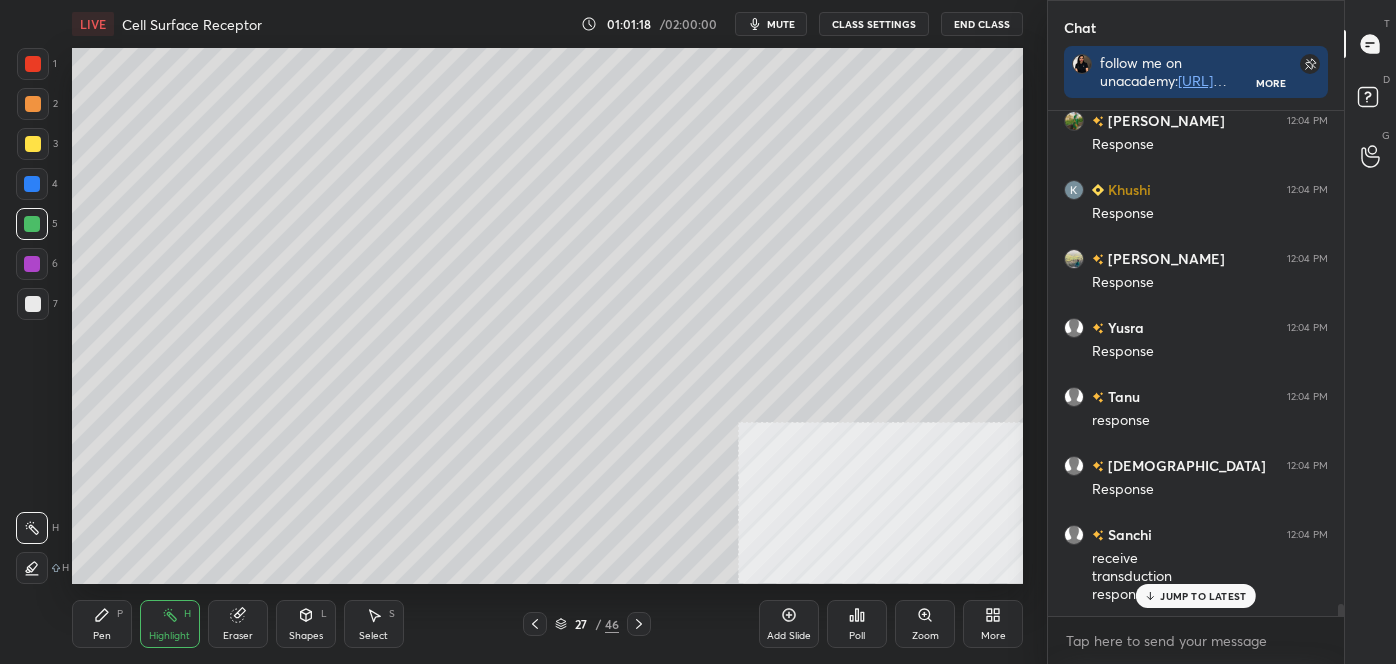 click on "Pen P" at bounding box center [102, 624] 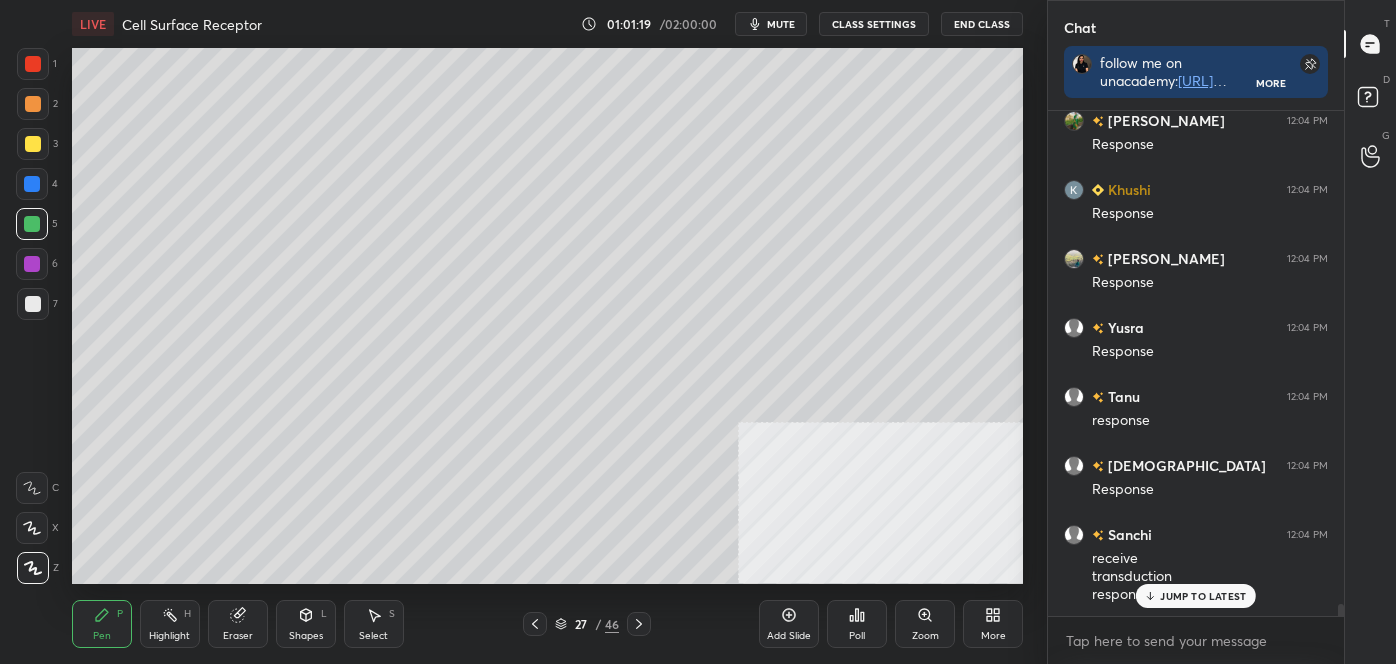 drag, startPoint x: 114, startPoint y: 622, endPoint x: 94, endPoint y: 606, distance: 25.612497 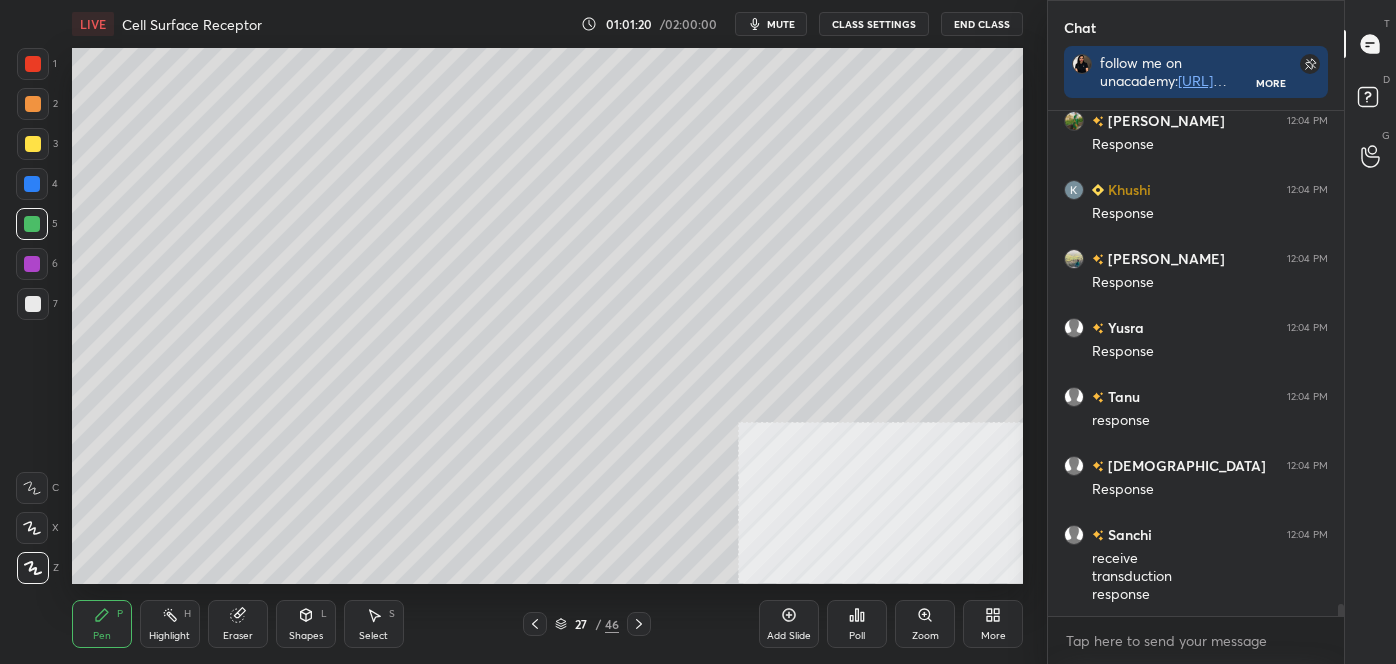 scroll, scrollTop: 20938, scrollLeft: 0, axis: vertical 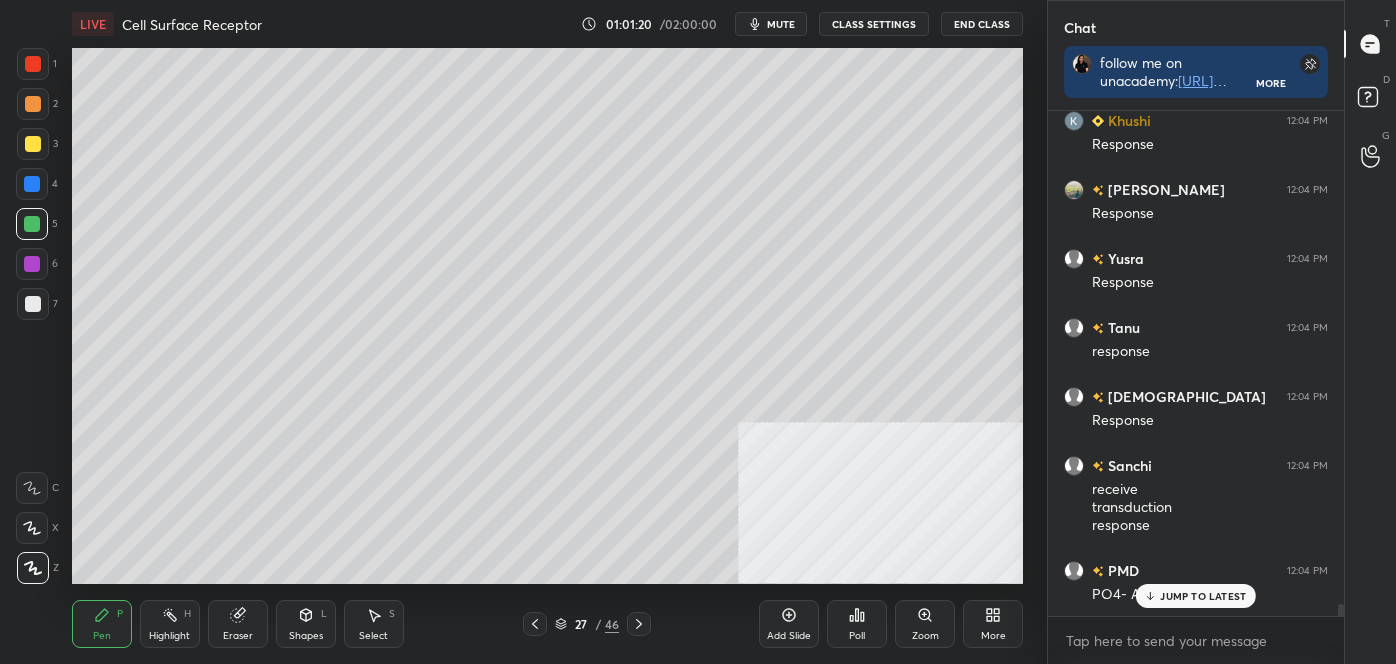 click at bounding box center [32, 264] 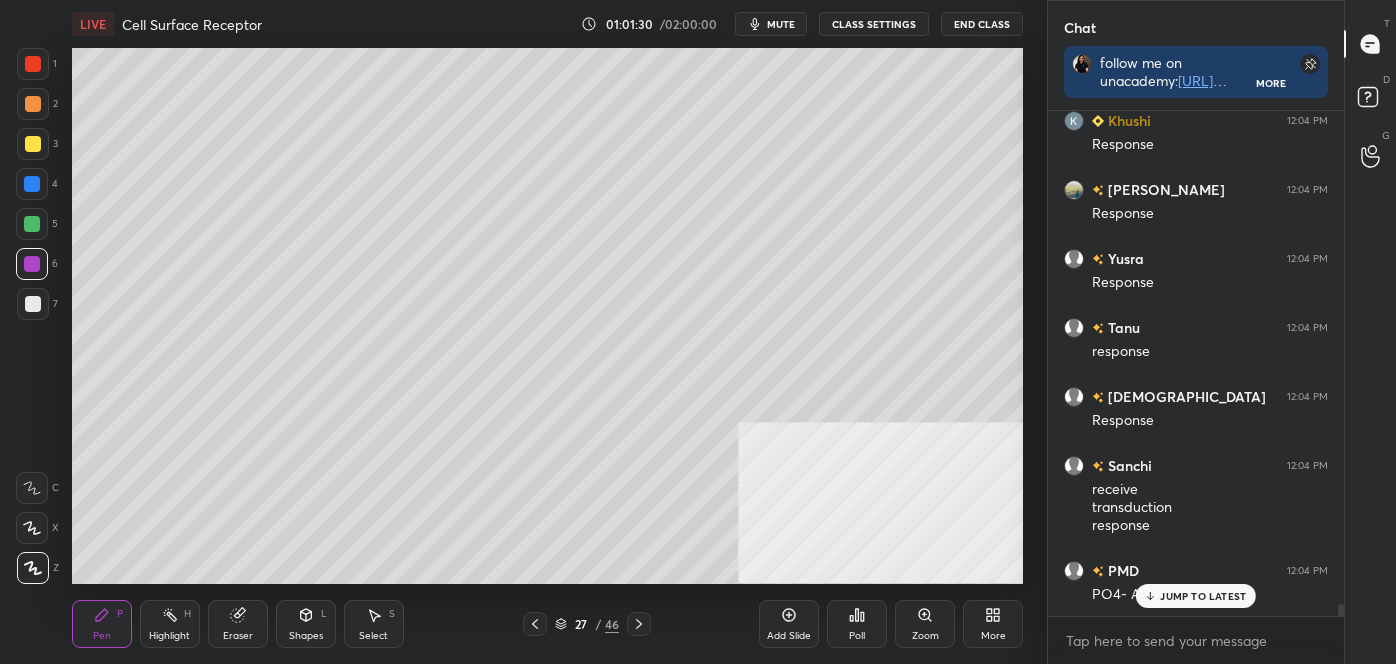 click on "Highlight H" at bounding box center [170, 624] 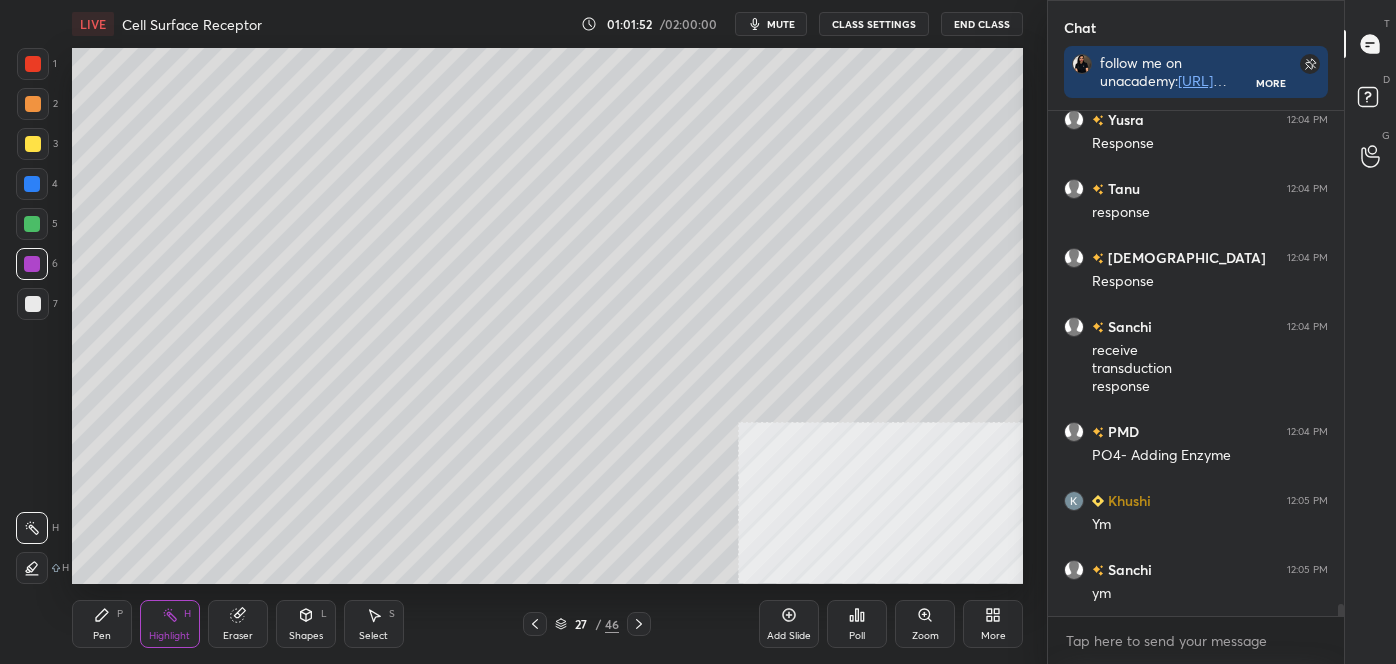 scroll, scrollTop: 21146, scrollLeft: 0, axis: vertical 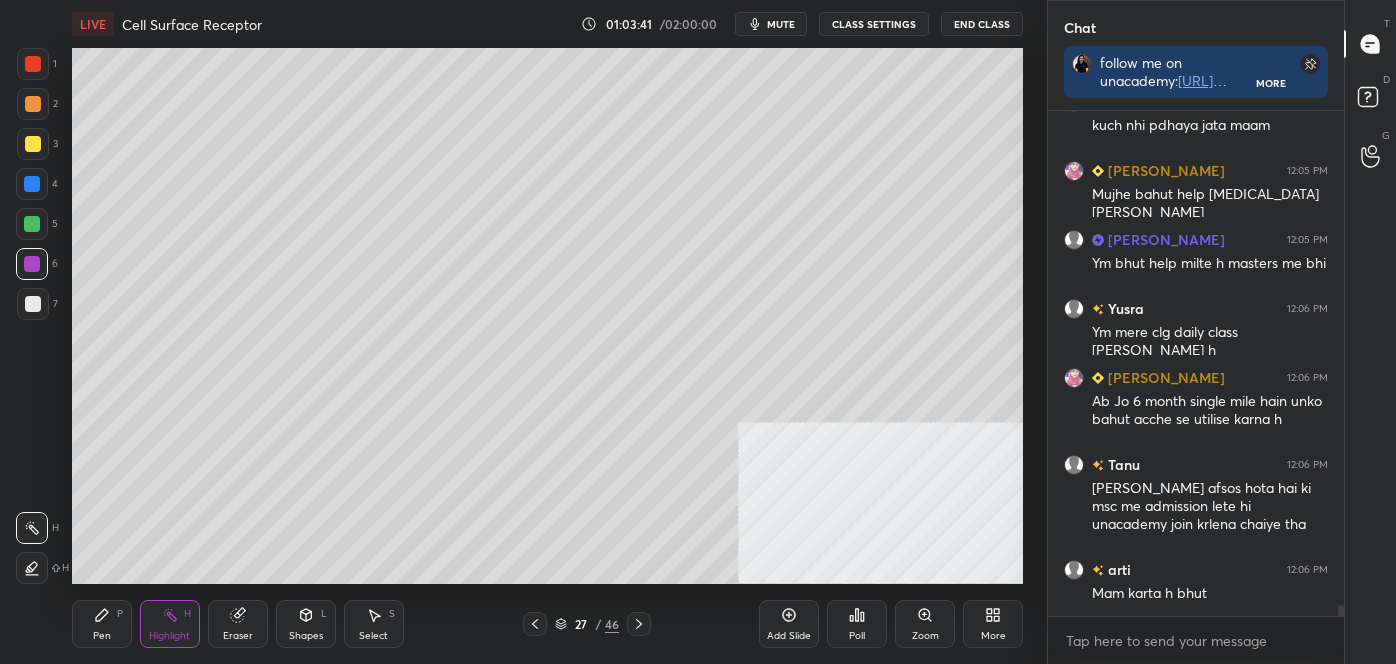 click on "T Messages (T) D Doubts (D) G Raise Hand (G)" at bounding box center (1370, 332) 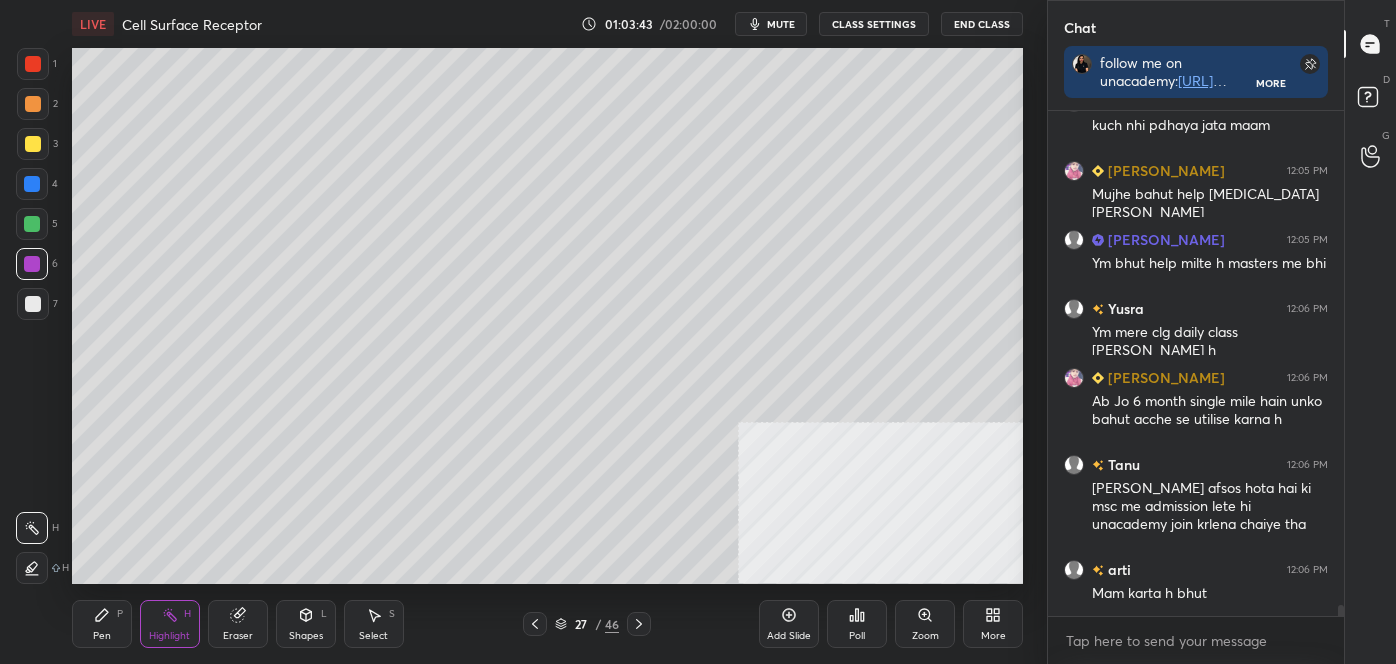 click on "Chat follow me on unacademy:  [URL][DOMAIN_NAME]
join me on telegram:  [URL][DOMAIN_NAME]
discussion group -  [URL][DOMAIN_NAME] More arti 12:05 PM Yes m Tanu 12:05 PM kuch nhi pdhaya jata maam [PERSON_NAME] 12:05 PM Mujhe bahut help [MEDICAL_DATA] Hai [PERSON_NAME] 12:05 PM Ym bhut help milte h masters me bhi Yusra 12:06 PM Ym mere clg daily class [PERSON_NAME] h [PERSON_NAME] 12:06 PM Ab Jo 6 month single mile hain unko bahut acche se utilise karna h Tanu 12:06 PM [PERSON_NAME] afsos hota hai ki msc me admission lete hi unacademy join krlena chaiye tha arti 12:06 PM Mam karta h bhut JUMP TO LATEST Enable hand raising Enable raise hand to speak to learners. Once enabled, chat will be turned off temporarily. Enable x   introducing Raise a hand with a doubt Now learners can raise their hand along with a doubt  How it works? Doubts asked by learners will show up here NEW DOUBTS ASKED No one has raised a hand yet Can't raise hand Got it T Messages (T) D Doubts (D) G" at bounding box center [1221, 332] 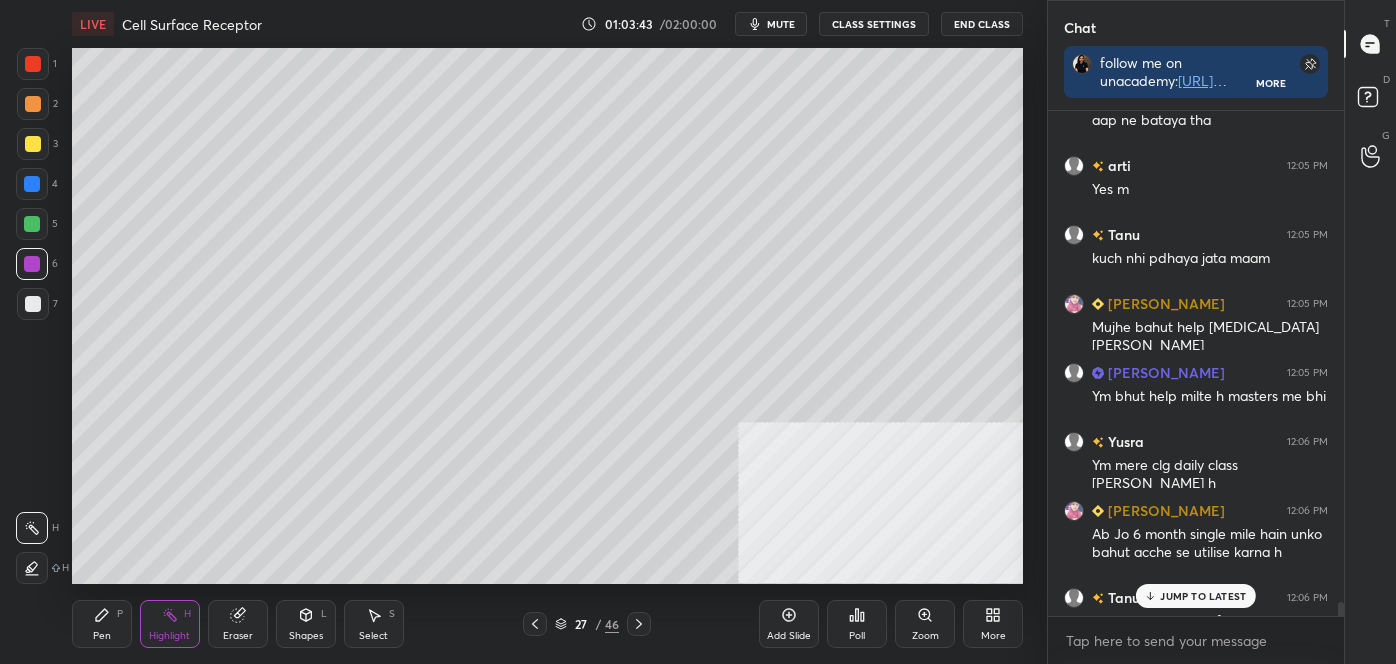 scroll, scrollTop: 21730, scrollLeft: 0, axis: vertical 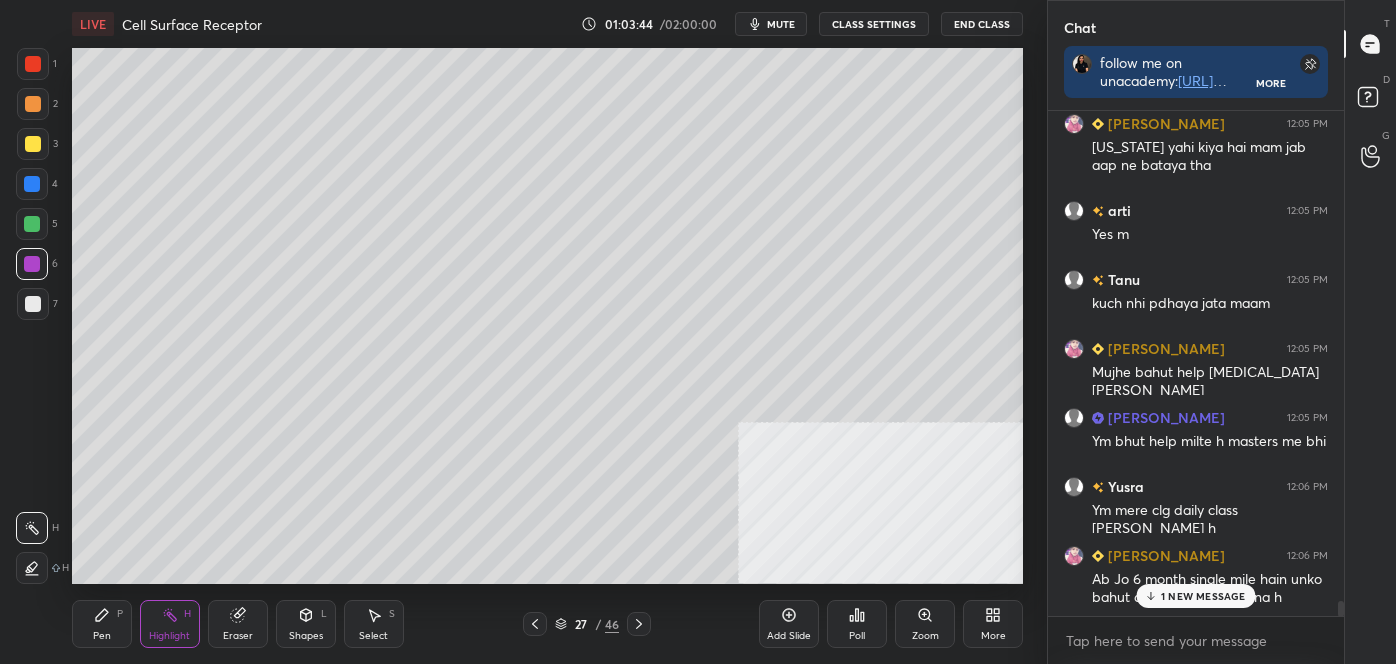 click at bounding box center [1341, 609] 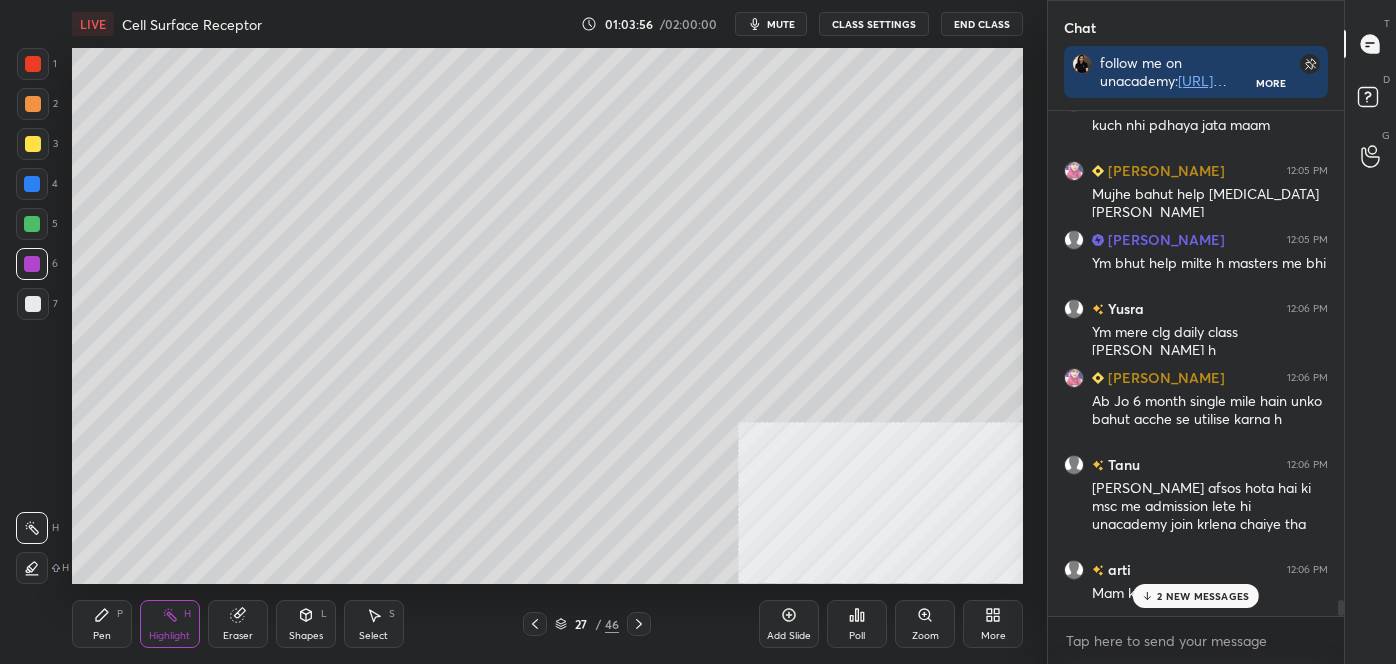 scroll, scrollTop: 21952, scrollLeft: 0, axis: vertical 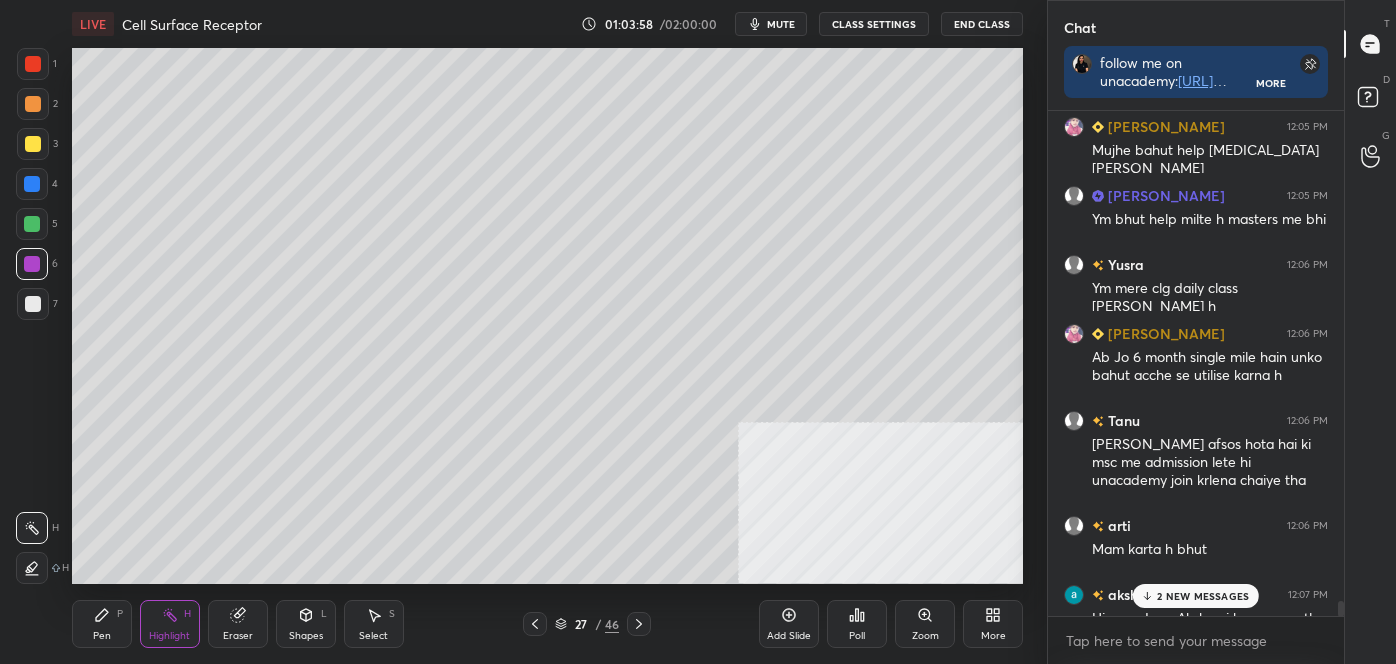 click at bounding box center [1341, 609] 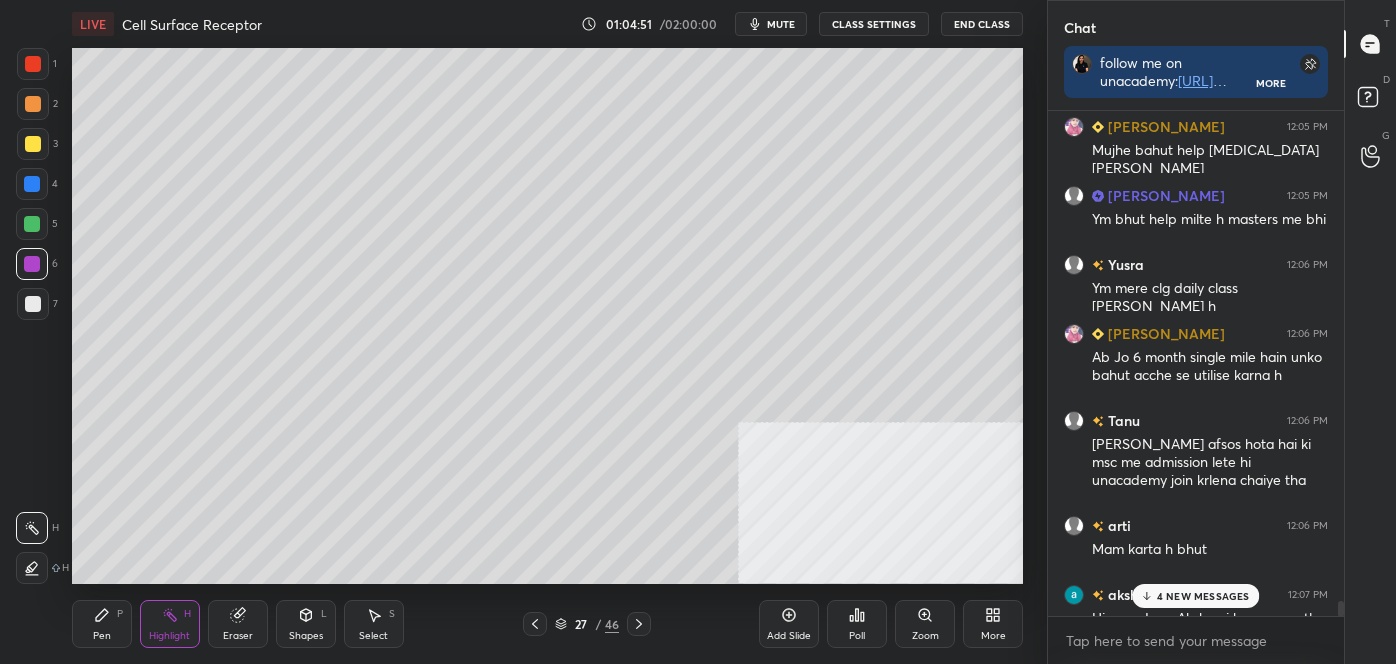 click on "LIVE Cell Surface Receptor 01:04:51 /  02:00:00 mute CLASS SETTINGS End Class Setting up your live class Poll for   secs No correct answer Start poll Back Cell Surface Receptor • L2 of Detailed Course on Cell Signaling (Unit 4): CSIR-NET 2025 [PERSON_NAME] Pen P Highlight H Eraser Shapes L Select S 27 / 46 Add Slide Poll Zoom More" at bounding box center [547, 332] 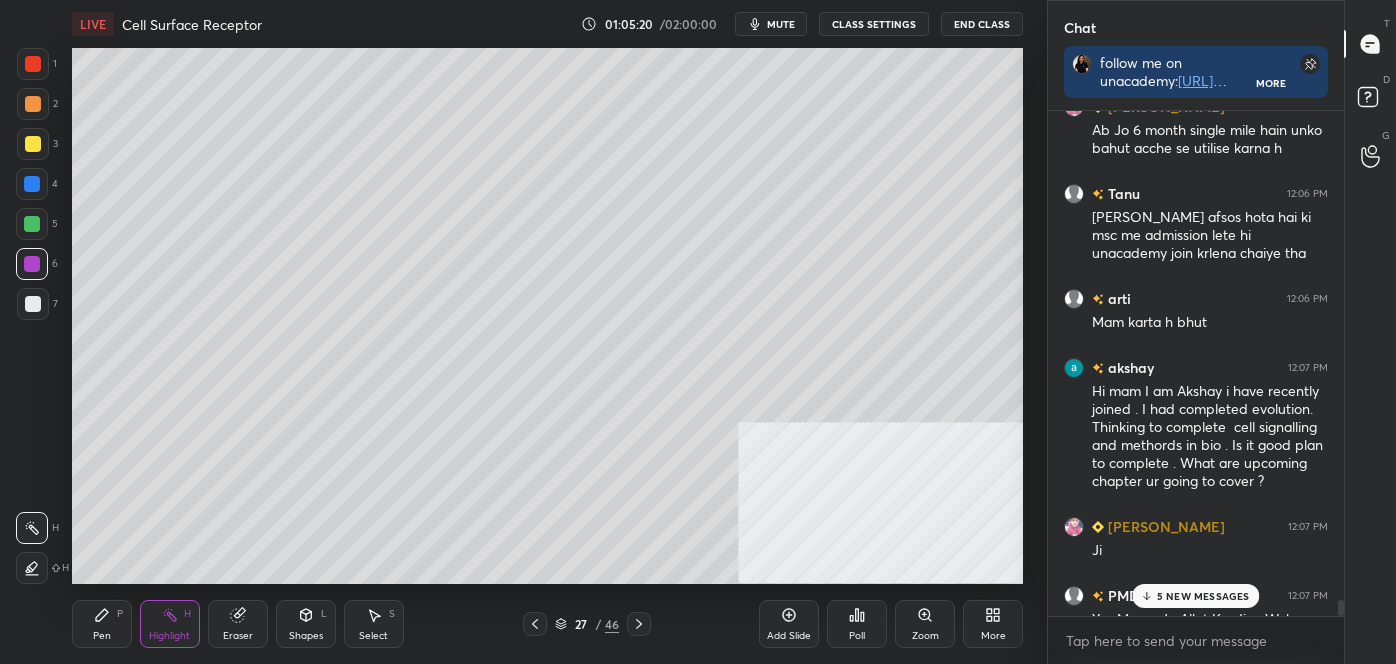 scroll, scrollTop: 22269, scrollLeft: 0, axis: vertical 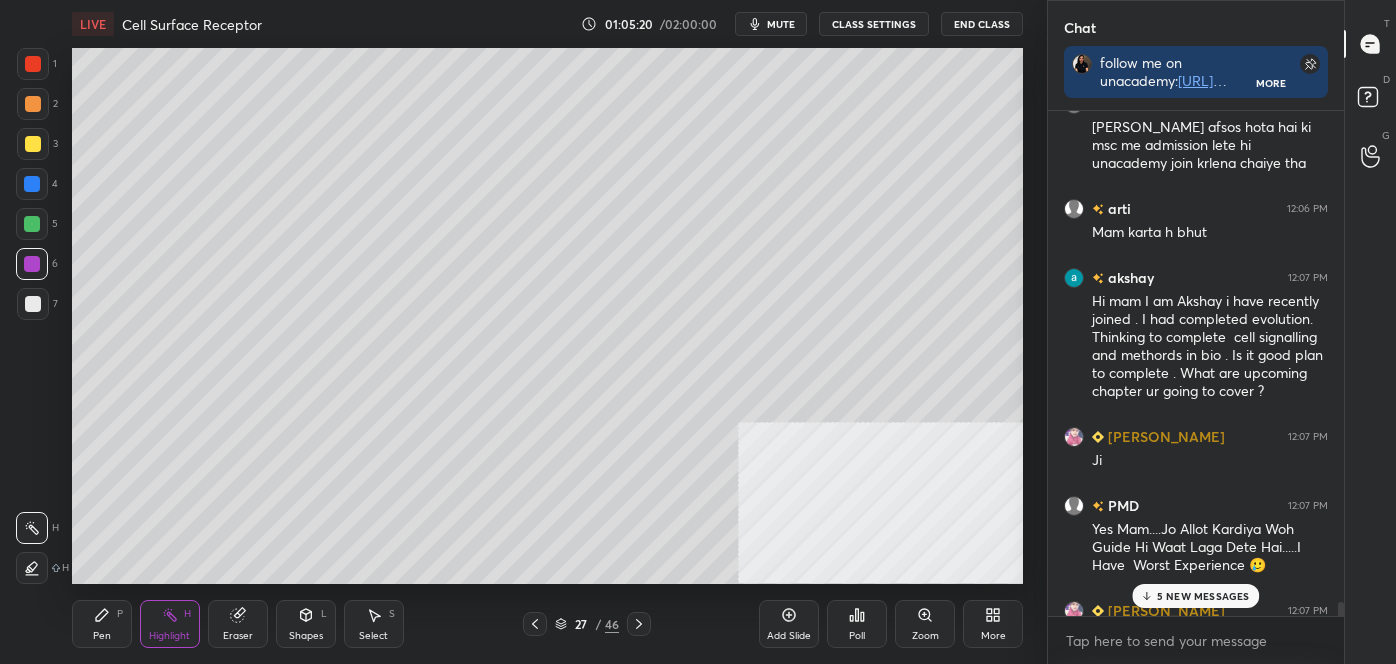 click at bounding box center [1341, 610] 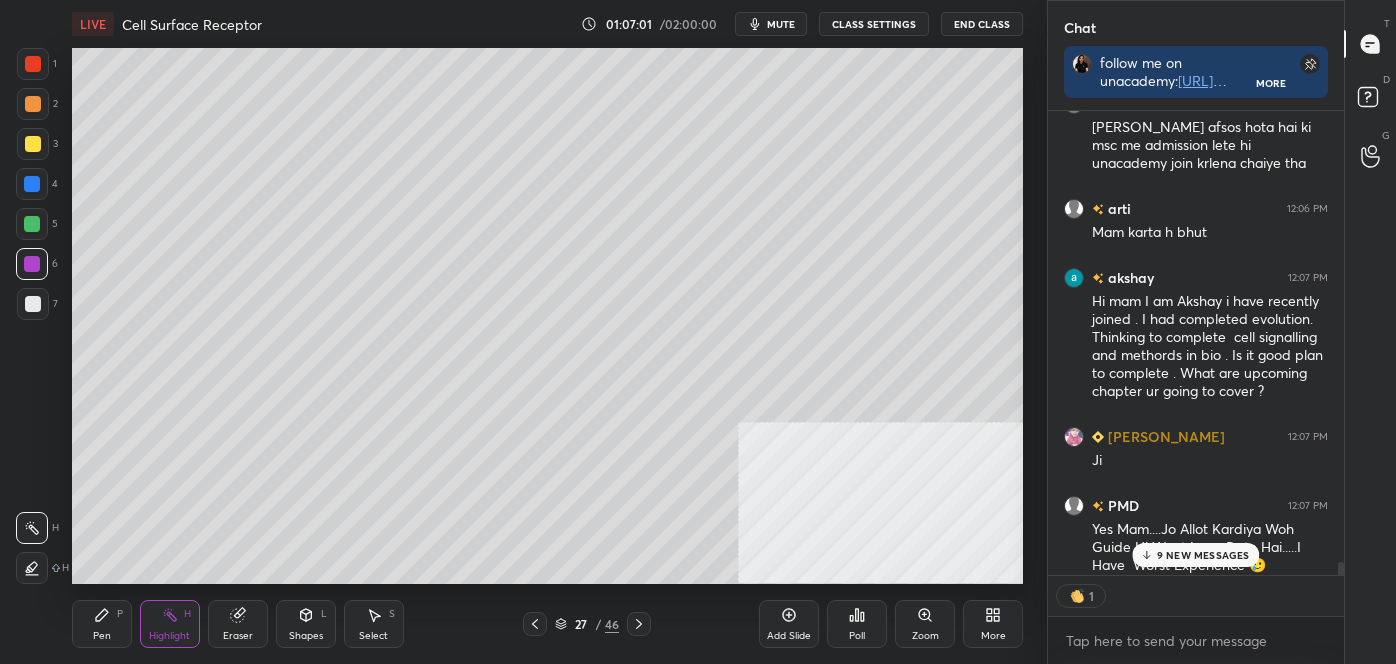 scroll, scrollTop: 458, scrollLeft: 290, axis: both 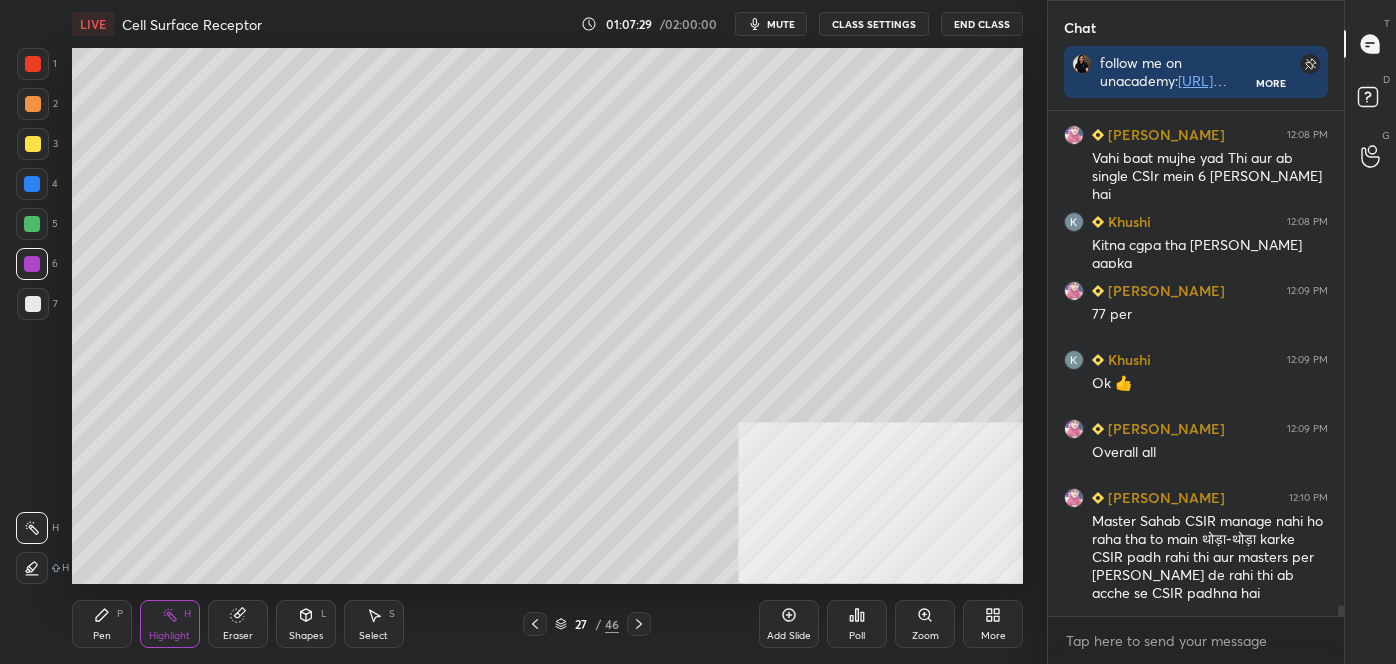 drag, startPoint x: 1339, startPoint y: 570, endPoint x: 1336, endPoint y: 609, distance: 39.115215 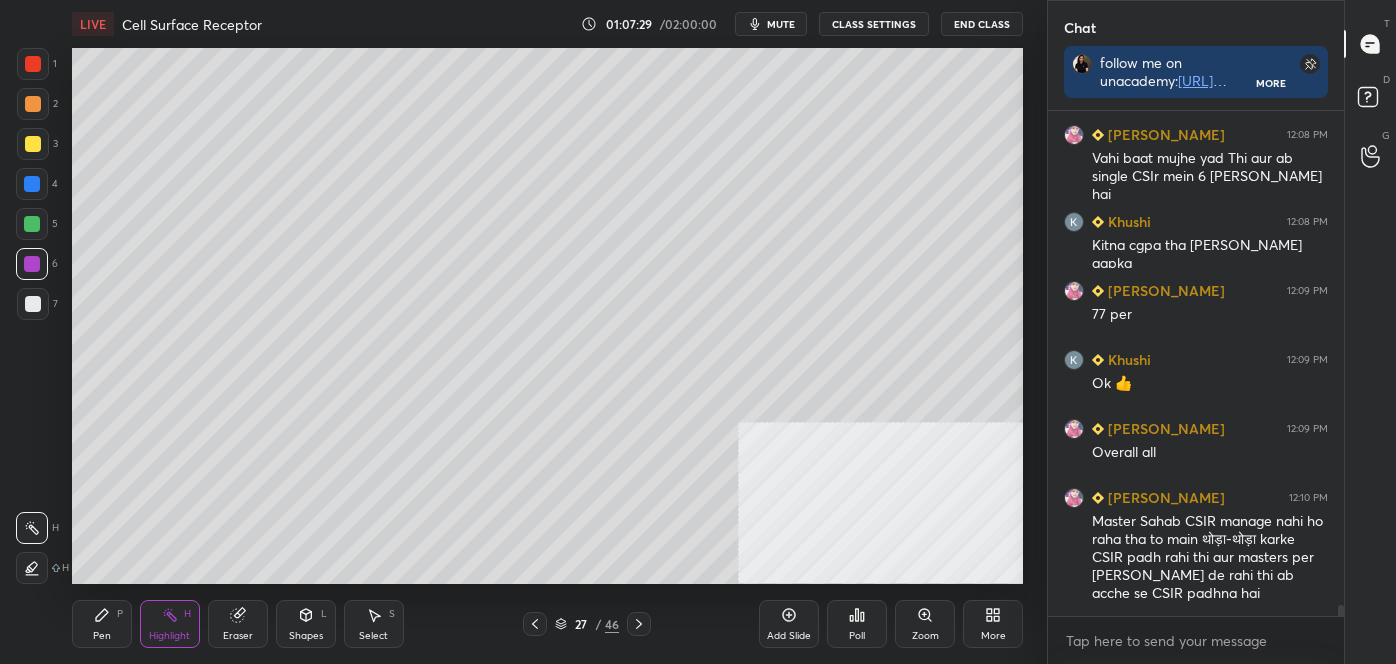 click at bounding box center (1338, 363) 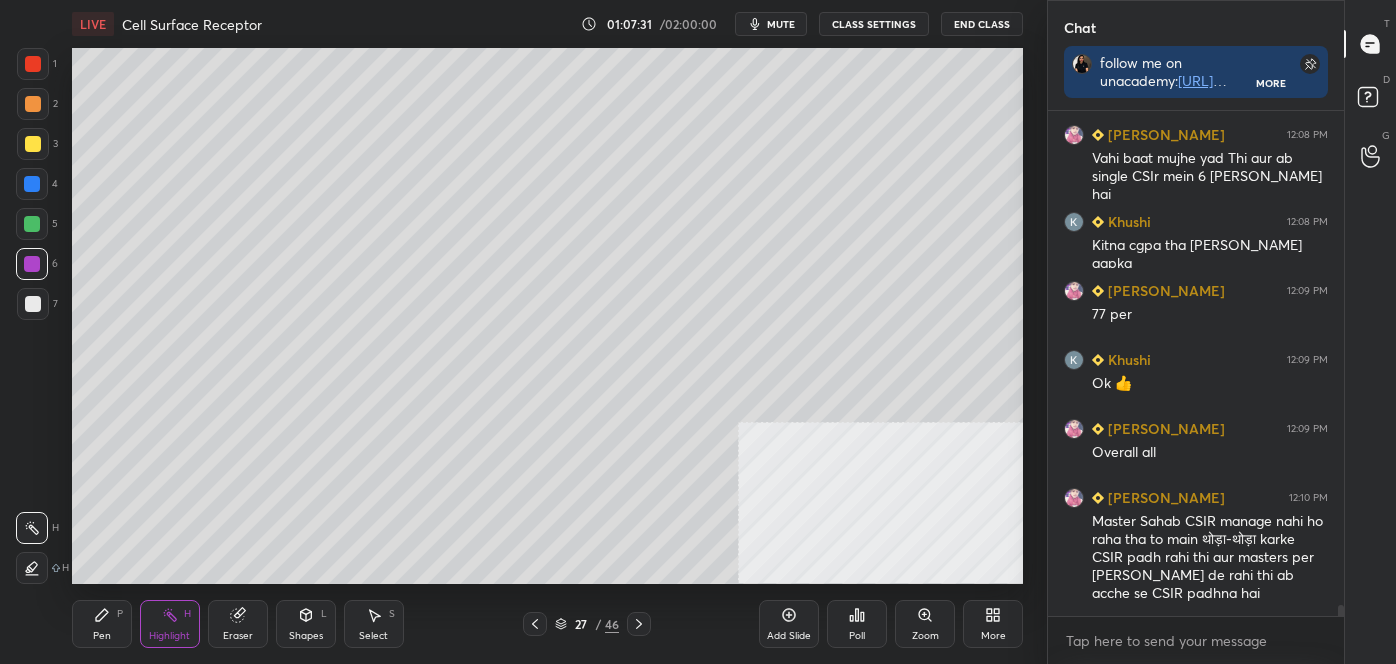 scroll, scrollTop: 22919, scrollLeft: 0, axis: vertical 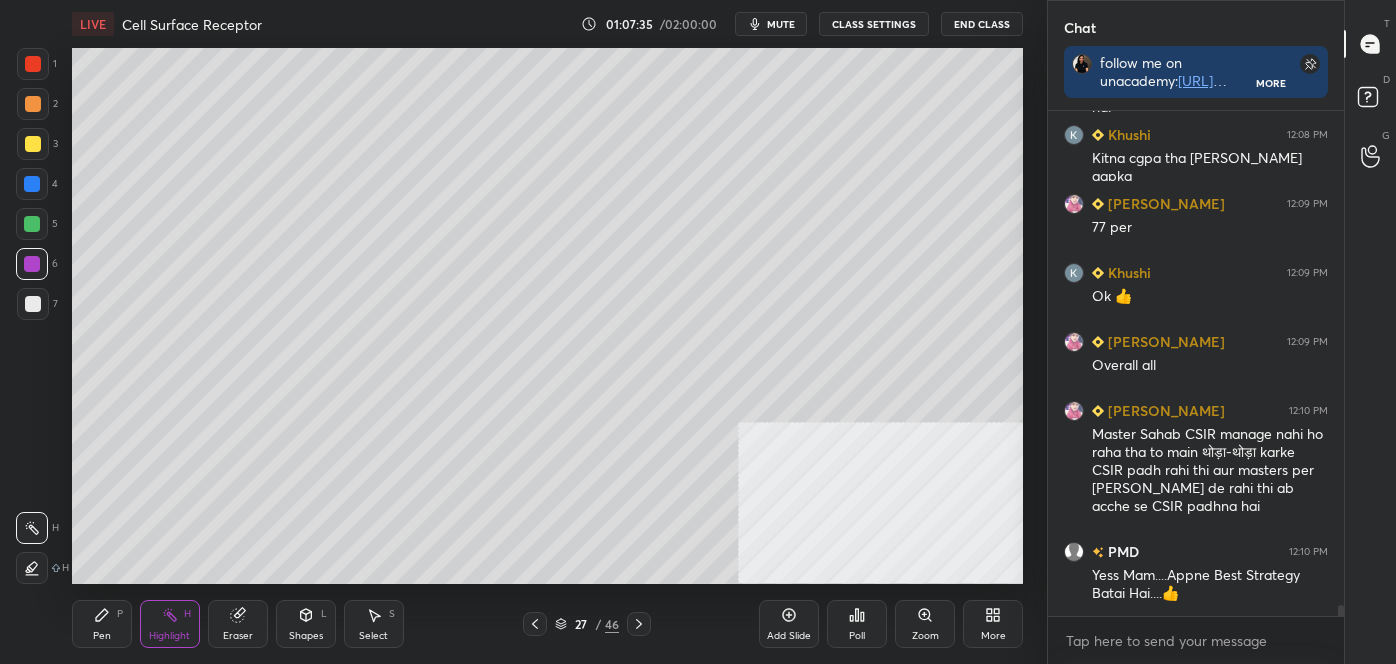 drag, startPoint x: 1342, startPoint y: 611, endPoint x: 1338, endPoint y: 642, distance: 31.257 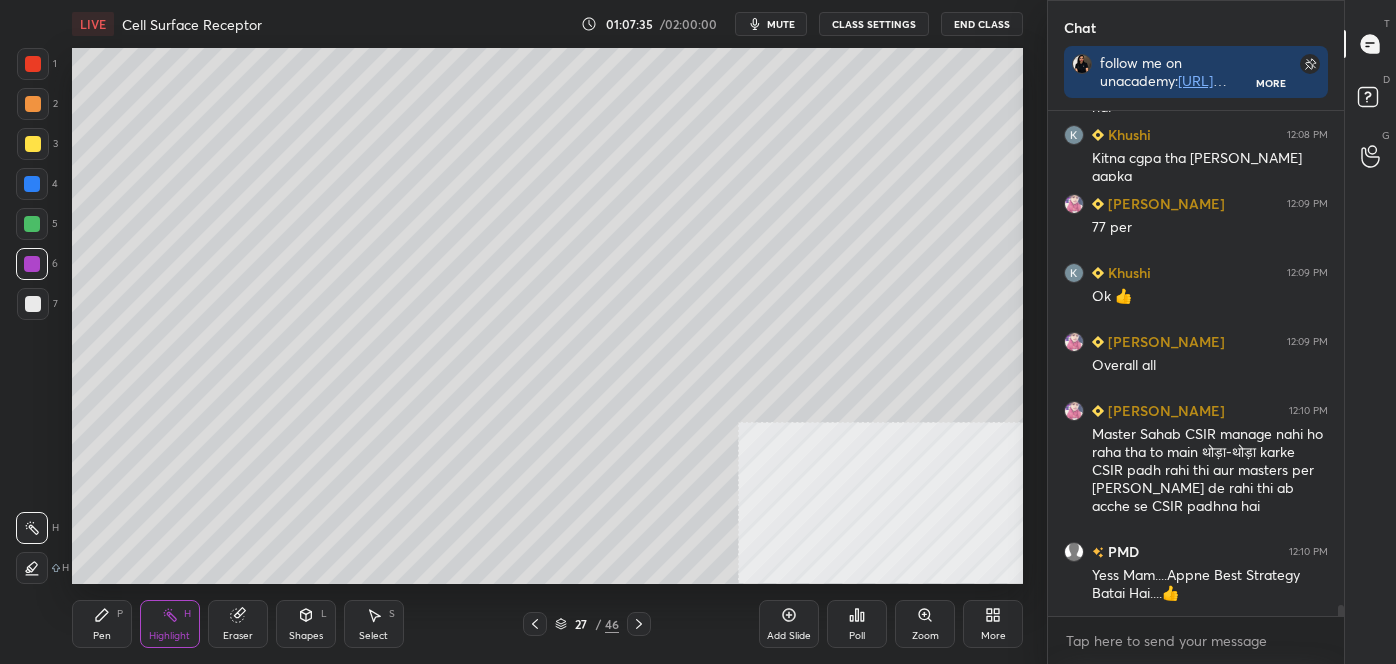 click on "[PERSON_NAME] 12:07 PM Aapane kaha tha masters pahle jaruri hai CSIR dobara a jaega. [PERSON_NAME] 12:08 PM Vahi baat mujhe yad Thi aur ab single CSIr mein 6 [PERSON_NAME] hai Khushi 12:08 PM Kitna cgpa tha [PERSON_NAME] aapka [PERSON_NAME] 12:09 PM 77 per Khushi 12:09 PM Ok 👍 [PERSON_NAME] 12:09 PM Overall all [PERSON_NAME] 12:10 PM Master Sahab CSIR manage nahi ho raha tha to main थोड़ा-थोड़ा karke CSIR padh rahi thi aur masters per jyada Dhyan de rahi thi ab acche se CSIR padhna hai PMD 12:10 PM Yess Mam....Appne Best Strategy Batai Hai....👍 JUMP TO LATEST Enable hand raising Enable raise hand to speak to learners. Once enabled, chat will be turned off temporarily. Enable x" at bounding box center (1196, 387) 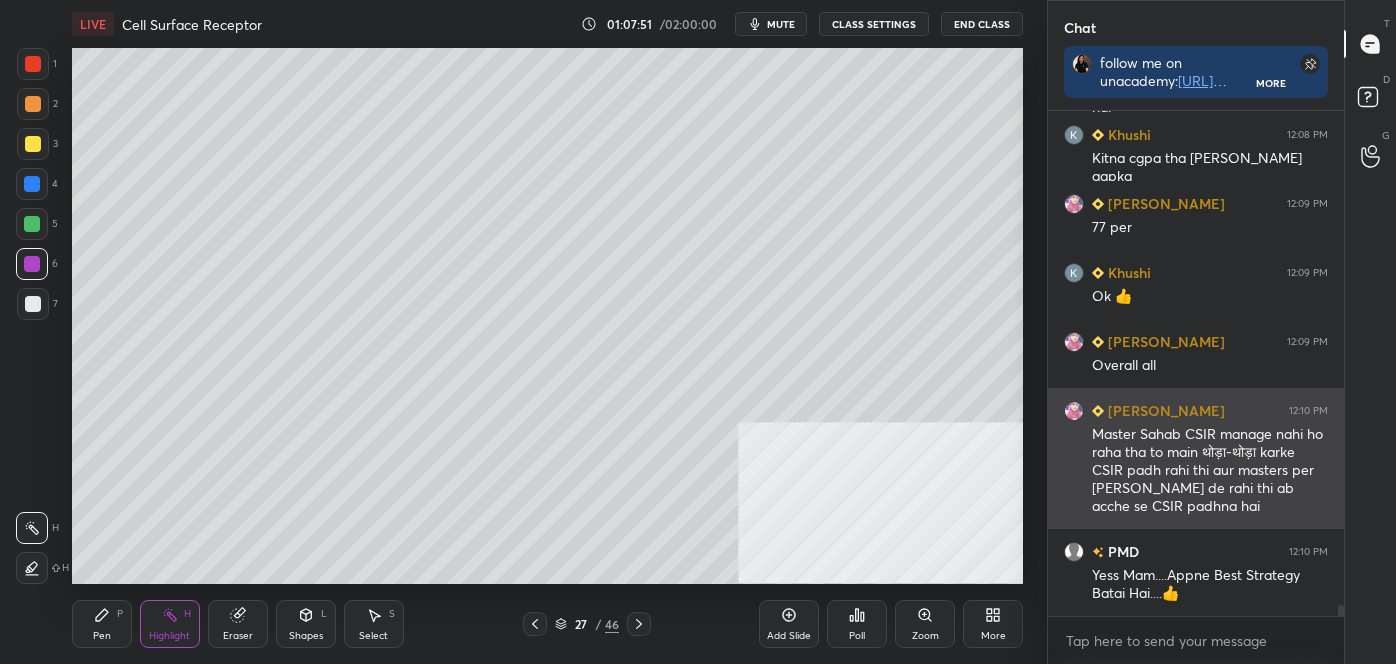scroll, scrollTop: 23005, scrollLeft: 0, axis: vertical 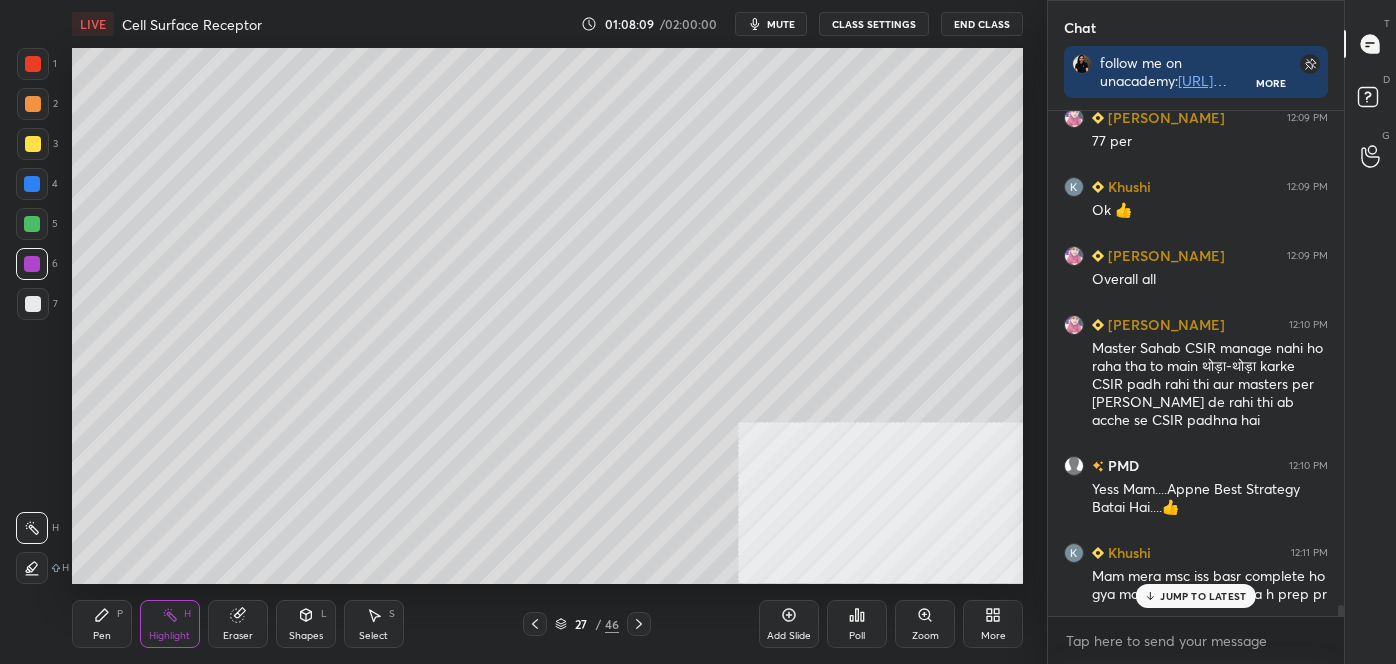 click 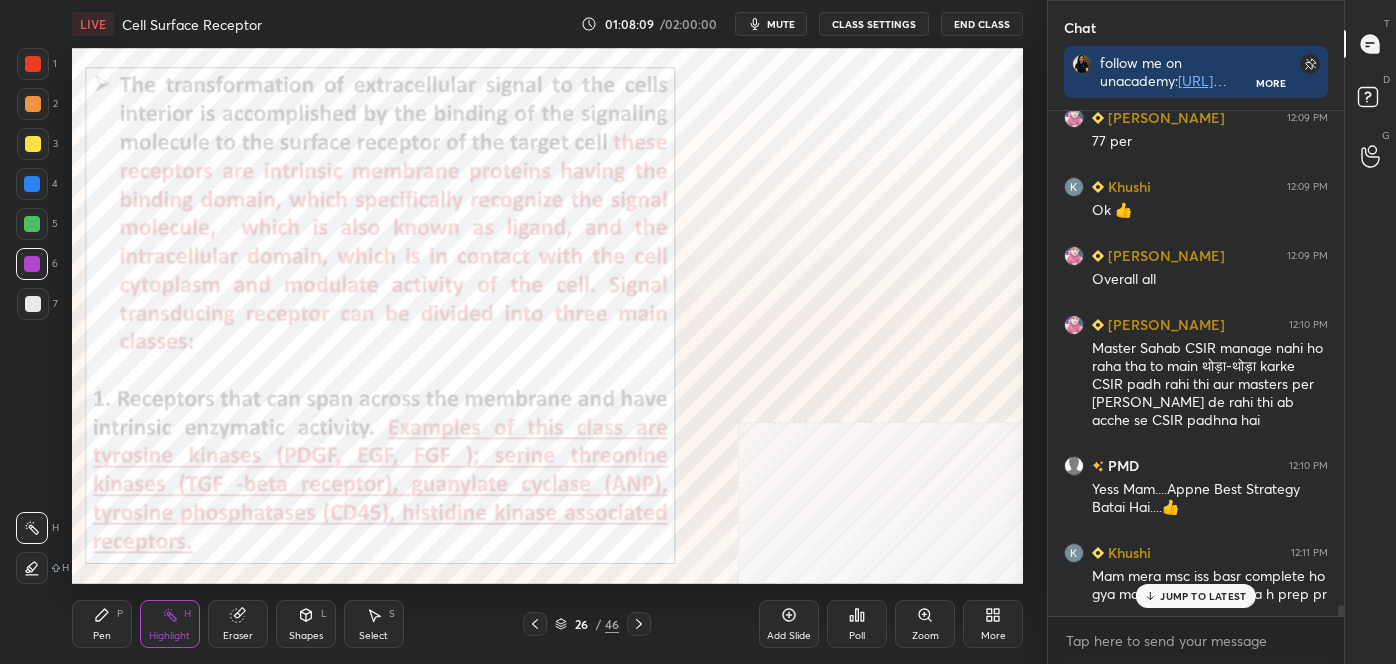 click 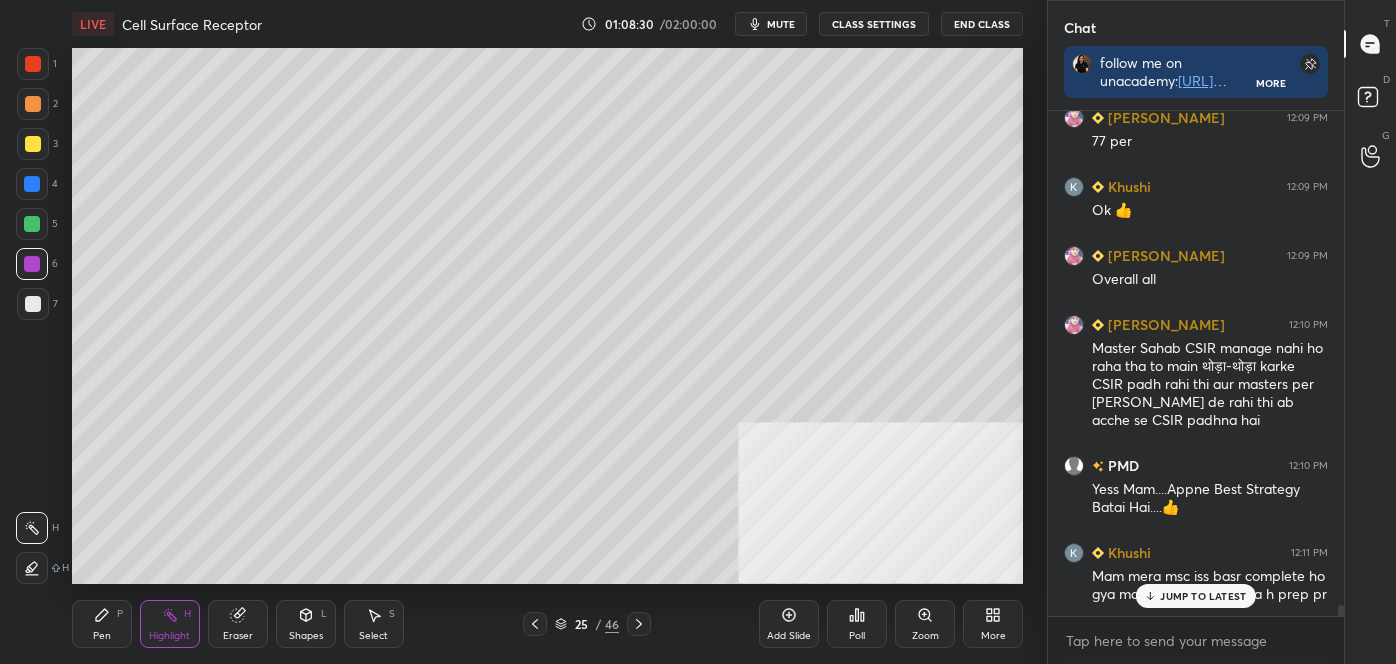 click 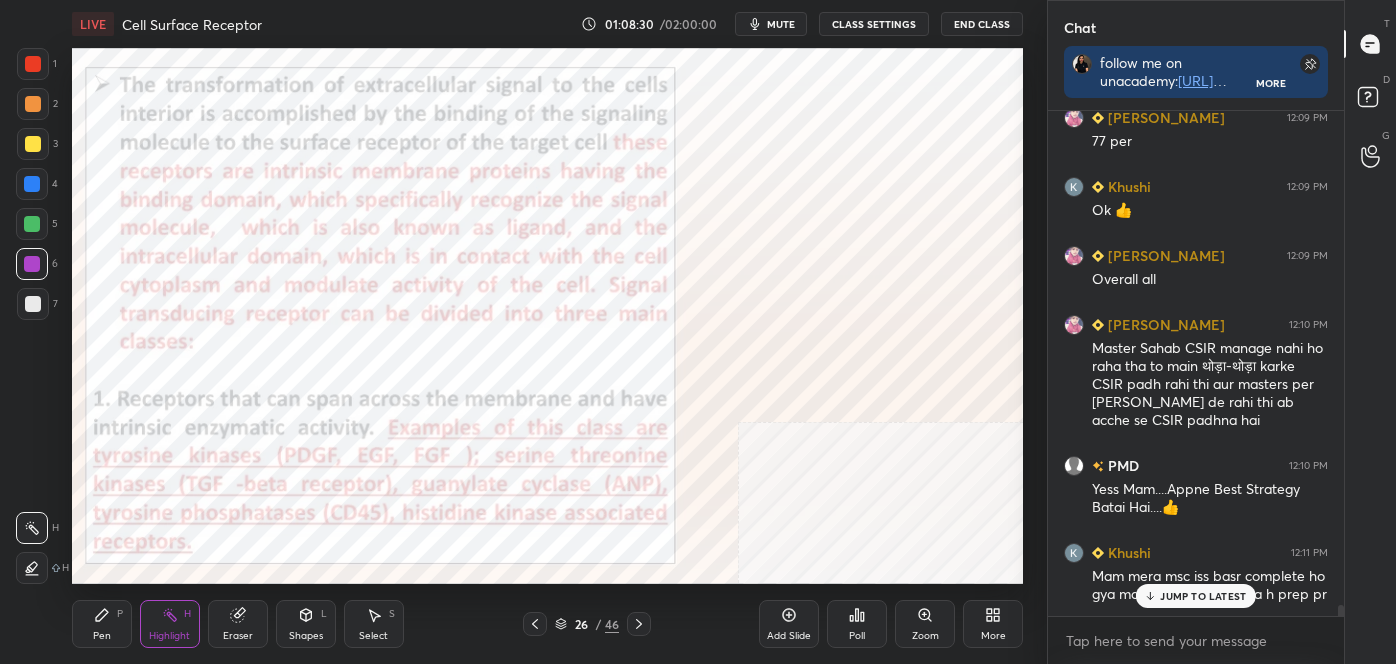 click 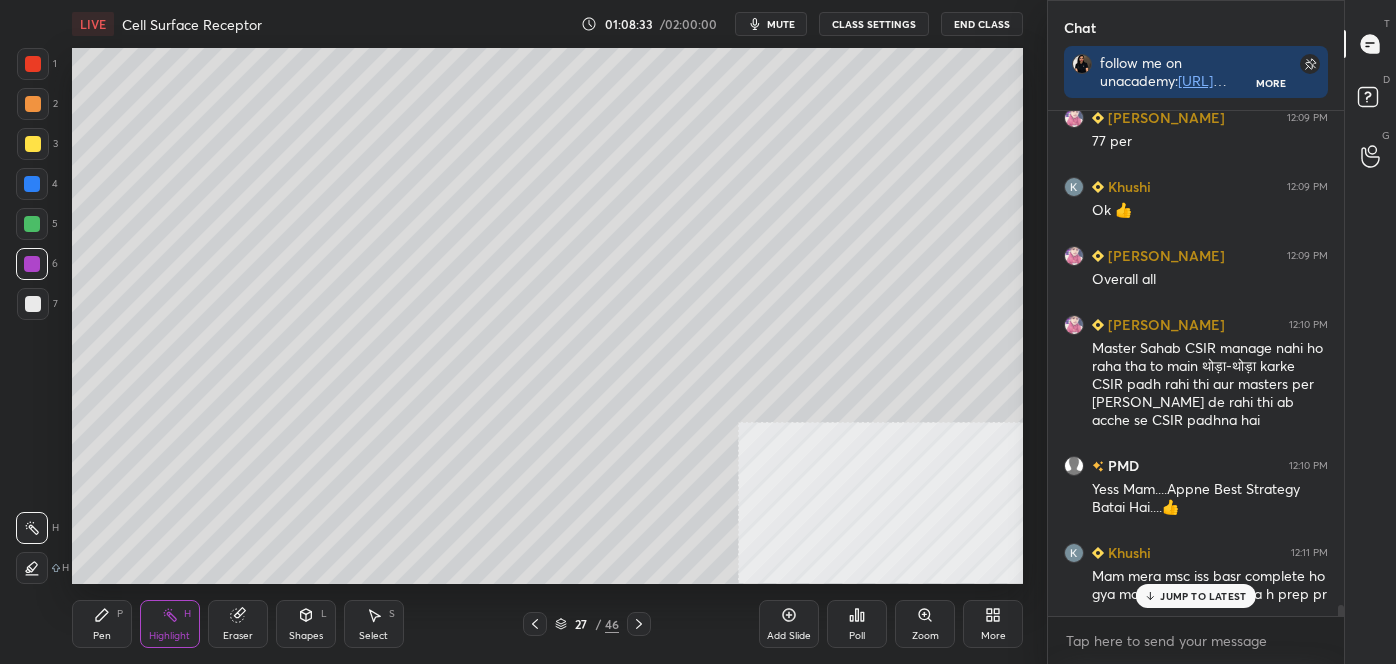 click on "Pen" at bounding box center [102, 636] 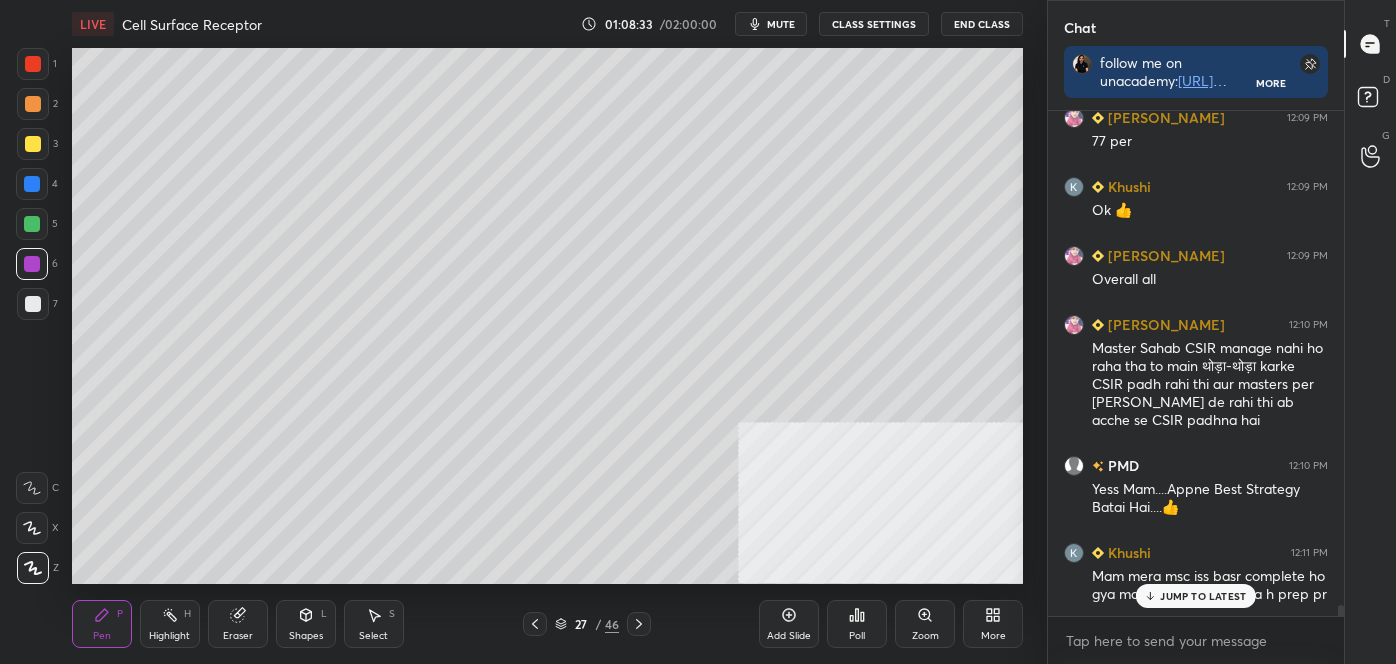 click at bounding box center [33, 568] 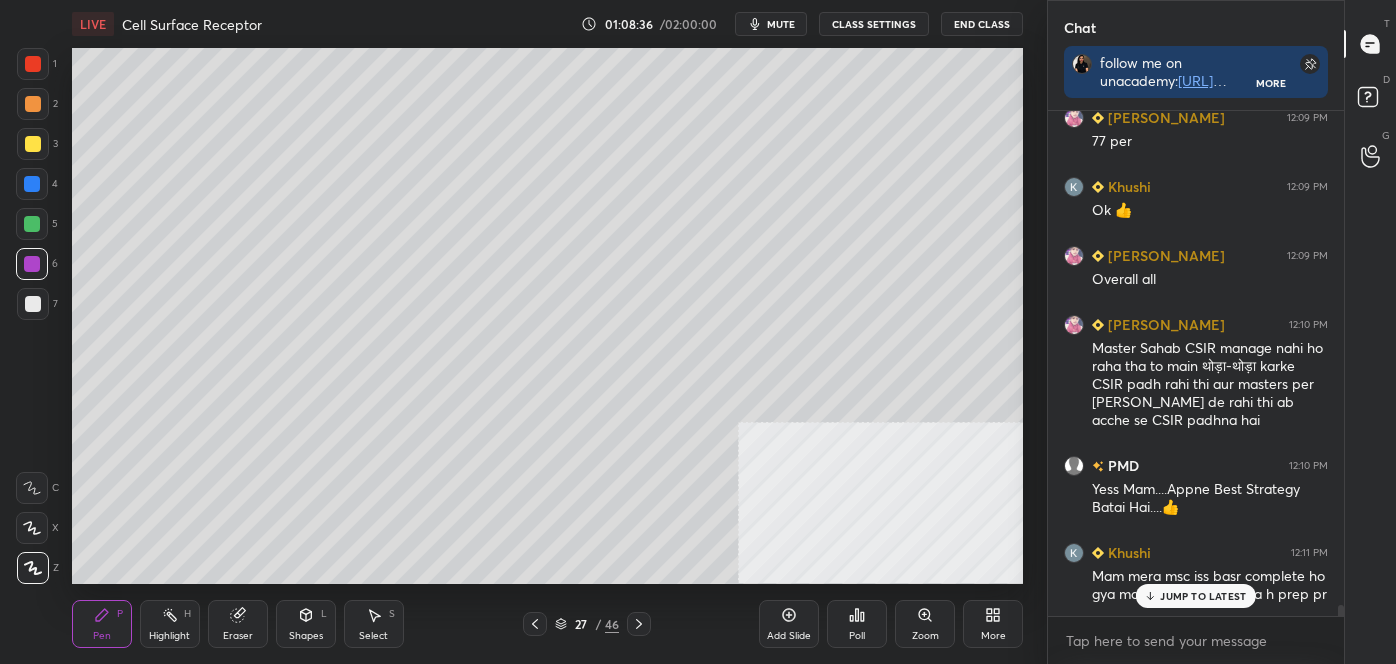 click at bounding box center [32, 184] 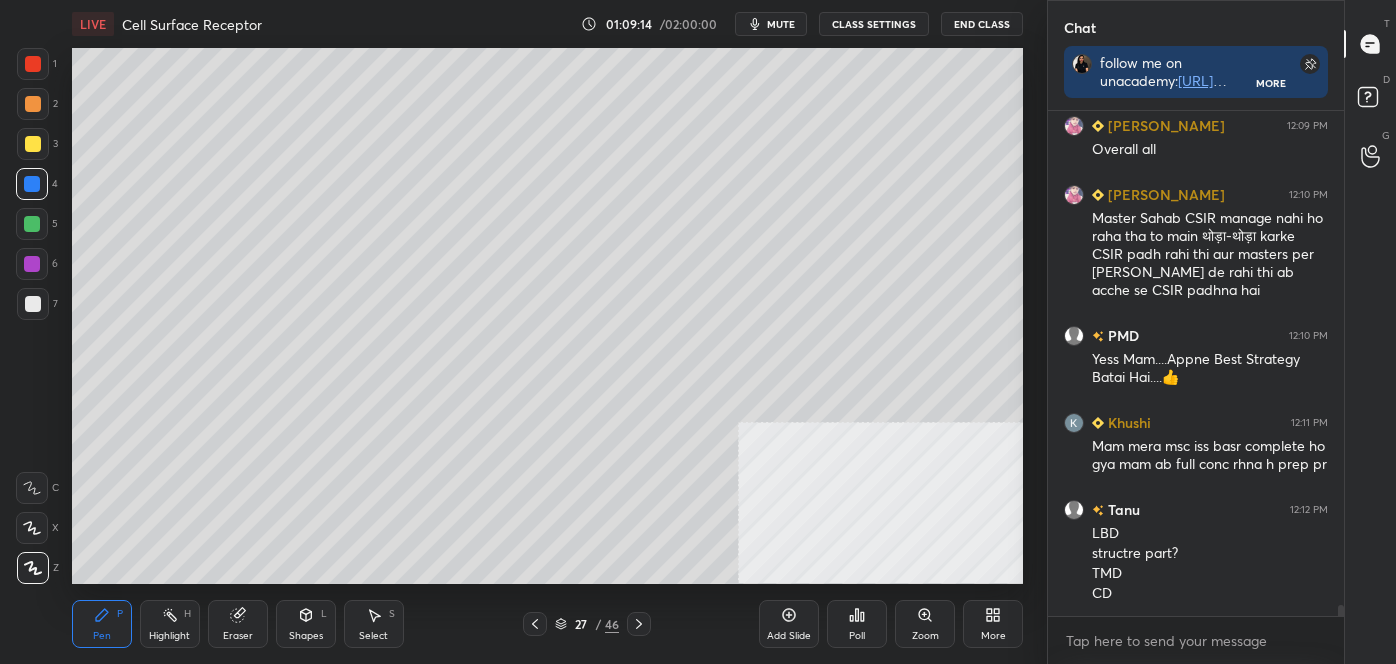 scroll, scrollTop: 23240, scrollLeft: 0, axis: vertical 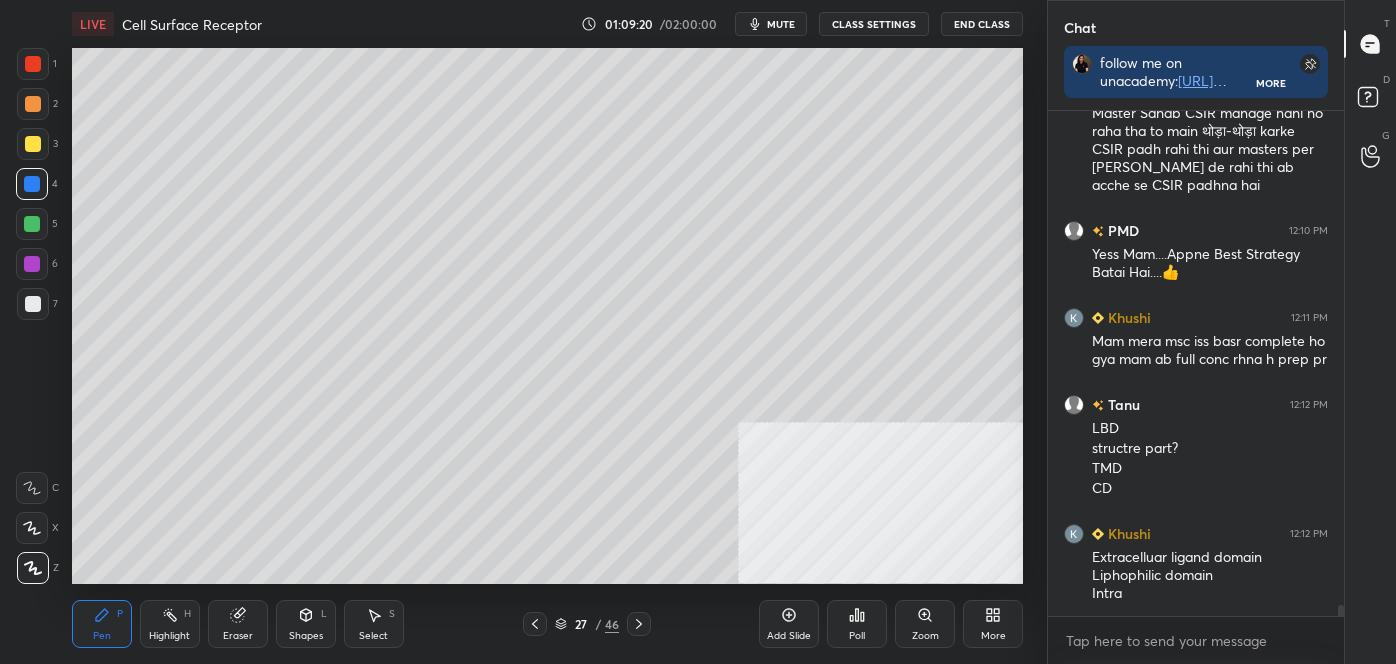 drag, startPoint x: 173, startPoint y: 631, endPoint x: 185, endPoint y: 625, distance: 13.416408 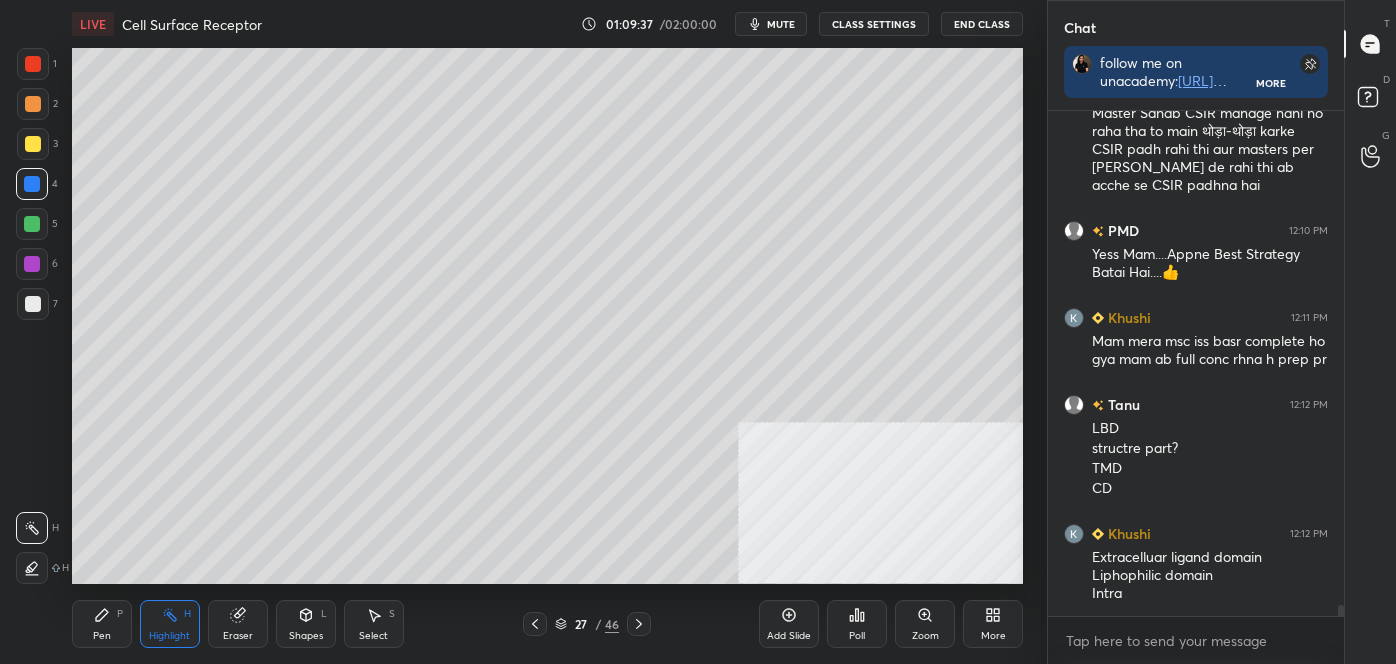 click on "1 2 3 4 5 6 7 C X Z C X Z E E Erase all   H H LIVE Cell Surface Receptor 01:09:37 /  02:00:00 mute CLASS SETTINGS End Class Setting up your live class Poll for   secs No correct answer Start poll Back Cell Surface Receptor • L2 of Detailed Course on Cell Signaling (Unit 4): CSIR-NET 2025 [PERSON_NAME] Pen P Highlight H Eraser Shapes L Select S 27 / 46 Add Slide Poll Zoom More Chat follow me on unacademy:  [URL][DOMAIN_NAME]
join me on telegram:  [URL][DOMAIN_NAME]
discussion group -  [URL][DOMAIN_NAME] More [PERSON_NAME] 12:09 PM Overall all [PERSON_NAME] 12:10 PM Master Sahab CSIR manage nahi ho raha tha to main थोड़ा-थोड़ा karke CSIR padh rahi thi aur masters per jyada Dhyan de rahi thi ab acche se CSIR padhna hai PMD 12:10 PM Yess Mam....Appne Best Strategy Batai Hai....👍 Khushi 12:11 PM Mam mera msc iss basr complete ho gya mam ab full conc rhna h prep pr Tanu 12:12 PM LBD structre part? TMD CD Khushi 12:12 PM Enable x" at bounding box center [698, 0] 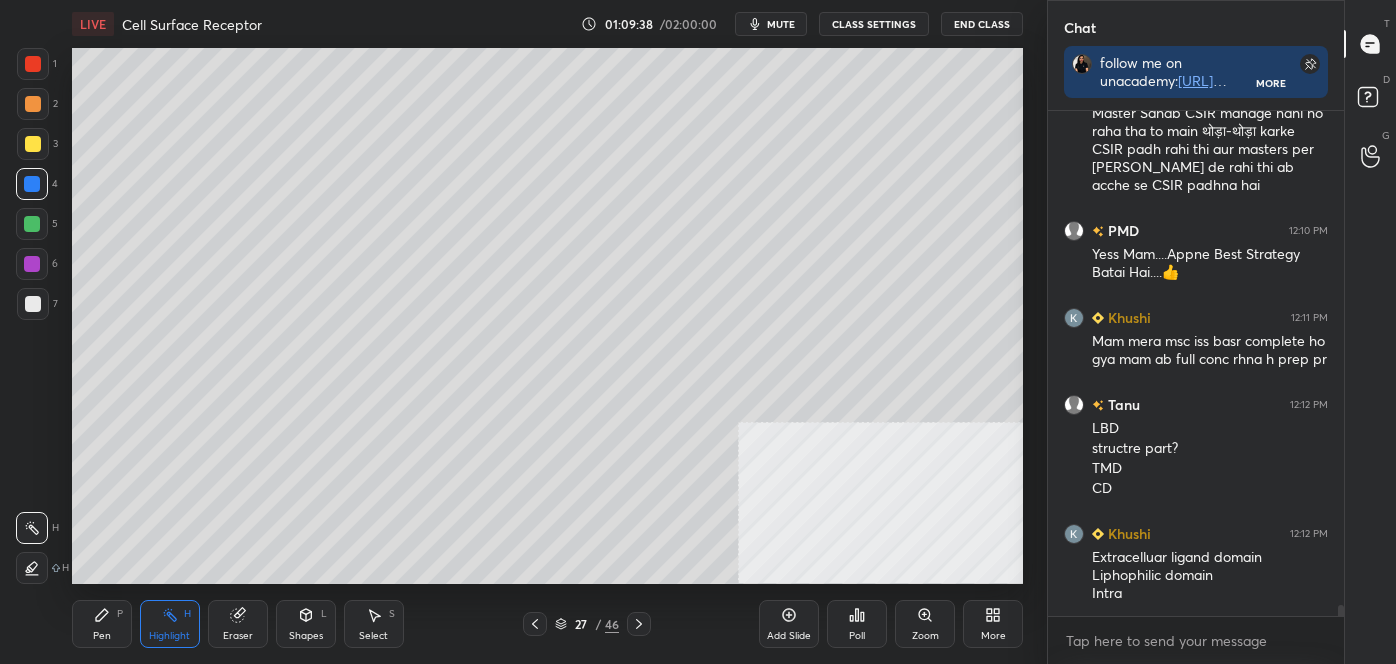 click 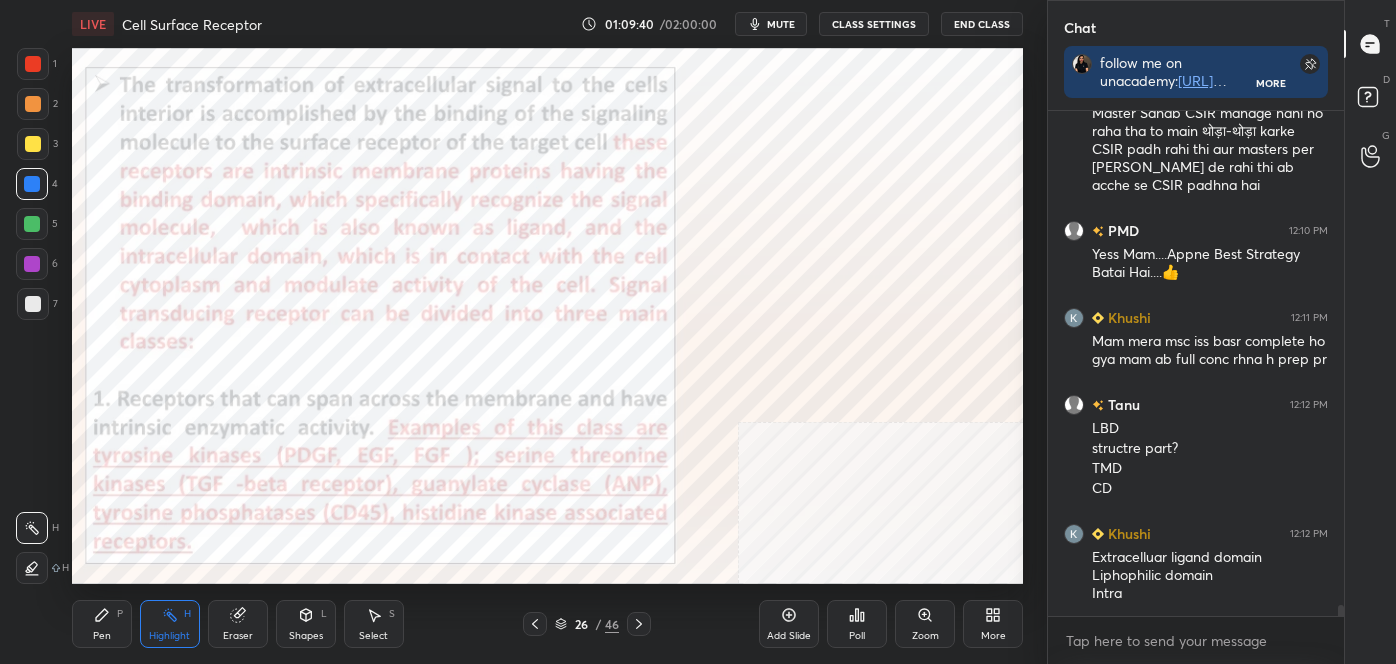 scroll, scrollTop: 23288, scrollLeft: 0, axis: vertical 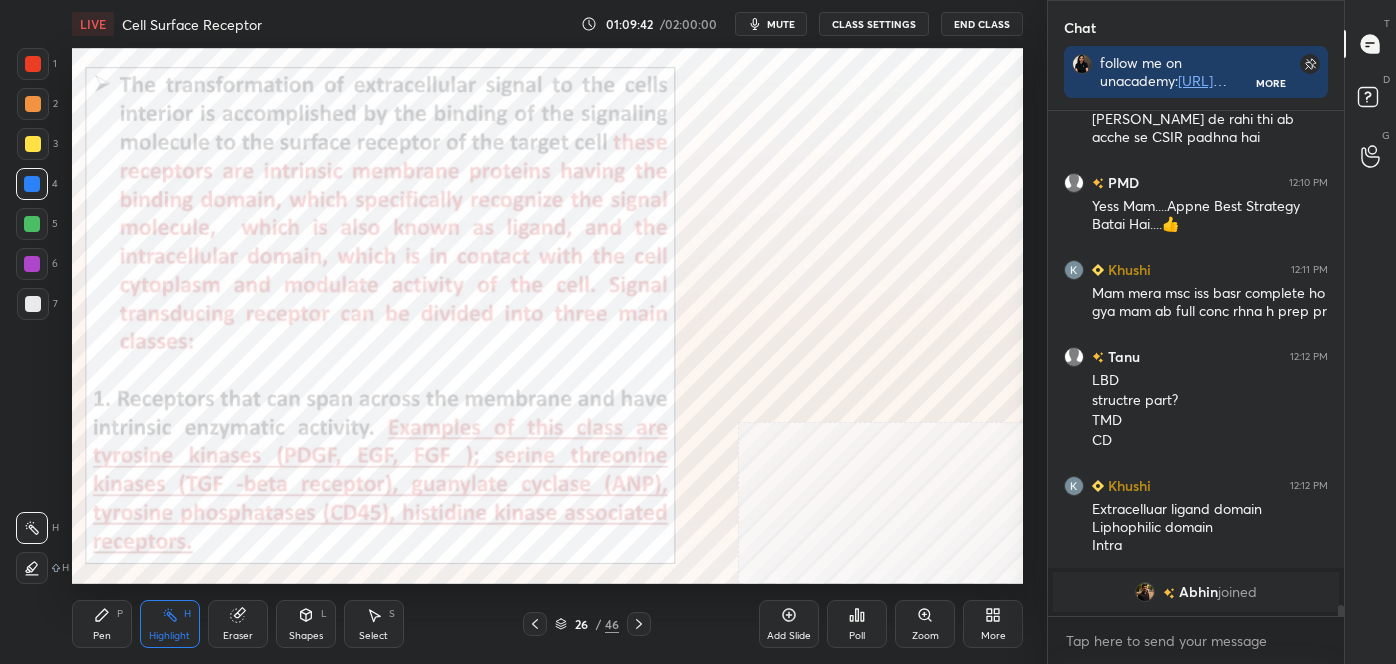 click on "Pen P" at bounding box center (102, 624) 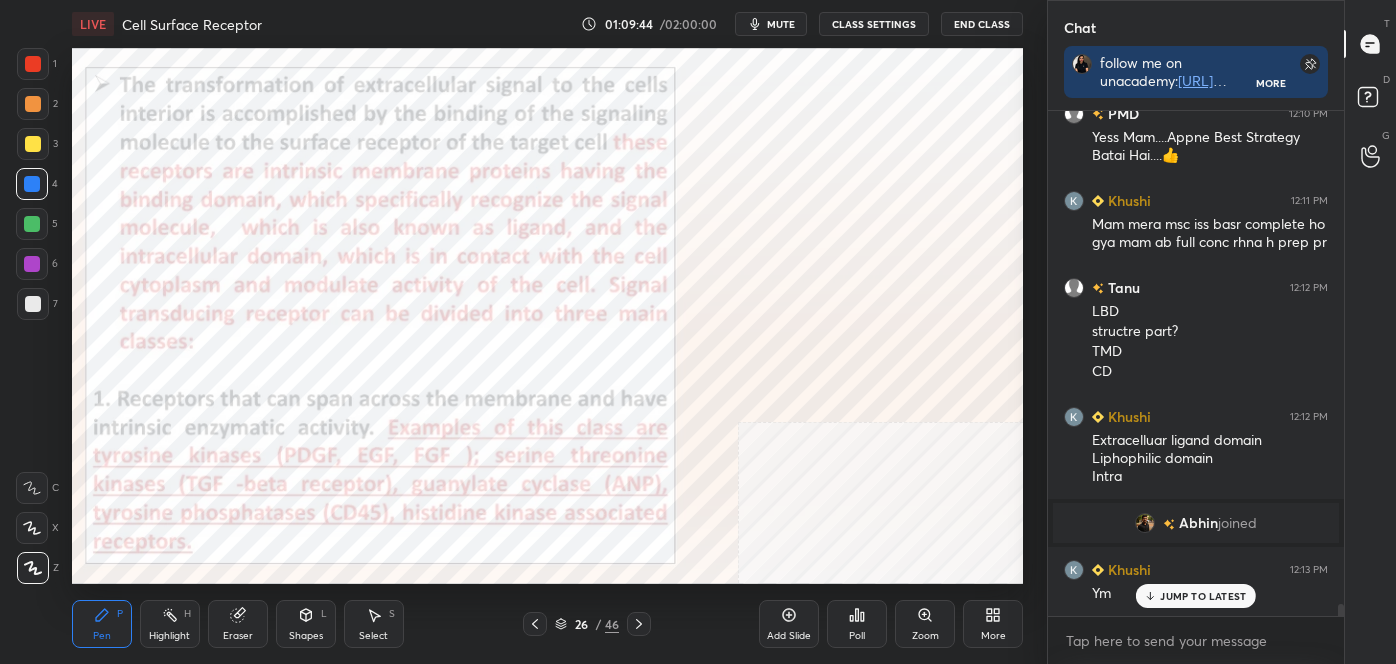 scroll, scrollTop: 20061, scrollLeft: 0, axis: vertical 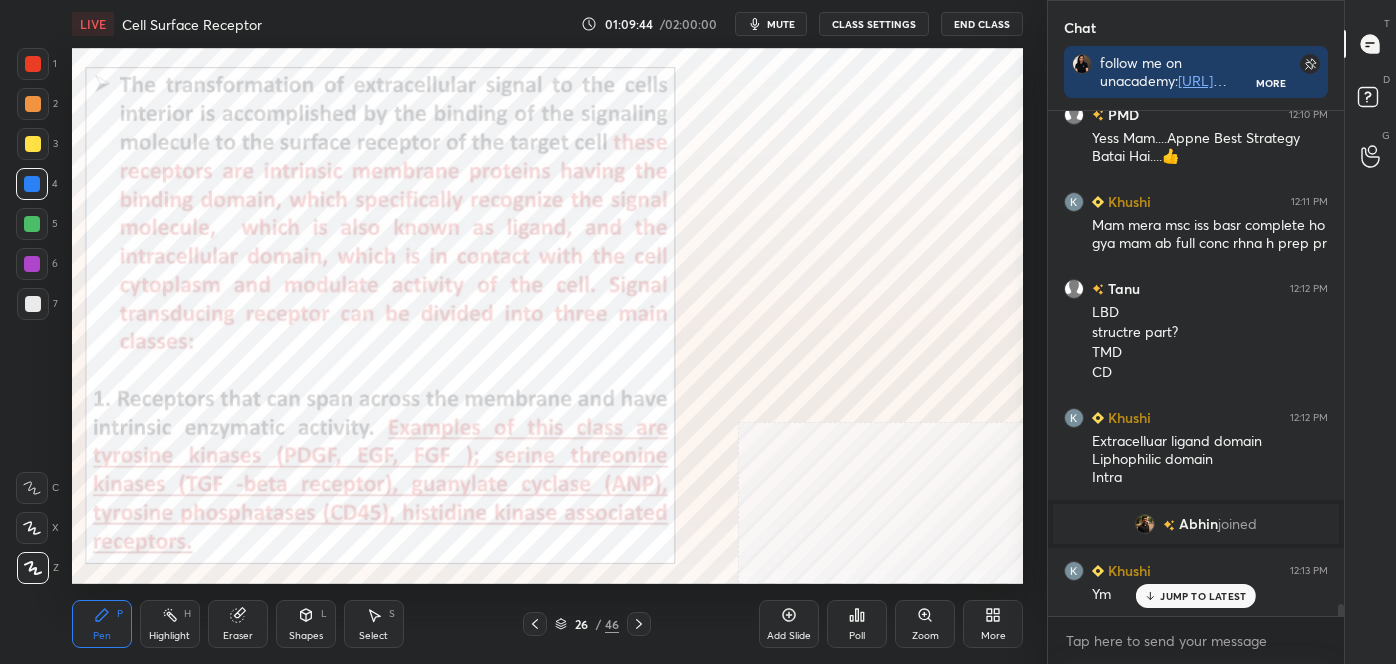click 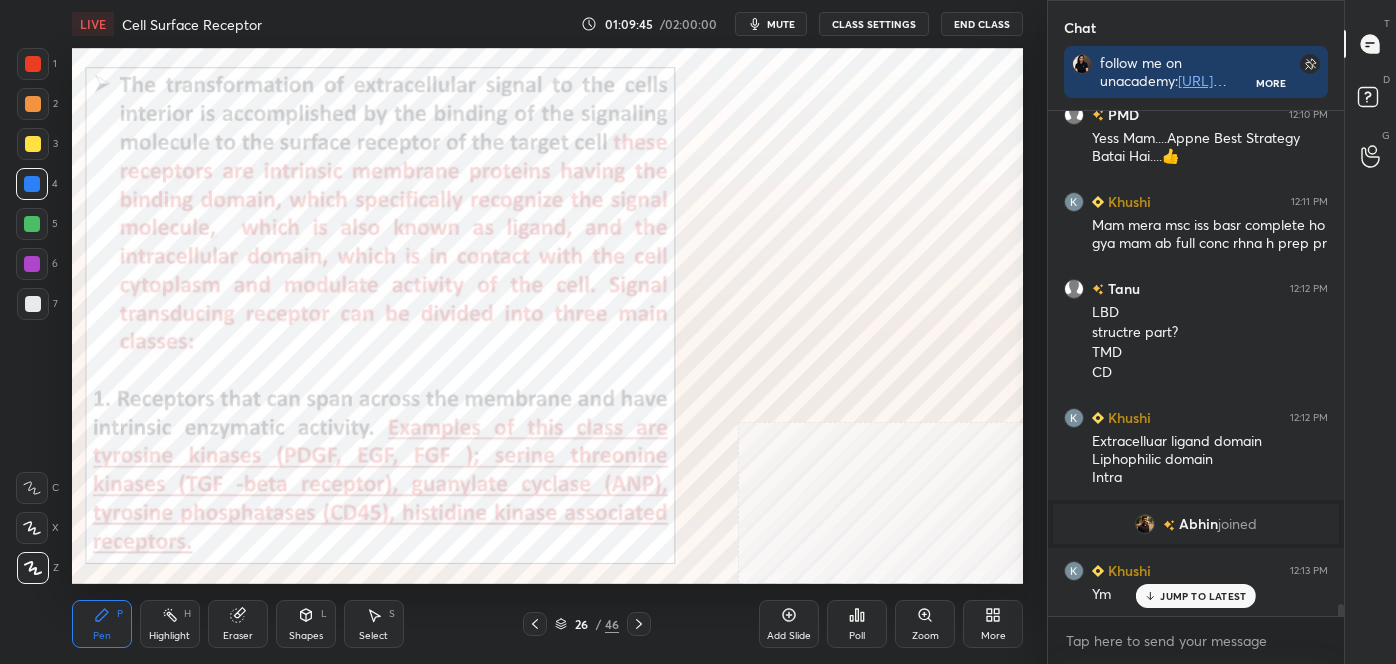 click on "1 2 3 4 5 6 7 C X Z C X Z E E Erase all   H H" at bounding box center (32, 315) 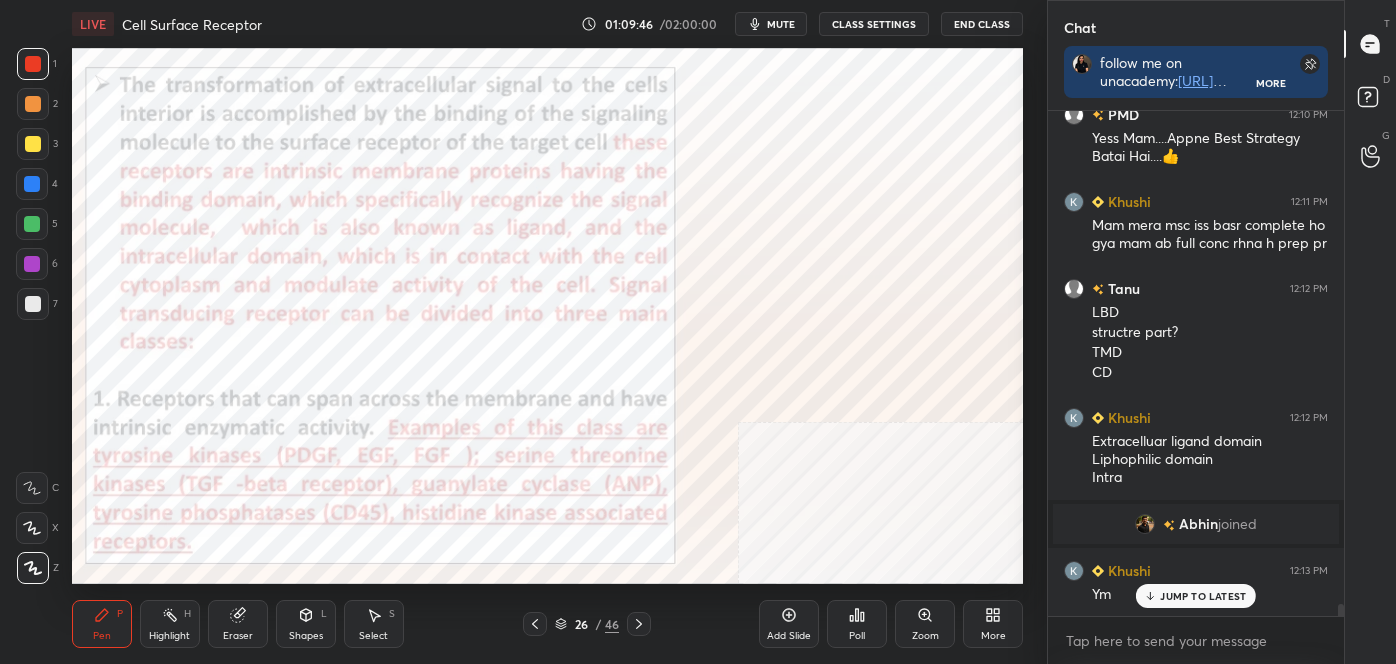 click 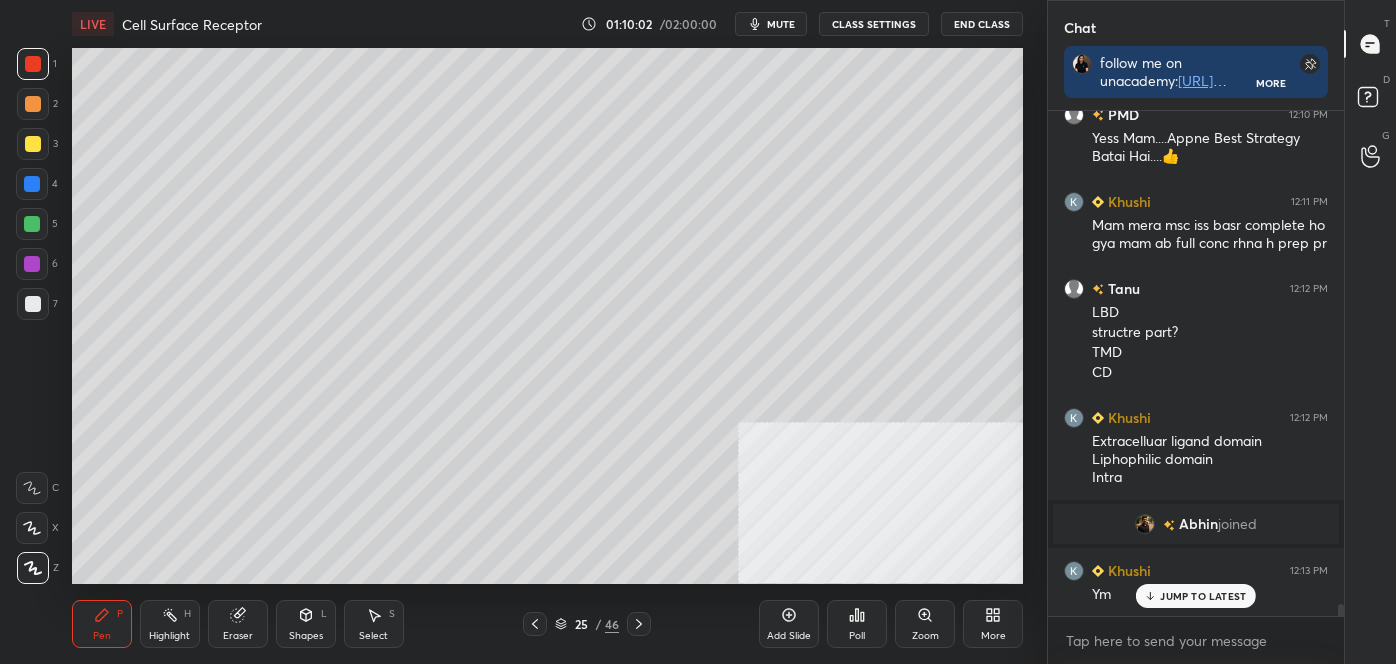scroll, scrollTop: 20202, scrollLeft: 0, axis: vertical 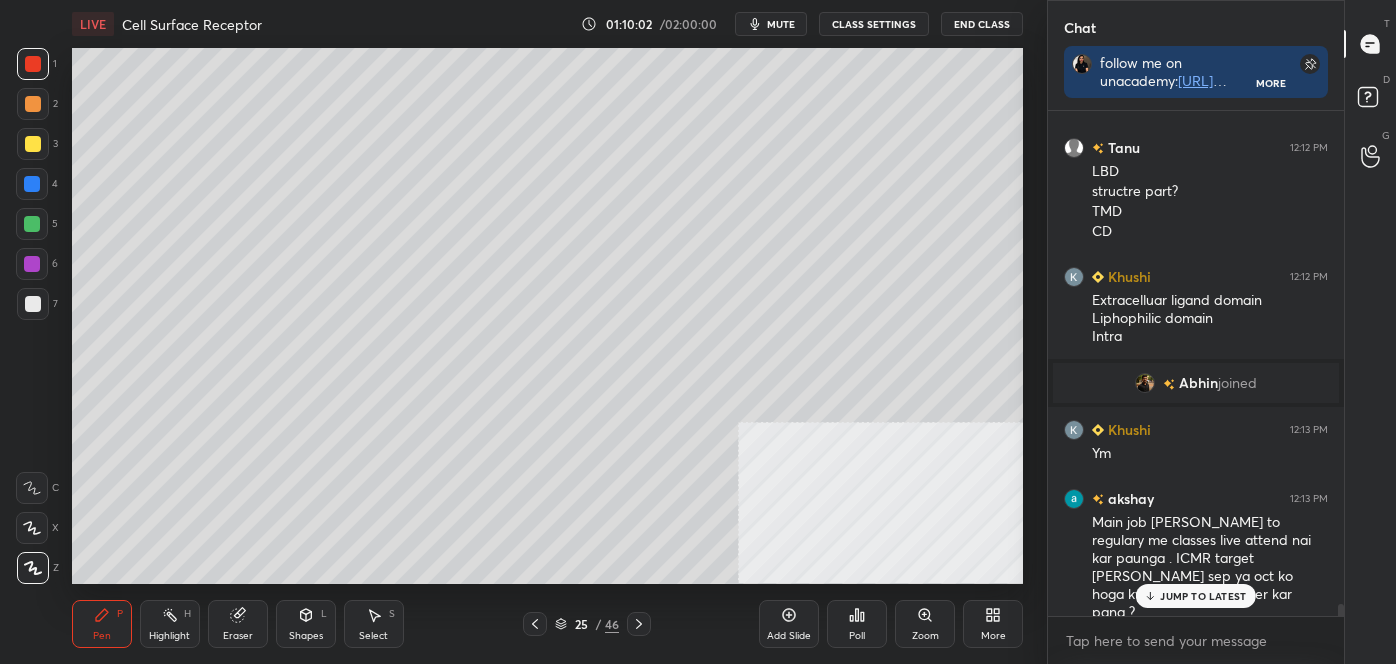click 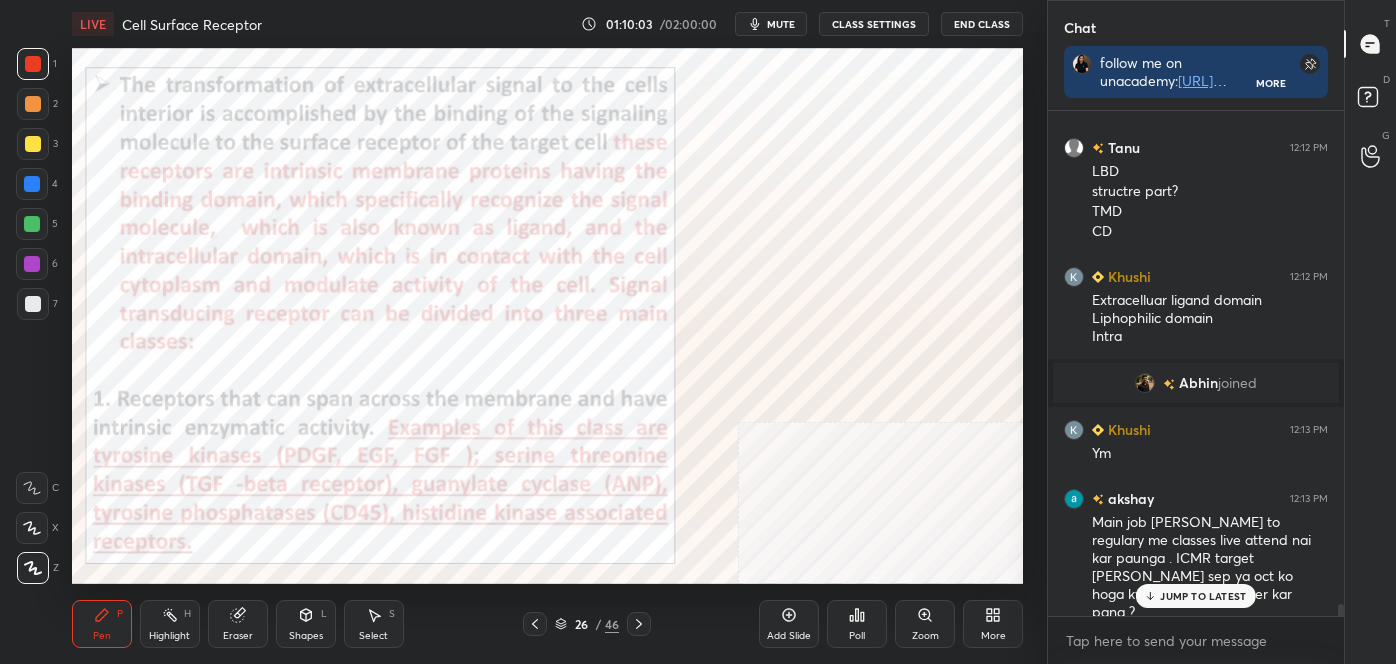 click 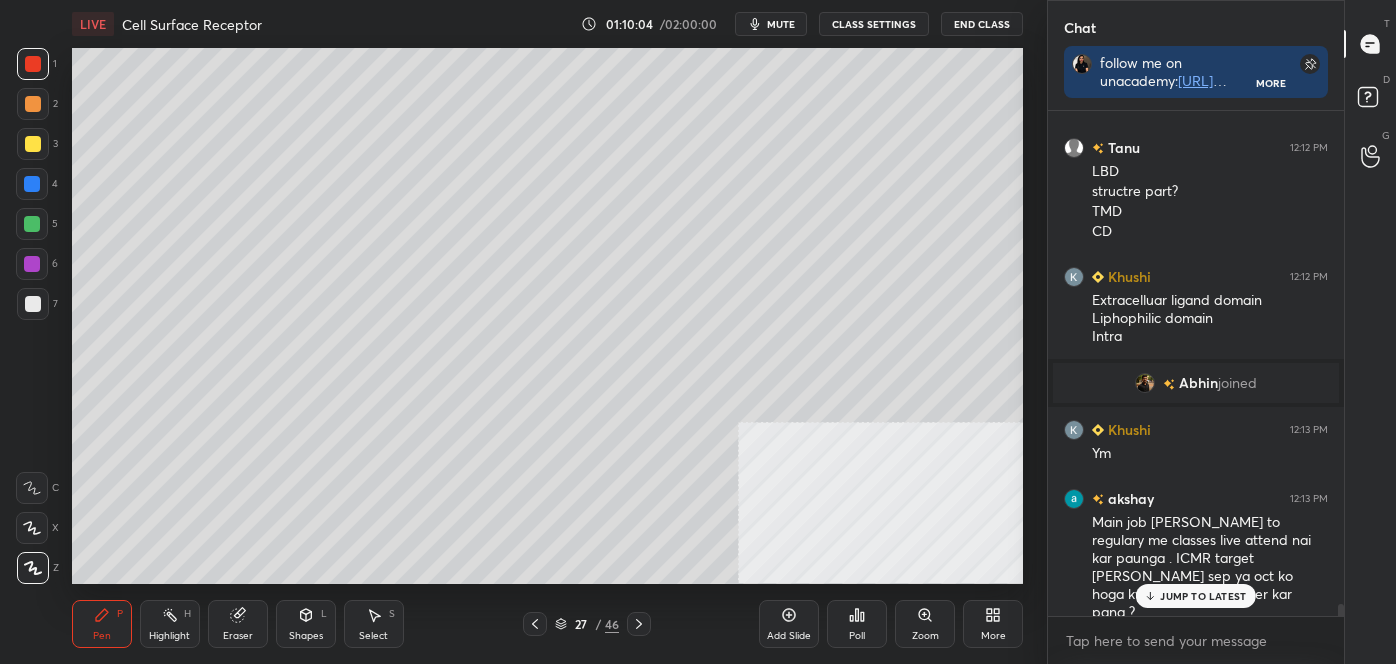 click 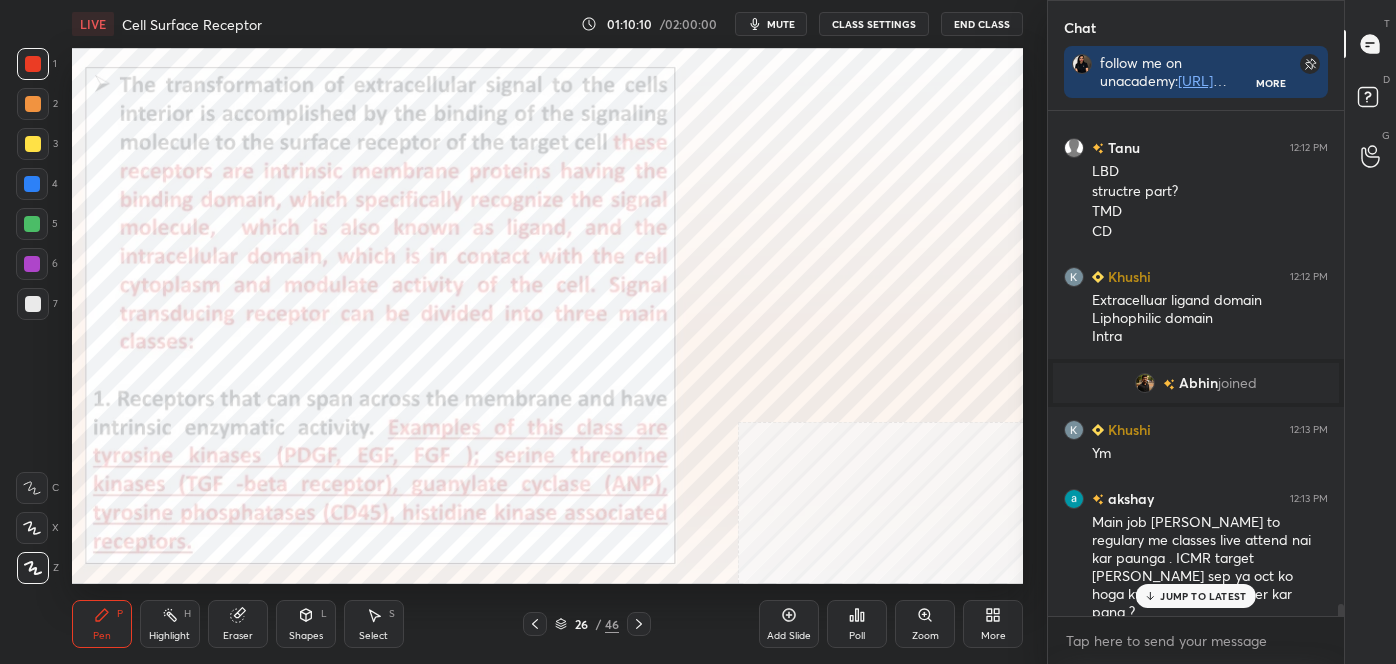 click on "JUMP TO LATEST" at bounding box center (1203, 596) 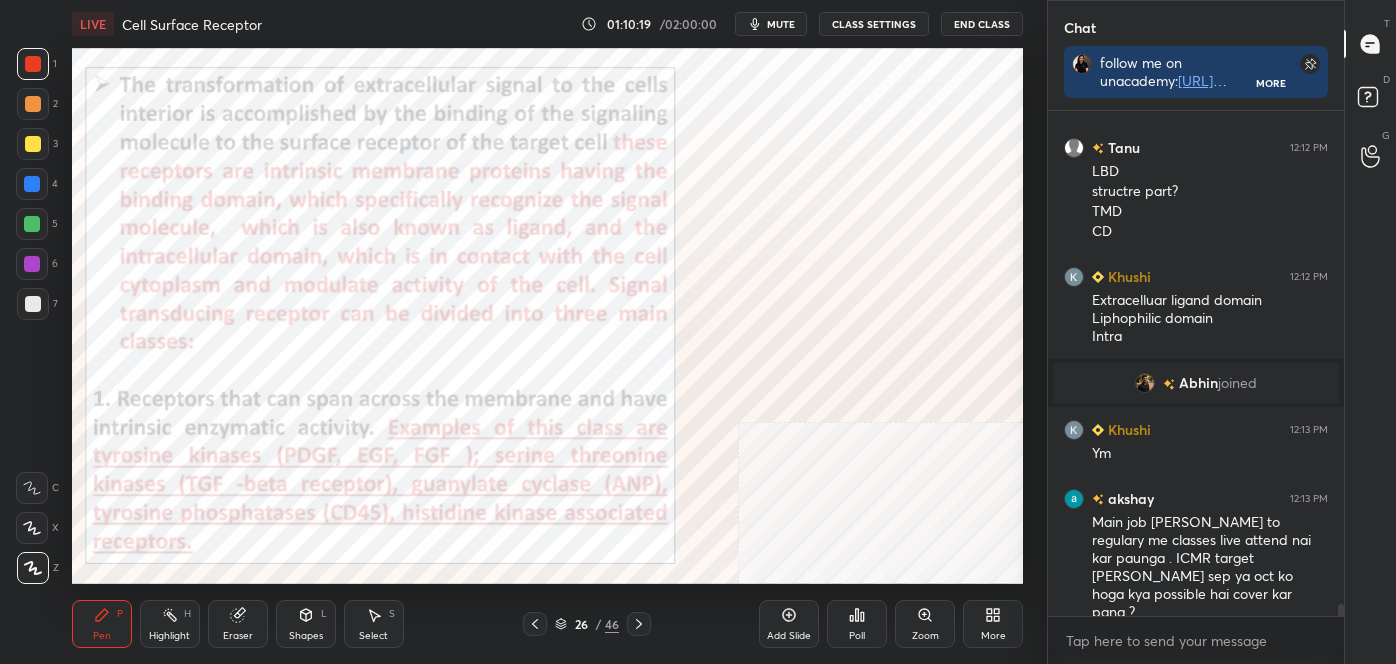 click on "Highlight H" at bounding box center [170, 624] 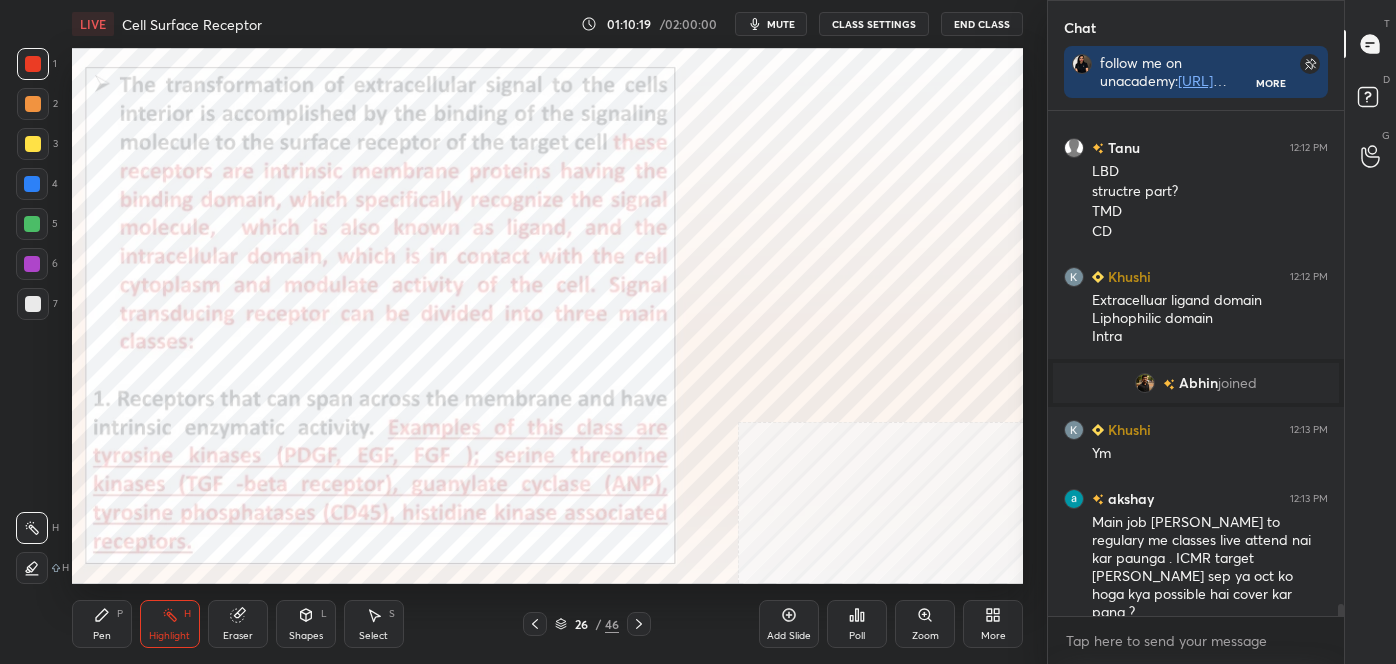 click 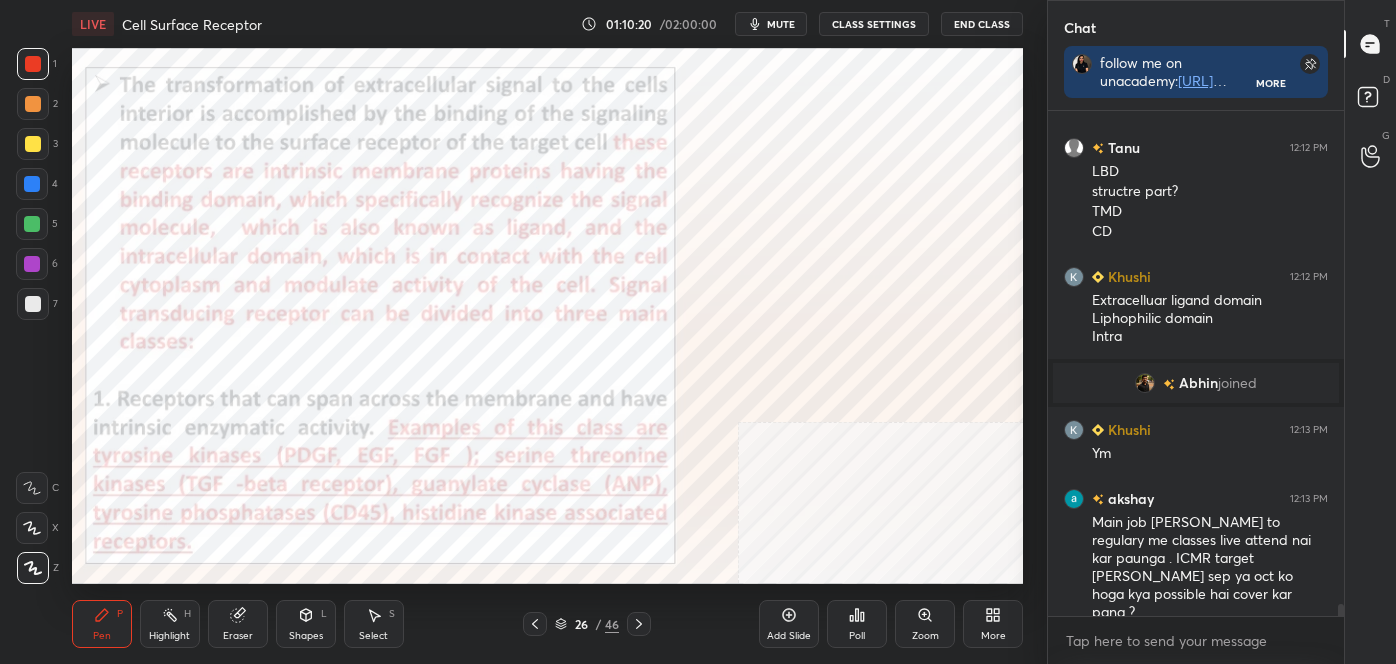 click 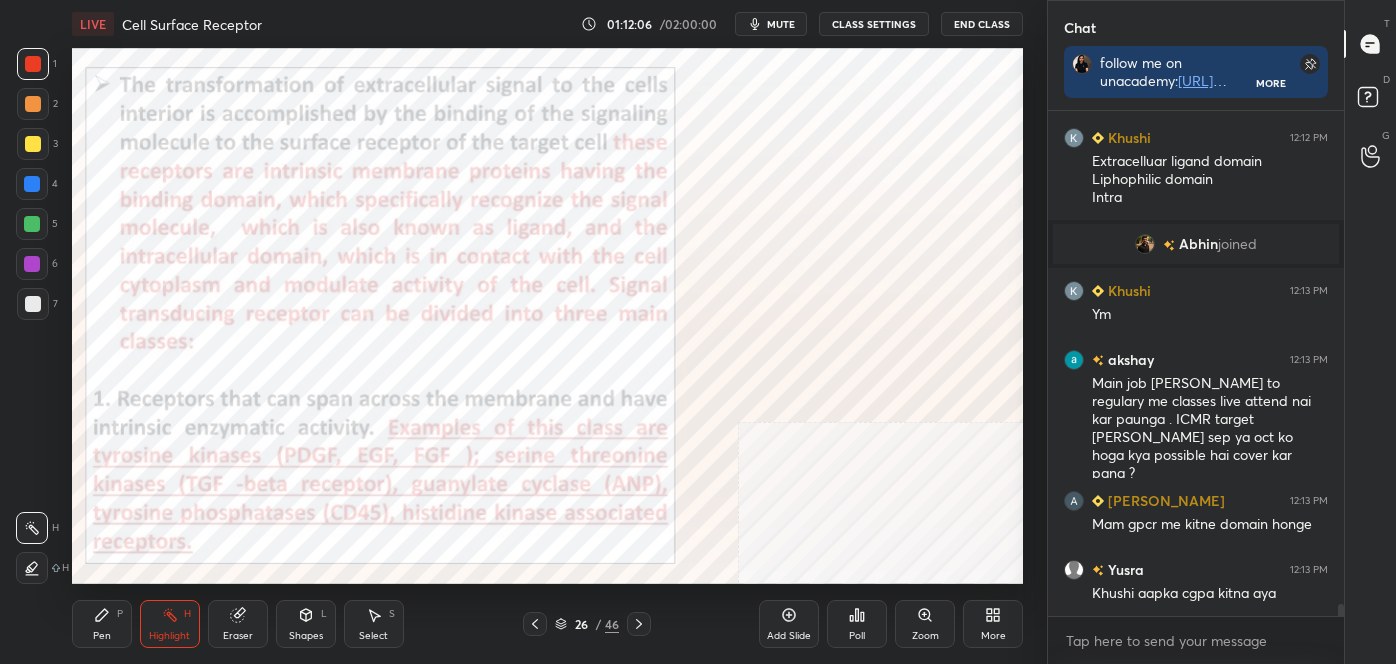 scroll, scrollTop: 20389, scrollLeft: 0, axis: vertical 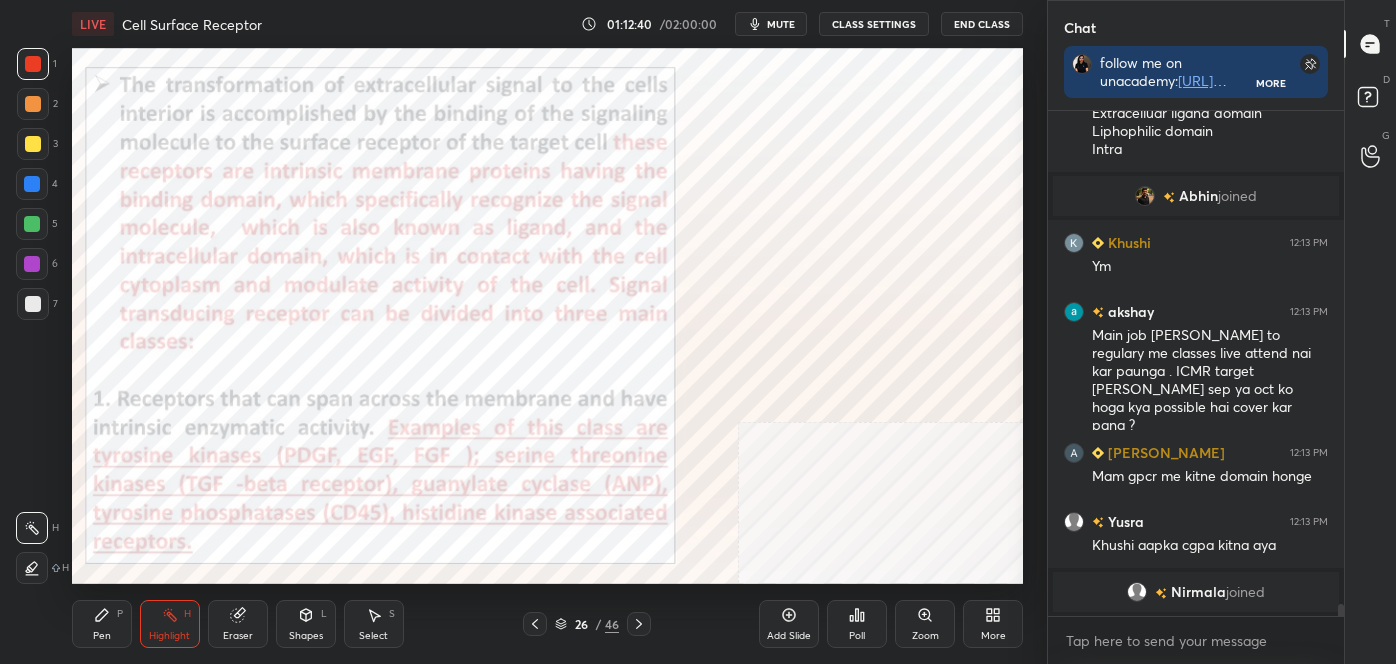click 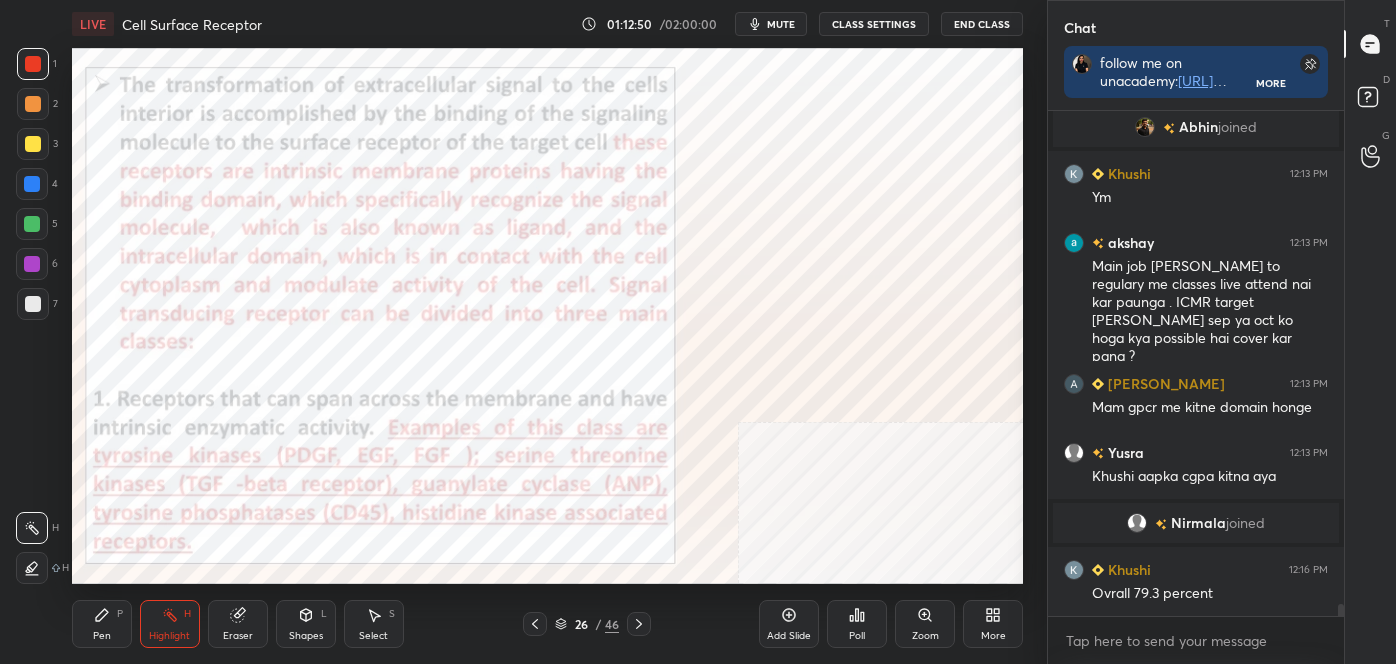 scroll, scrollTop: 20378, scrollLeft: 0, axis: vertical 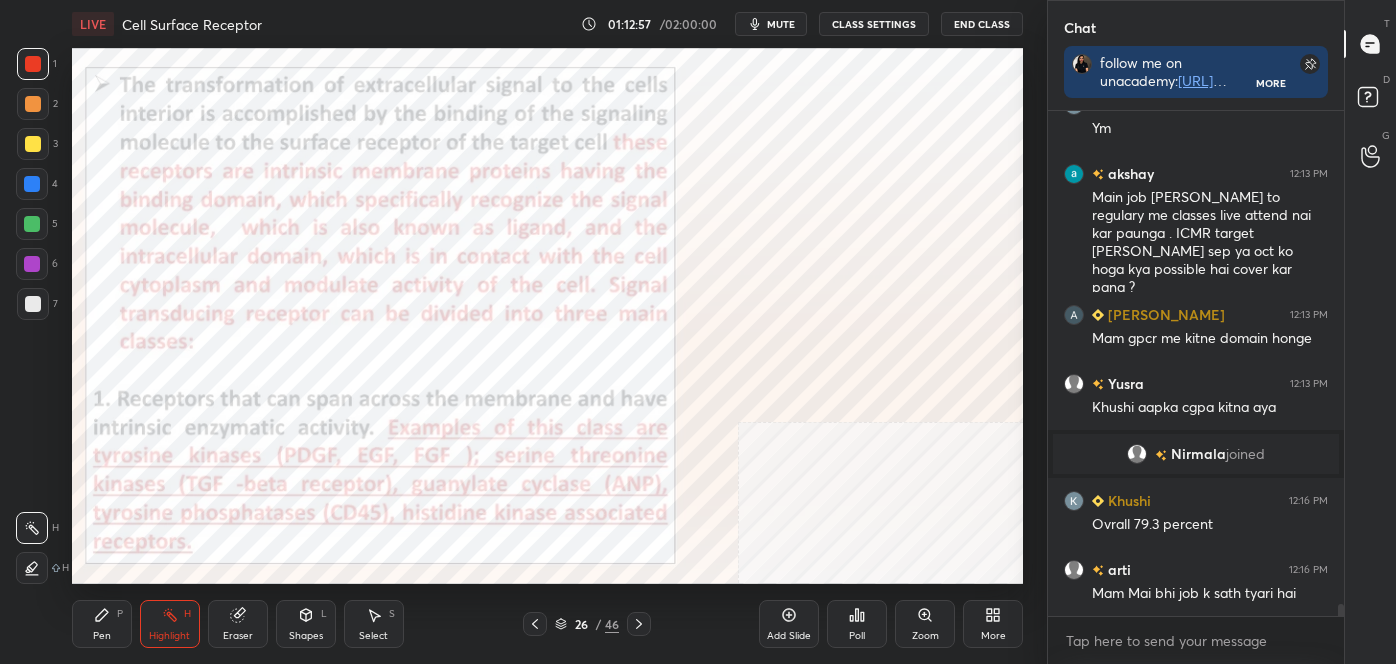 click 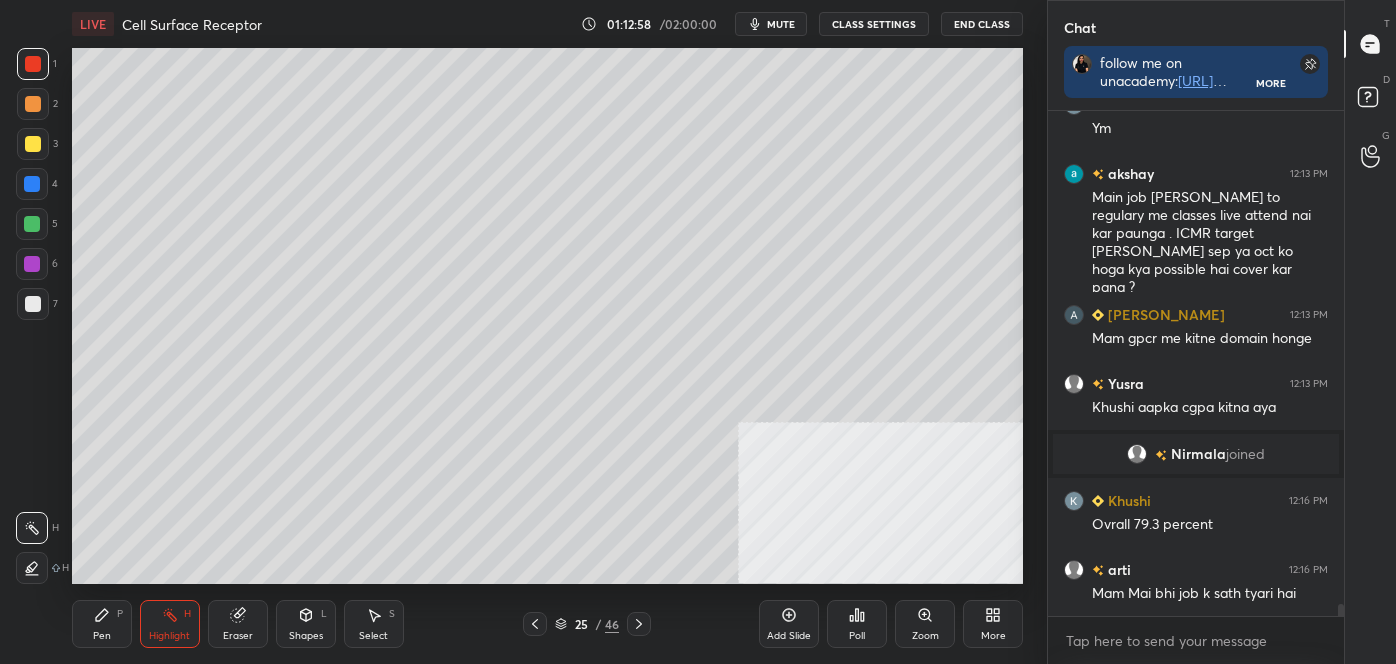 click 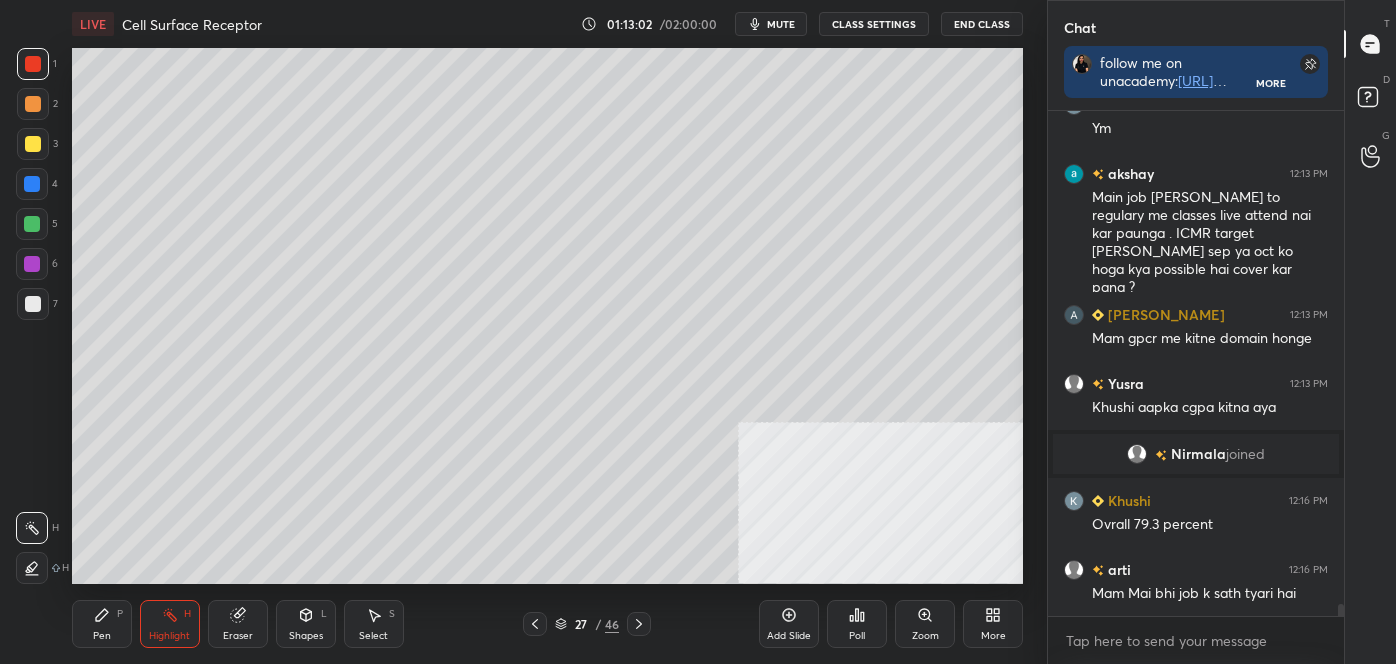 click 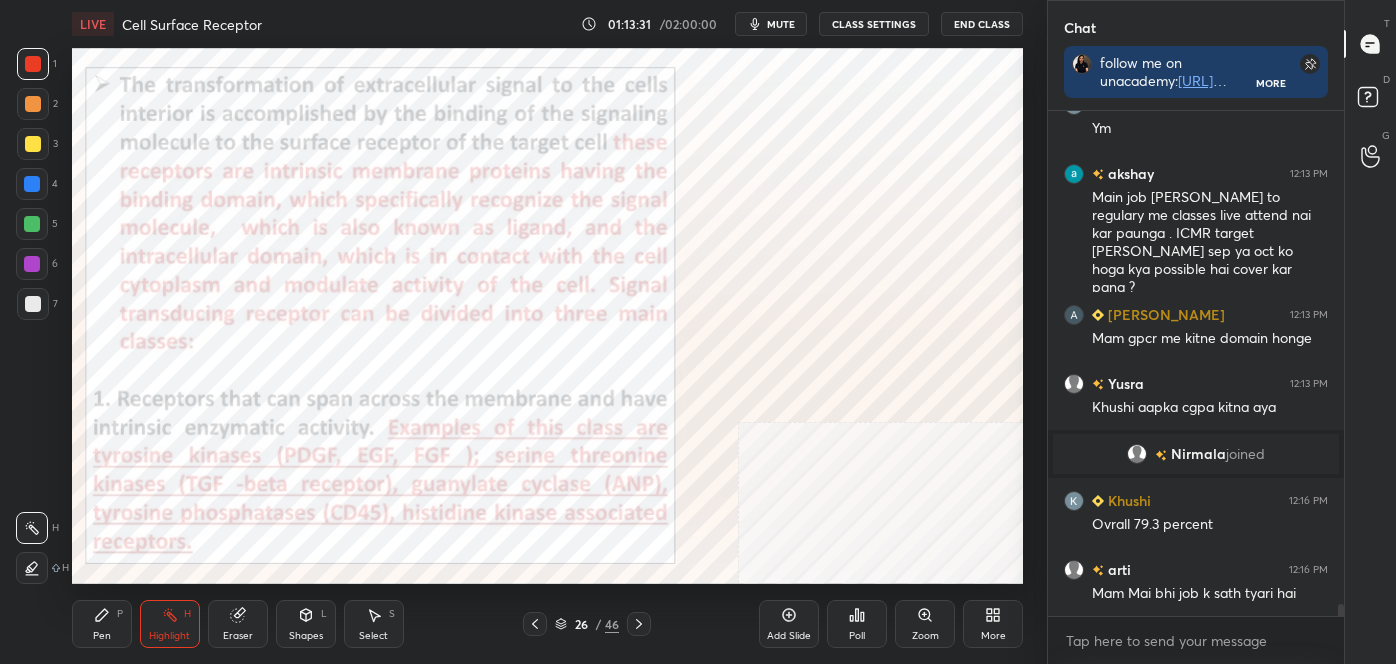 click 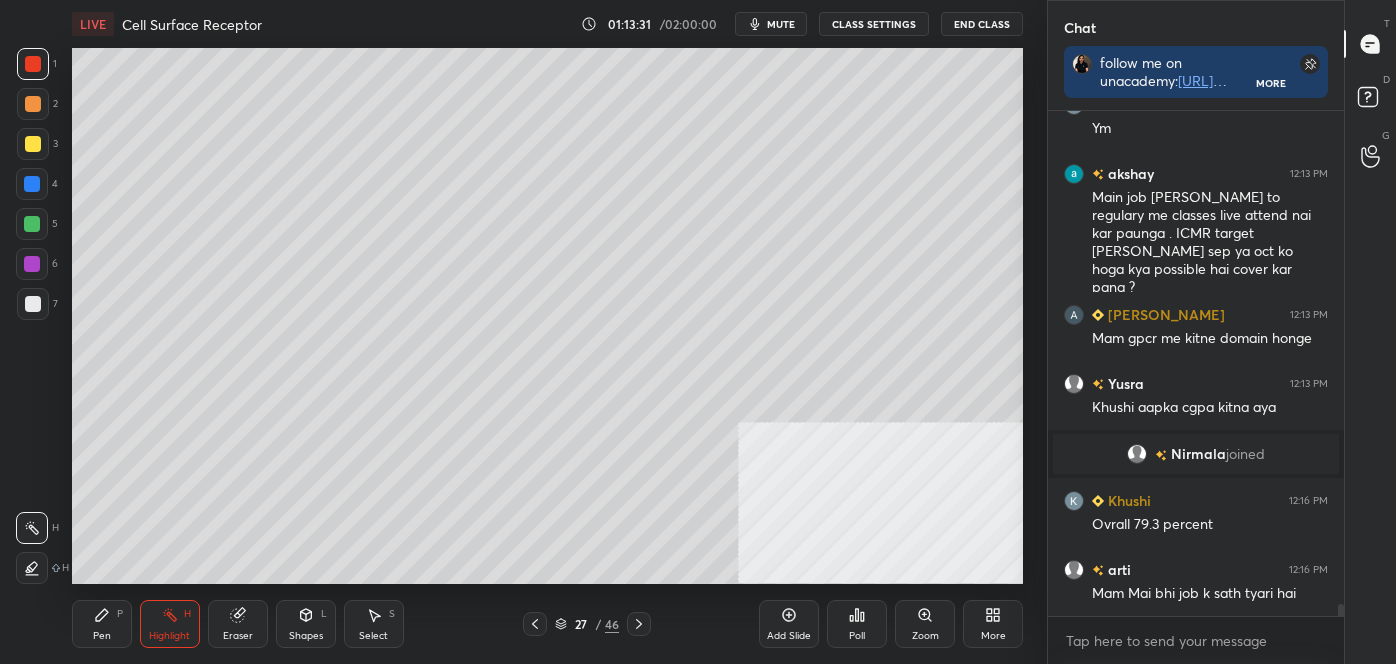 click 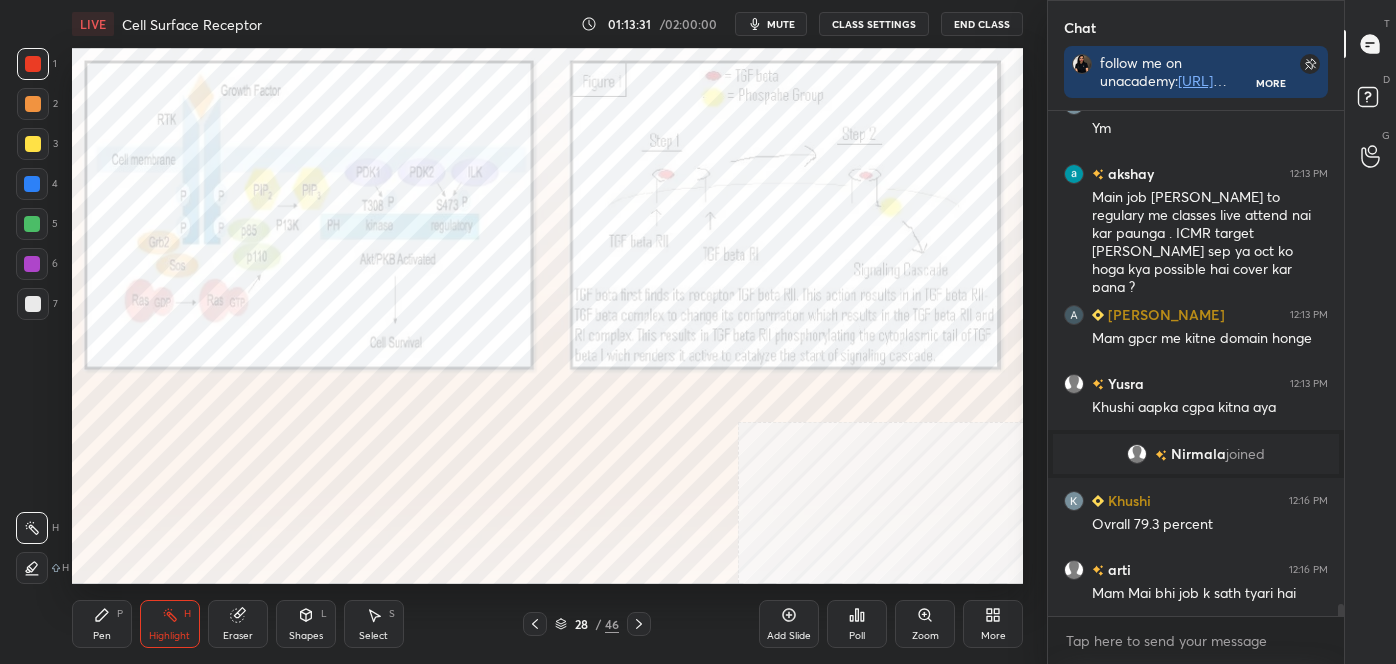 click 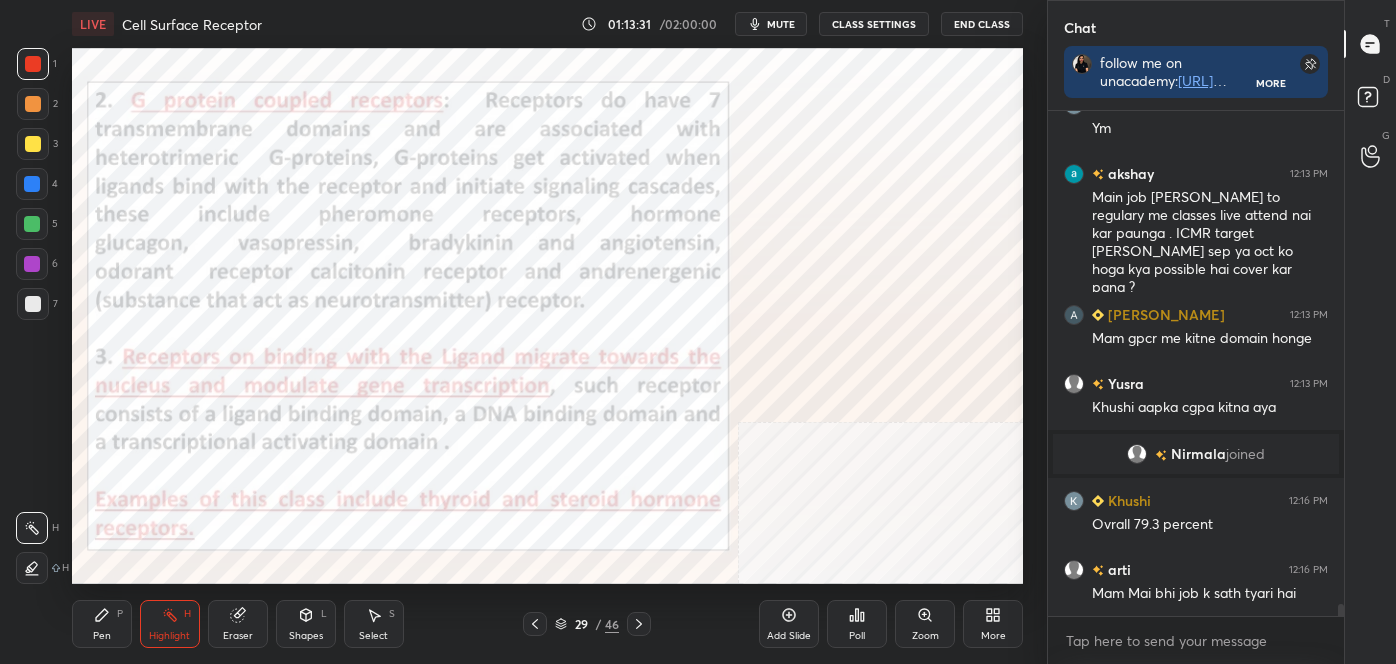 click 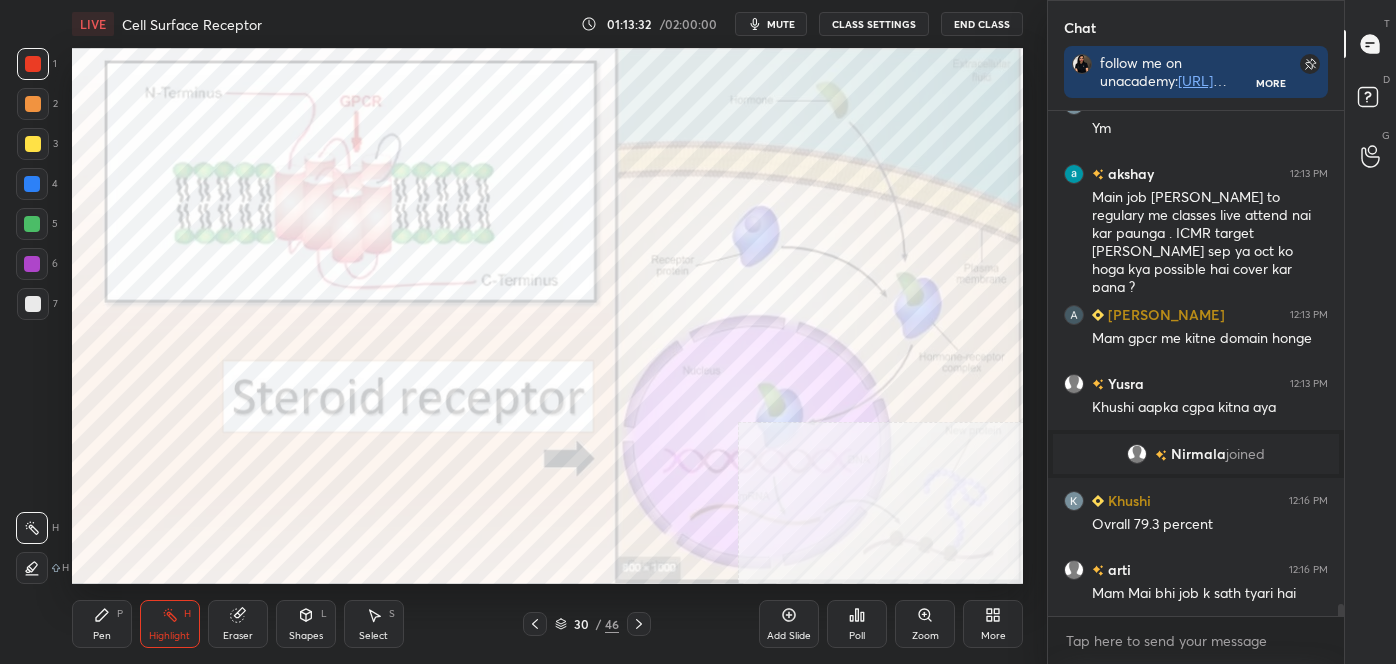 click 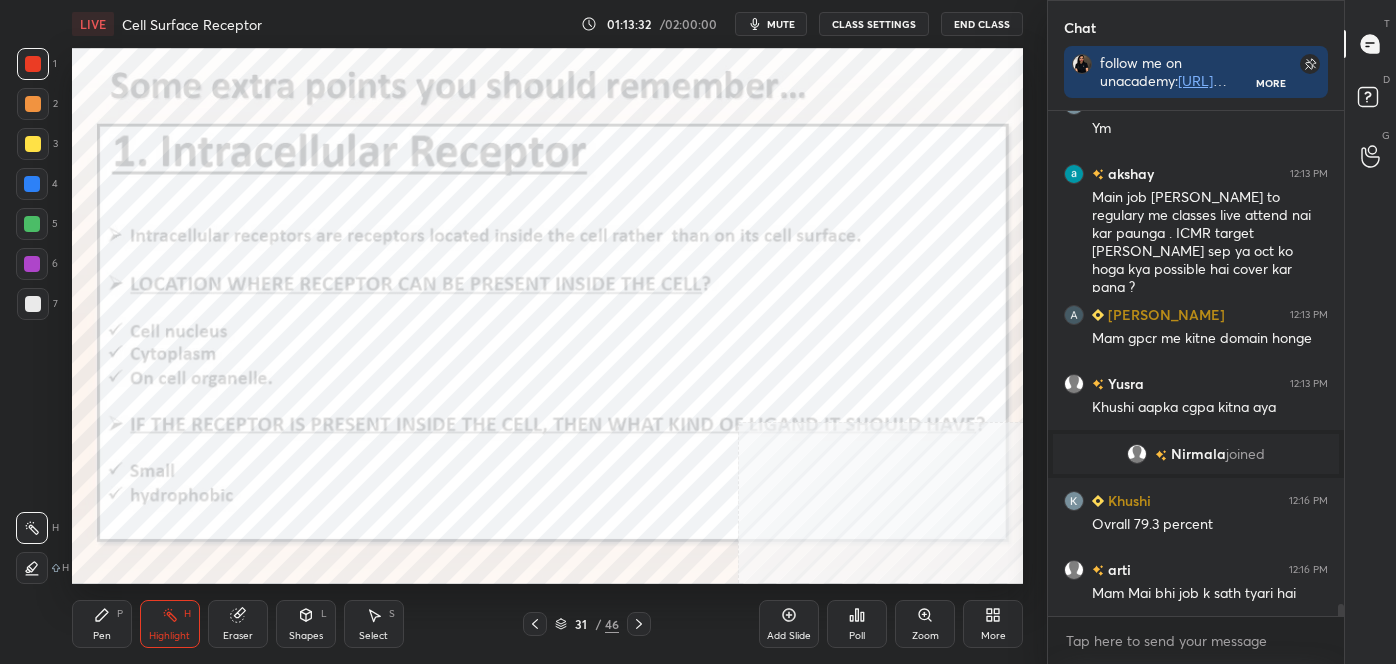 click 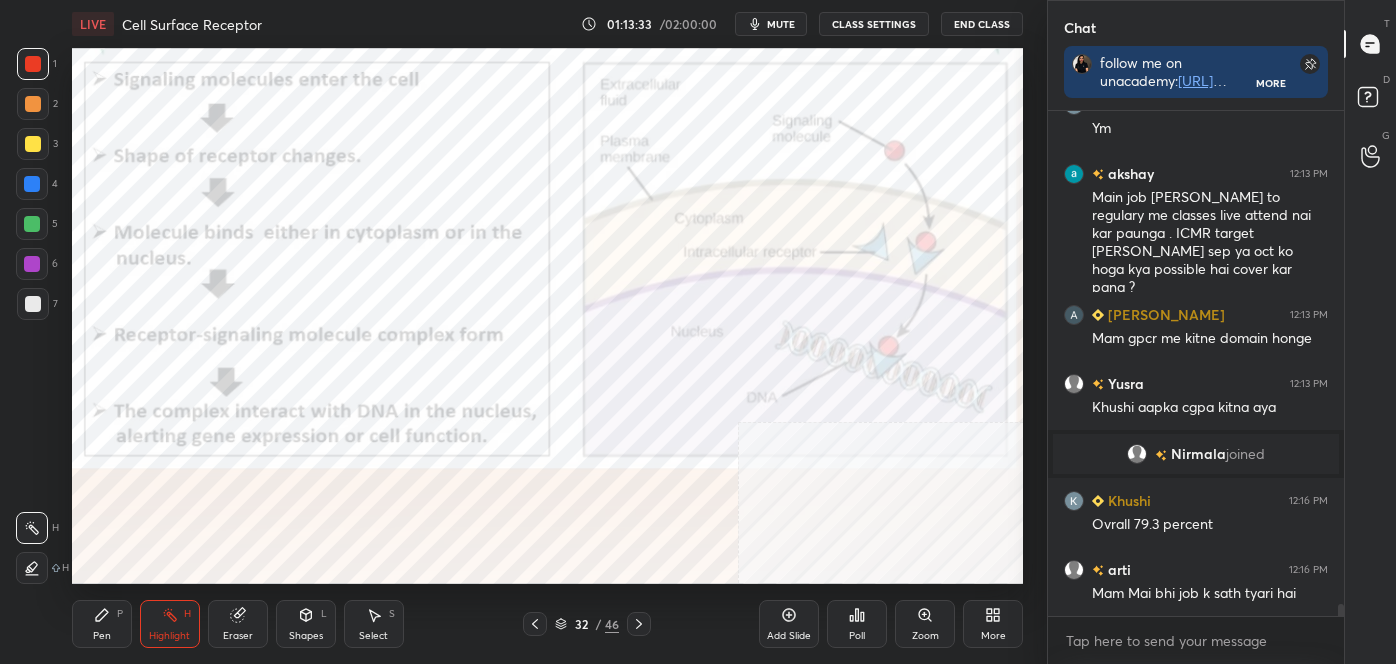 click 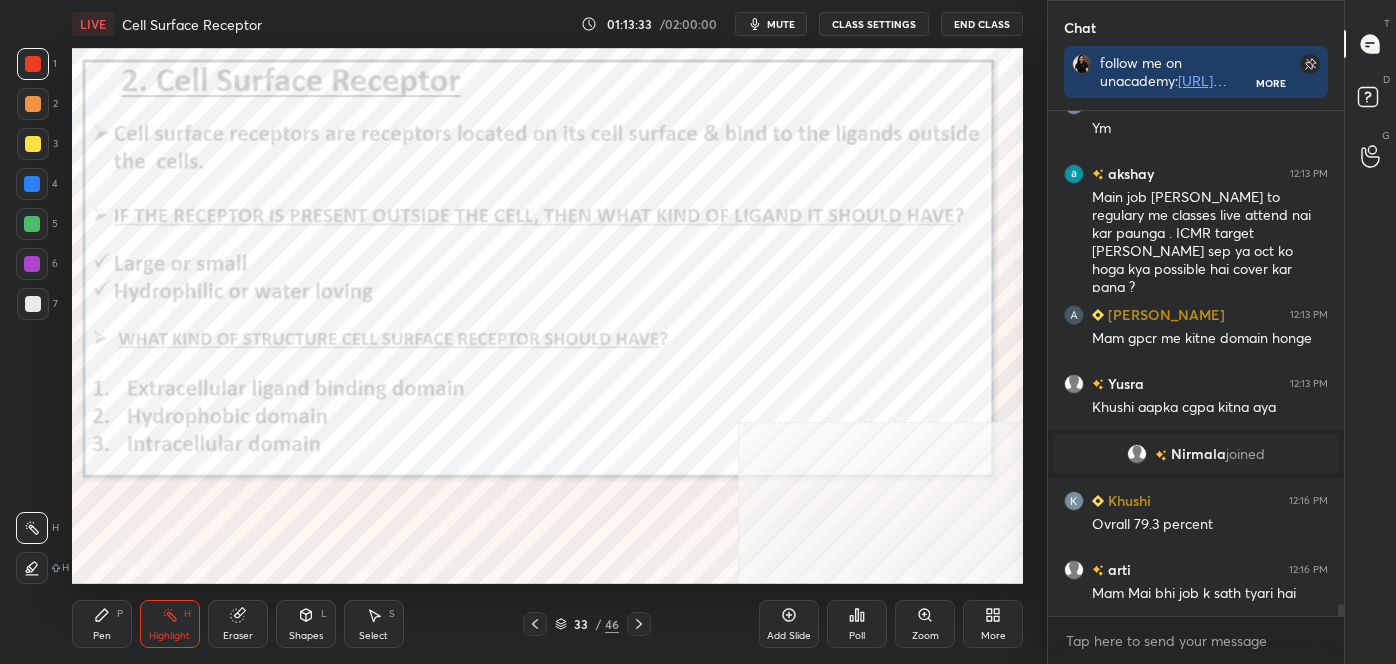 click 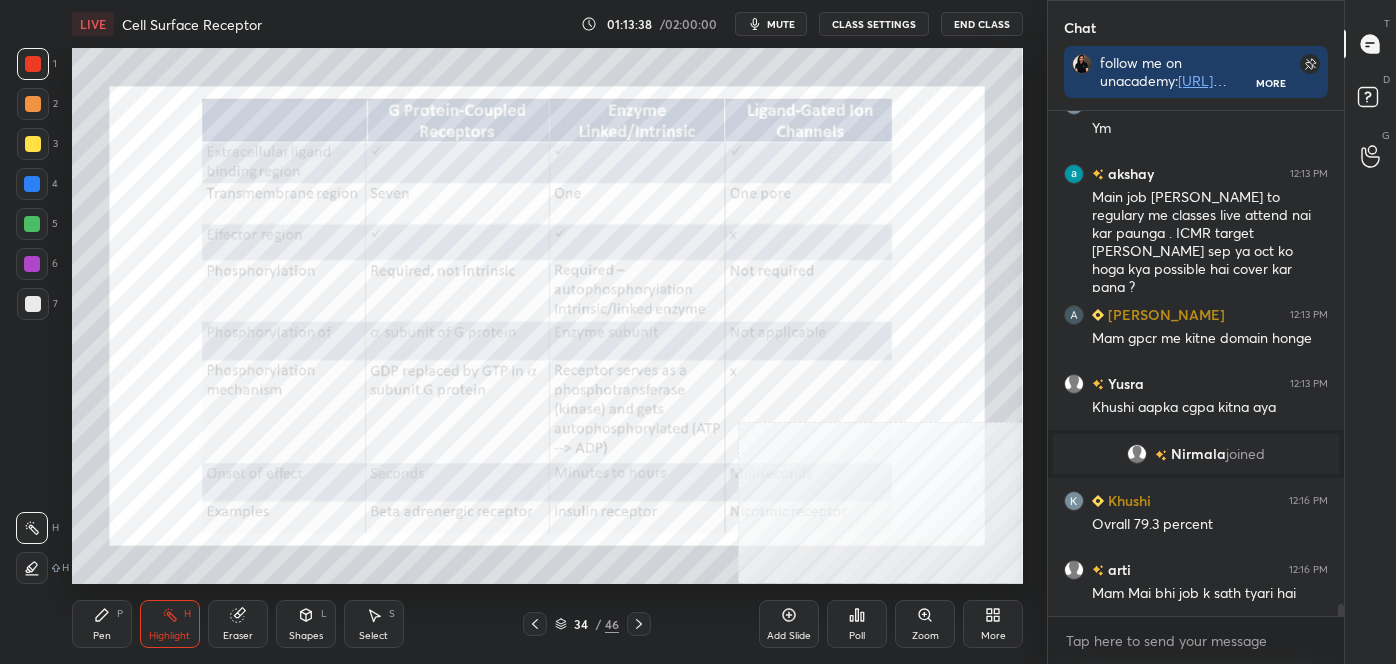click 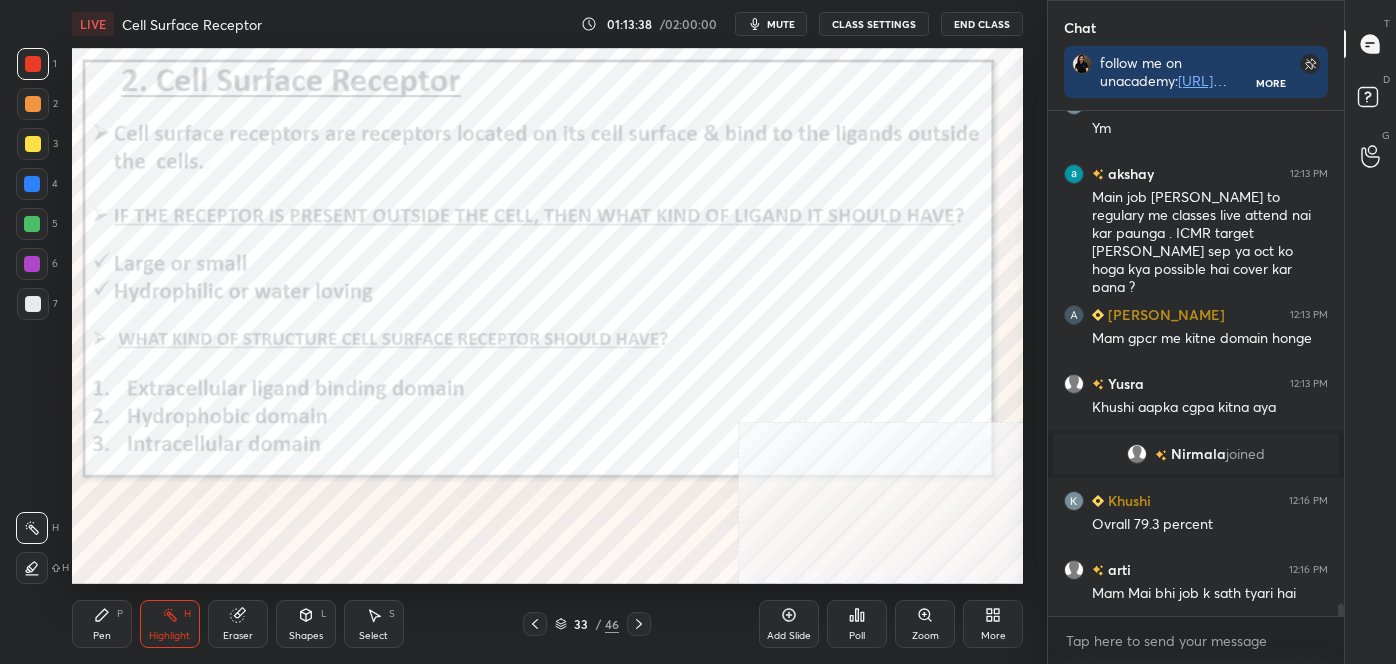click 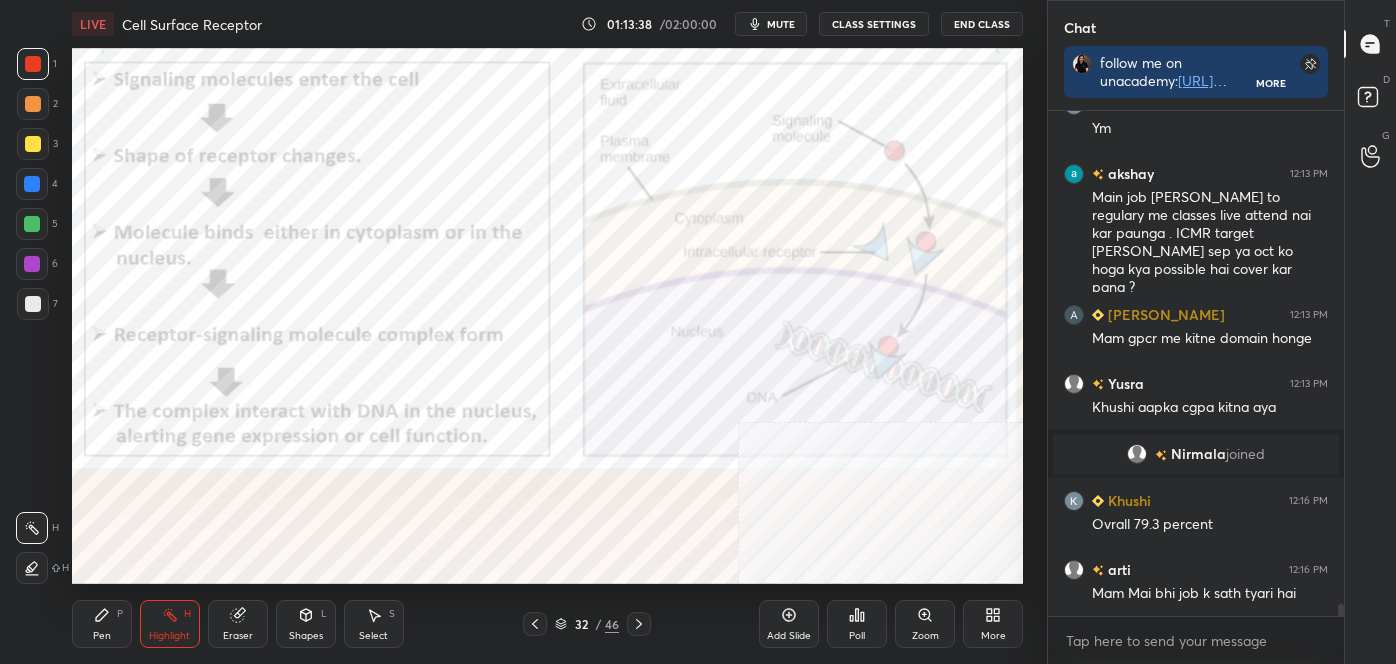 click 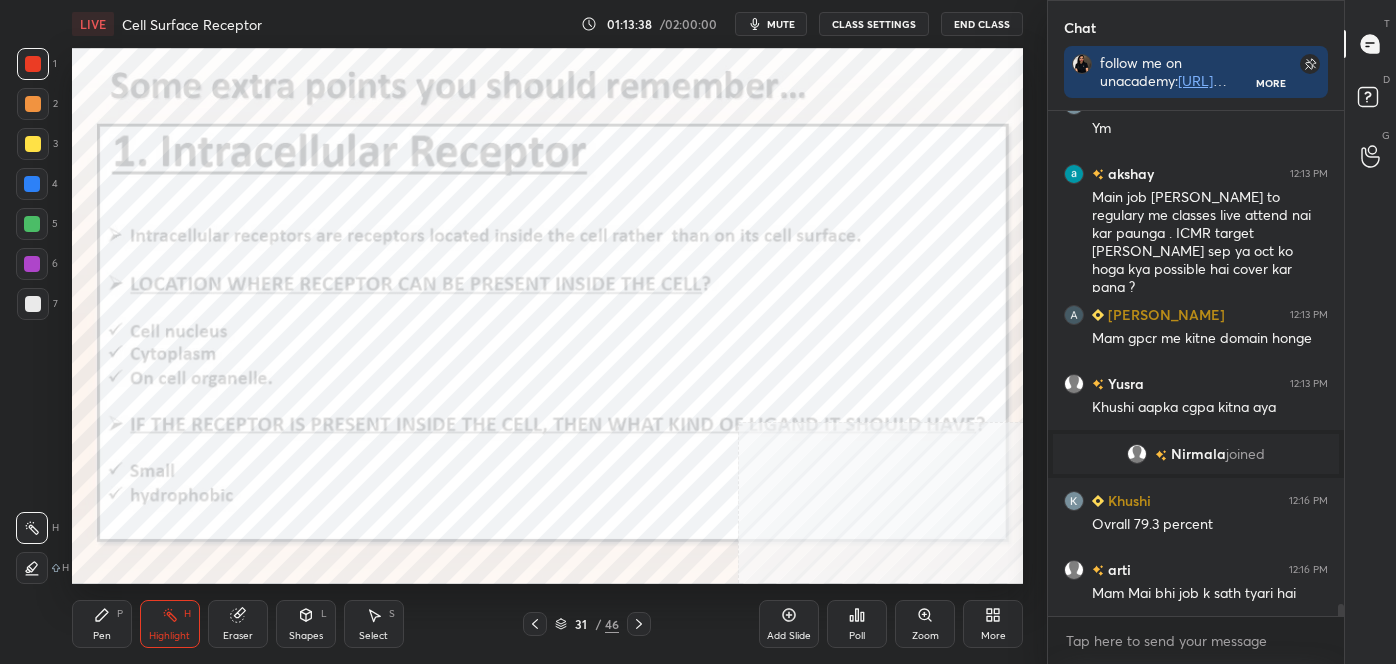 click 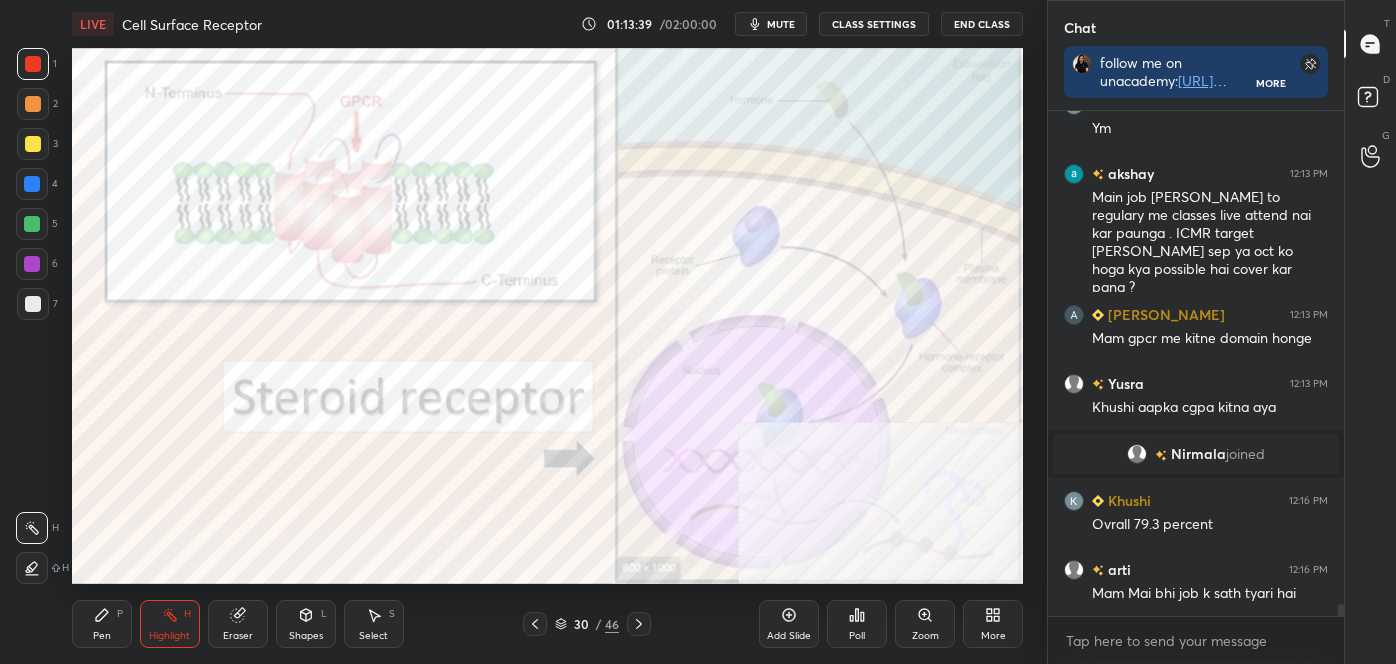click 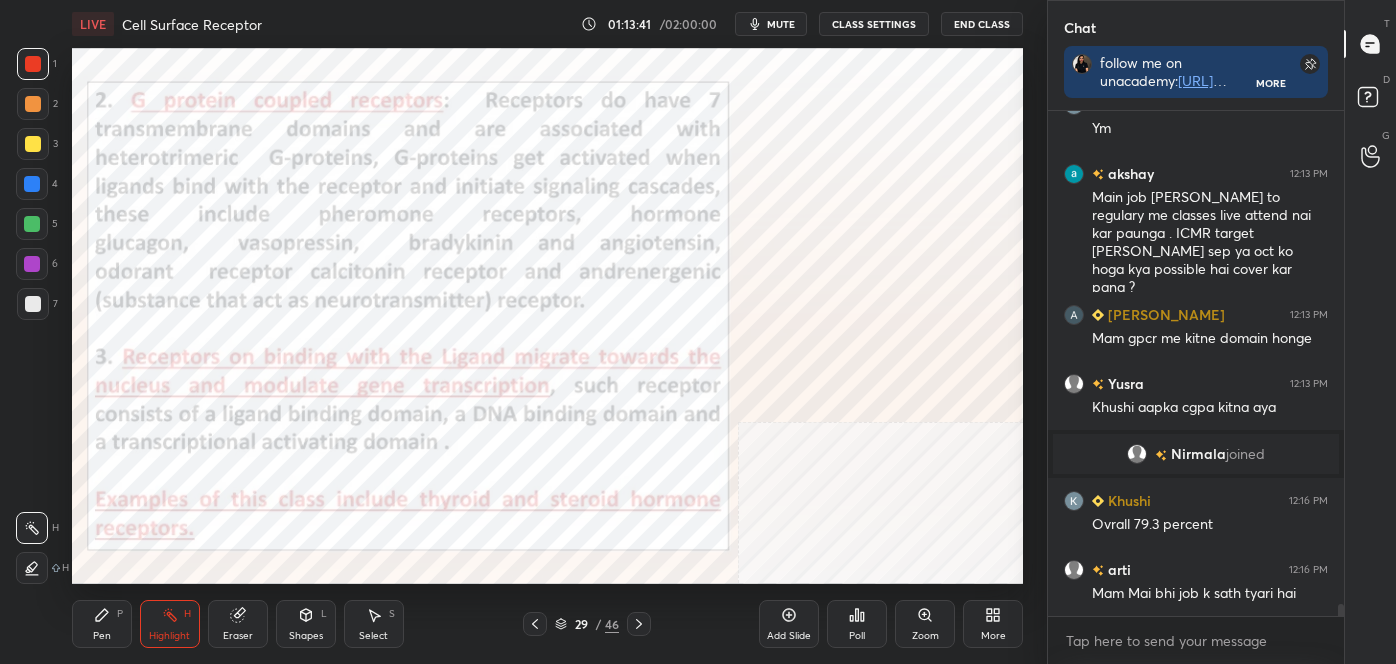 click 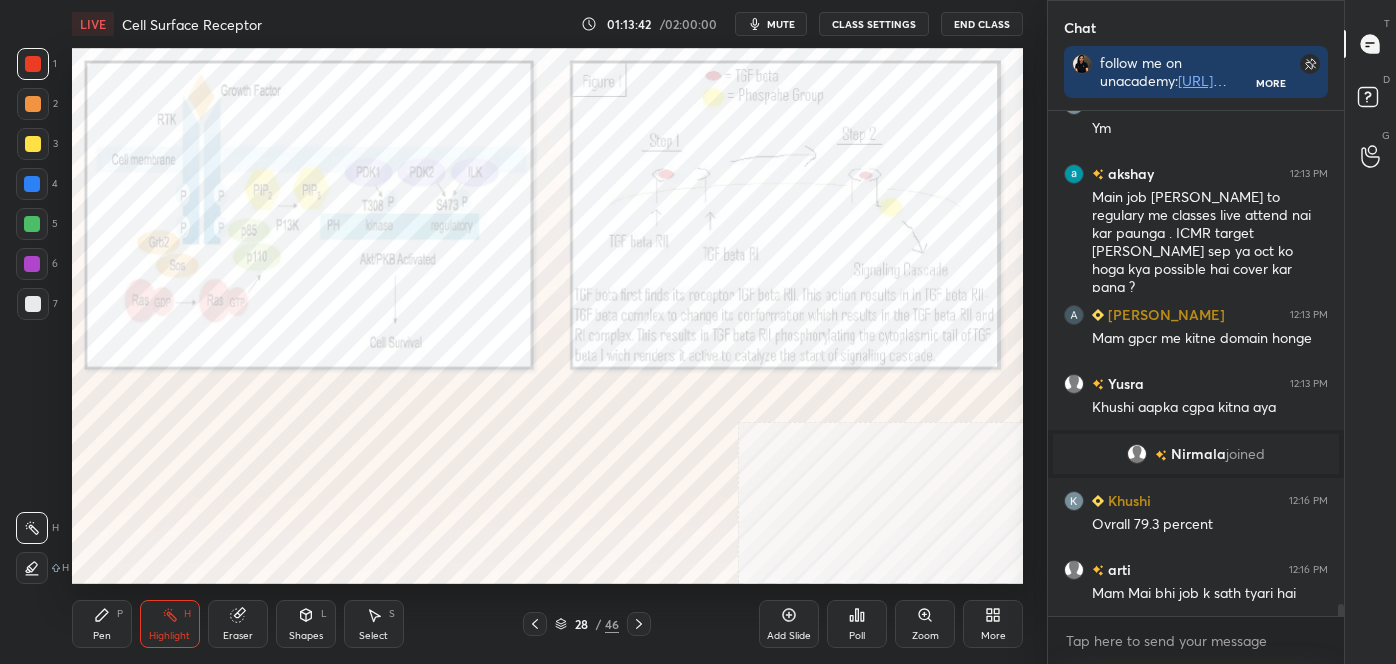 click 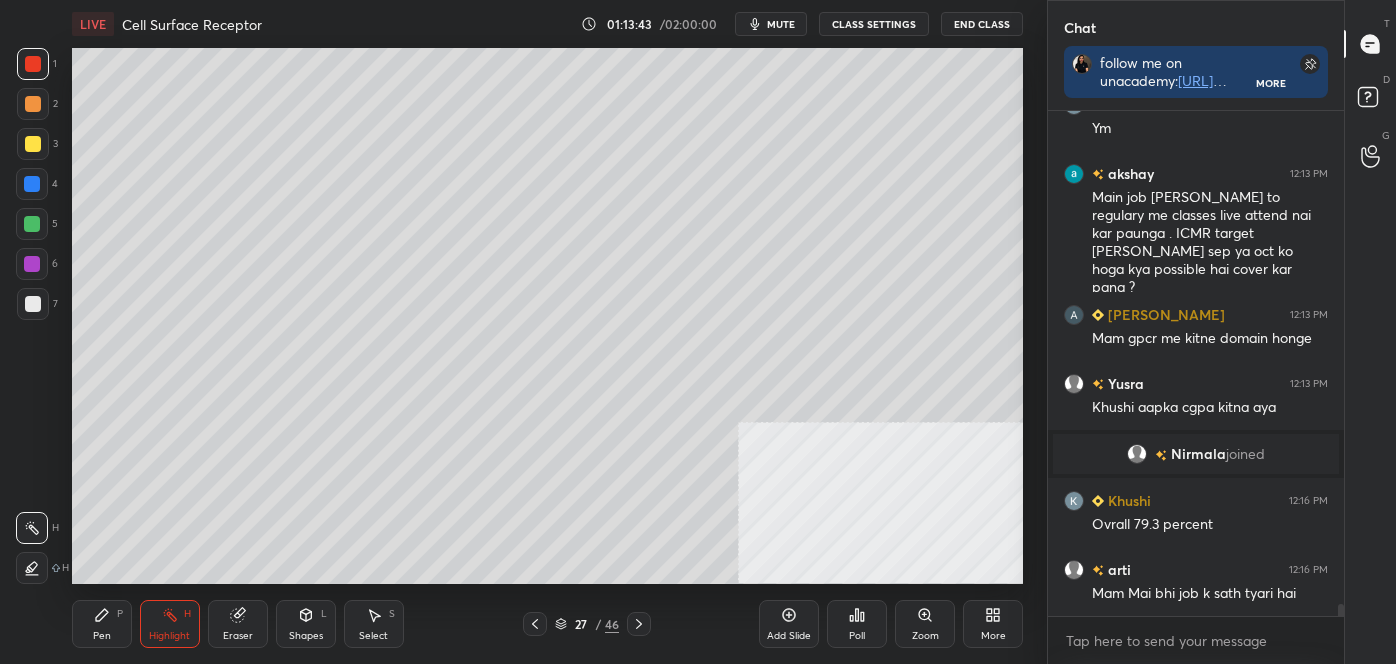 click 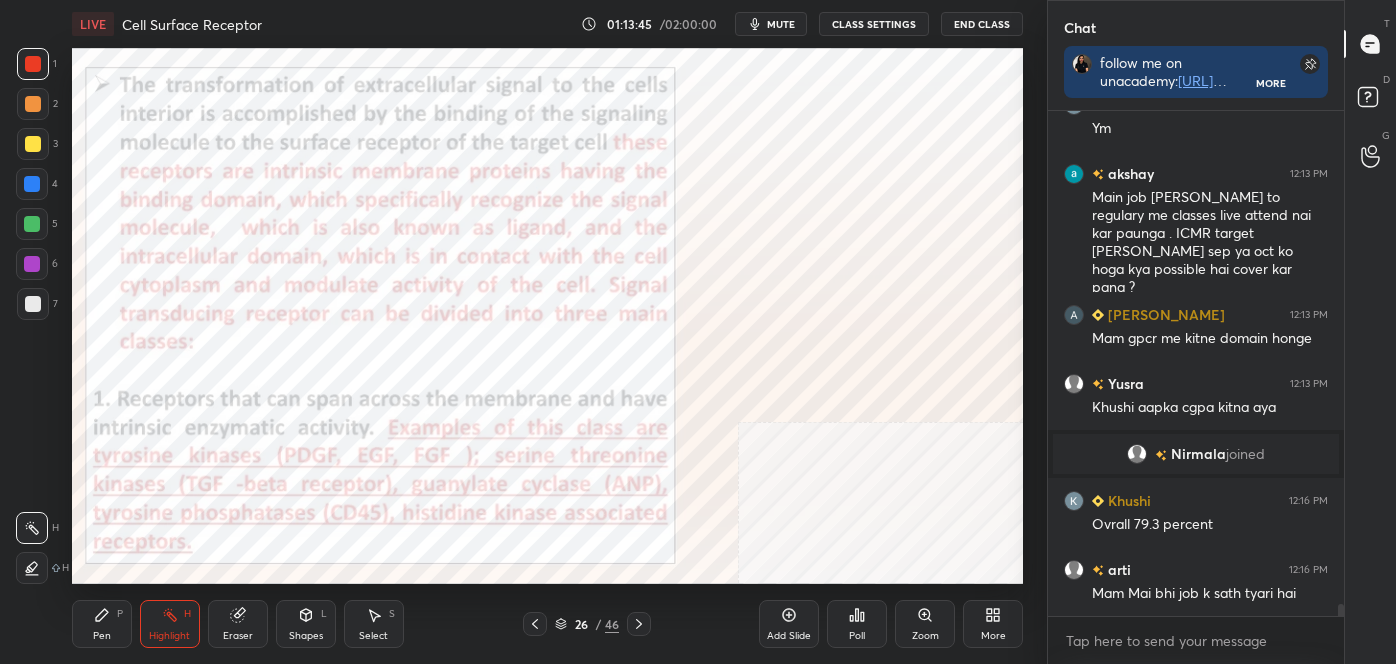 click at bounding box center (639, 624) 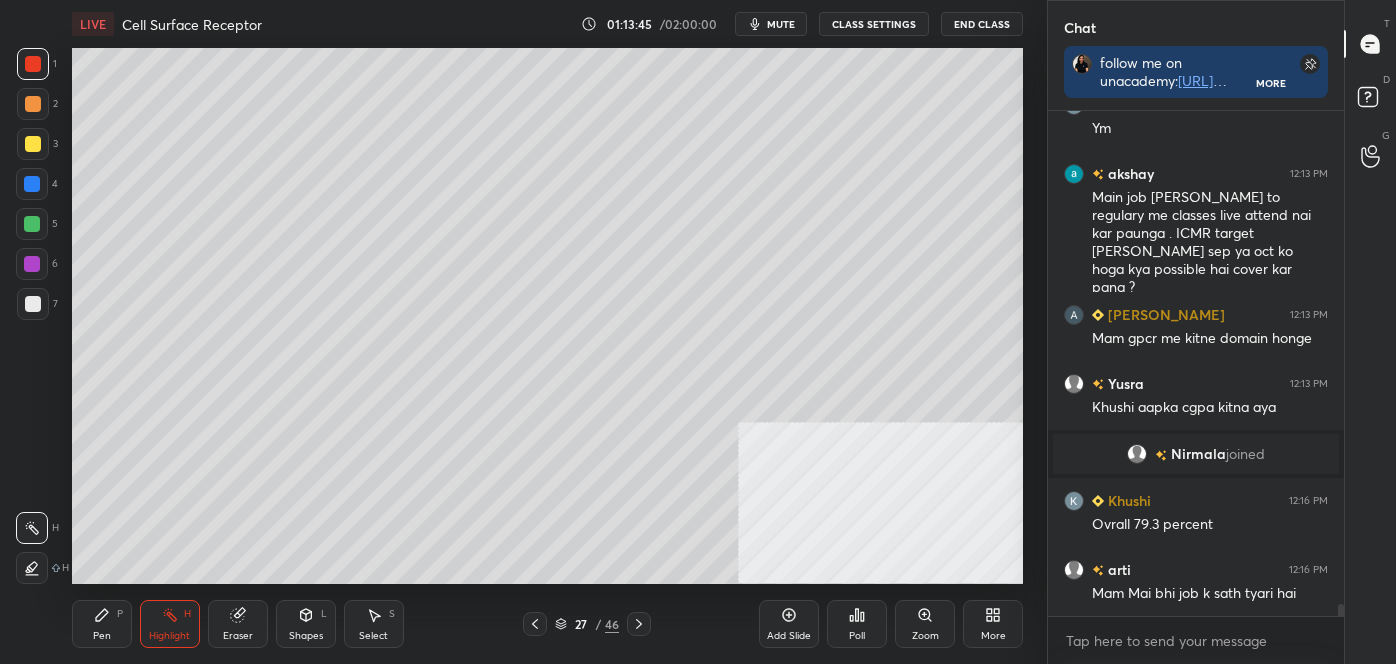 click 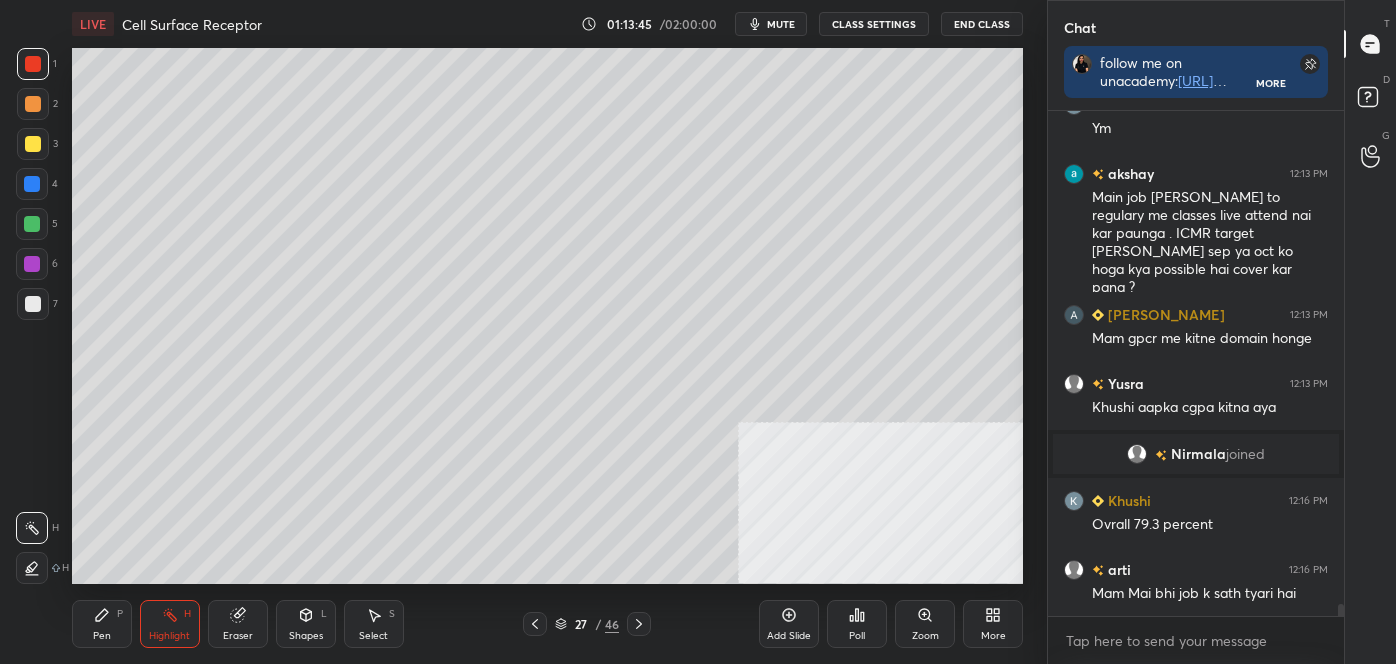 click 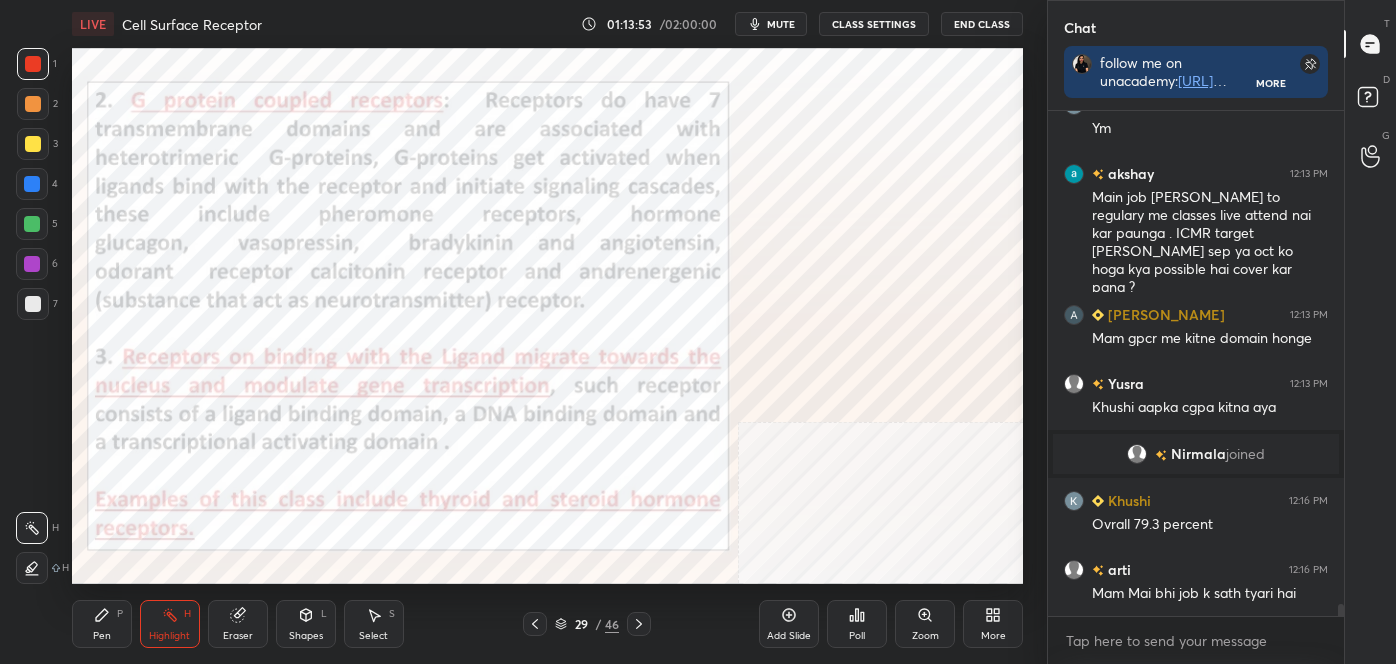 click 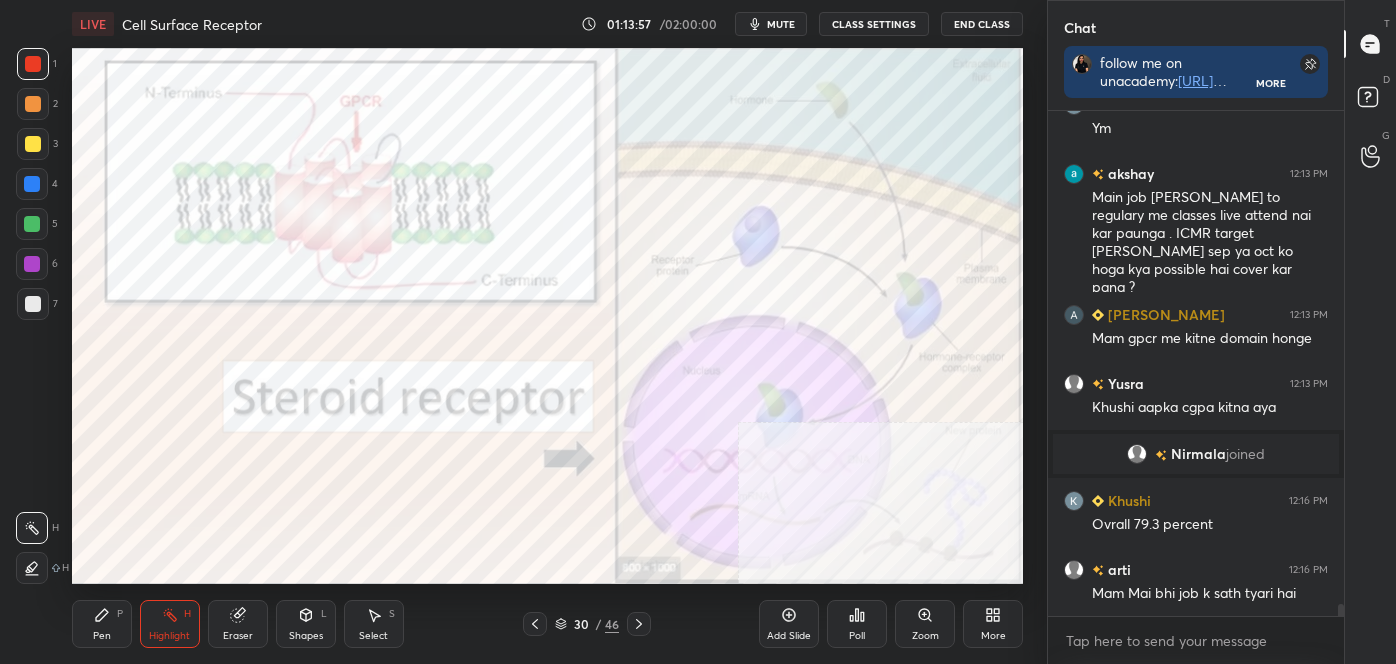 drag, startPoint x: 23, startPoint y: 206, endPoint x: 28, endPoint y: 190, distance: 16.763054 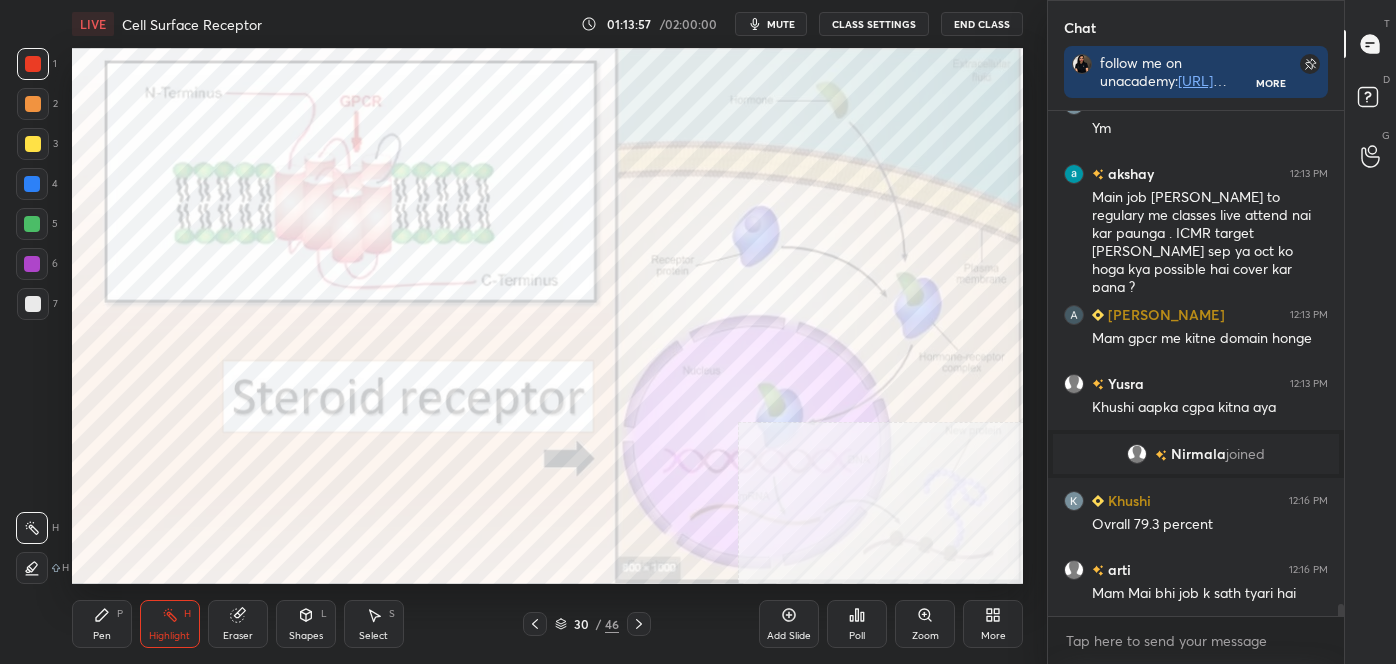 click on "4" at bounding box center [37, 188] 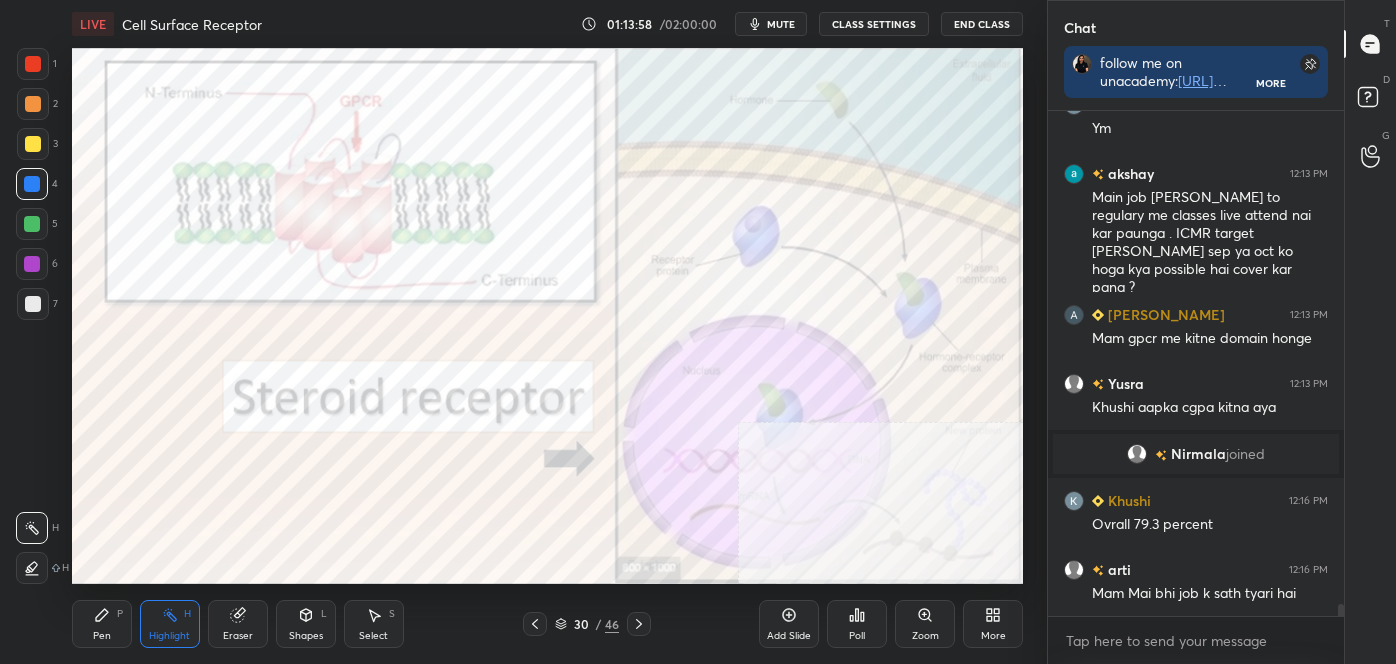 click at bounding box center (32, 184) 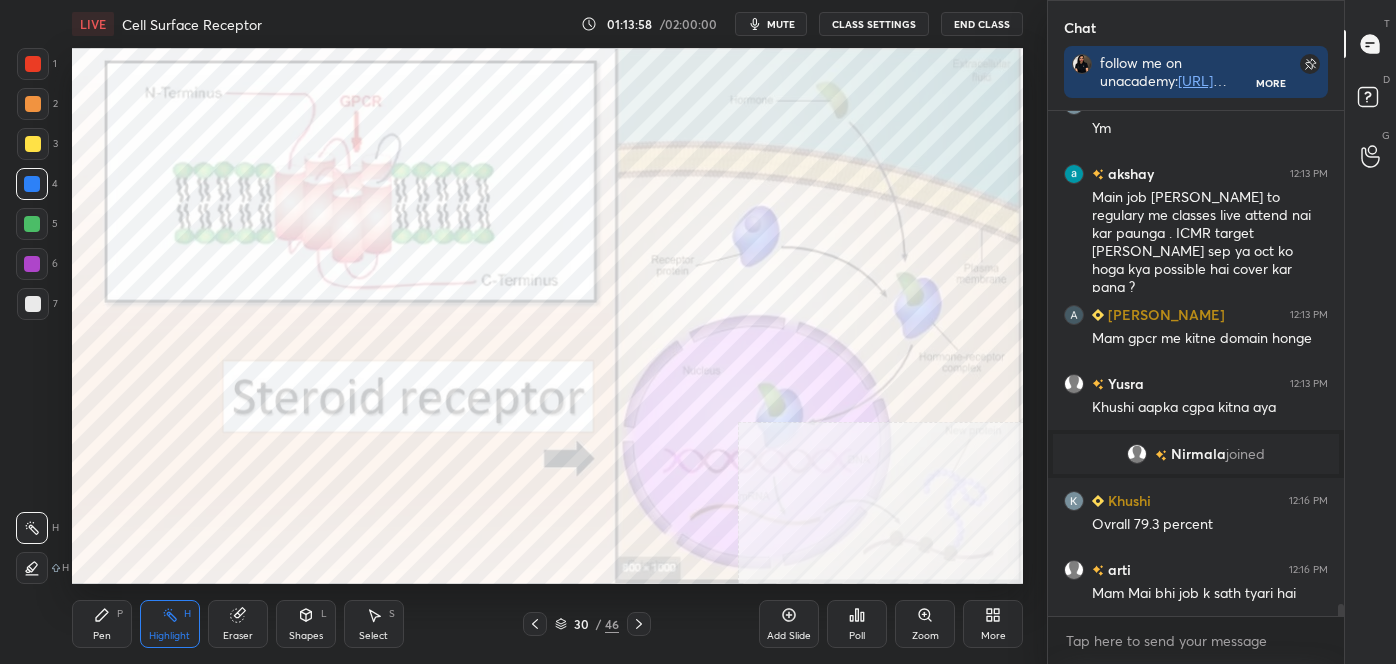 click at bounding box center [32, 184] 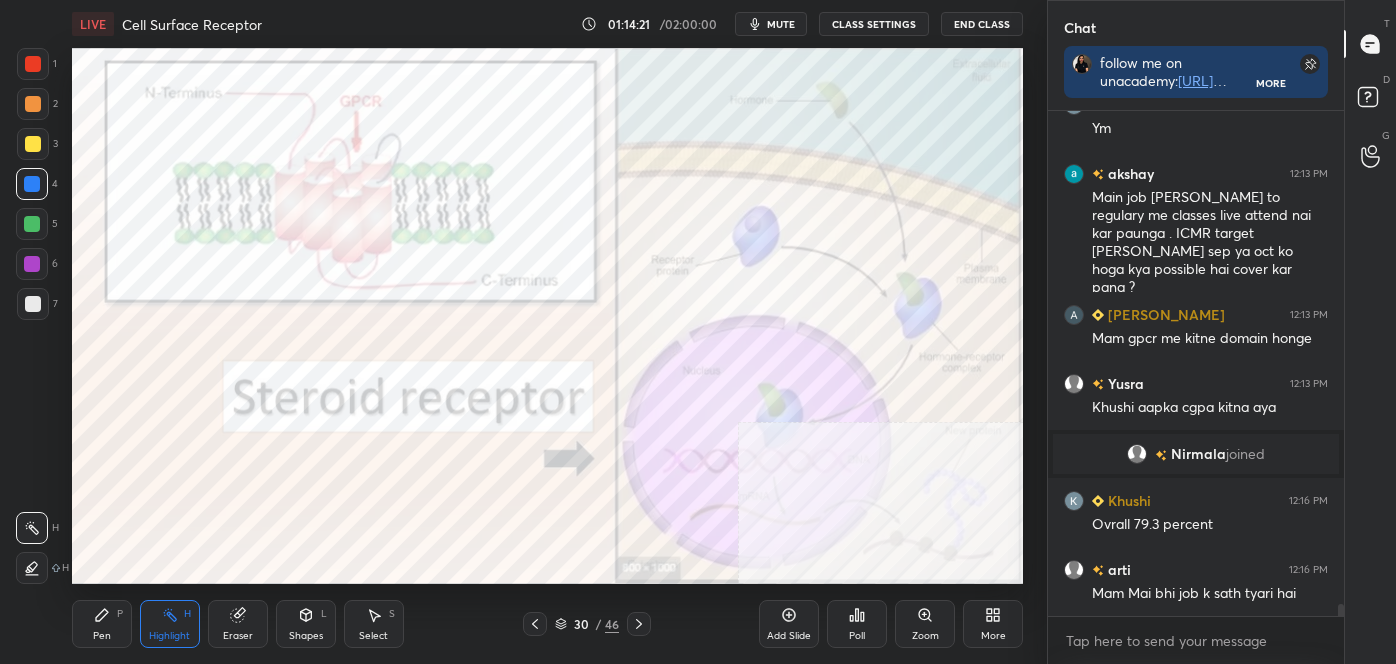 click 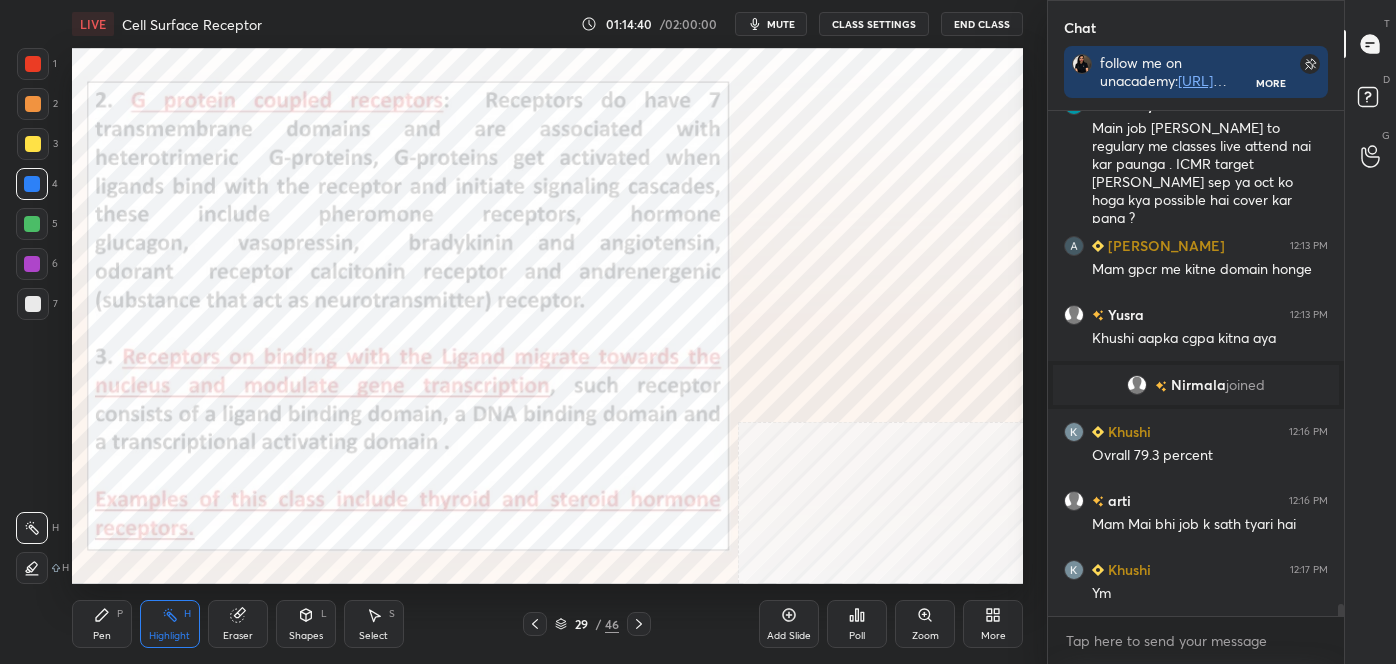 scroll, scrollTop: 20570, scrollLeft: 0, axis: vertical 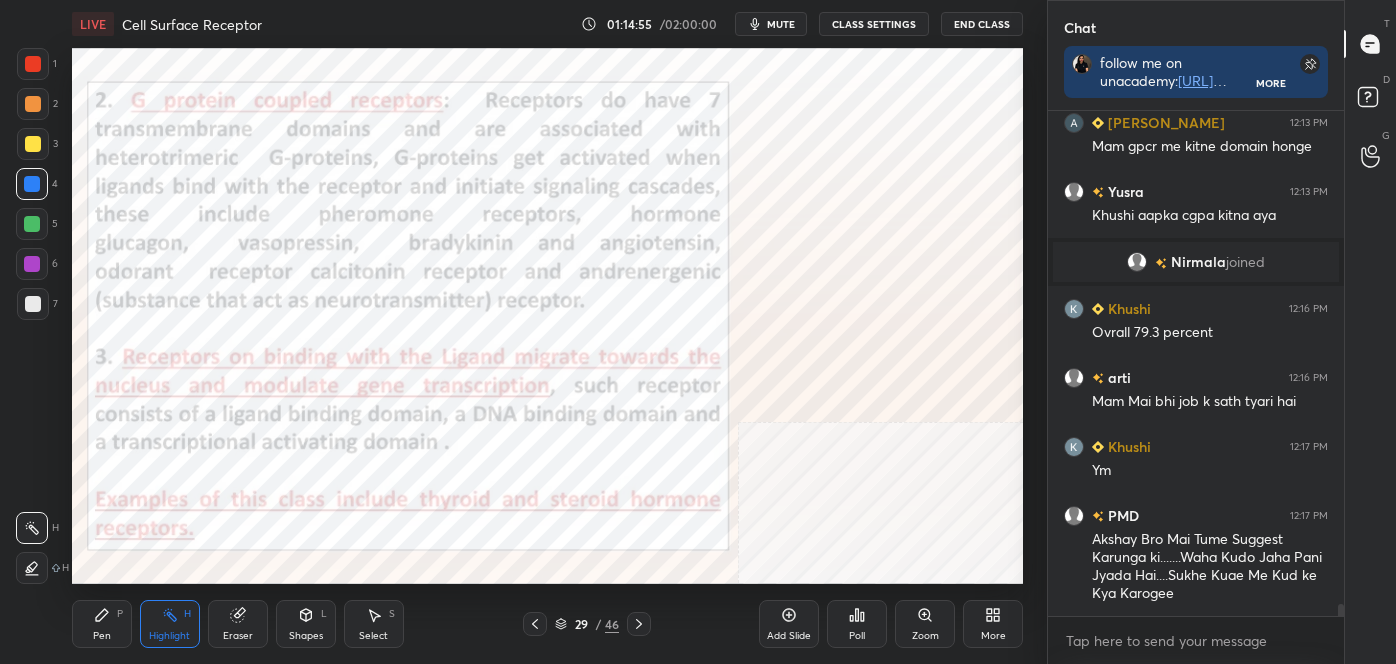 click on "Add Slide" at bounding box center (789, 624) 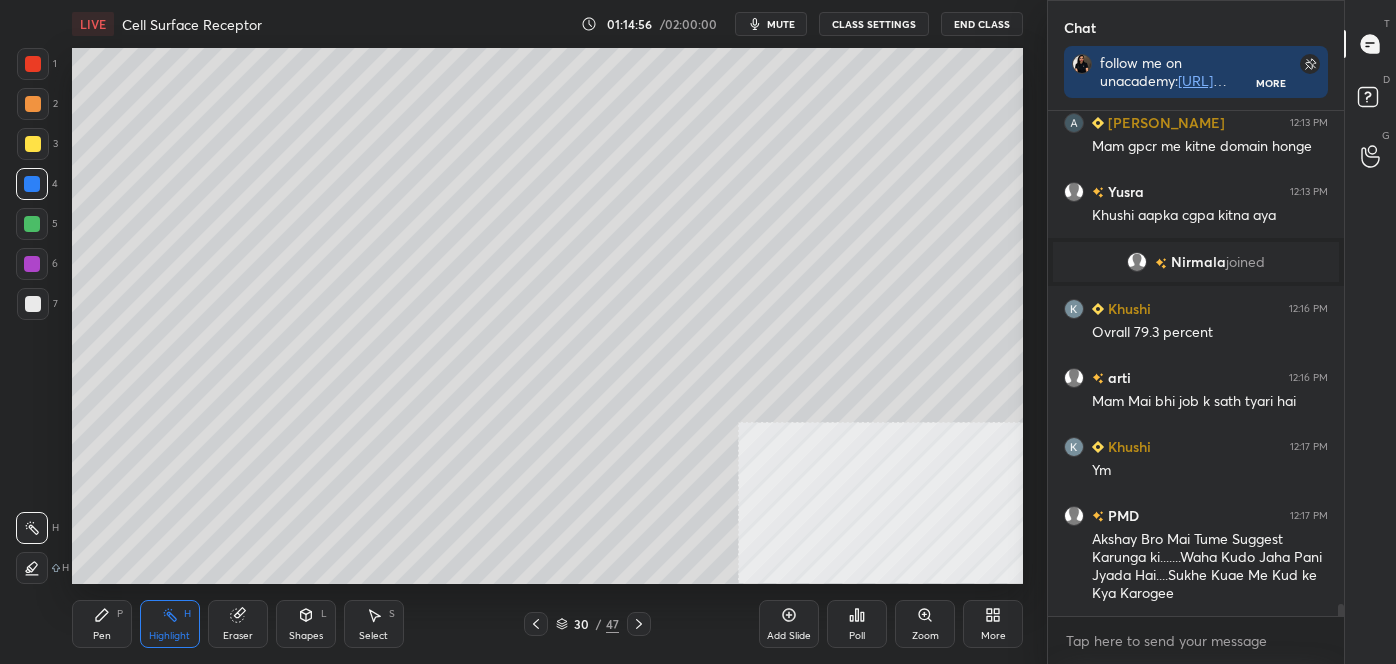 click on "Shapes L" at bounding box center (306, 624) 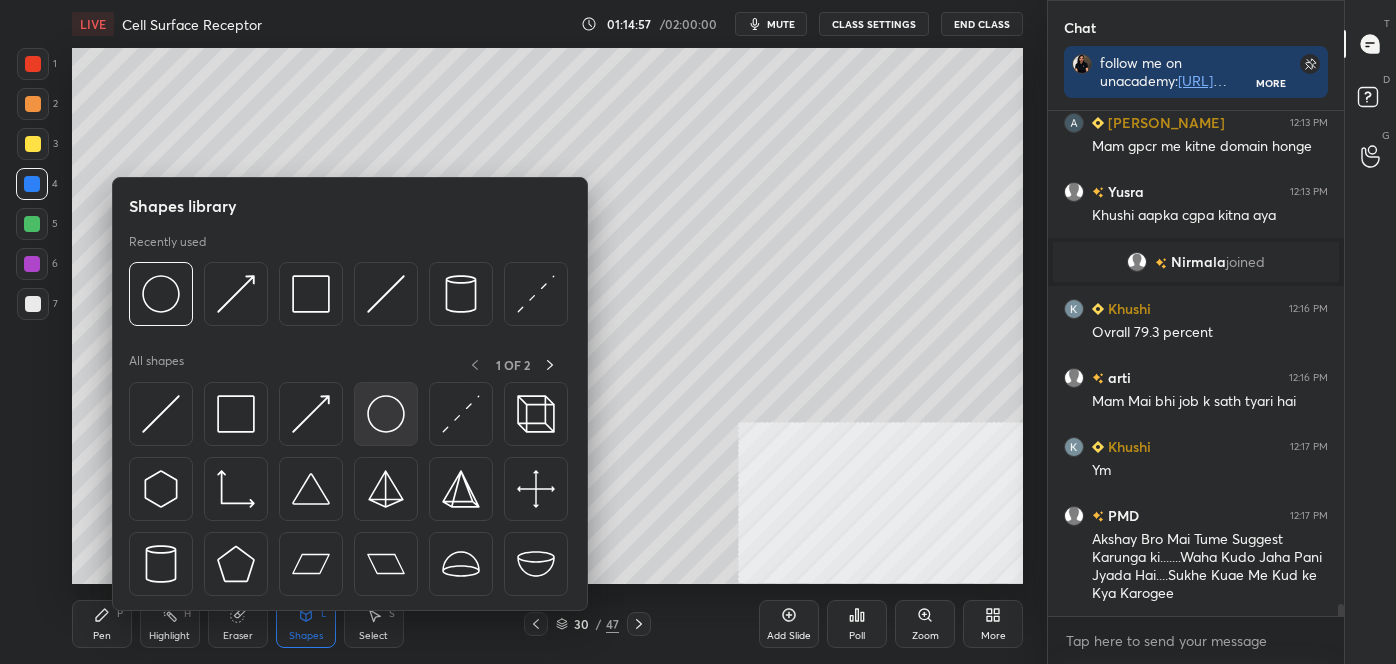 click at bounding box center [386, 414] 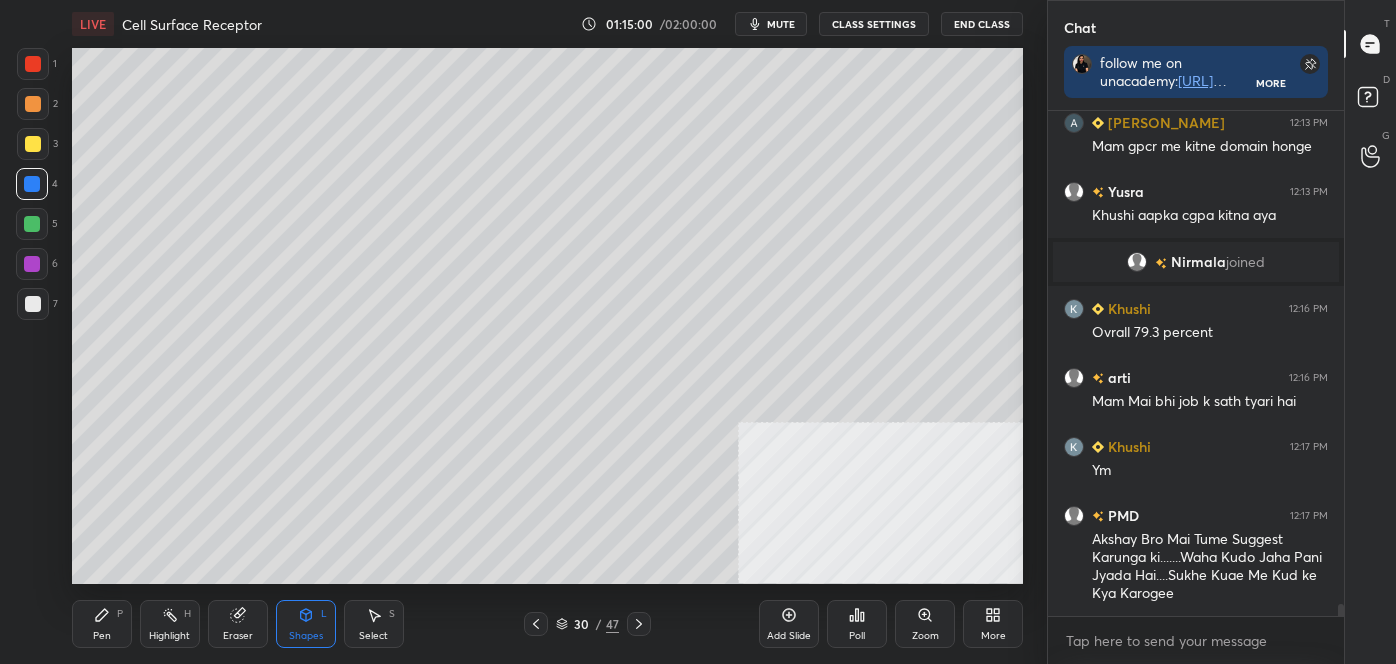 drag, startPoint x: 108, startPoint y: 622, endPoint x: 56, endPoint y: 574, distance: 70.76723 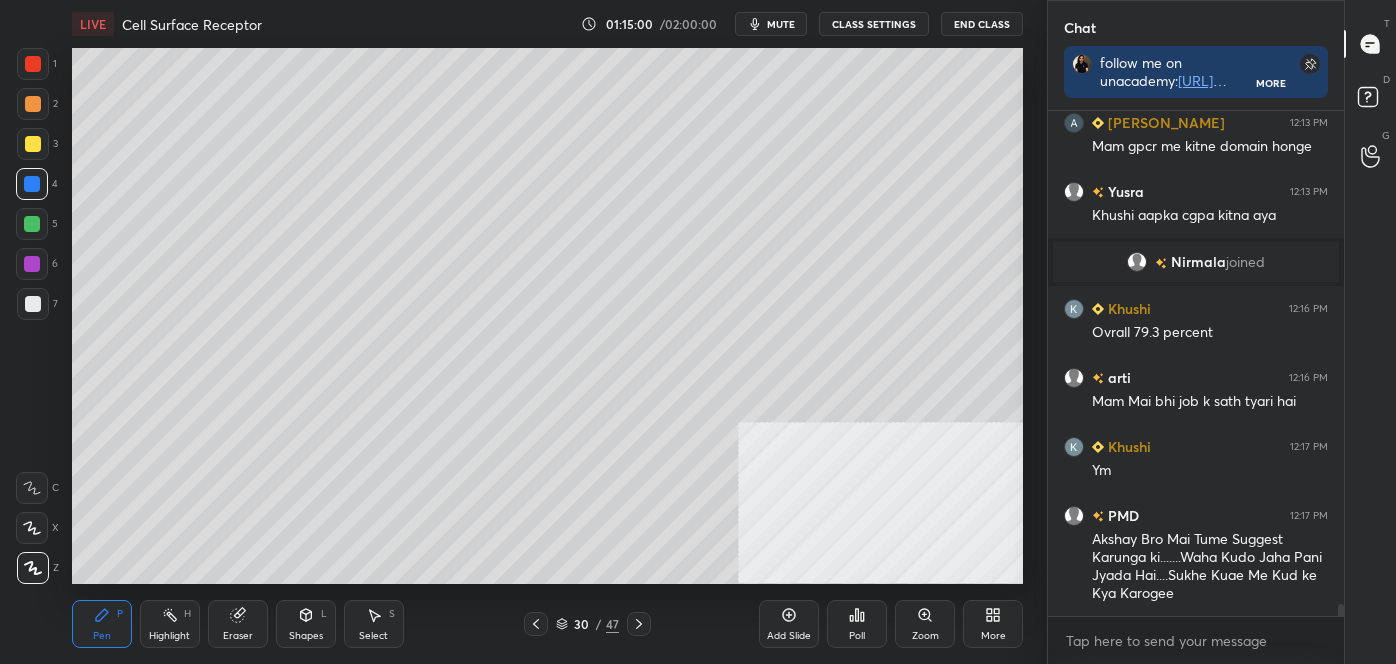 click 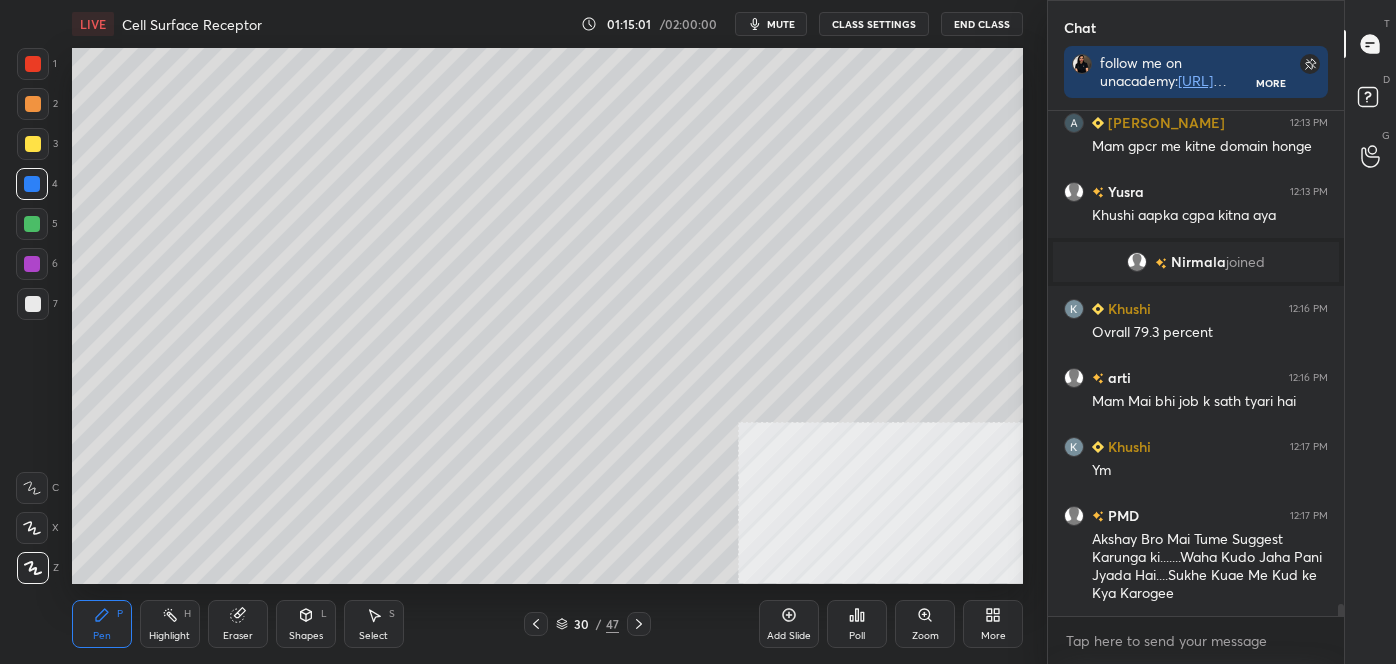 drag, startPoint x: 32, startPoint y: 304, endPoint x: 66, endPoint y: 323, distance: 38.948685 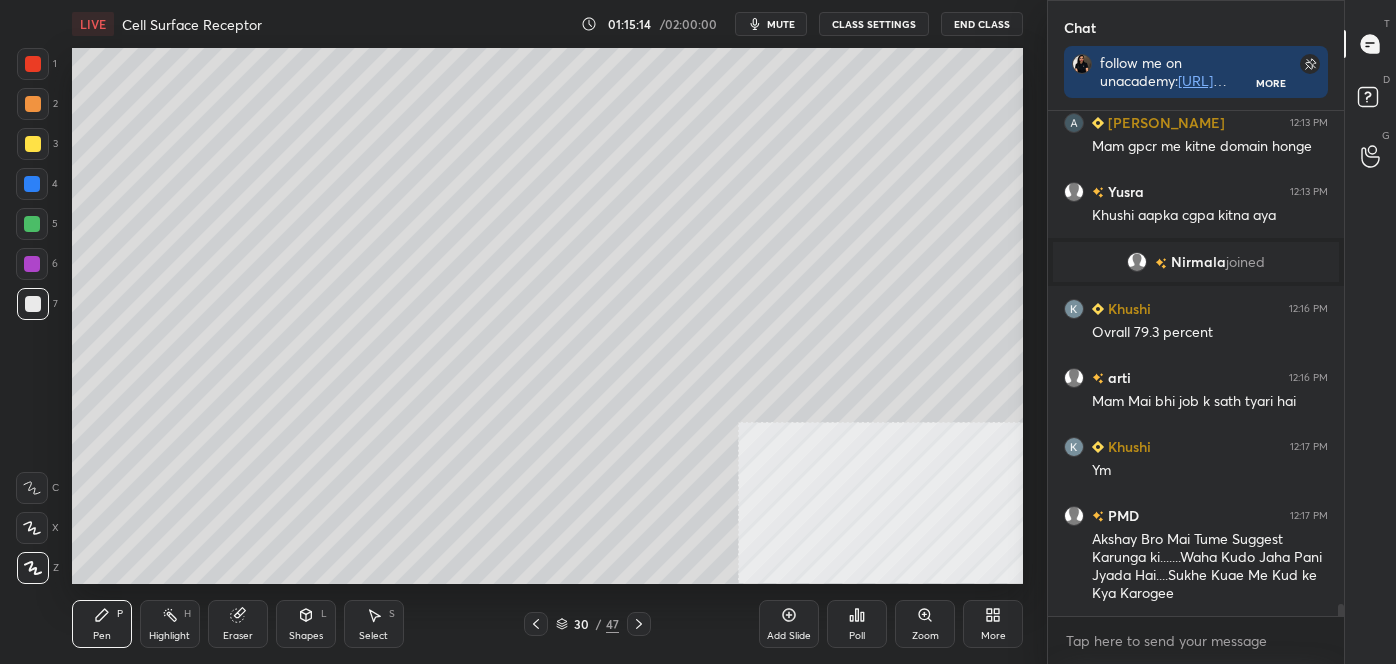click at bounding box center [32, 224] 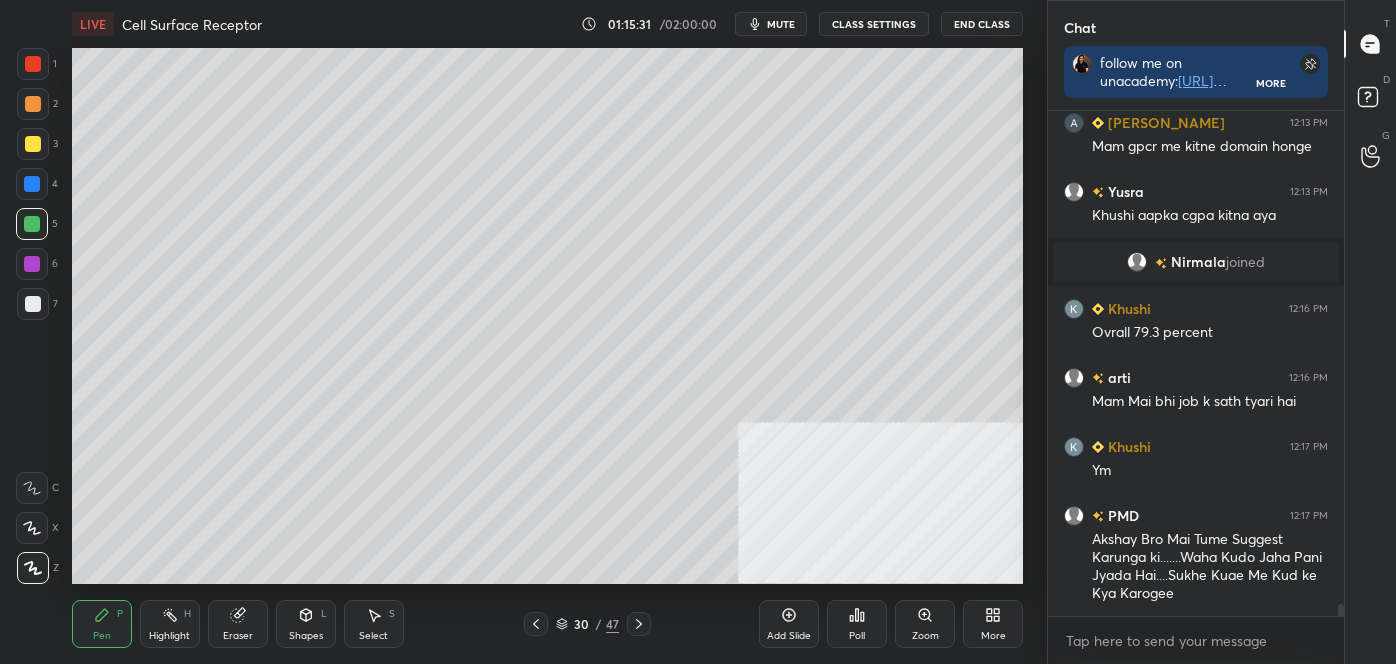 click at bounding box center [32, 184] 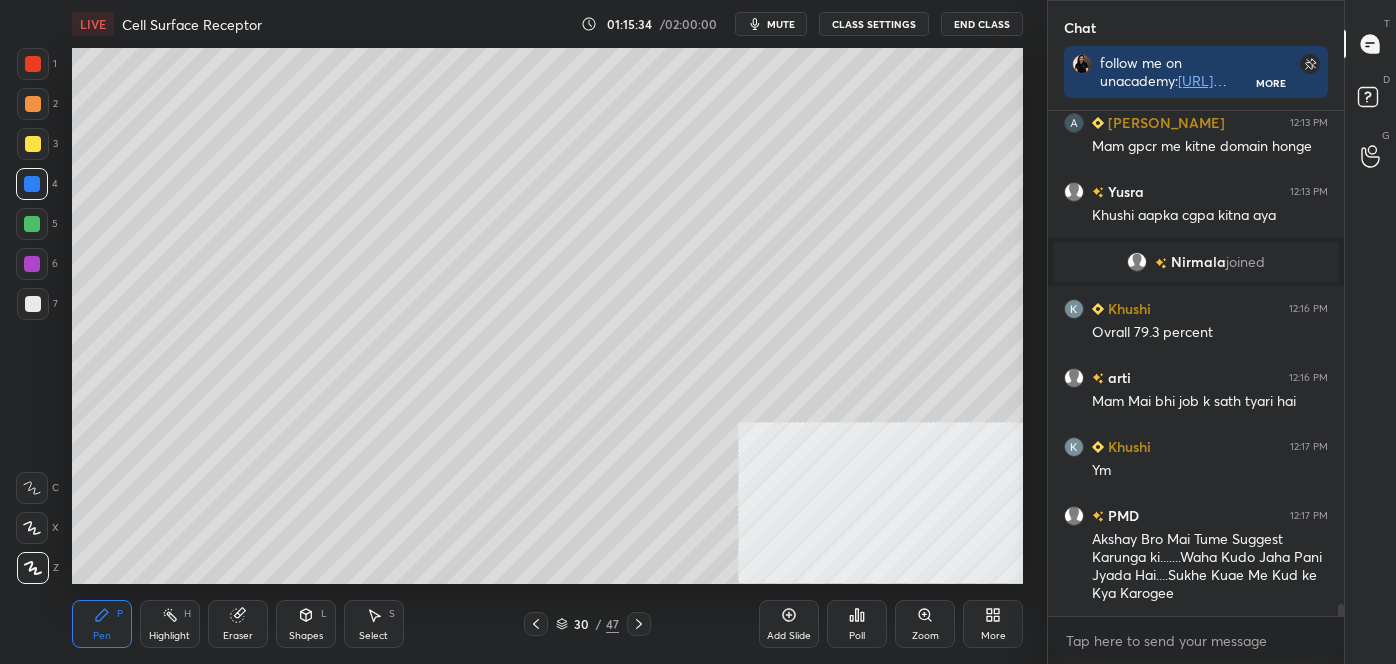 click at bounding box center [32, 224] 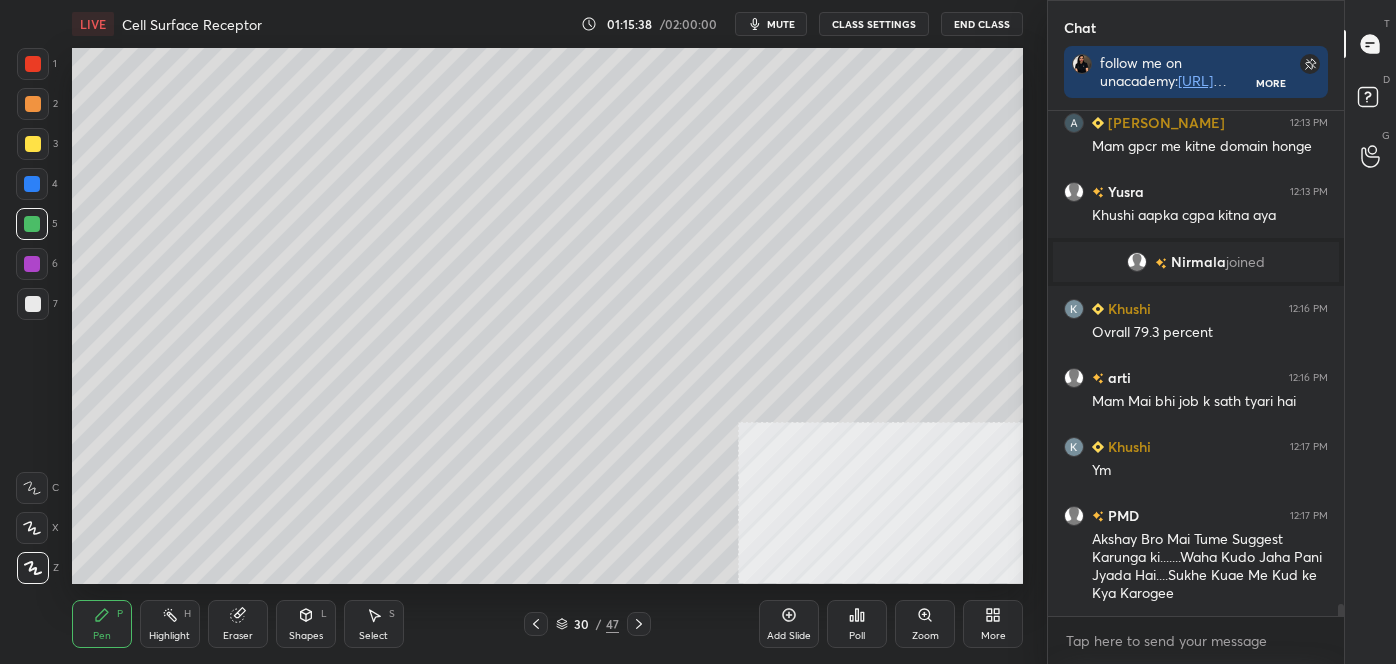 click at bounding box center [32, 224] 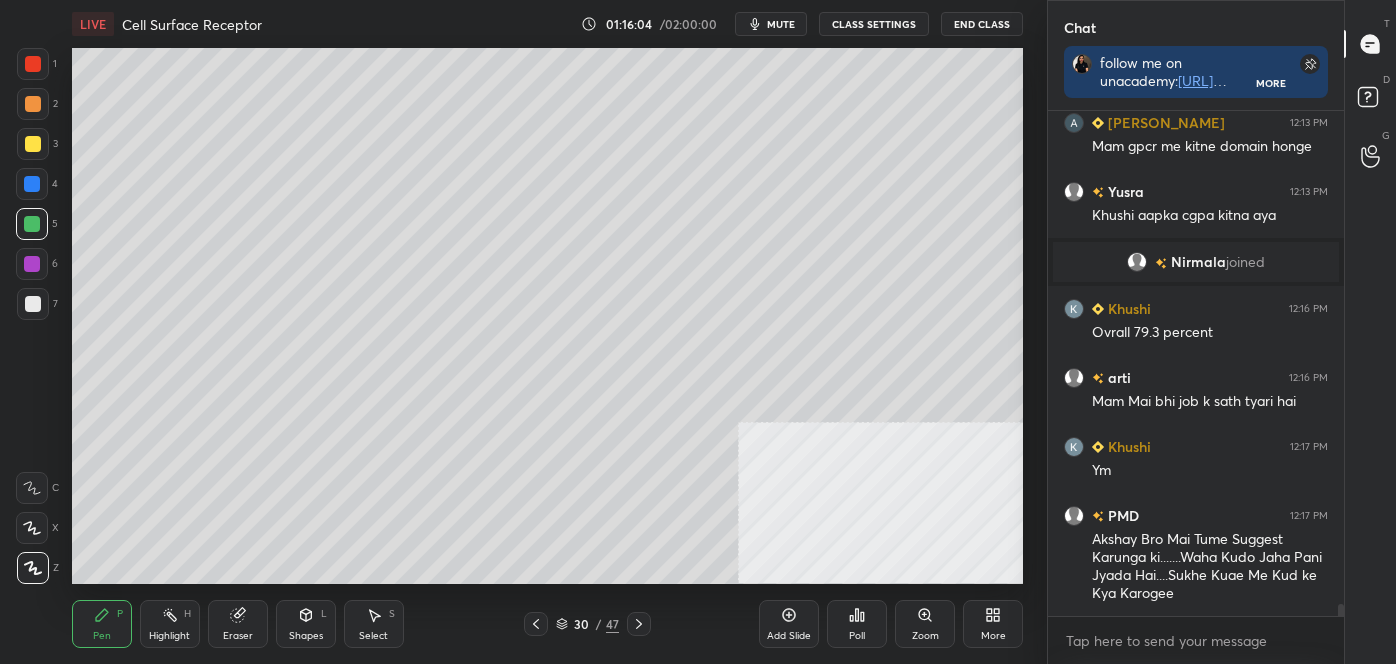 scroll, scrollTop: 20656, scrollLeft: 0, axis: vertical 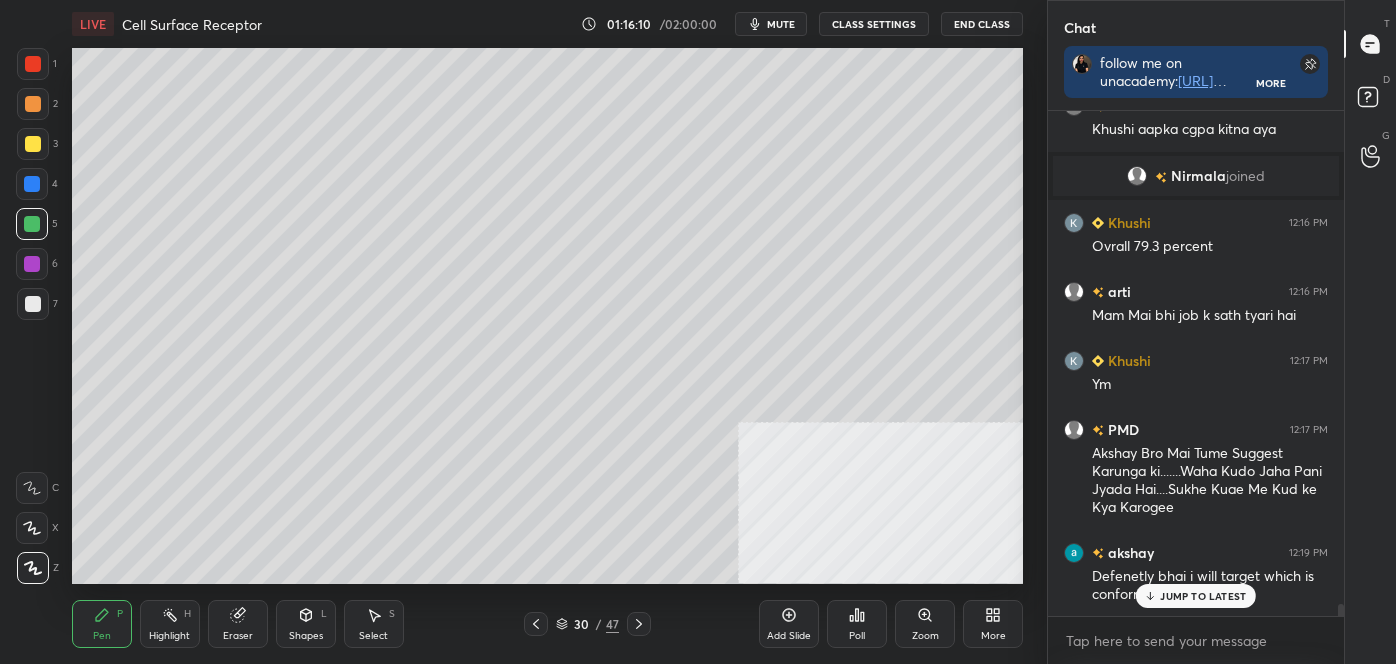 click at bounding box center [32, 488] 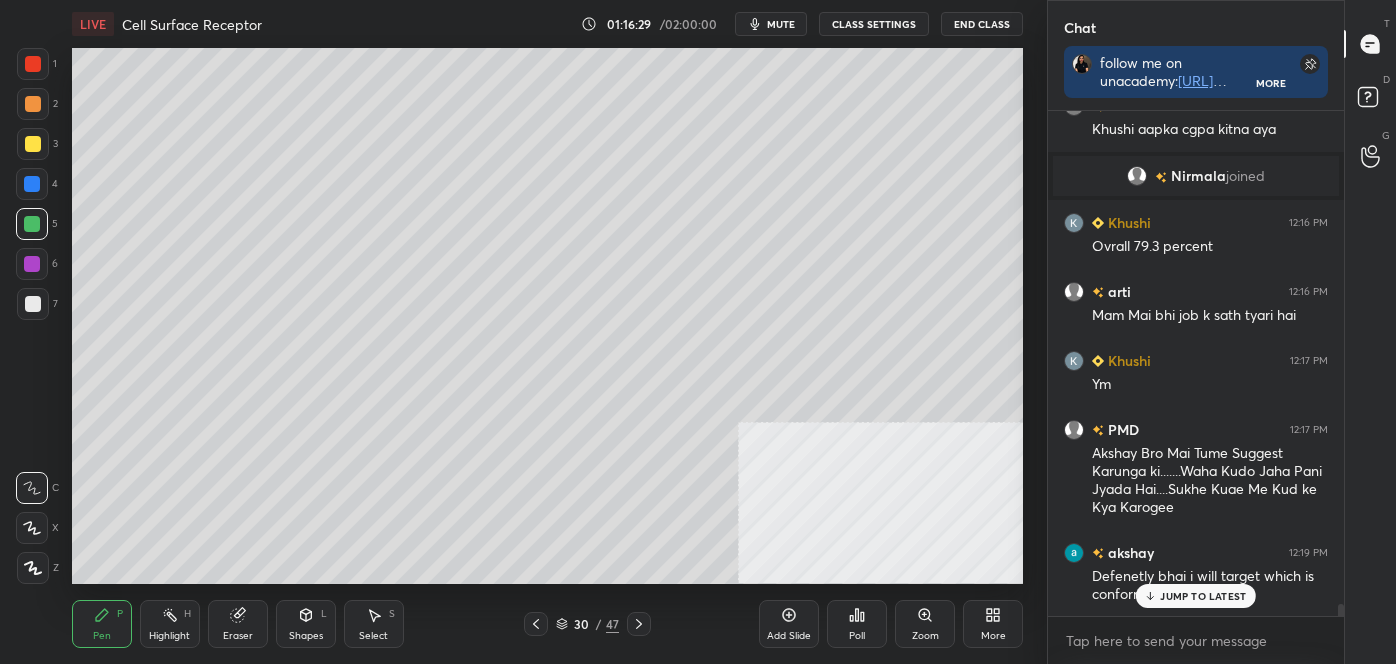 click at bounding box center [32, 224] 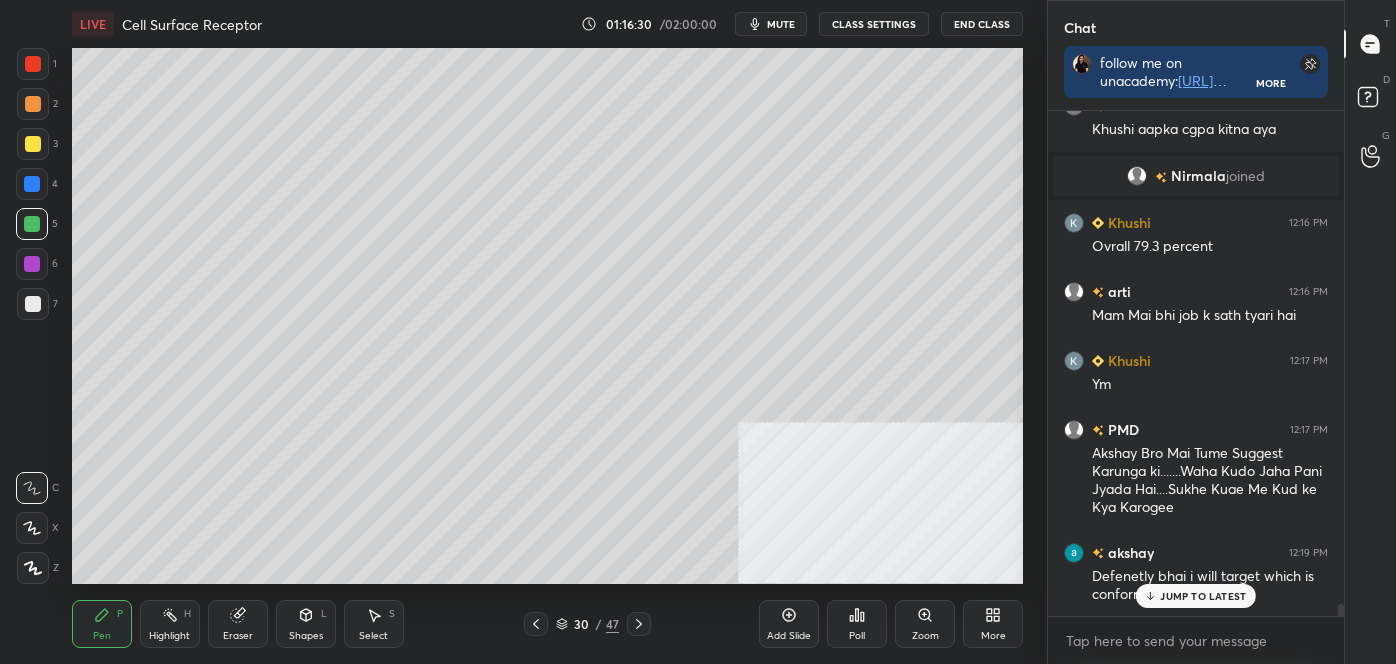 drag, startPoint x: 37, startPoint y: 297, endPoint x: 56, endPoint y: 283, distance: 23.600847 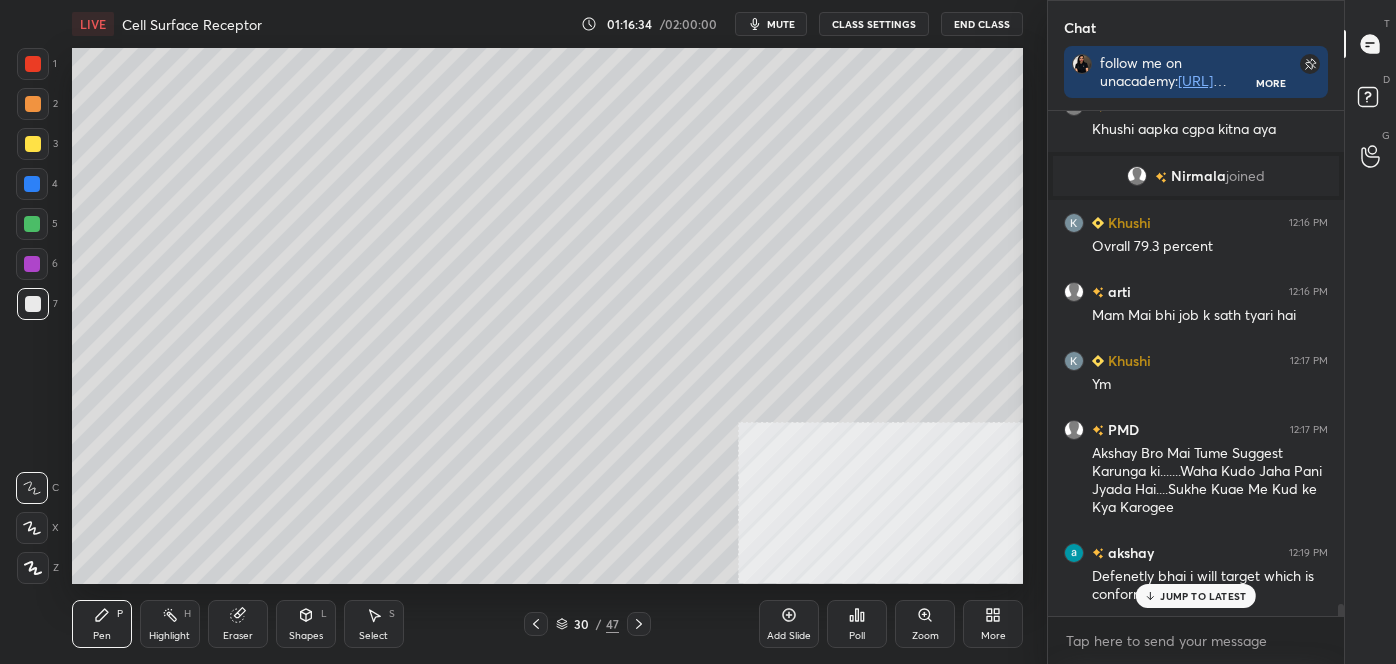 click at bounding box center [32, 184] 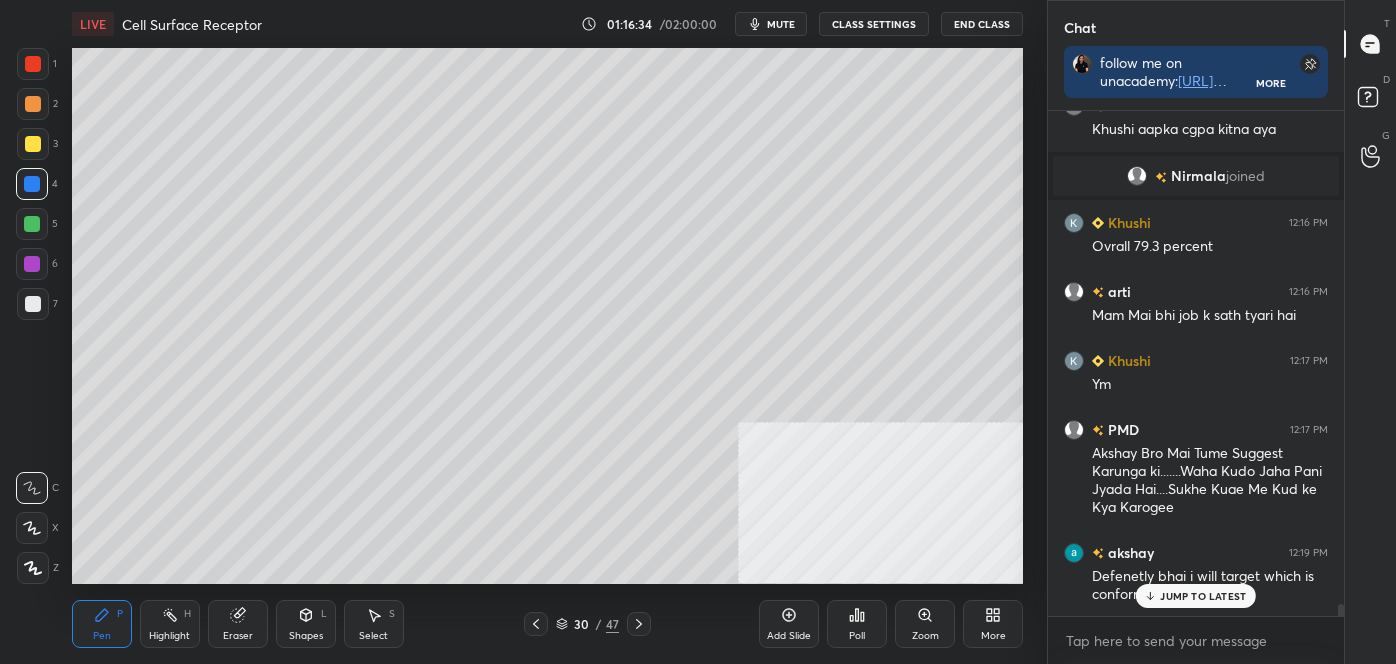 drag, startPoint x: 30, startPoint y: 185, endPoint x: 42, endPoint y: 184, distance: 12.0415945 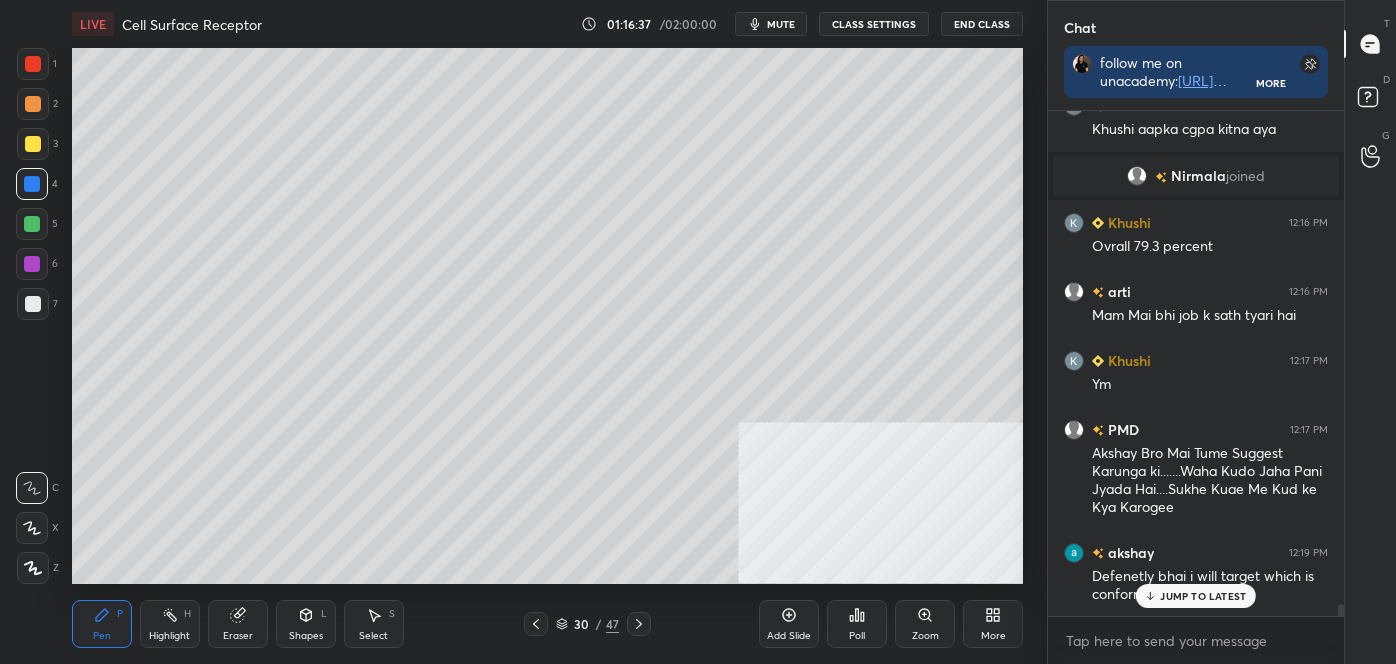 click on "Eraser" at bounding box center [238, 624] 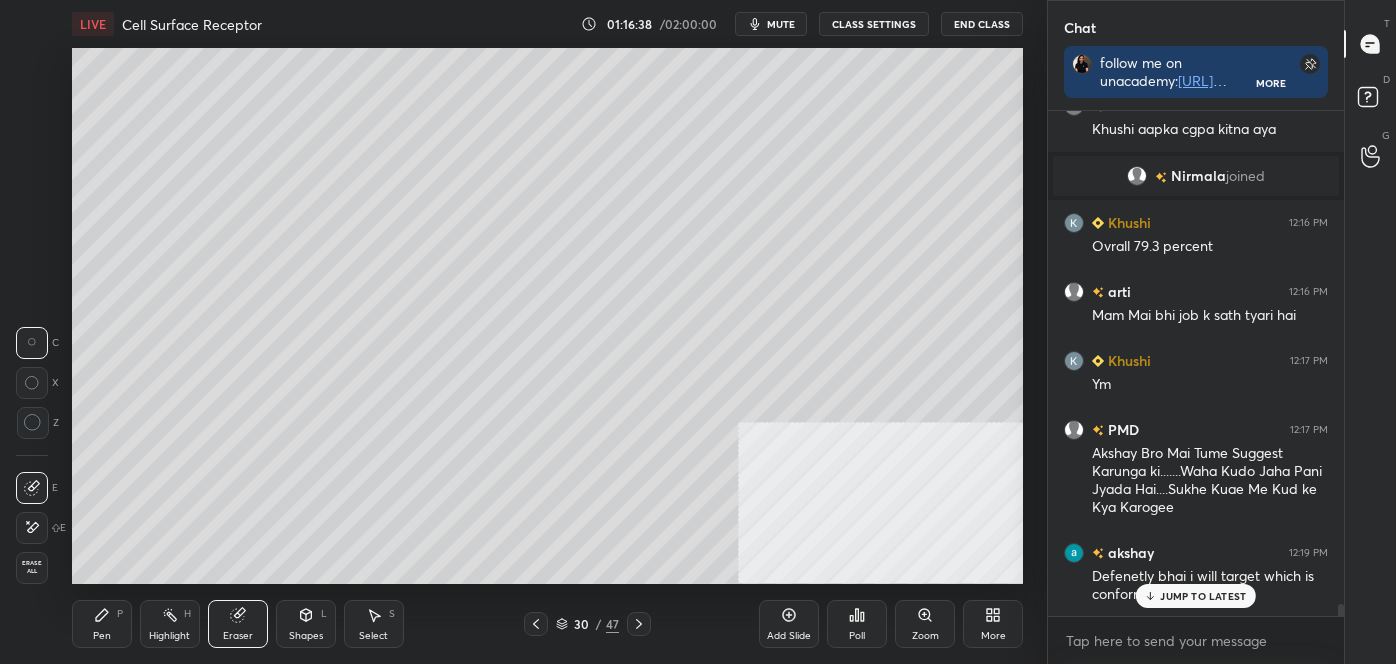 drag, startPoint x: 35, startPoint y: 470, endPoint x: 53, endPoint y: 462, distance: 19.697716 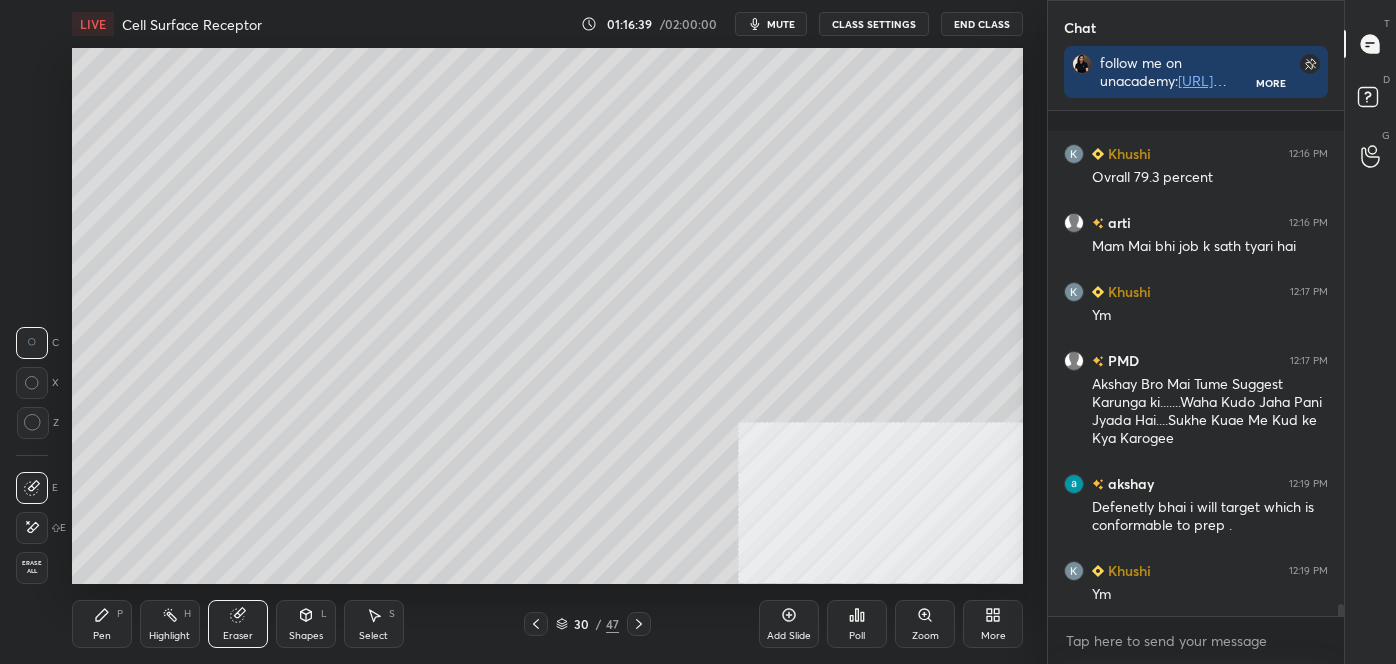 scroll, scrollTop: 20864, scrollLeft: 0, axis: vertical 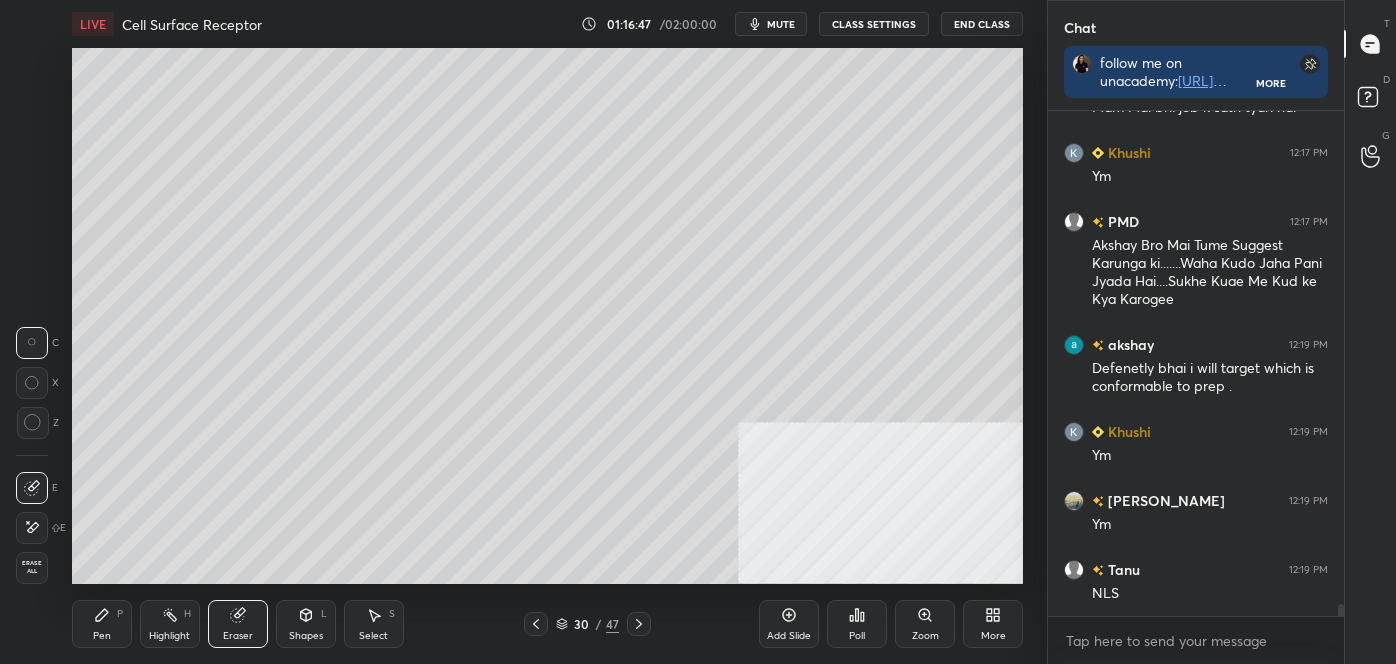 drag, startPoint x: 102, startPoint y: 621, endPoint x: 120, endPoint y: 615, distance: 18.973665 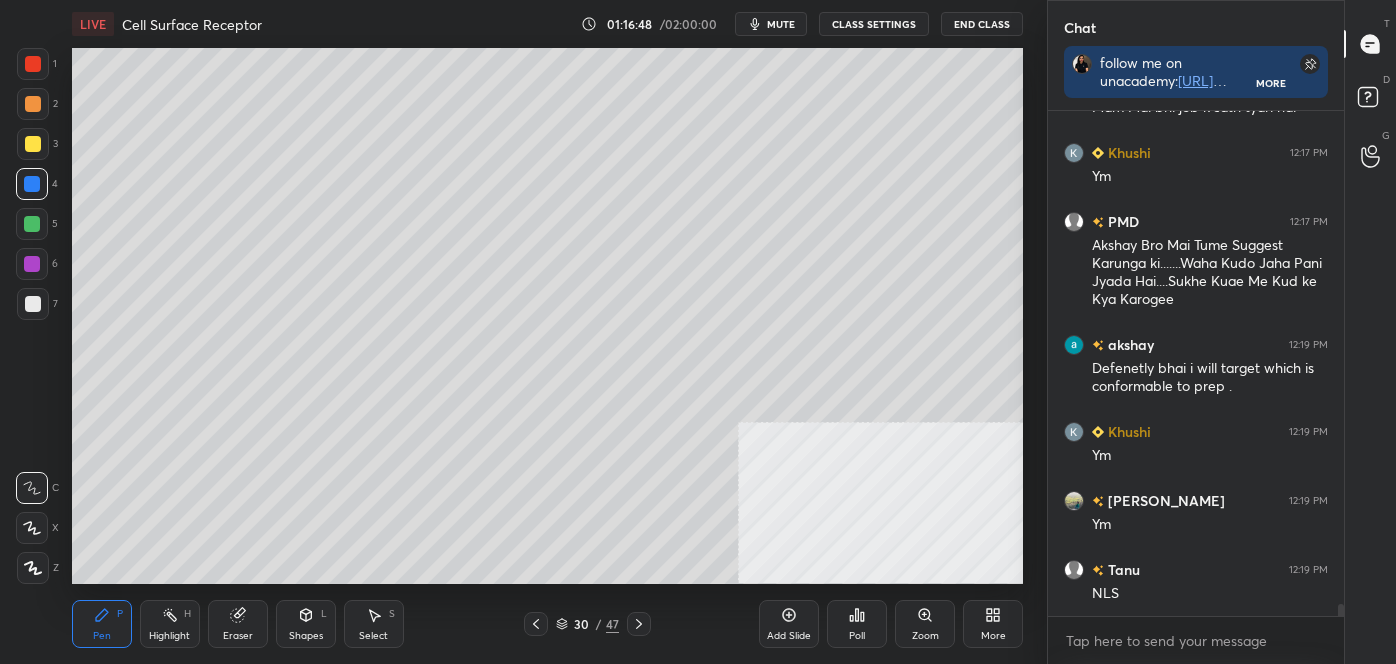 click at bounding box center (33, 568) 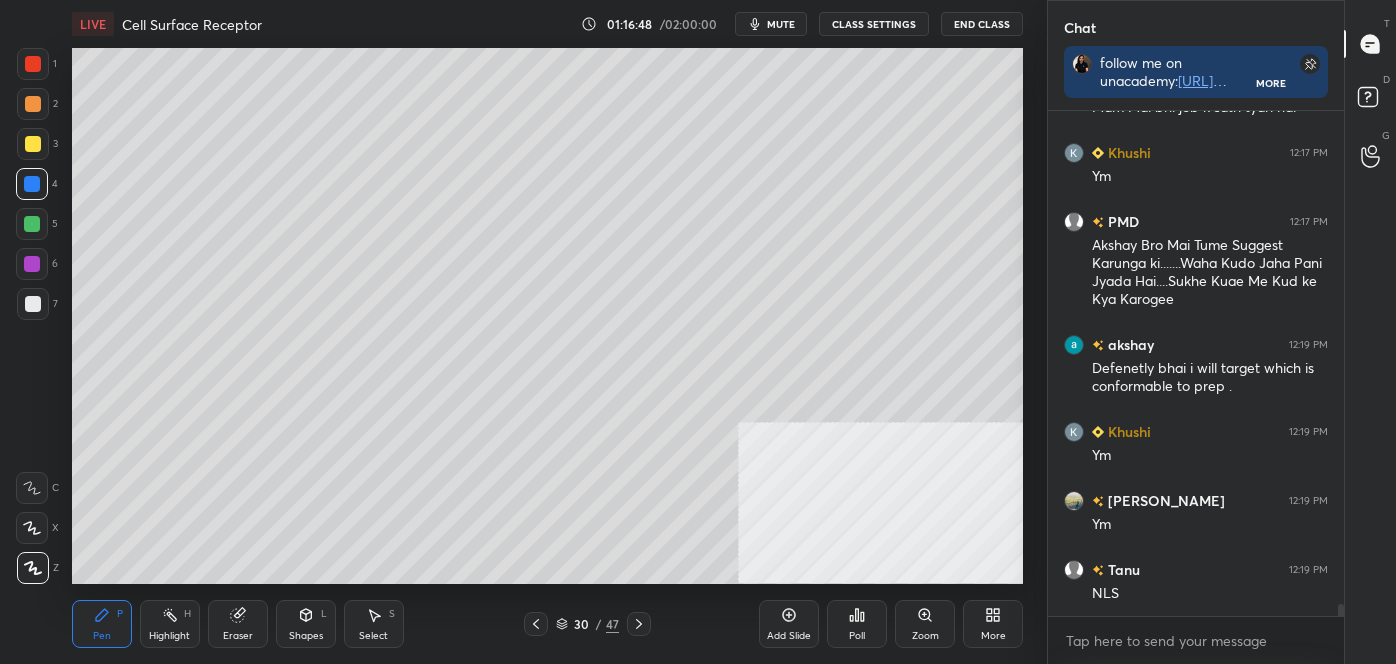 click at bounding box center [33, 304] 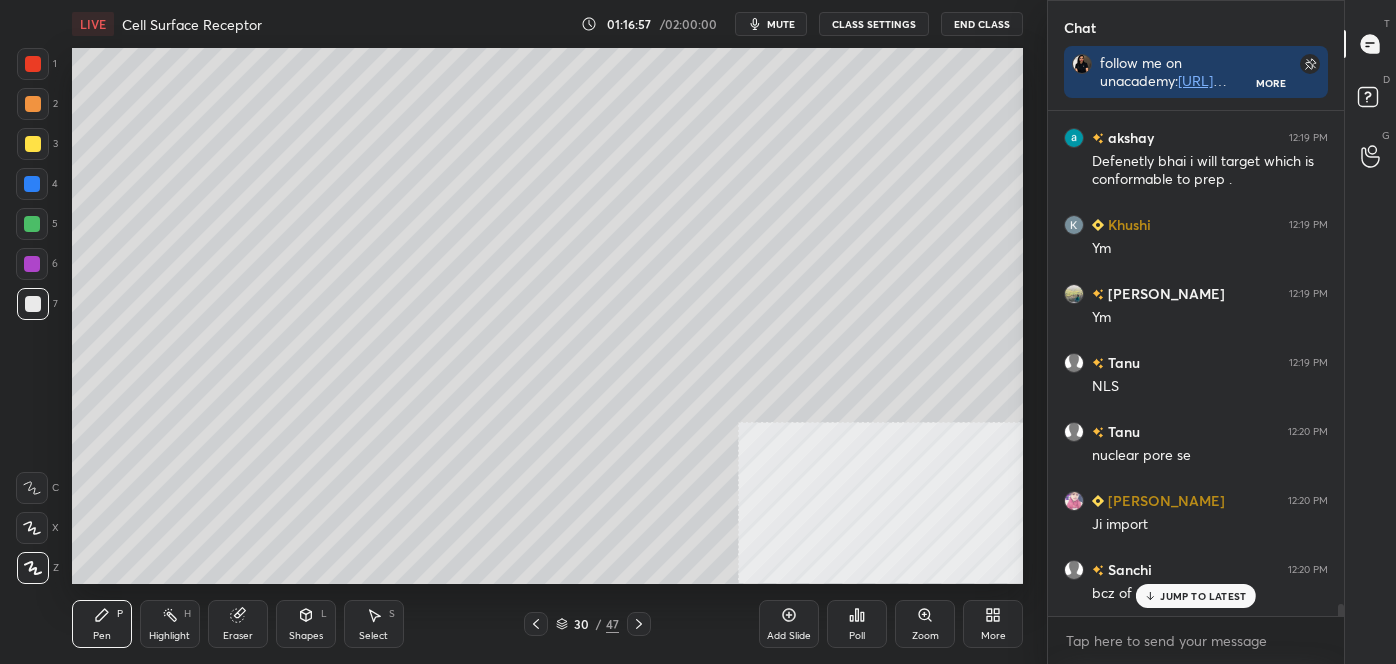 scroll, scrollTop: 21157, scrollLeft: 0, axis: vertical 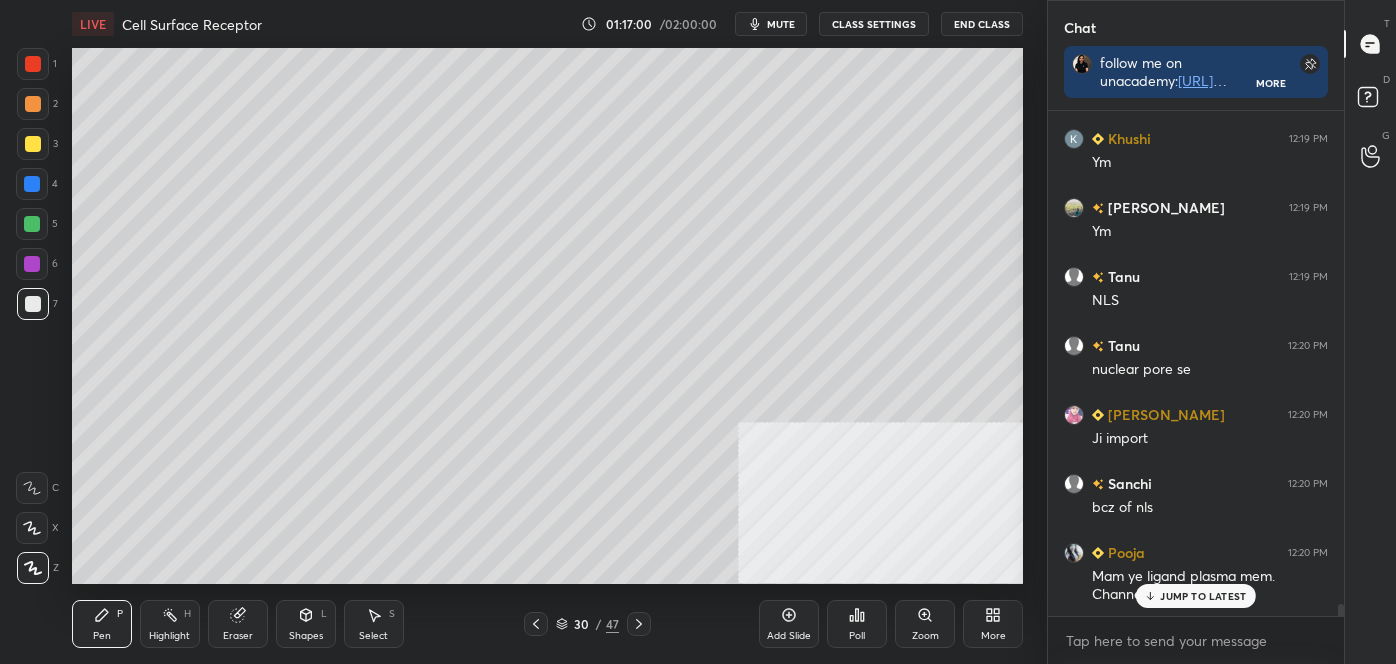 click 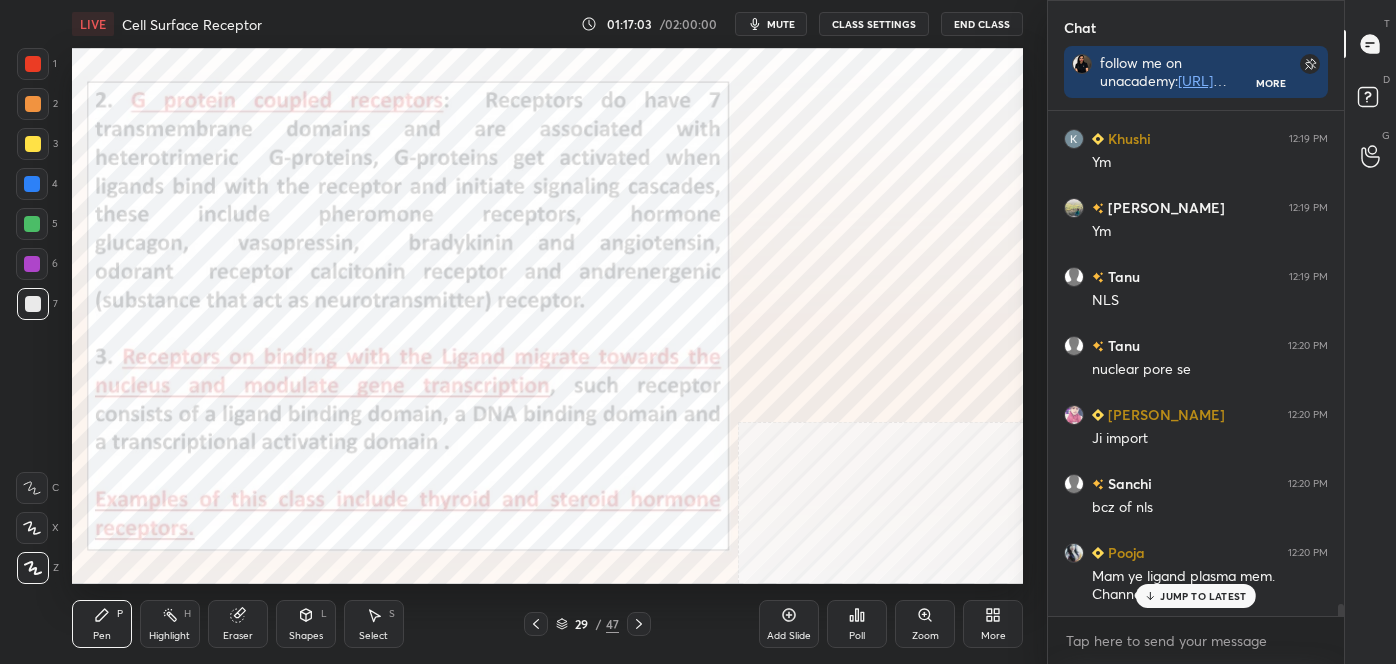 scroll, scrollTop: 21226, scrollLeft: 0, axis: vertical 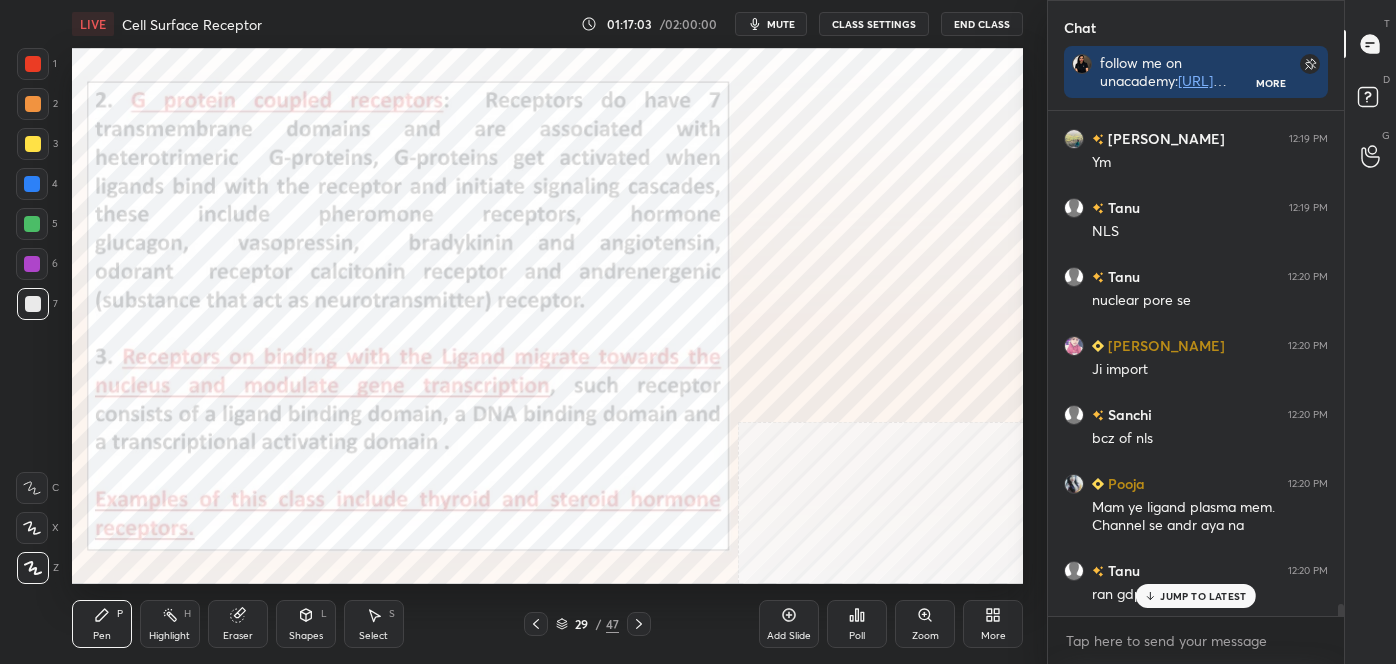 click at bounding box center (33, 64) 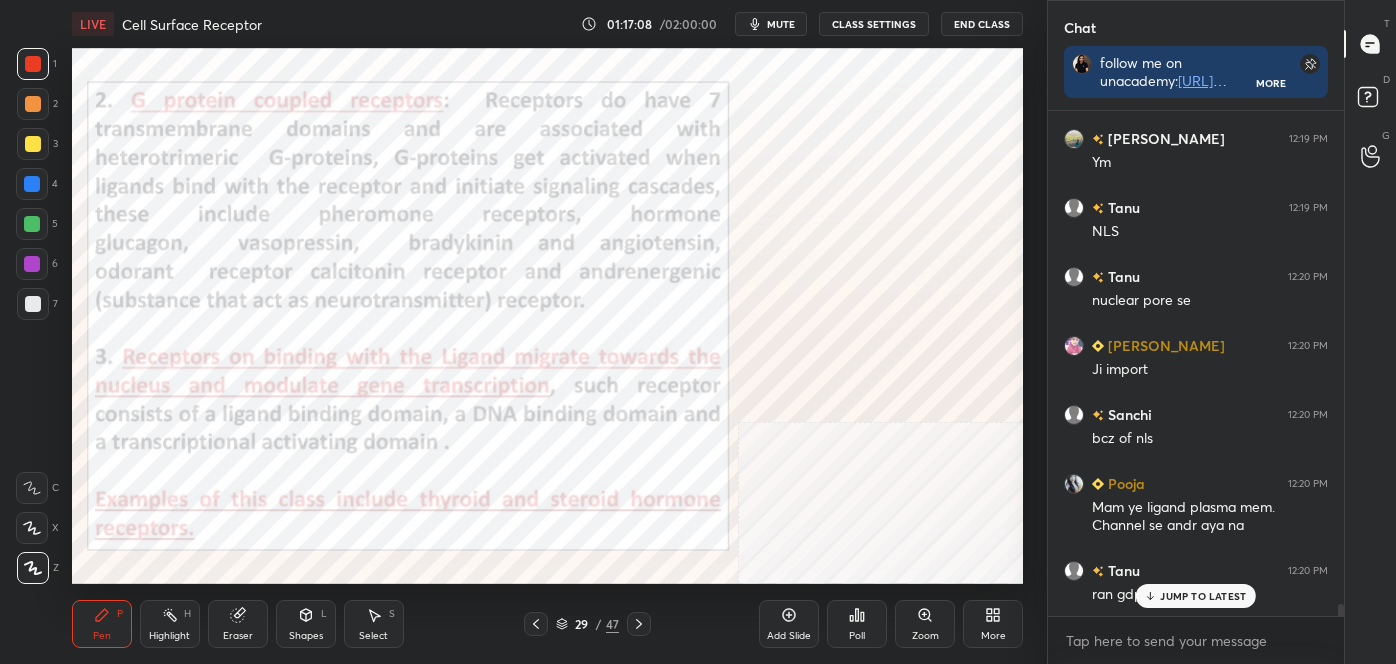 click 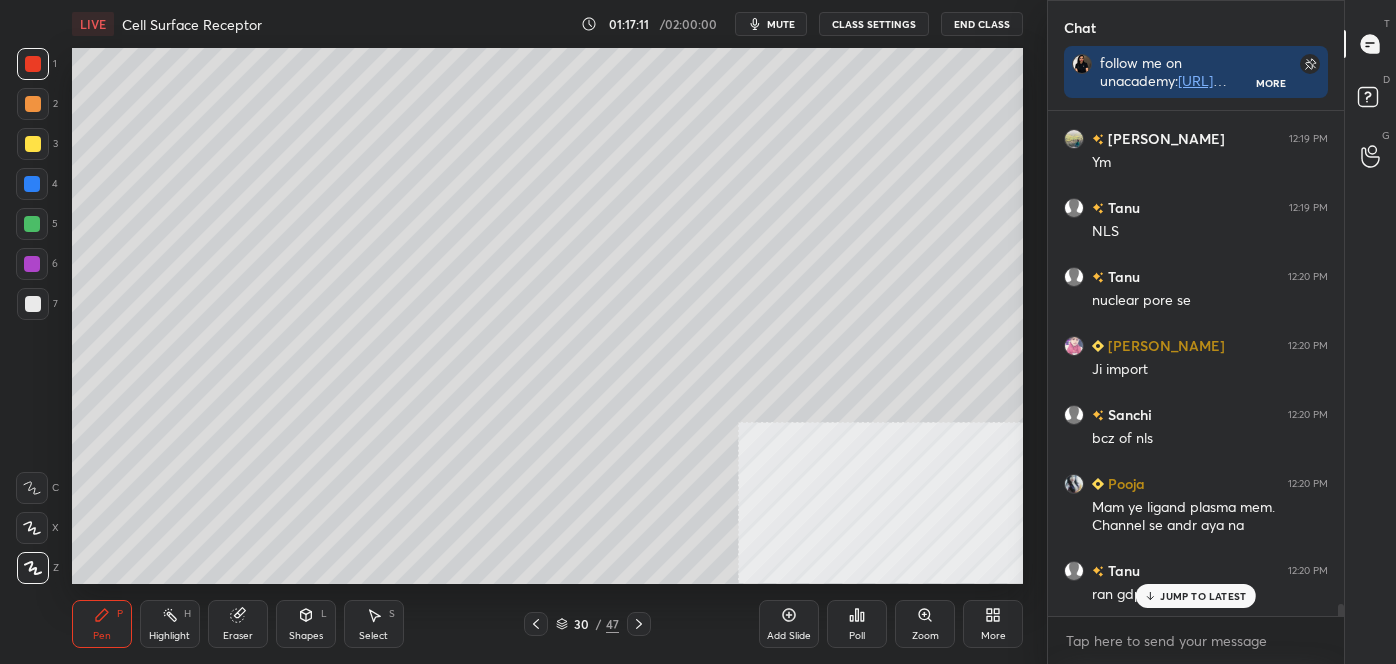drag, startPoint x: 32, startPoint y: 186, endPoint x: 58, endPoint y: 176, distance: 27.856777 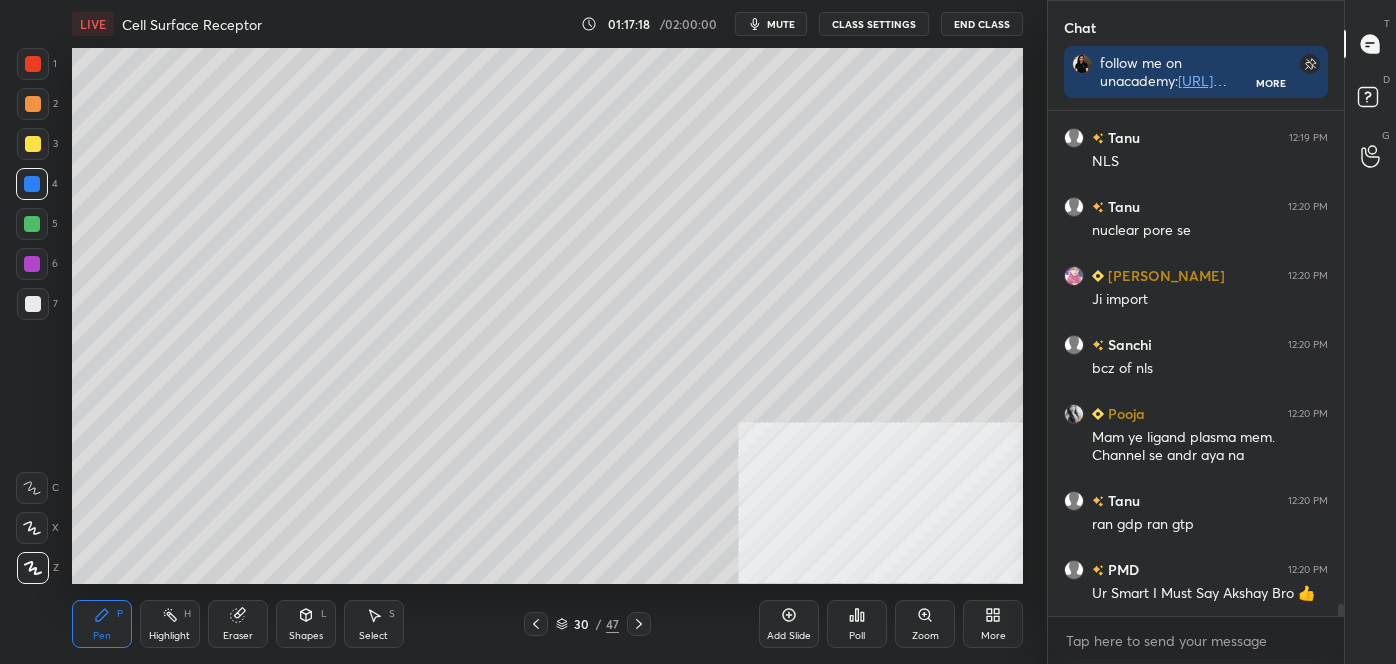 scroll, scrollTop: 21365, scrollLeft: 0, axis: vertical 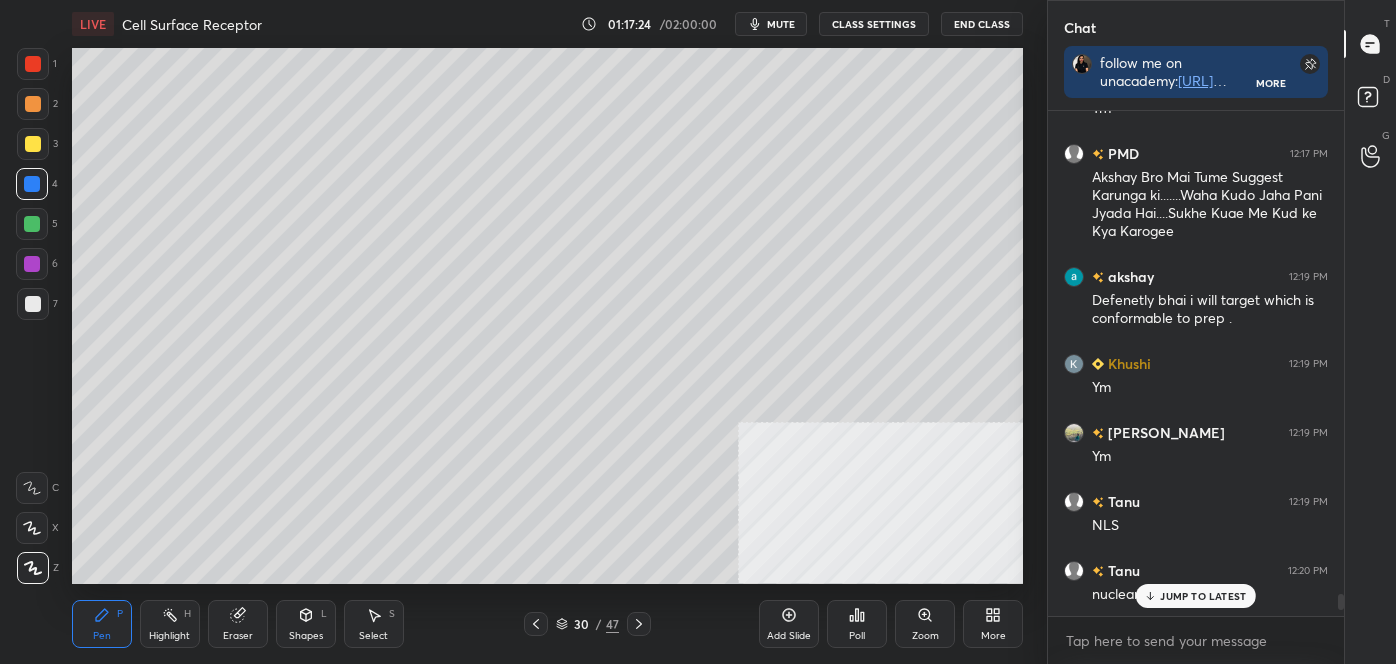 drag, startPoint x: 1338, startPoint y: 610, endPoint x: 1341, endPoint y: 600, distance: 10.440307 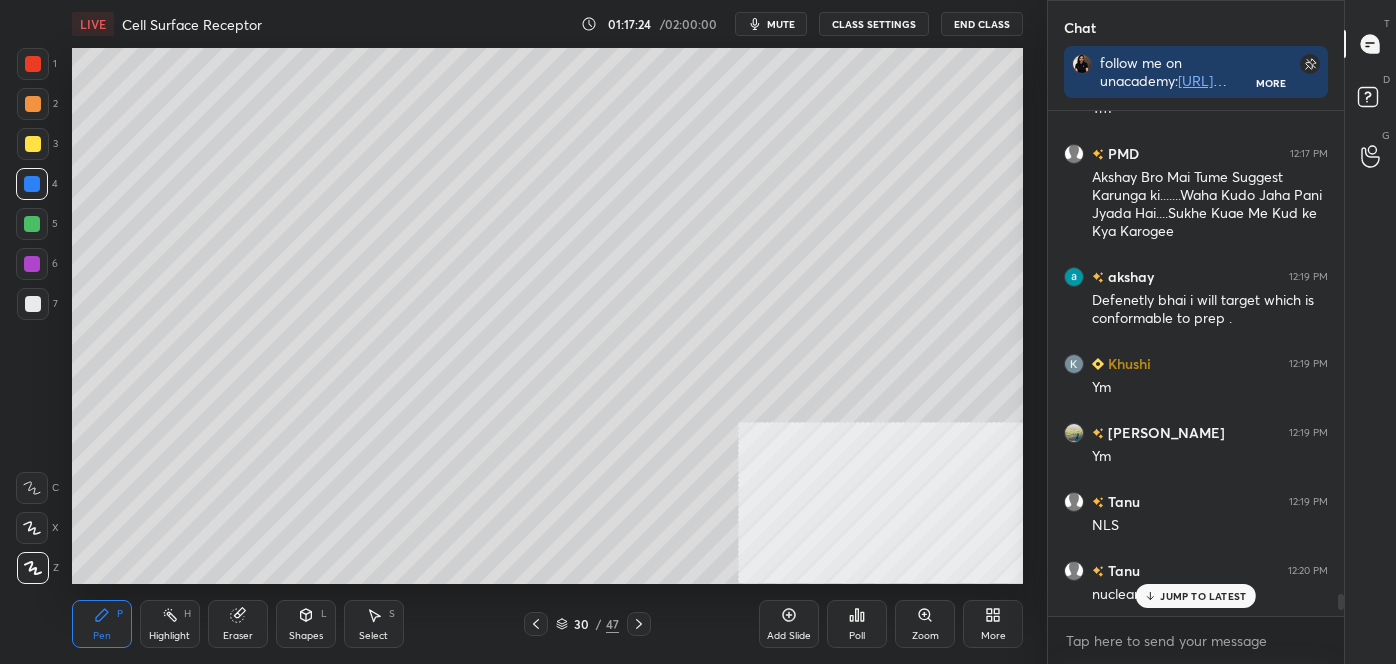 click at bounding box center [1341, 602] 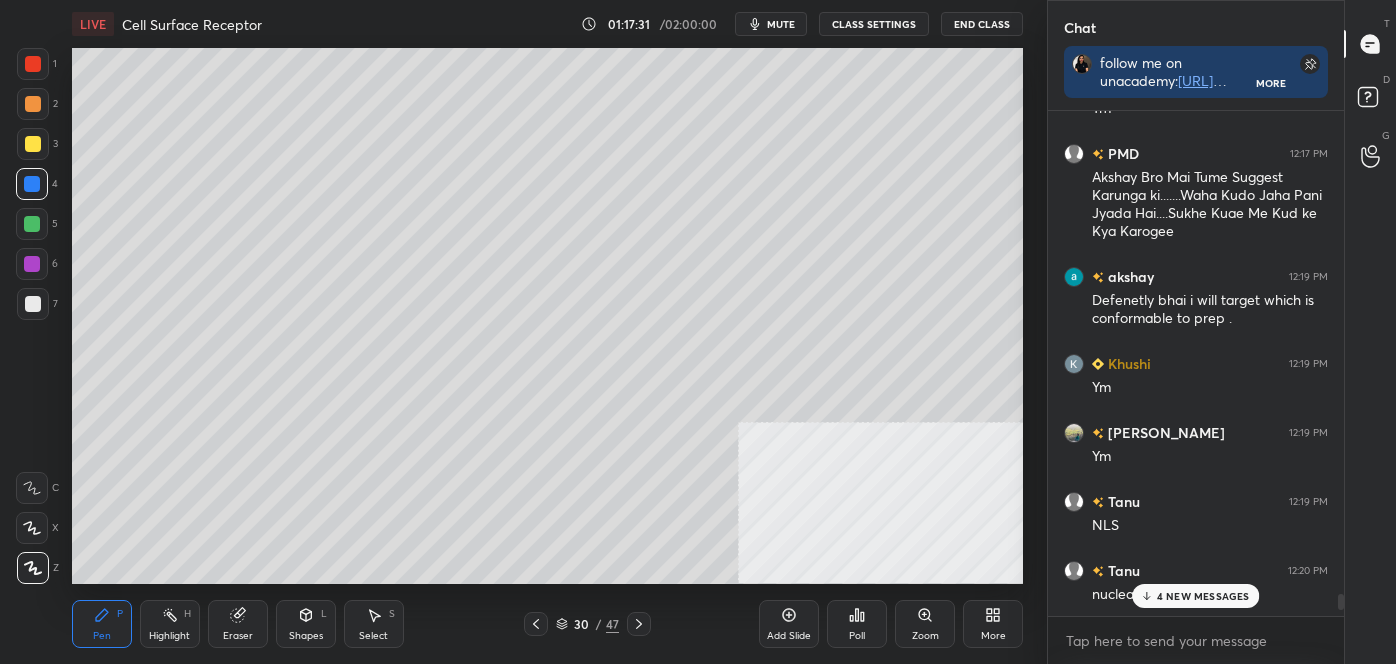 click on "4 NEW MESSAGES" at bounding box center (1203, 596) 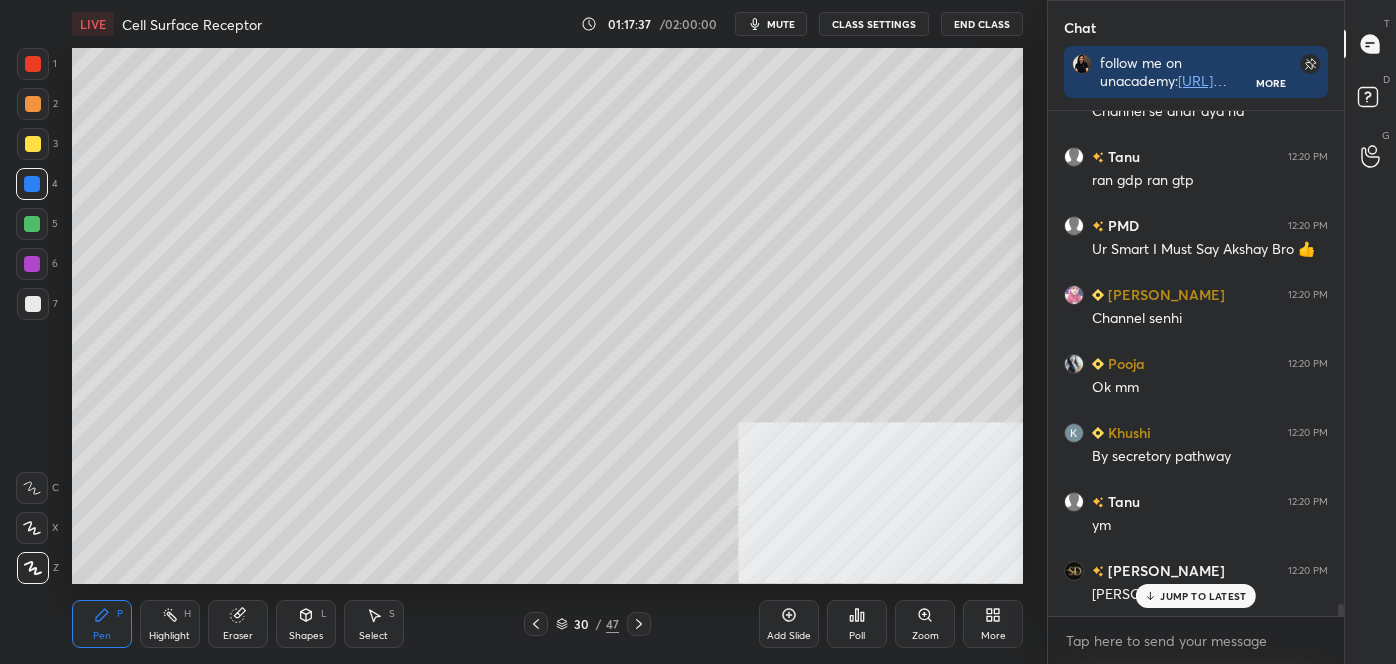 scroll, scrollTop: 21709, scrollLeft: 0, axis: vertical 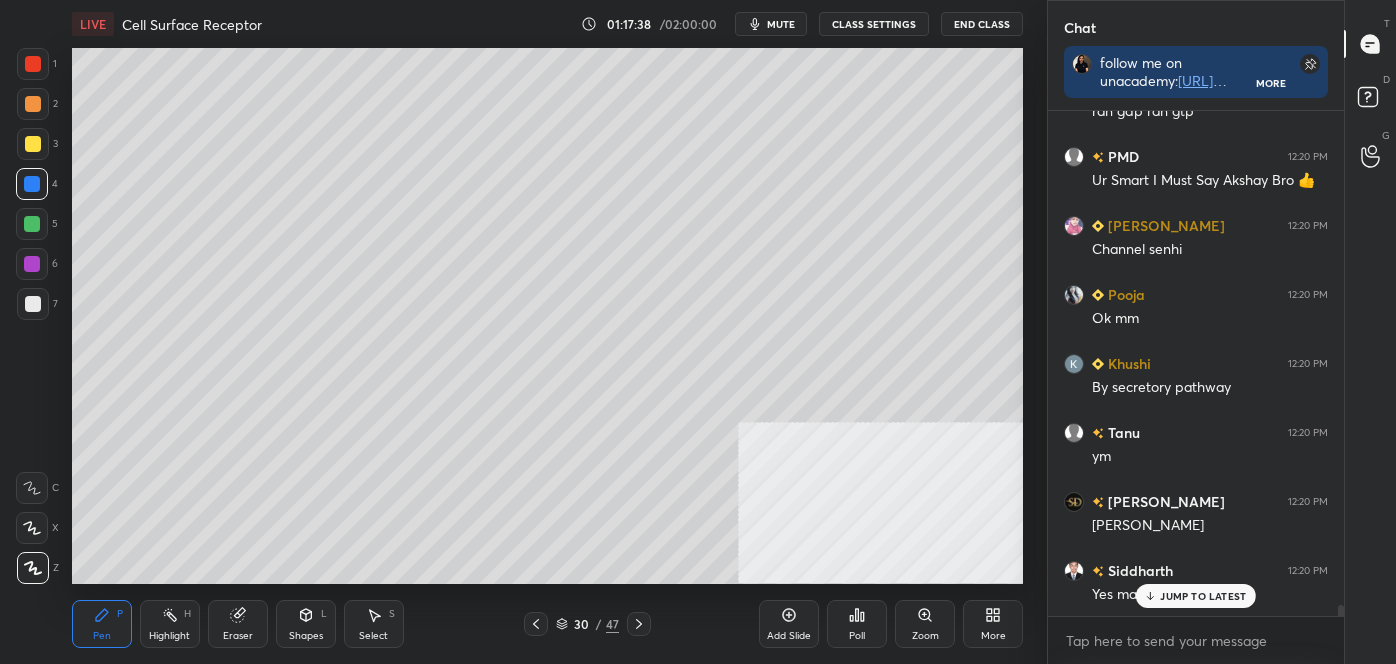 click 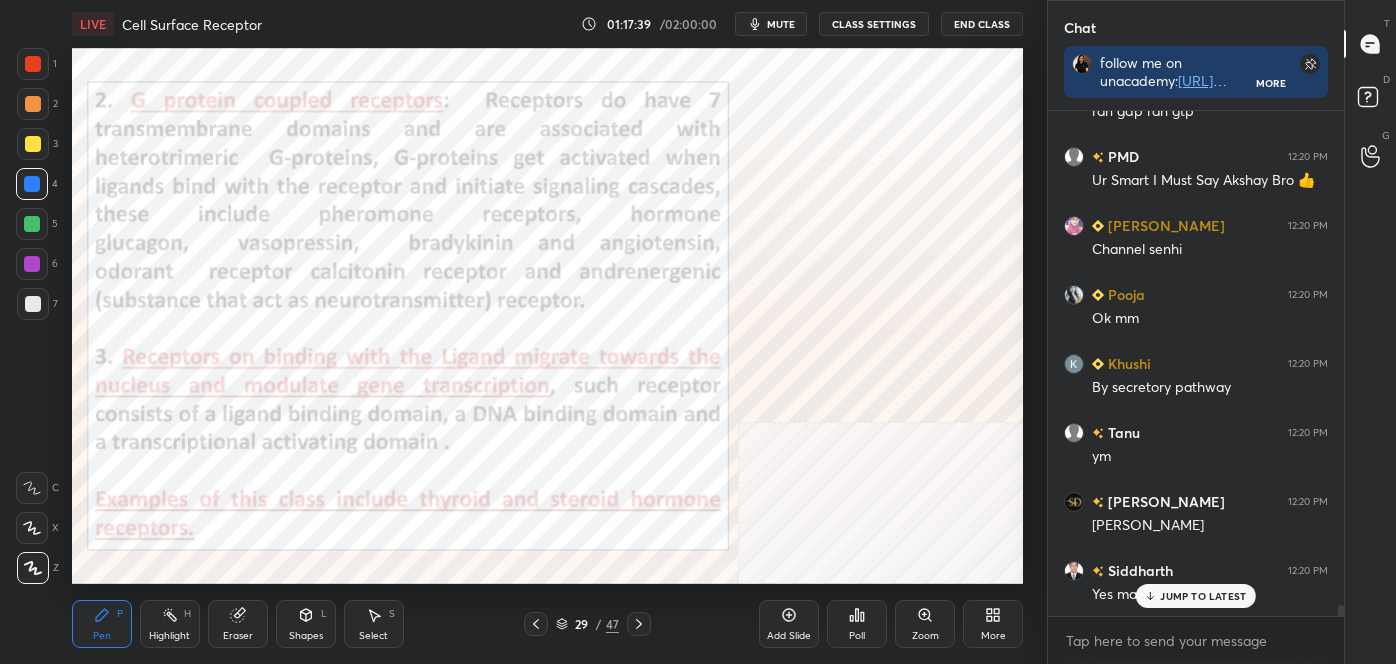 drag, startPoint x: 163, startPoint y: 611, endPoint x: 165, endPoint y: 593, distance: 18.110771 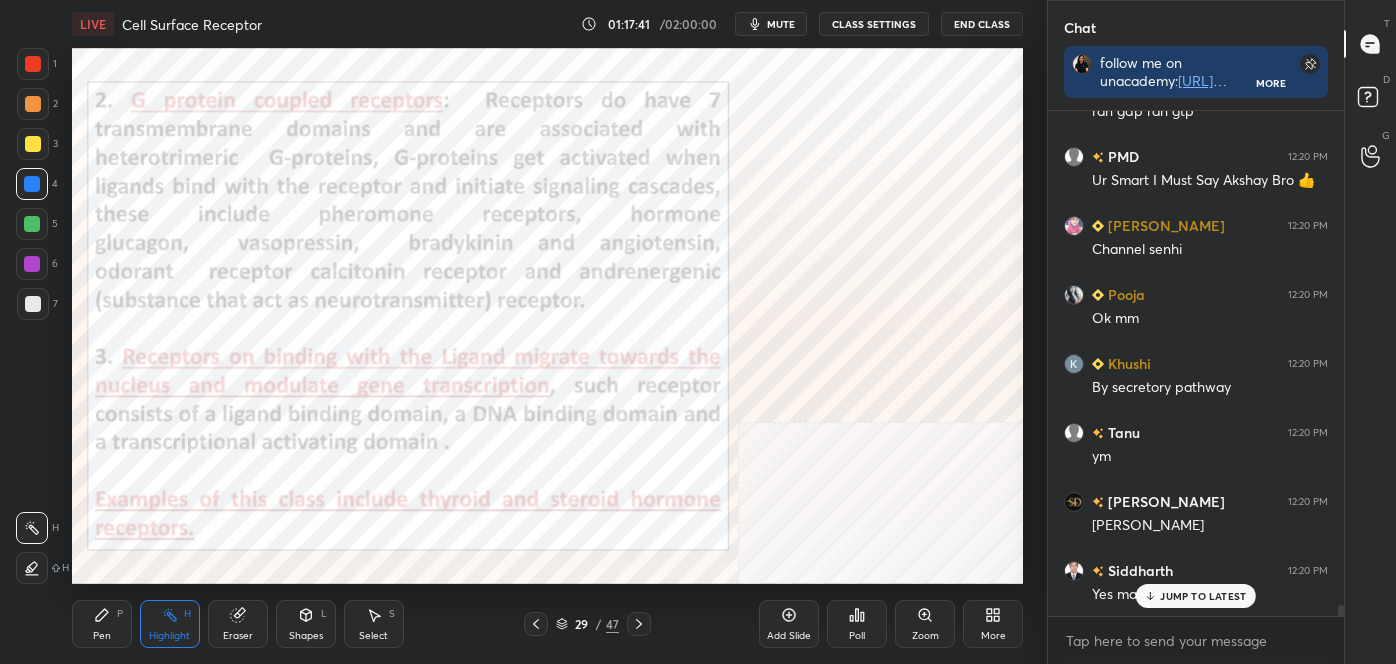 scroll, scrollTop: 21778, scrollLeft: 0, axis: vertical 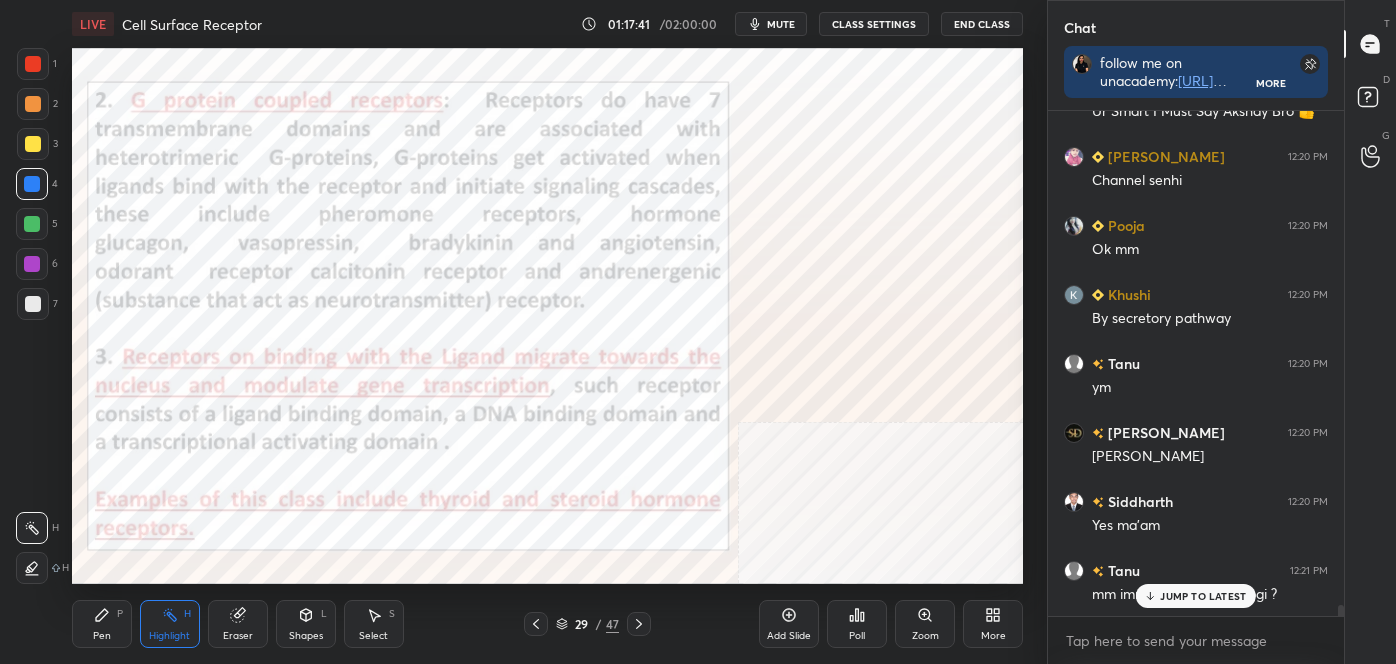 click at bounding box center (33, 64) 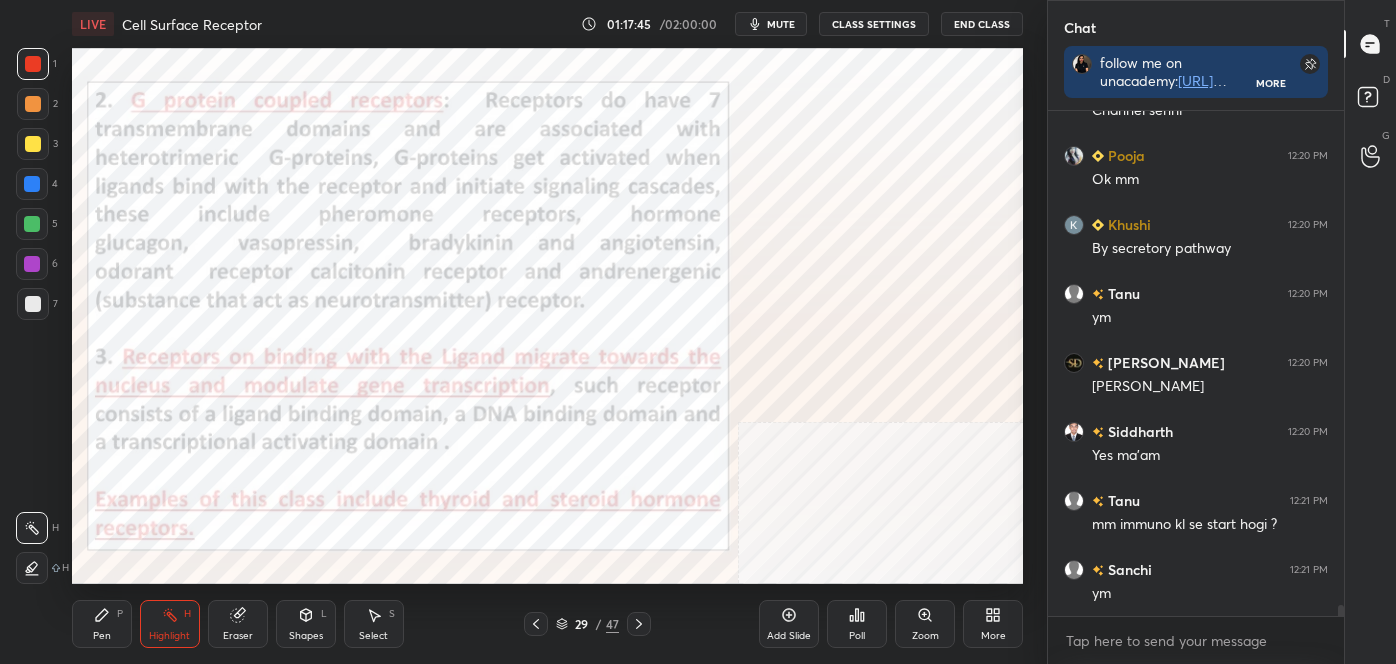 scroll, scrollTop: 21917, scrollLeft: 0, axis: vertical 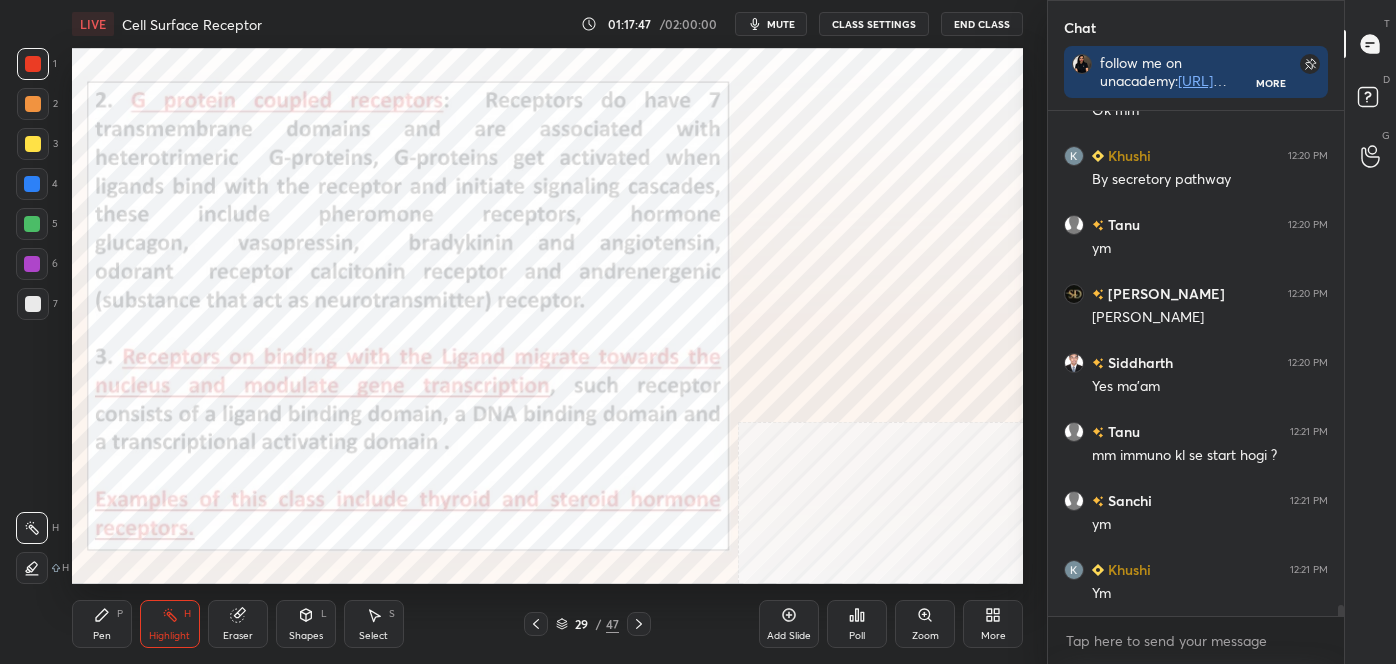 click 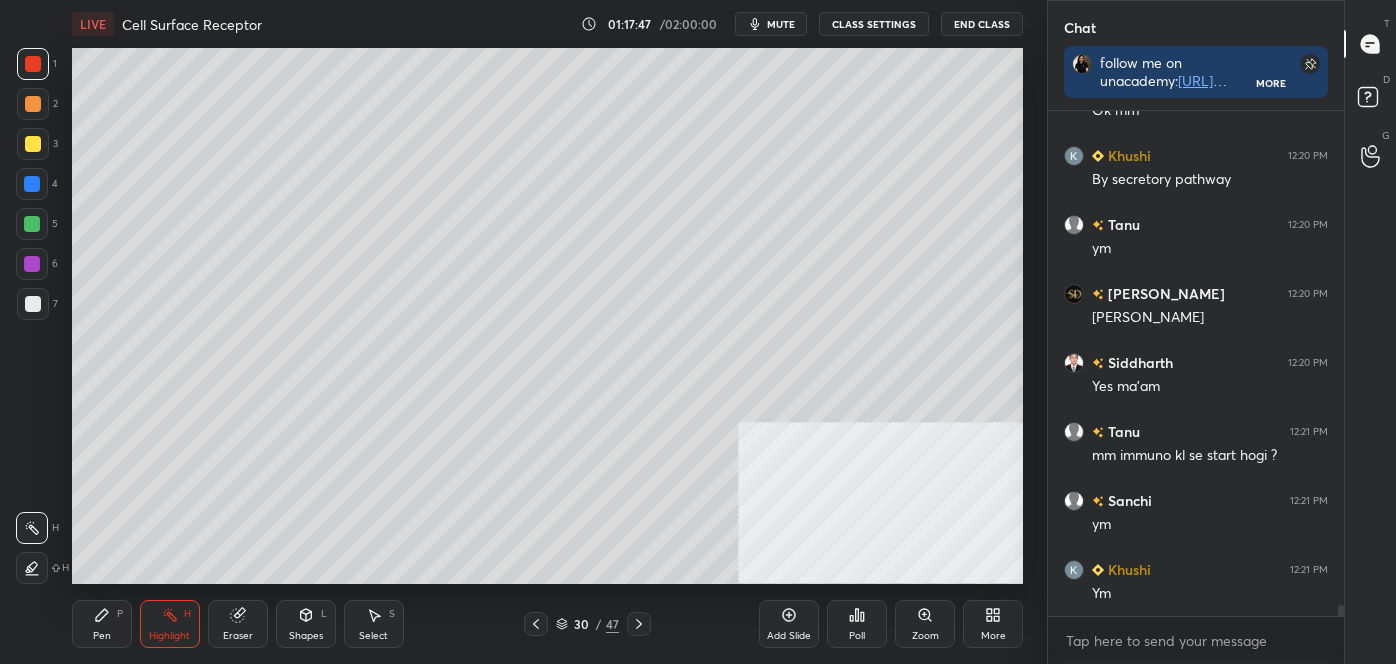 click 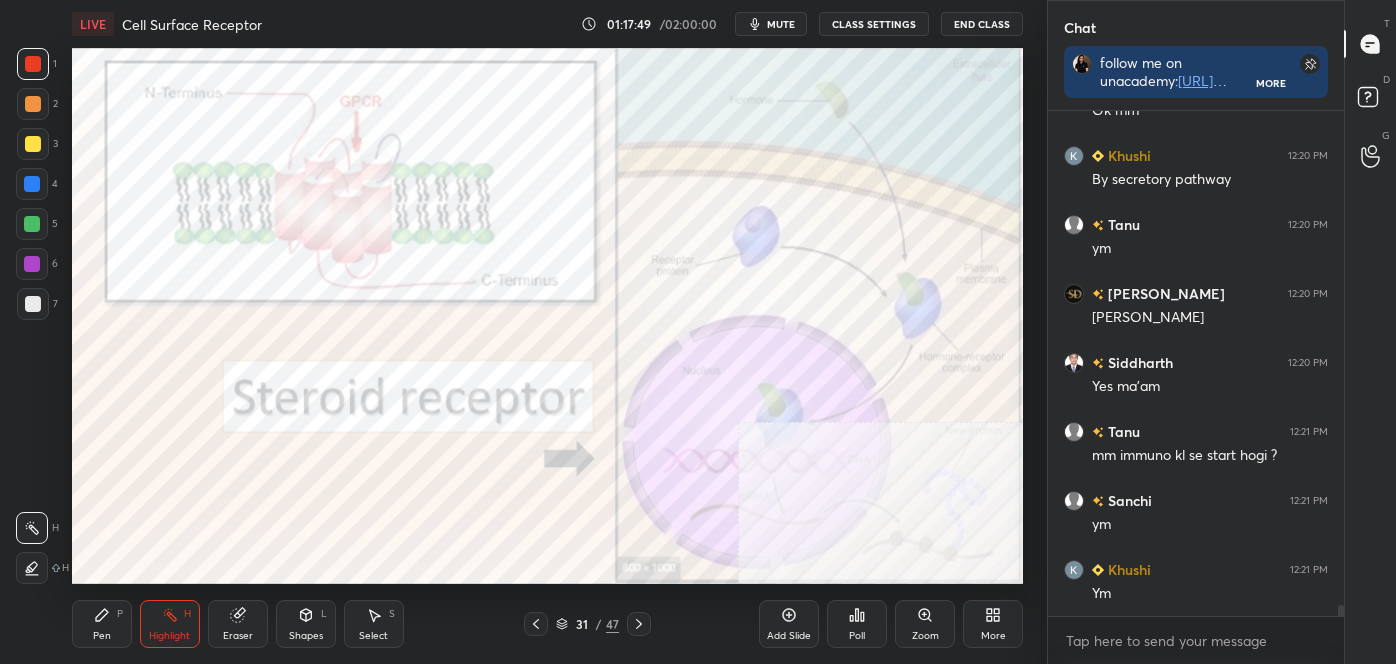 click on "More" at bounding box center [993, 636] 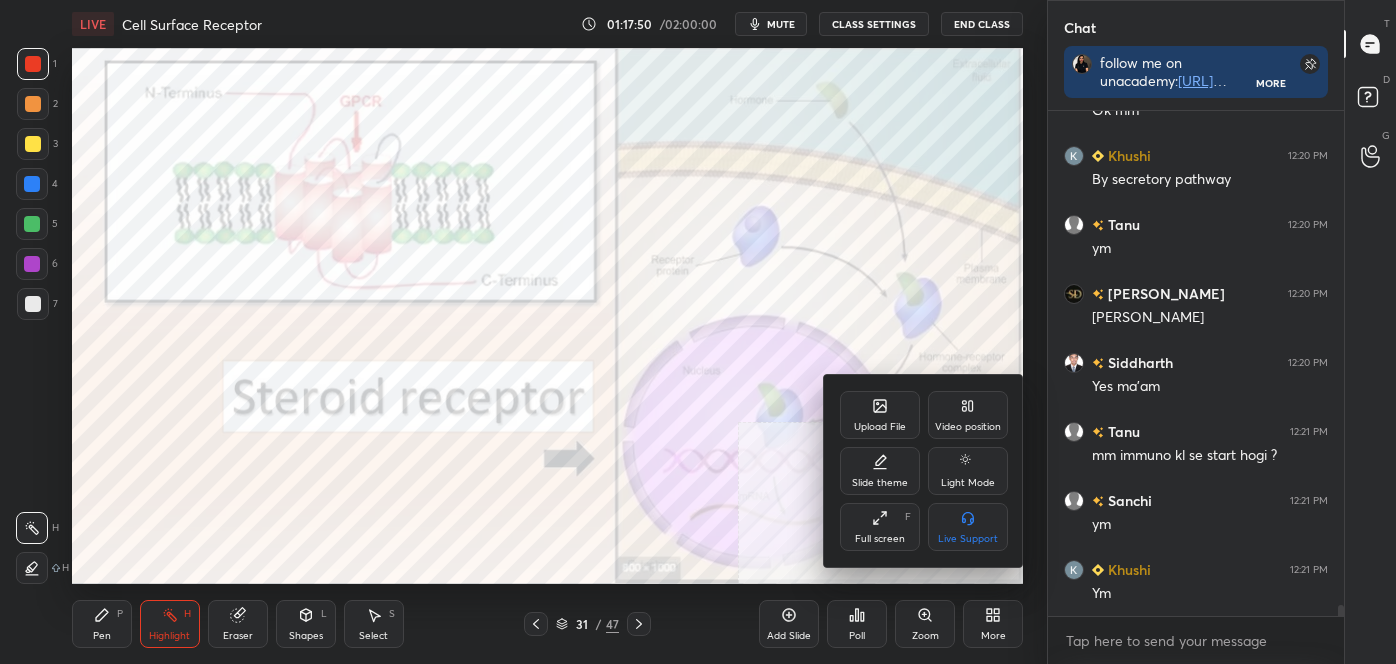 click 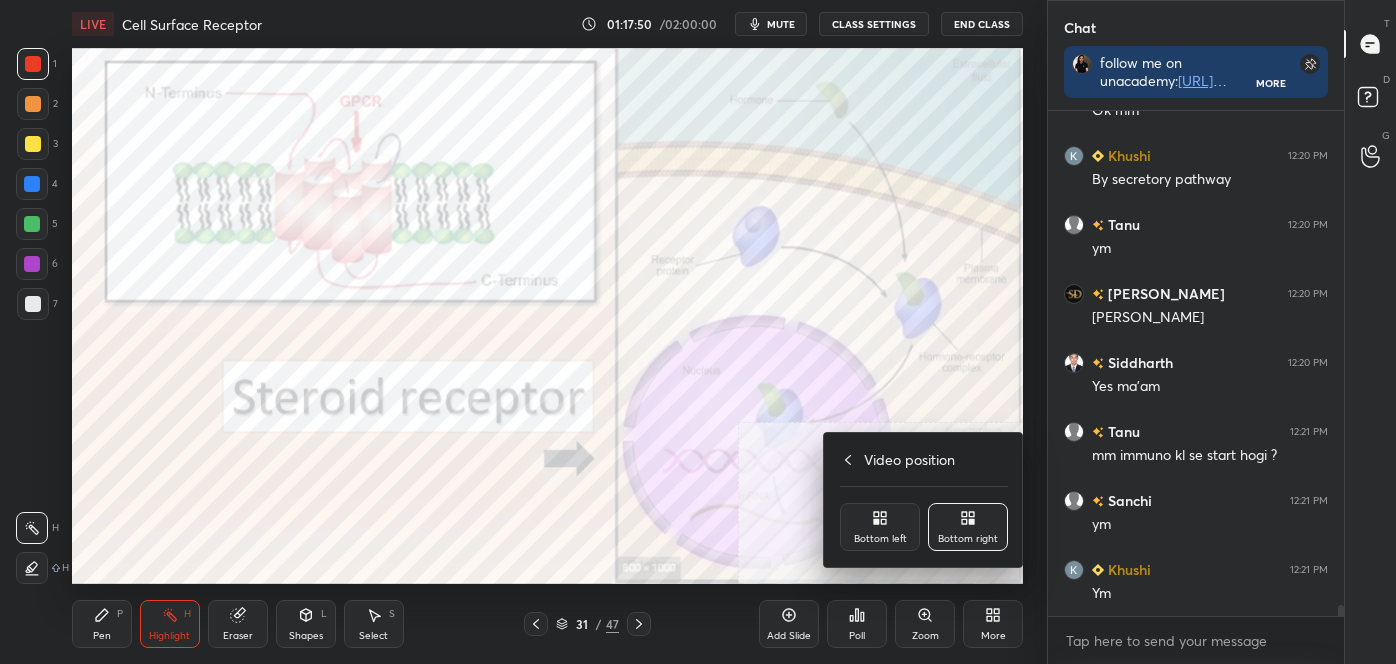 click on "Bottom left" at bounding box center [880, 527] 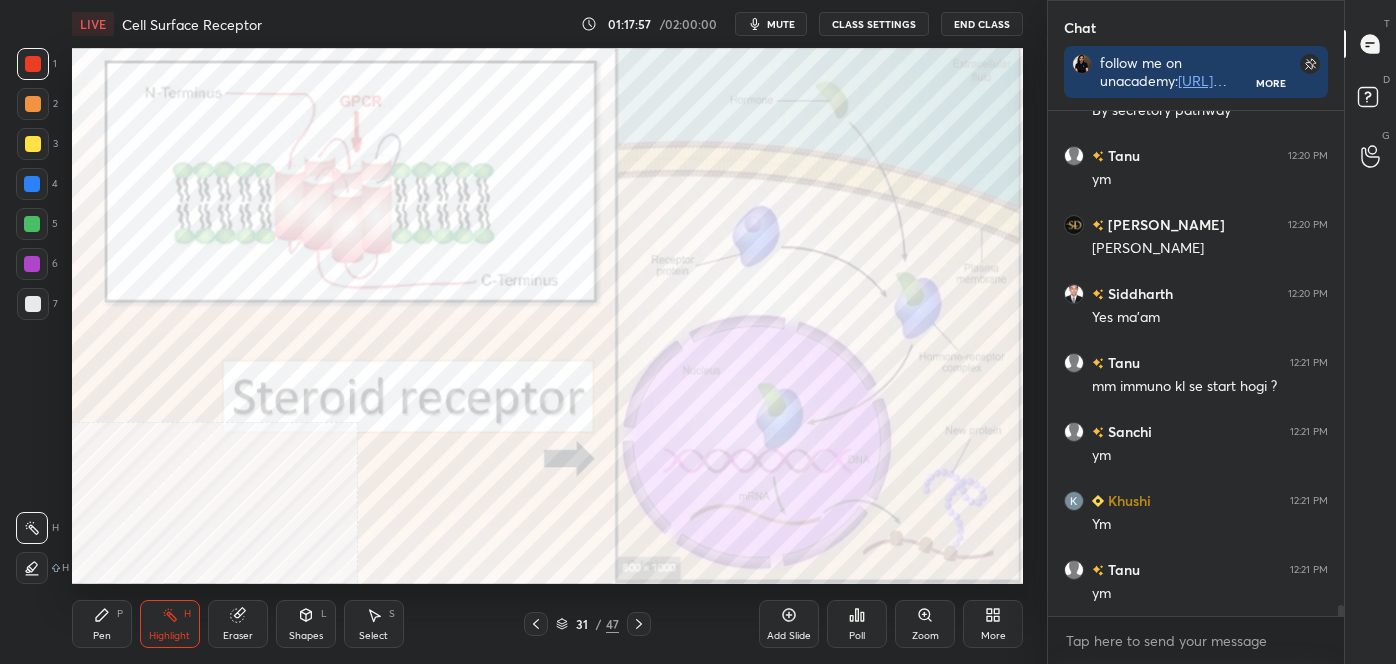 scroll, scrollTop: 22055, scrollLeft: 0, axis: vertical 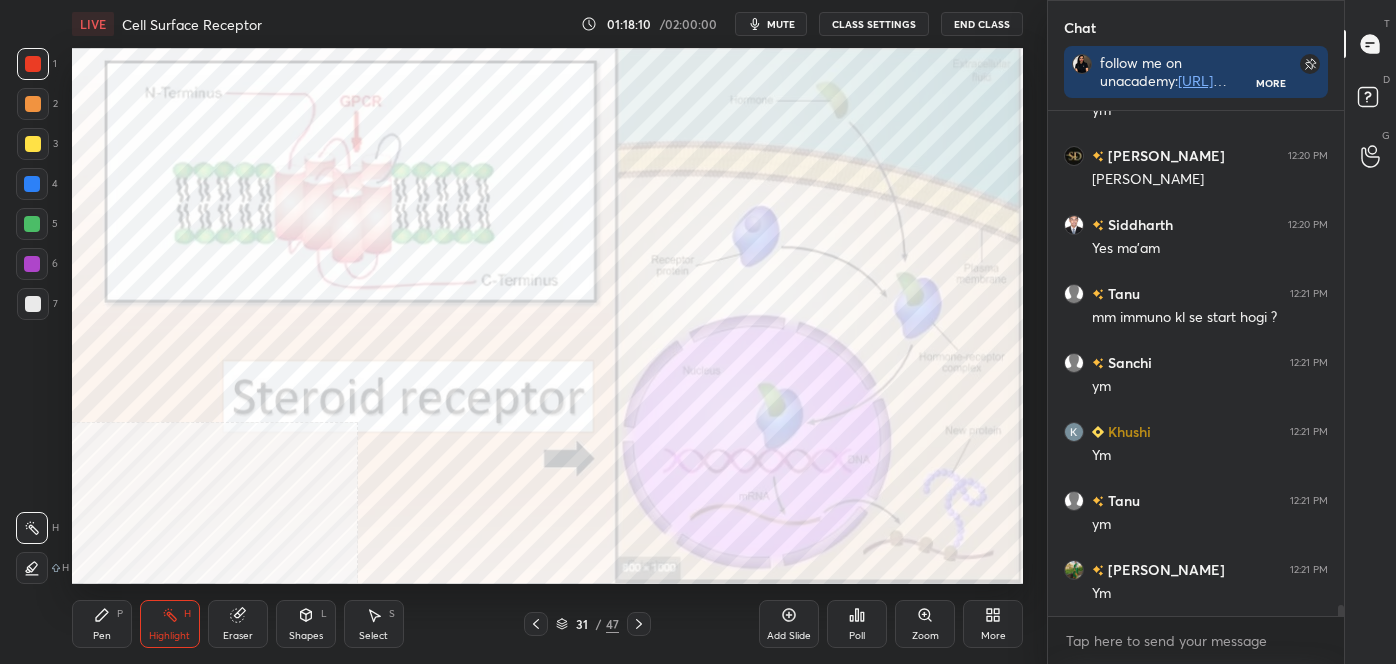 click 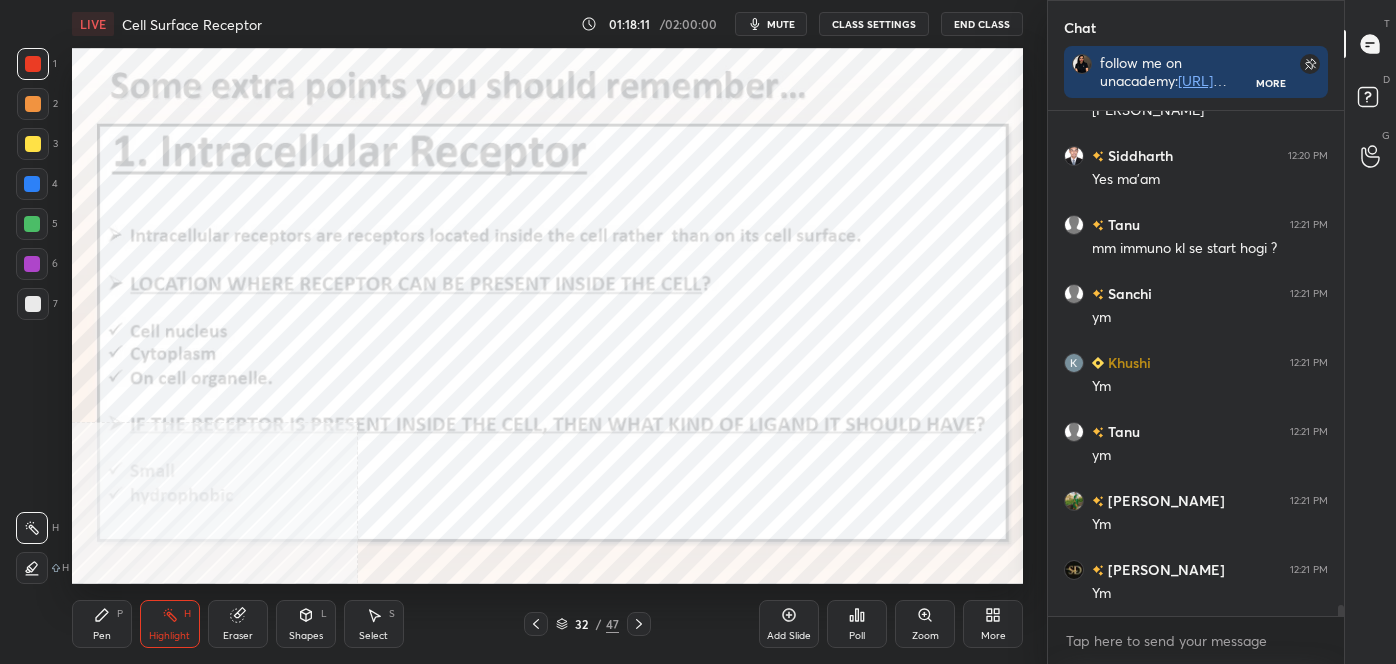 scroll, scrollTop: 22192, scrollLeft: 0, axis: vertical 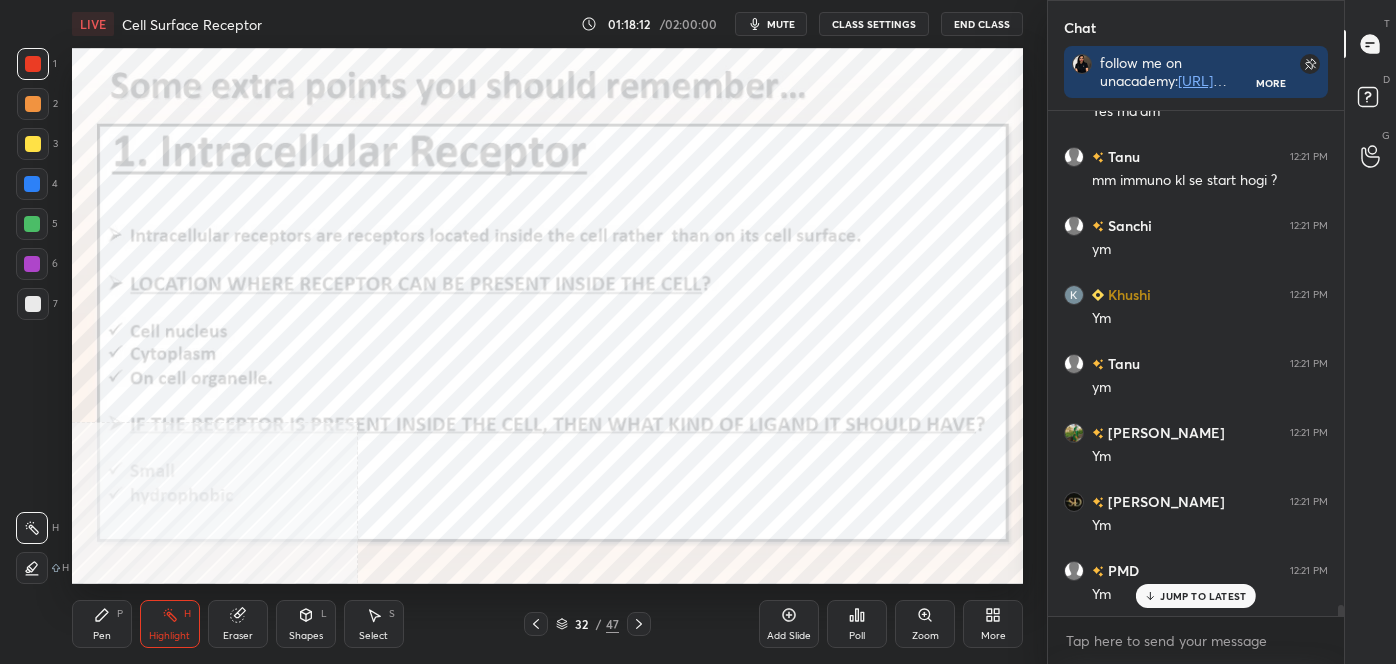 click on "More" at bounding box center (993, 636) 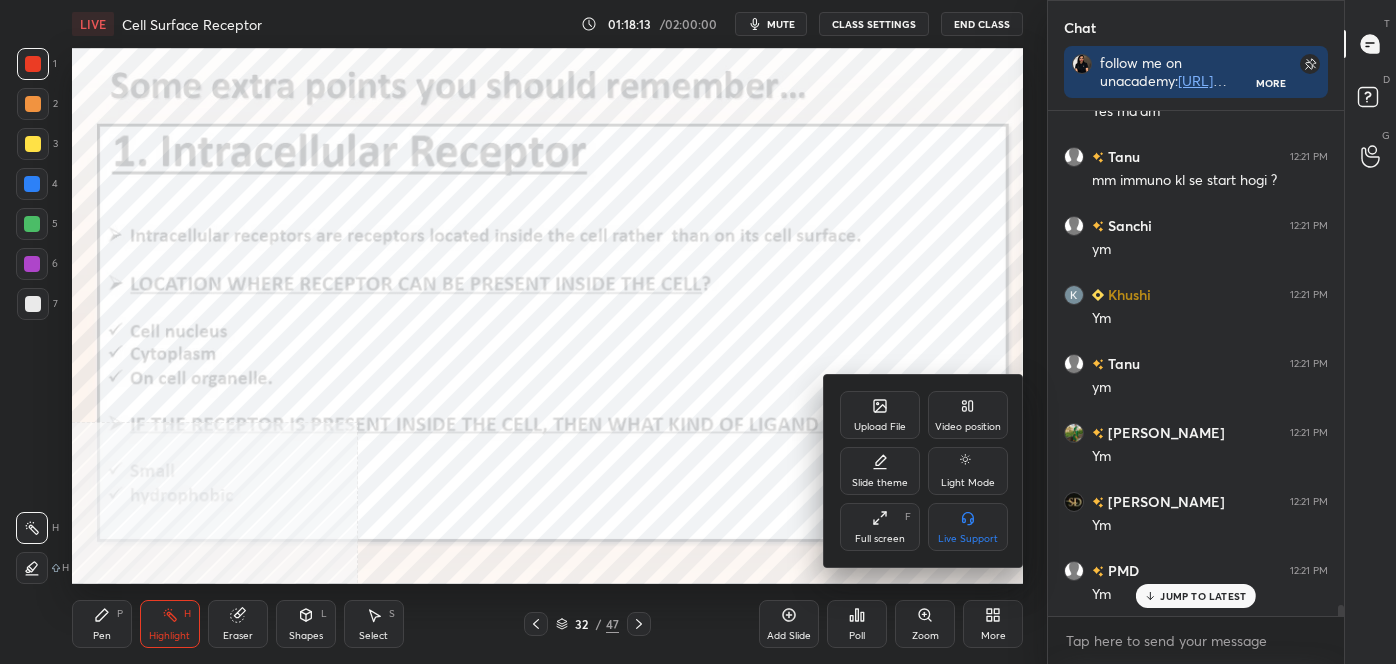 click on "Video position" at bounding box center (968, 415) 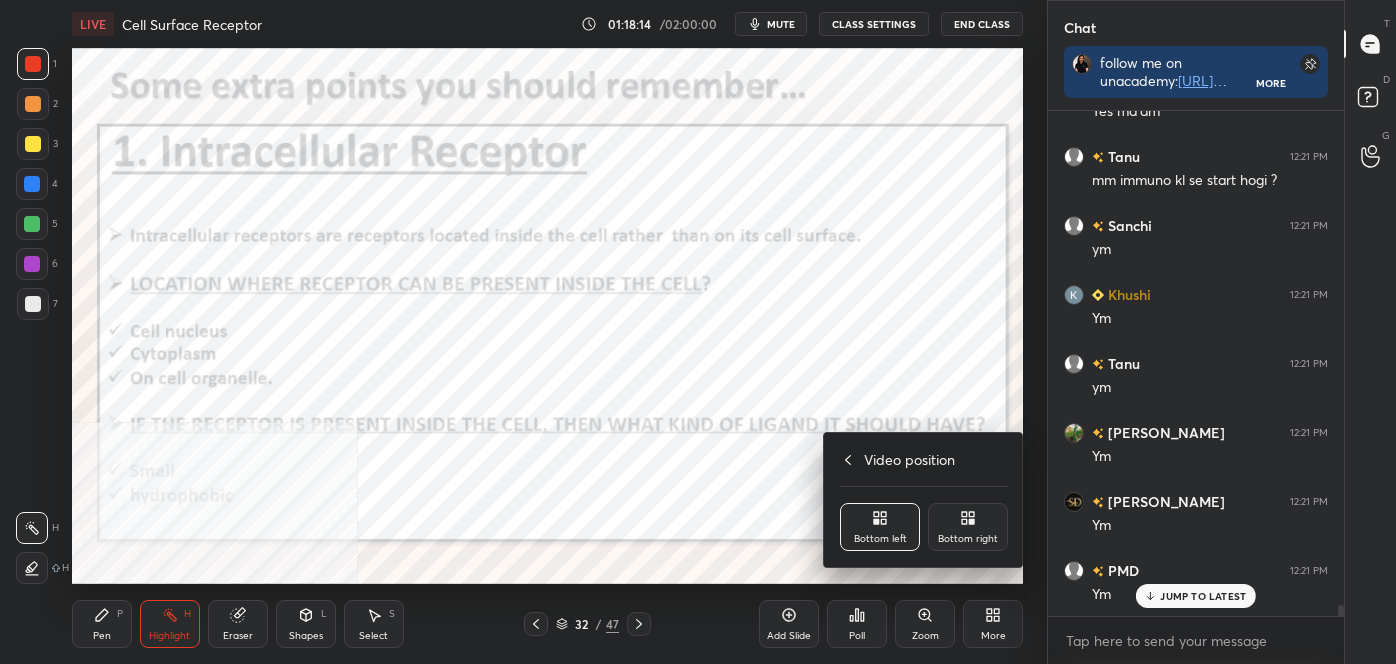 click on "Bottom right" at bounding box center [968, 527] 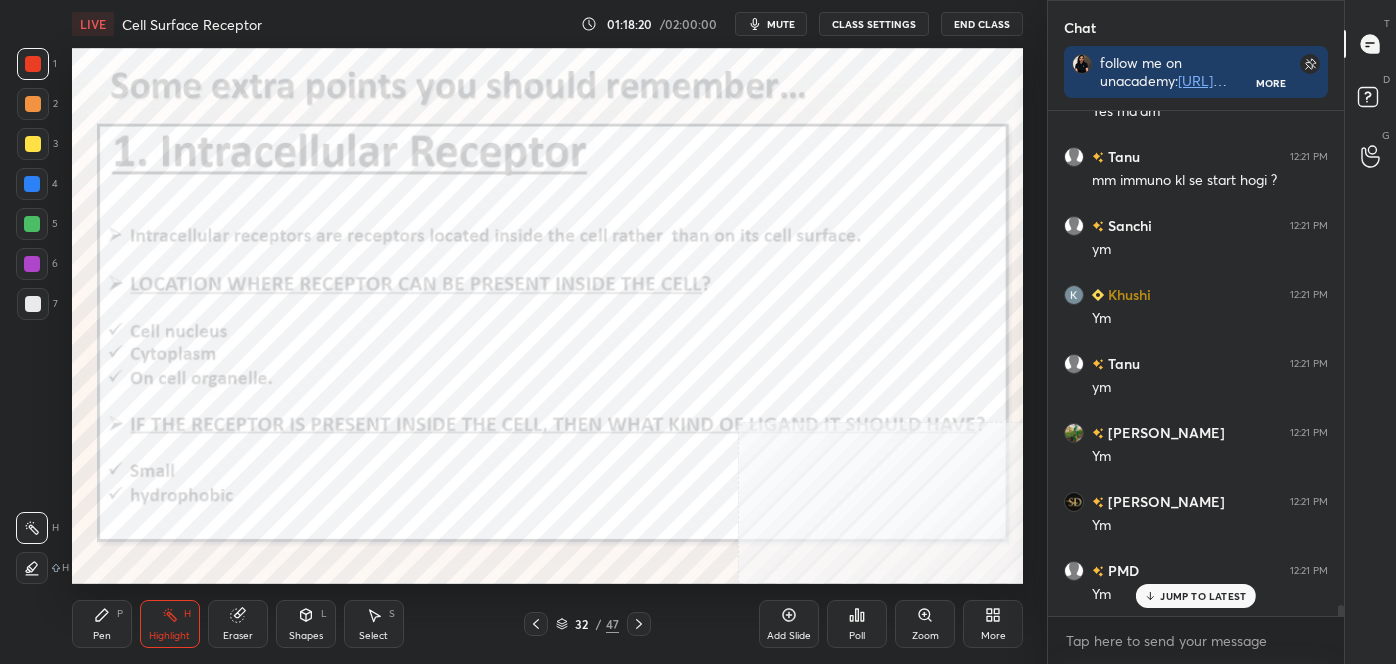 scroll, scrollTop: 22261, scrollLeft: 0, axis: vertical 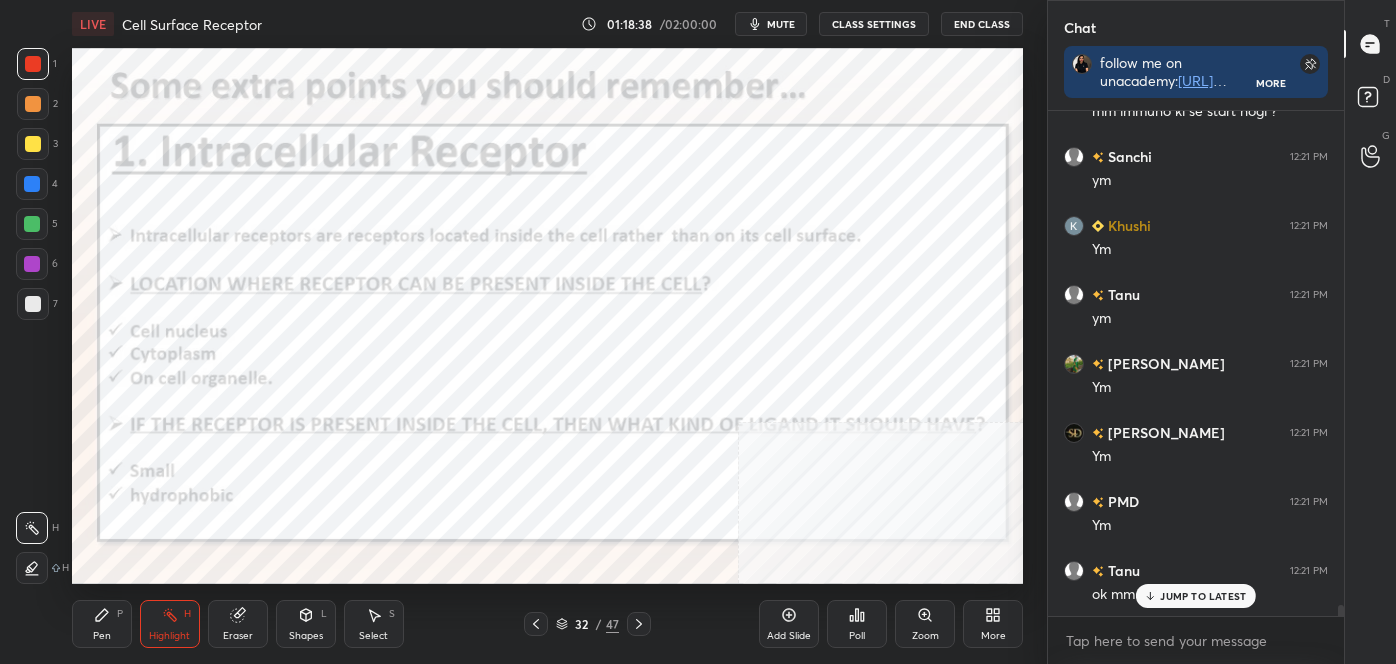 click 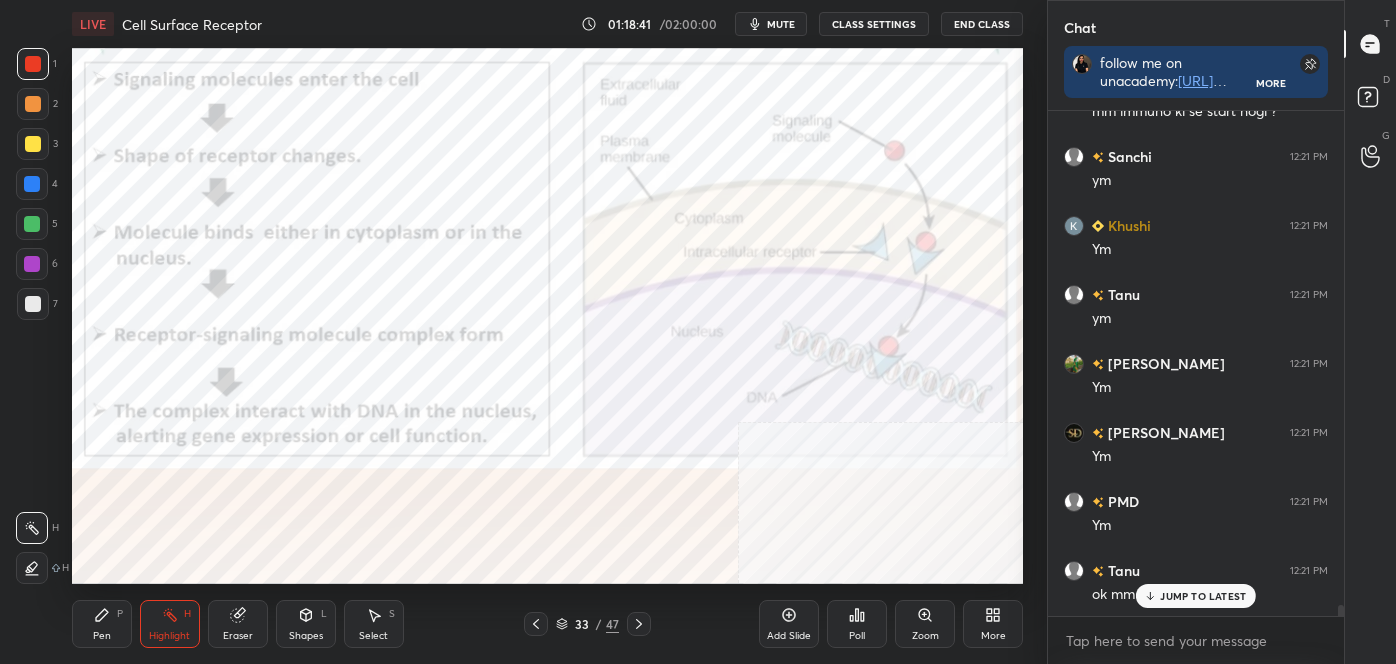 drag, startPoint x: 90, startPoint y: 627, endPoint x: 82, endPoint y: 611, distance: 17.888544 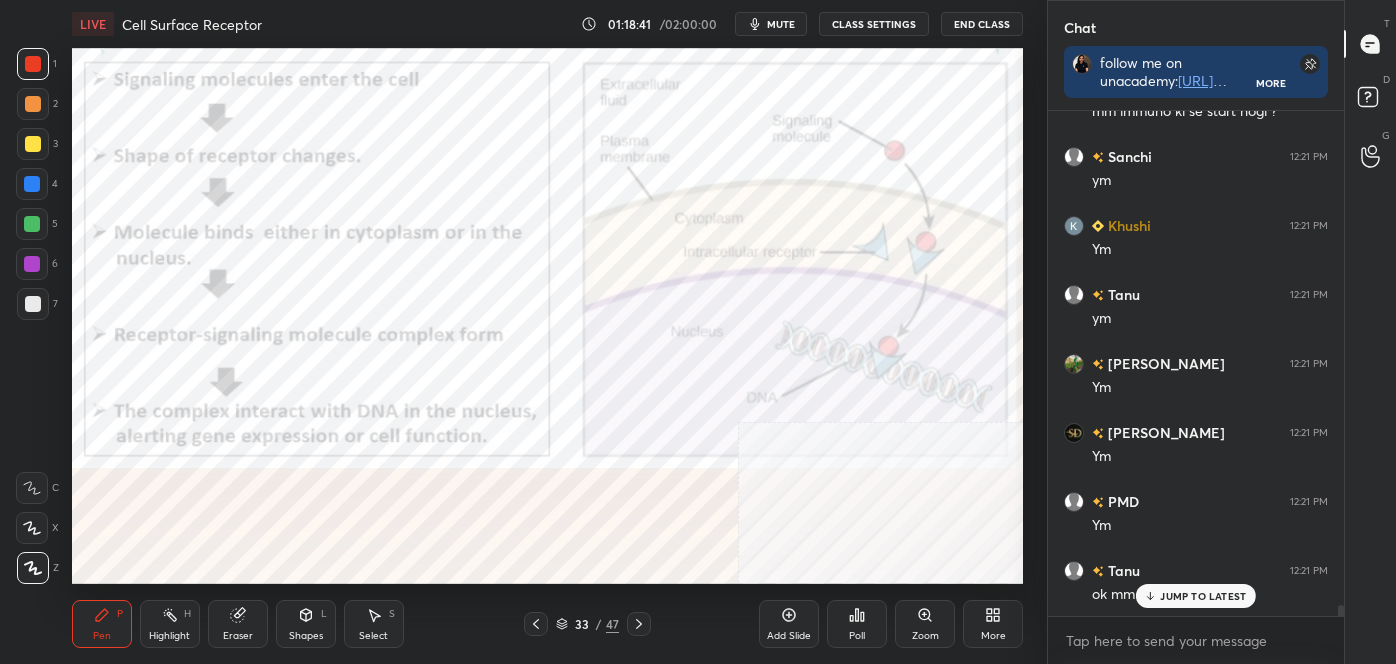 click at bounding box center [33, 568] 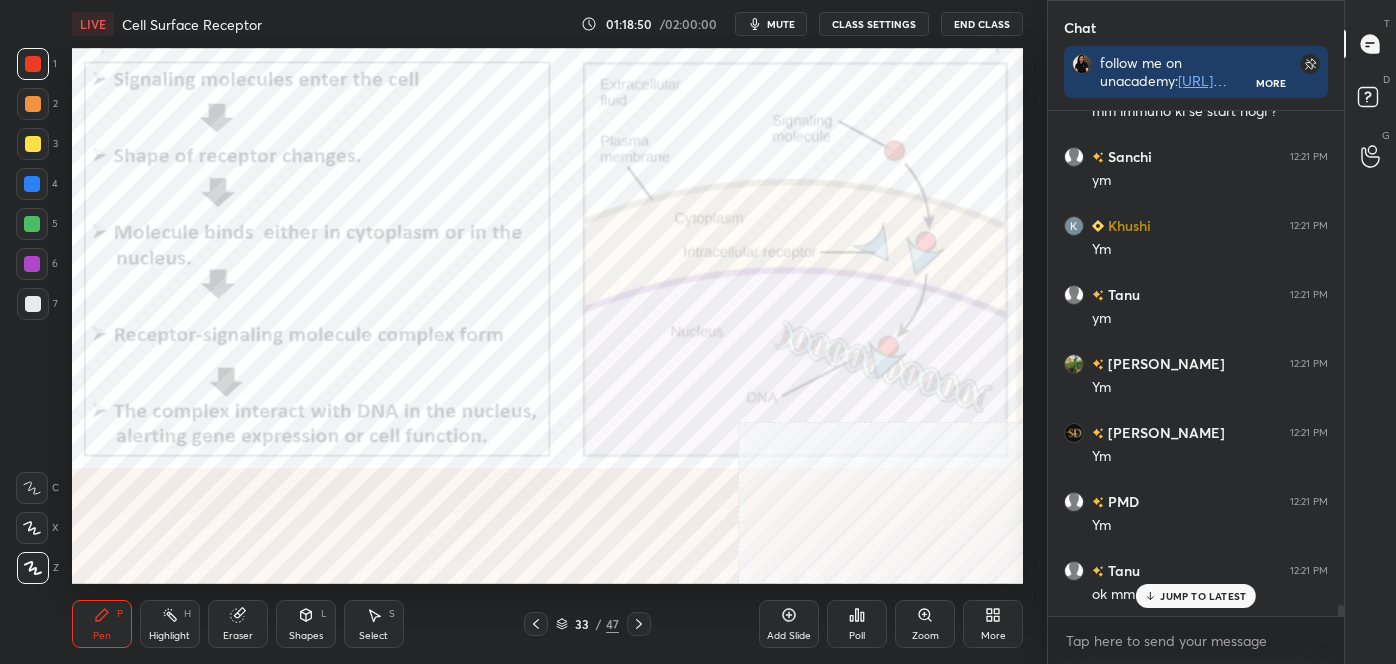 drag, startPoint x: 536, startPoint y: 622, endPoint x: 535, endPoint y: 610, distance: 12.0415945 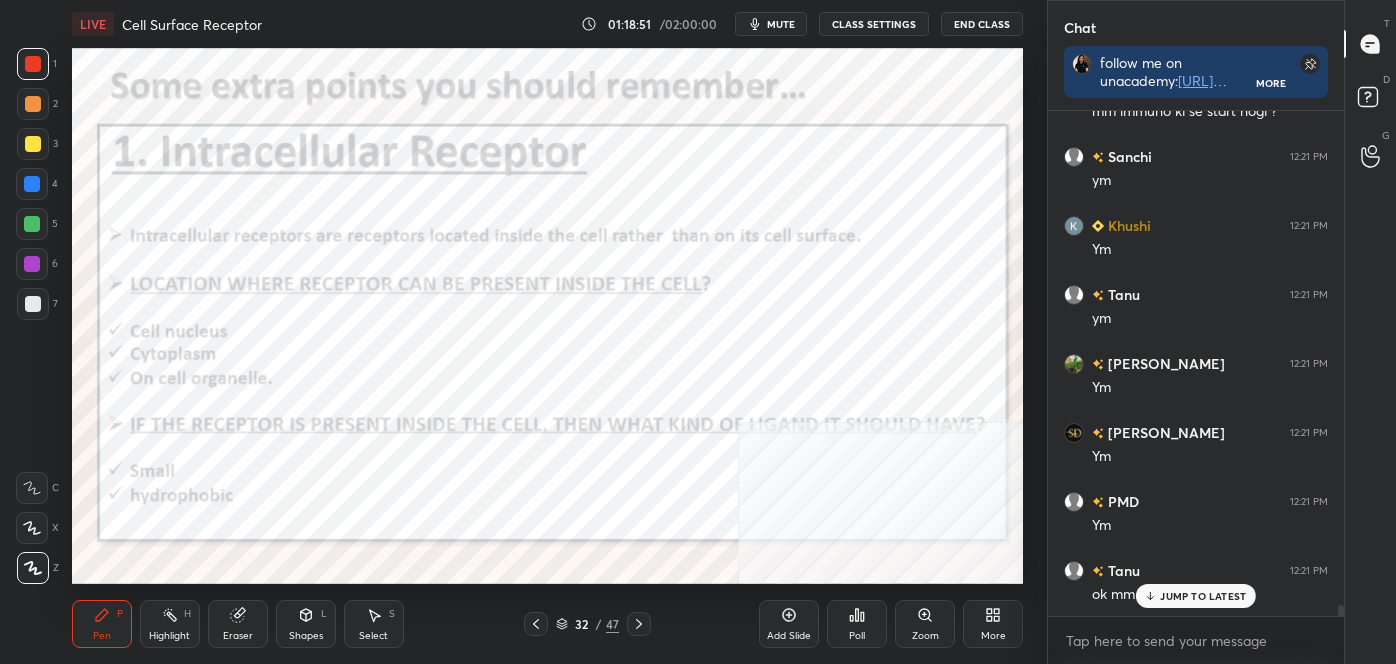 click on "Highlight H" at bounding box center [170, 624] 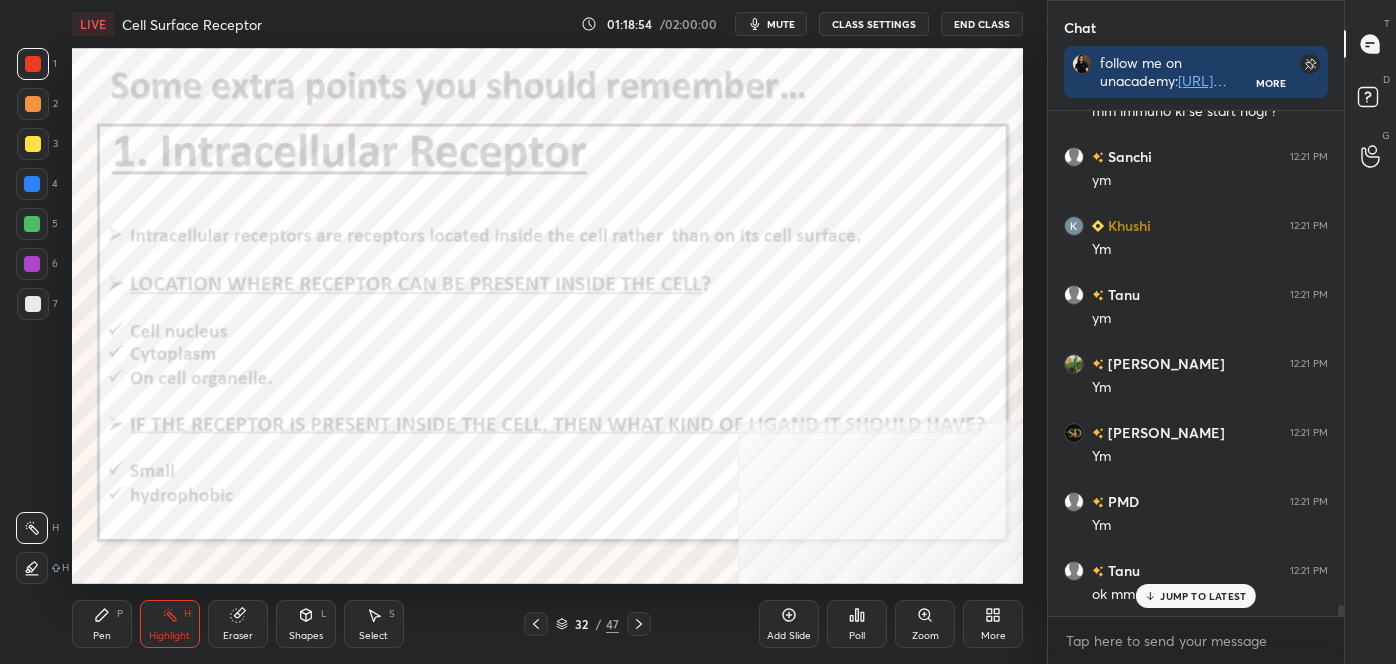 click 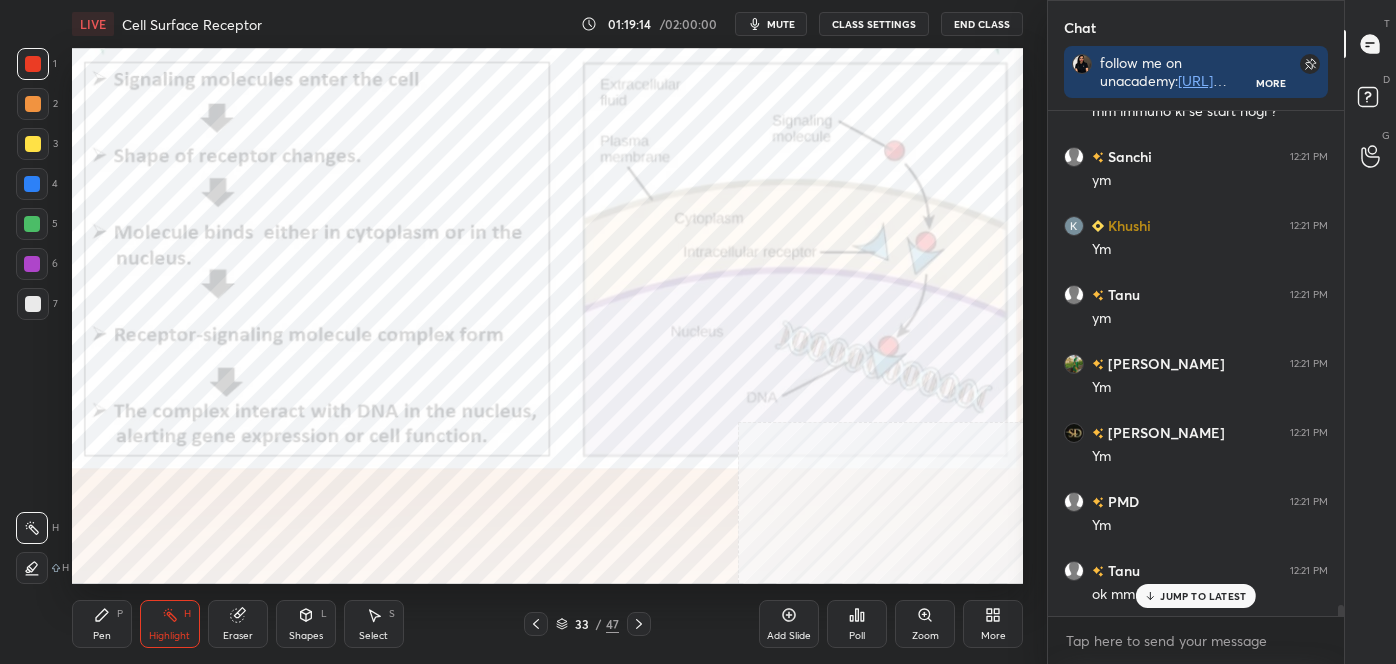 scroll, scrollTop: 22330, scrollLeft: 0, axis: vertical 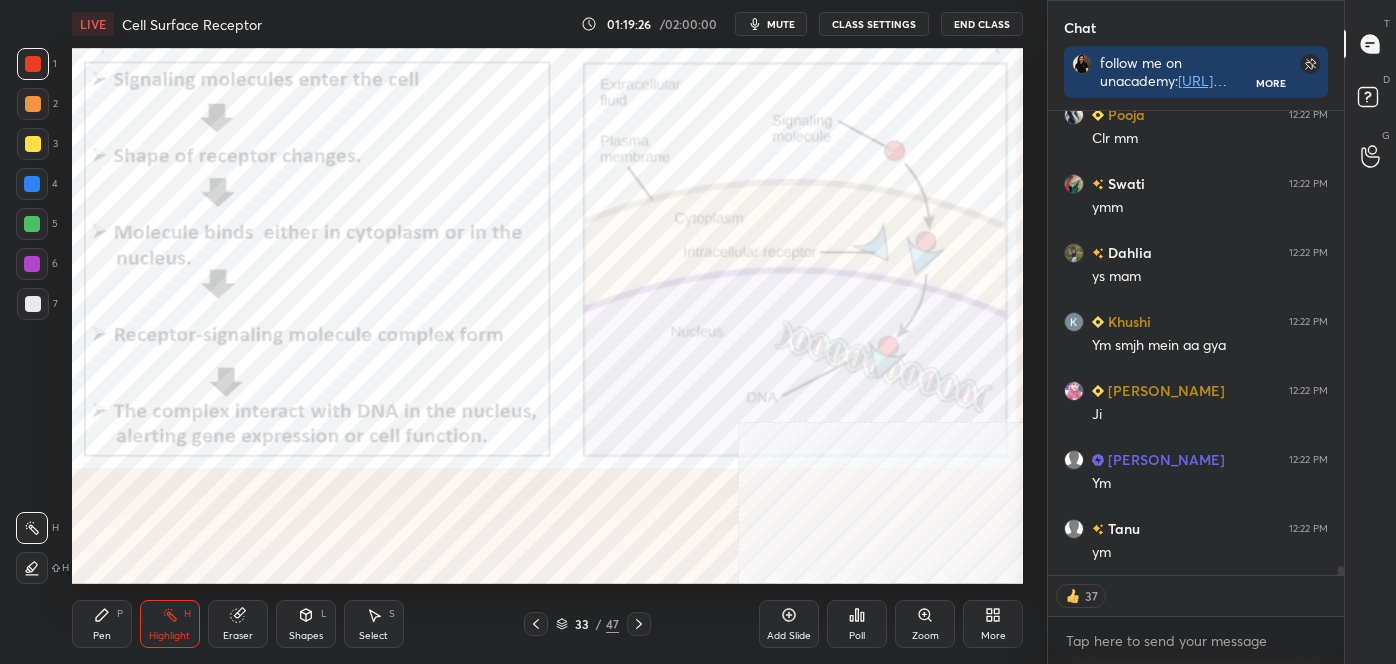 click on "Highlight" at bounding box center [169, 636] 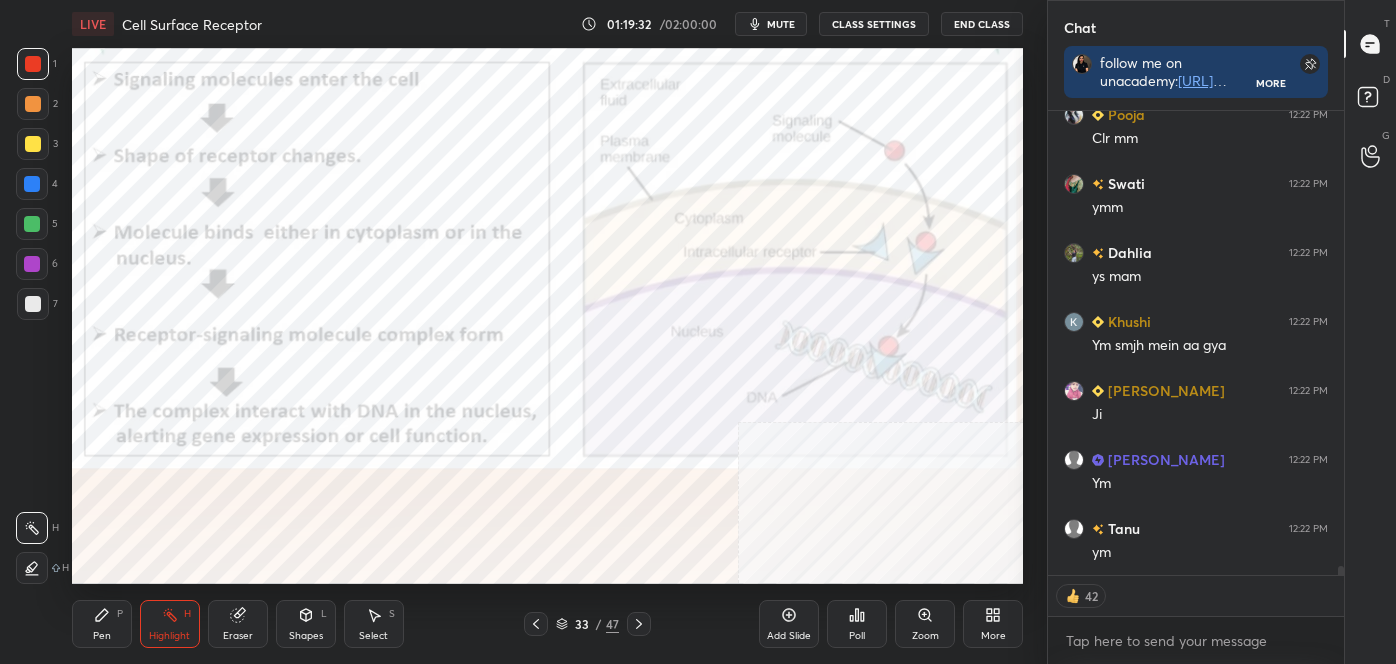scroll, scrollTop: 22855, scrollLeft: 0, axis: vertical 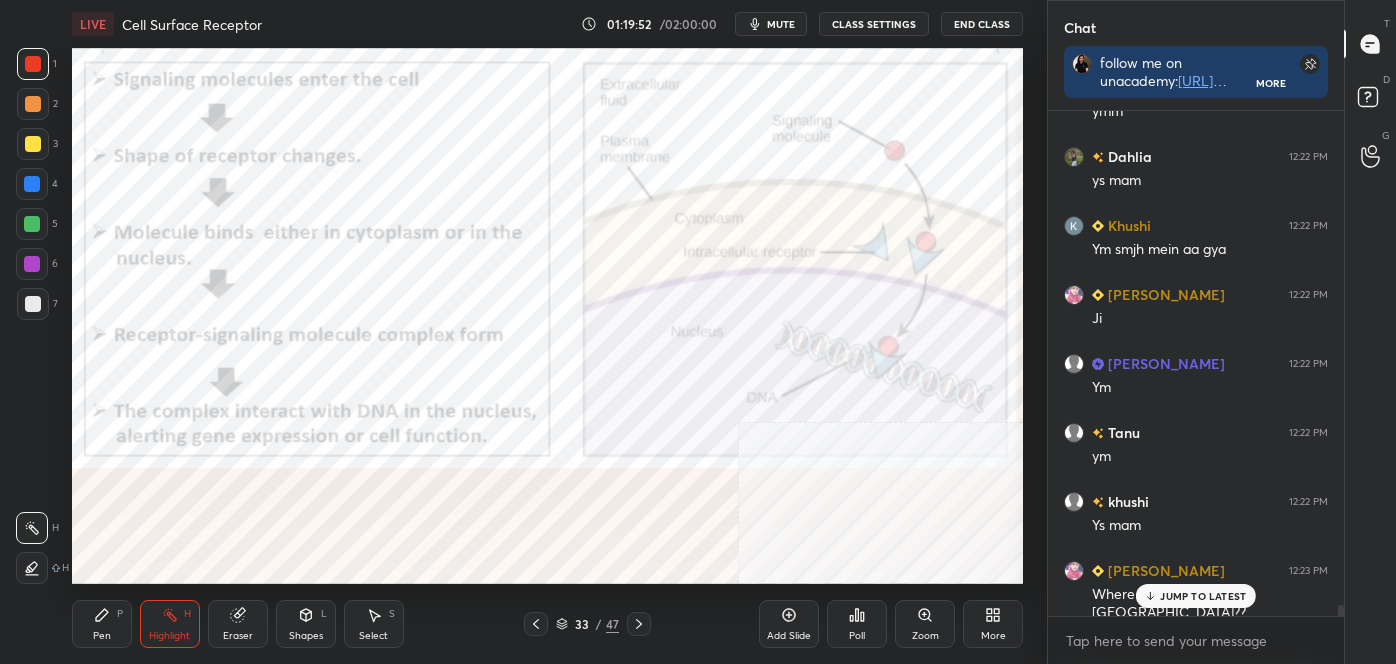 click 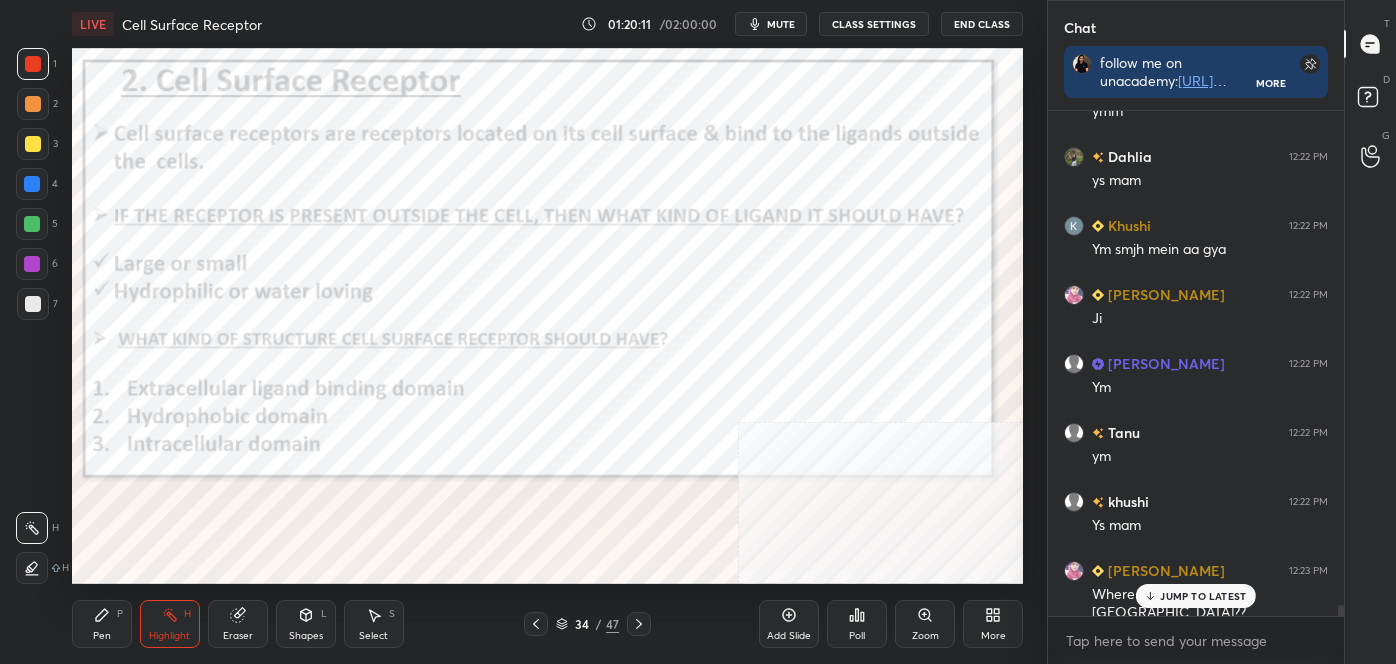 scroll, scrollTop: 22952, scrollLeft: 0, axis: vertical 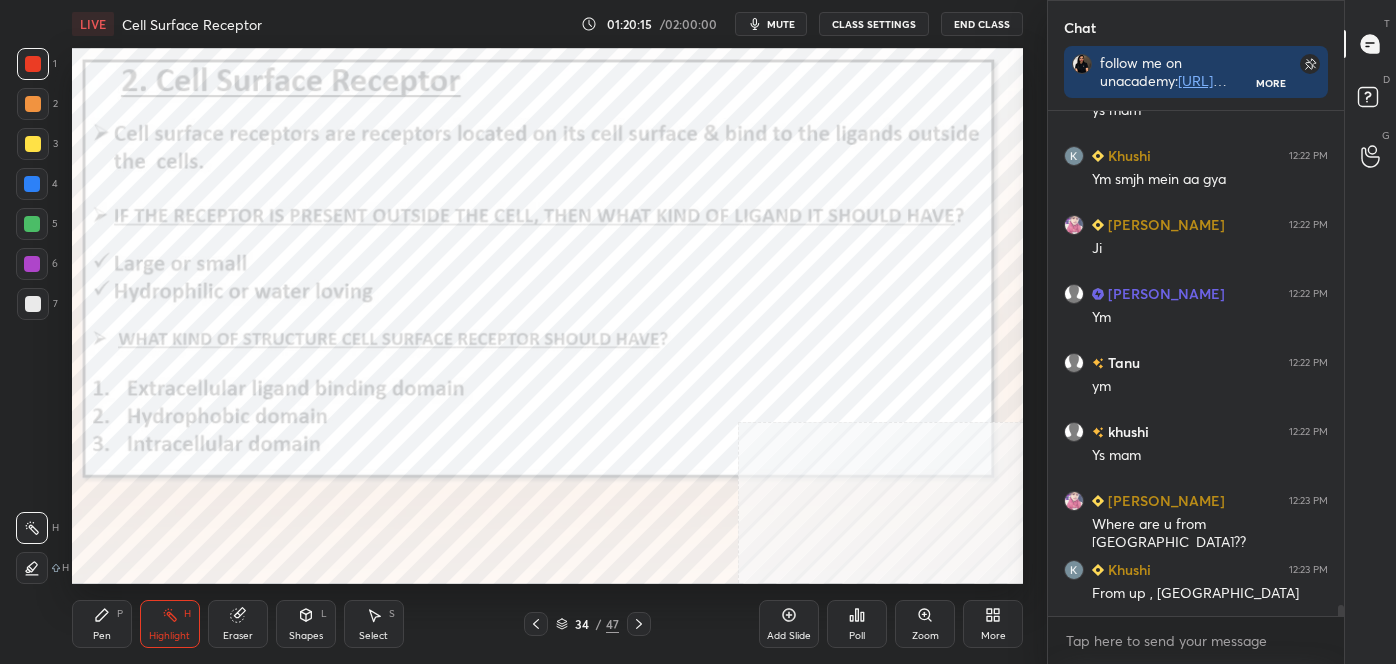 click on "Pen P" at bounding box center (102, 624) 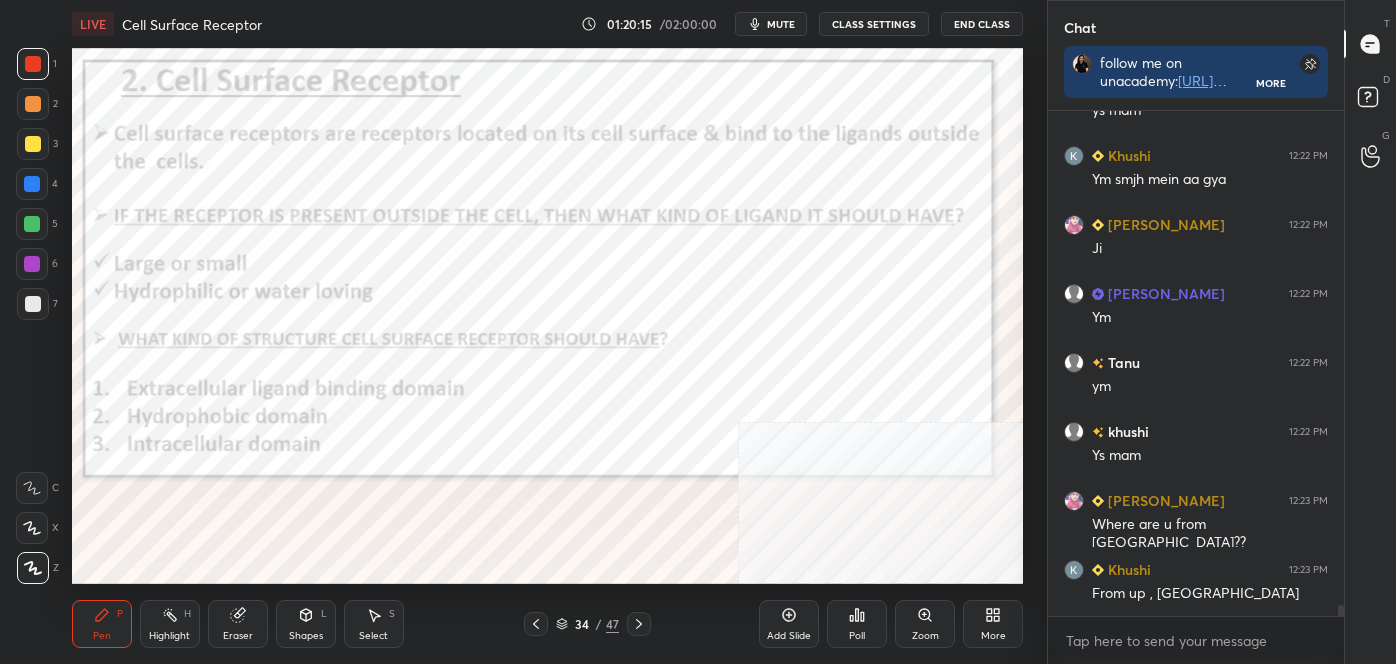 click 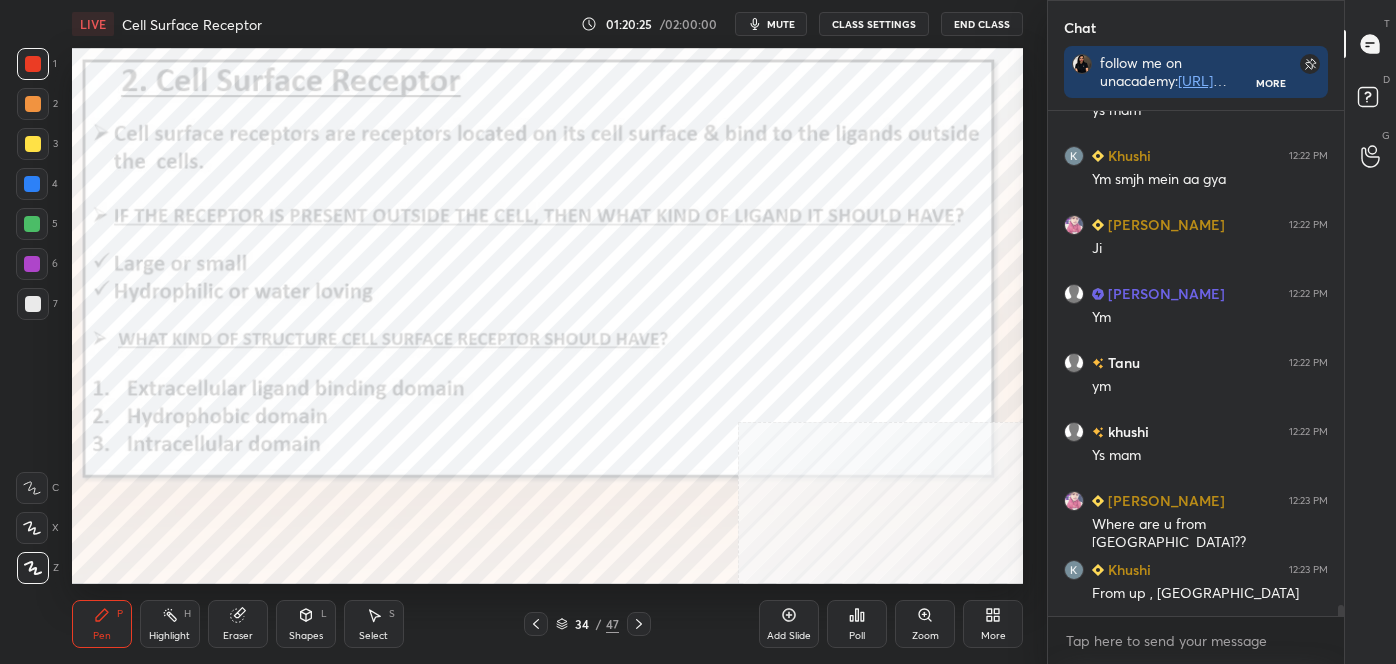scroll, scrollTop: 23021, scrollLeft: 0, axis: vertical 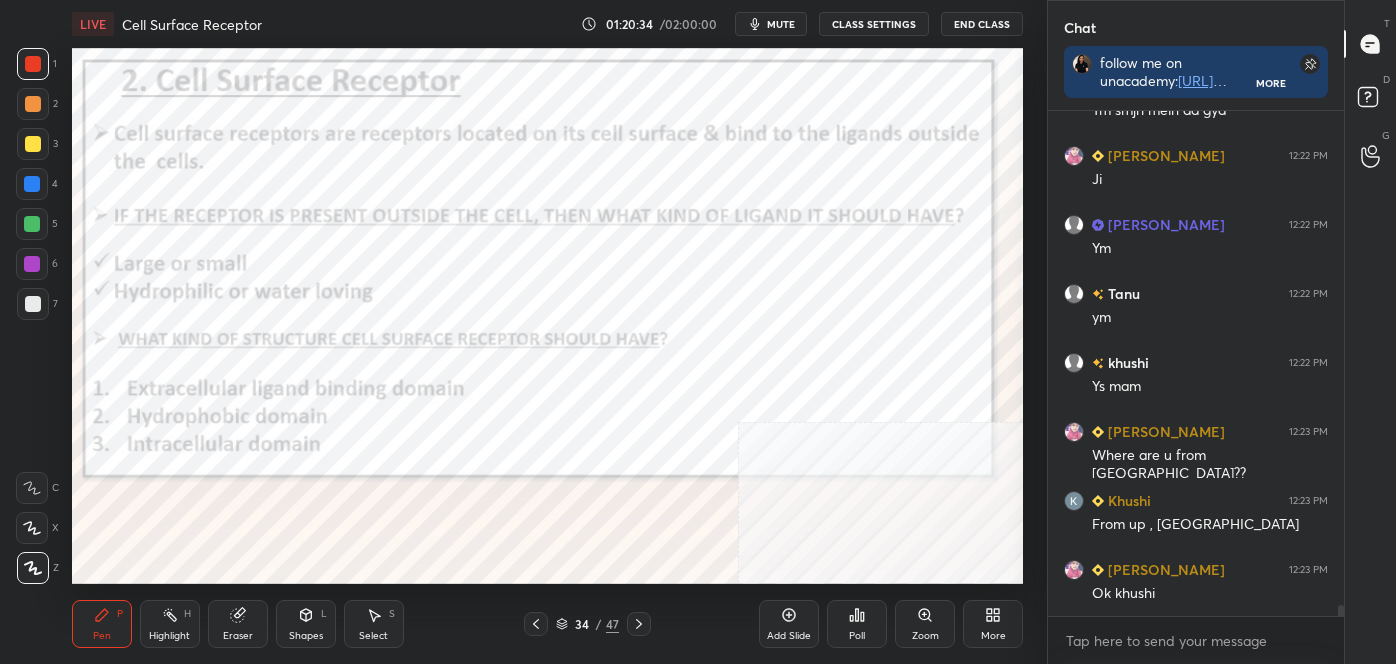 click at bounding box center [639, 624] 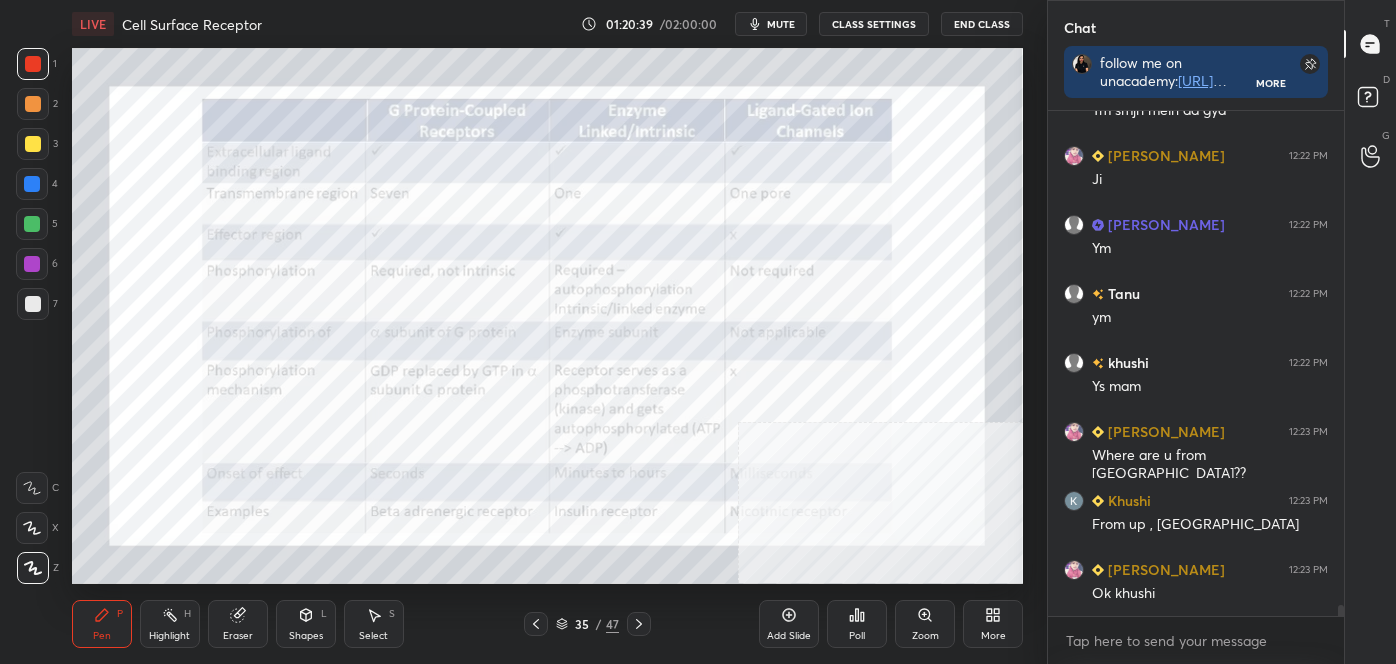 drag, startPoint x: 32, startPoint y: 136, endPoint x: 48, endPoint y: 130, distance: 17.088007 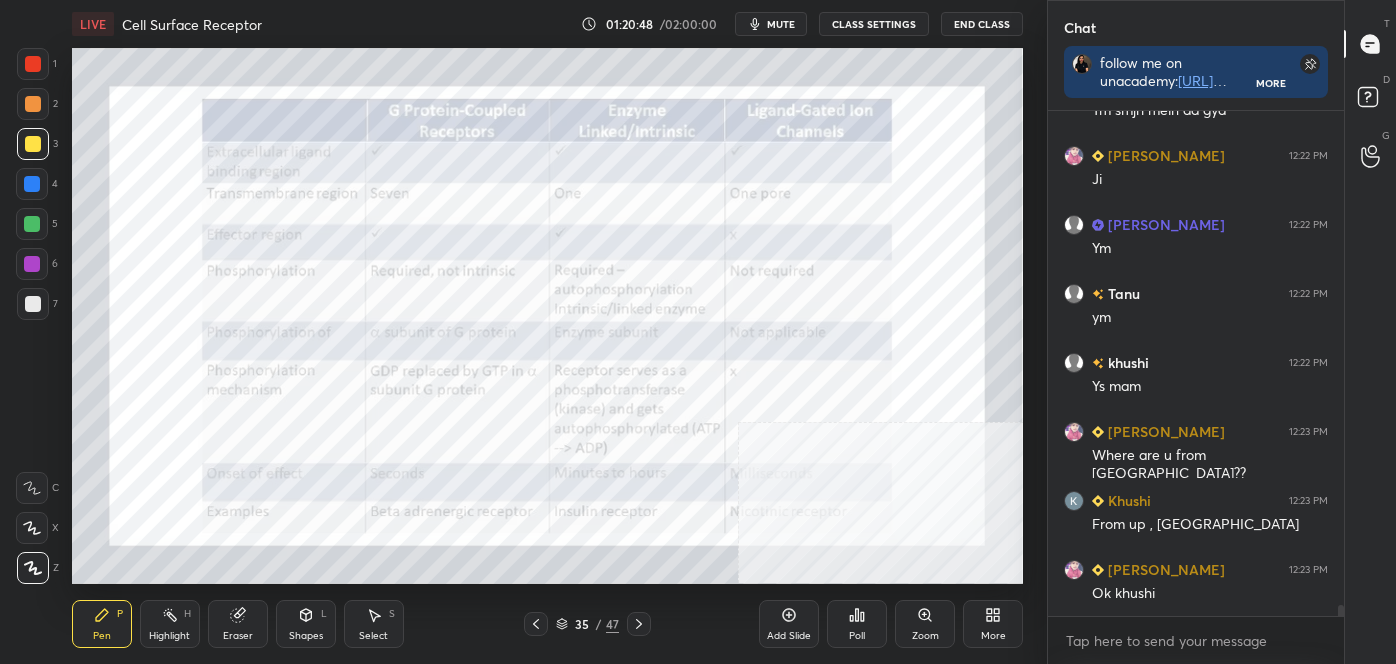 click at bounding box center [33, 64] 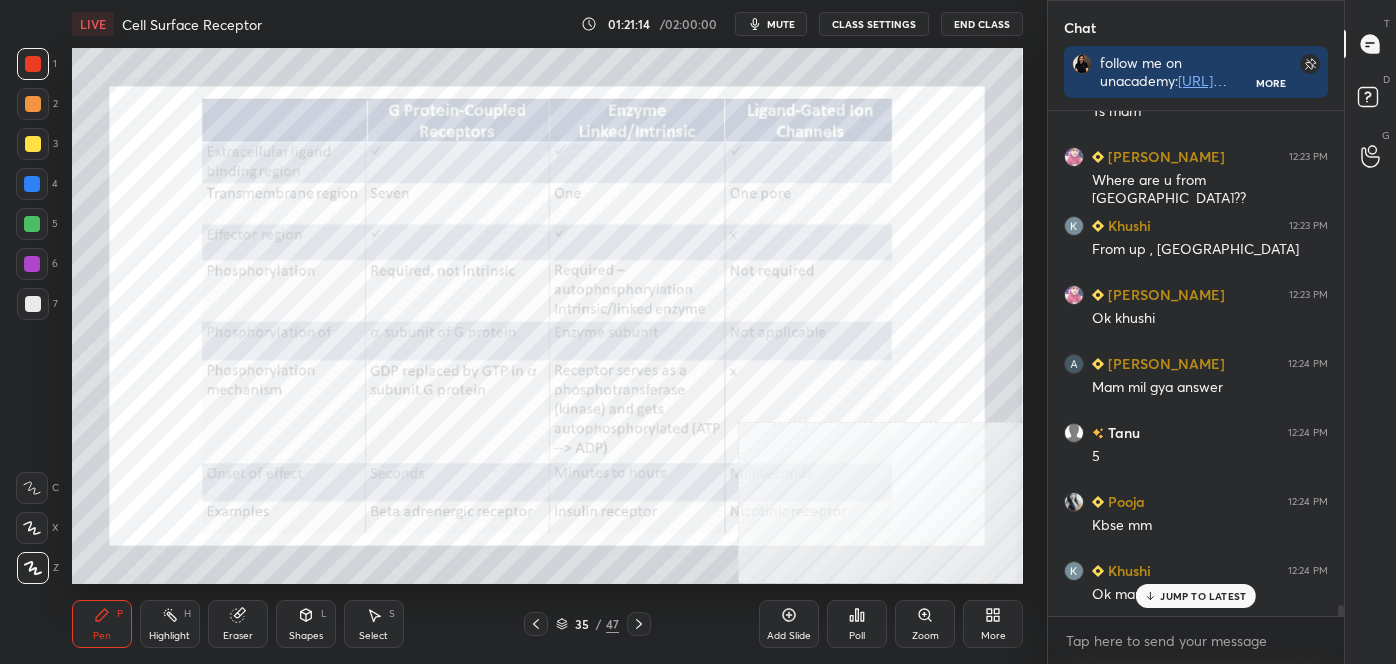 scroll, scrollTop: 23365, scrollLeft: 0, axis: vertical 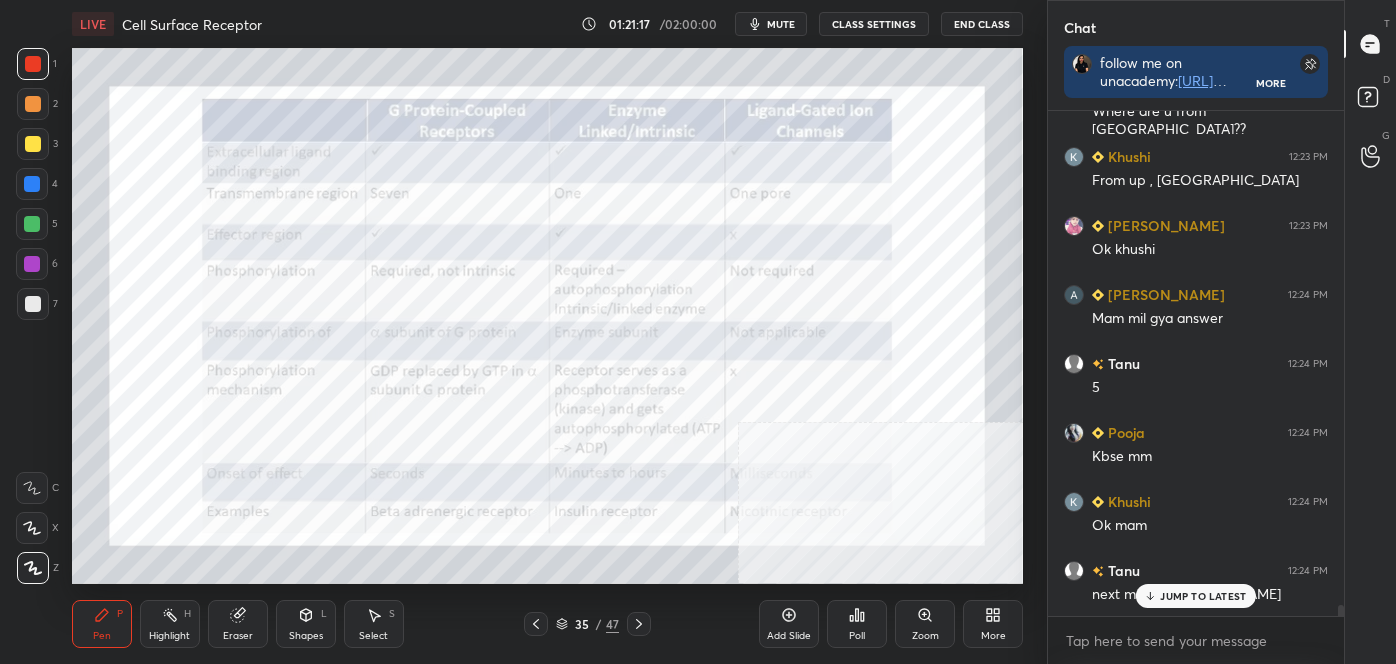 click on "Highlight H" at bounding box center [170, 624] 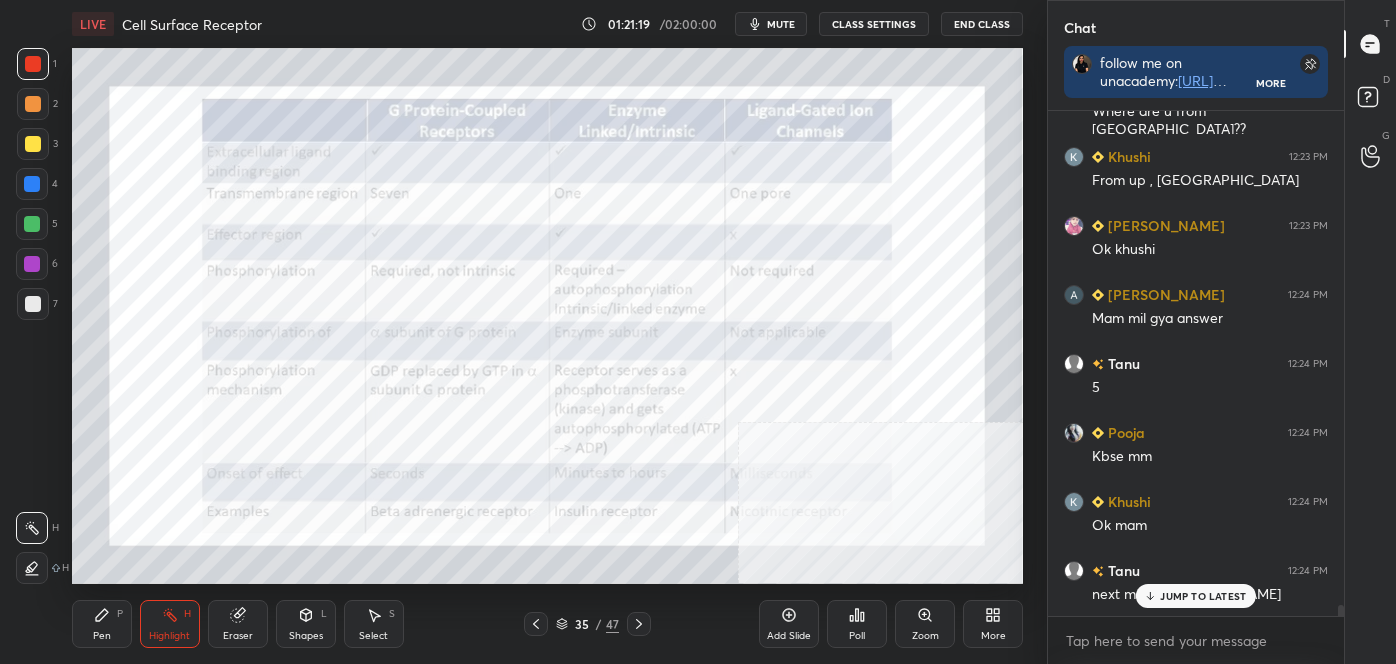 scroll, scrollTop: 23434, scrollLeft: 0, axis: vertical 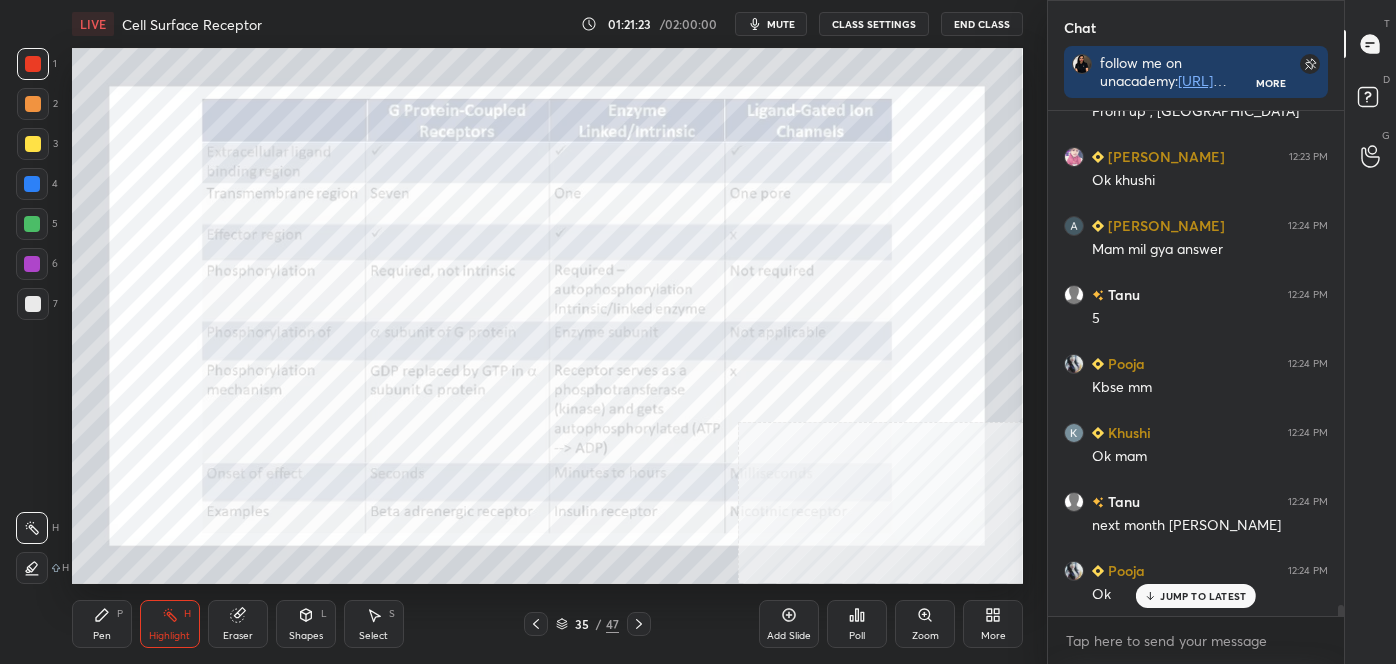 click at bounding box center (32, 184) 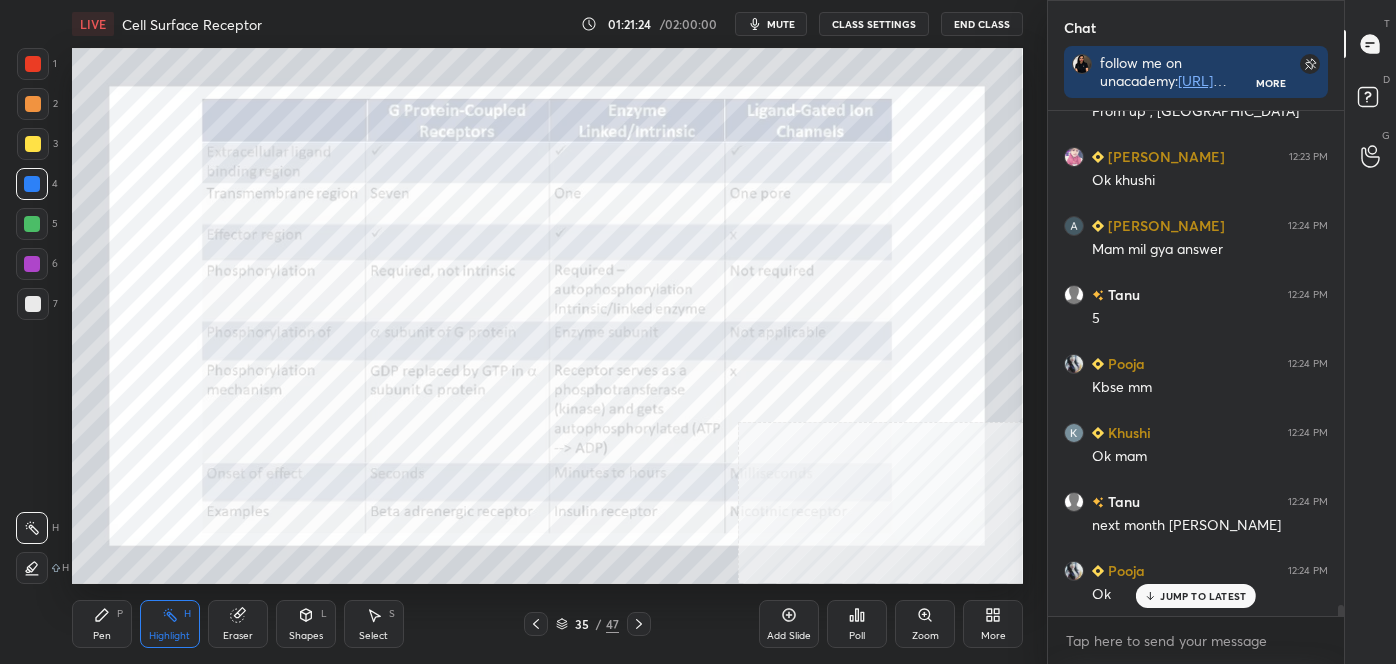 click at bounding box center [33, 144] 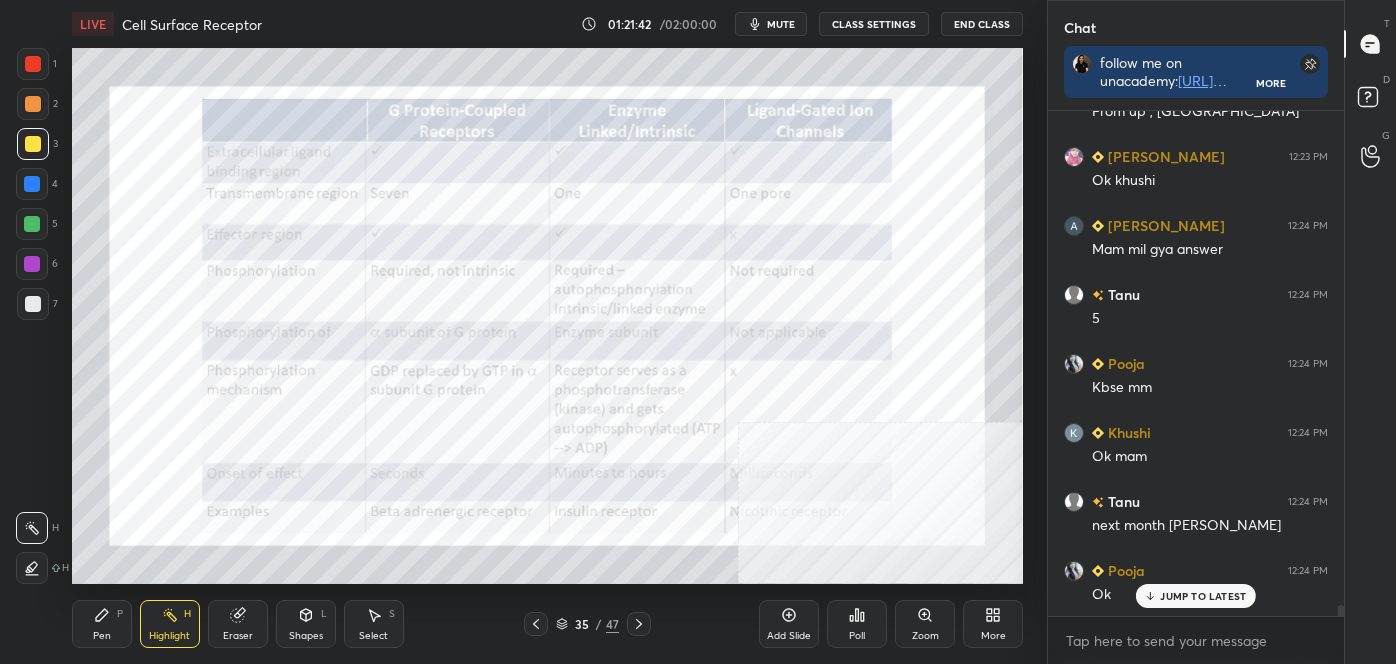 click 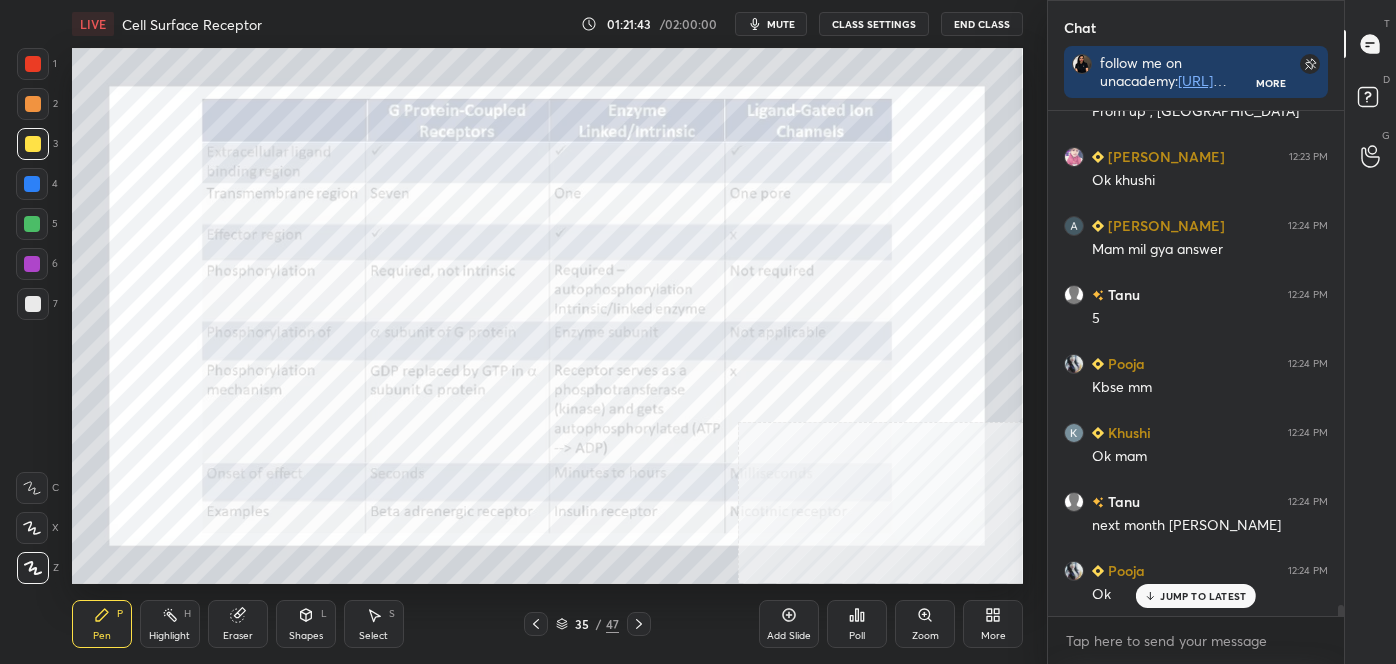 click 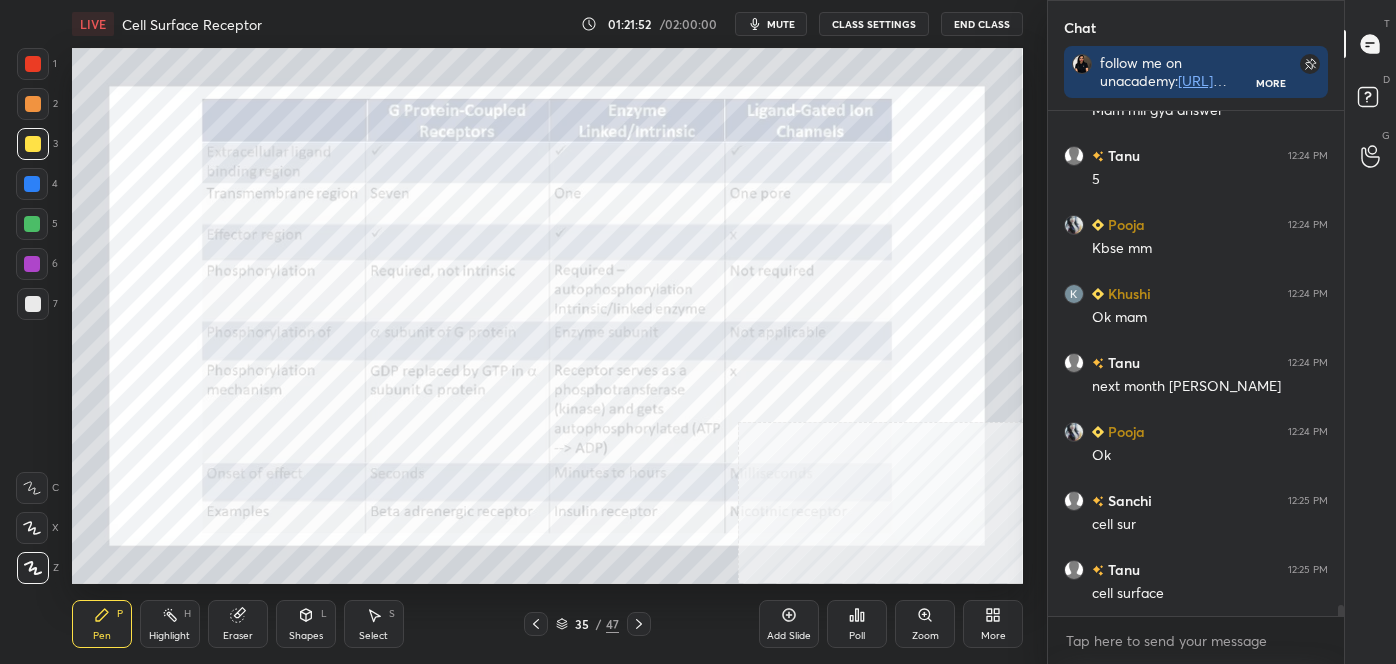scroll, scrollTop: 23642, scrollLeft: 0, axis: vertical 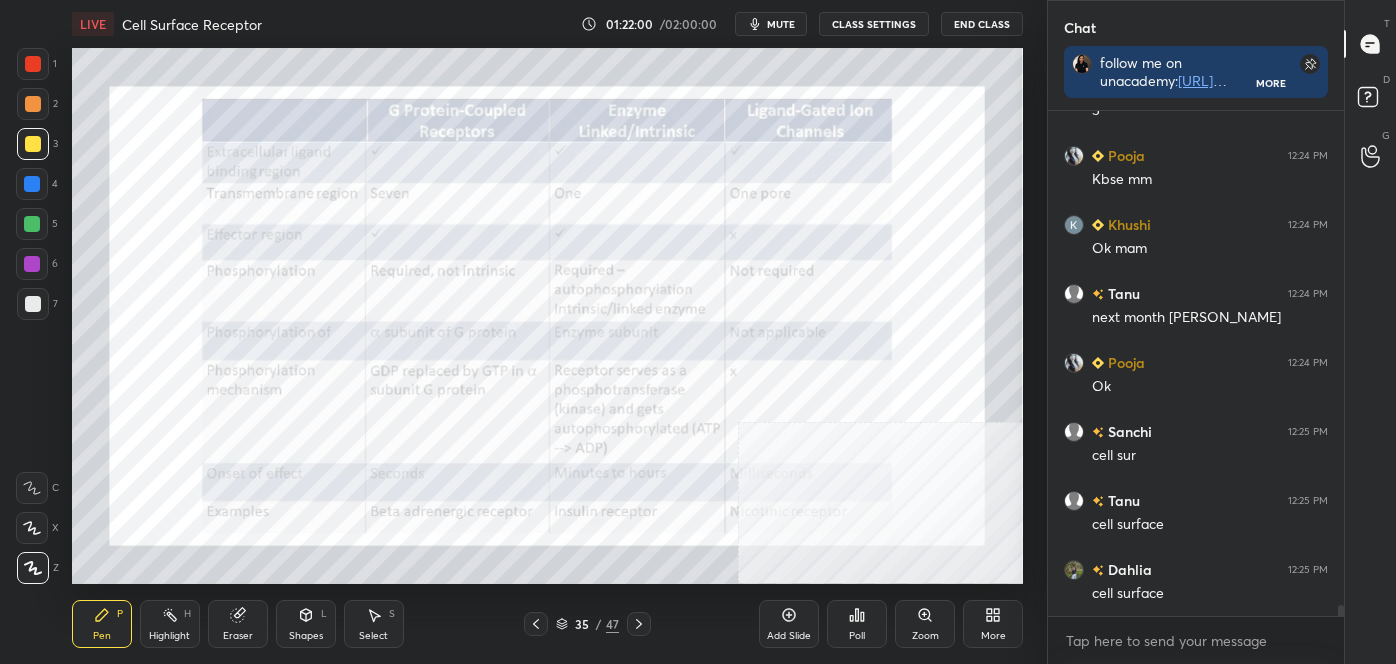 click on "Highlight H" at bounding box center [170, 624] 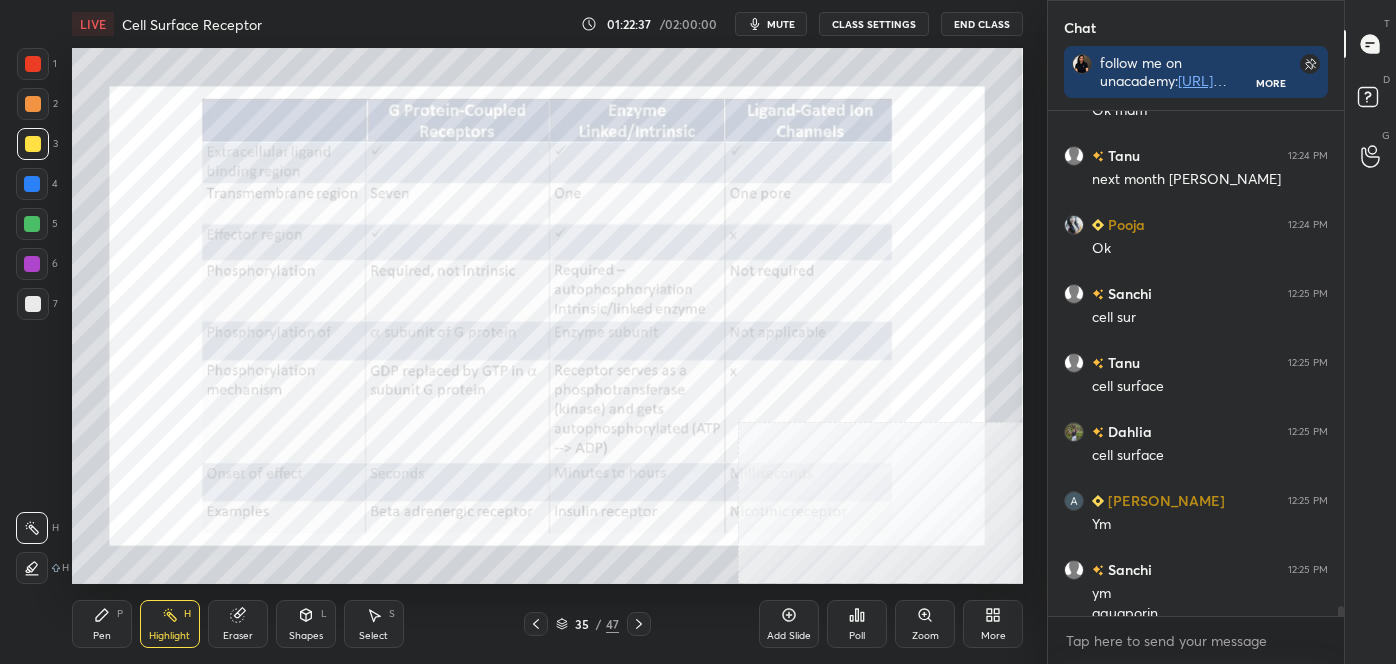 scroll, scrollTop: 23800, scrollLeft: 0, axis: vertical 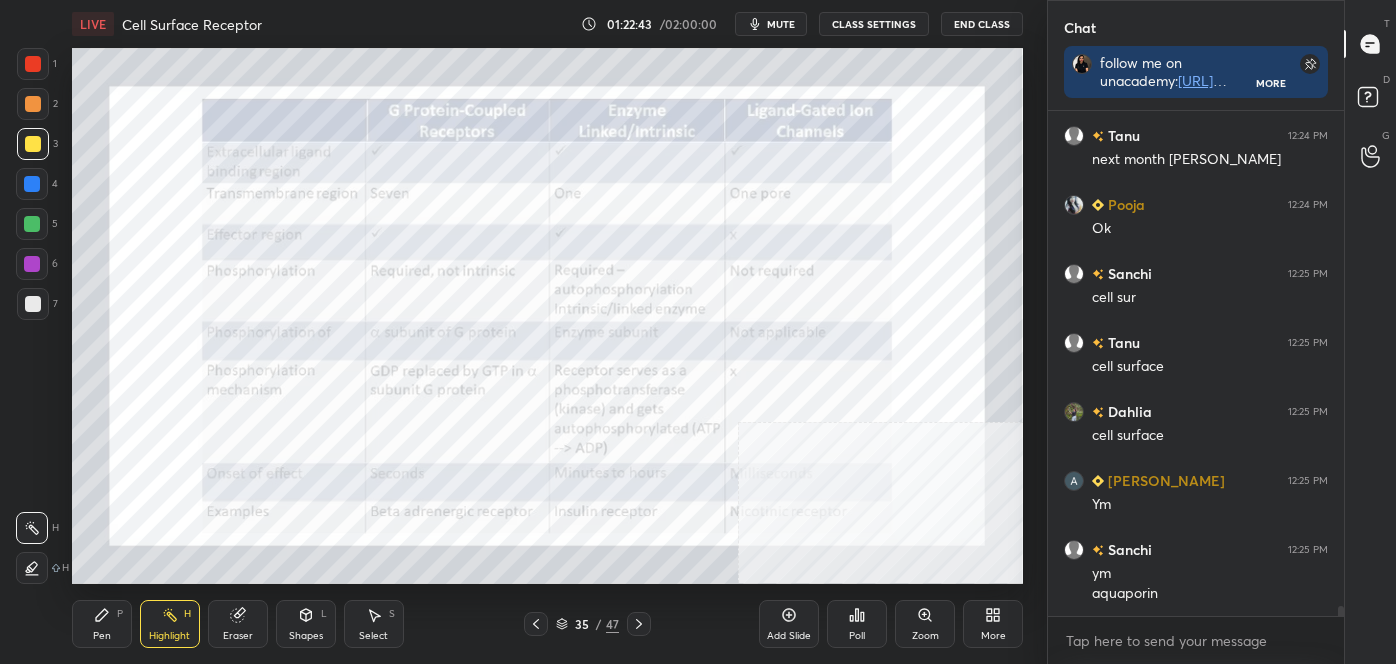 click on "Pen" at bounding box center (102, 636) 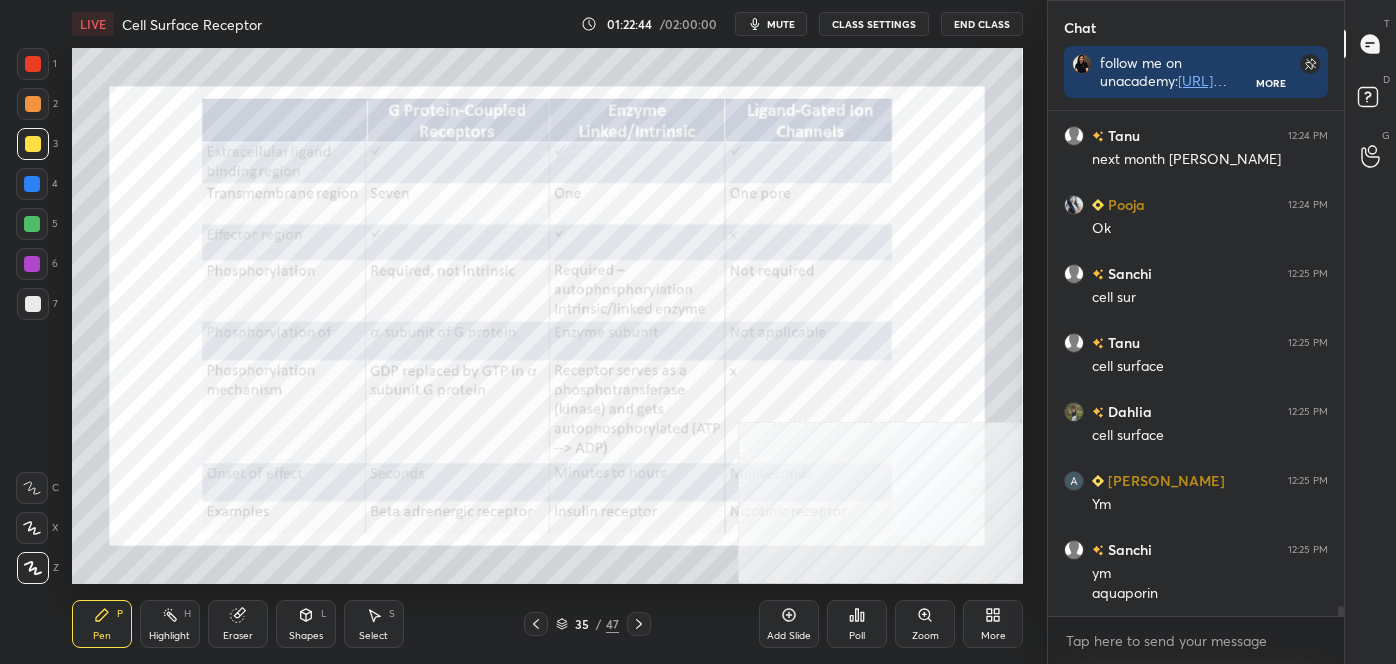 click 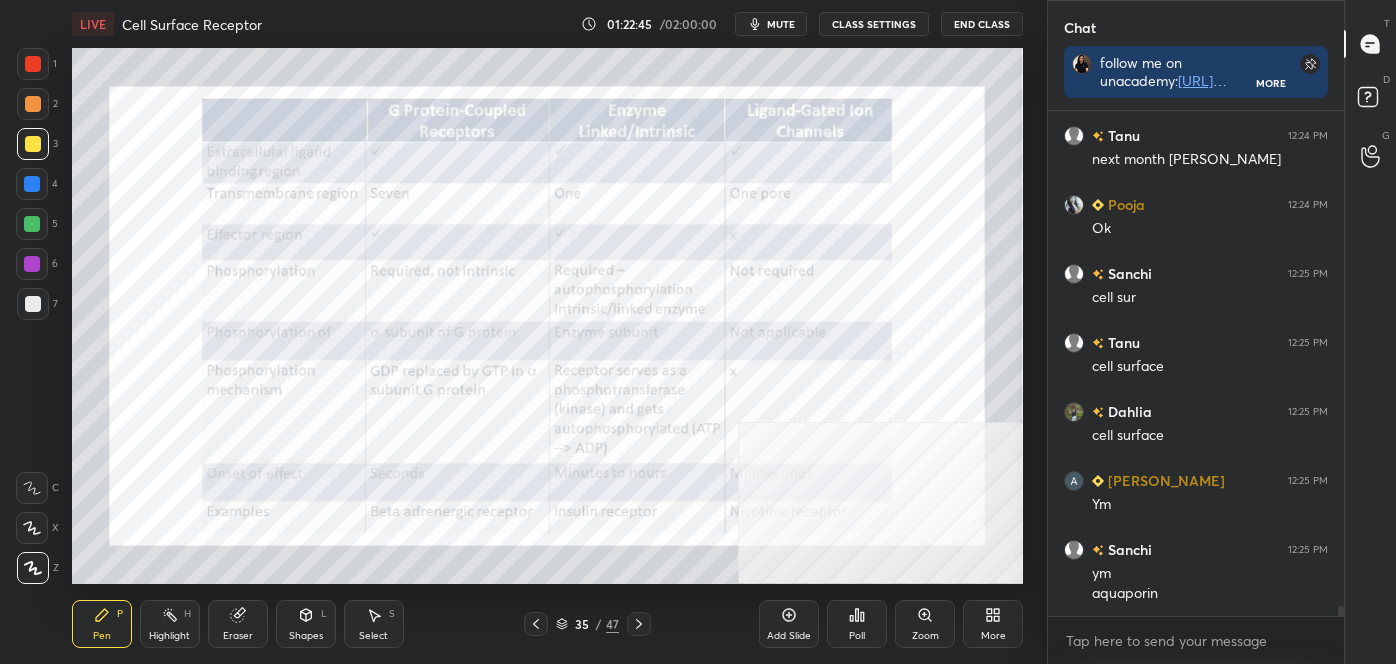 drag, startPoint x: 32, startPoint y: 146, endPoint x: 53, endPoint y: 142, distance: 21.377558 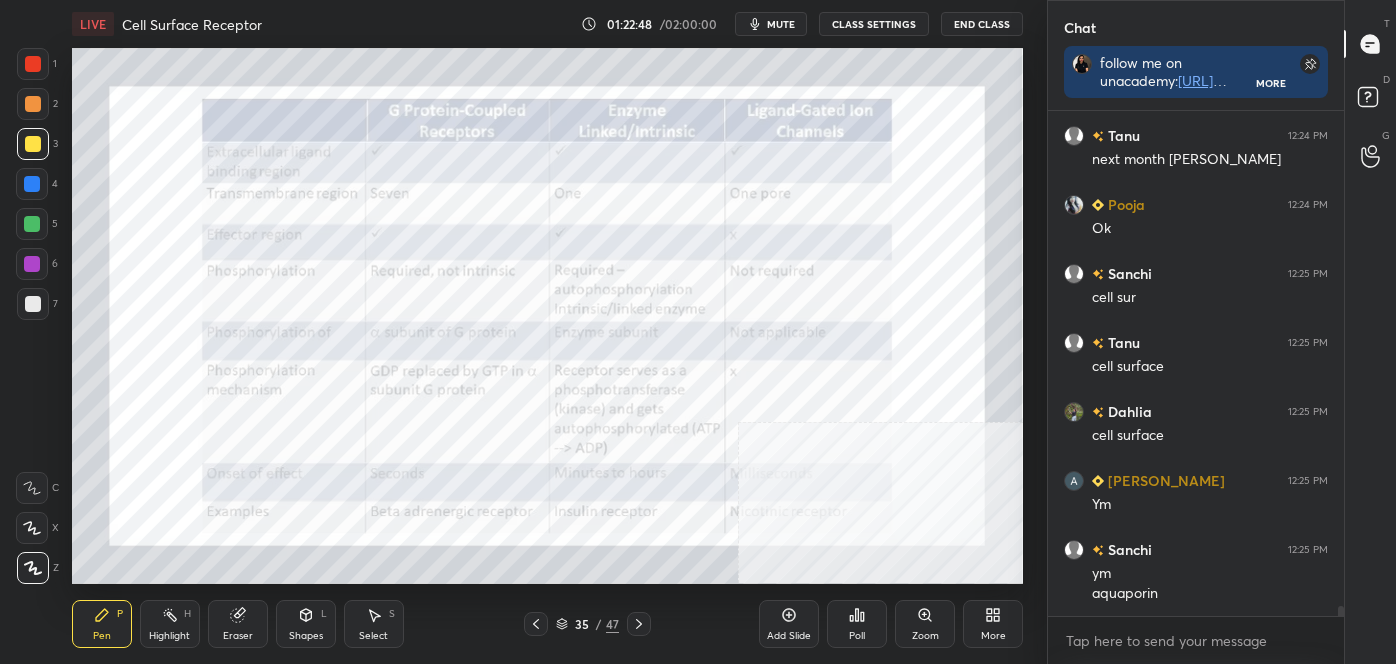 drag, startPoint x: 31, startPoint y: 171, endPoint x: 60, endPoint y: 176, distance: 29.427877 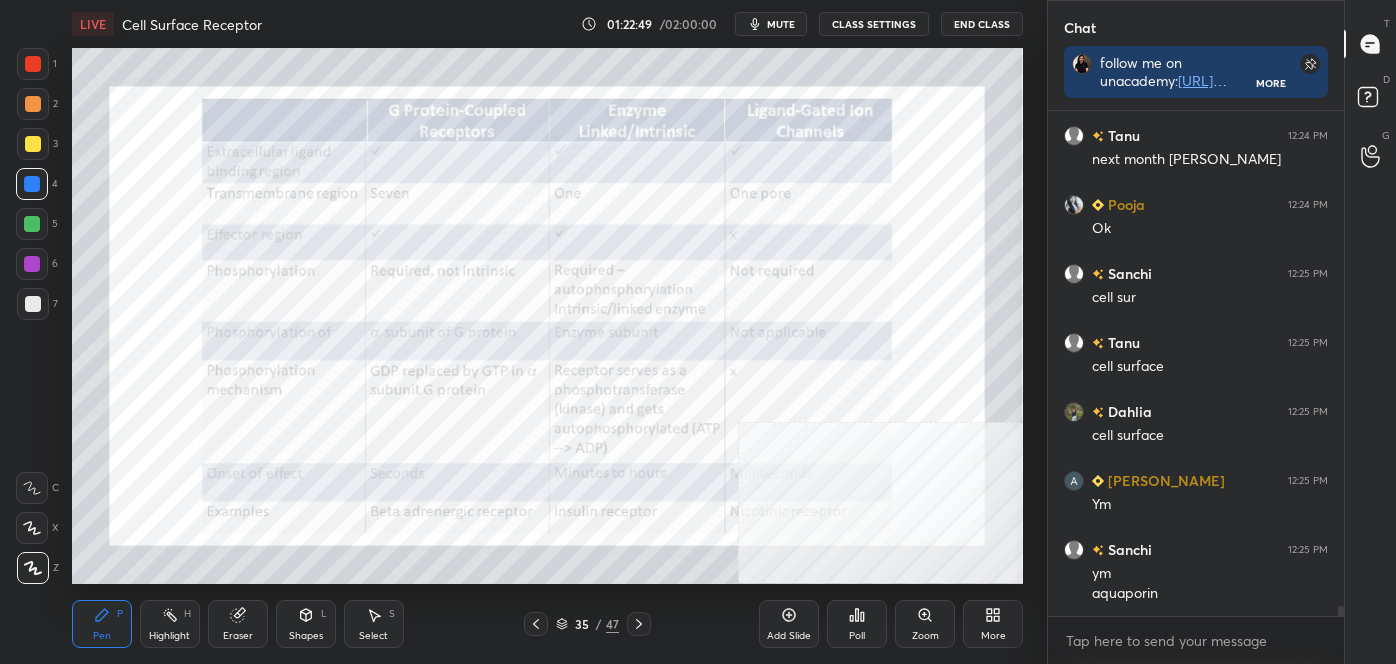 click at bounding box center (32, 184) 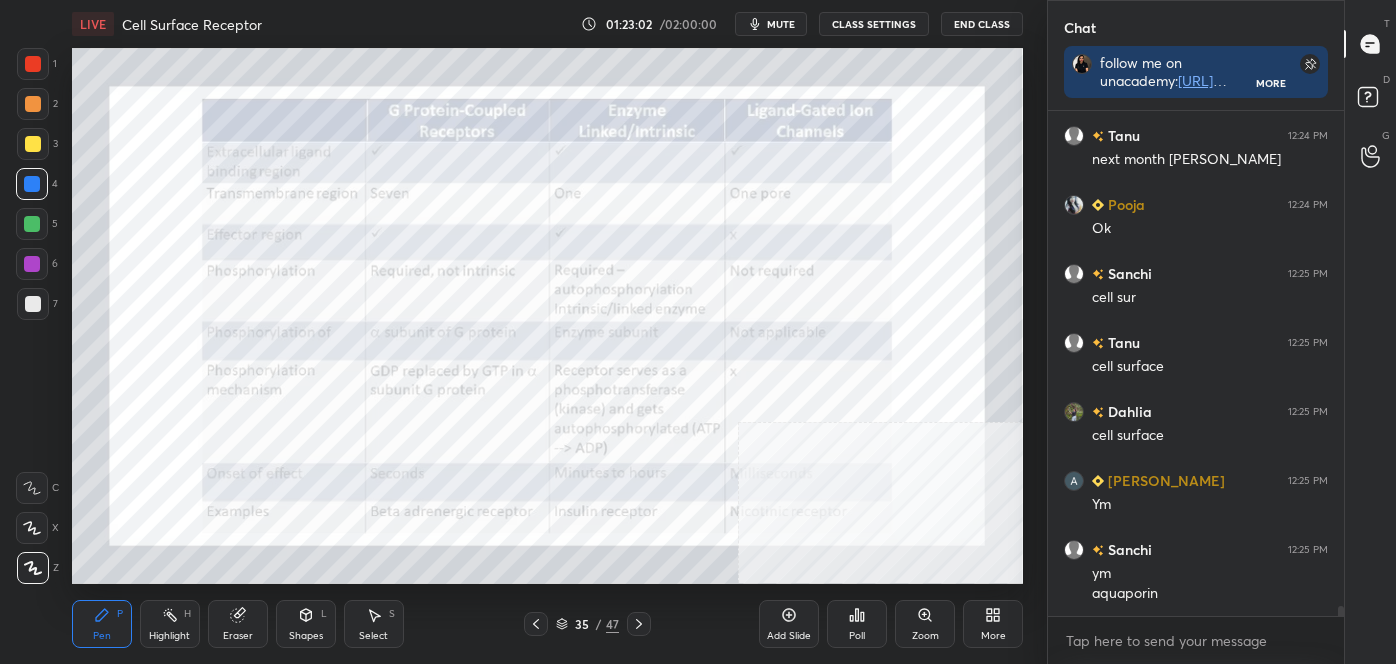 click at bounding box center (32, 224) 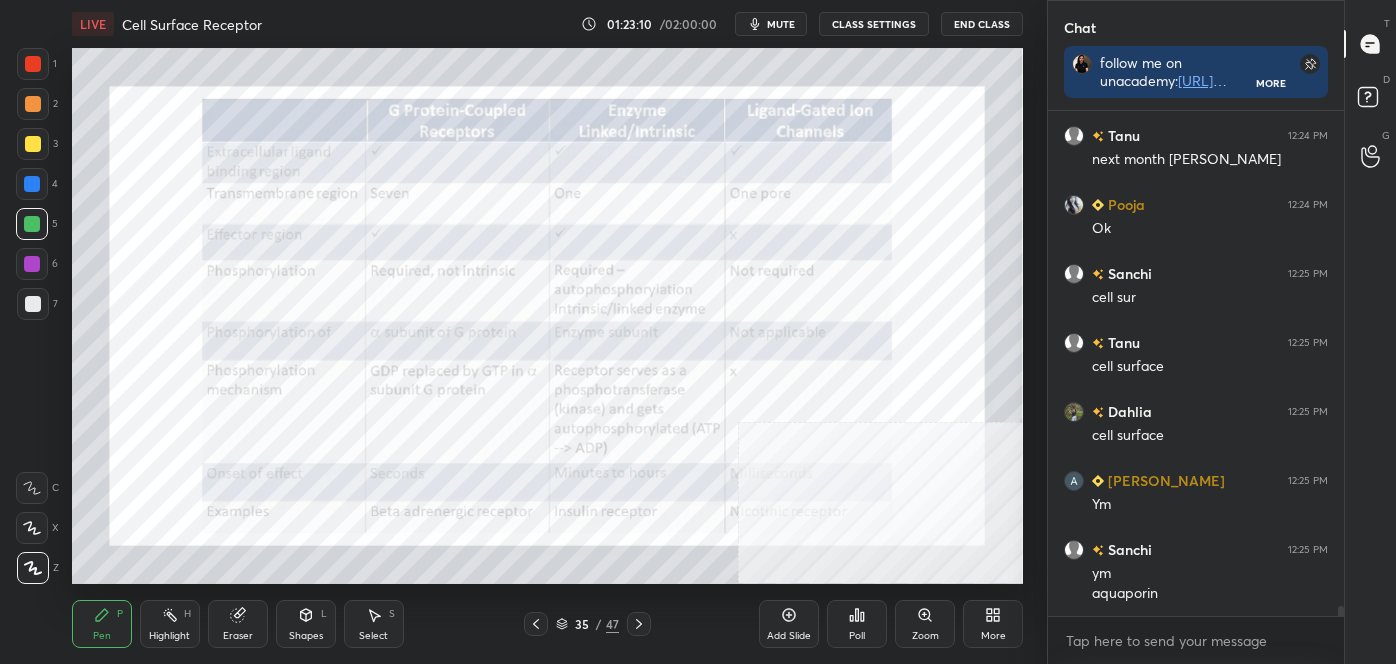 click on "Shapes" at bounding box center (306, 636) 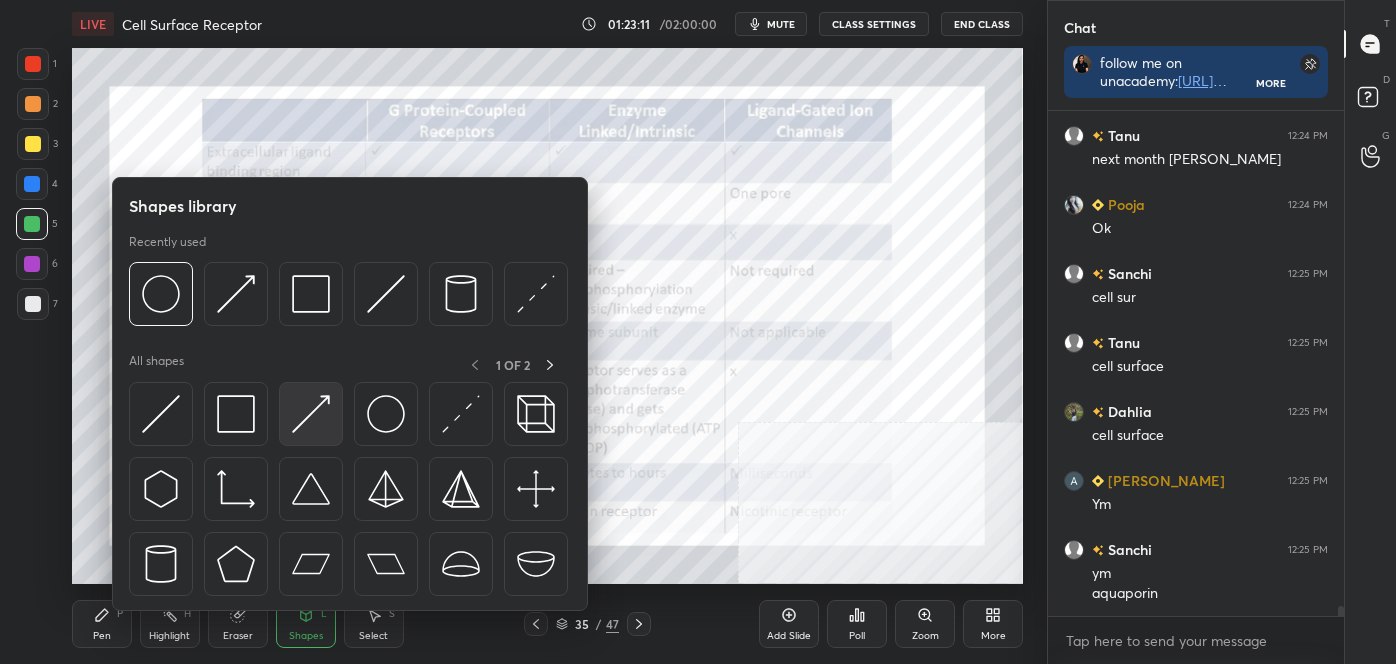click at bounding box center [311, 414] 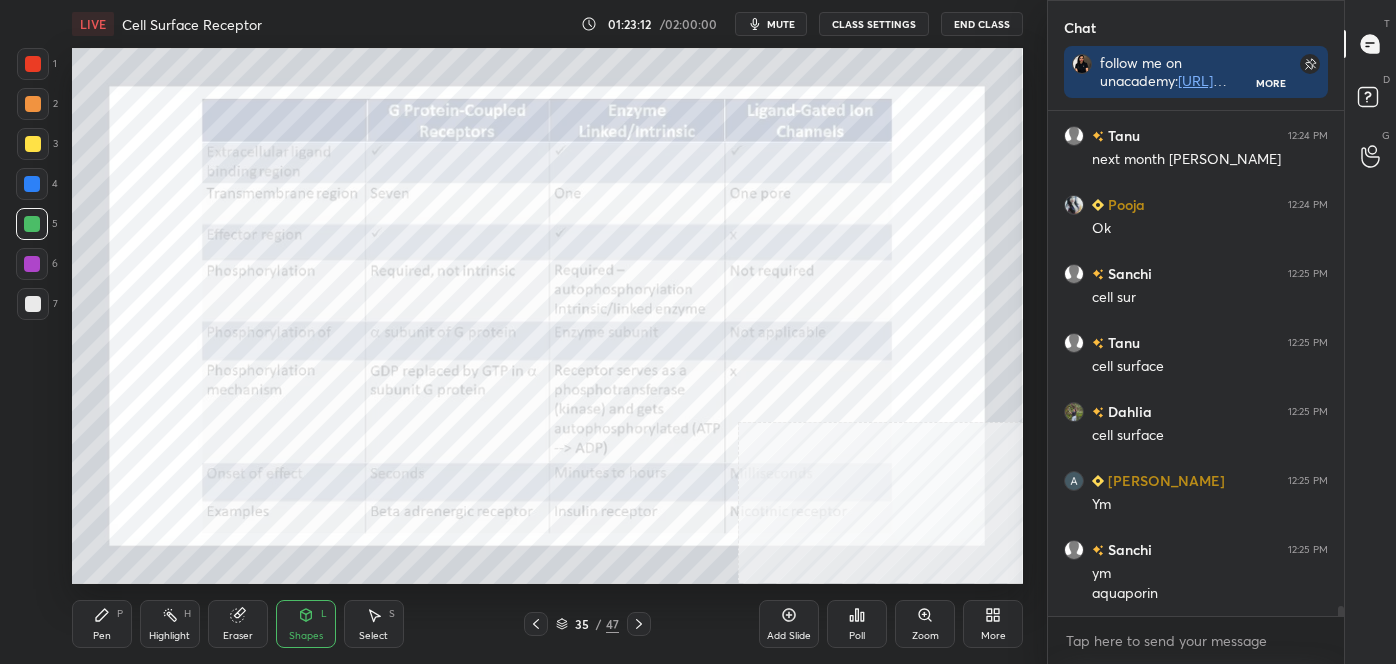 click at bounding box center (32, 264) 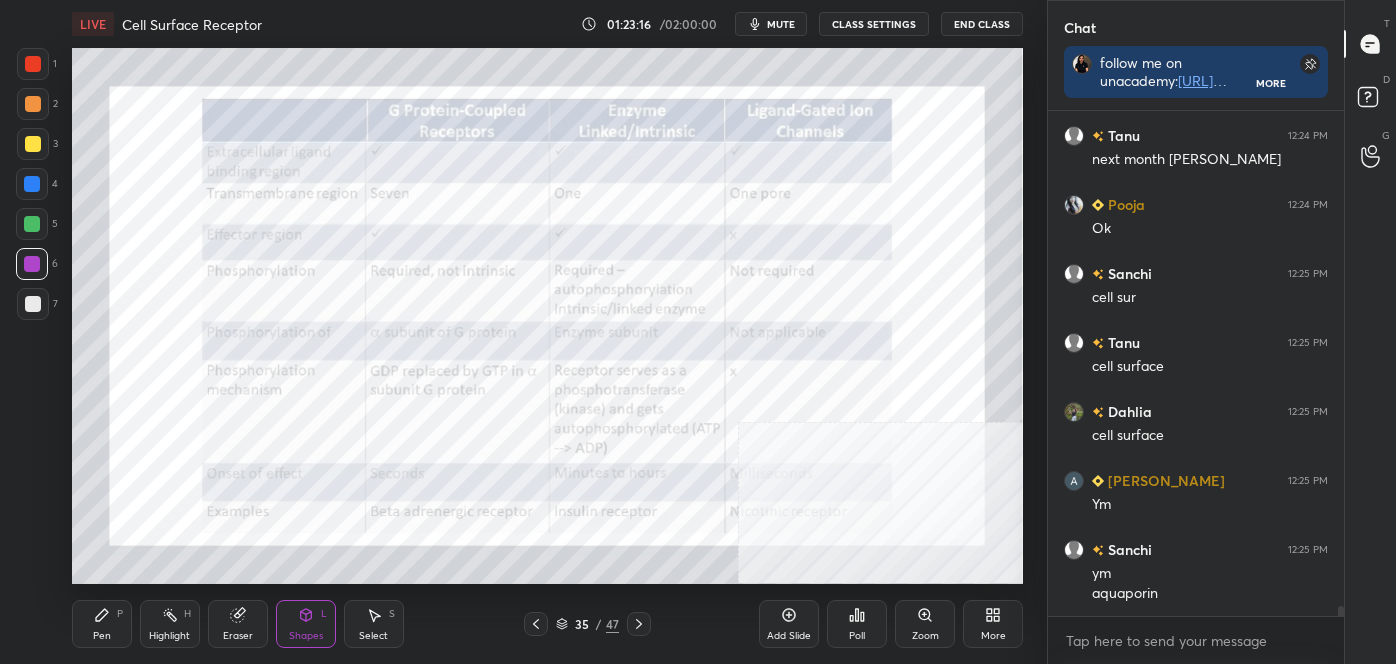 drag, startPoint x: 90, startPoint y: 619, endPoint x: 51, endPoint y: 560, distance: 70.724815 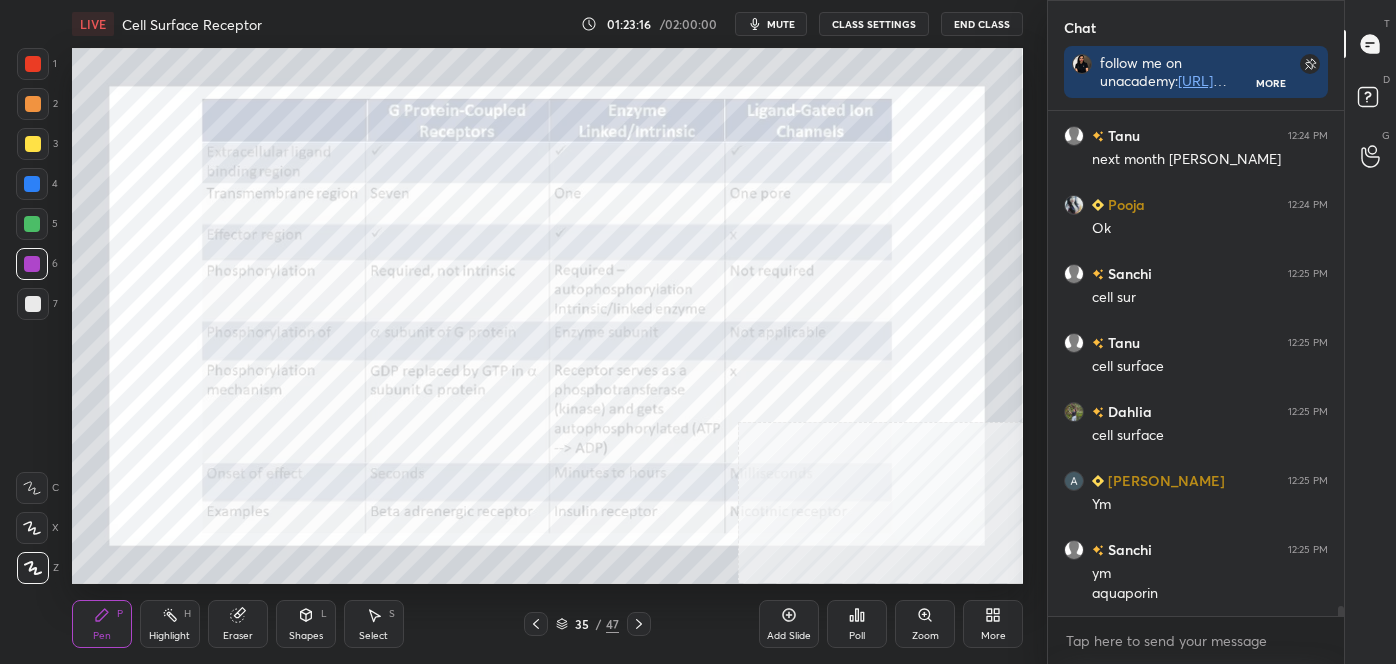 click on "Z" at bounding box center [38, 564] 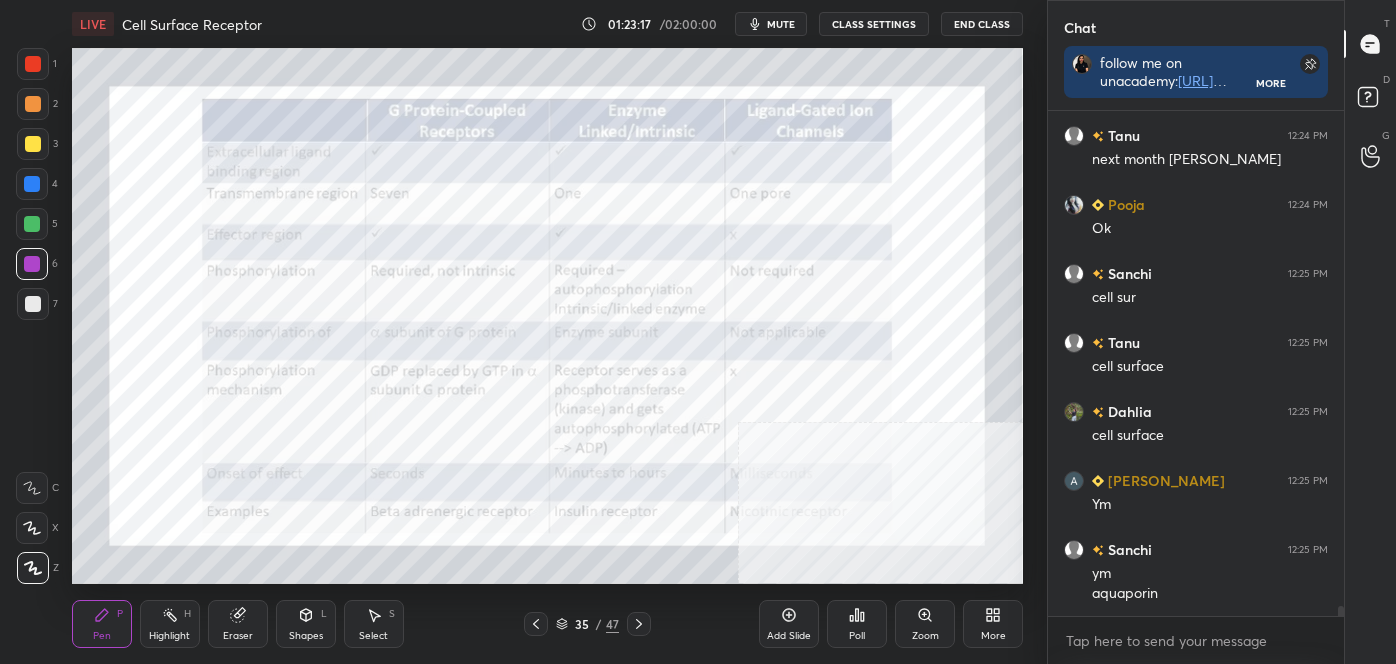 click on "1 2 3 4 5 6 7 C X Z C X Z E E Erase all   H H" at bounding box center (32, 315) 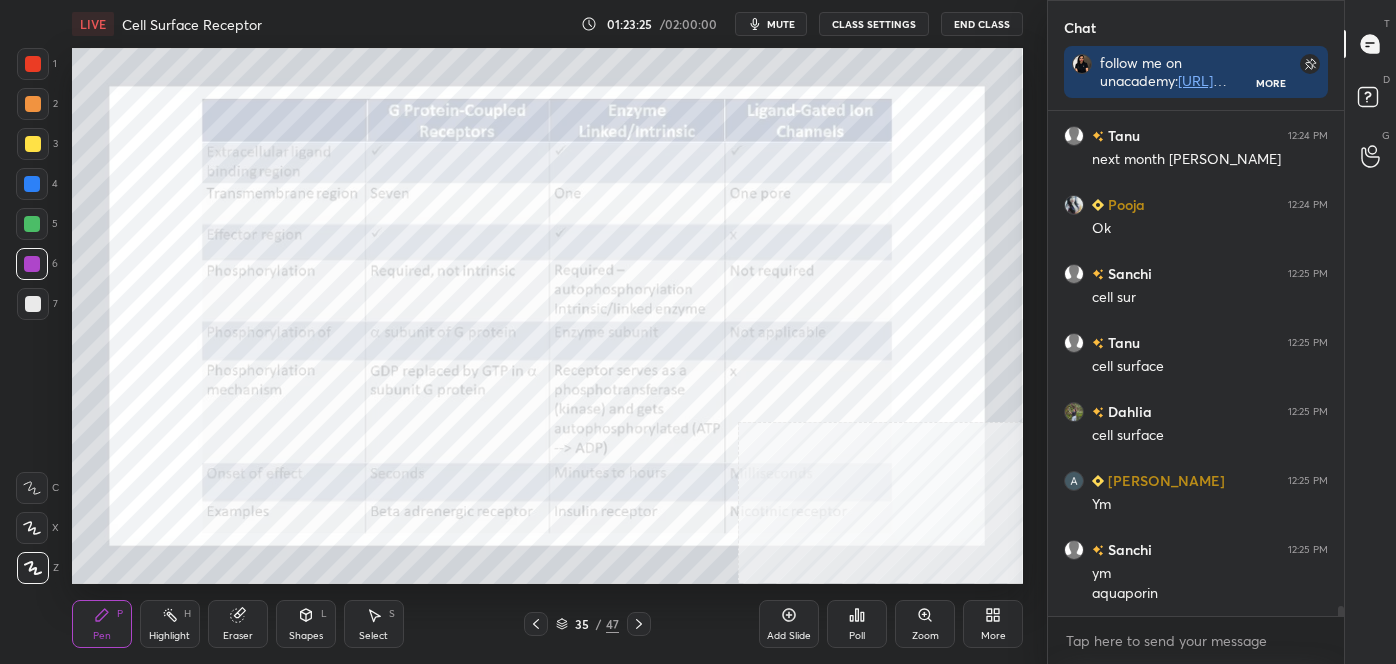 scroll, scrollTop: 23869, scrollLeft: 0, axis: vertical 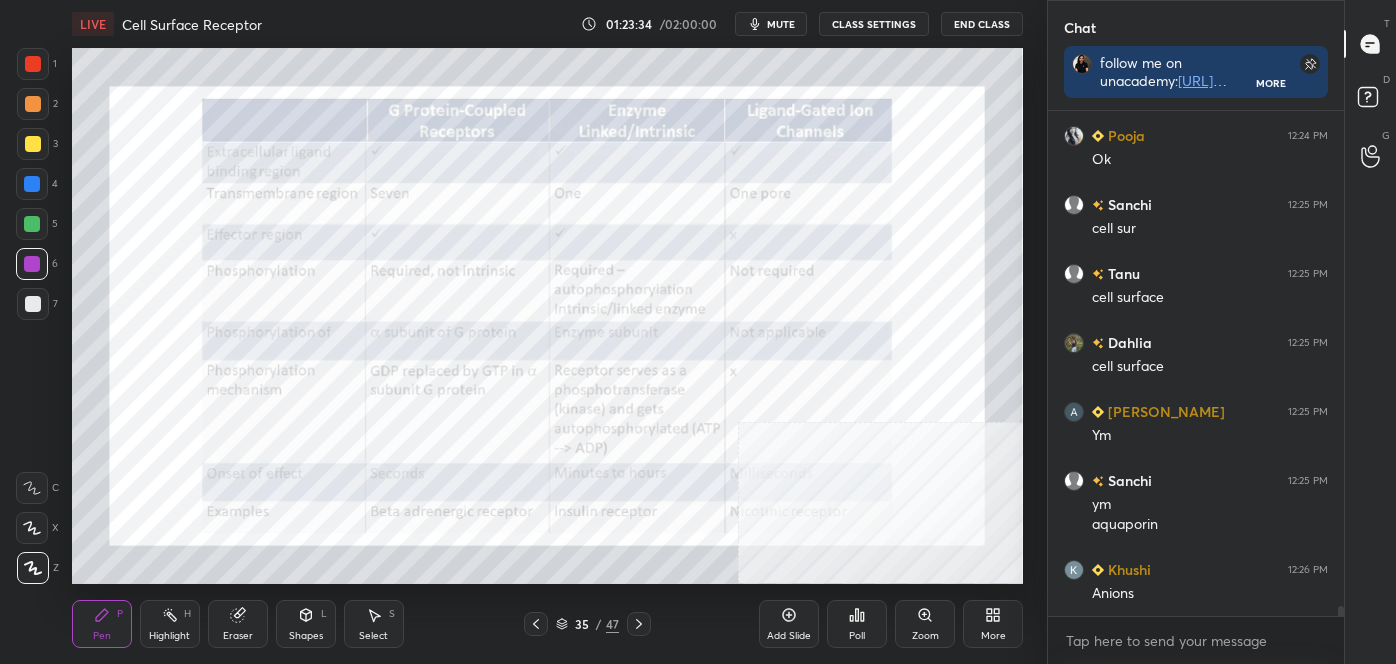 click on "Highlight H" at bounding box center [170, 624] 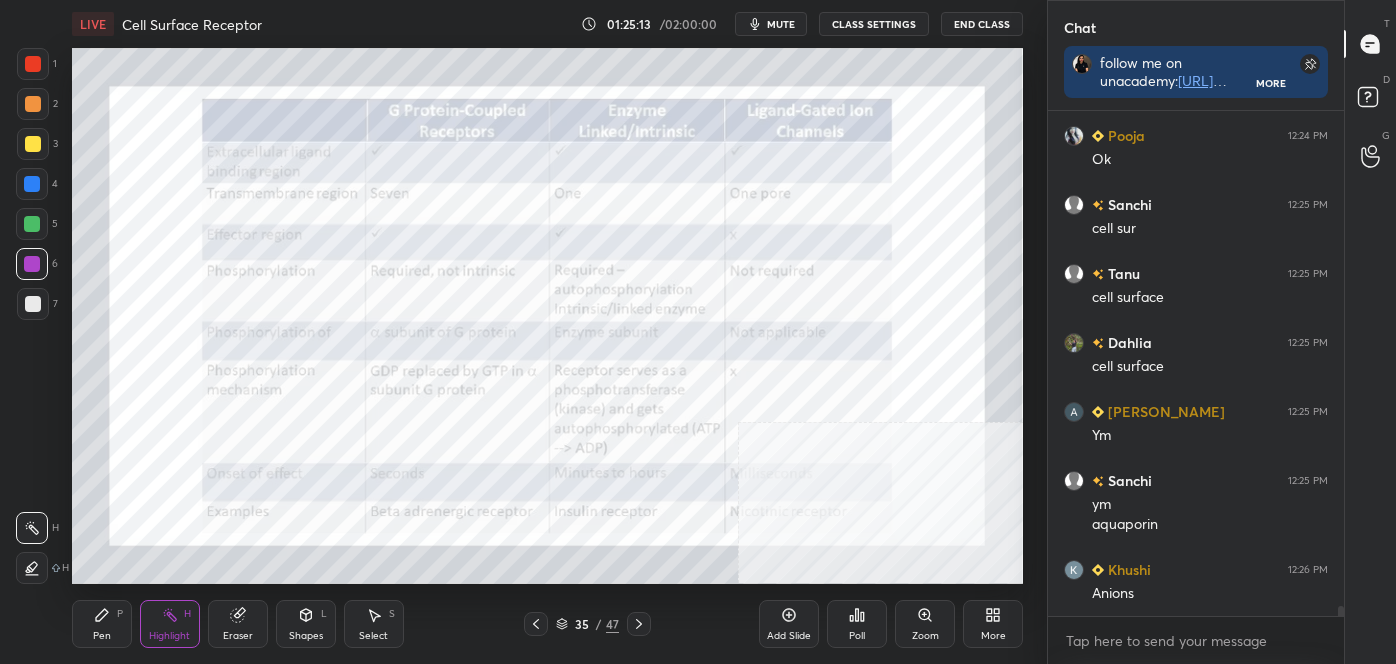 click 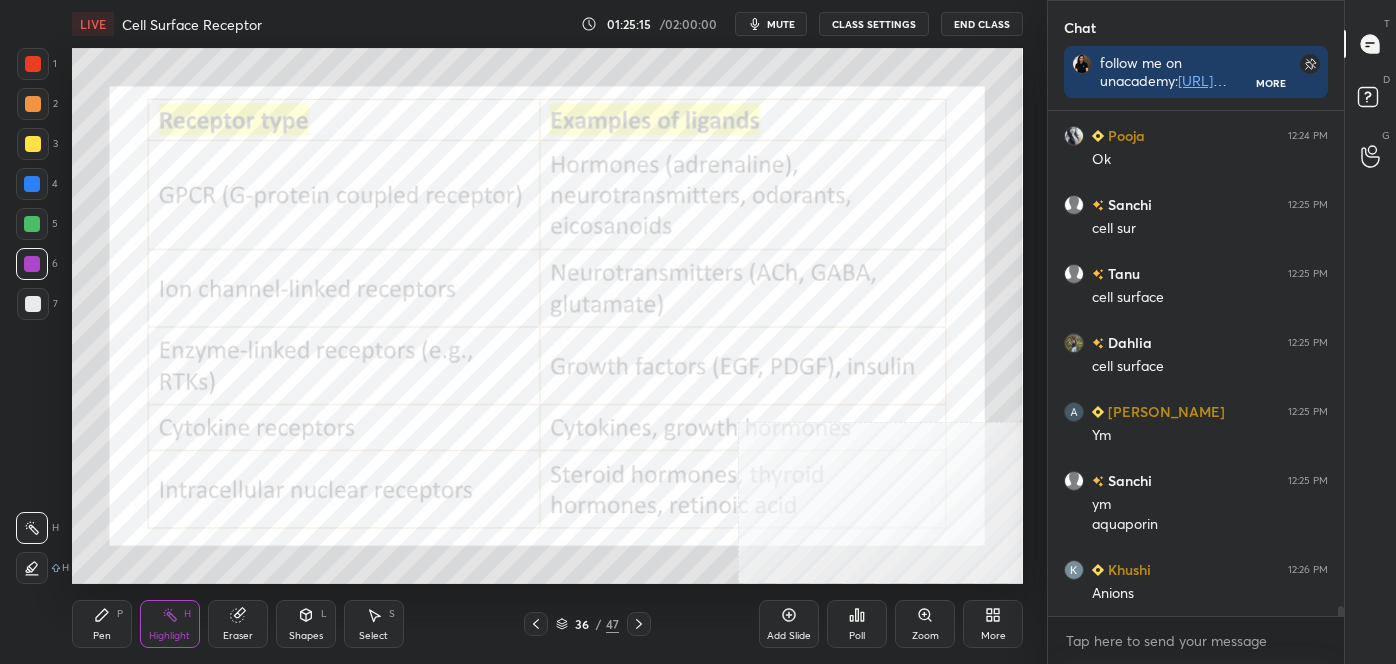 click 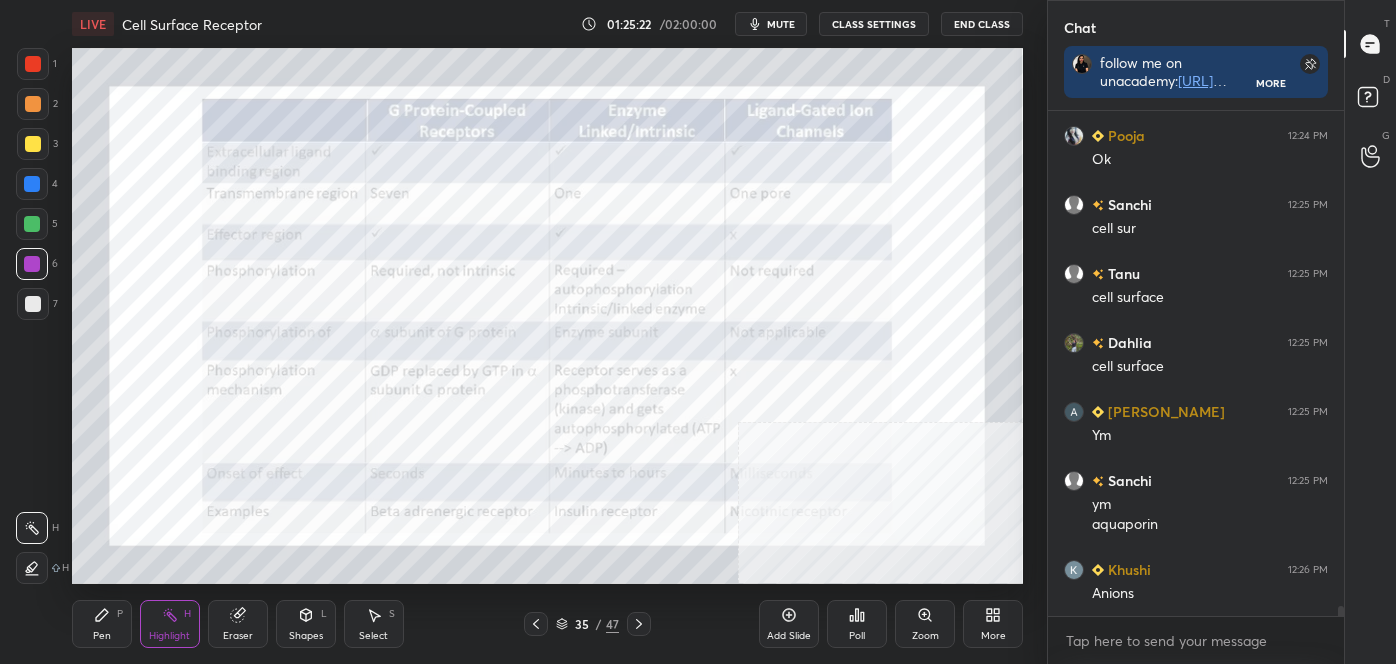 click 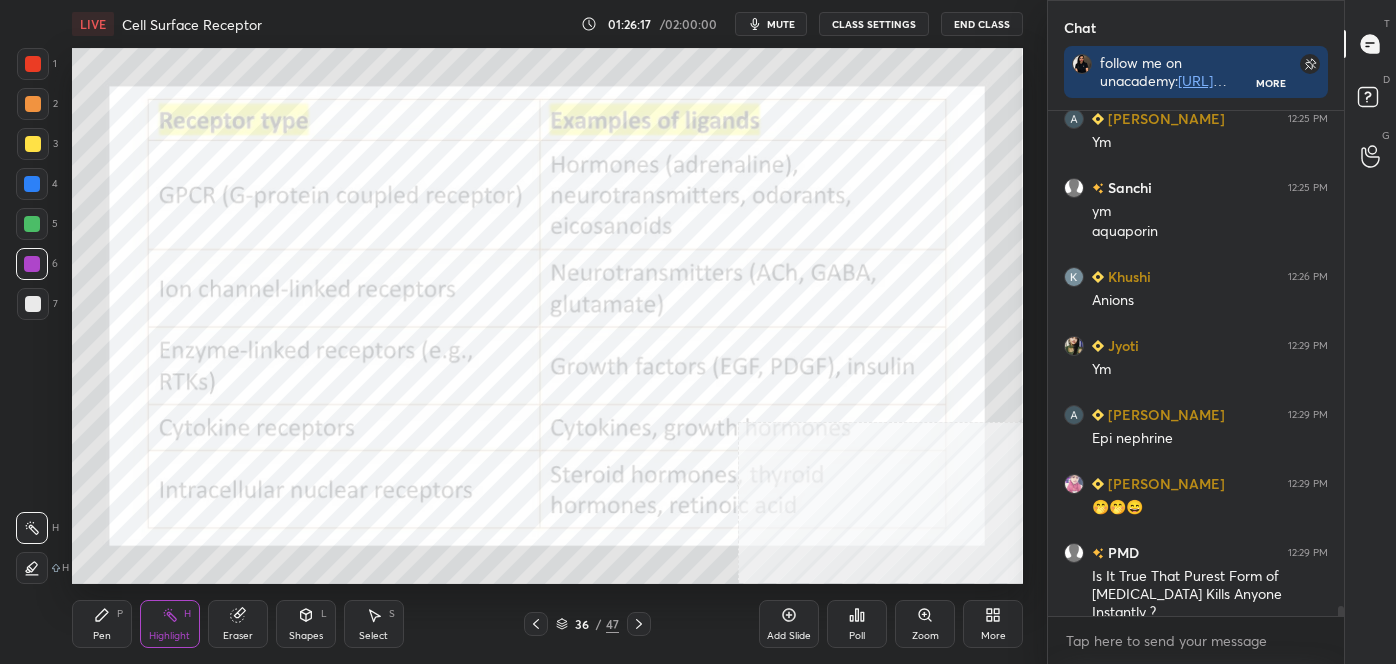 scroll, scrollTop: 24232, scrollLeft: 0, axis: vertical 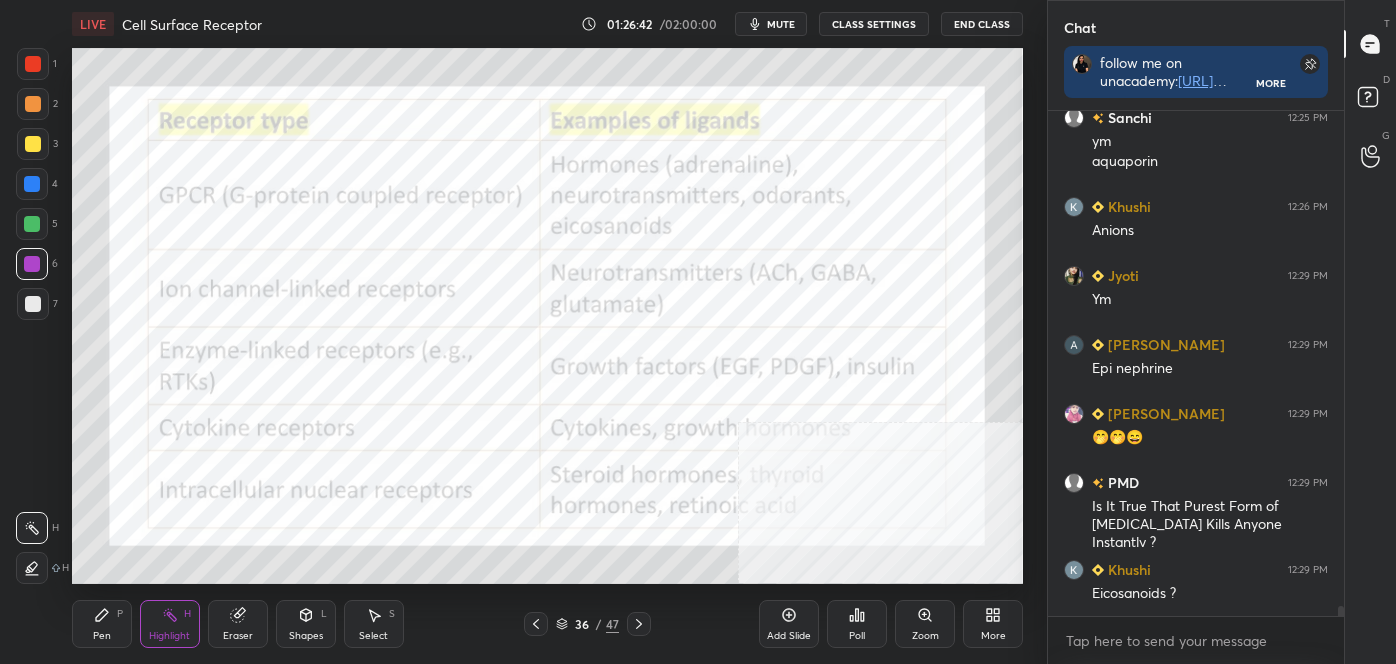 click 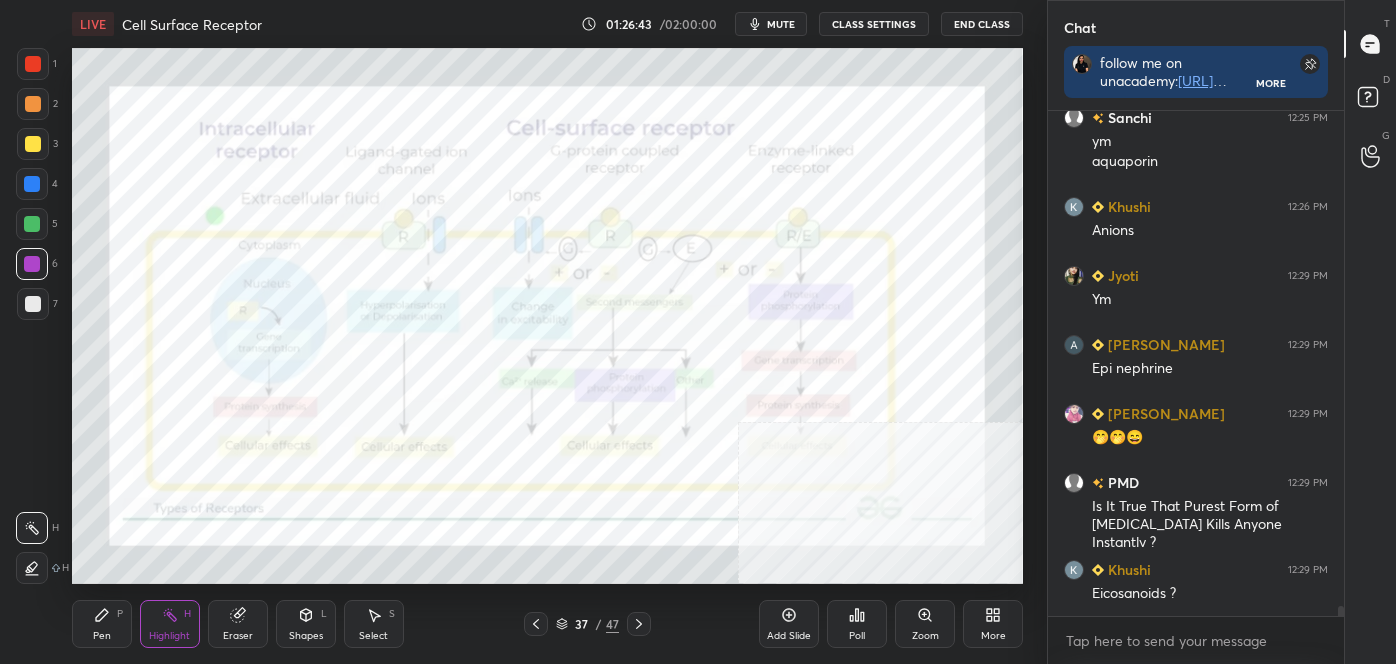 click 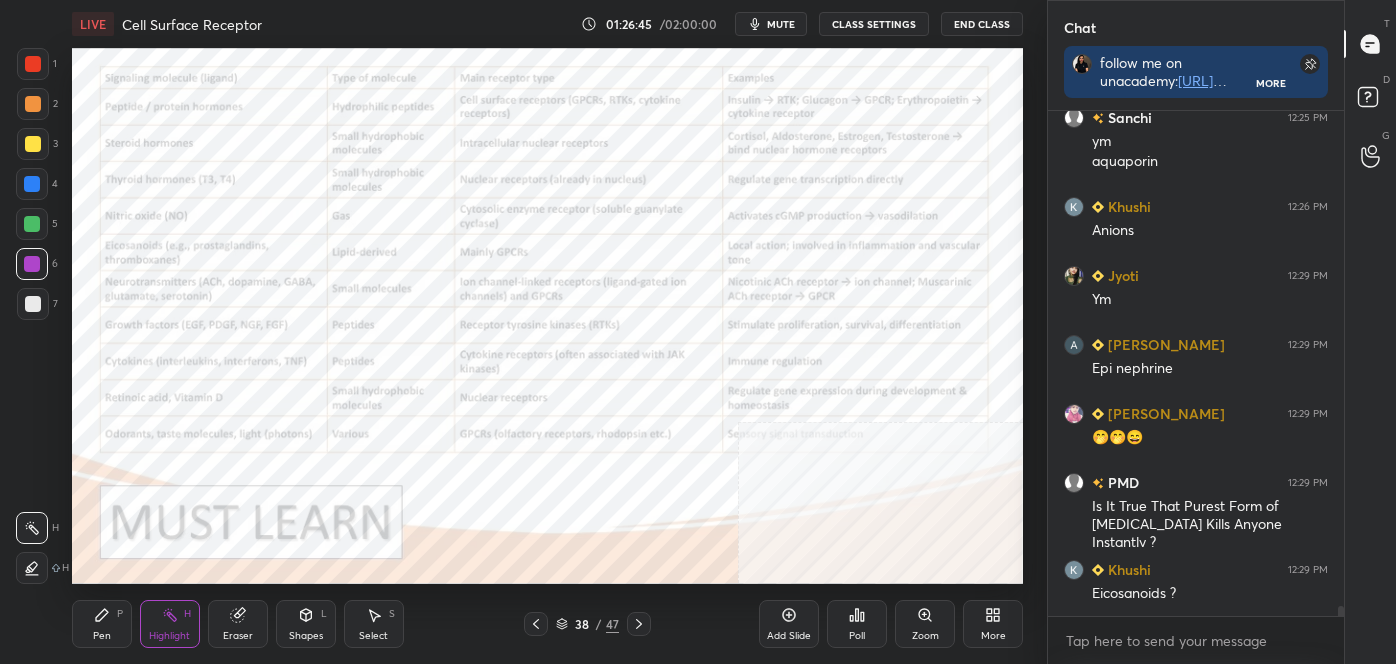 click 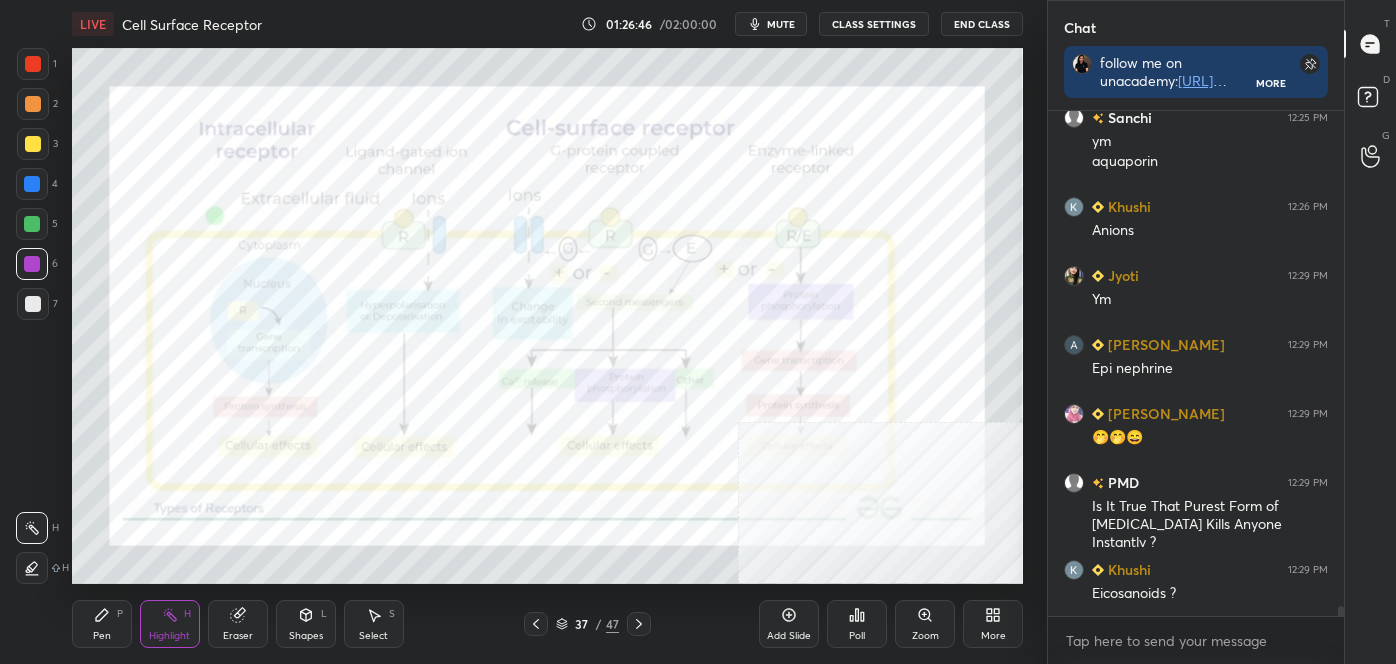 click 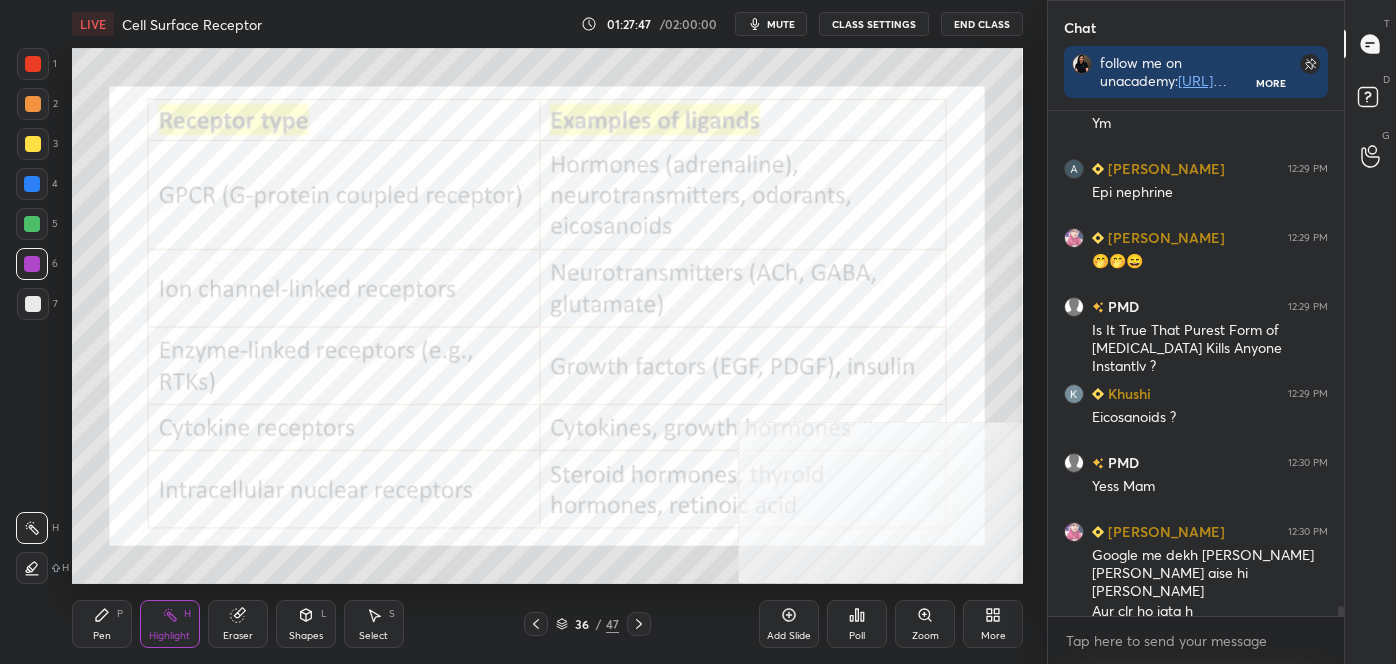 scroll, scrollTop: 24477, scrollLeft: 0, axis: vertical 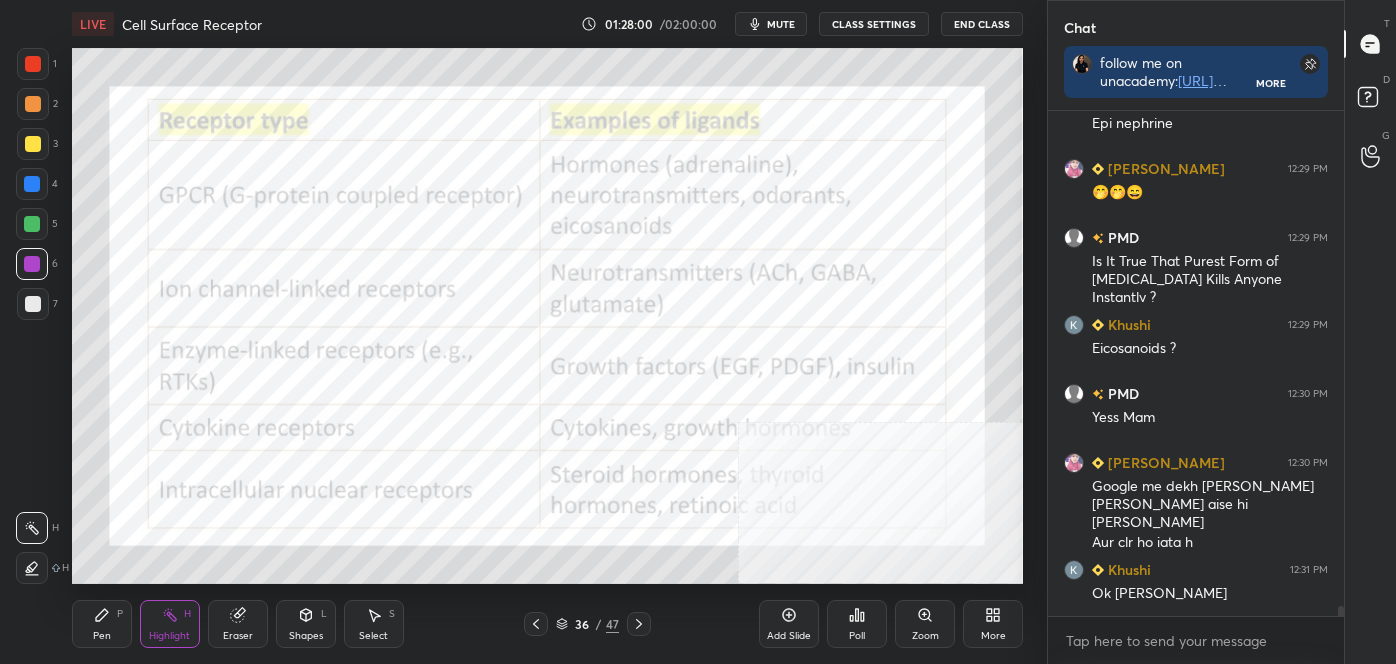 click on "Pen P" at bounding box center [102, 624] 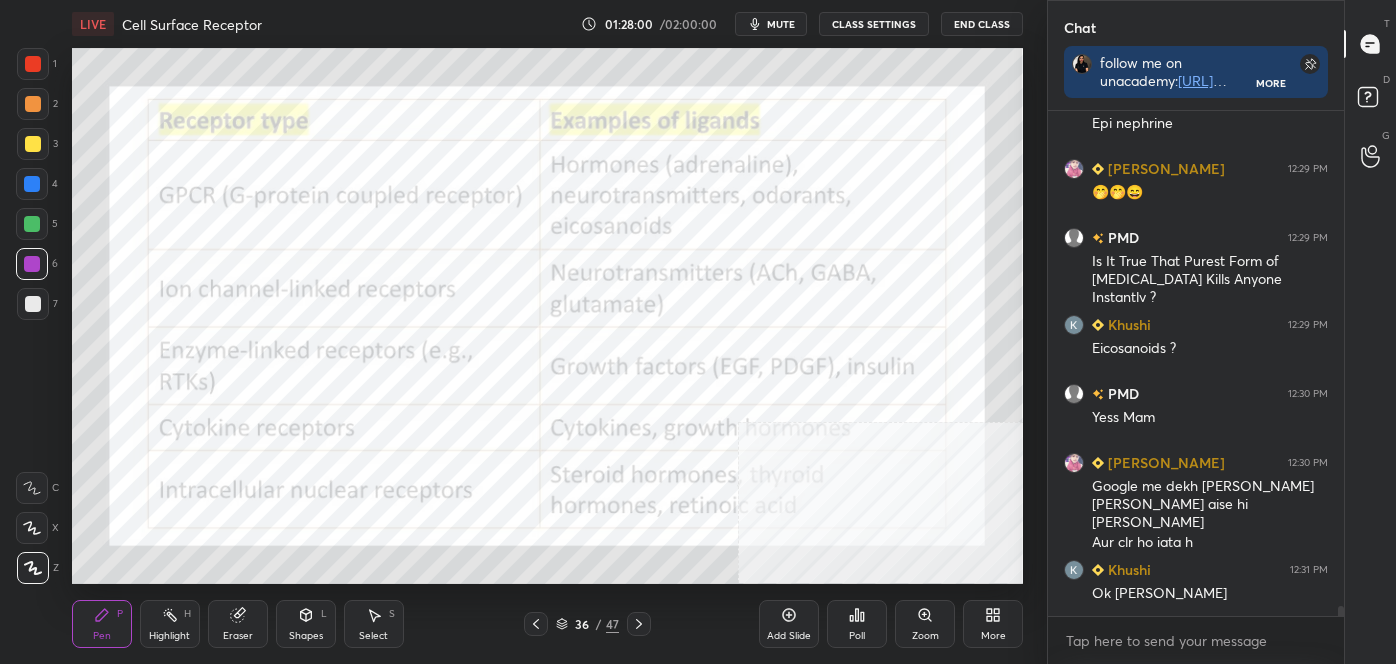 click at bounding box center (33, 568) 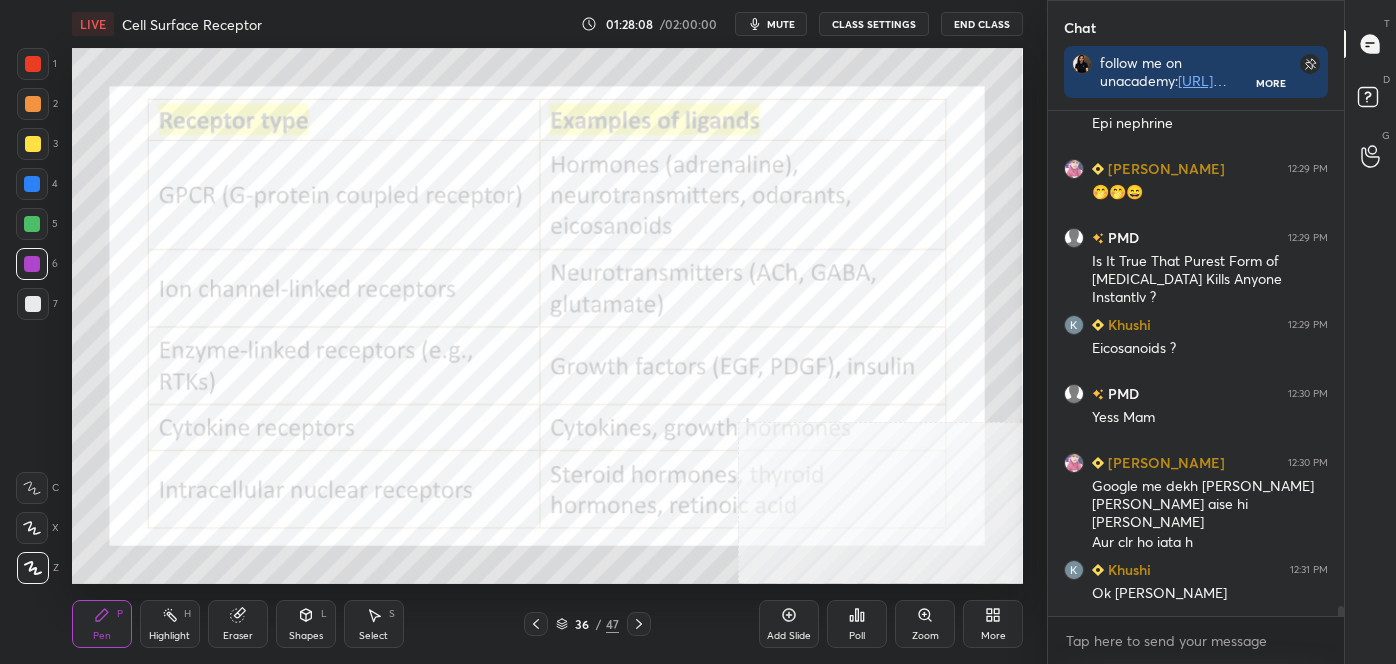 click at bounding box center (33, 144) 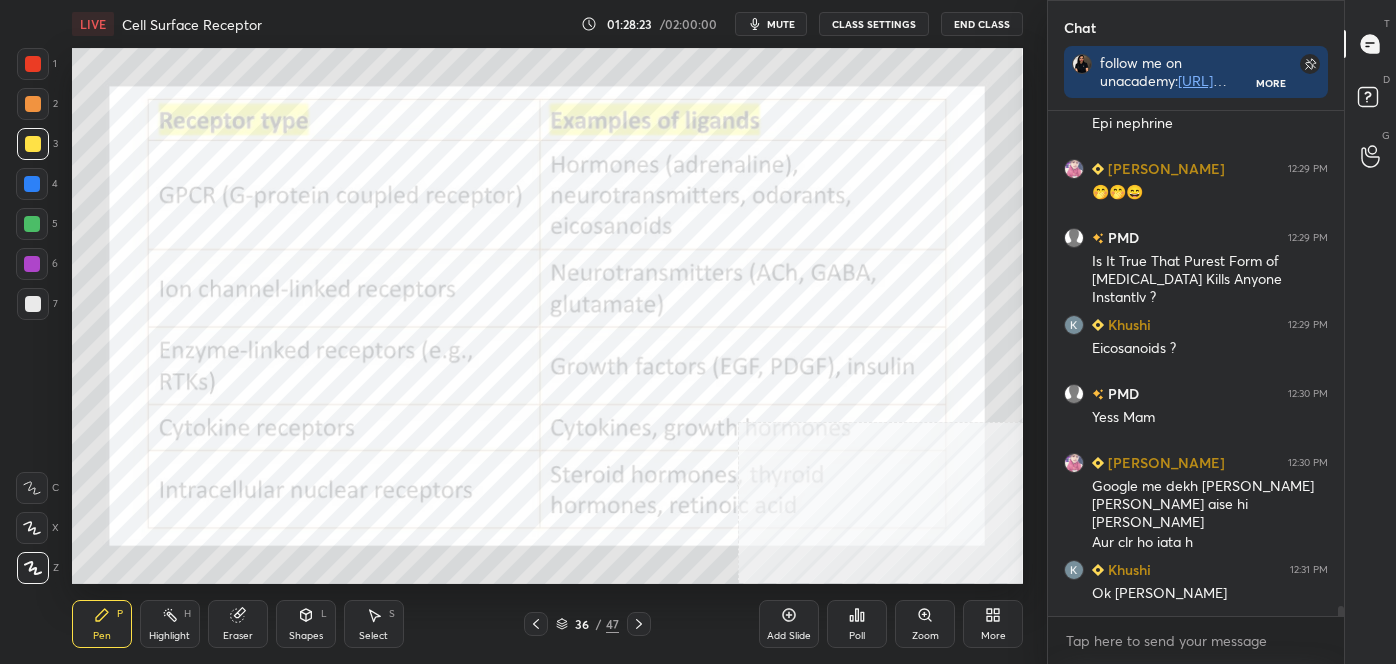 scroll, scrollTop: 24546, scrollLeft: 0, axis: vertical 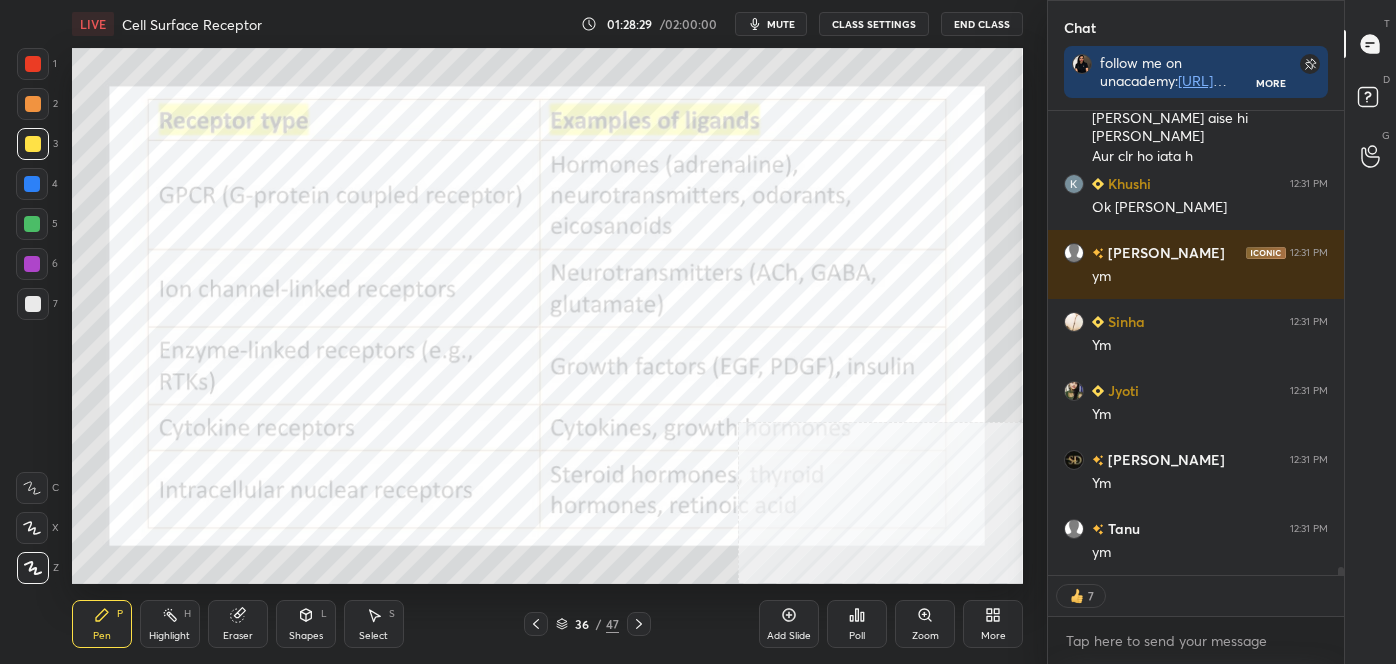 click 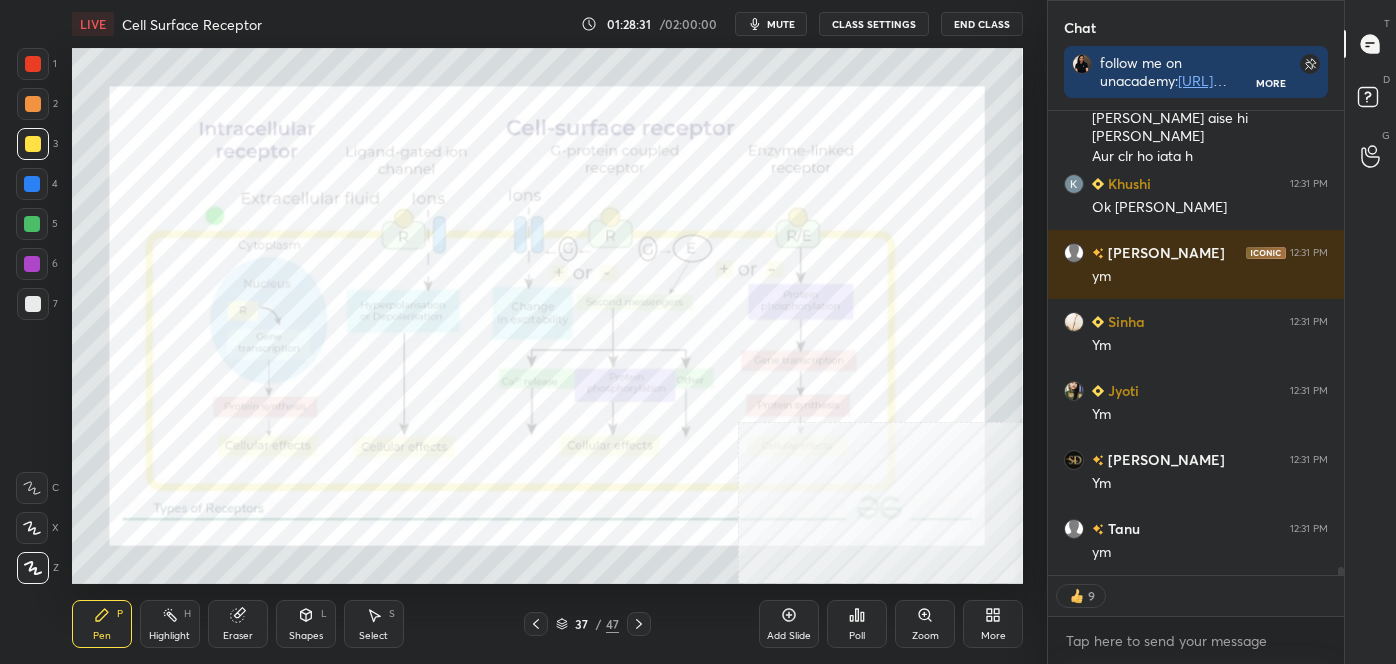 click on "Highlight" at bounding box center [169, 636] 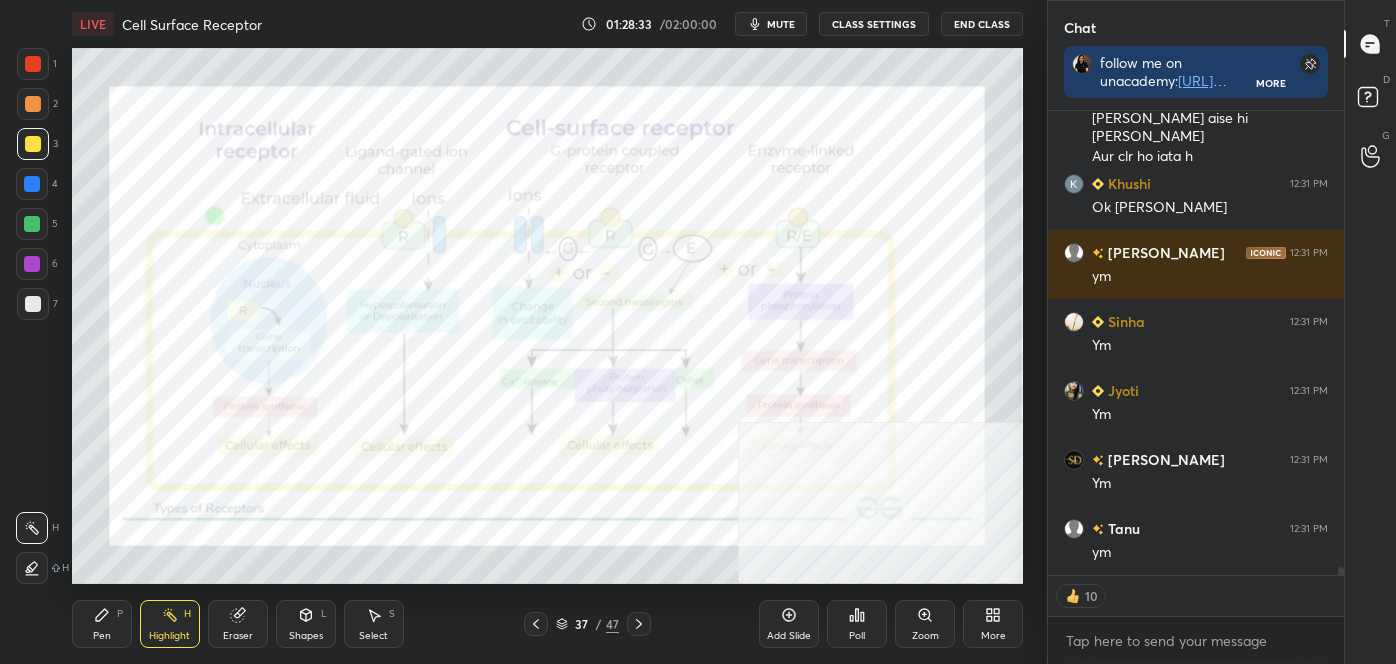 scroll, scrollTop: 24932, scrollLeft: 0, axis: vertical 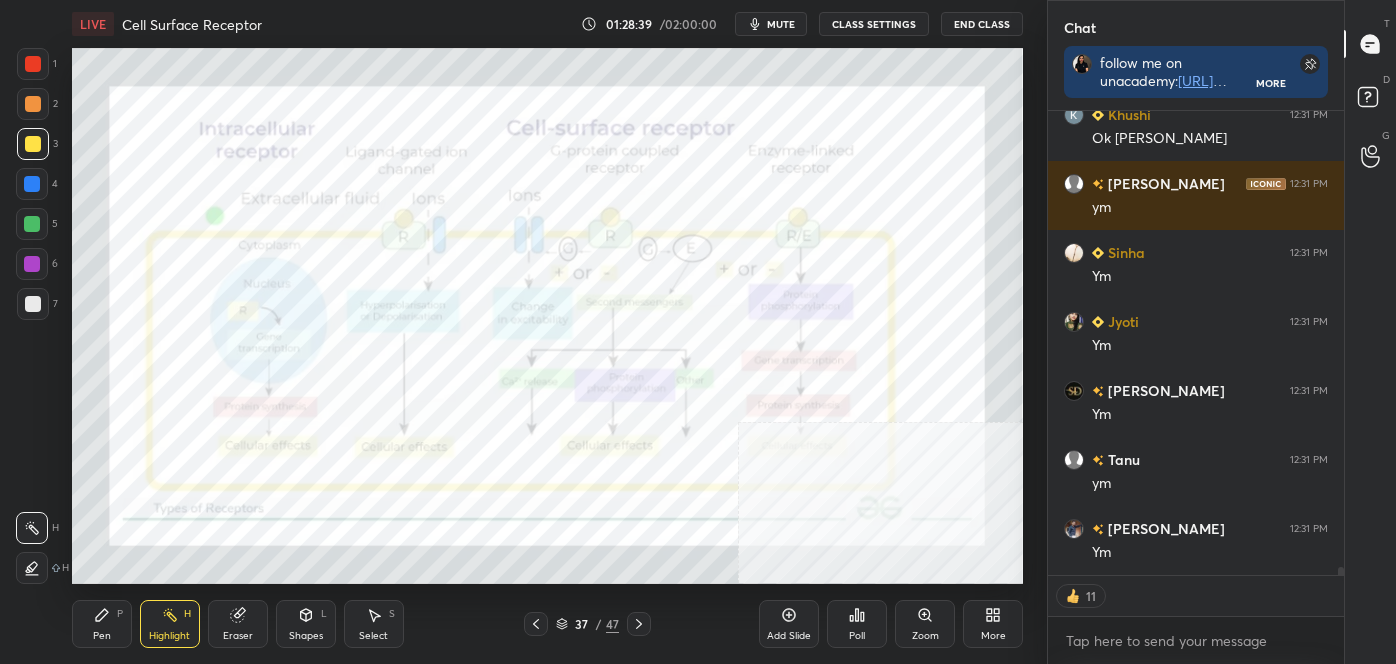 click at bounding box center [33, 64] 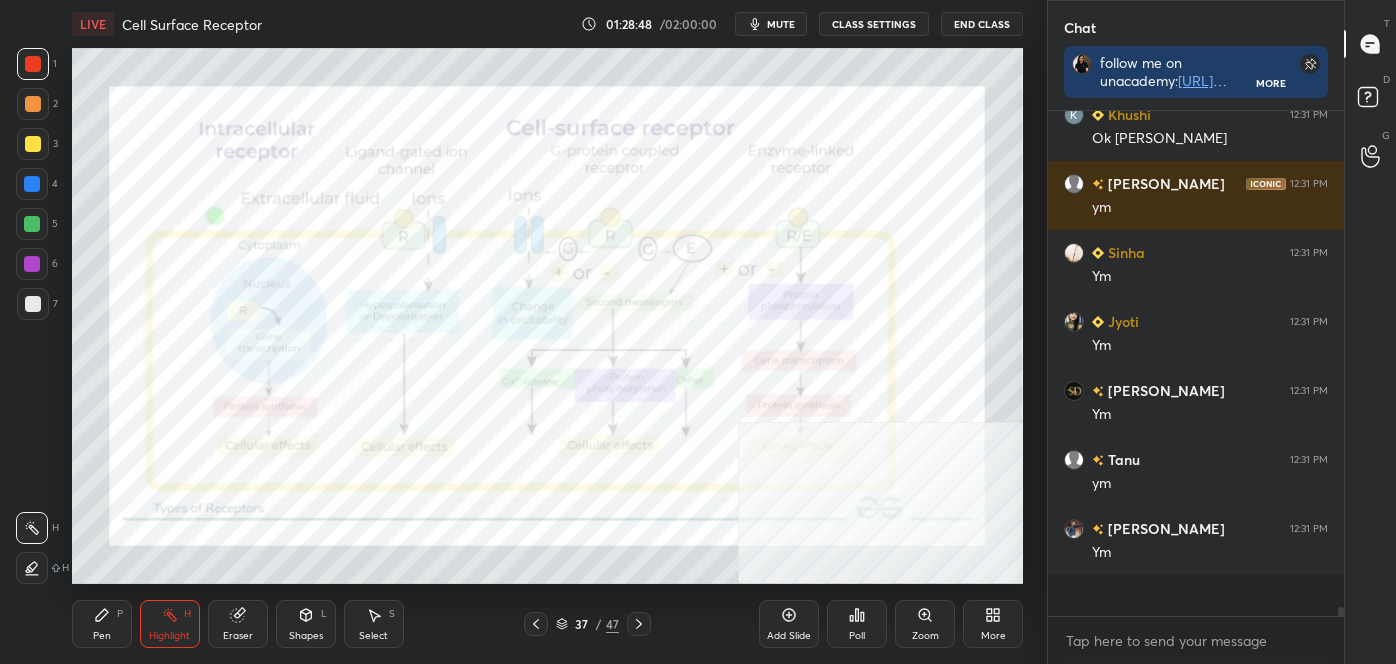 scroll, scrollTop: 6, scrollLeft: 5, axis: both 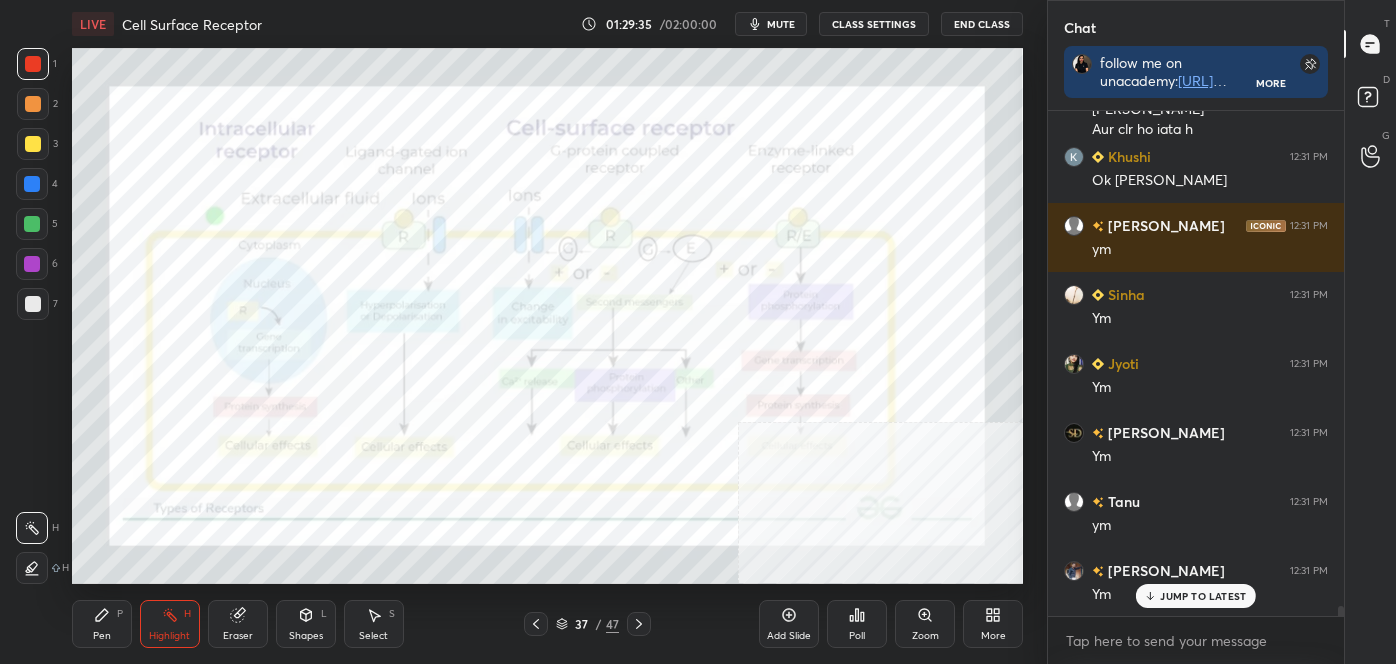 click at bounding box center [32, 224] 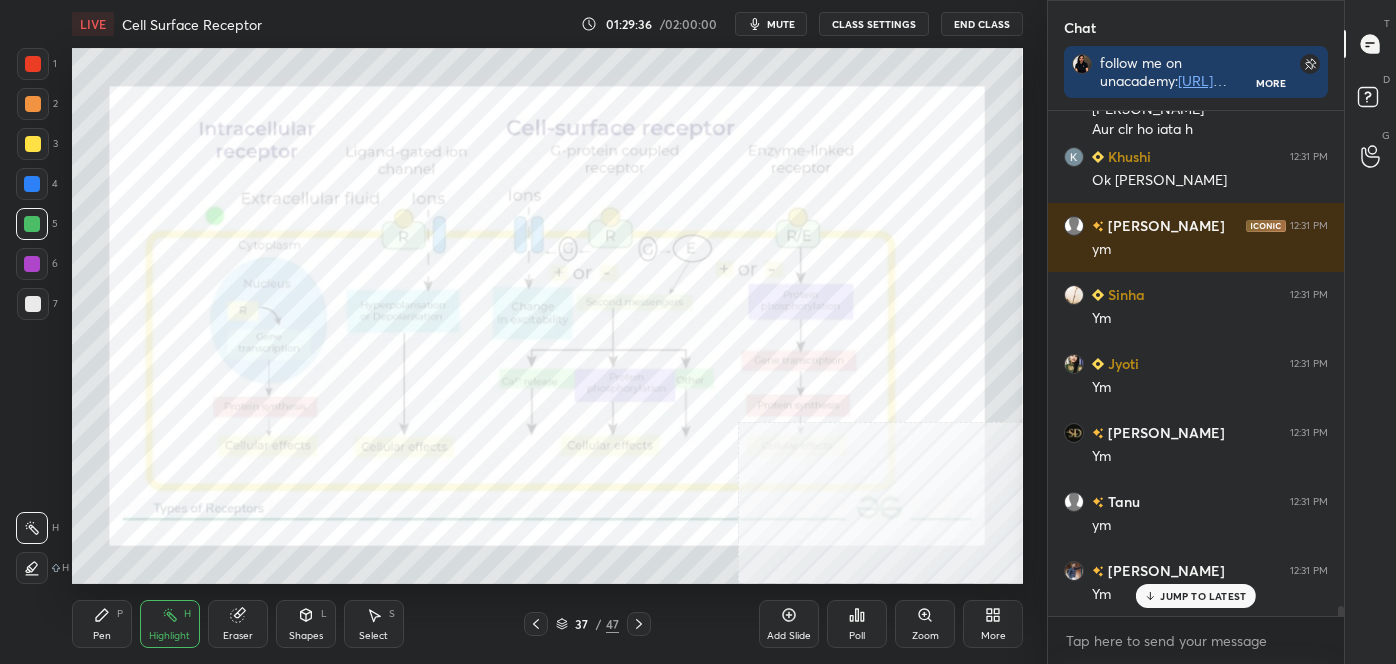 drag, startPoint x: 27, startPoint y: 560, endPoint x: 62, endPoint y: 499, distance: 70.327805 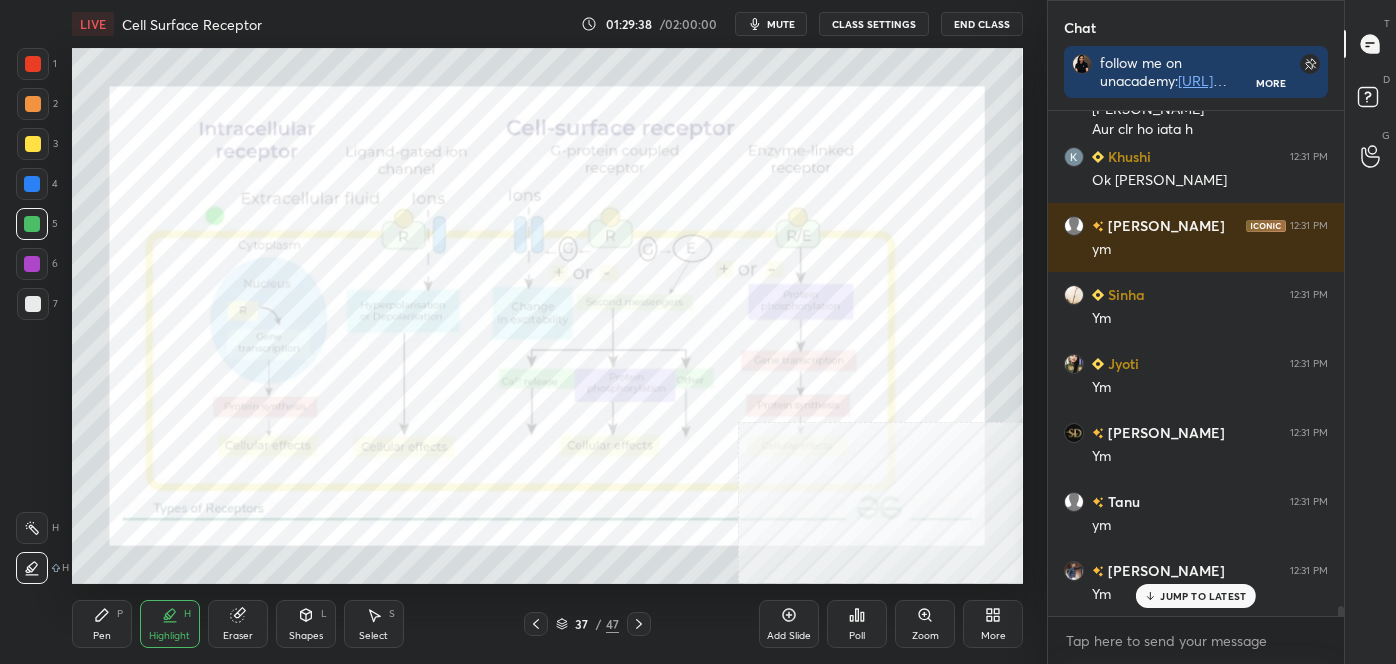 click at bounding box center [32, 528] 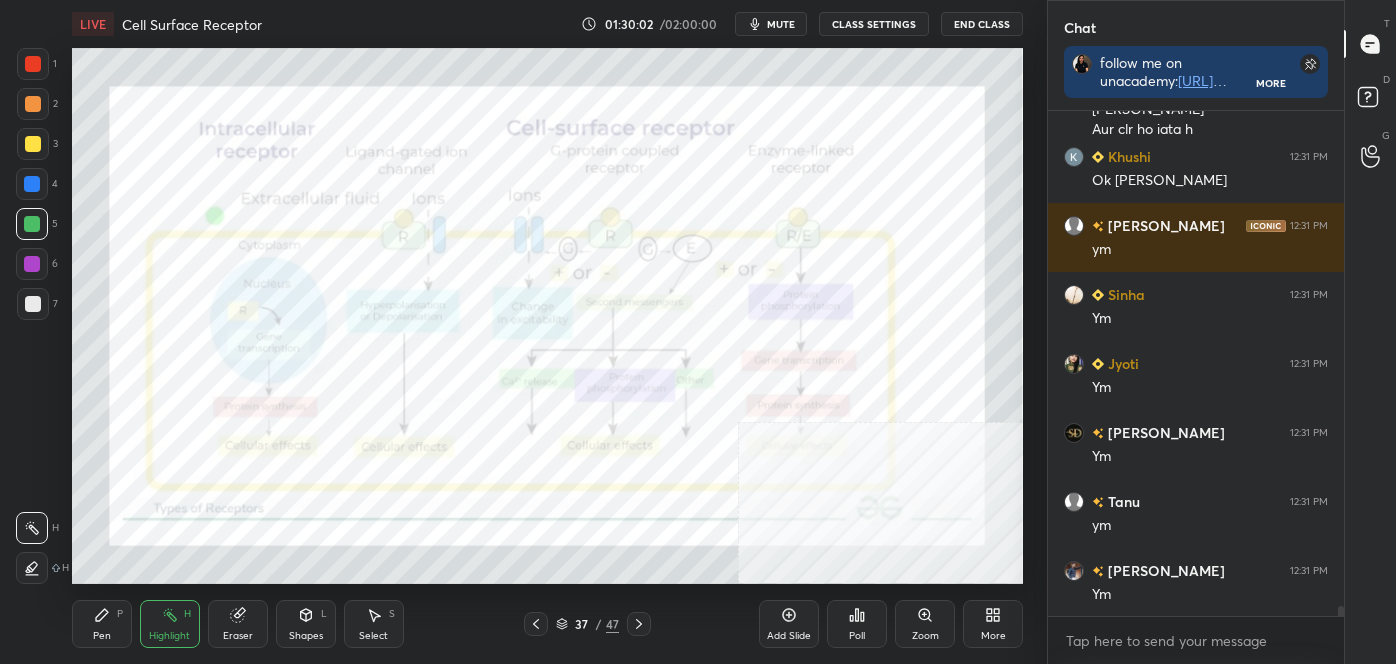scroll, scrollTop: 24960, scrollLeft: 0, axis: vertical 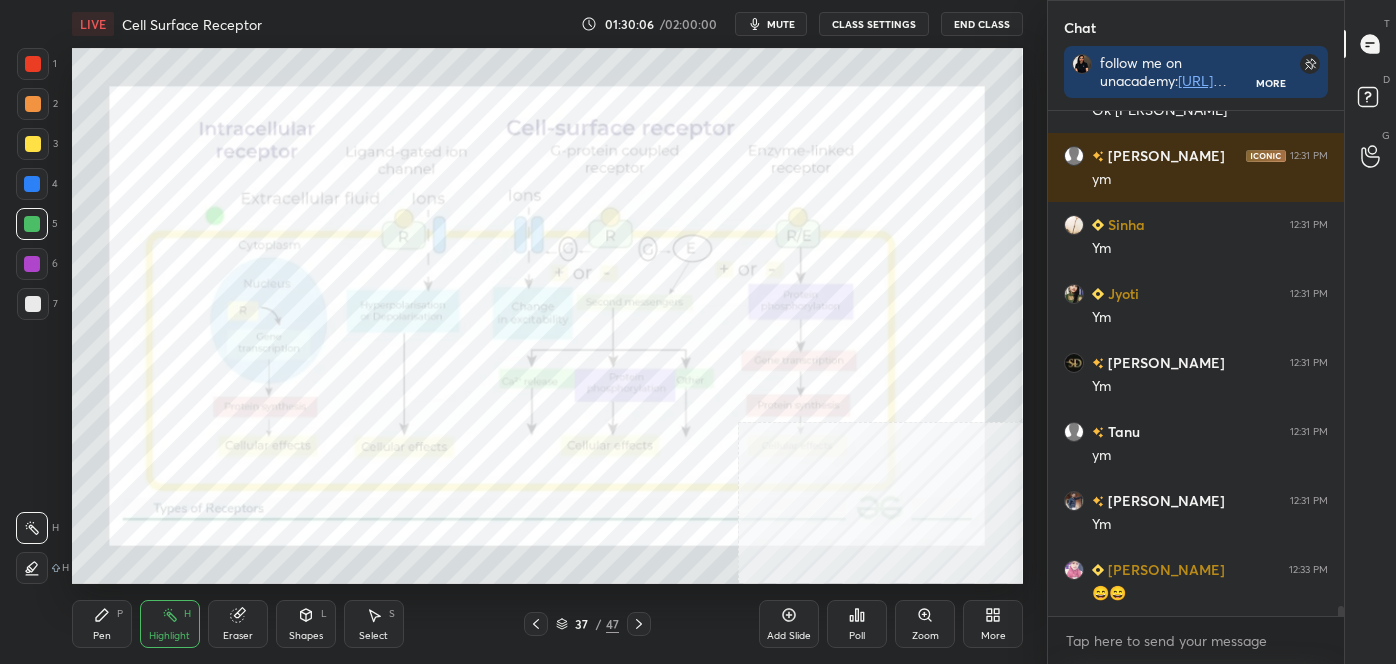 click at bounding box center (32, 264) 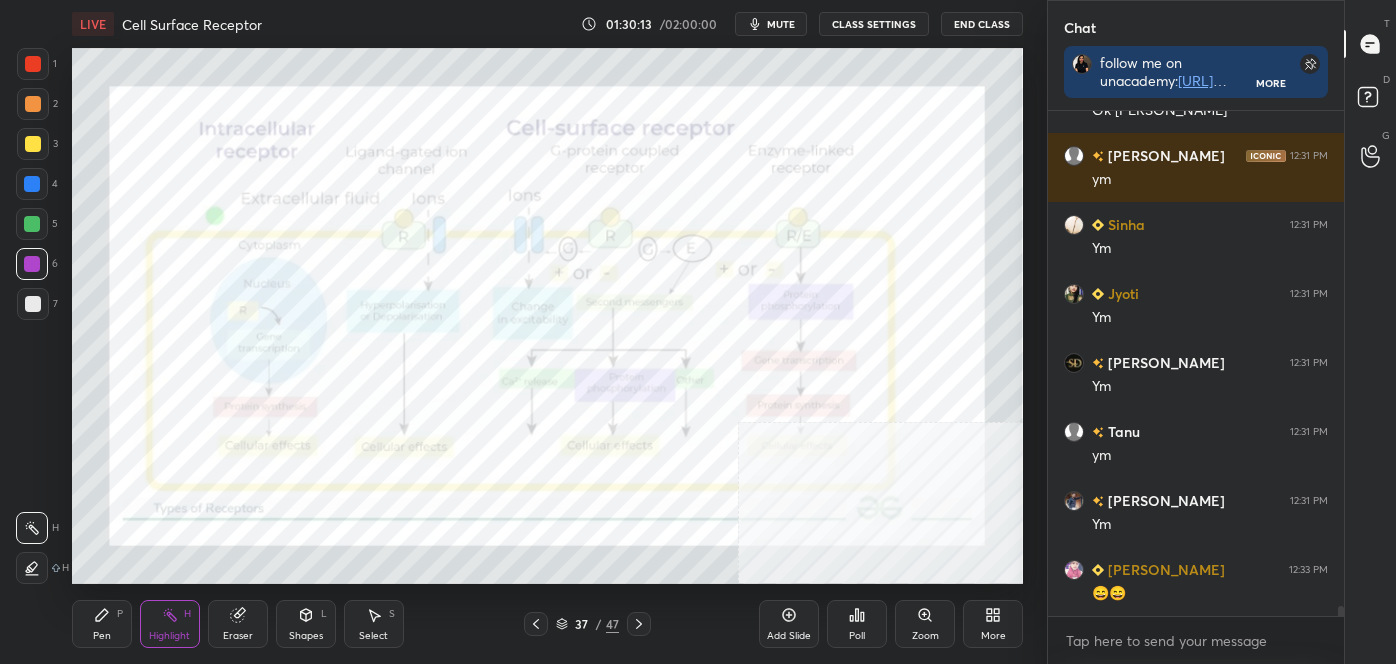 drag, startPoint x: 631, startPoint y: 626, endPoint x: 630, endPoint y: 616, distance: 10.049875 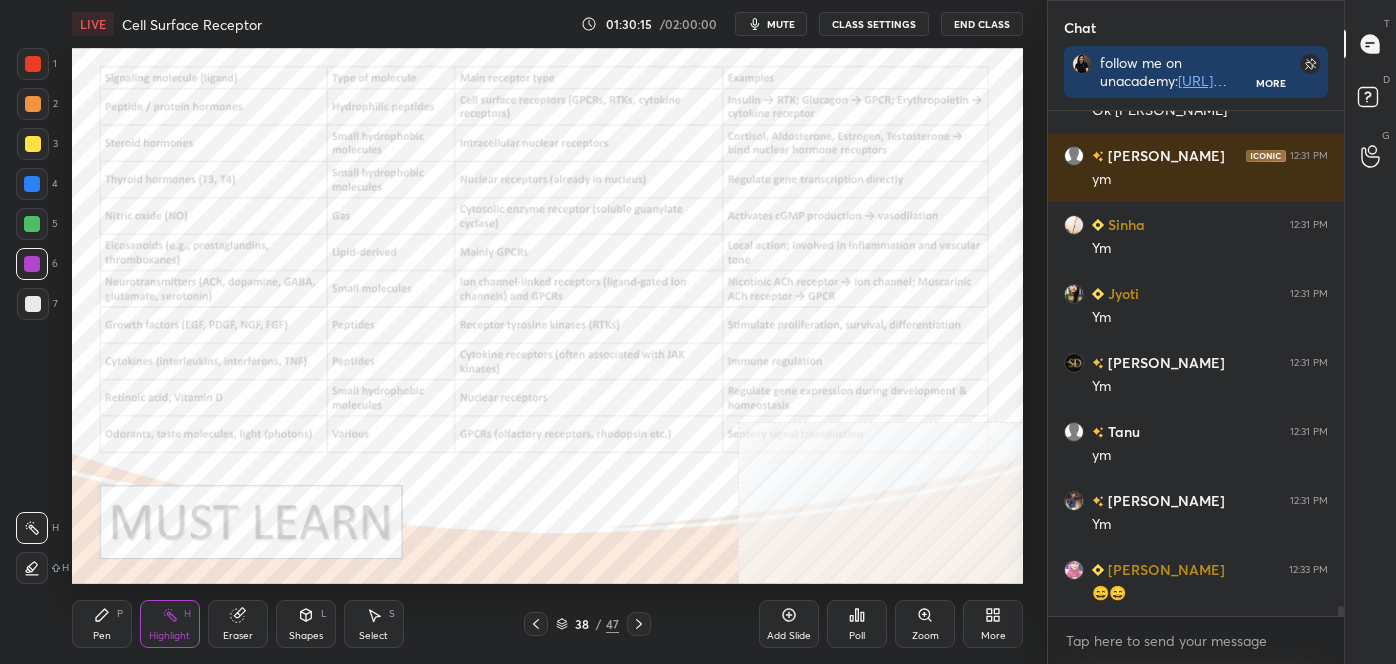 click 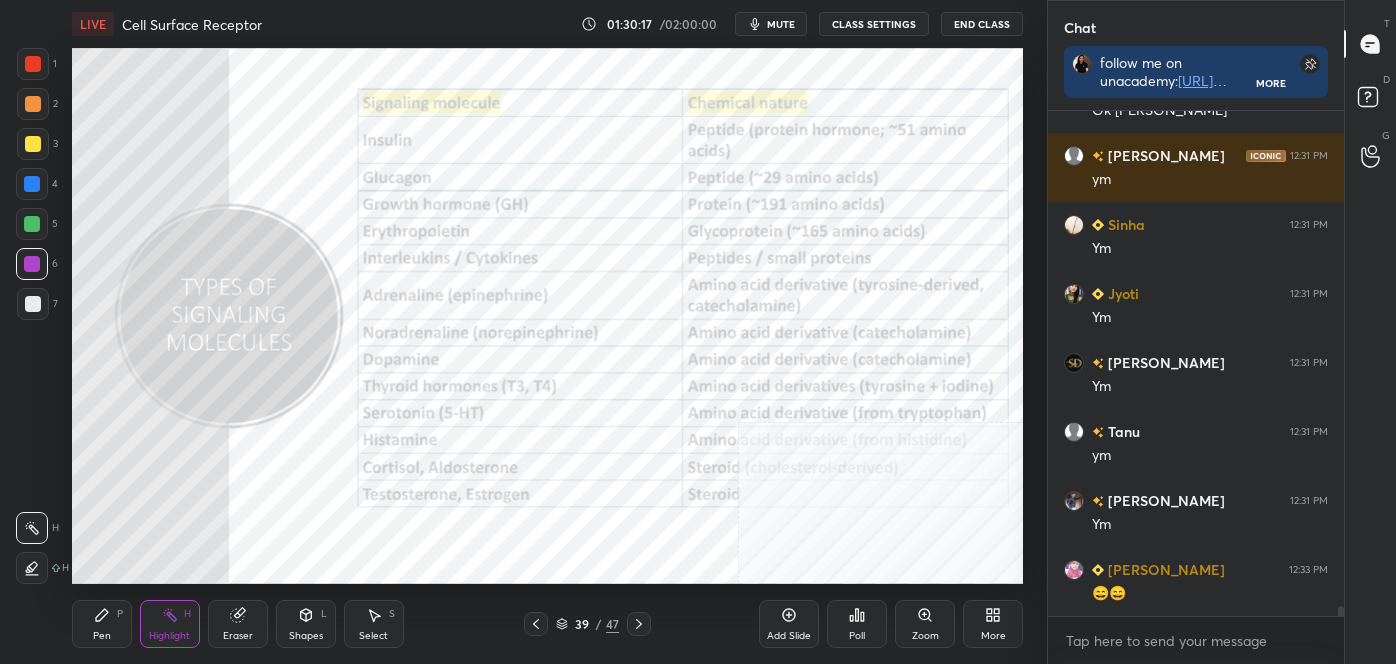click 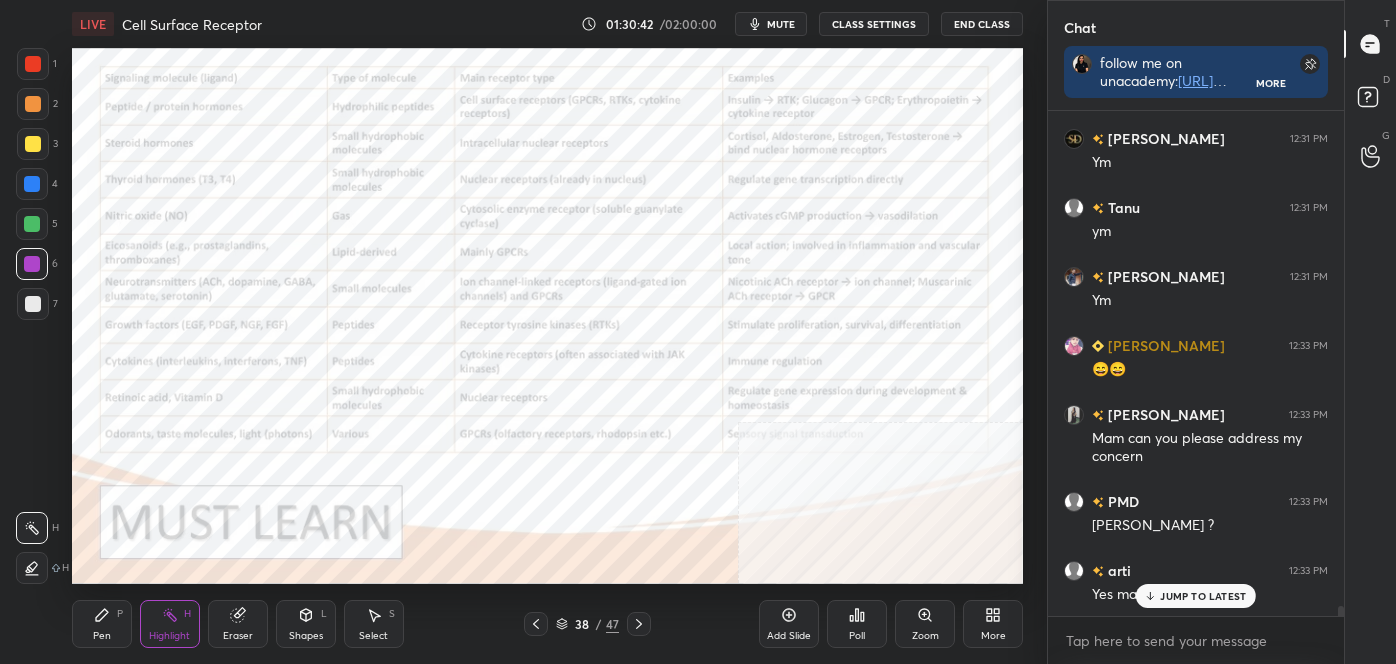 scroll, scrollTop: 25253, scrollLeft: 0, axis: vertical 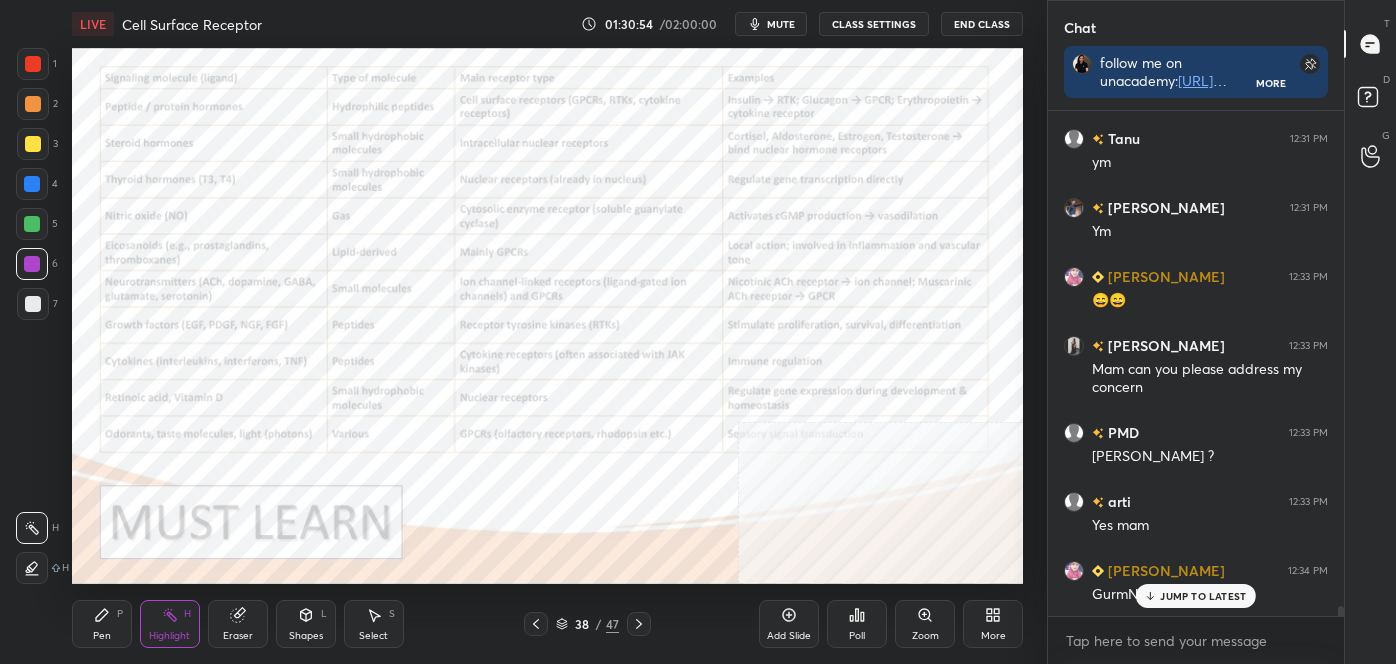 click at bounding box center (32, 528) 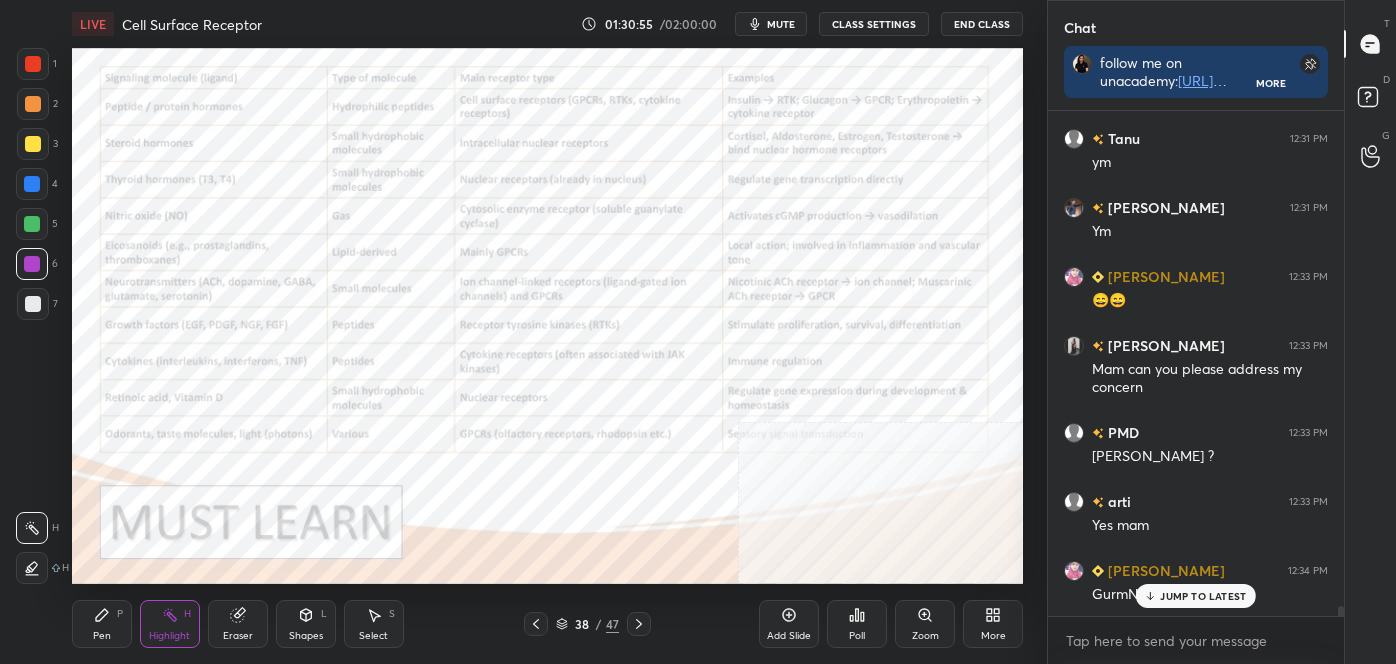 scroll, scrollTop: 25322, scrollLeft: 0, axis: vertical 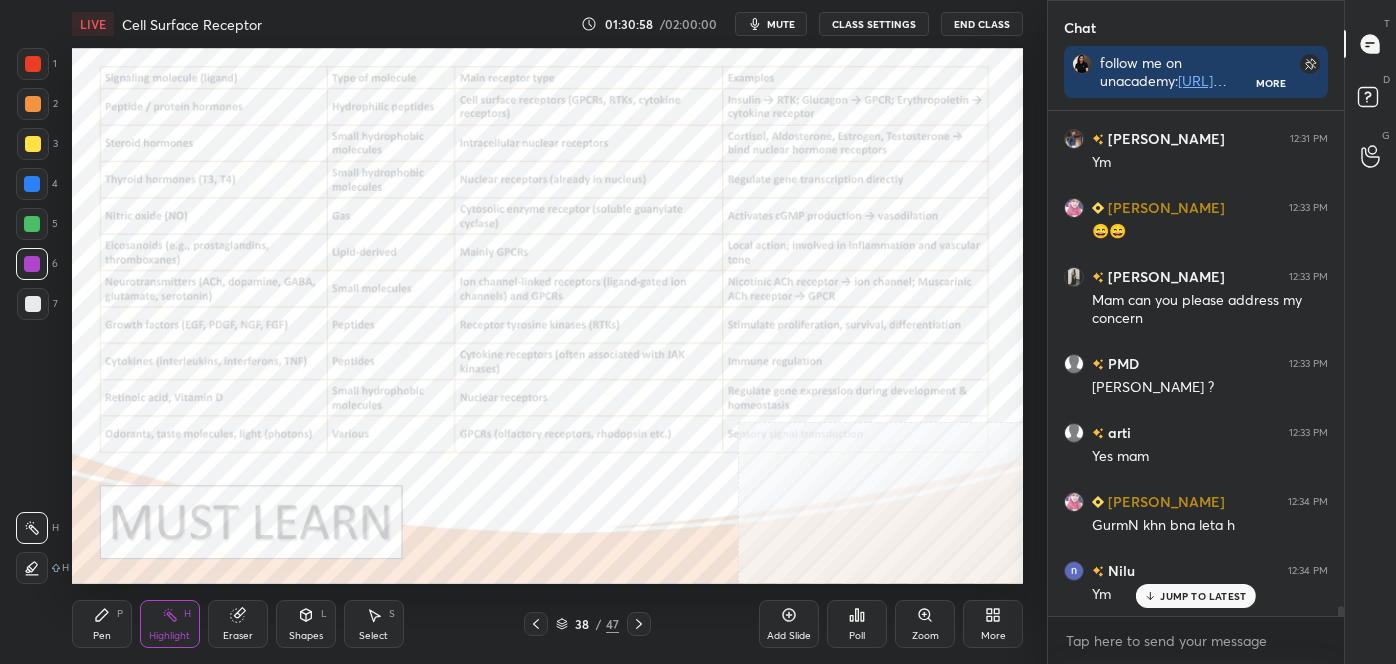 click at bounding box center [32, 264] 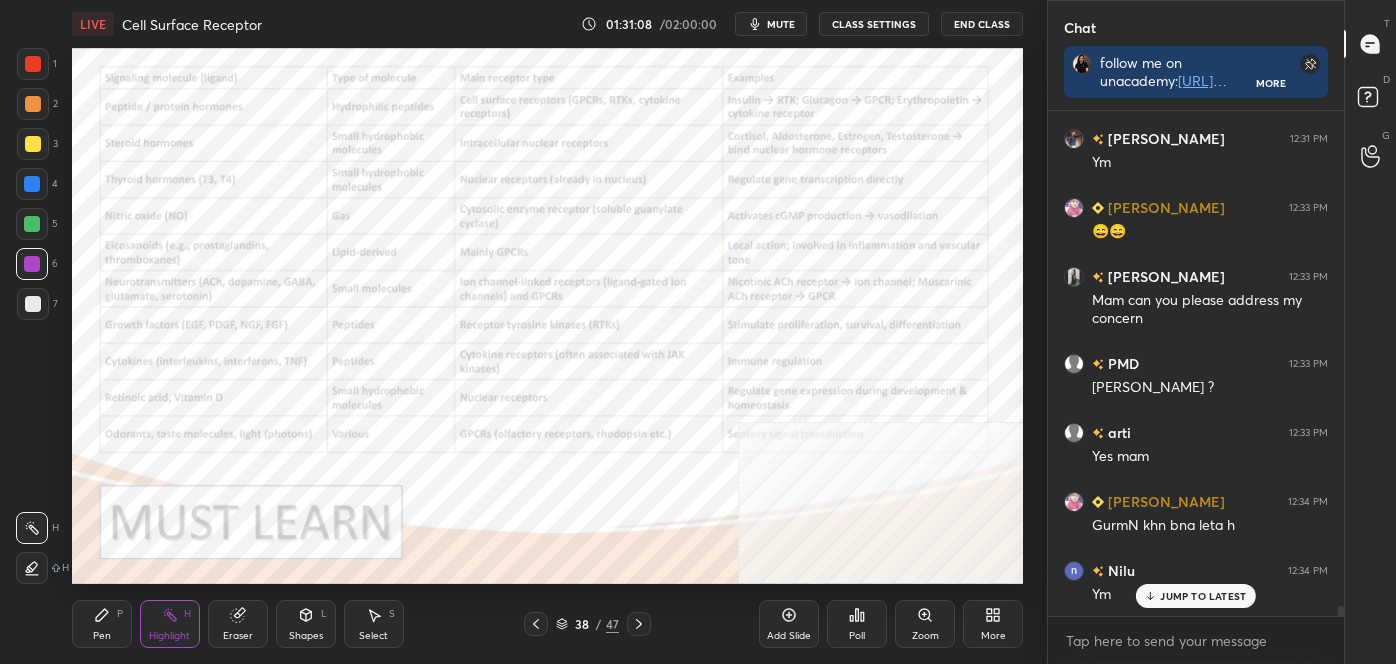 click 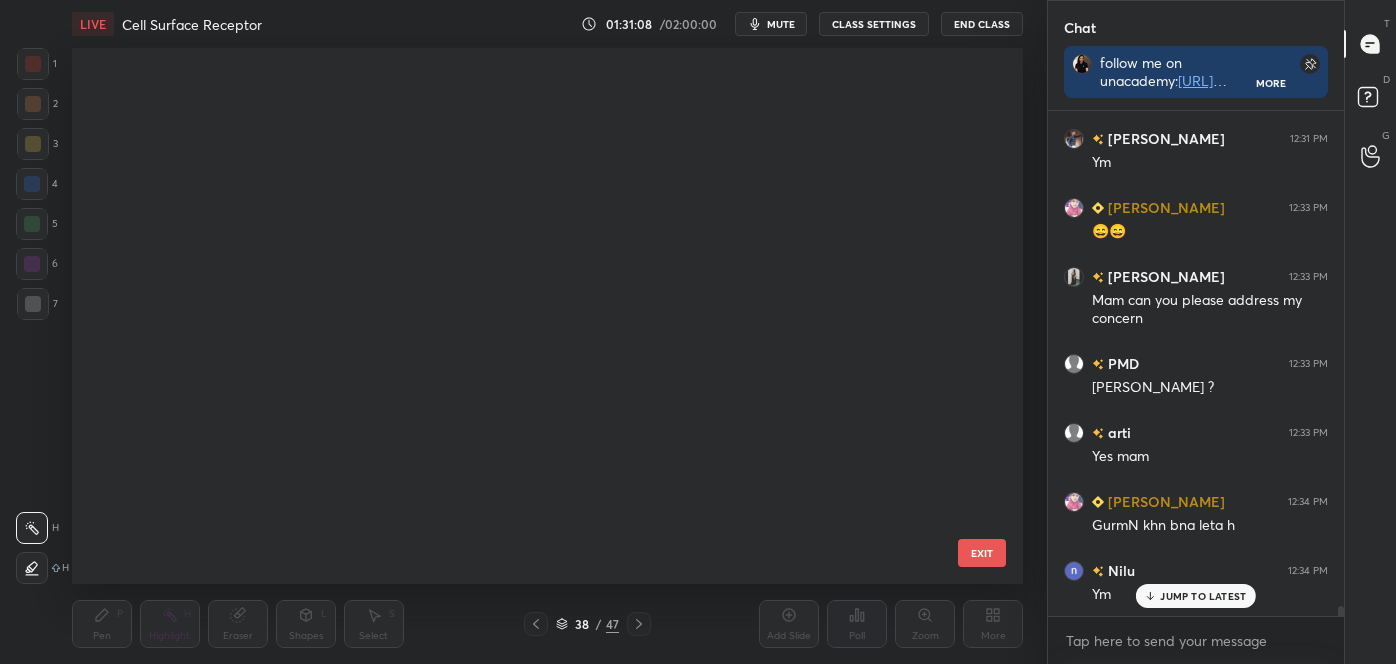 scroll, scrollTop: 1588, scrollLeft: 0, axis: vertical 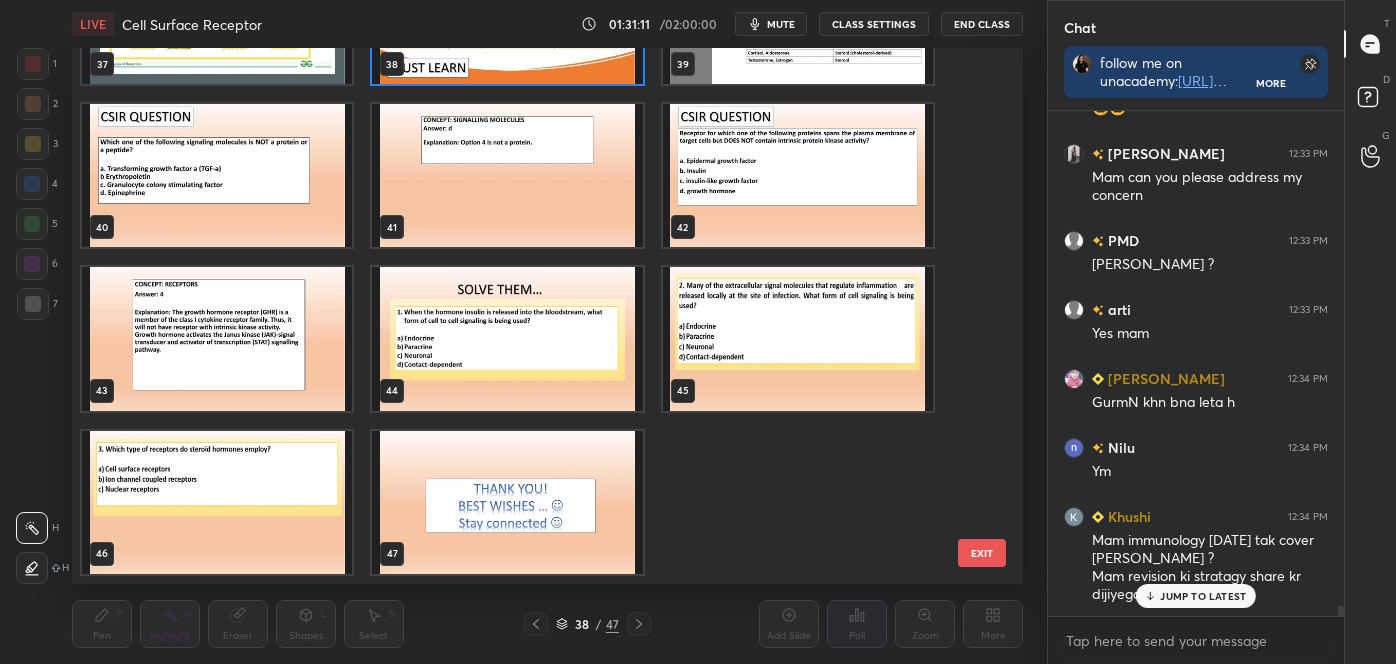click at bounding box center (507, 502) 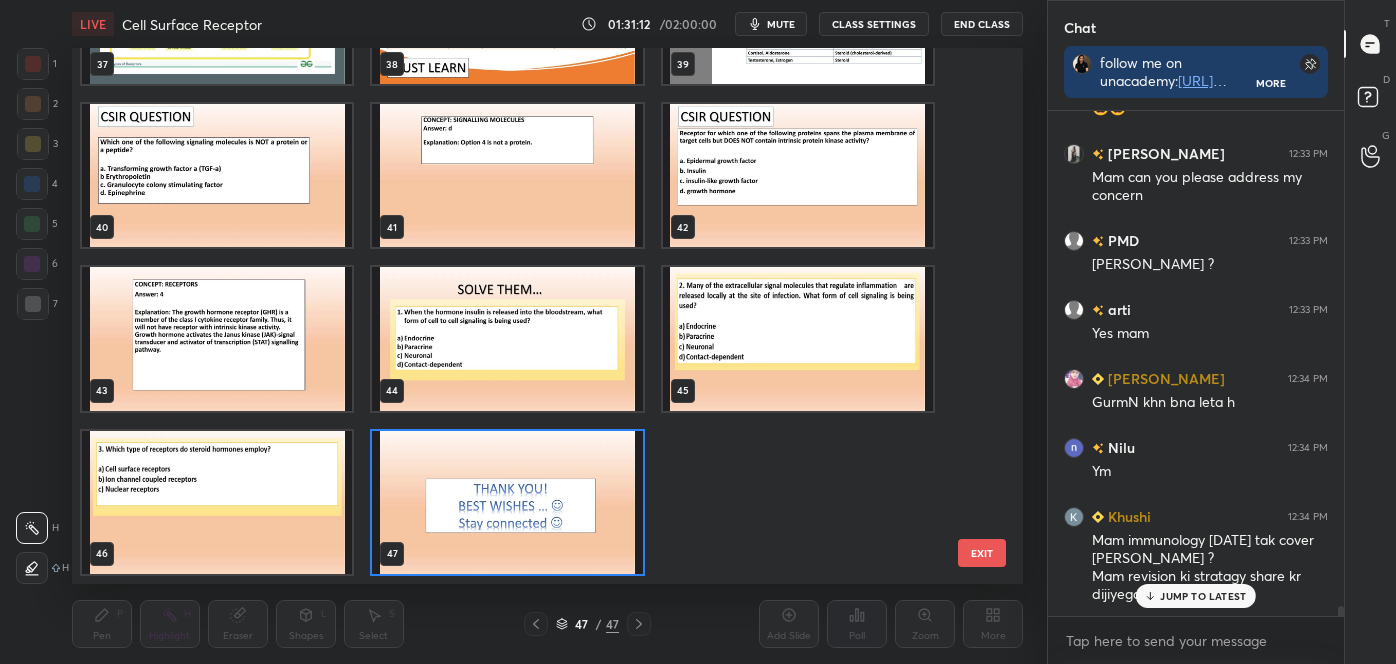 click at bounding box center [507, 502] 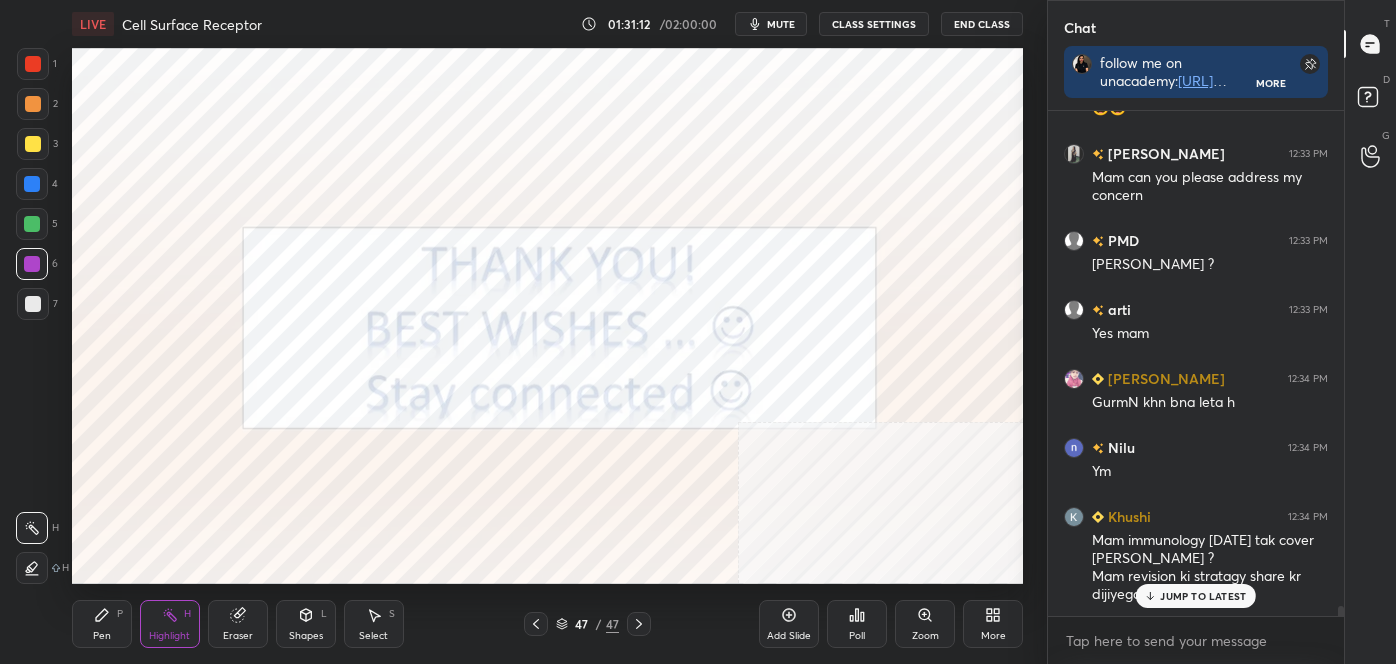 click at bounding box center (507, 502) 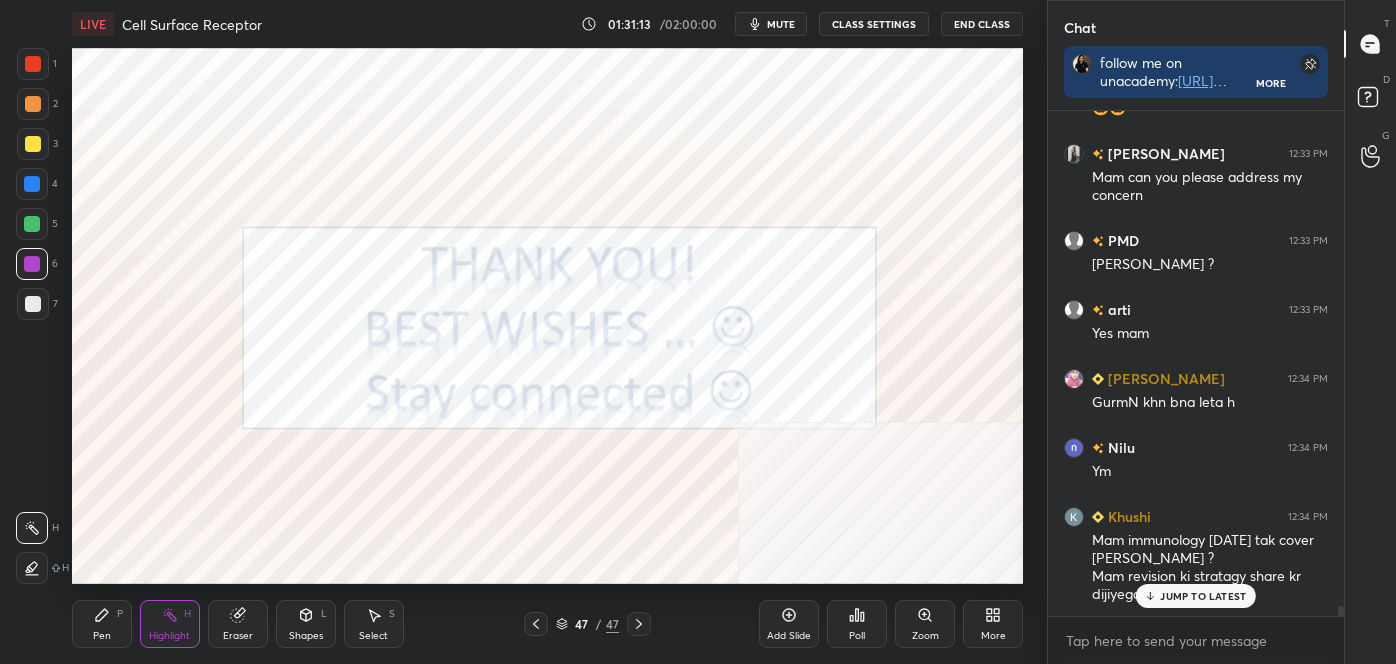 click at bounding box center [33, 64] 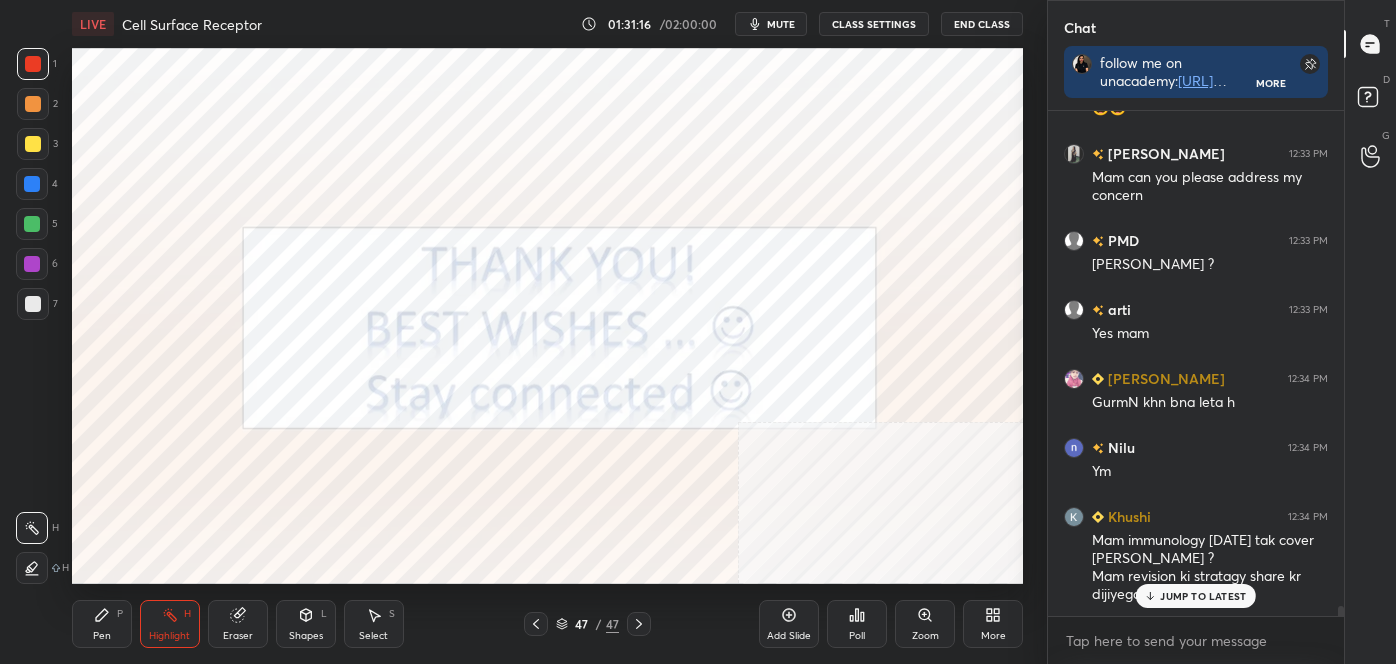 scroll, scrollTop: 25514, scrollLeft: 0, axis: vertical 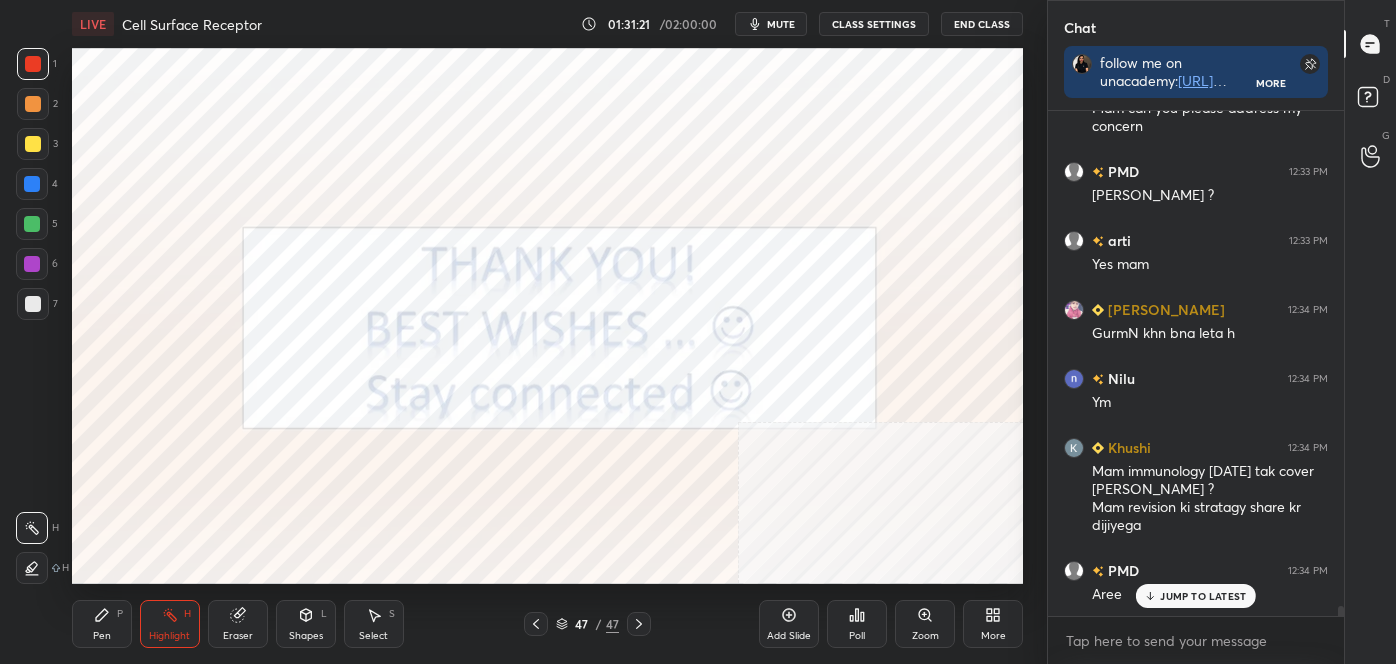 click at bounding box center (33, 64) 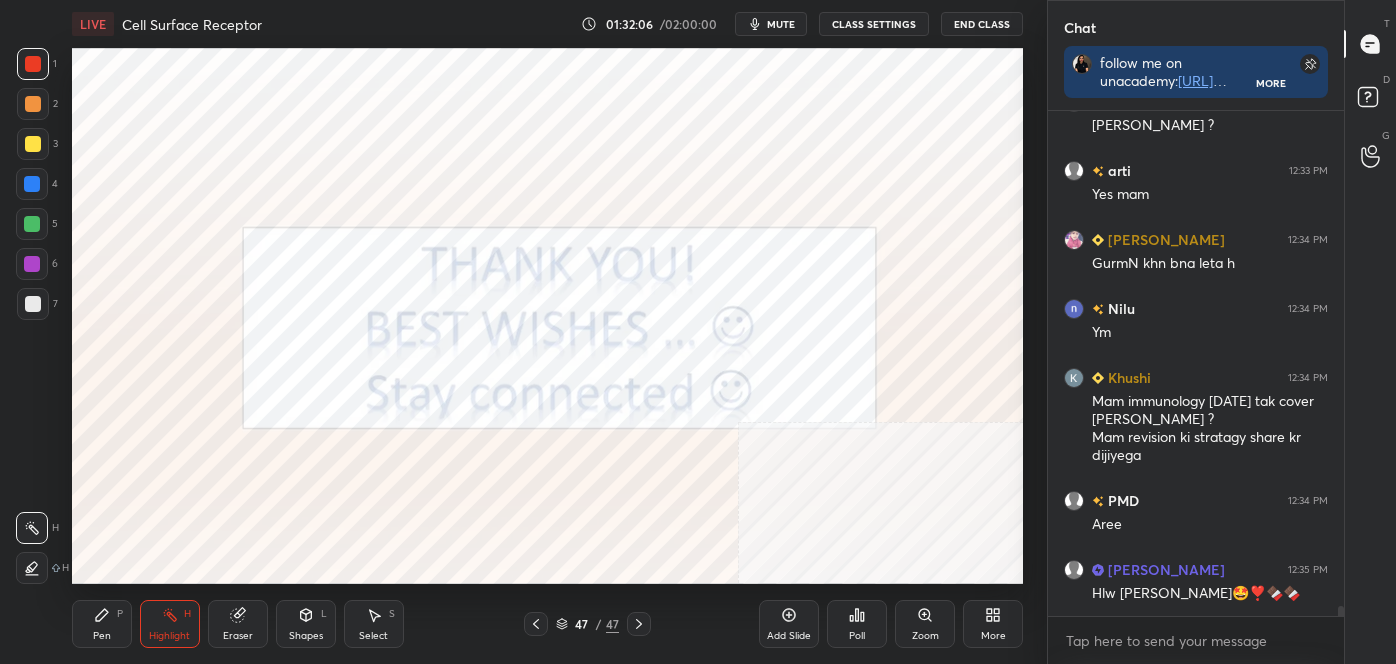 scroll, scrollTop: 25653, scrollLeft: 0, axis: vertical 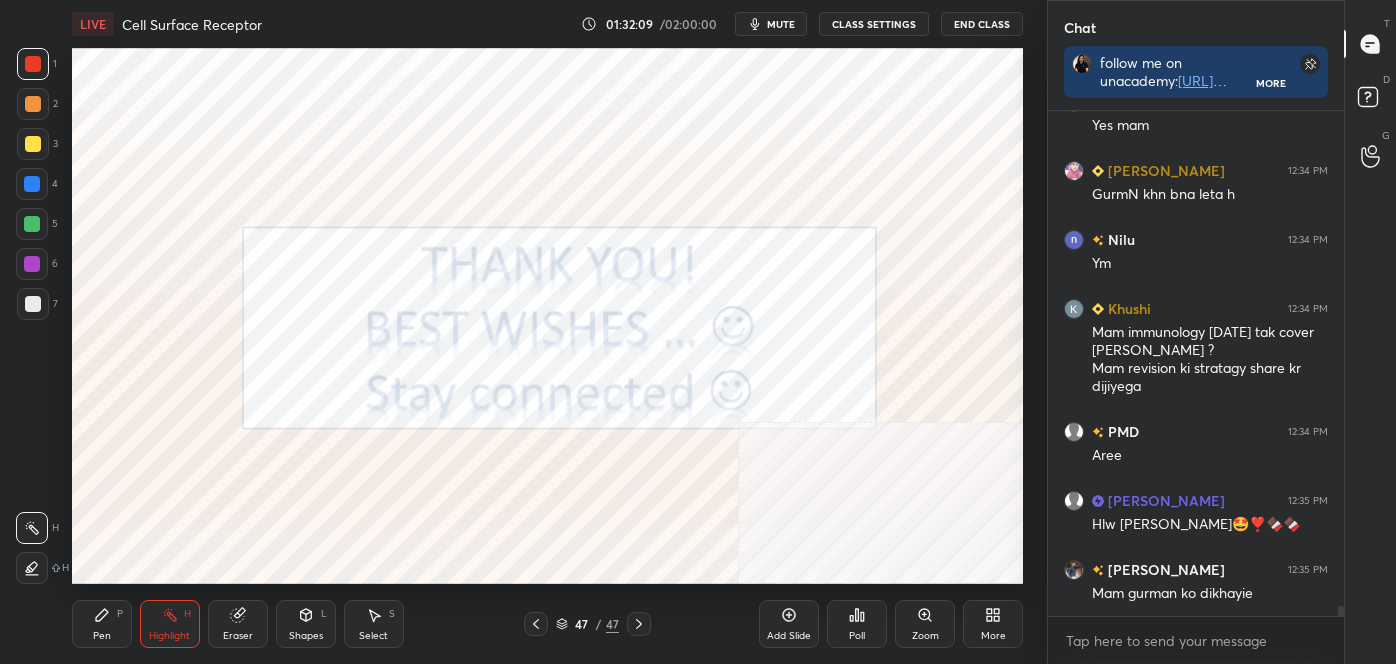 click on "Pen P" at bounding box center [102, 624] 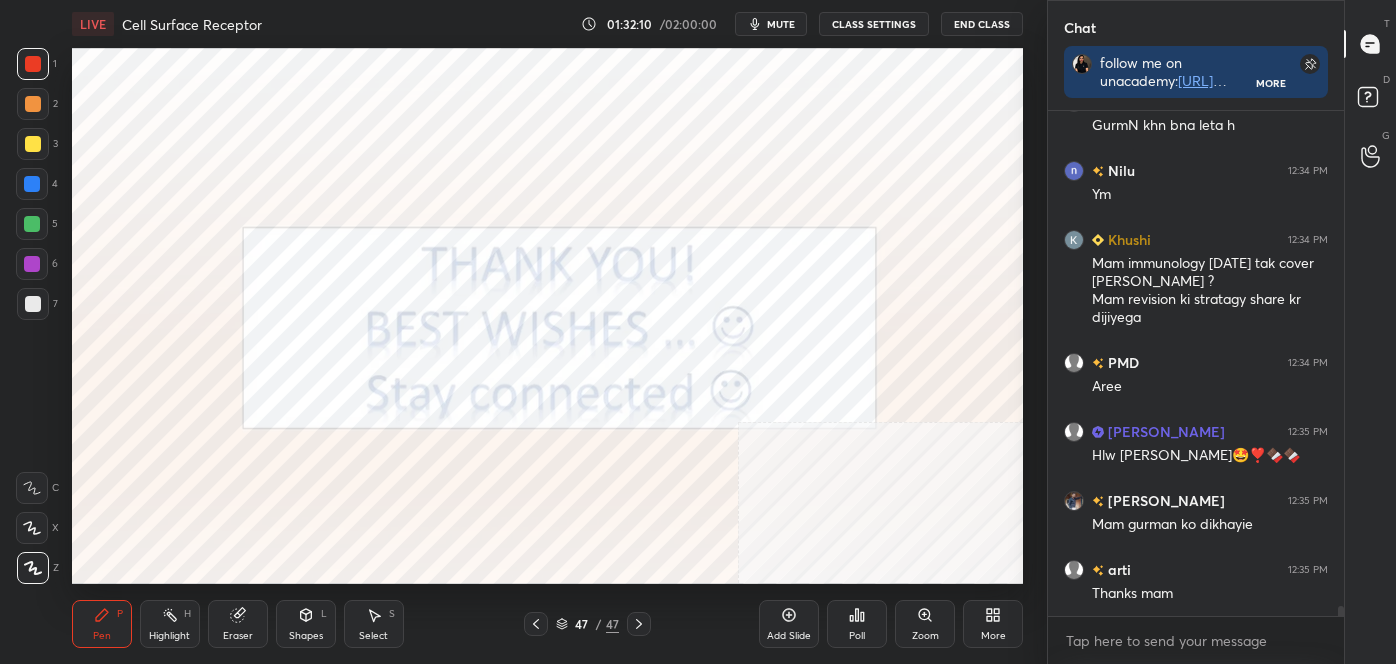 click 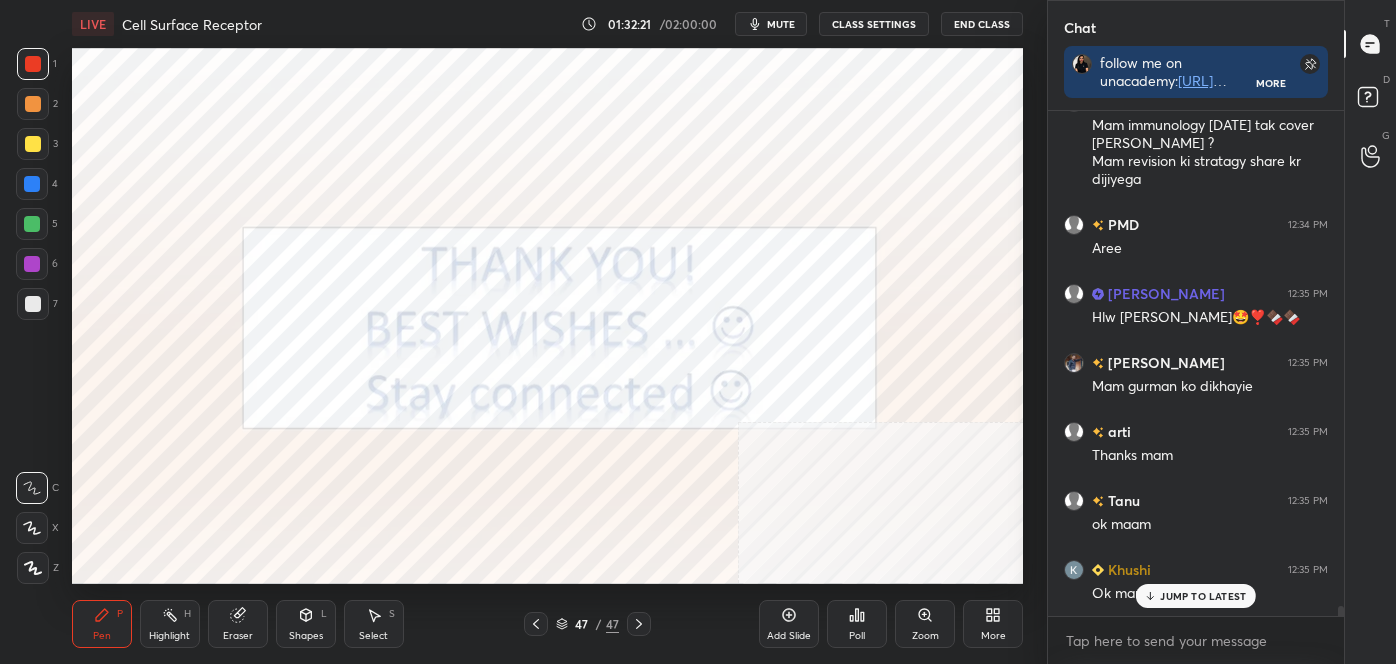 scroll, scrollTop: 25928, scrollLeft: 0, axis: vertical 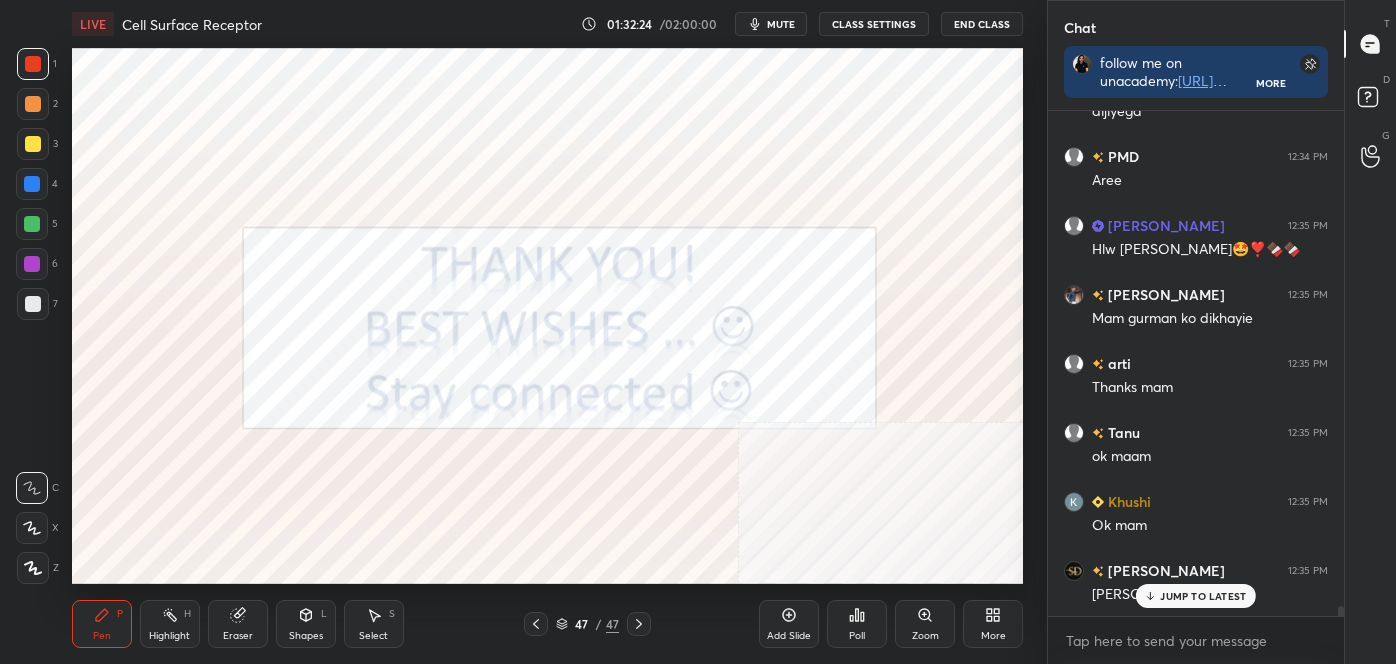click on "Highlight" at bounding box center (169, 636) 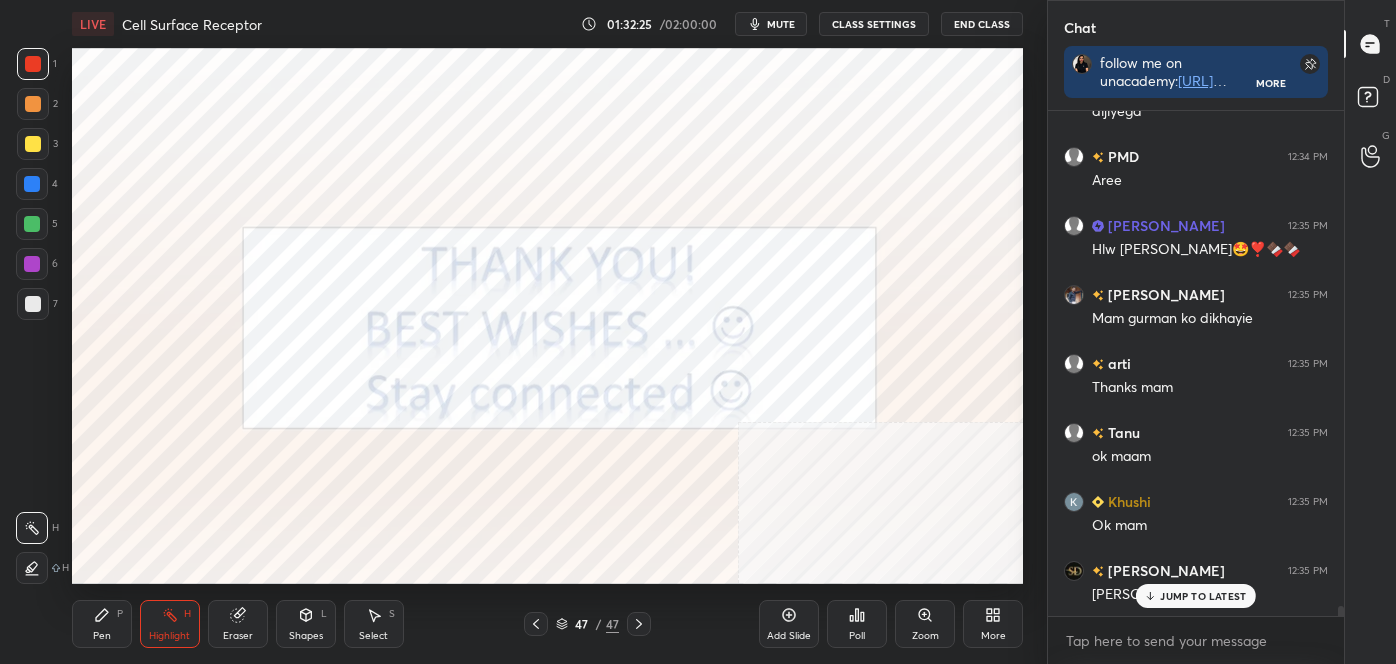click 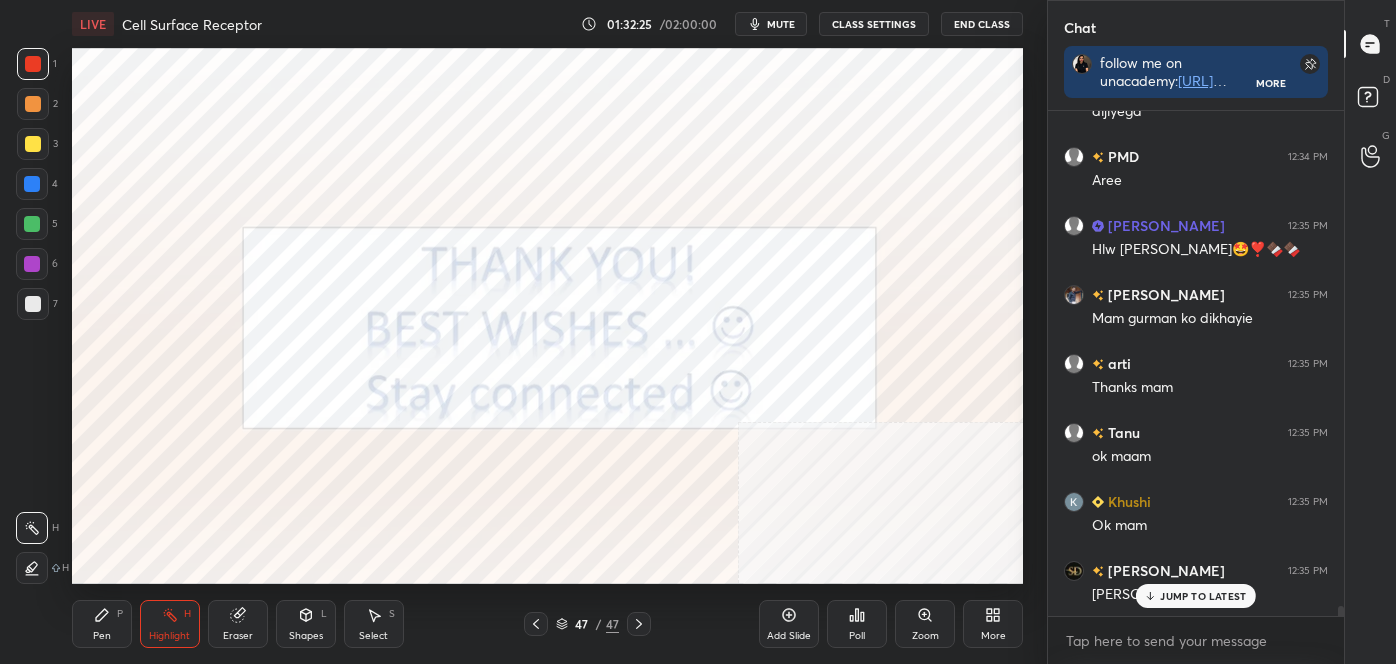 click 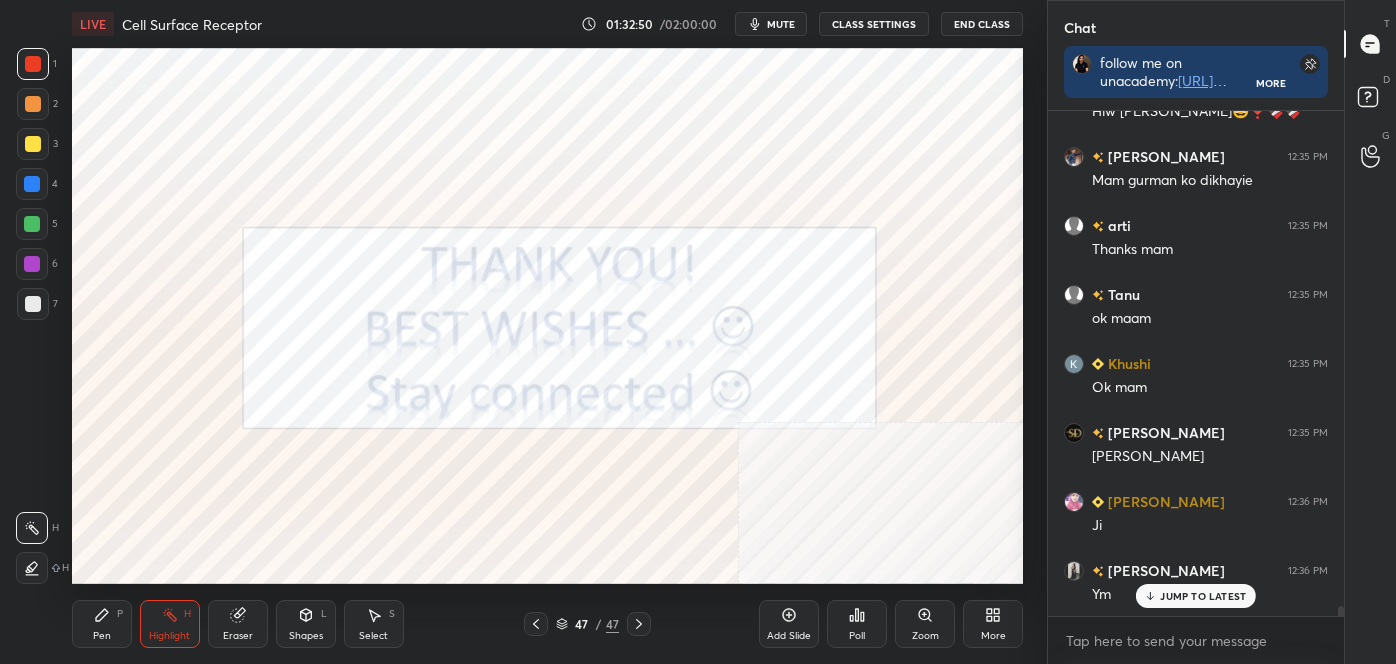 scroll, scrollTop: 26154, scrollLeft: 0, axis: vertical 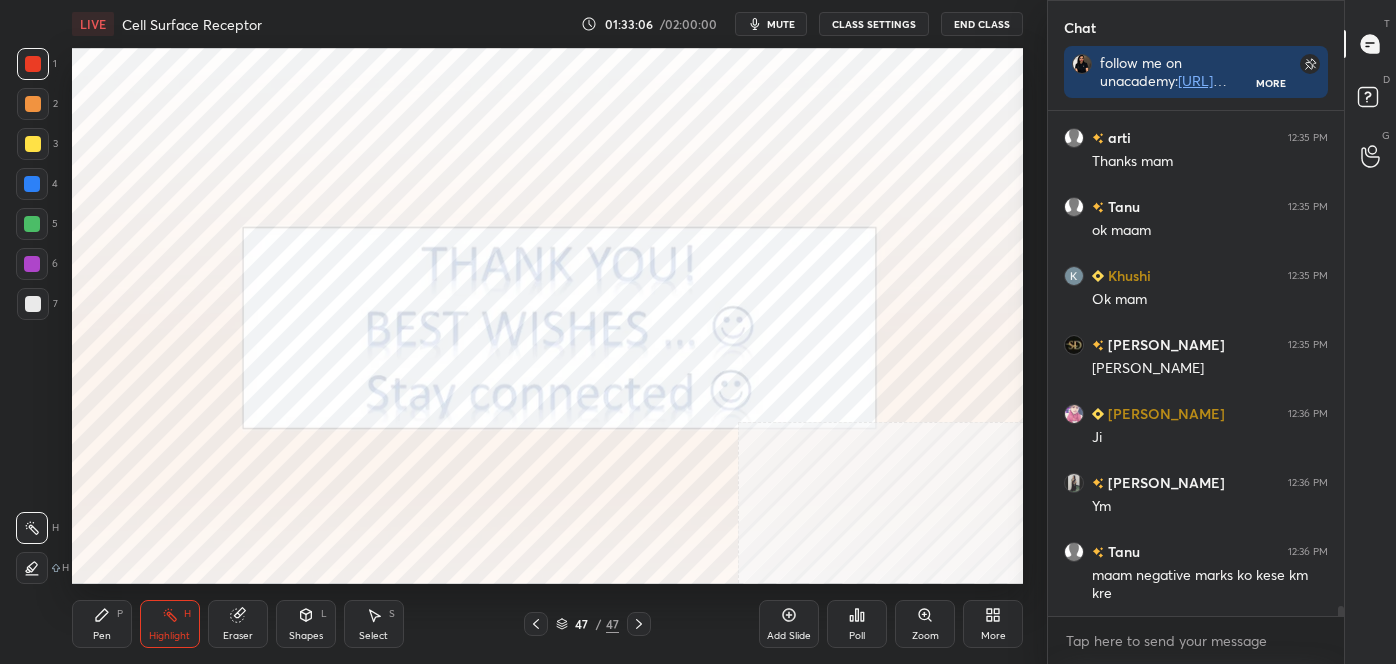 click on "Pen P" at bounding box center [102, 624] 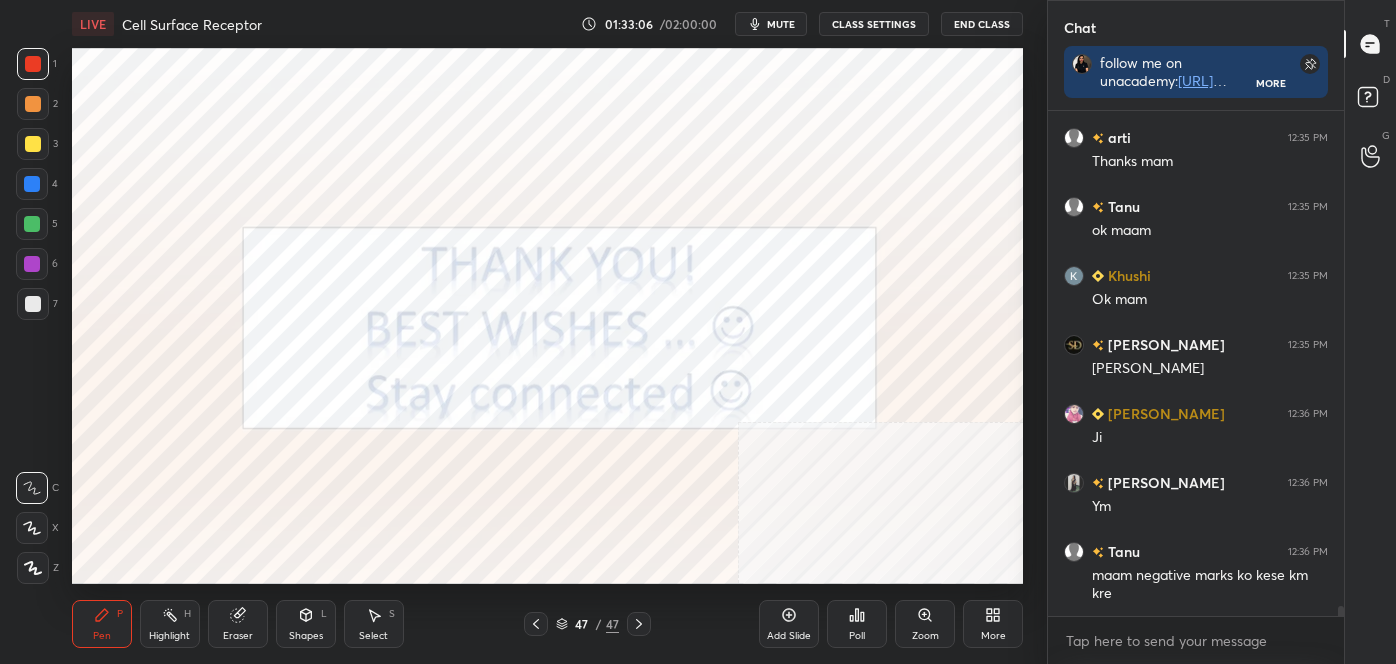 click 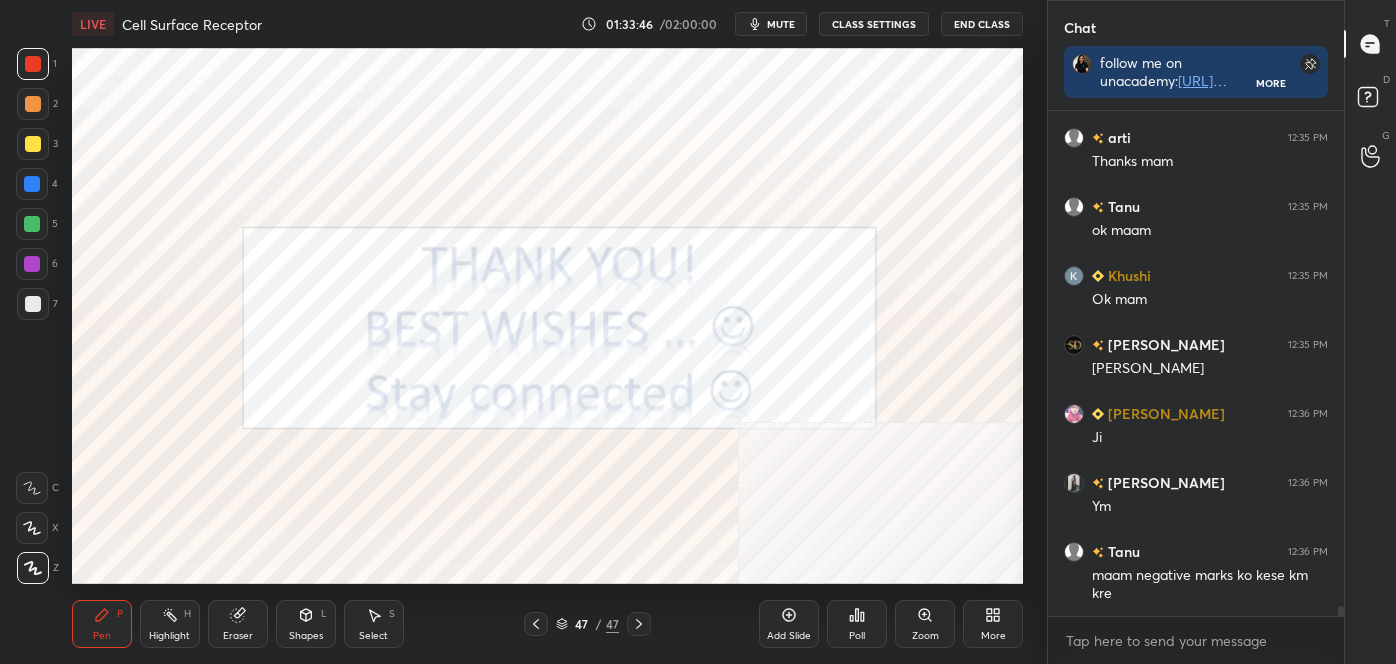 scroll, scrollTop: 458, scrollLeft: 290, axis: both 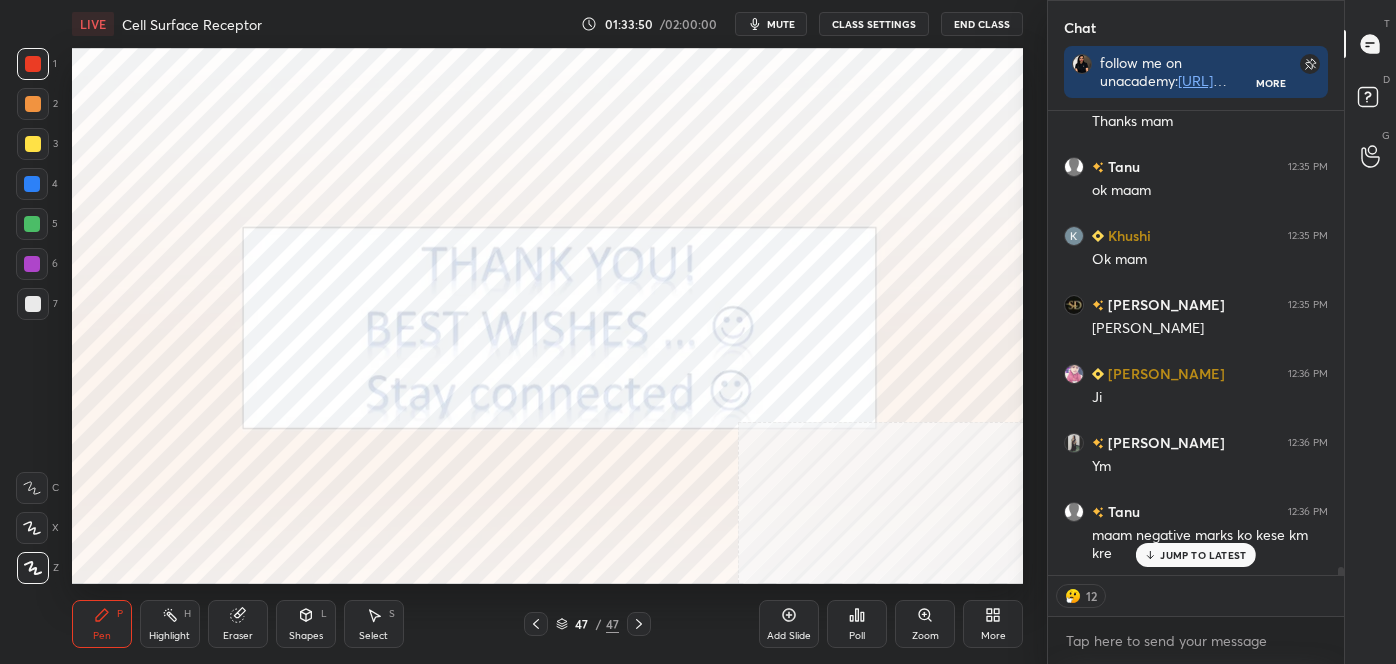 drag, startPoint x: 1341, startPoint y: 572, endPoint x: 1340, endPoint y: 646, distance: 74.00676 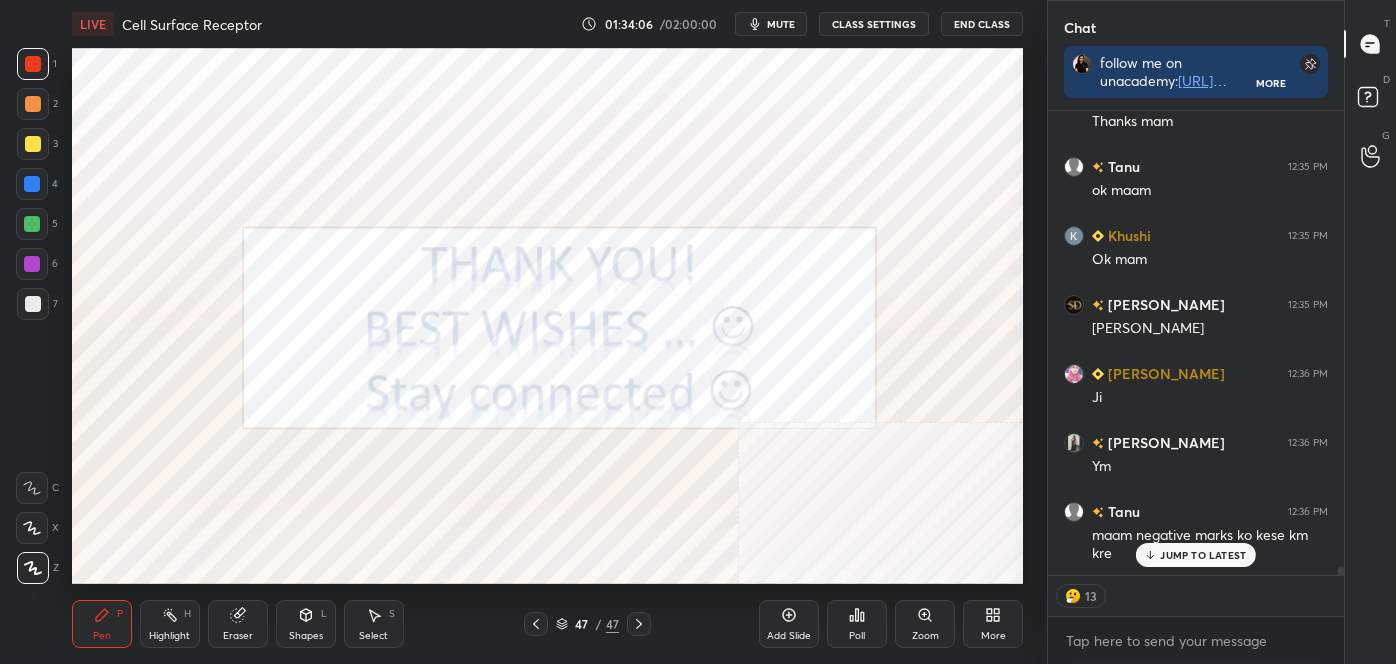 type on "x" 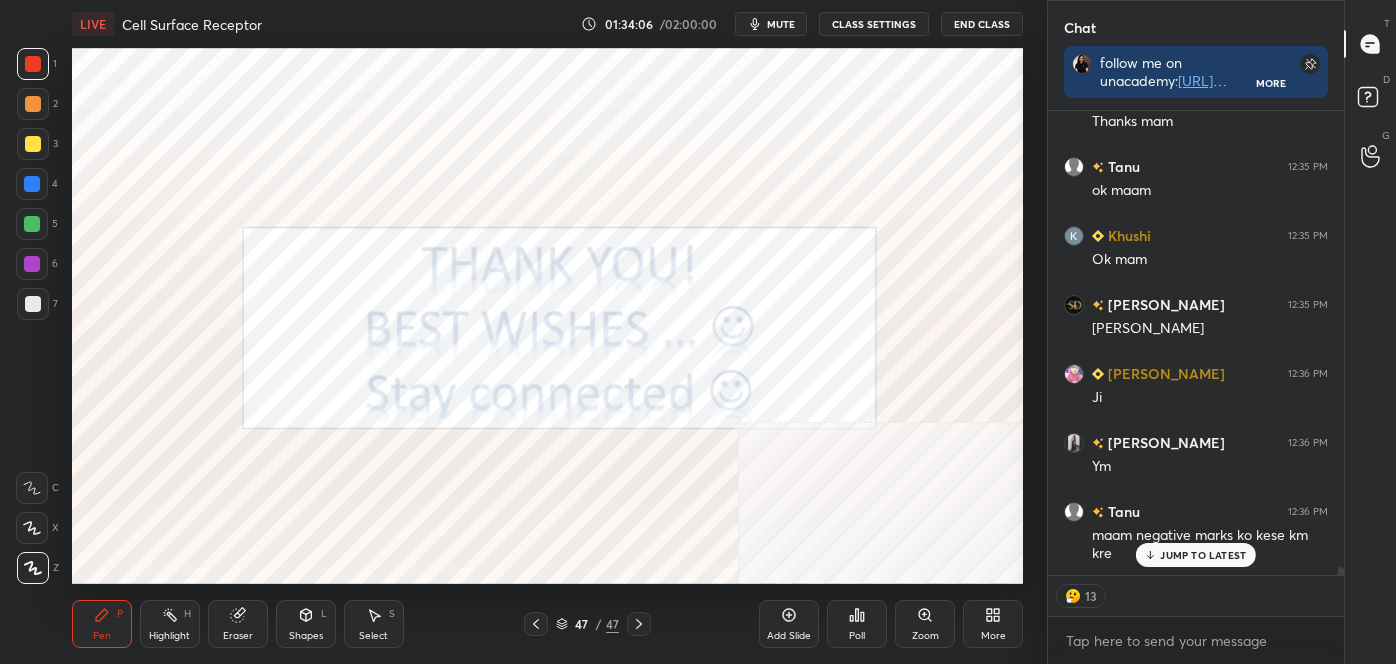 scroll, scrollTop: 7, scrollLeft: 5, axis: both 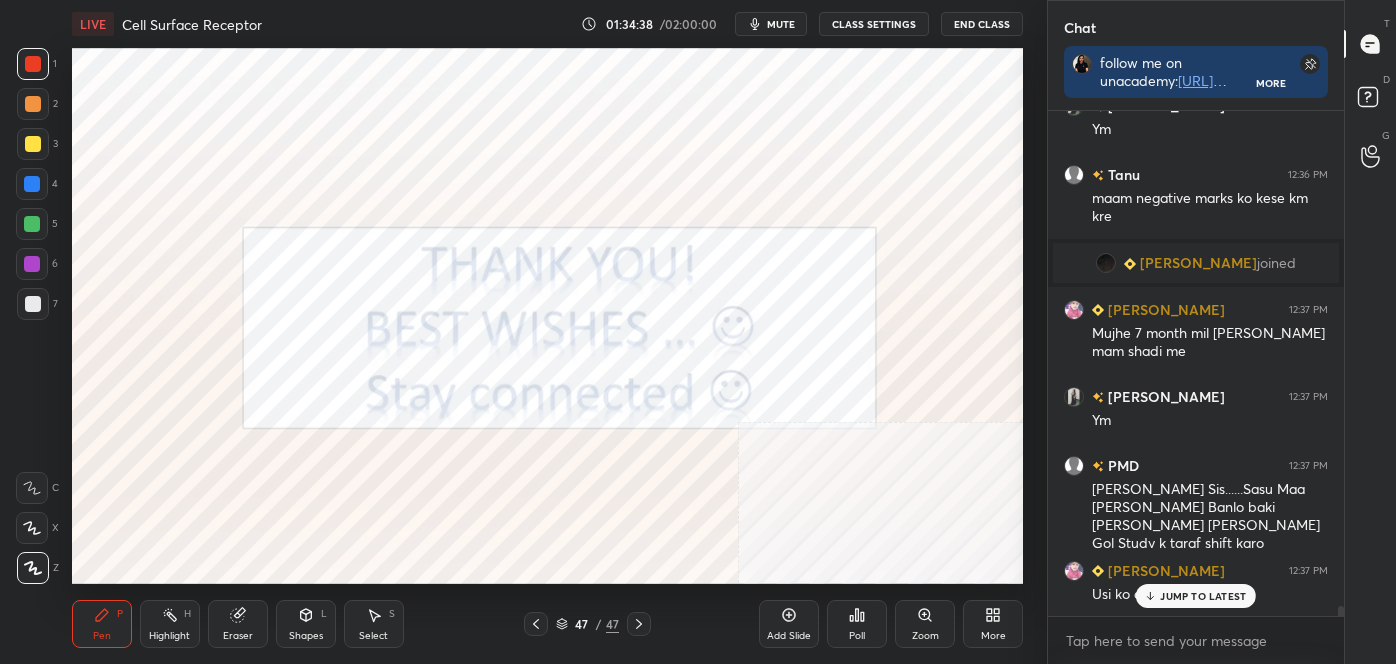 click at bounding box center [33, 64] 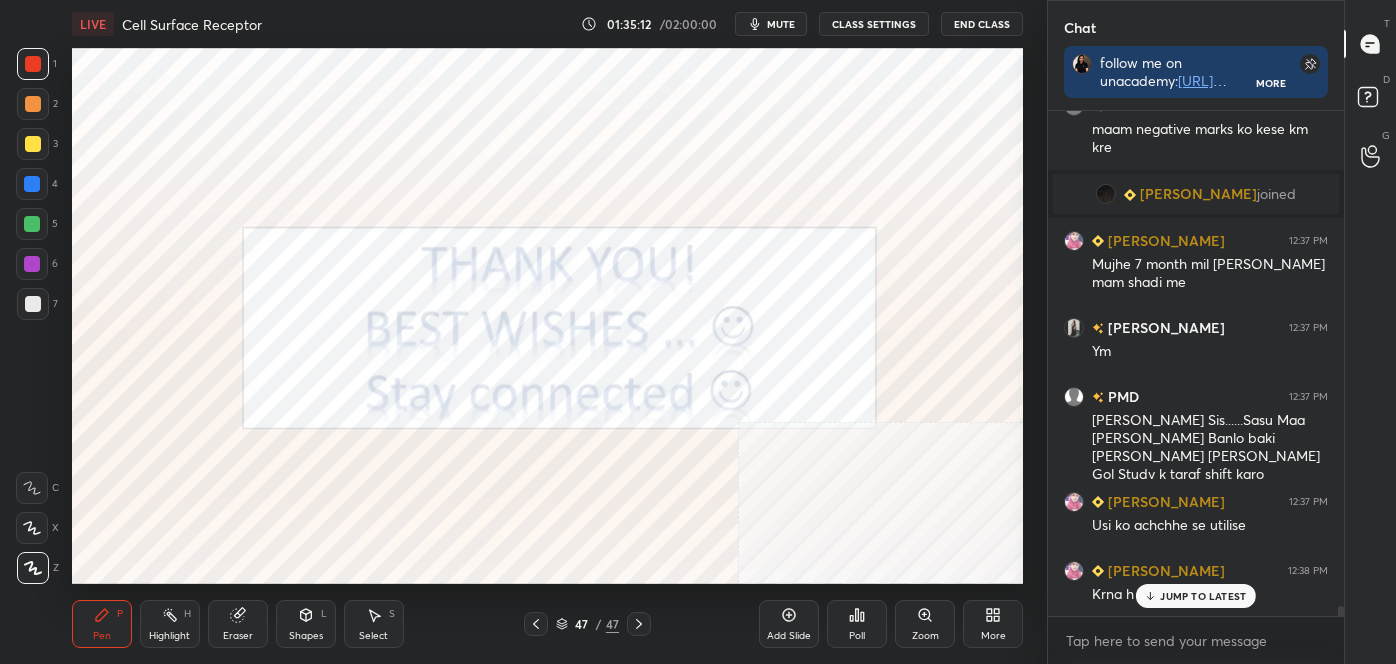 scroll, scrollTop: 24482, scrollLeft: 0, axis: vertical 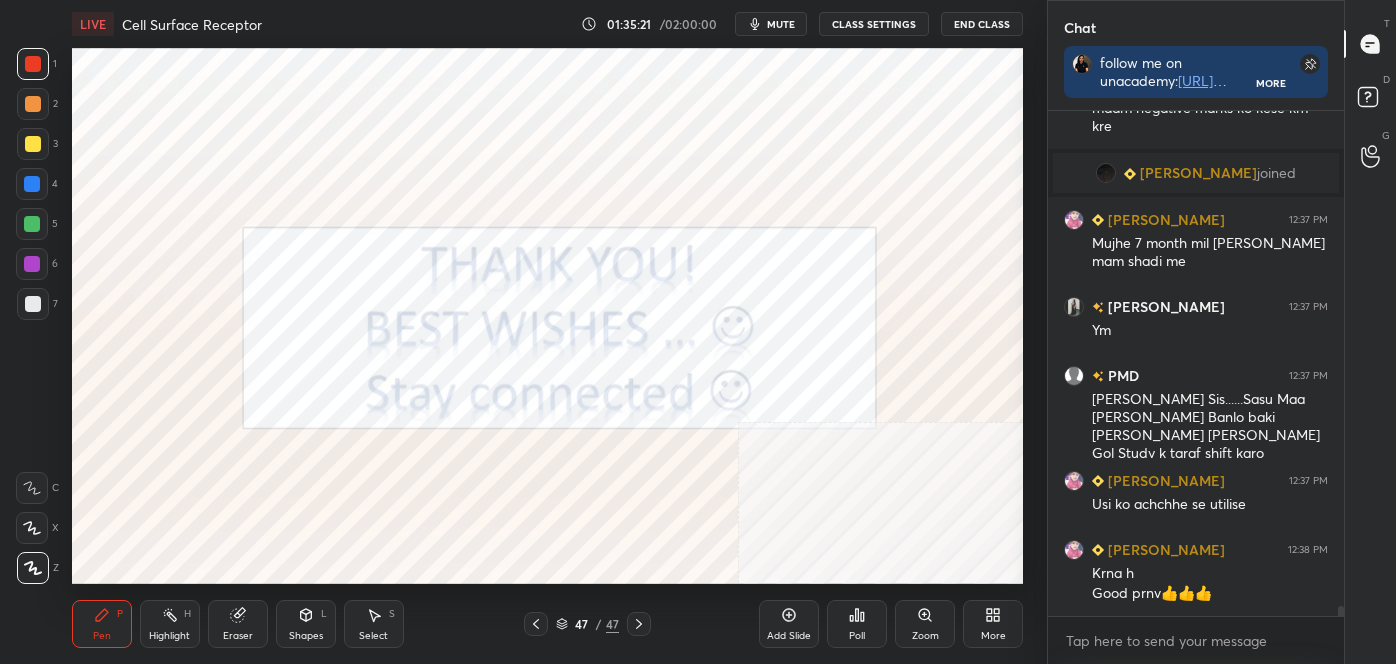 click on "Eraser" at bounding box center [238, 636] 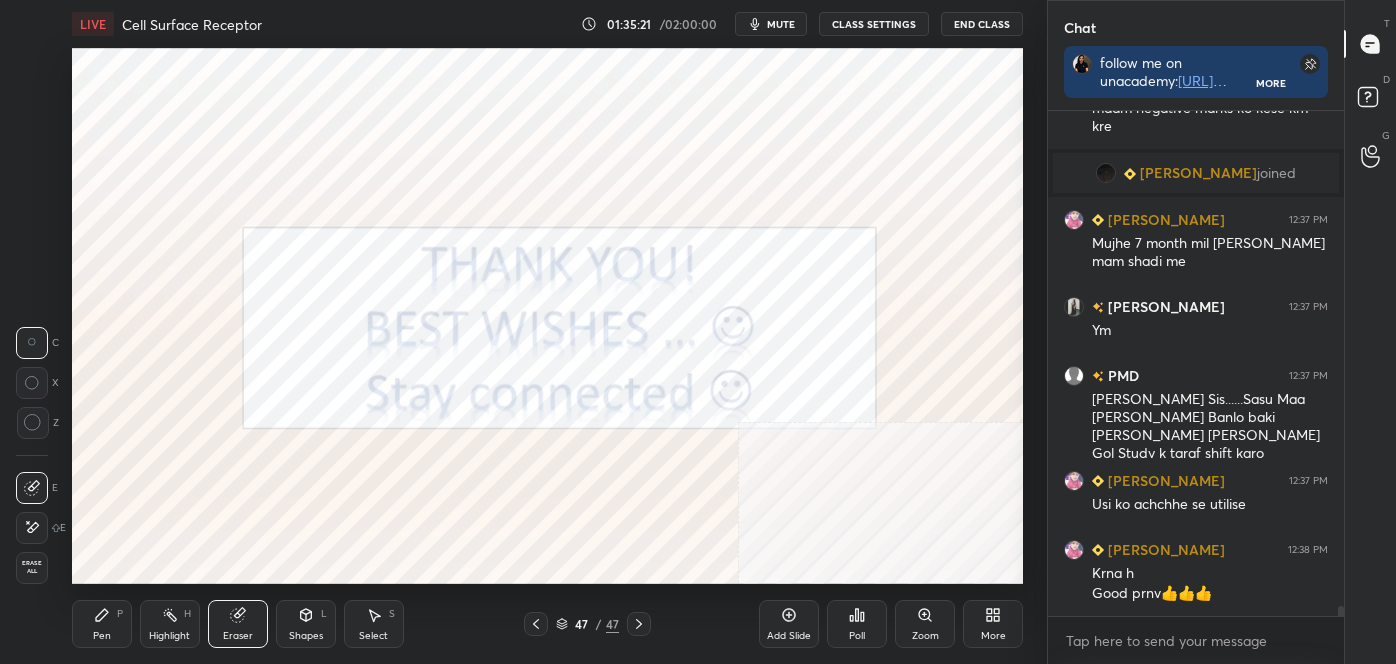 scroll, scrollTop: 24551, scrollLeft: 0, axis: vertical 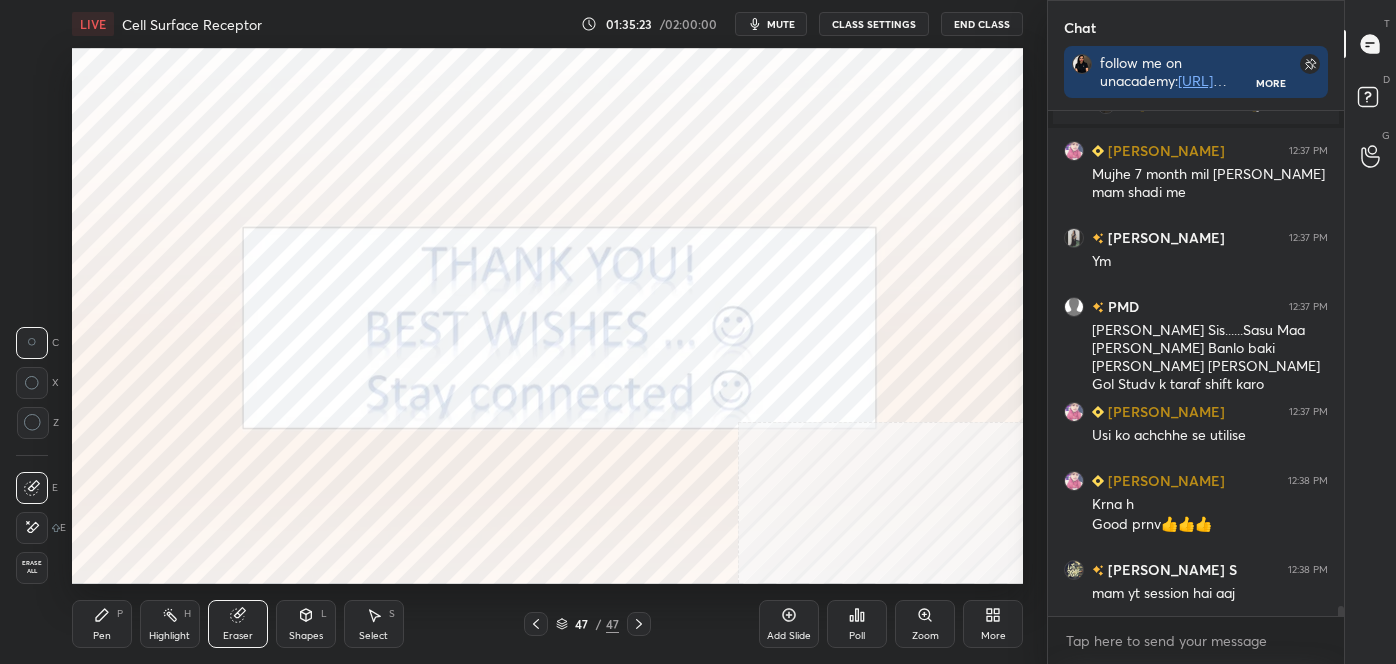 click on "Highlight H" at bounding box center (170, 624) 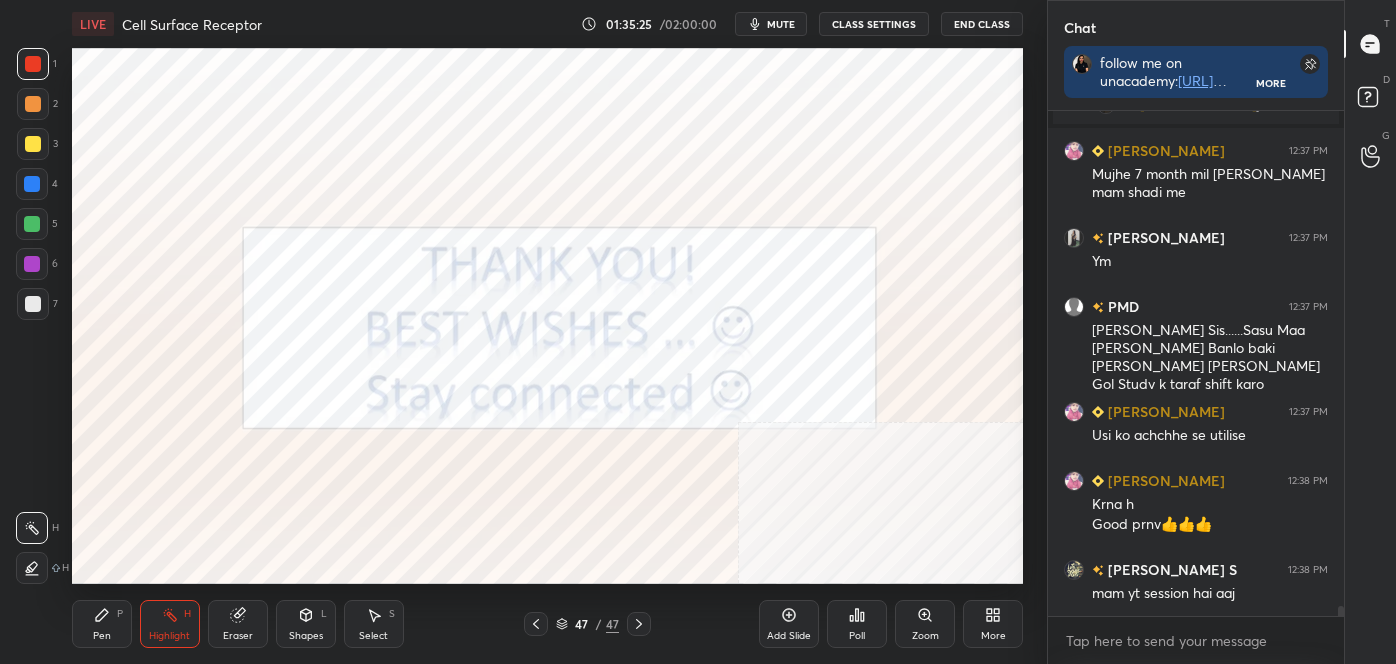 drag, startPoint x: 230, startPoint y: 621, endPoint x: 254, endPoint y: 624, distance: 24.186773 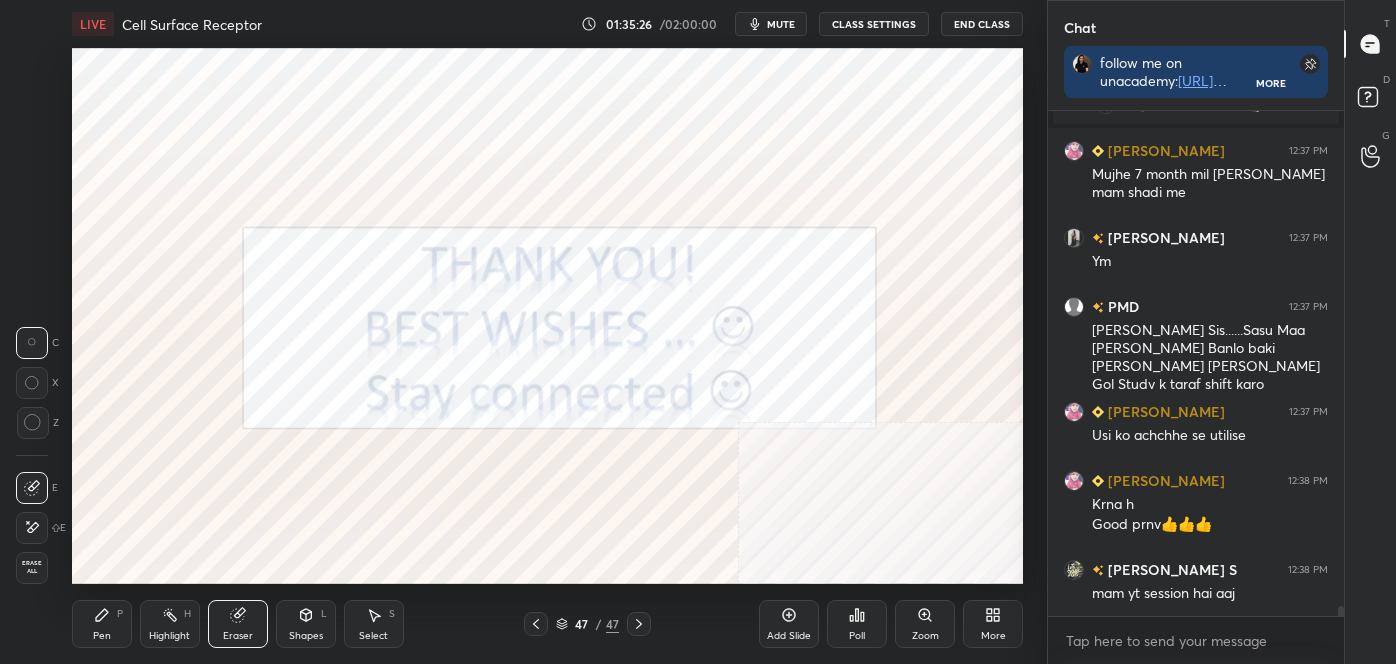 click on "Erase all" at bounding box center [32, 567] 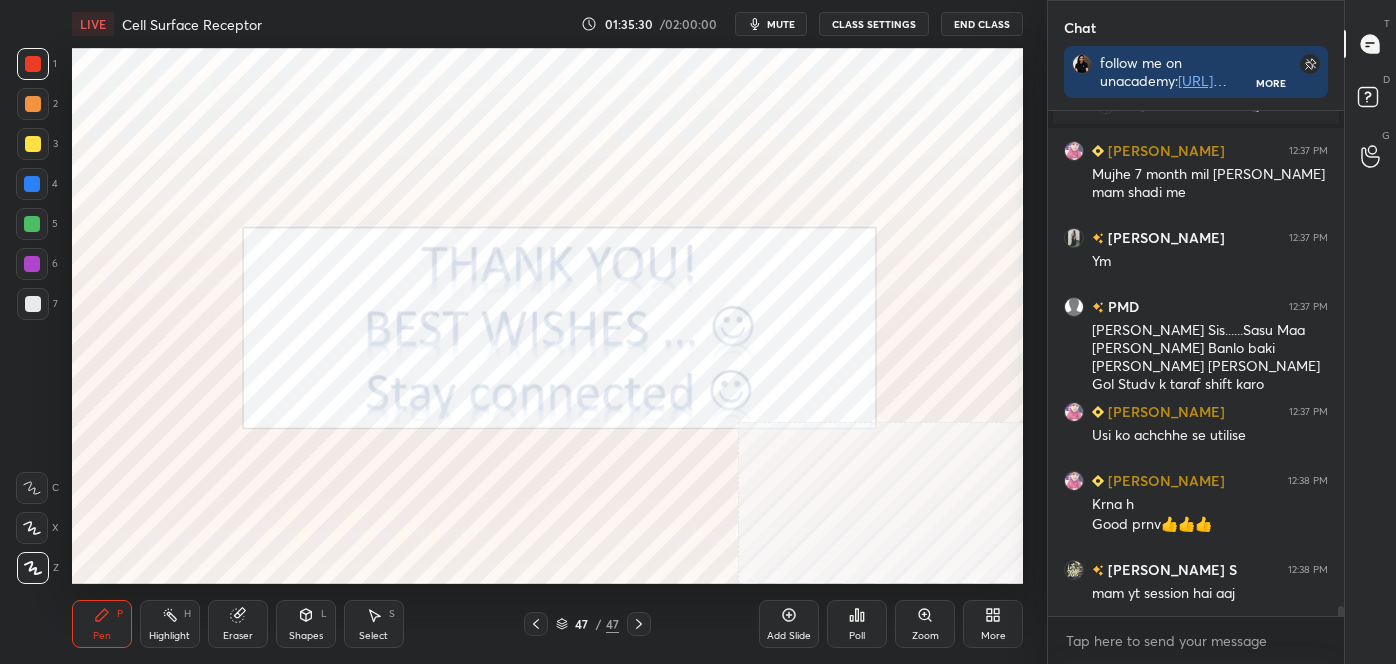 click 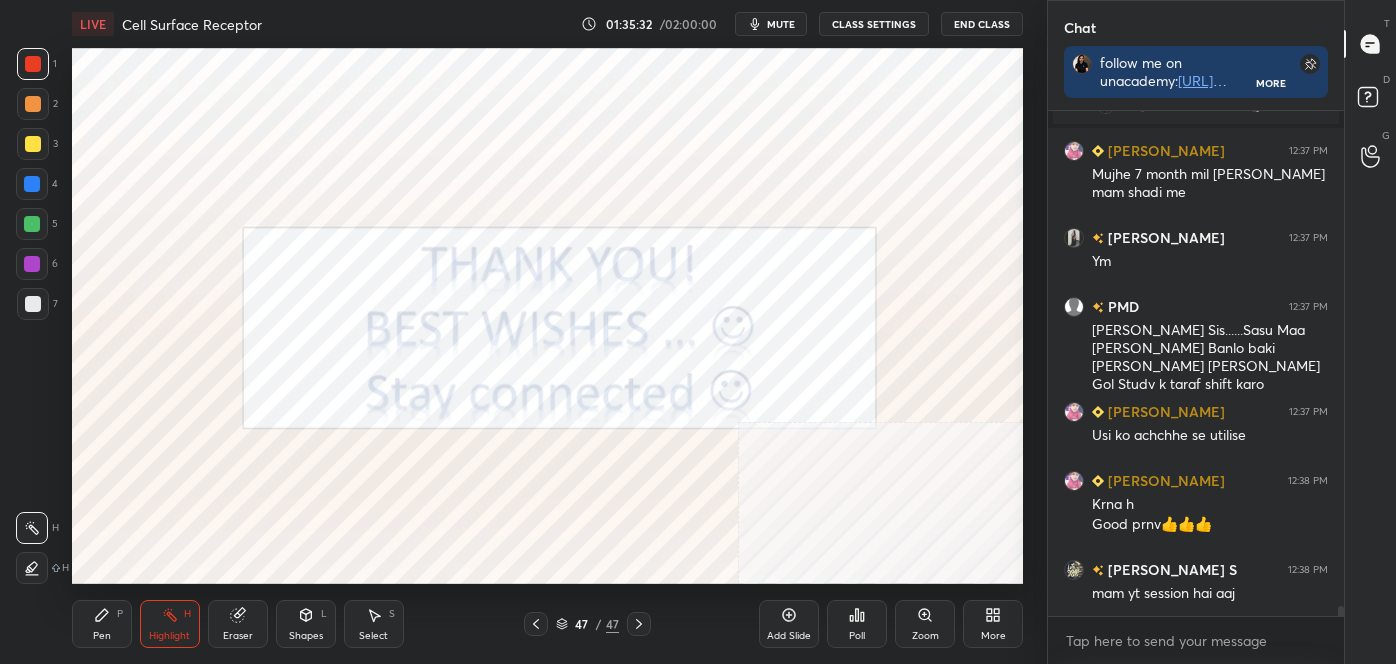 click at bounding box center (32, 224) 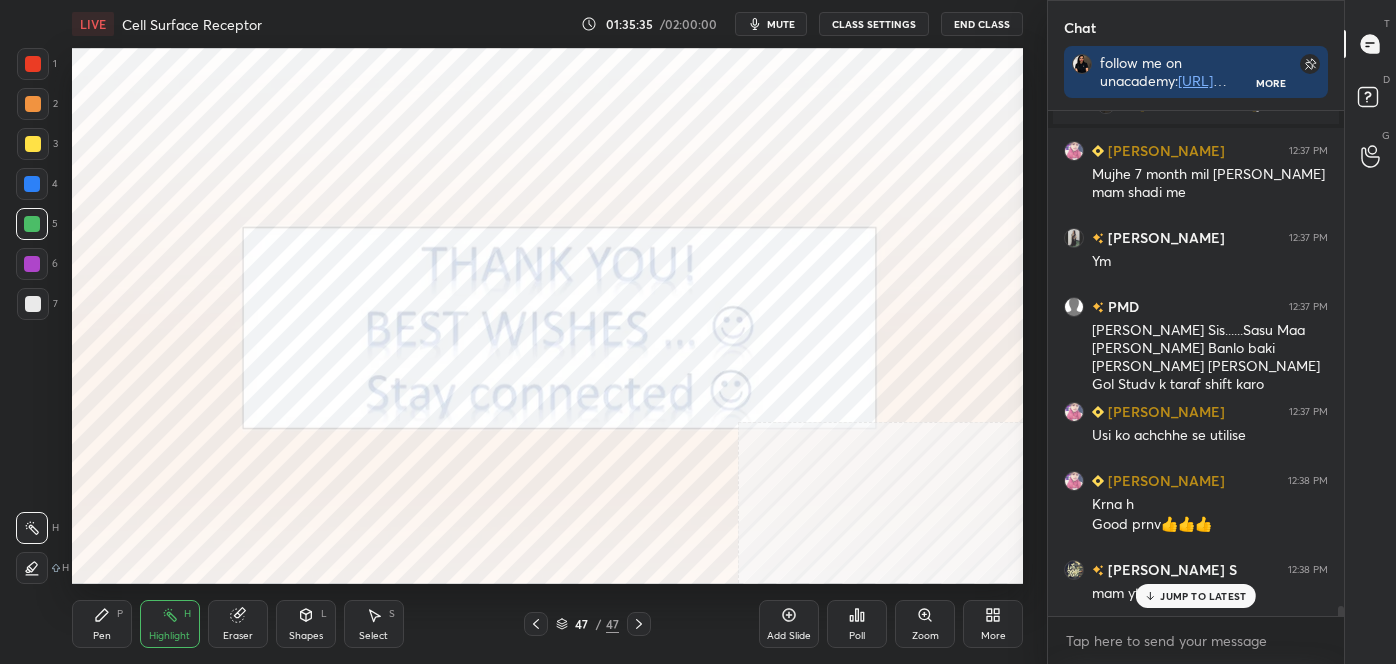 scroll, scrollTop: 24637, scrollLeft: 0, axis: vertical 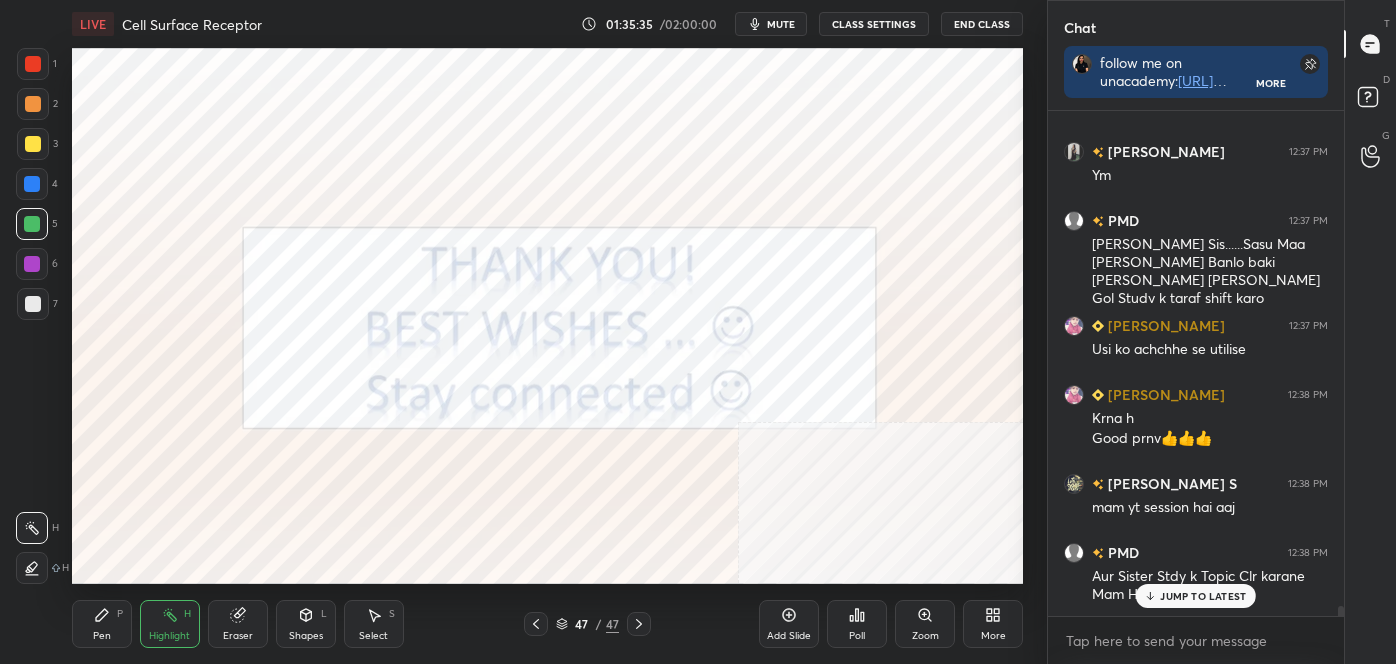 click 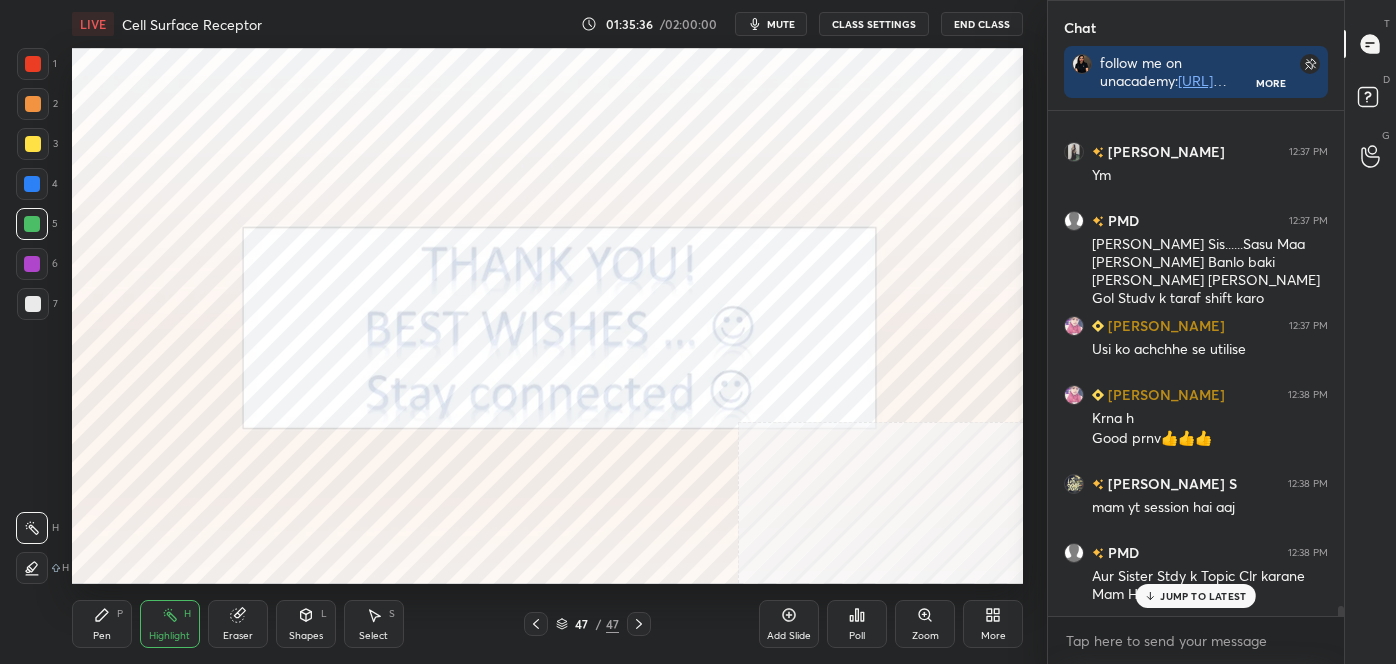 scroll, scrollTop: 24706, scrollLeft: 0, axis: vertical 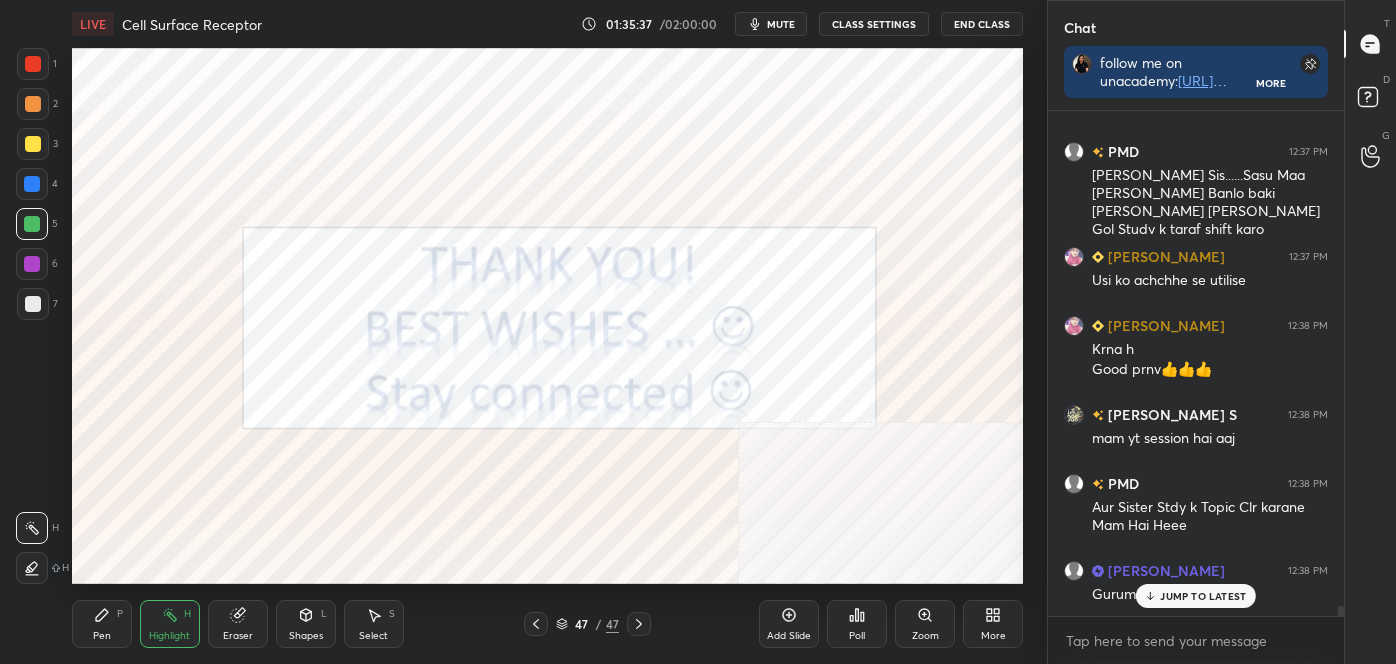 drag, startPoint x: 177, startPoint y: 628, endPoint x: 155, endPoint y: 600, distance: 35.608986 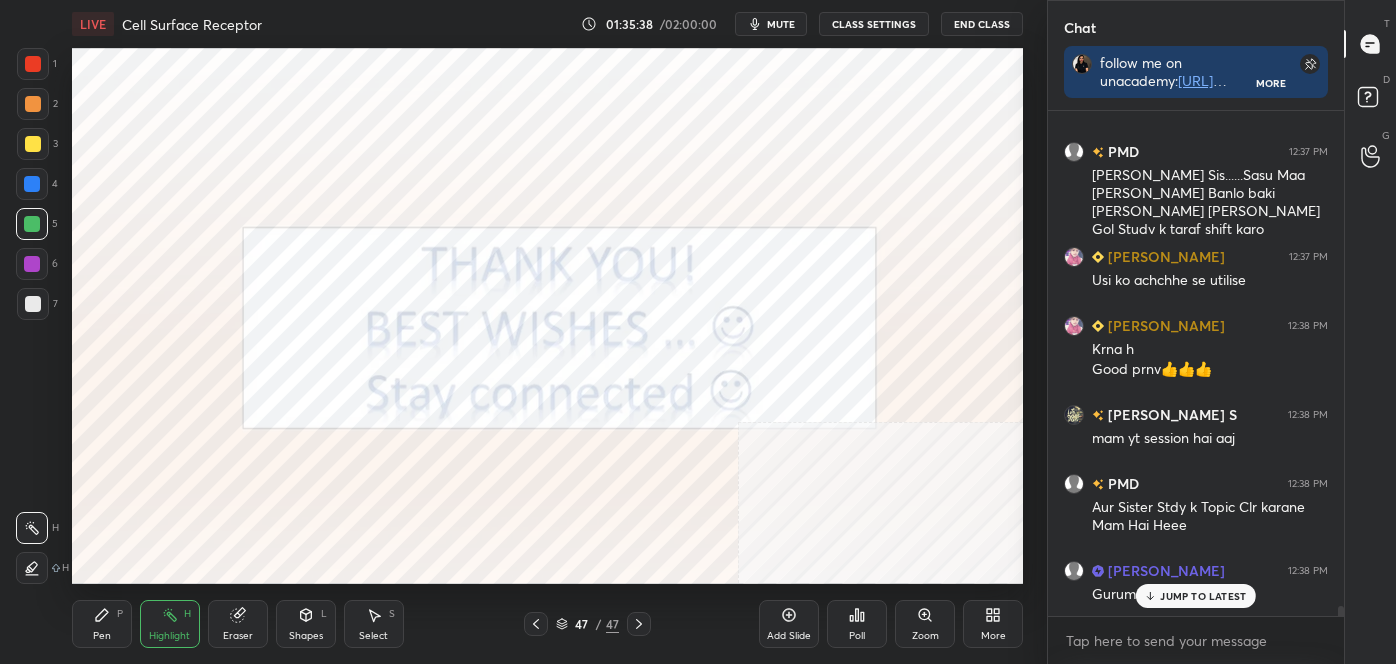 click 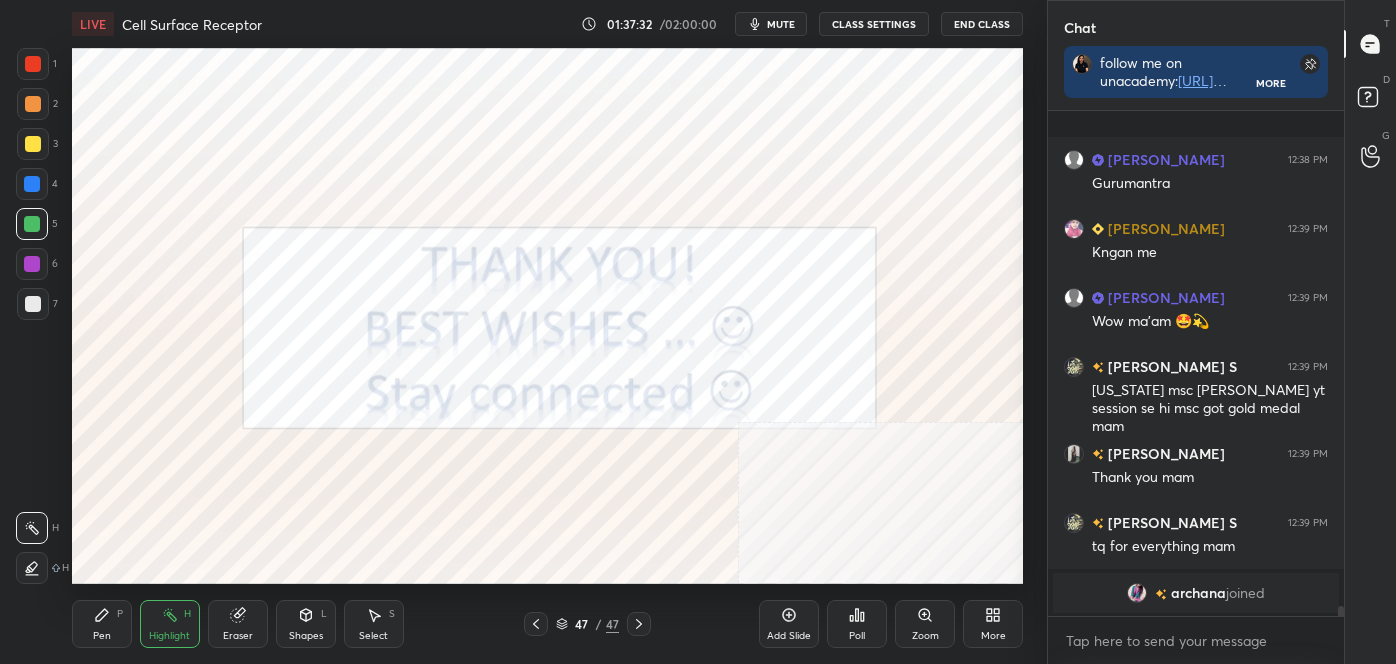 scroll, scrollTop: 25223, scrollLeft: 0, axis: vertical 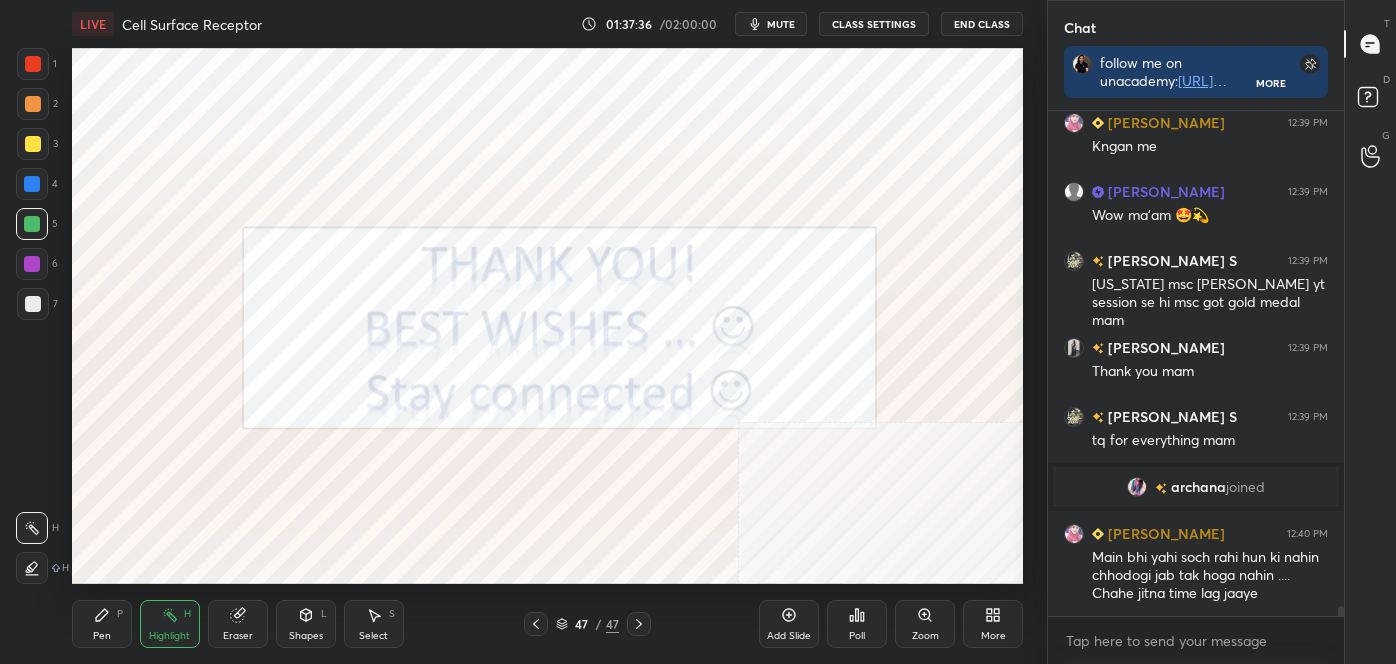 click 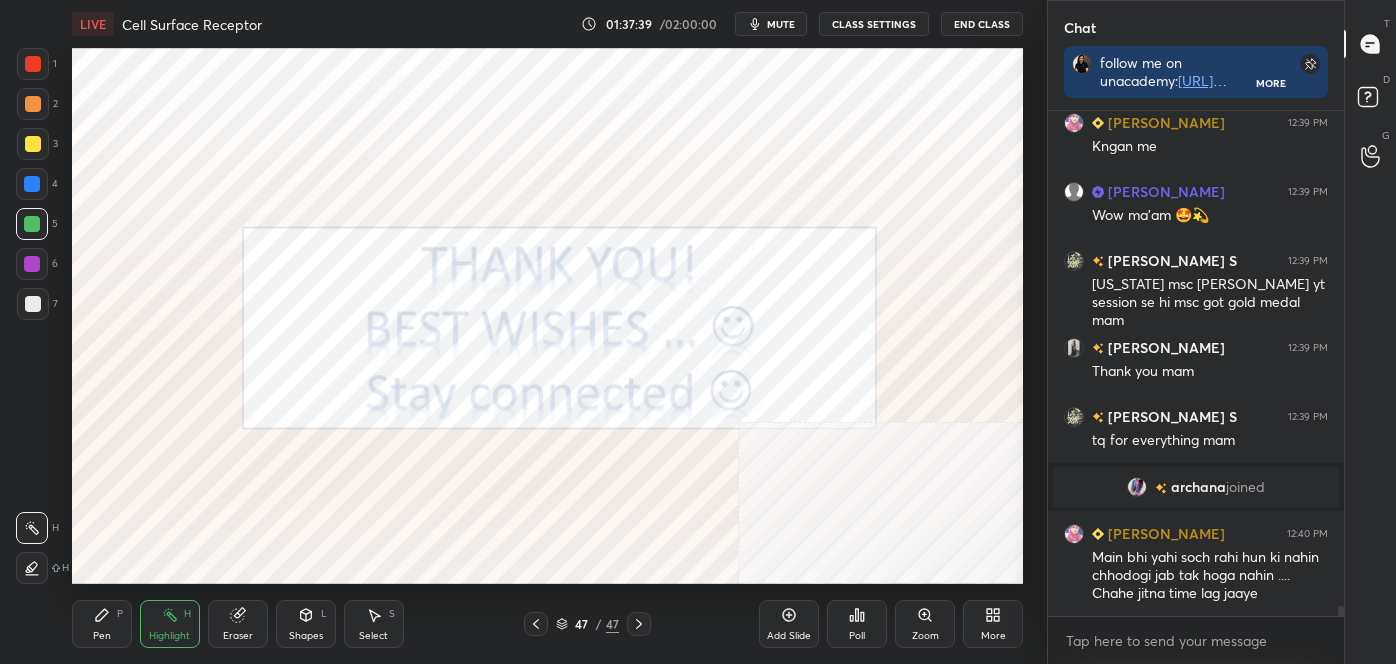 click on "Highlight" at bounding box center (169, 636) 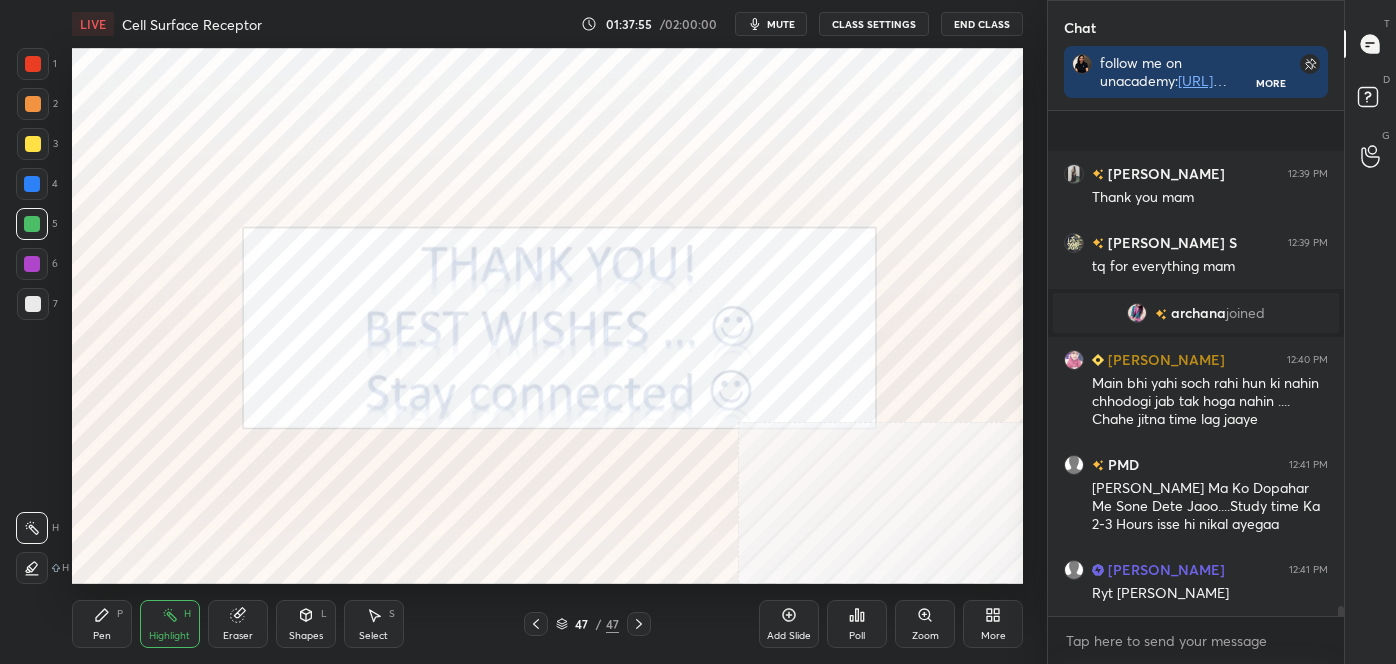 scroll, scrollTop: 25535, scrollLeft: 0, axis: vertical 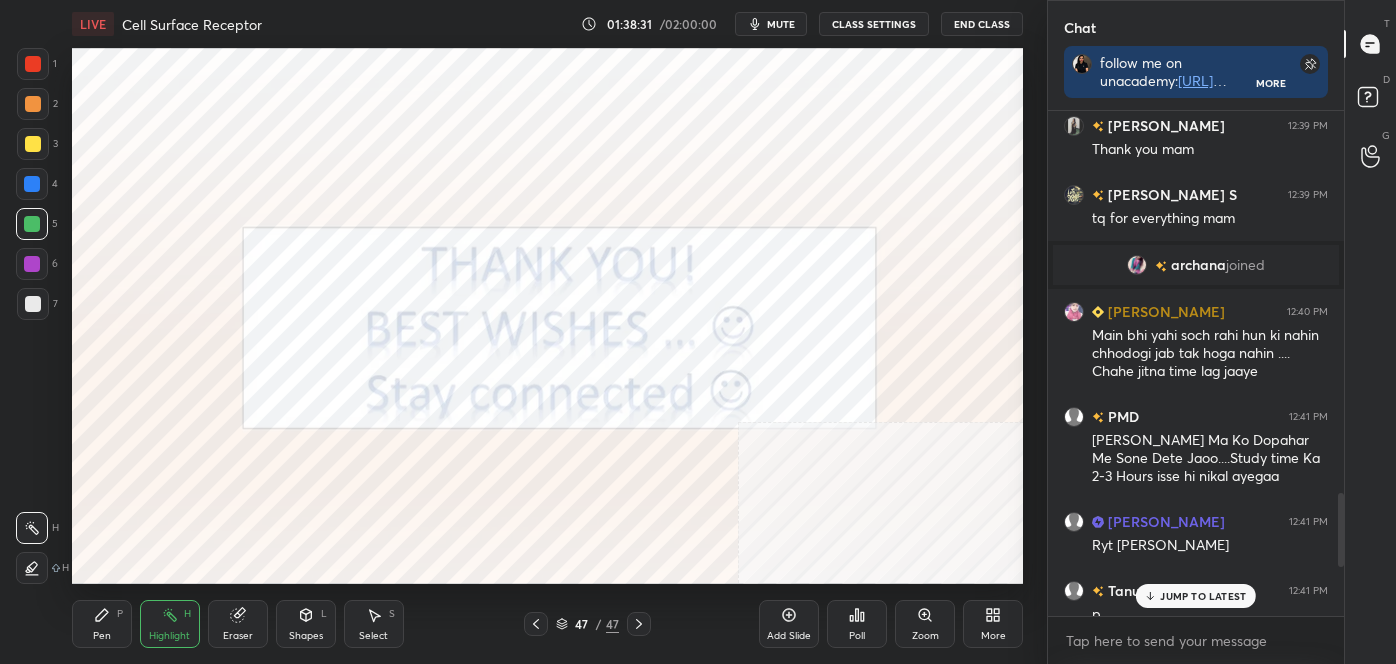 drag, startPoint x: 1341, startPoint y: 584, endPoint x: 1339, endPoint y: 528, distance: 56.0357 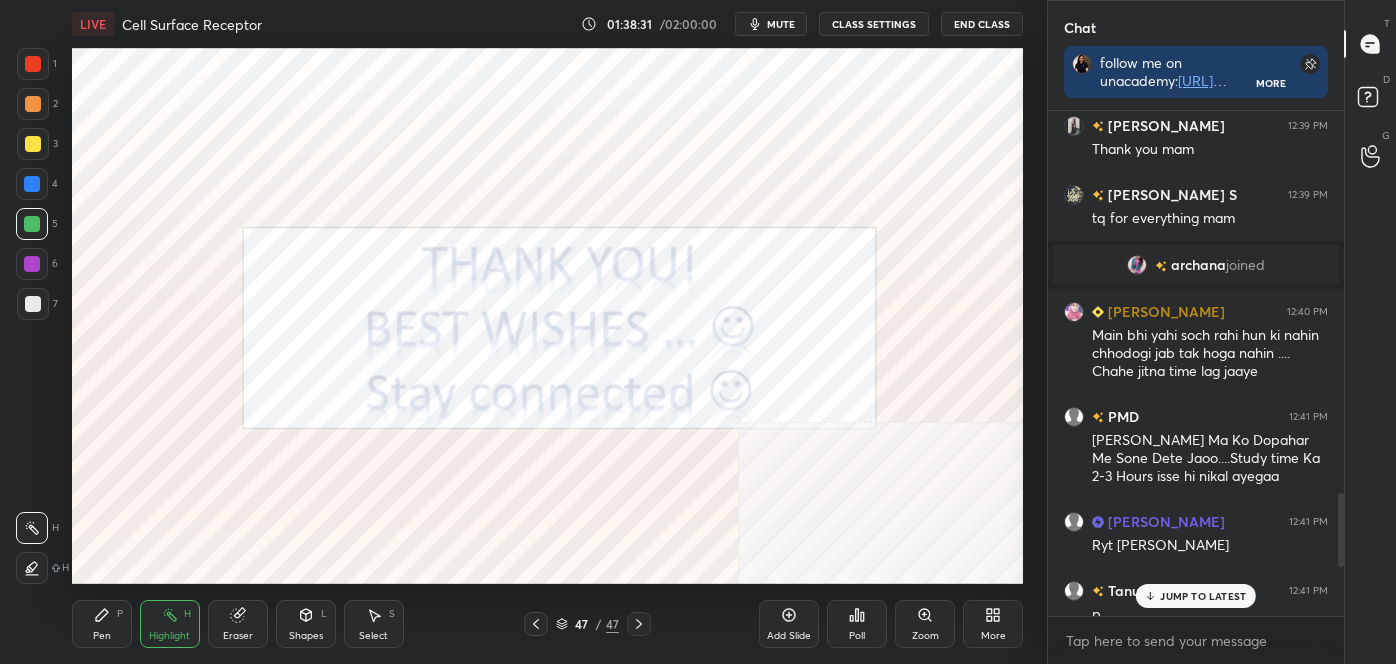 click at bounding box center (1341, 530) 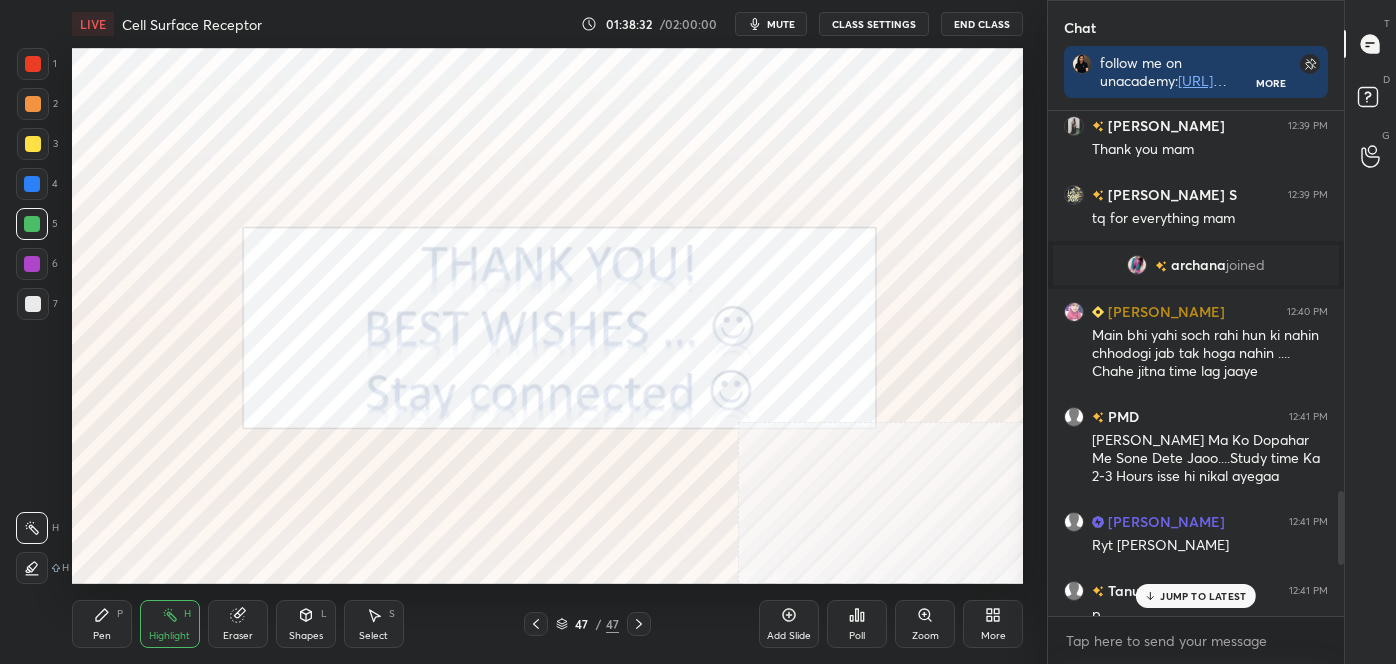 scroll, scrollTop: 2589, scrollLeft: 0, axis: vertical 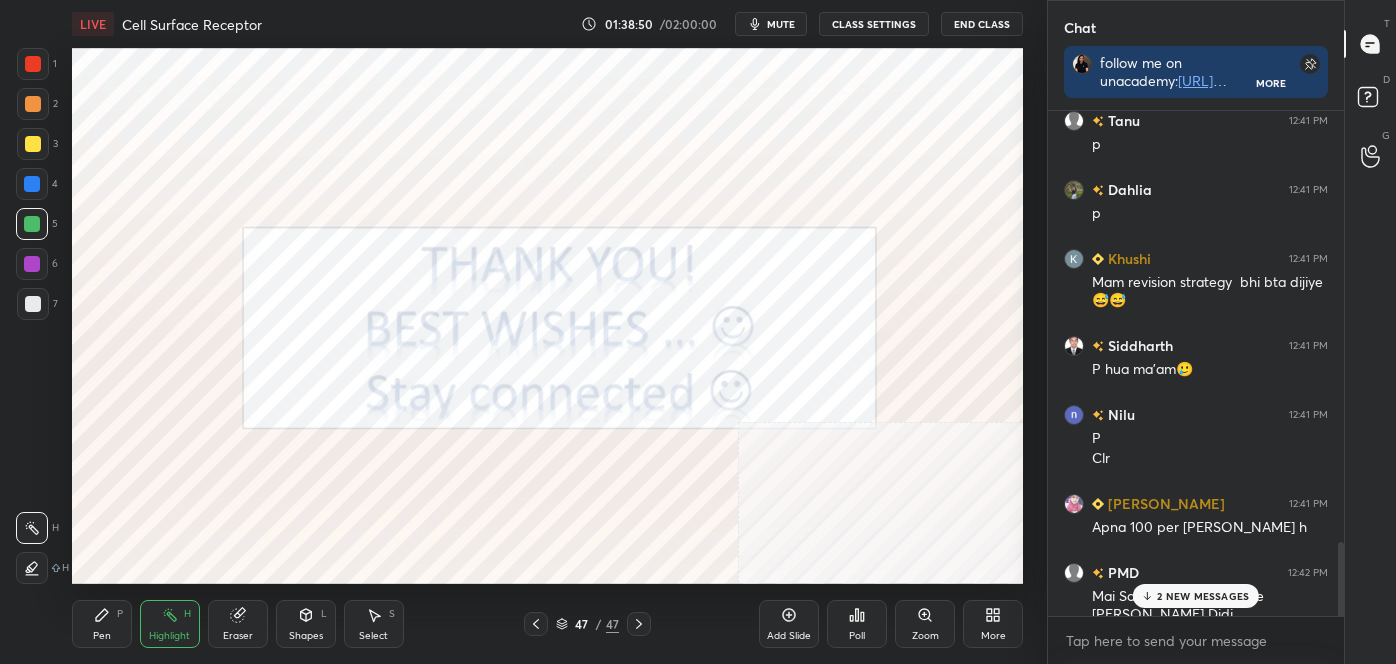 drag, startPoint x: 1338, startPoint y: 530, endPoint x: 1348, endPoint y: 608, distance: 78.63841 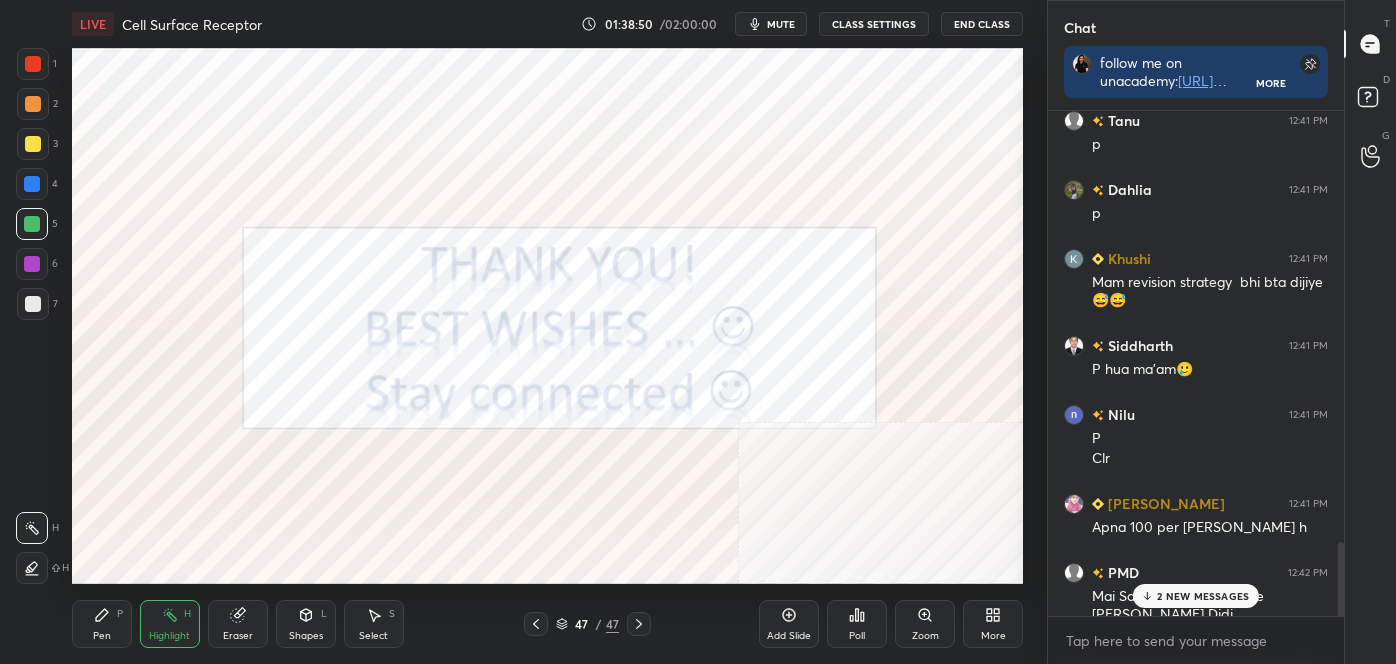 click on "Chat follow me on unacademy:  https://unacademy.com/@tanejanehaofficial-9729
join me on telegram:  https://t.me/nehacsirlifescience
discussion group -  https://chat.whatsapp.com/IksZaFBBOTx1PWs2GtJLrs More Divyanshi 12:41 PM Ryt Rachna Tanu 12:41 PM p Dahlia 12:41 PM p Khushi 12:41 PM Mam revision strategy  bhi bta dijiye 😅😅 Siddharth 12:41 PM P hua ma'am🥲 Nilu 12:41 PM P Clr Rachna 12:41 PM Apna 100 per dena h PMD 12:42 PM Mai Sab Practical Ideas De Raha Hoo Akhankya Didi.... 2 NEW MESSAGES Enable hand raising Enable raise hand to speak to learners. Once enabled, chat will be turned off temporarily. Enable x   introducing Raise a hand with a doubt Now learners can raise their hand along with a doubt  How it works? Doubts asked by learners will show up here NEW DOUBTS ASKED No one has raised a hand yet Can't raise hand Looks like educator just invited you to speak. Please wait before you can raise your hand again. Got it T Messages (T) D Doubts (D) G Raise Hand (G)" at bounding box center [1221, 332] 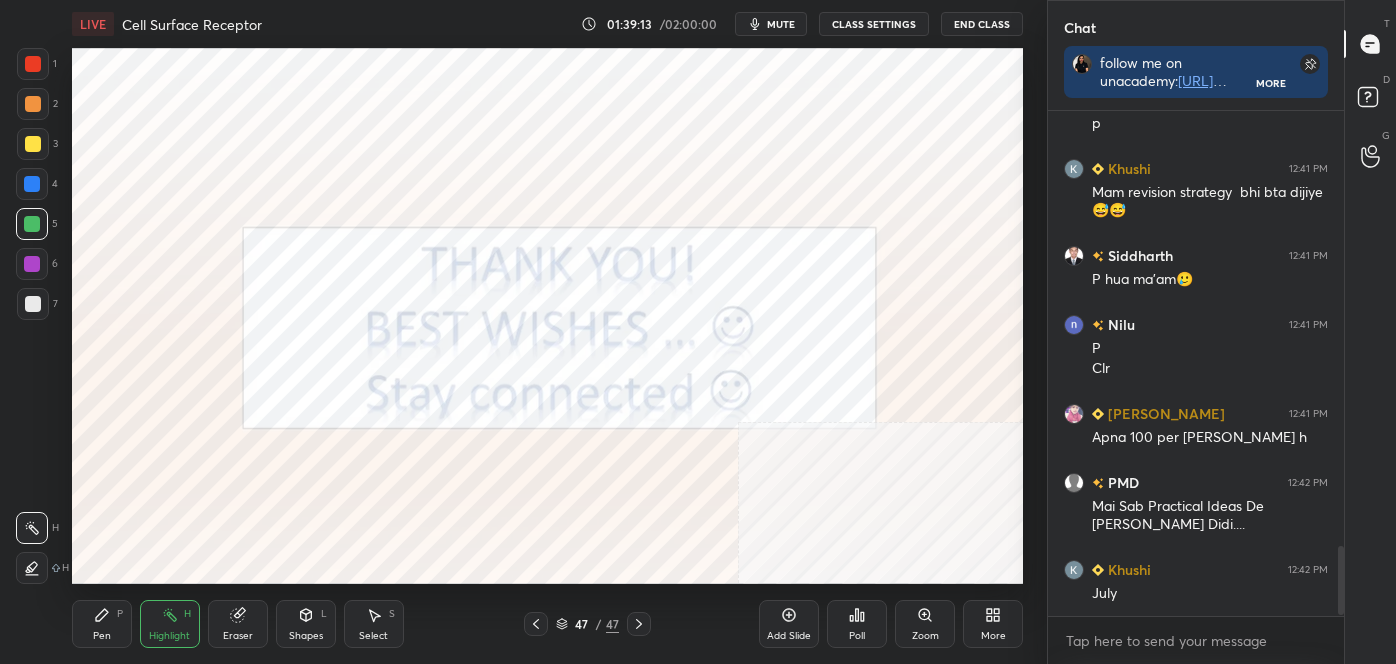 scroll, scrollTop: 3231, scrollLeft: 0, axis: vertical 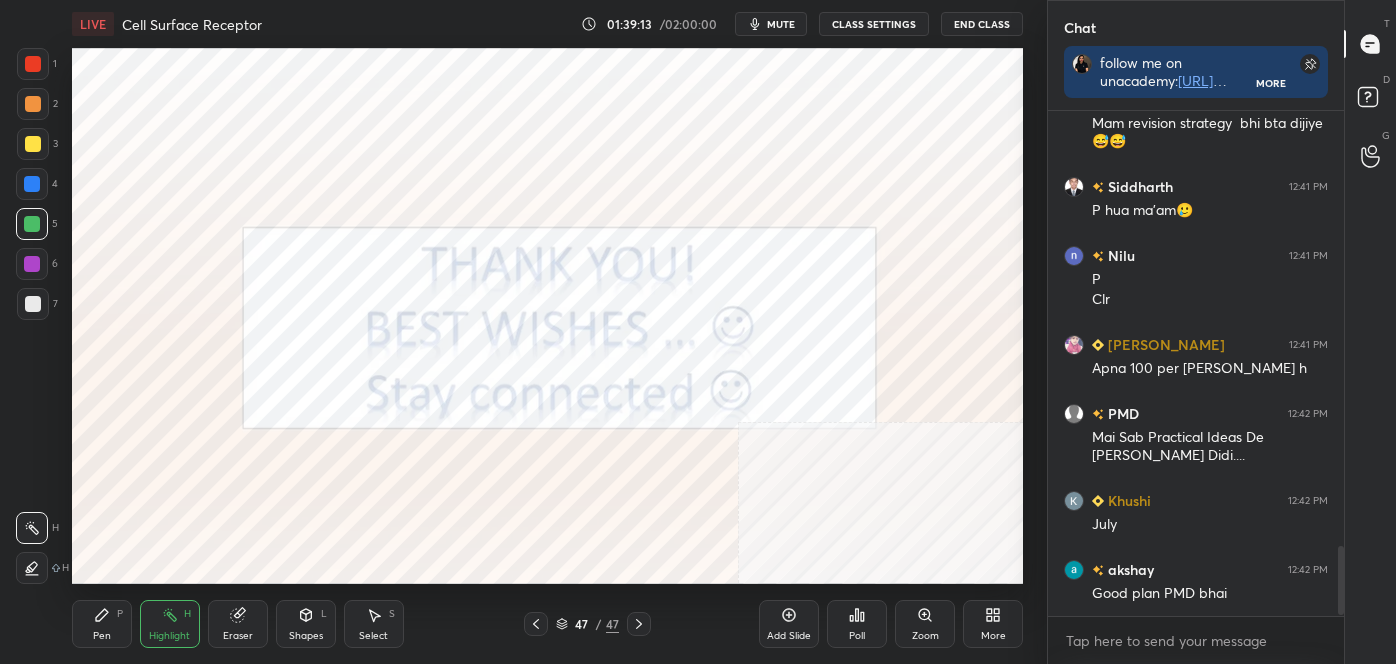 click on "Pen P" at bounding box center [102, 624] 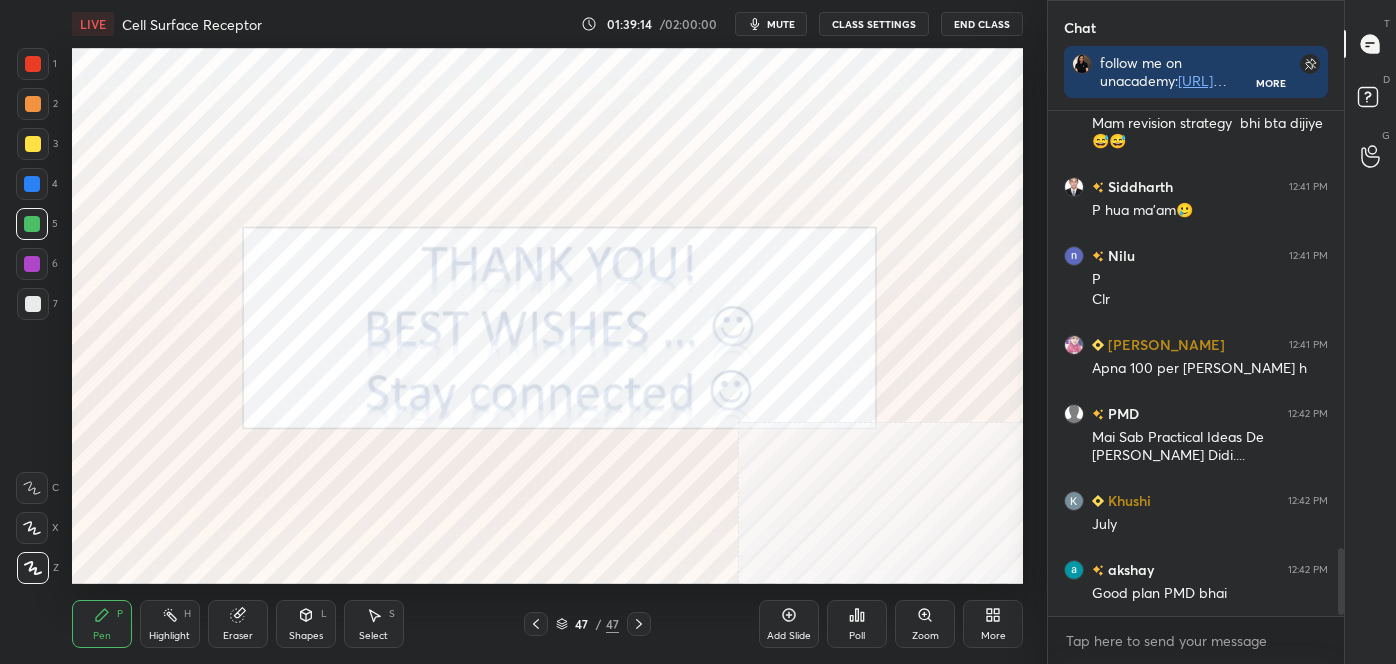 scroll, scrollTop: 3300, scrollLeft: 0, axis: vertical 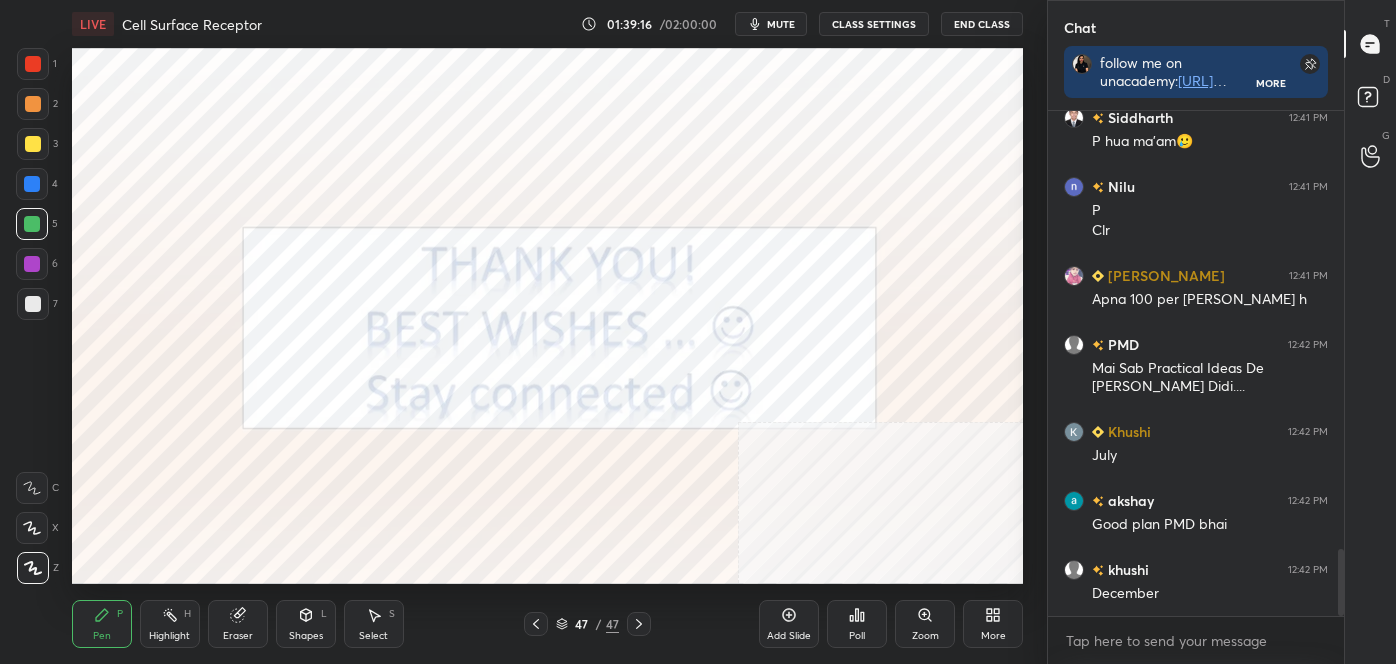 drag, startPoint x: 32, startPoint y: 569, endPoint x: 33, endPoint y: 558, distance: 11.045361 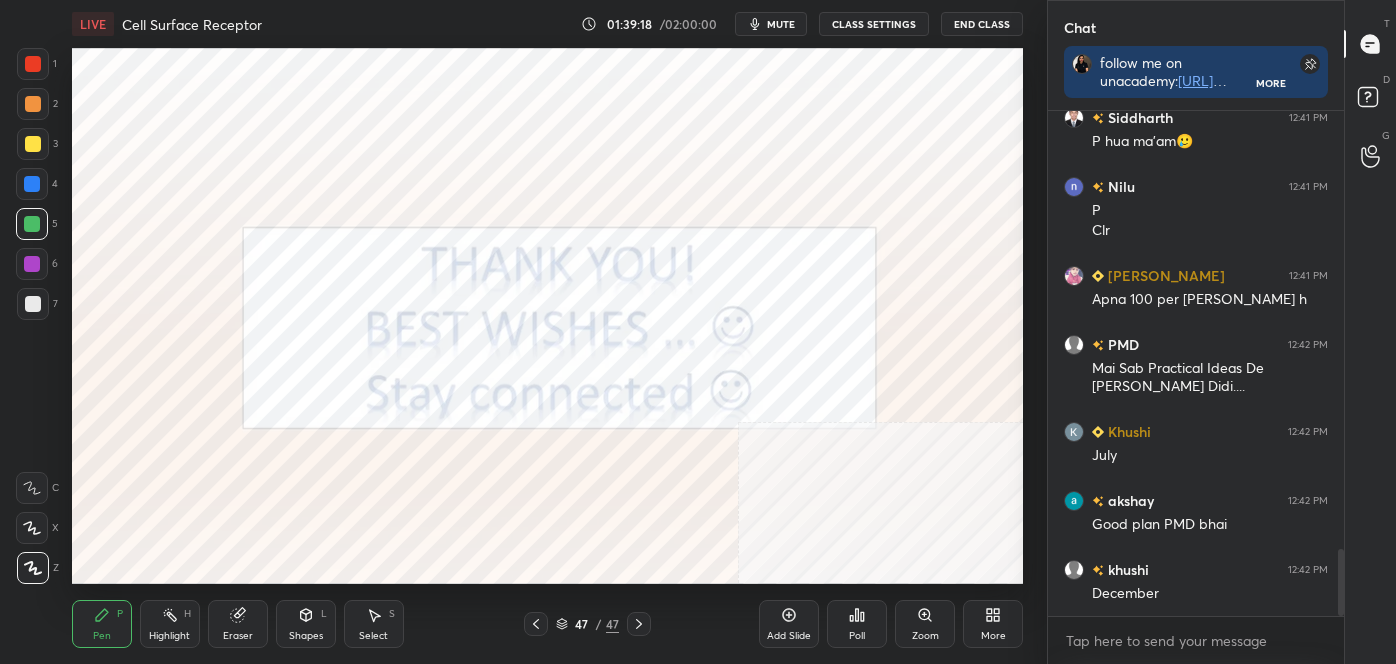 click at bounding box center [33, 64] 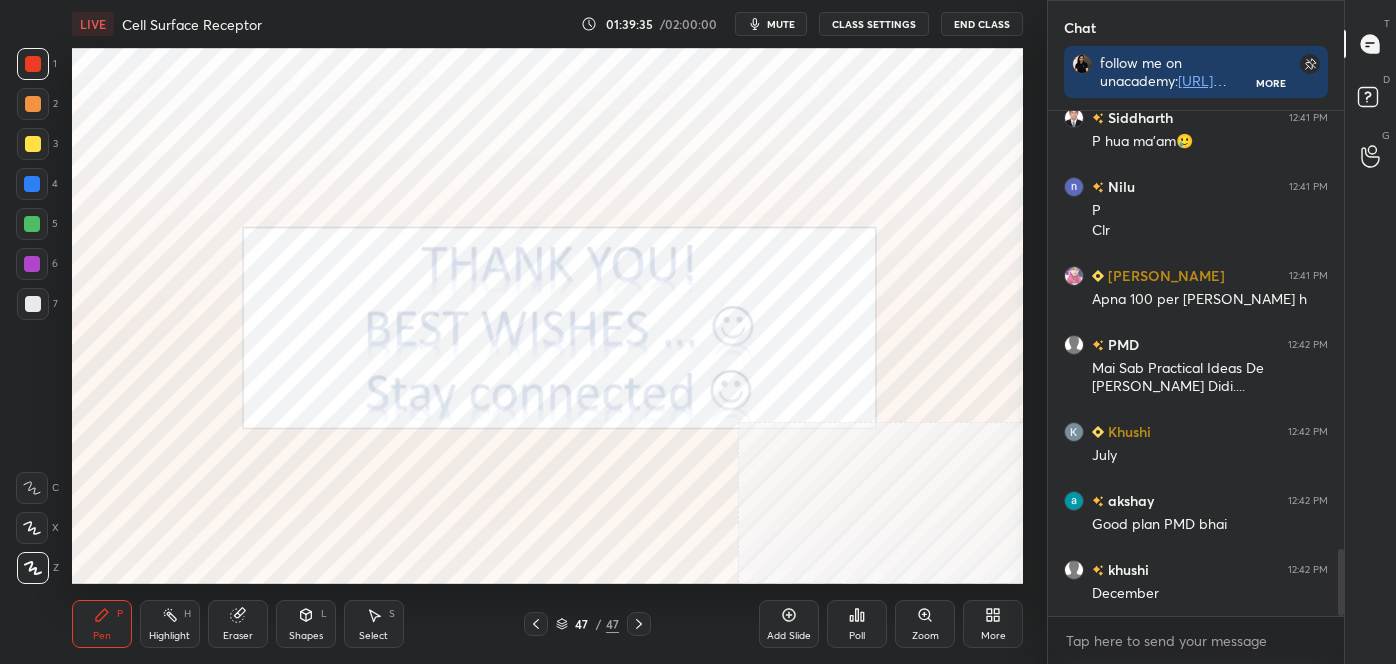 scroll, scrollTop: 3386, scrollLeft: 0, axis: vertical 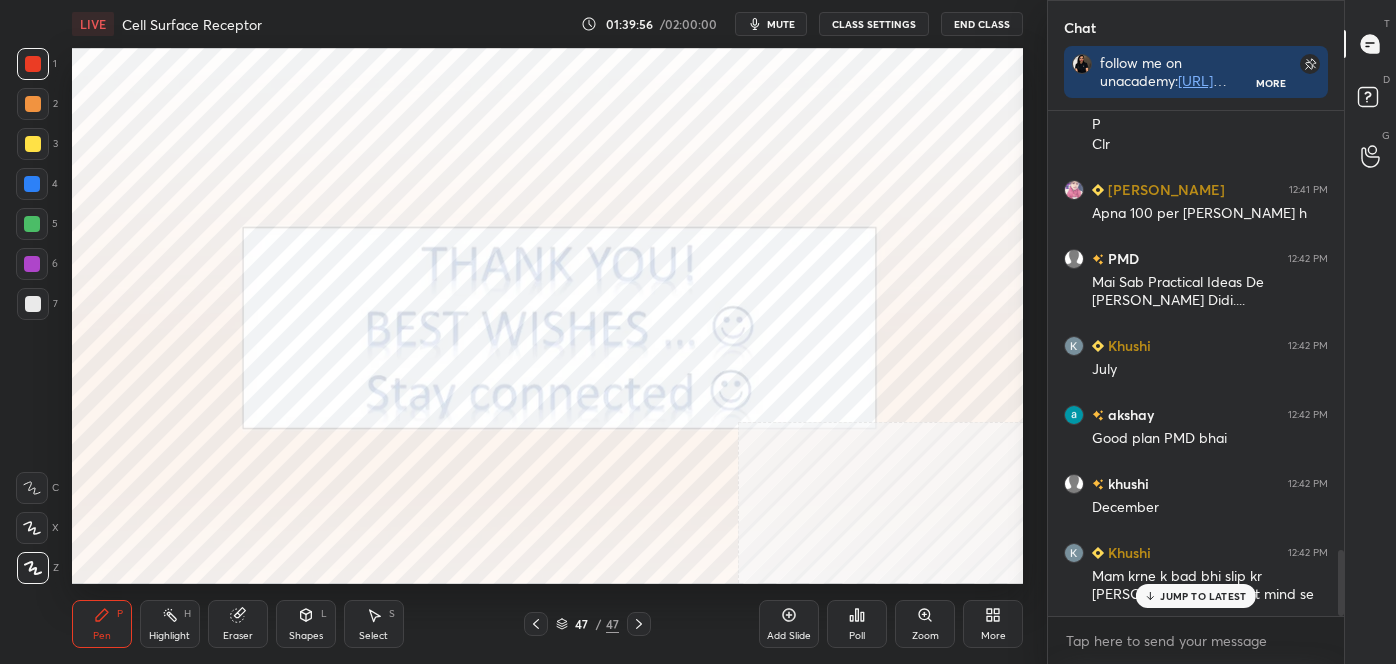 drag, startPoint x: 30, startPoint y: 187, endPoint x: 29, endPoint y: 166, distance: 21.023796 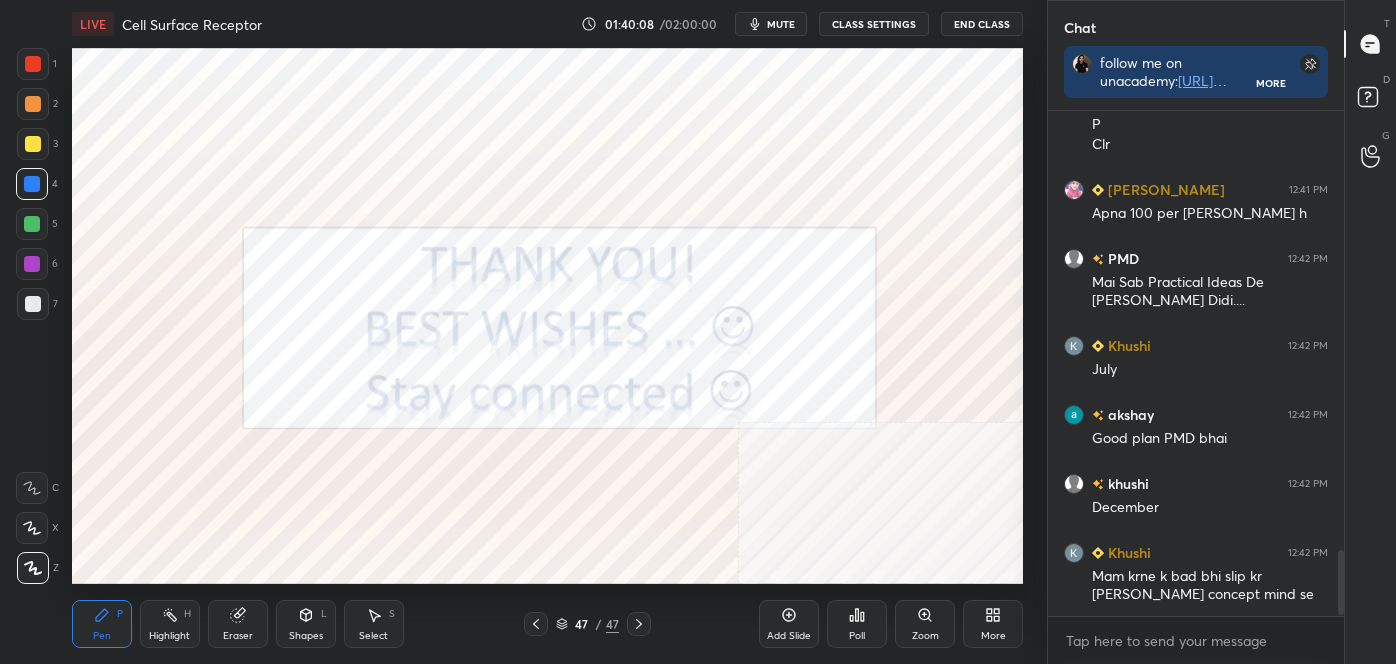 scroll, scrollTop: 3434, scrollLeft: 0, axis: vertical 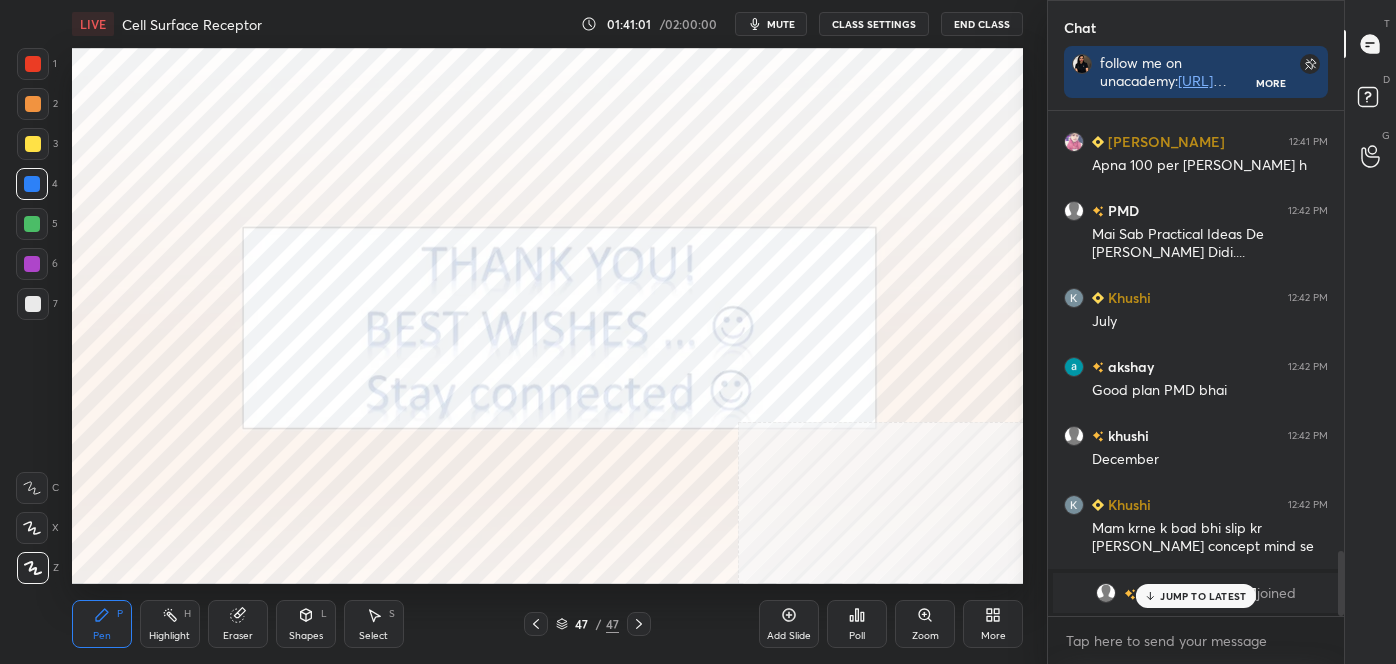 click at bounding box center [32, 264] 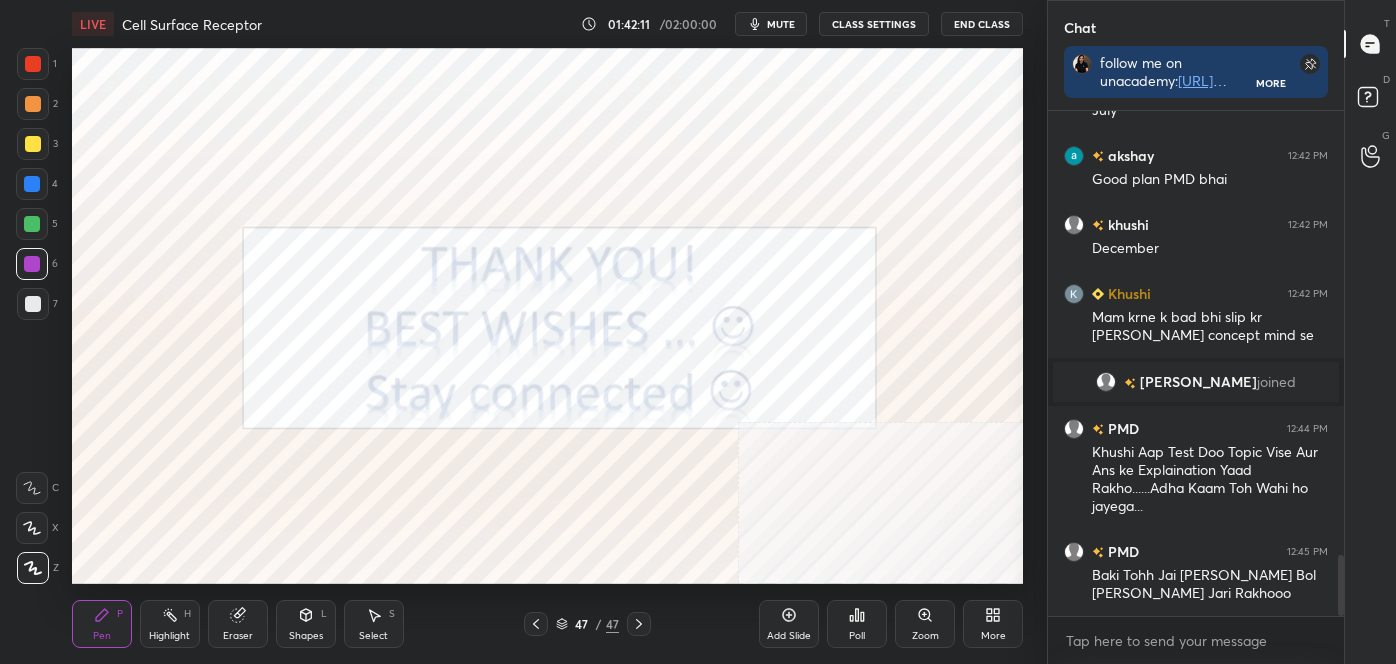 scroll, scrollTop: 3714, scrollLeft: 0, axis: vertical 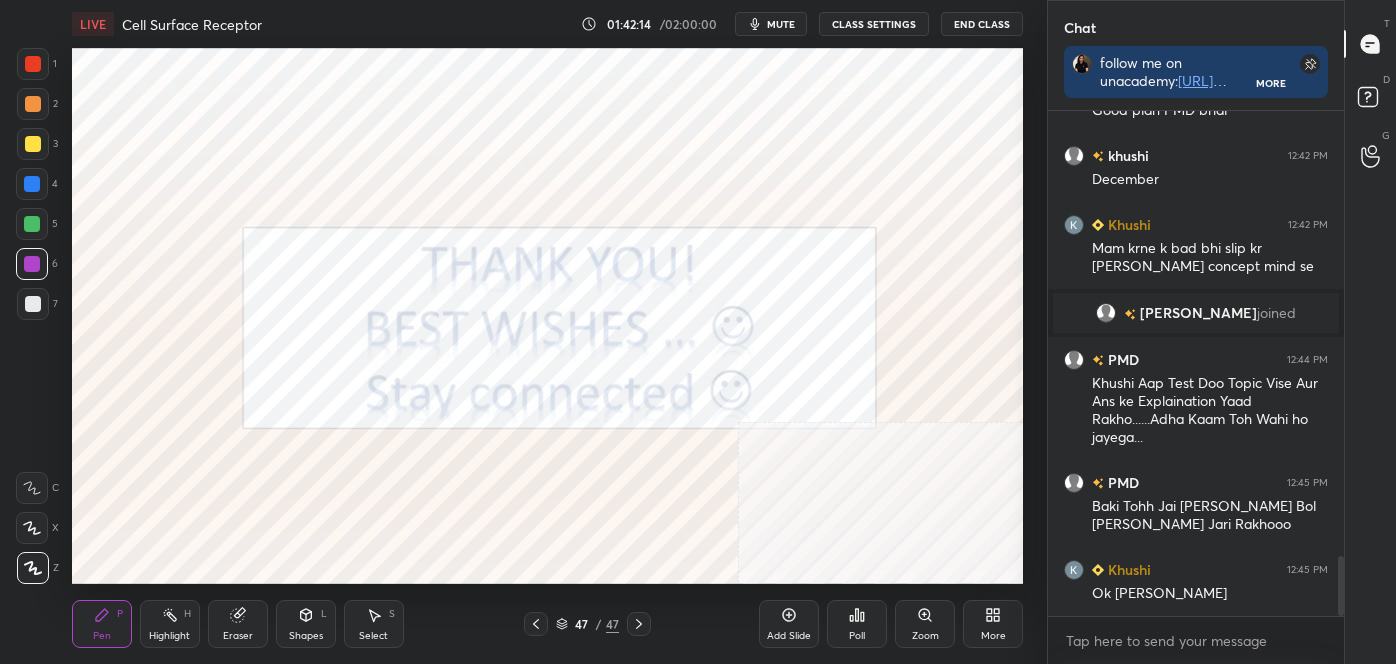 click on "Eraser" at bounding box center (238, 636) 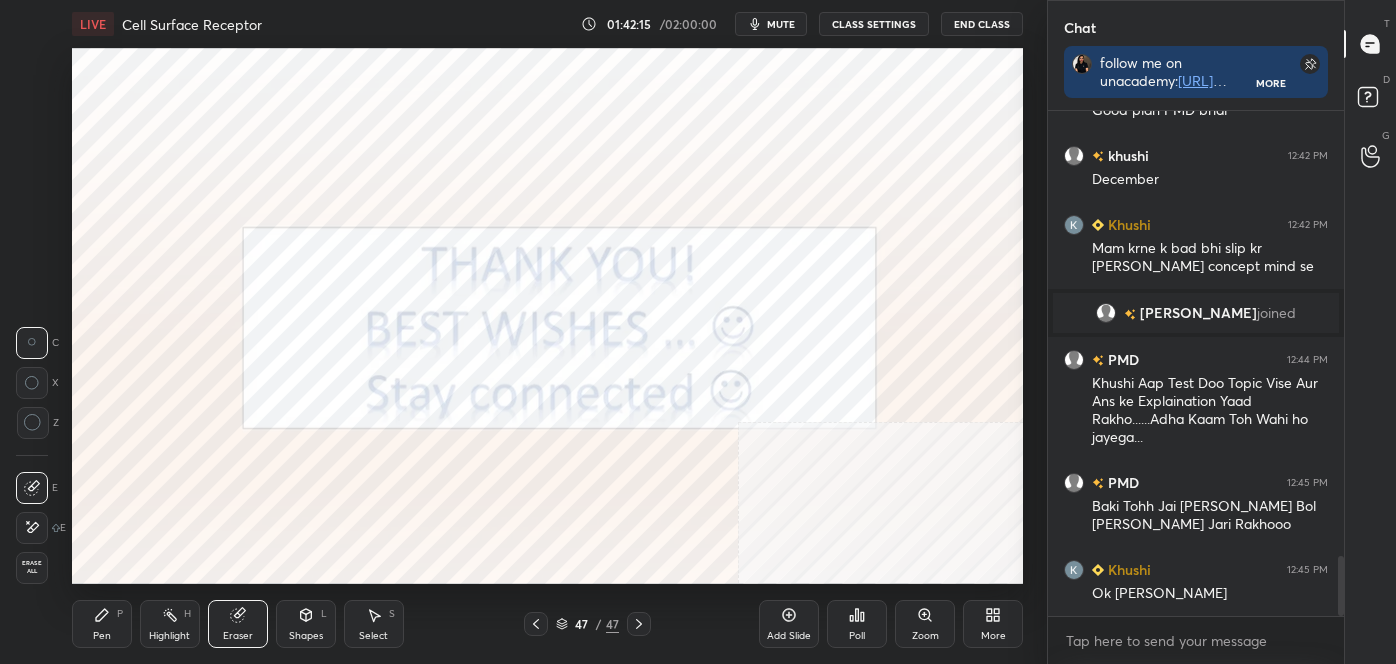 click on "Highlight H" at bounding box center [170, 624] 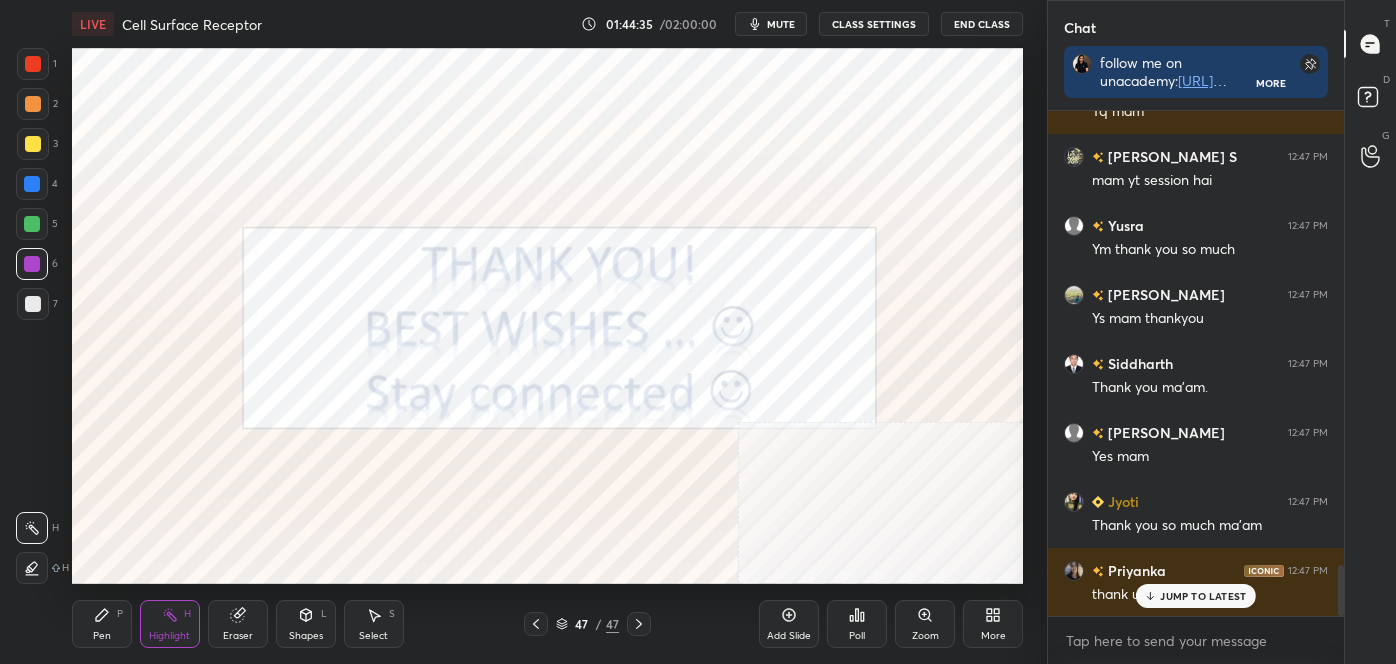 scroll, scrollTop: 4597, scrollLeft: 0, axis: vertical 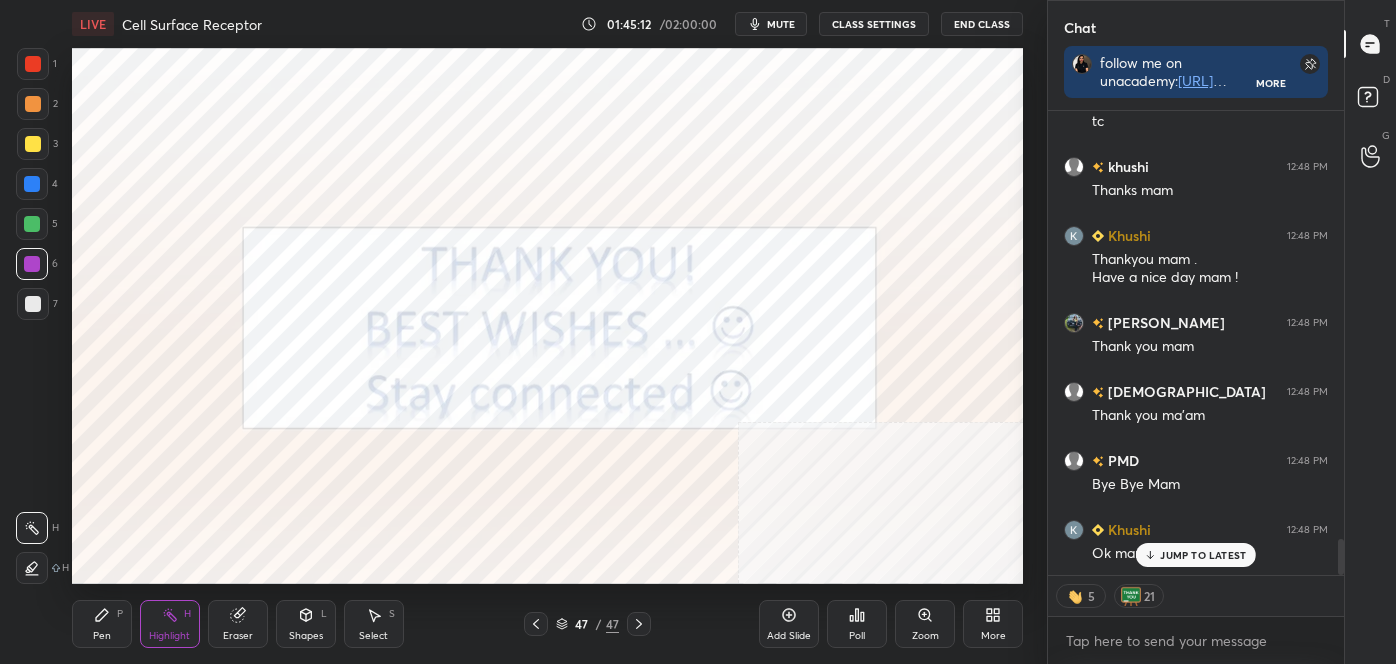 click on "End Class" at bounding box center (982, 24) 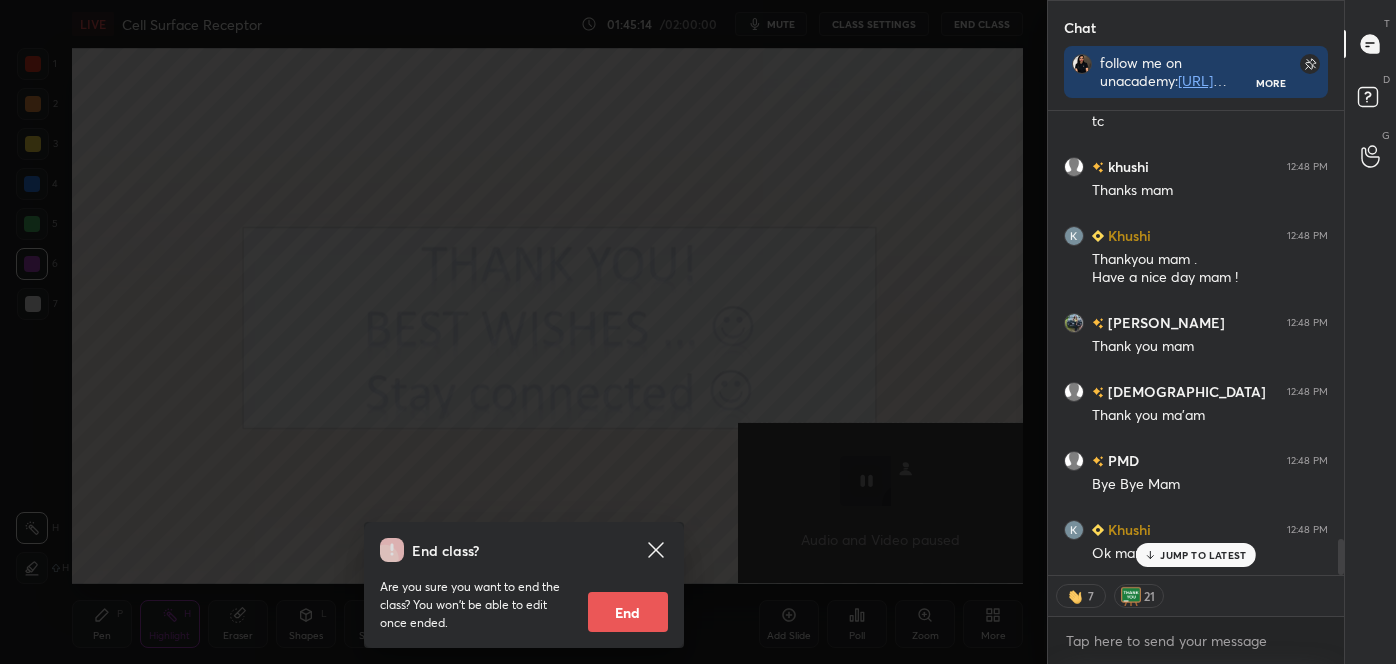 click on "End" at bounding box center [628, 612] 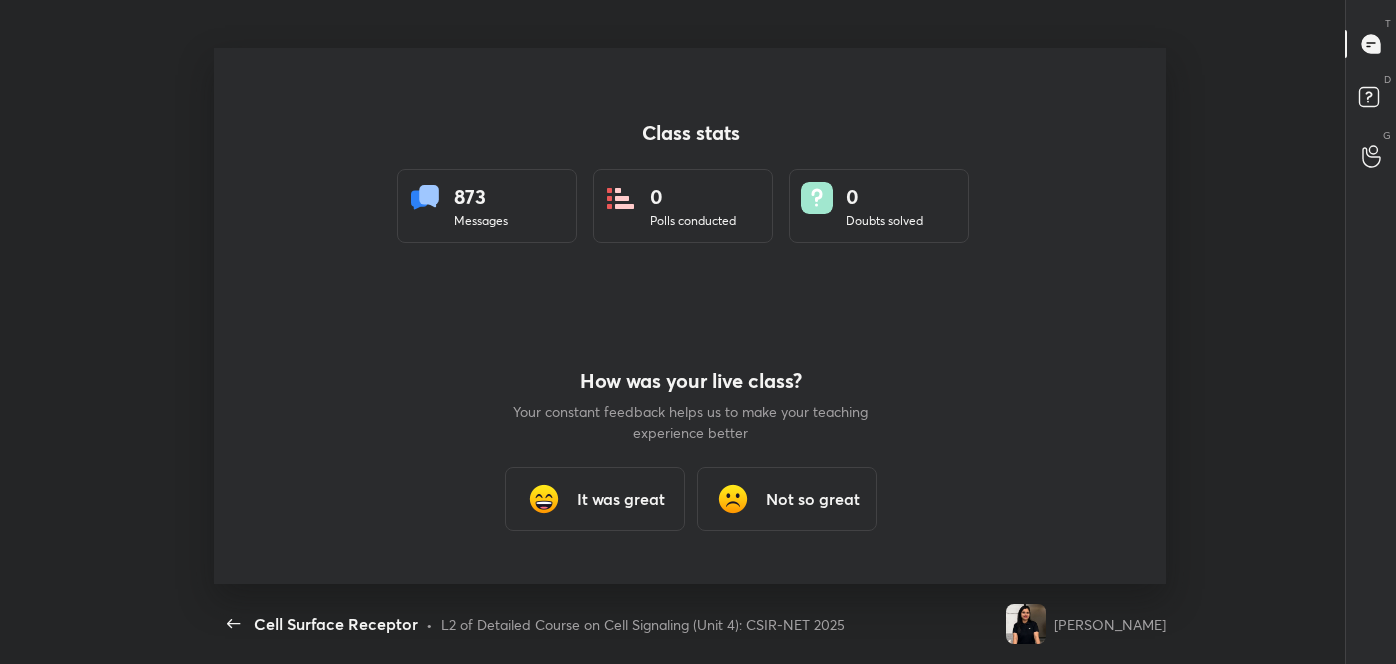 scroll, scrollTop: 99464, scrollLeft: 98754, axis: both 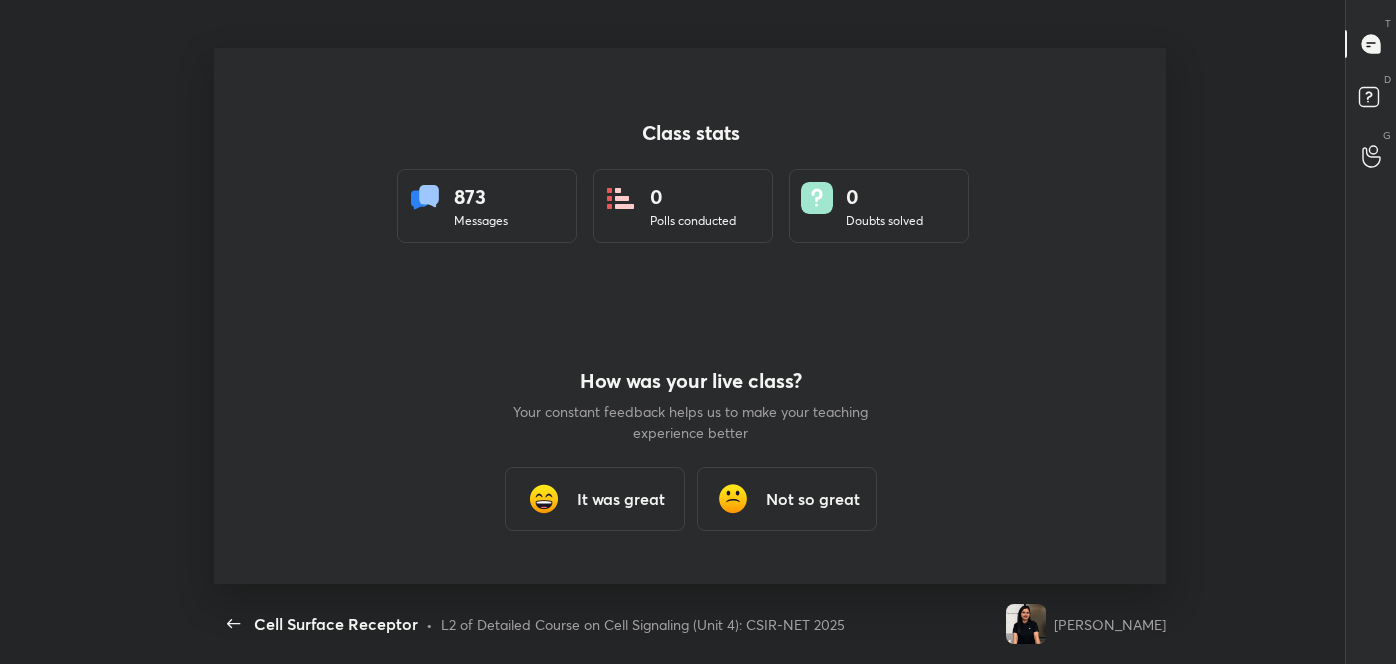 type on "x" 